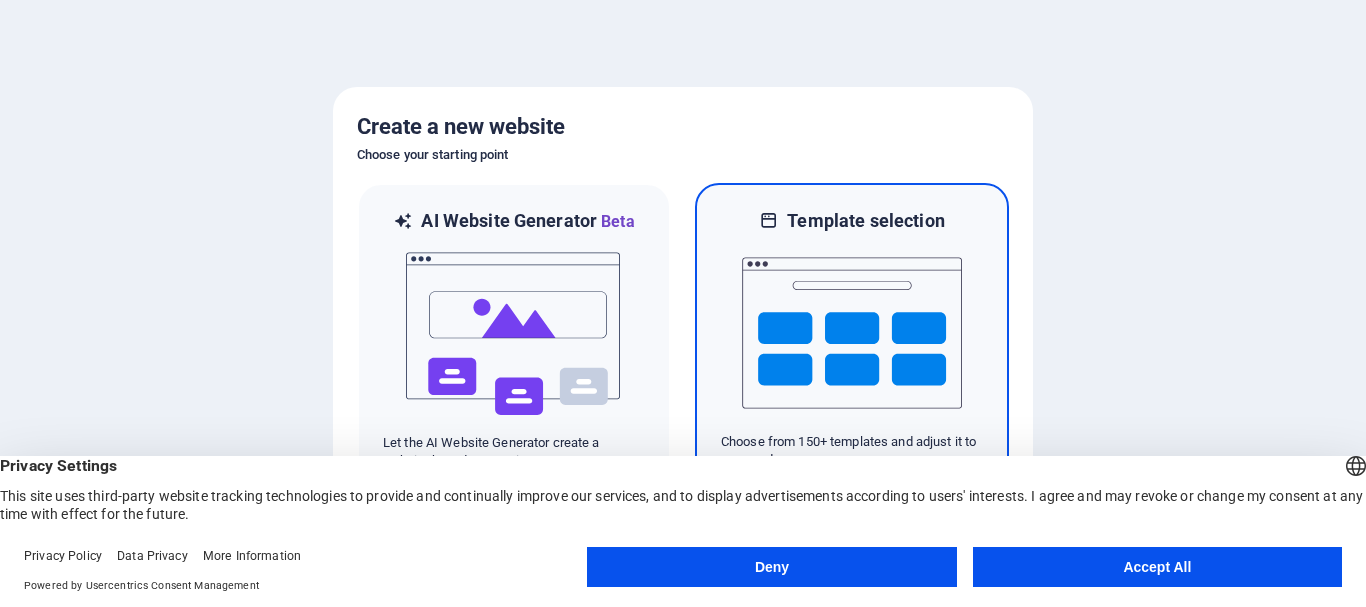 scroll, scrollTop: 0, scrollLeft: 0, axis: both 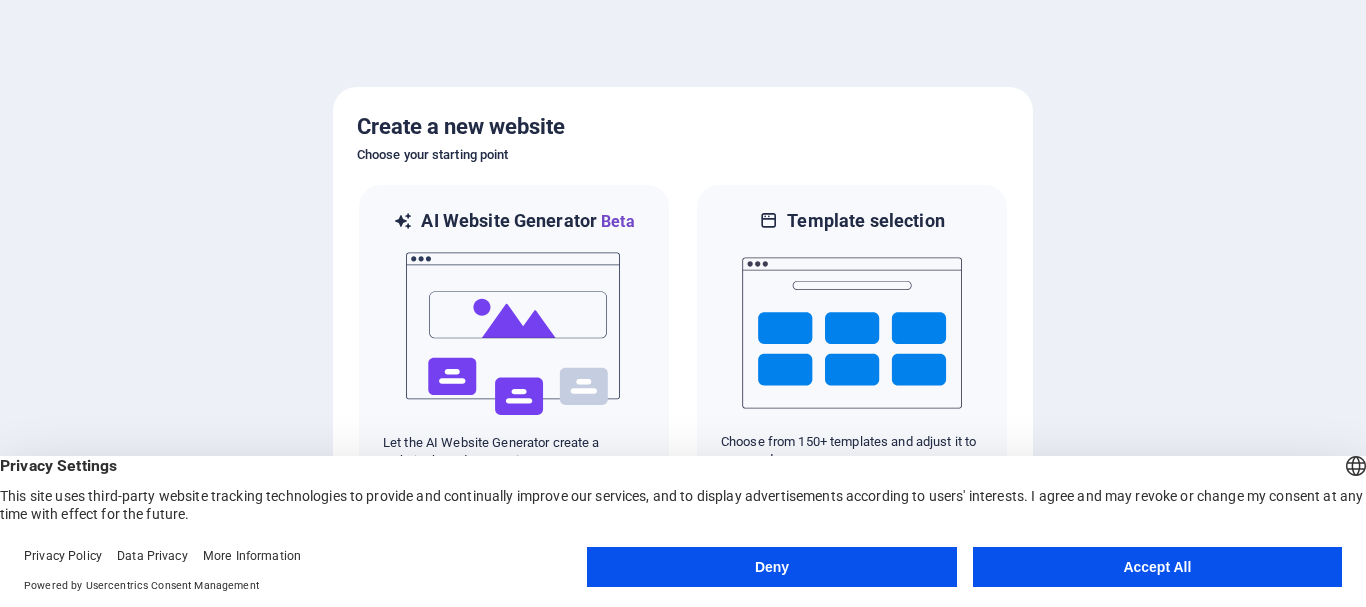 click on "Deny" at bounding box center [771, 567] 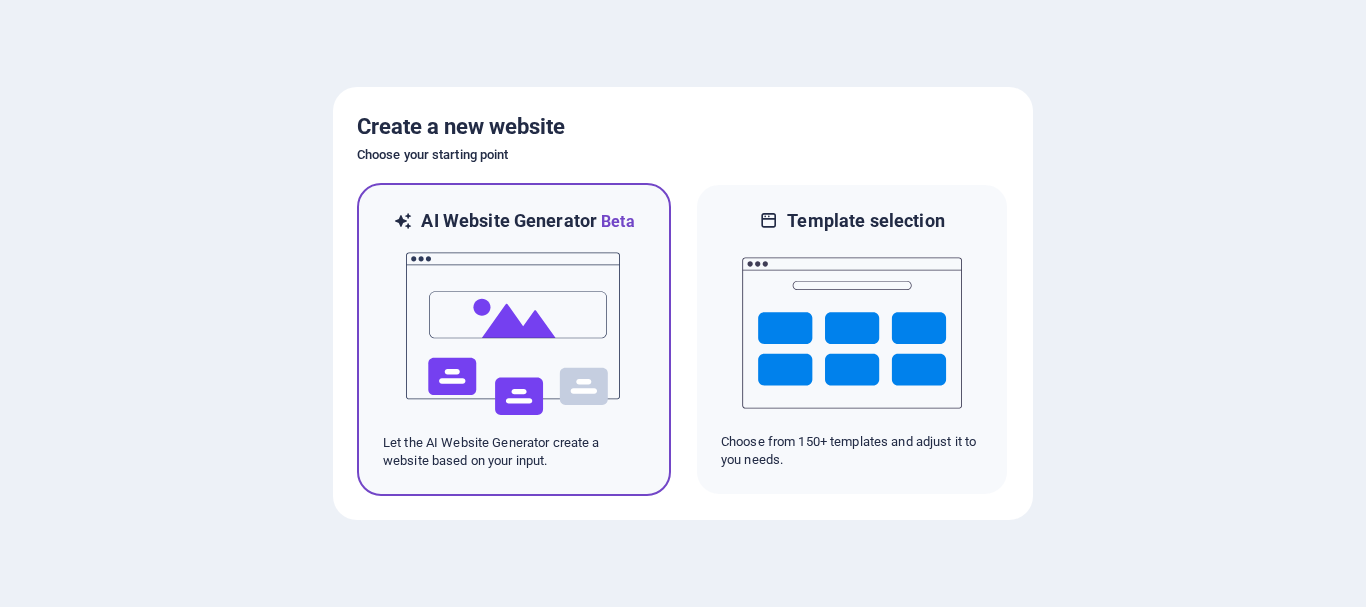 click at bounding box center (514, 334) 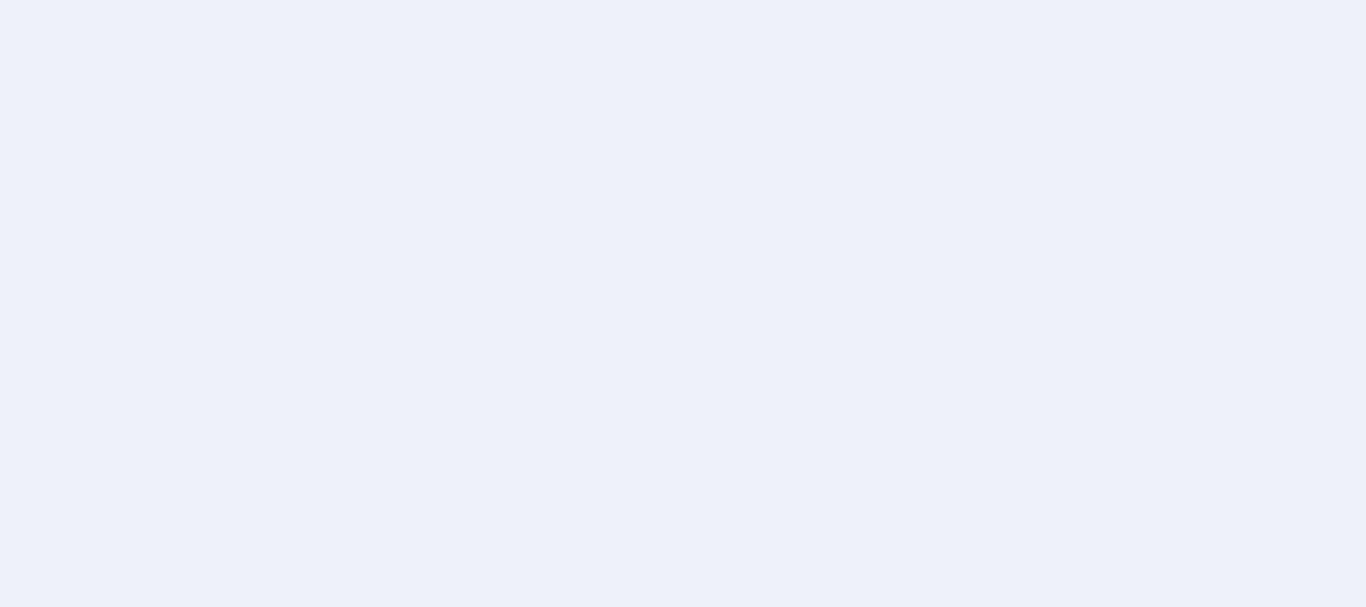 scroll, scrollTop: 0, scrollLeft: 0, axis: both 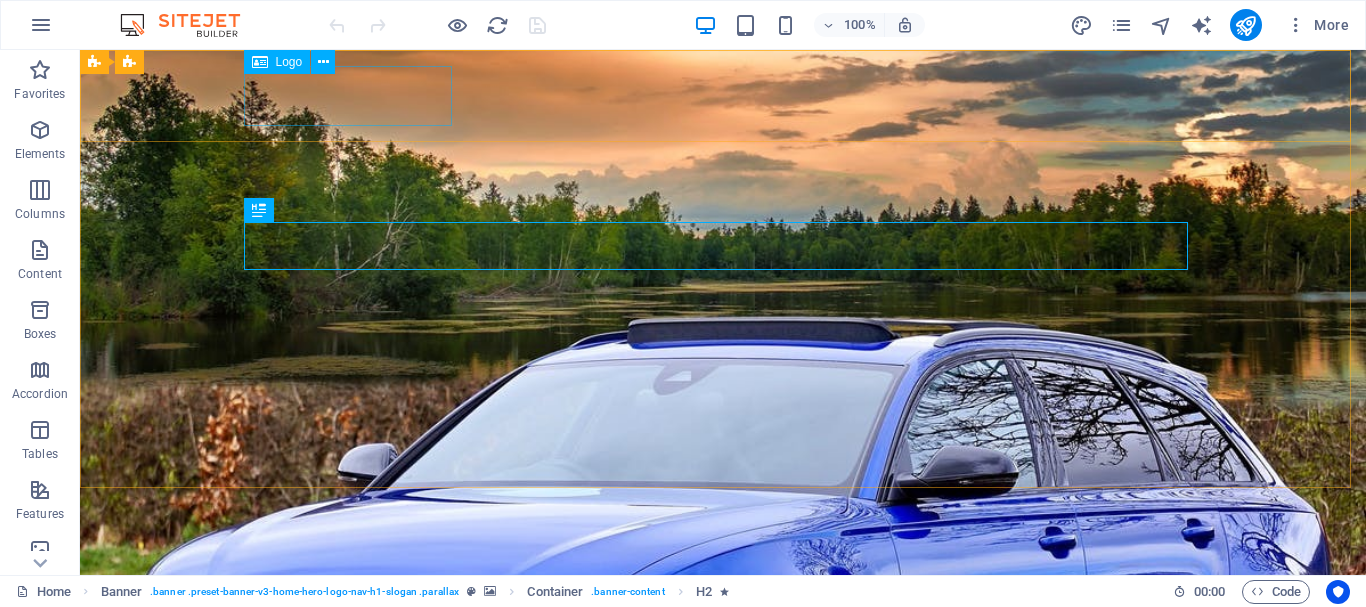 click on "Logo" at bounding box center (289, 62) 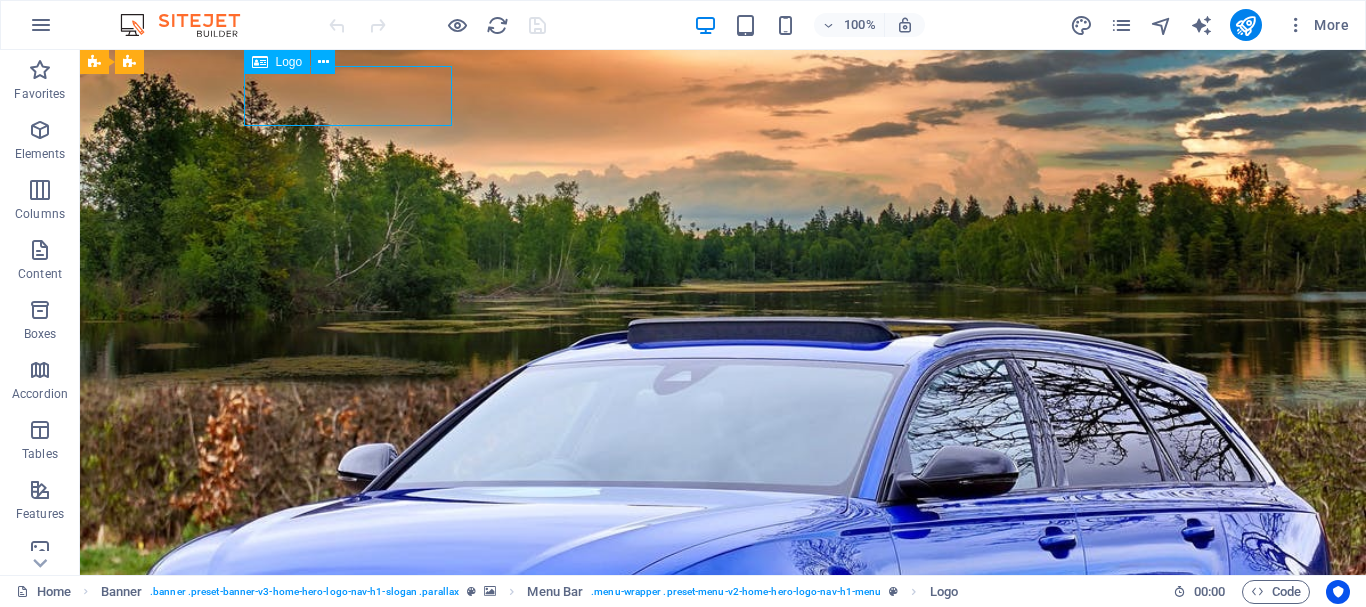 click on "Logo" at bounding box center (289, 62) 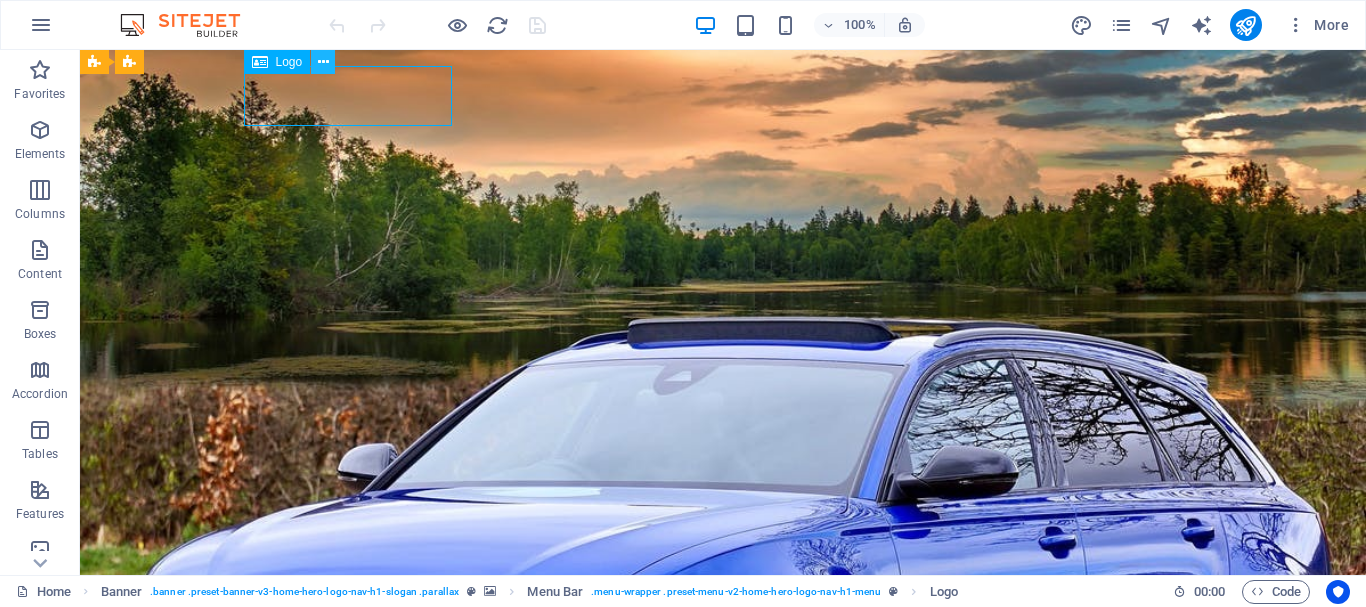 click at bounding box center (323, 62) 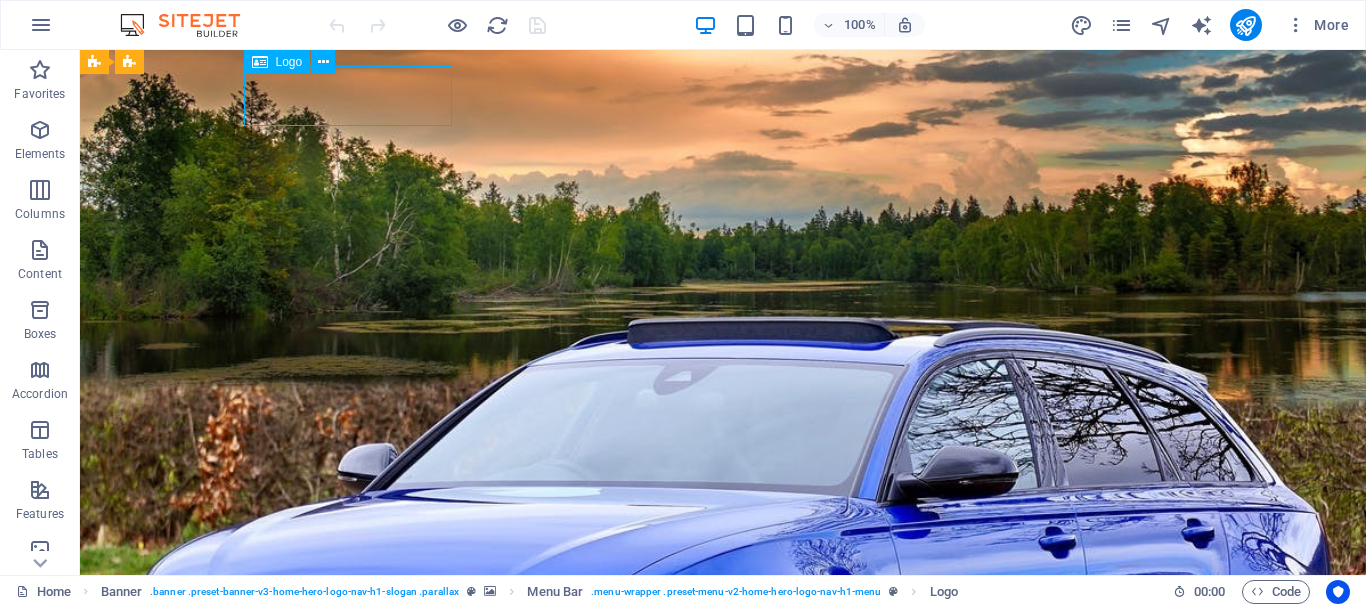 click at bounding box center [260, 62] 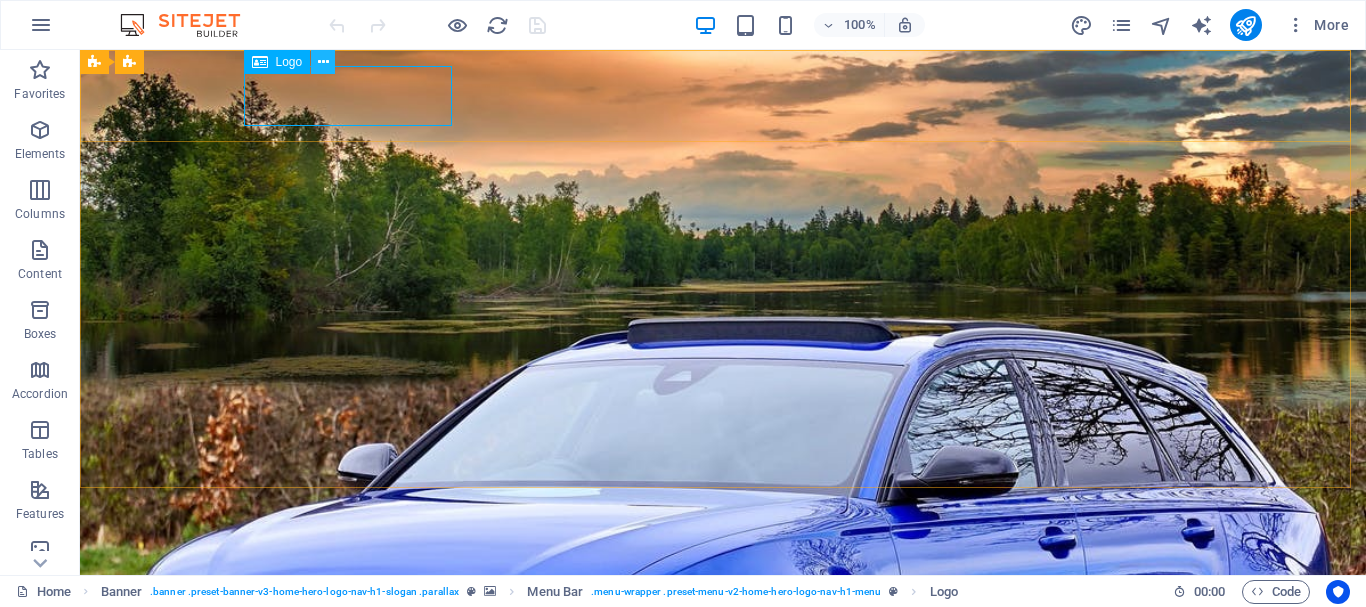 click at bounding box center [323, 62] 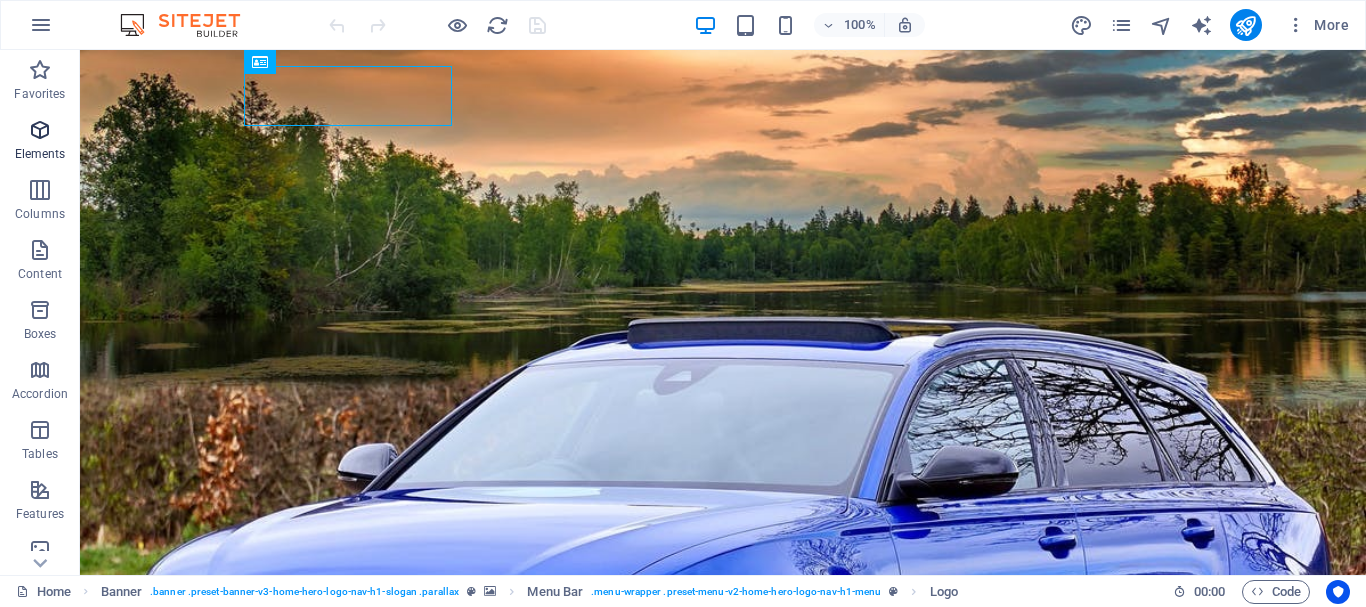 click at bounding box center (40, 130) 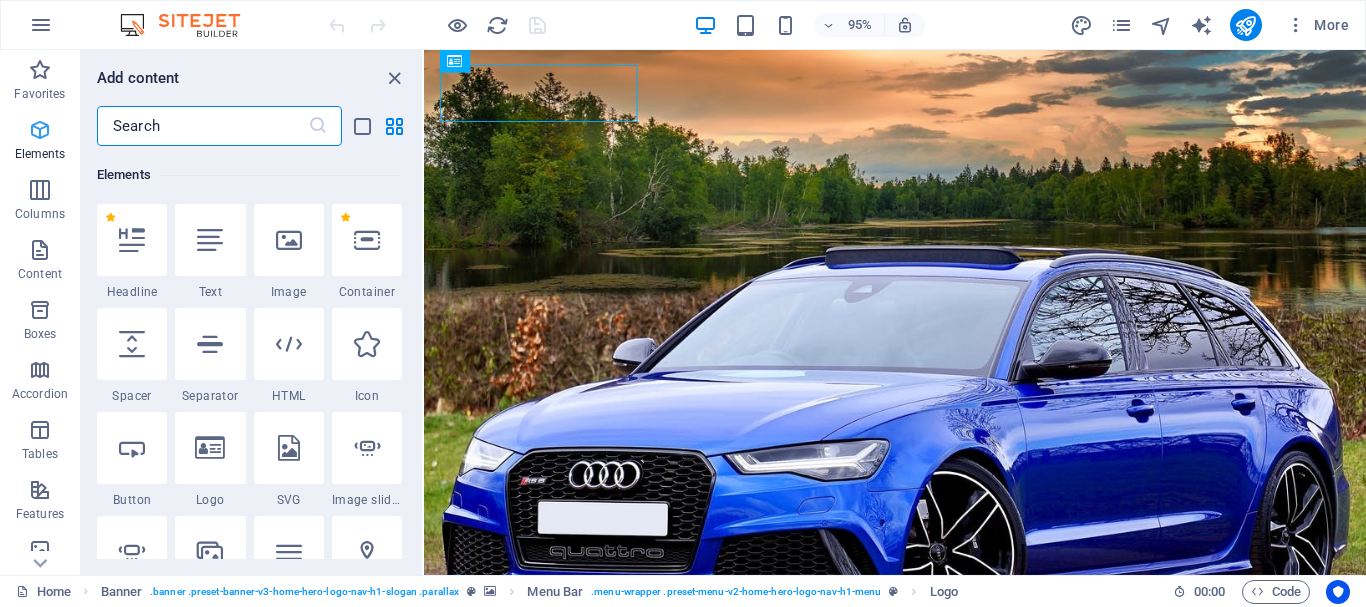 scroll, scrollTop: 213, scrollLeft: 0, axis: vertical 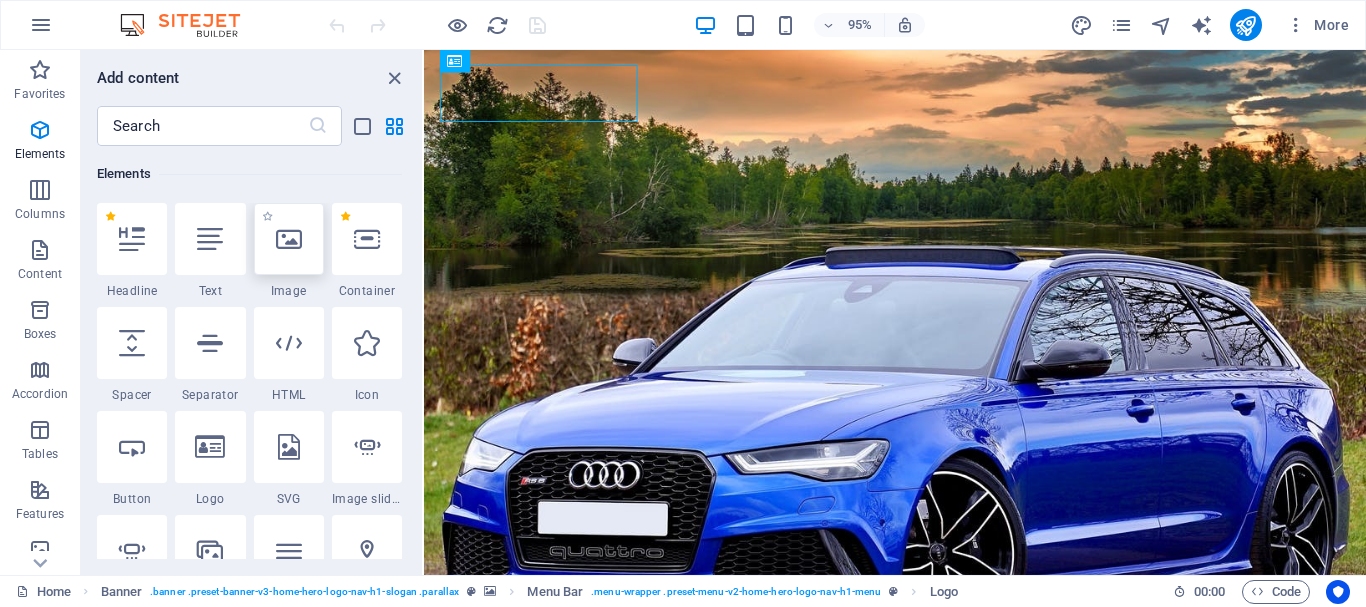 click at bounding box center (289, 239) 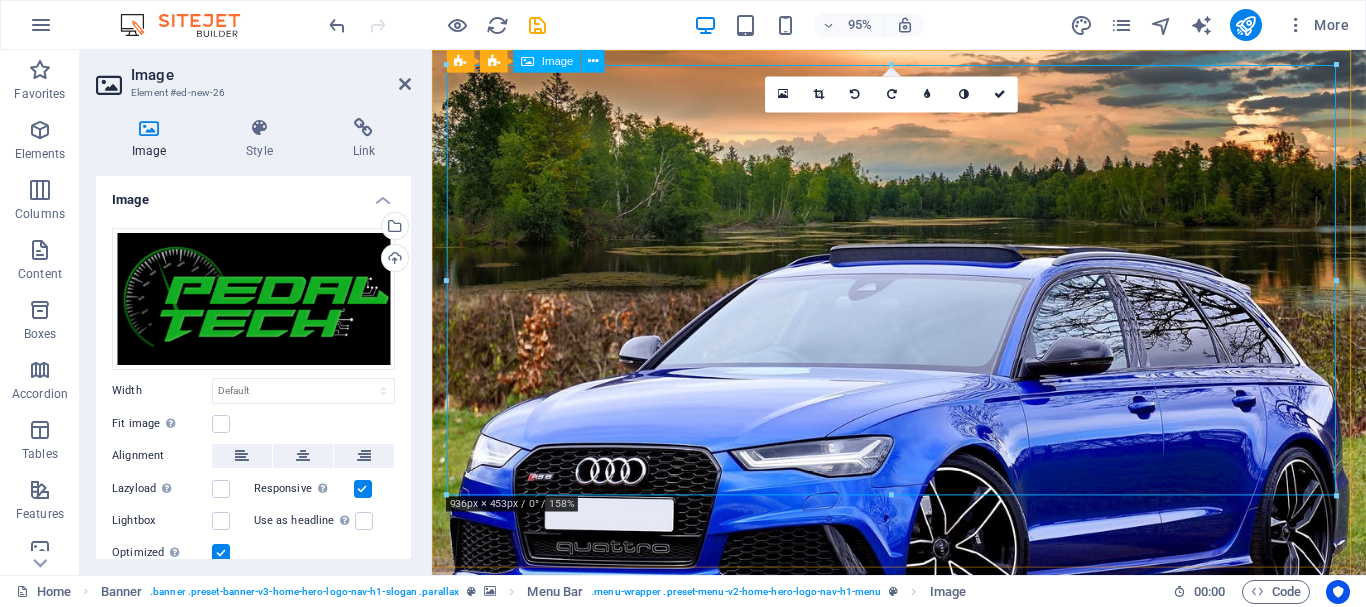 drag, startPoint x: 1767, startPoint y: 545, endPoint x: 839, endPoint y: 176, distance: 998.67163 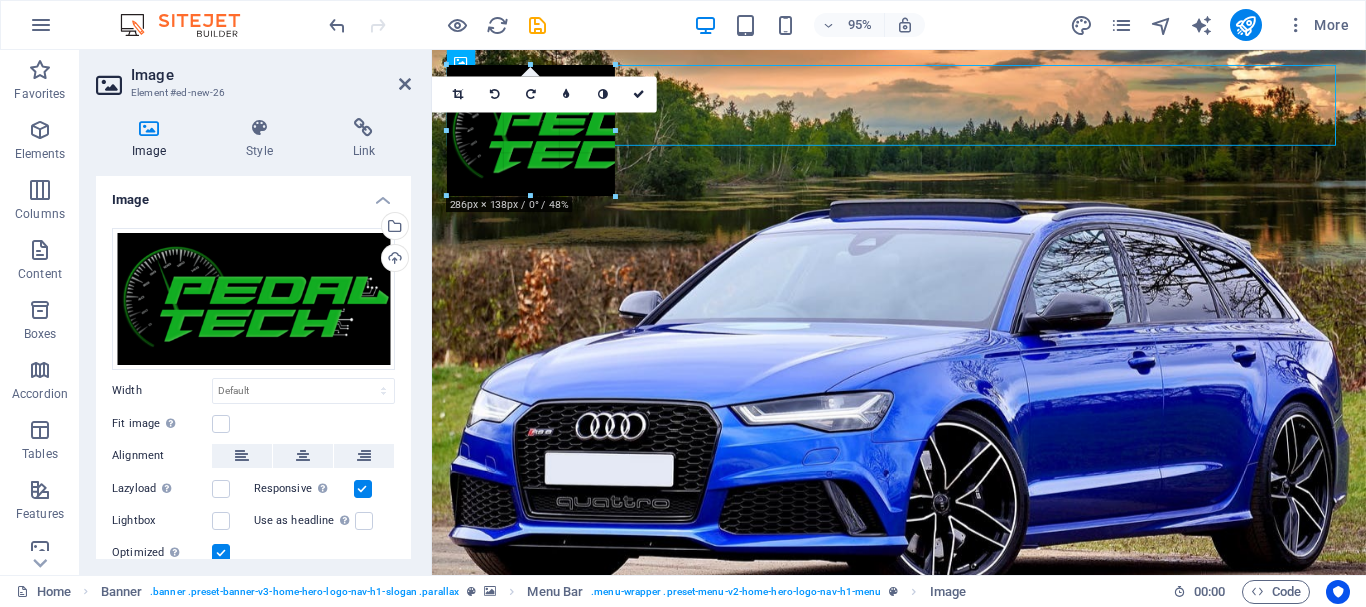 drag, startPoint x: 1337, startPoint y: 490, endPoint x: 132, endPoint y: 81, distance: 1272.5195 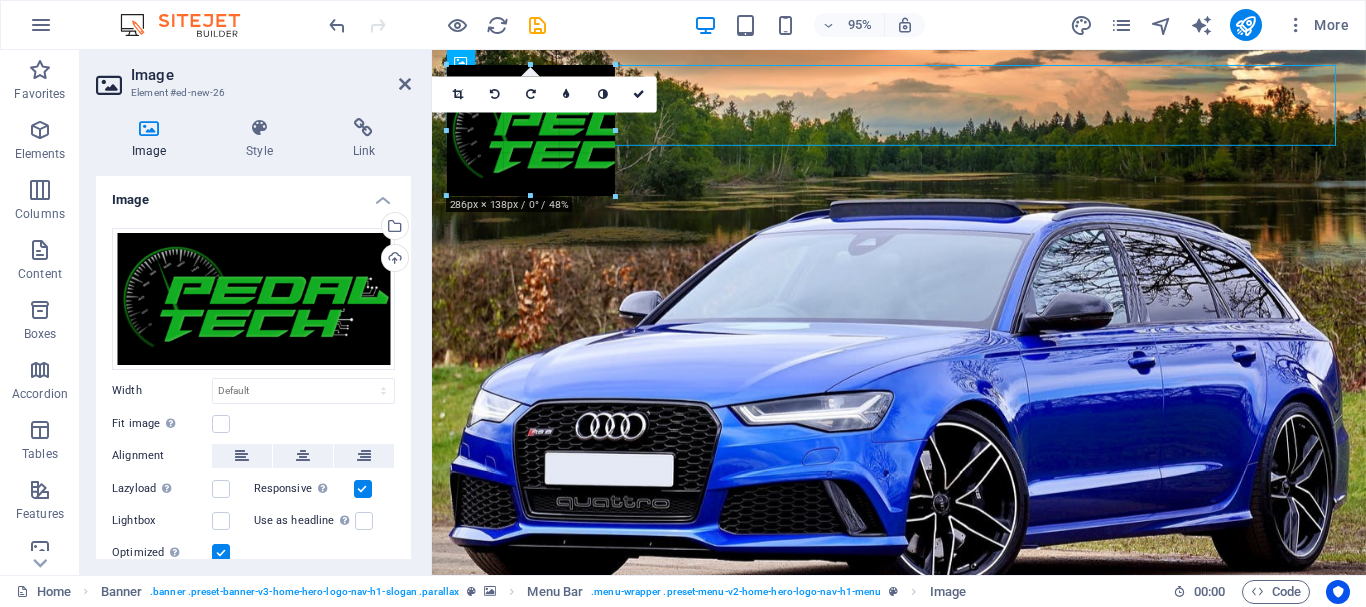type on "177" 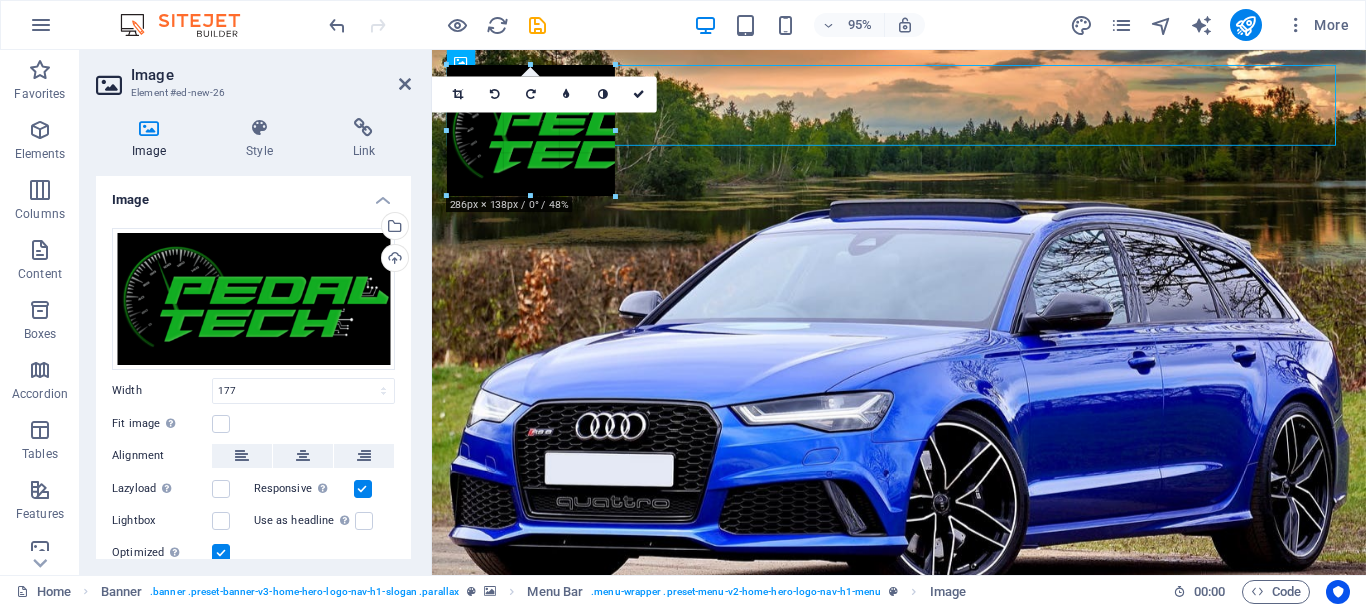 select on "px" 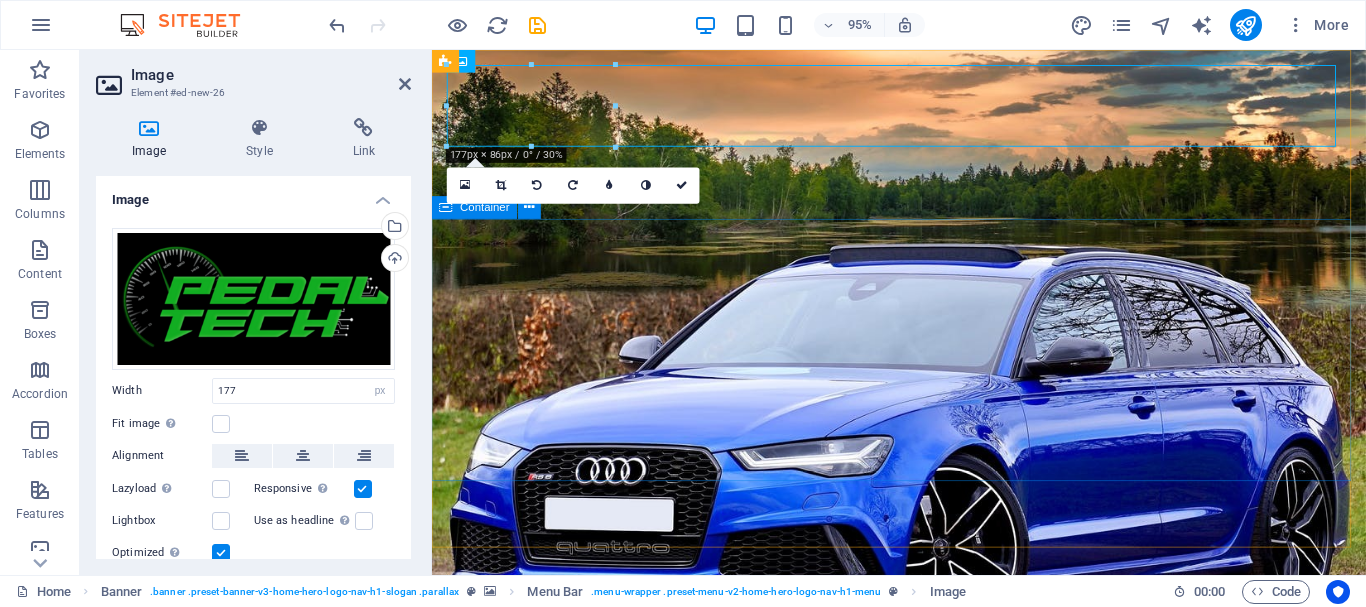 click on "Welcome to Pedal Tech We Remove Crash Data, Saving You Money!" at bounding box center (923, 962) 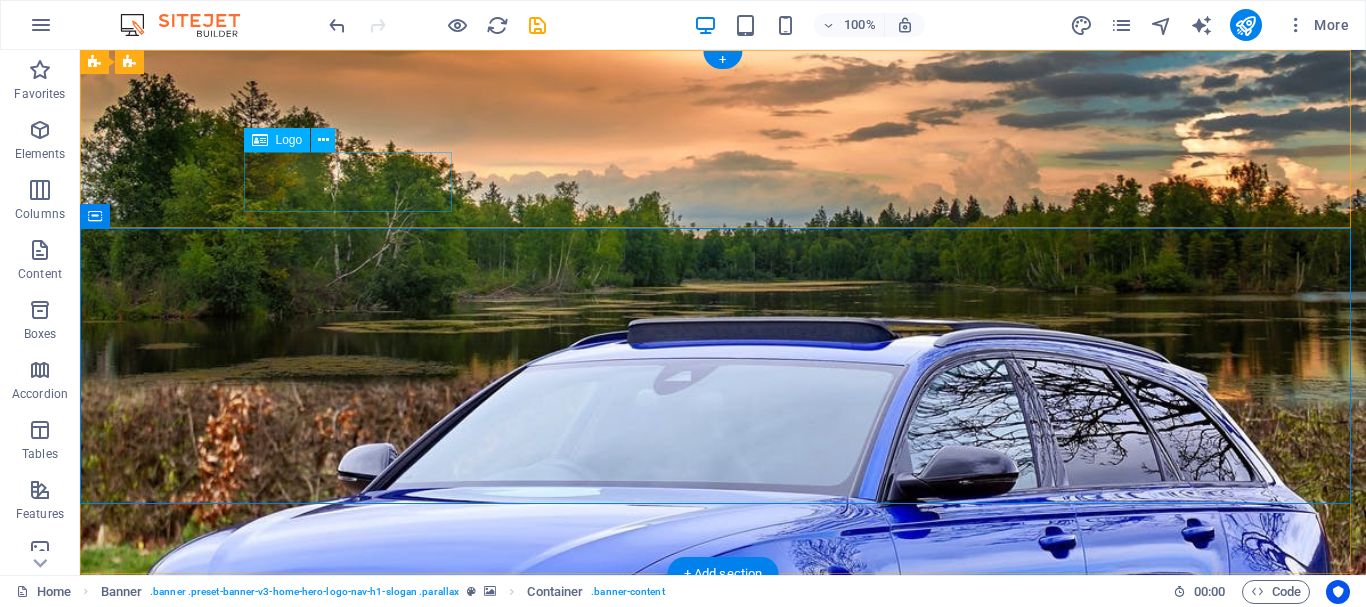 click on "Pedal Tech" at bounding box center (723, 728) 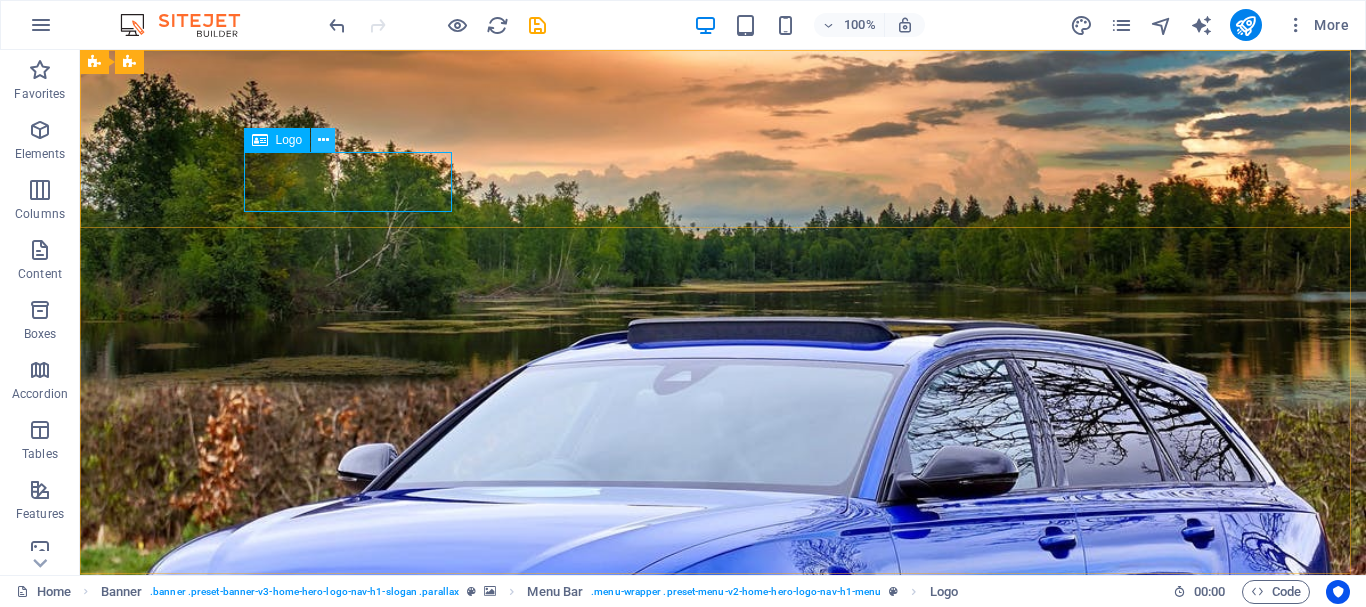 click at bounding box center (323, 140) 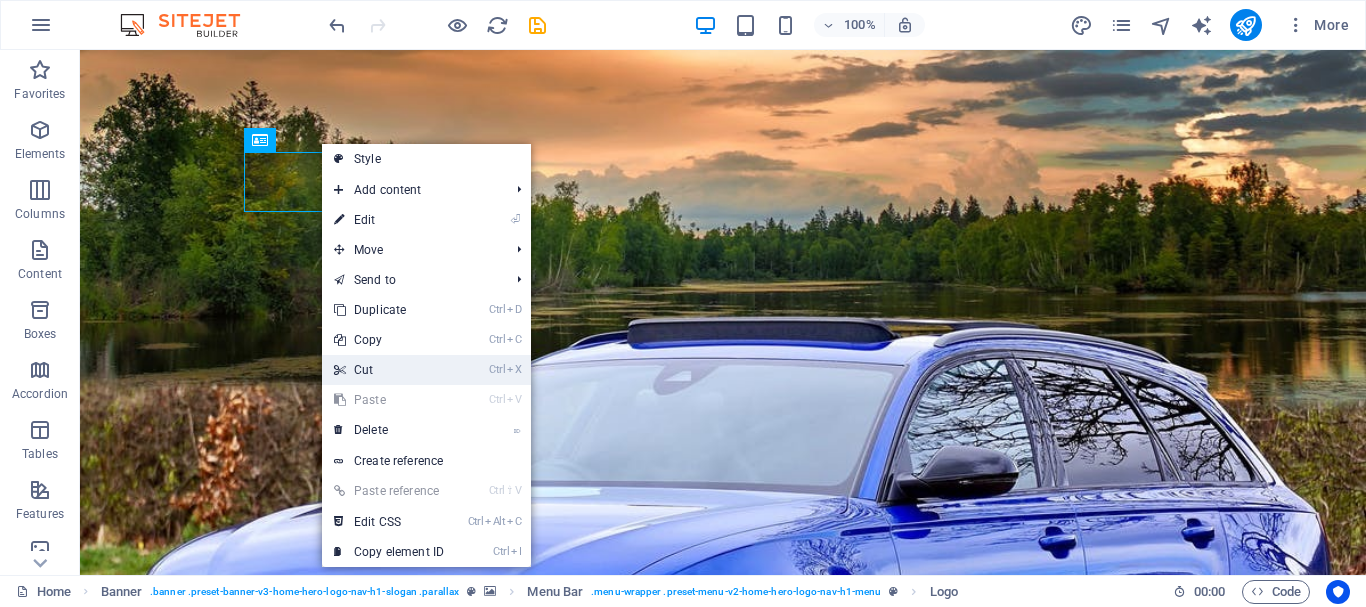 click on "Ctrl X  Cut" at bounding box center [389, 370] 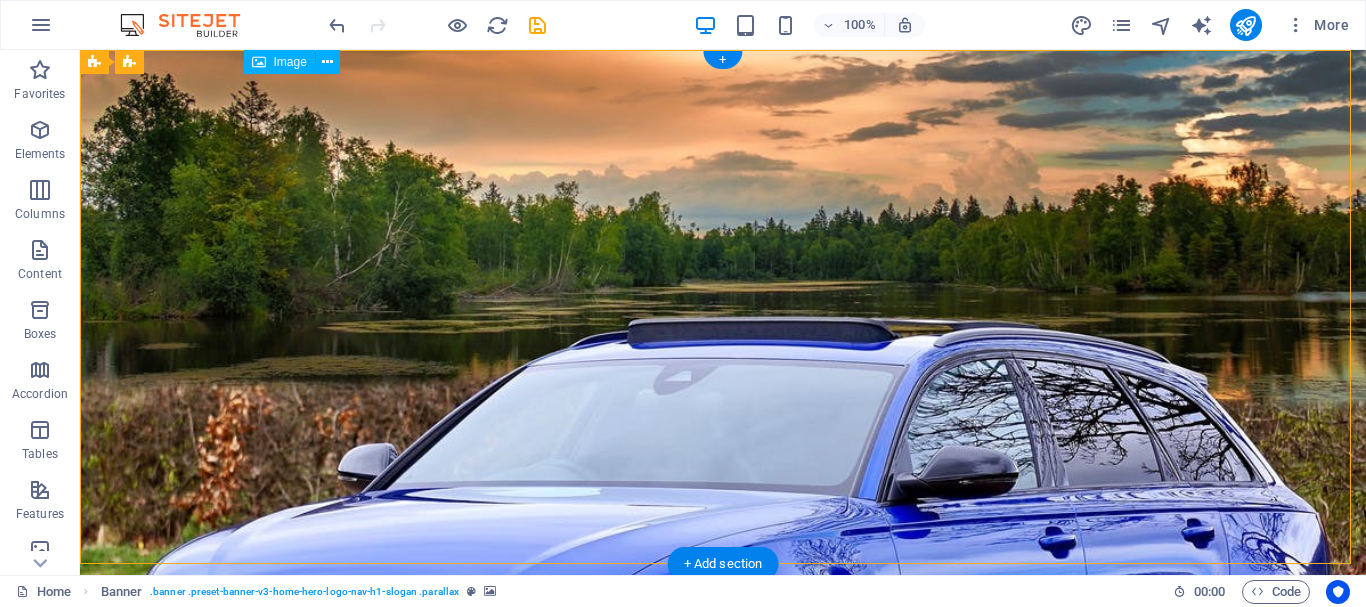 drag, startPoint x: 381, startPoint y: 83, endPoint x: 379, endPoint y: 150, distance: 67.02985 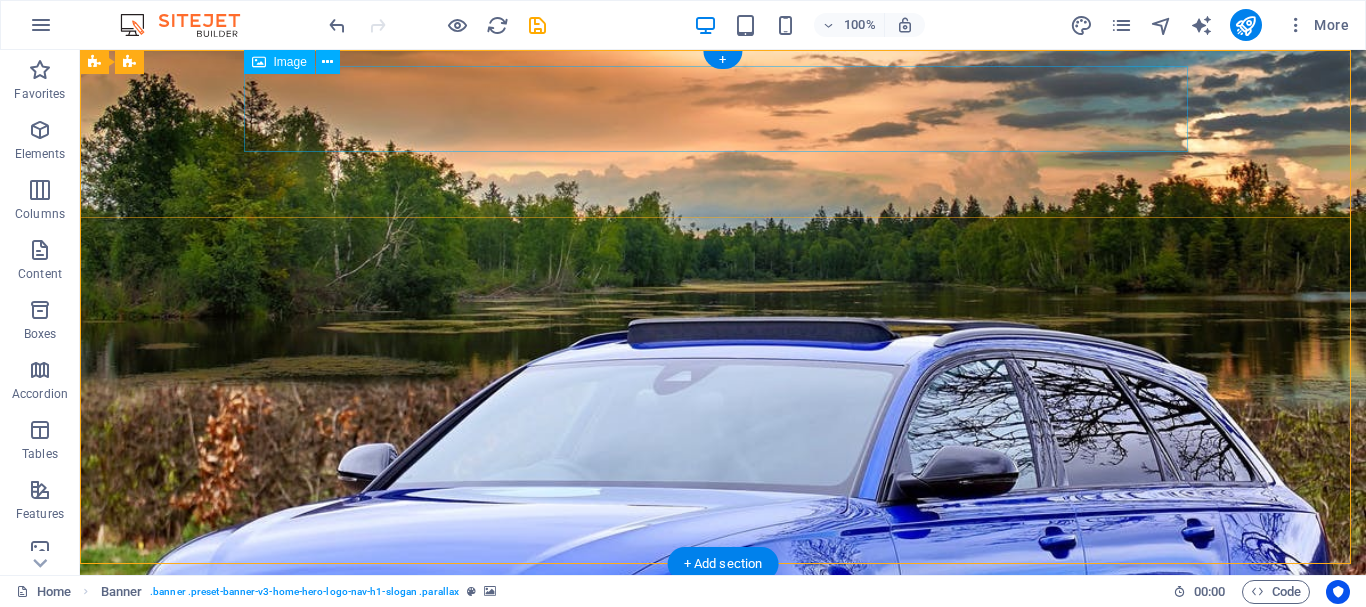 click at bounding box center [723, 632] 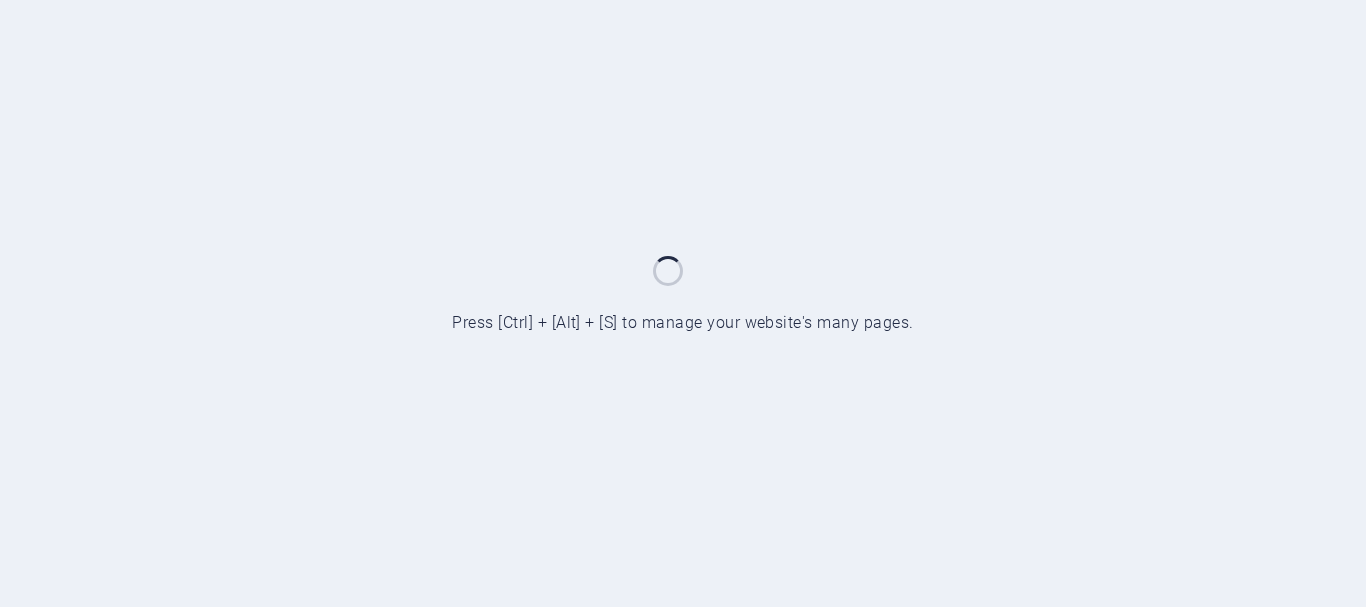 scroll, scrollTop: 0, scrollLeft: 0, axis: both 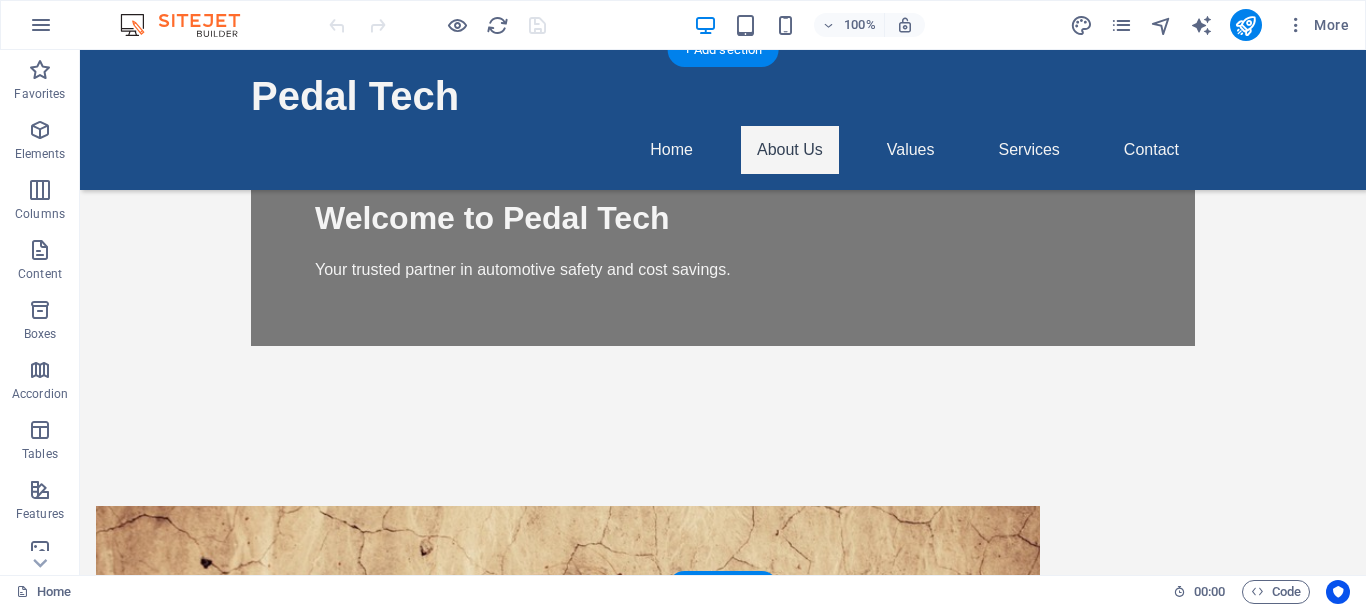 click at bounding box center (568, 695) 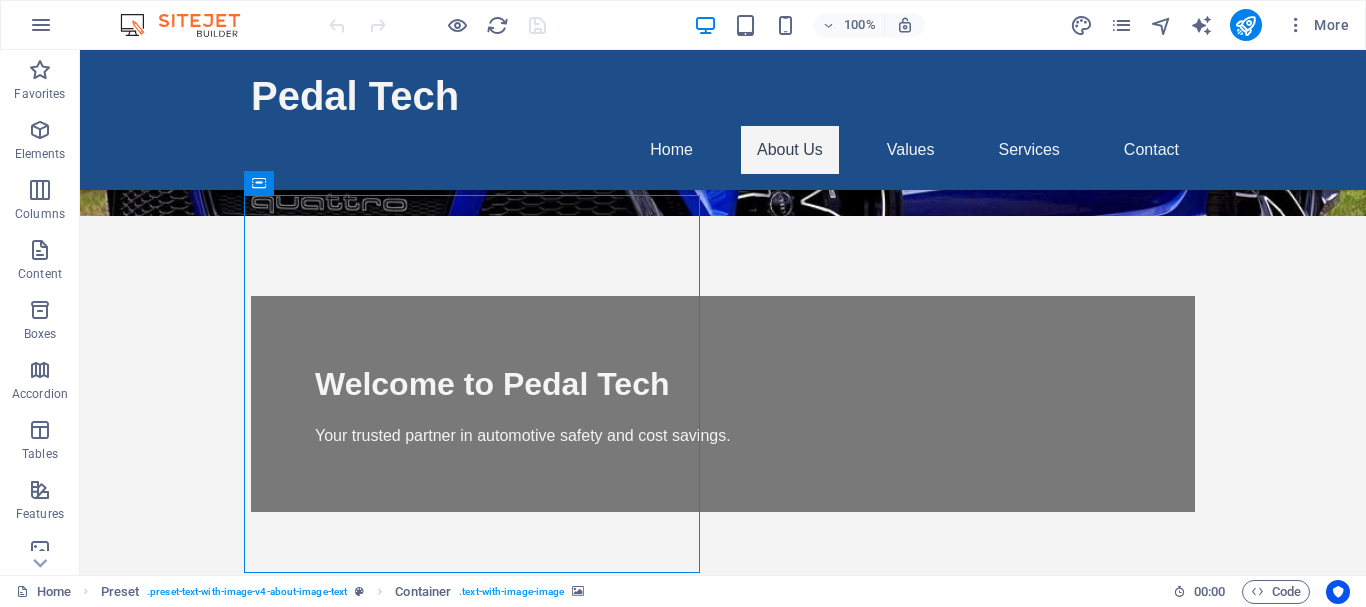 scroll, scrollTop: 484, scrollLeft: 0, axis: vertical 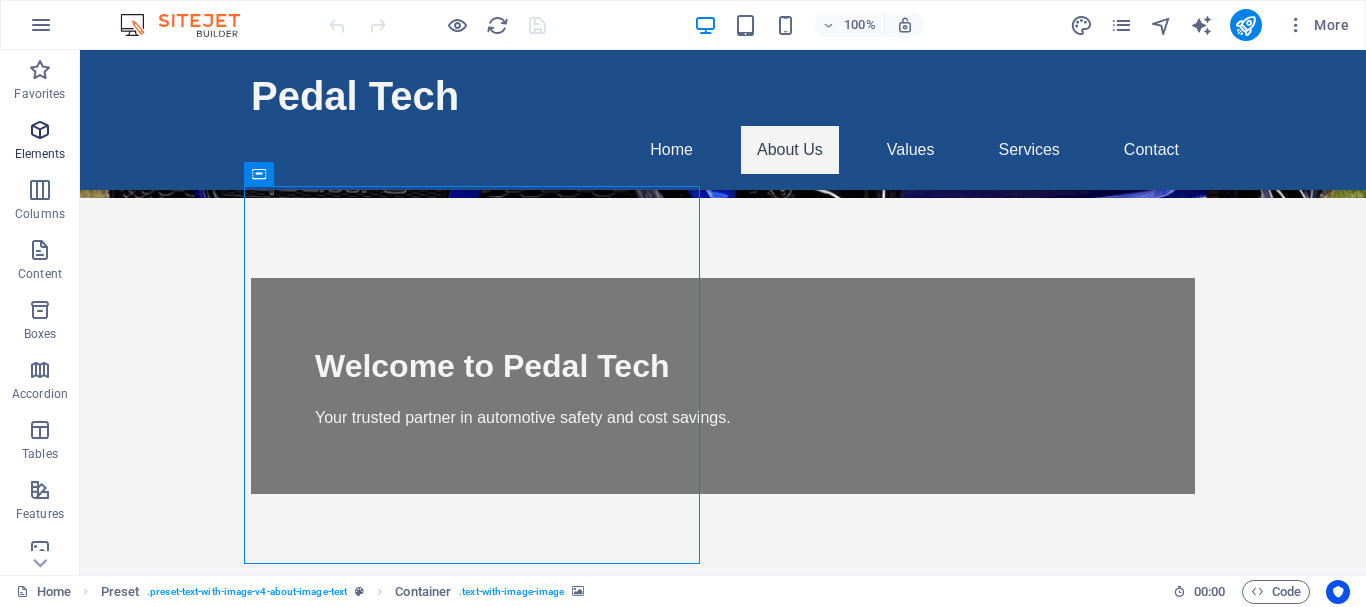 click at bounding box center [40, 130] 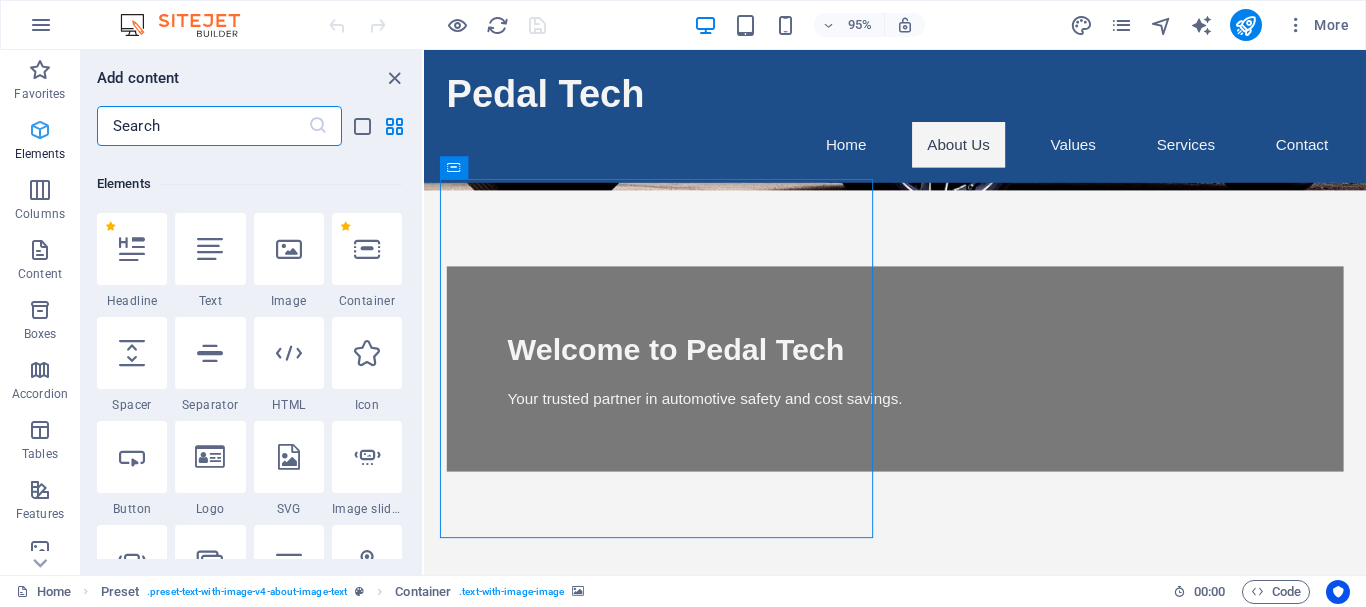 scroll, scrollTop: 213, scrollLeft: 0, axis: vertical 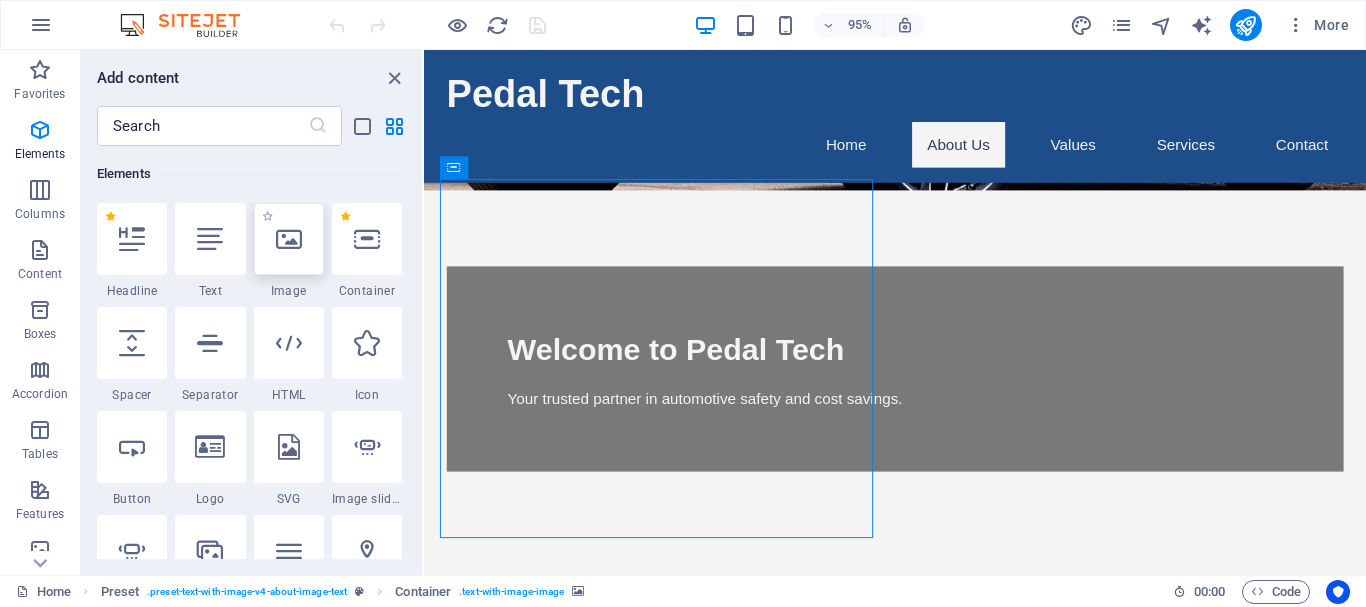 click at bounding box center [289, 239] 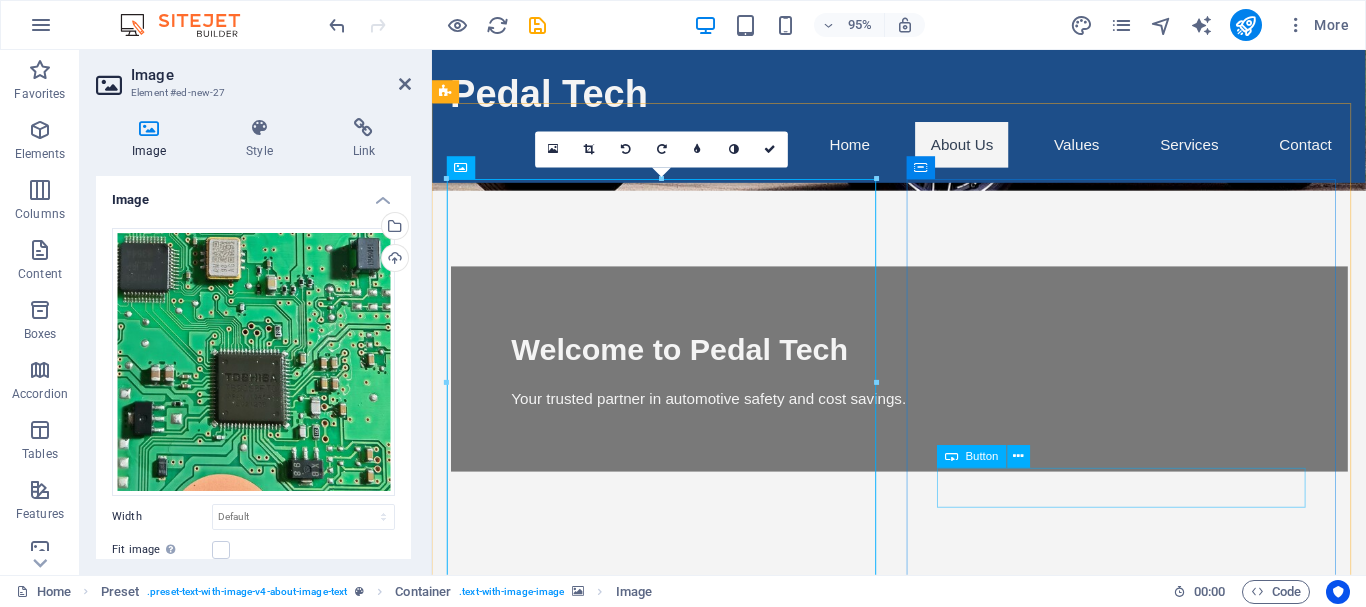click on "Learn More" at bounding box center [920, 2254] 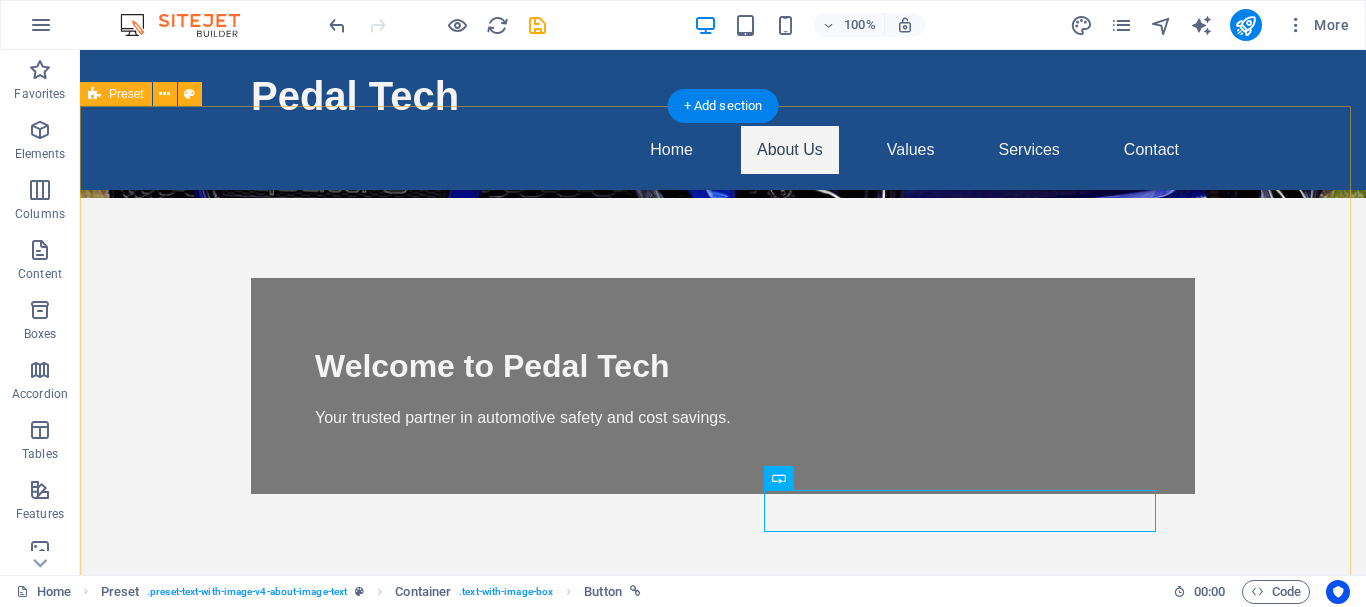 click on "About Pedal Tech At Pedal Tech, we specialize in removing crash data from airbag ECUs, helping vehicle owners save on expensive repair costs. We understand the importance of both safety and affordability in the automotive industry, which is why we offer efficient and reliable services to restore your vehicle without breaking the bank. Join us in redefining safety solutions with cutting-edge technology and expert service. Learn More" at bounding box center [723, 1623] 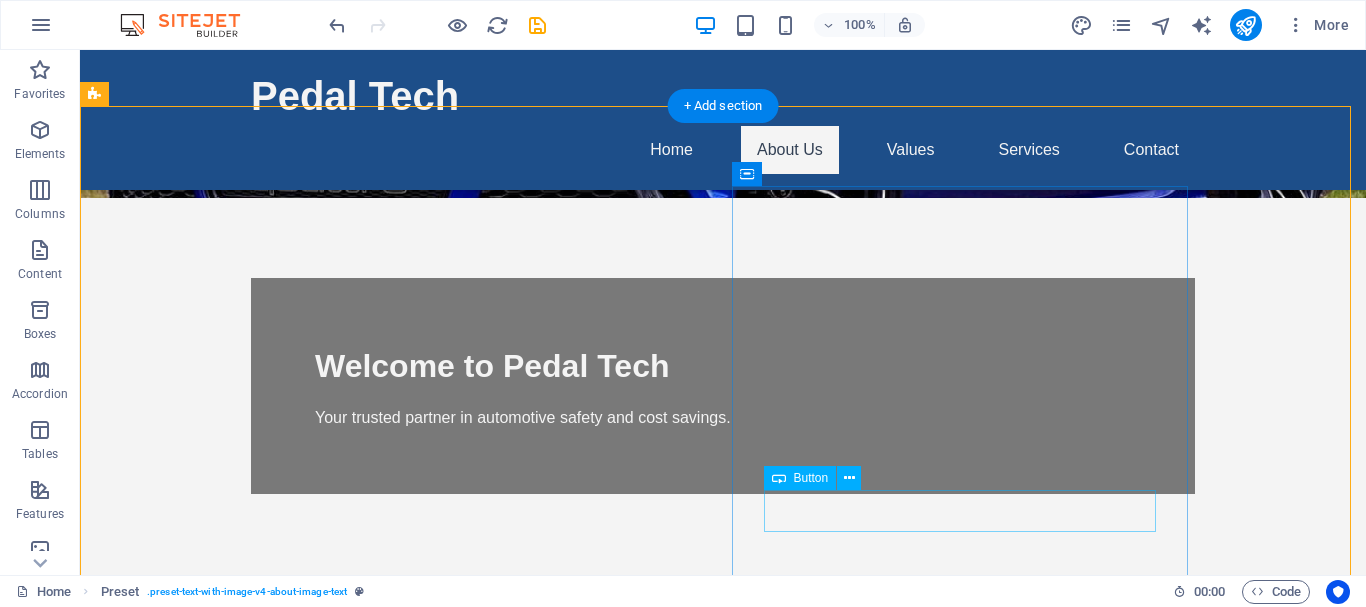 click on "Learn More" at bounding box center (568, 2540) 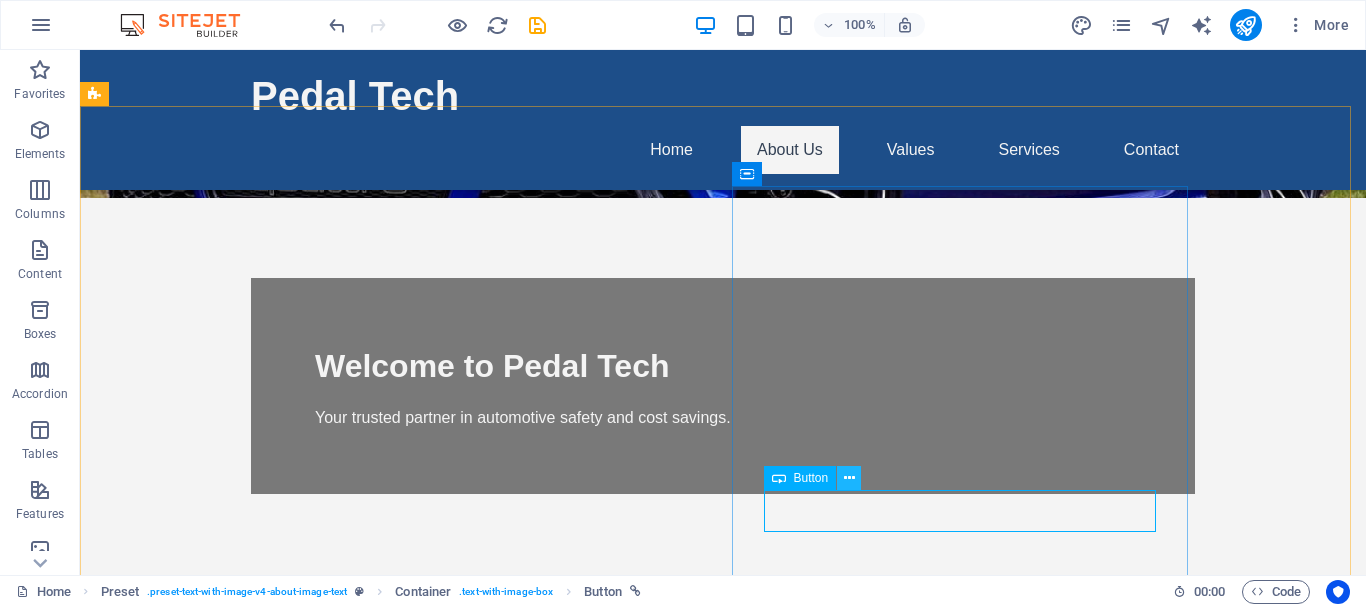 click at bounding box center [849, 478] 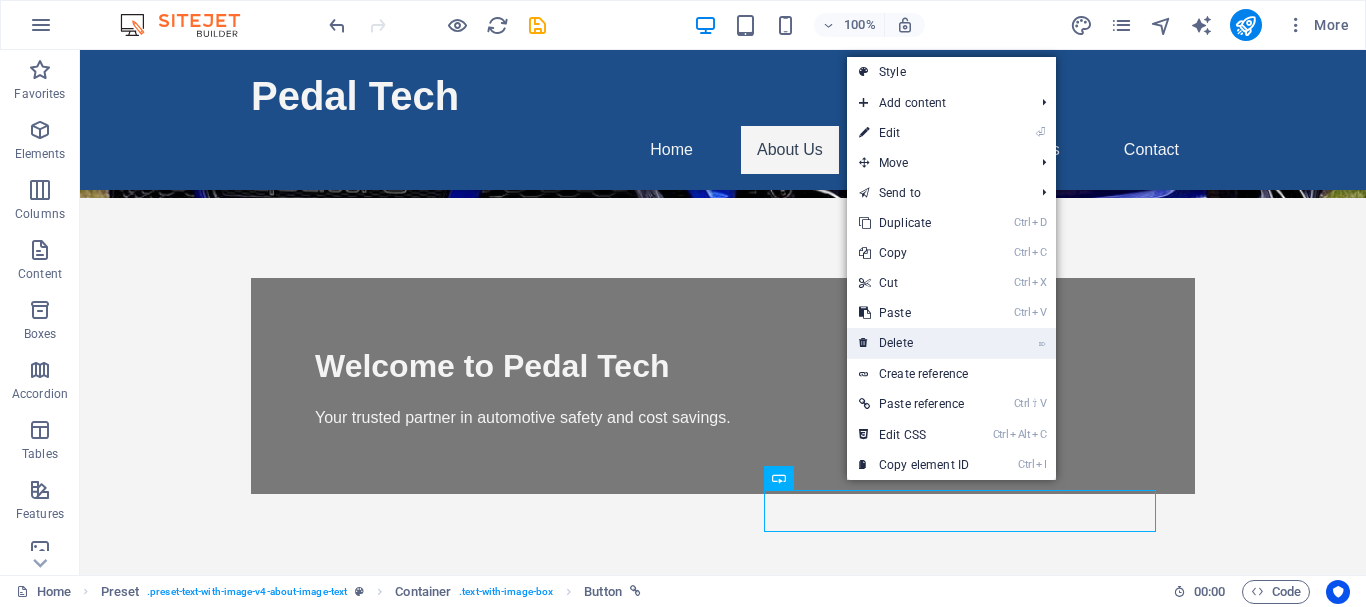 click on "⌦  Delete" at bounding box center [914, 343] 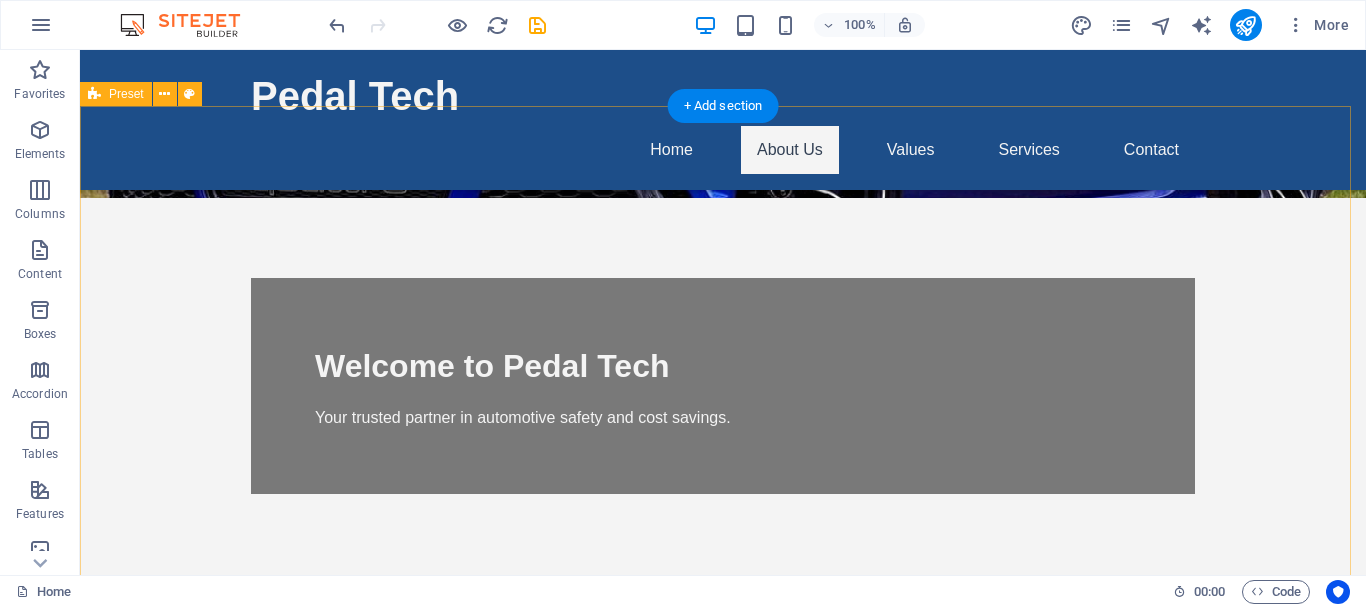 click on "About Pedal Tech At Pedal Tech, we specialize in removing crash data from airbag ECUs, helping vehicle owners save on expensive repair costs. We understand the importance of both safety and affordability in the automotive industry, which is why we offer efficient and reliable services to restore your vehicle without breaking the bank. Join us in redefining safety solutions with cutting-edge technology and expert service." at bounding box center [723, 1604] 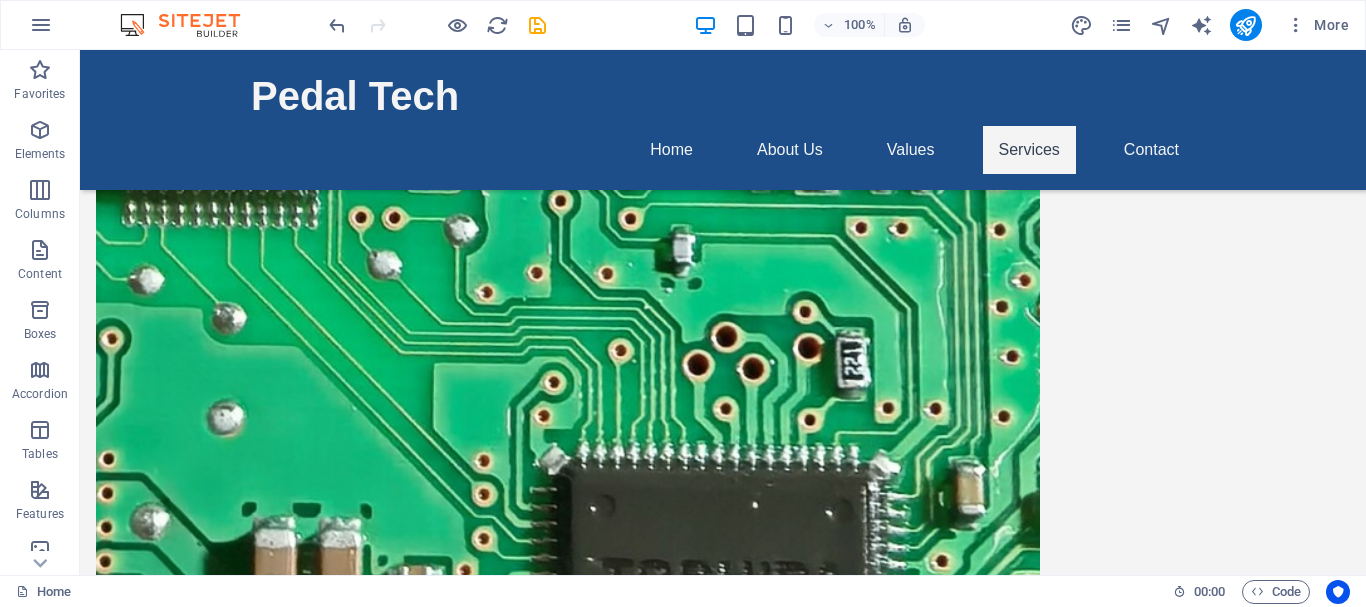 scroll, scrollTop: 1660, scrollLeft: 0, axis: vertical 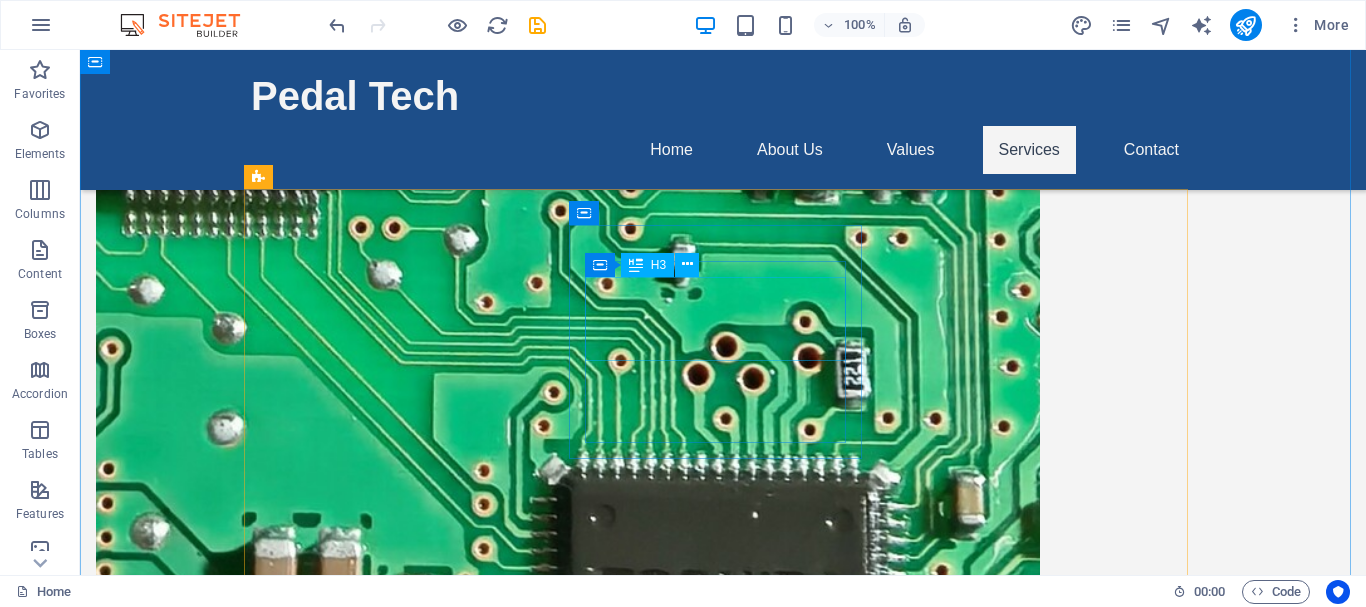 click on "ECU Reprogramming" at bounding box center (397, 3071) 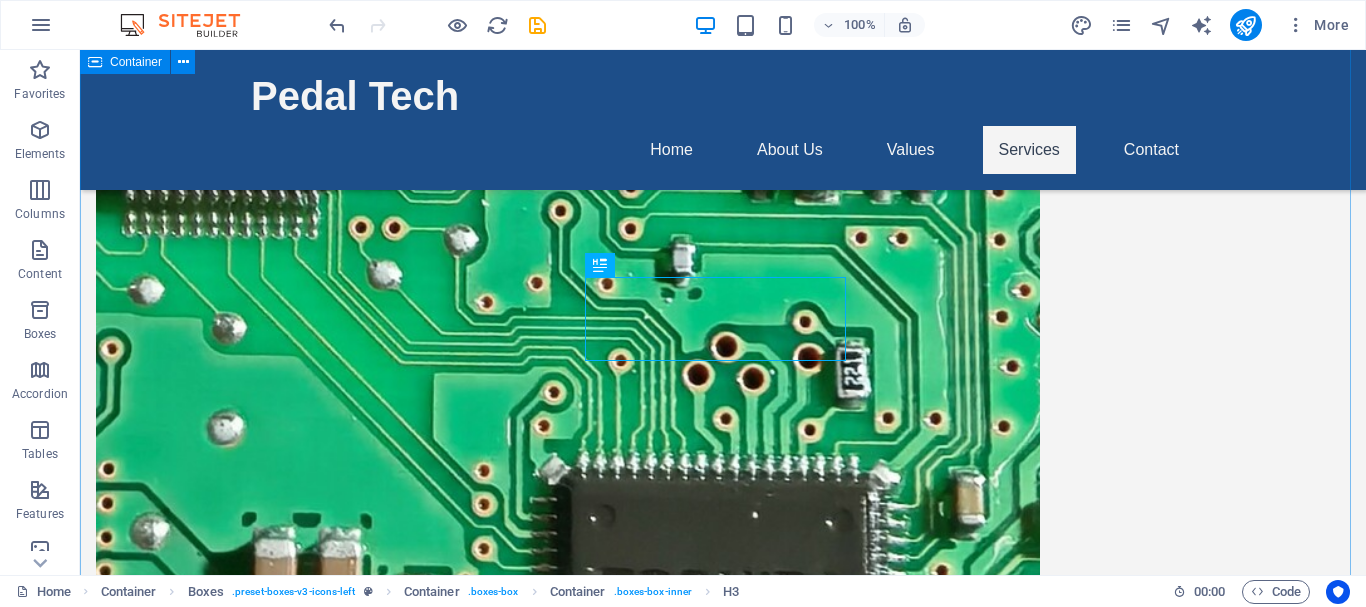 click on "Our Services Crash Data Removal We specialize in removing crash data from airbag ECUs to help you save on costly repairs. ECU Reprogramming Expert reprogramming of vehicle ECUs to ensure optimal performance and reliability. Safety Diagnostics Comprehensive safety diagnostics to identify and rectify issues affecting your vehicle's performance. Vehicle Integration Solutions Seamless integration services for various automotive systems to enhance vehicle functionality. Custom Vehicle Solutions Tailored solutions for your unique automotive challenges, designed to fit your needs. Customers Support & Consultation Dedicated customer support and consultation to navigate automotive issues efficiently." at bounding box center [723, 3508] 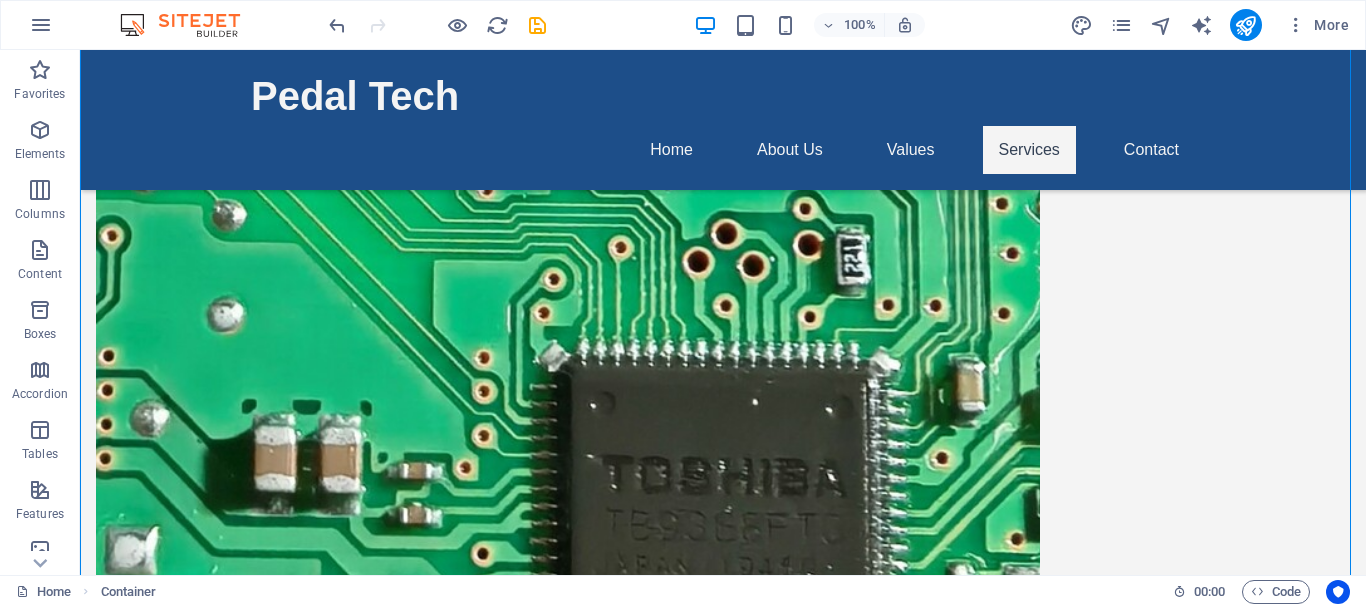 scroll, scrollTop: 1754, scrollLeft: 0, axis: vertical 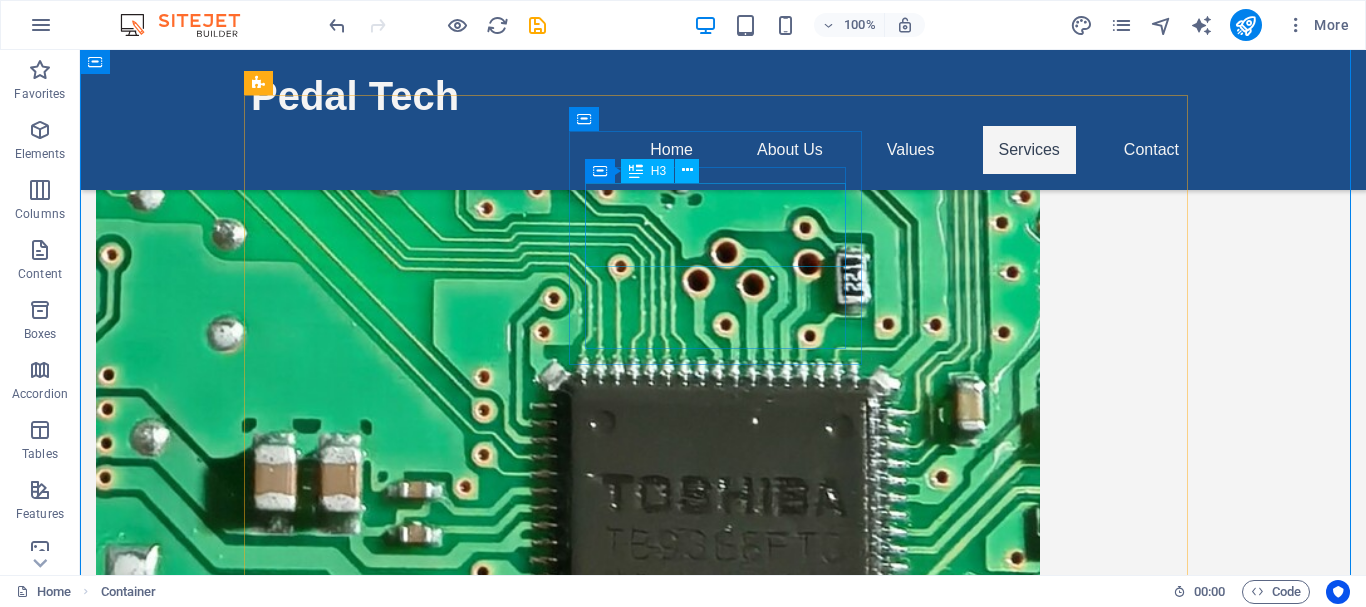 click on "ECU Reprogramming" at bounding box center [397, 2977] 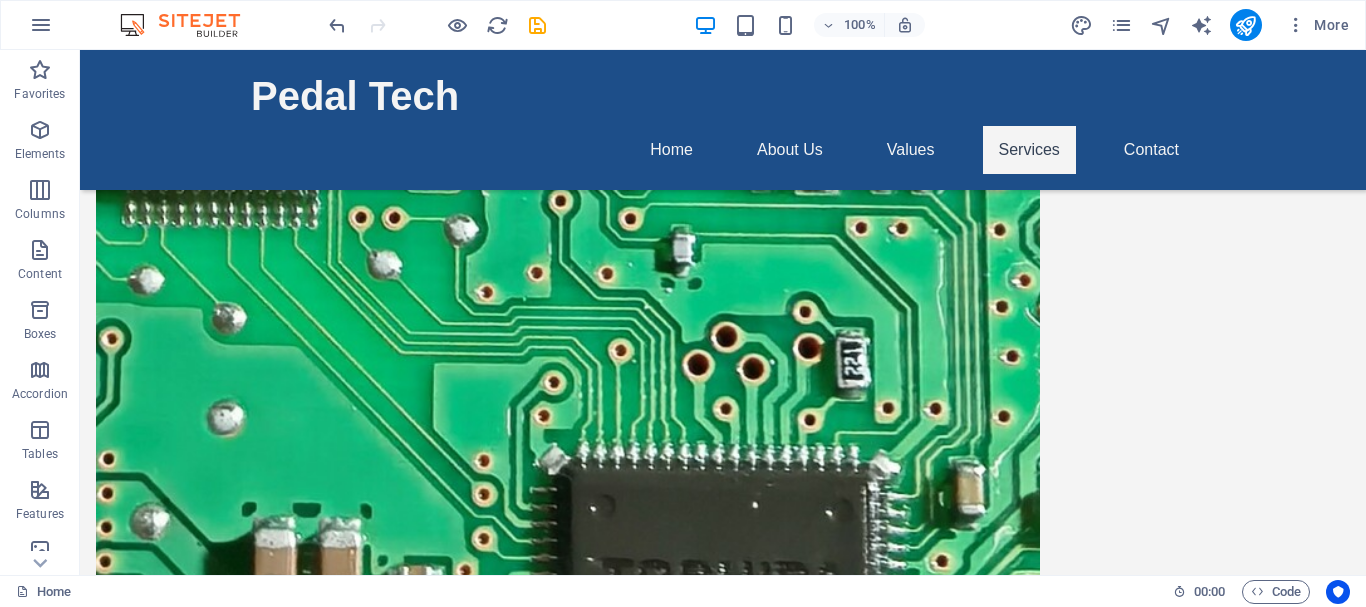scroll, scrollTop: 1688, scrollLeft: 0, axis: vertical 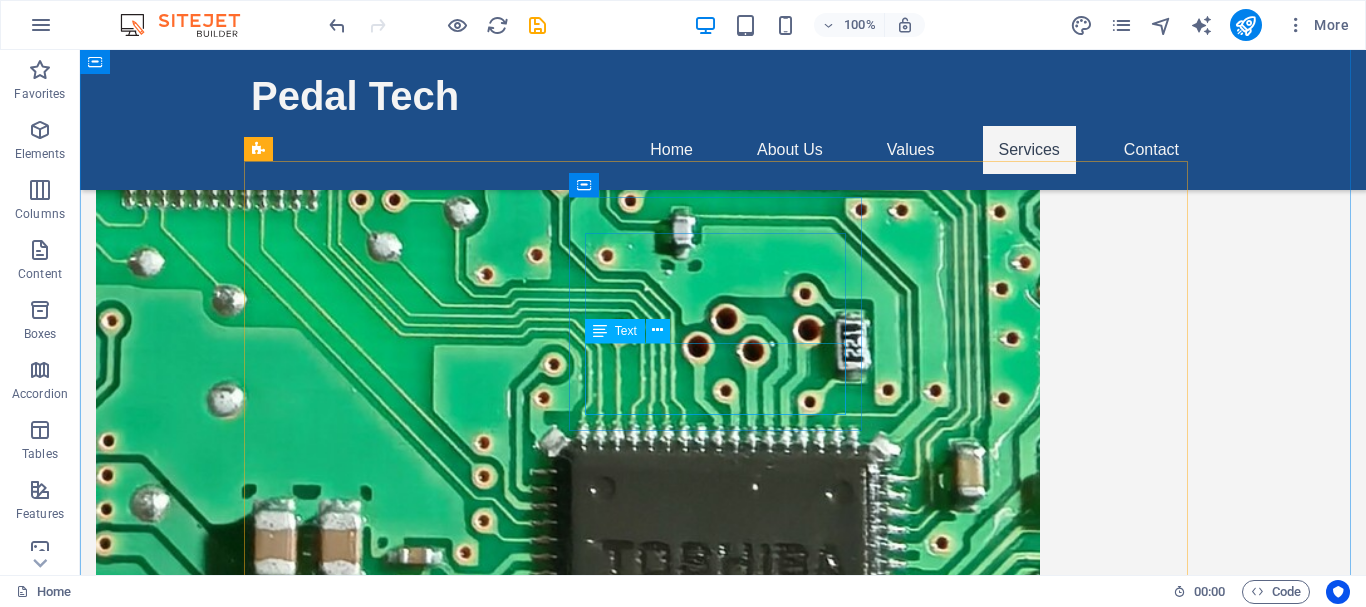 click on "Expert reprogramming of vehicle ECUs to ensure optimal performance and reliability." at bounding box center [397, 3131] 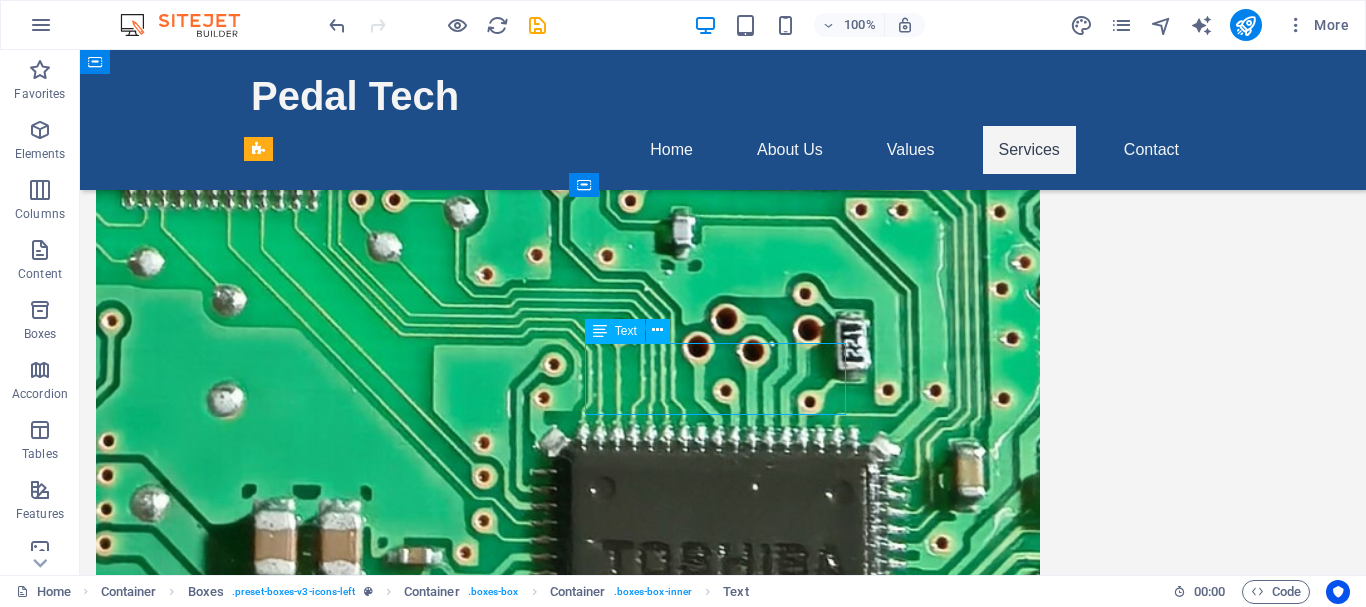 click on "Expert reprogramming of vehicle ECUs to ensure optimal performance and reliability." at bounding box center (397, 3131) 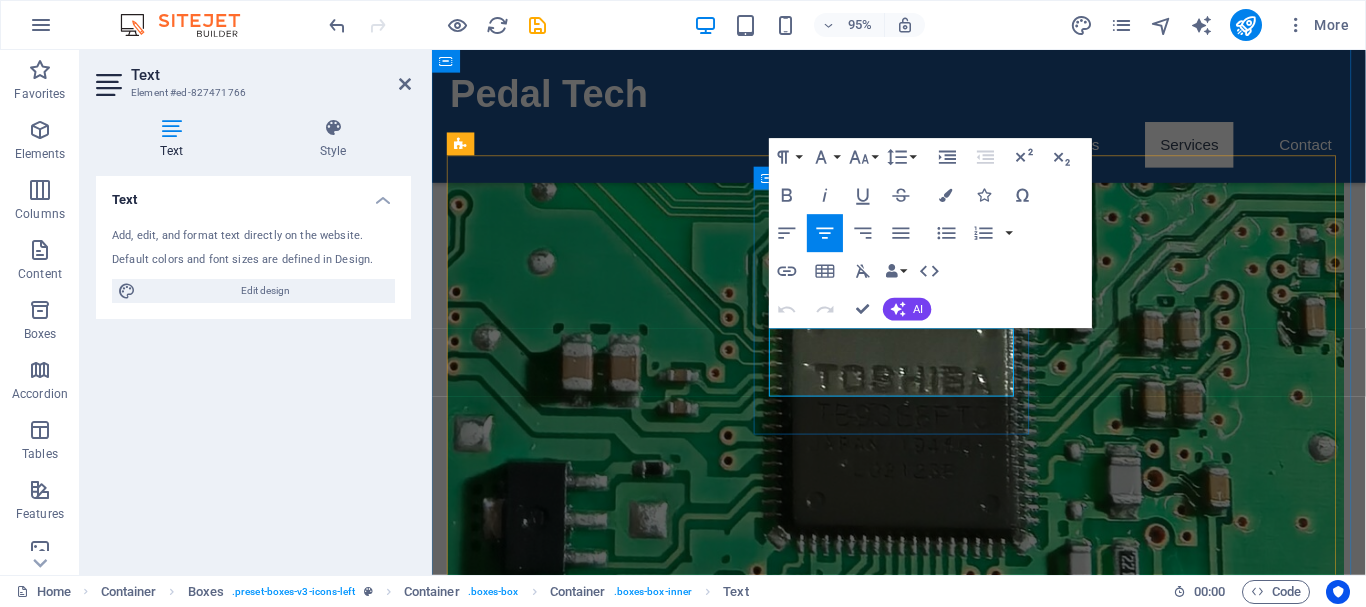 scroll, scrollTop: 1684, scrollLeft: 0, axis: vertical 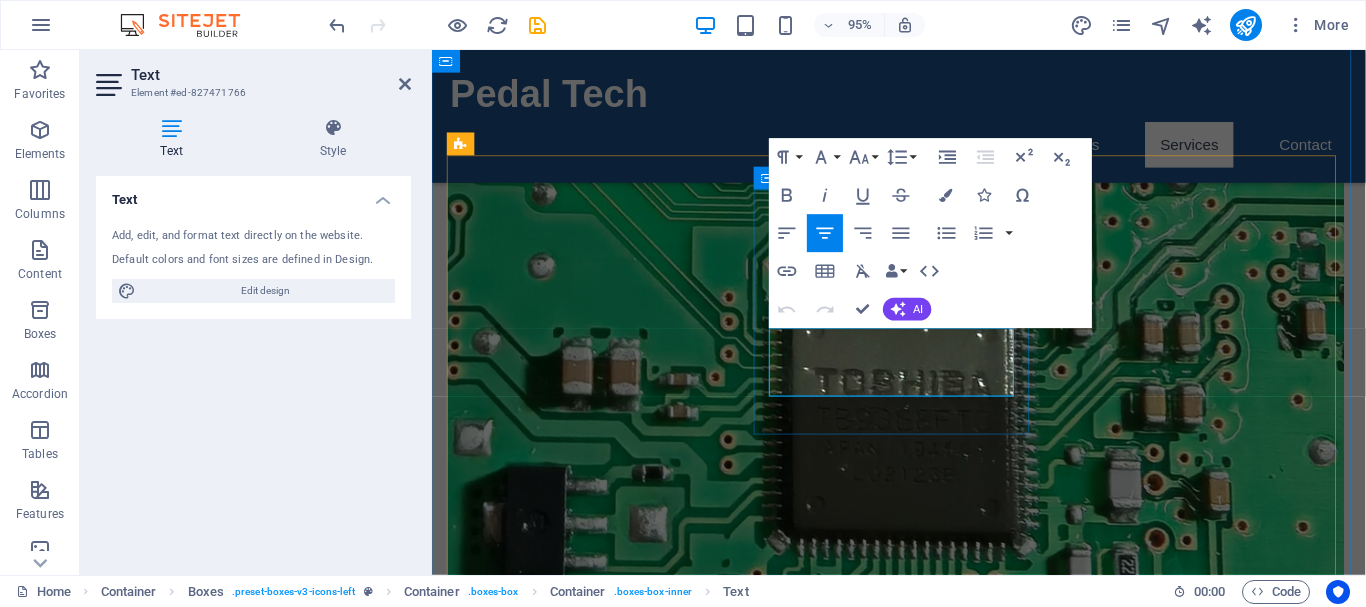 click on "Expert reprogramming of vehicle ECUs to ensure optimal performance and reliability." at bounding box center (598, 2845) 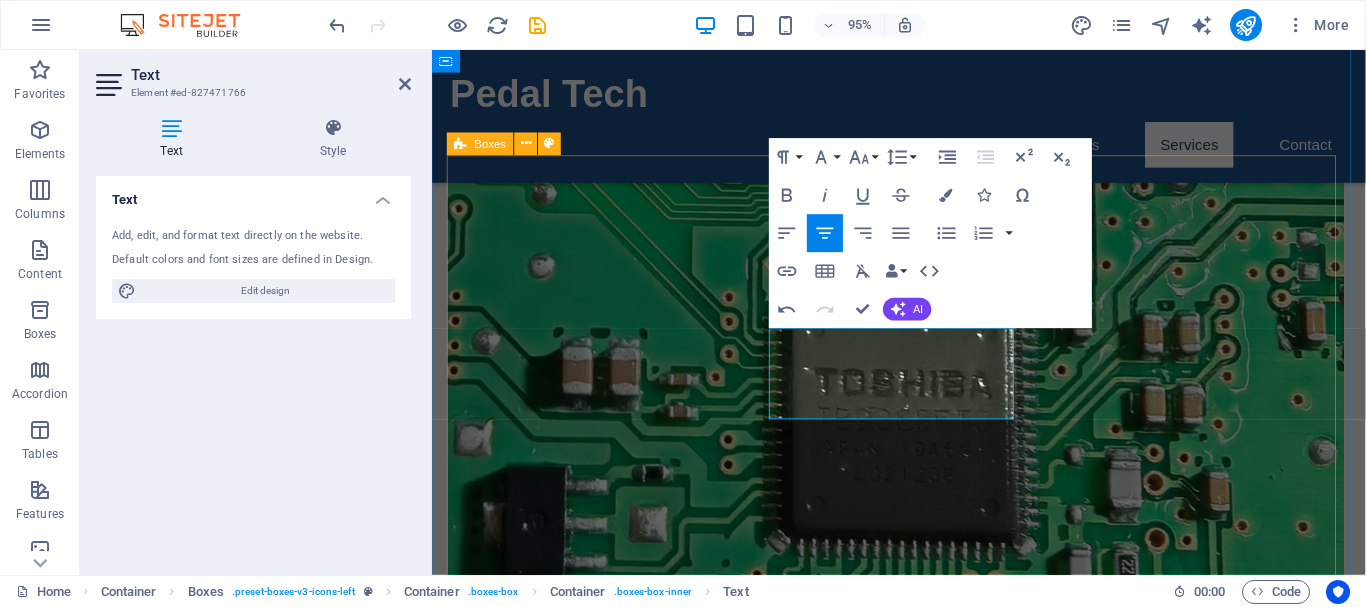 click on "Crash Data Removal We specialize in removing crash data from airbag ECUs to help you save on costly repairs. ECU Reprogramming Expert reprogramming of vehicle ECUs to ensure optimal performance and reliability of the airbag ECU. . Safety Diagnostics Comprehensive safety diagnostics to identify and rectify issues affecting your vehicle's performance. Vehicle Integration Solutions Seamless integration services for various automotive systems to enhance vehicle functionality. Custom Vehicle Solutions Tailored solutions for your unique automotive challenges, designed to fit your needs. Customers Support & Consultation Dedicated customer support and consultation to navigate automotive issues efficiently." at bounding box center (924, 3245) 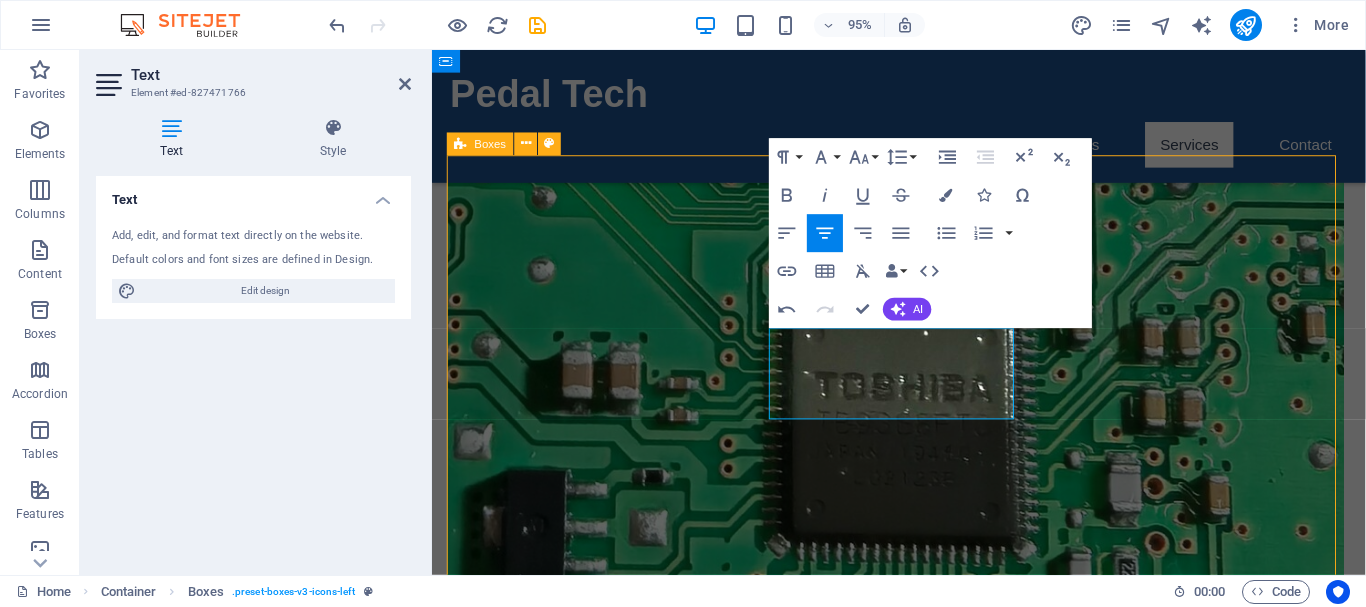 scroll, scrollTop: 1688, scrollLeft: 0, axis: vertical 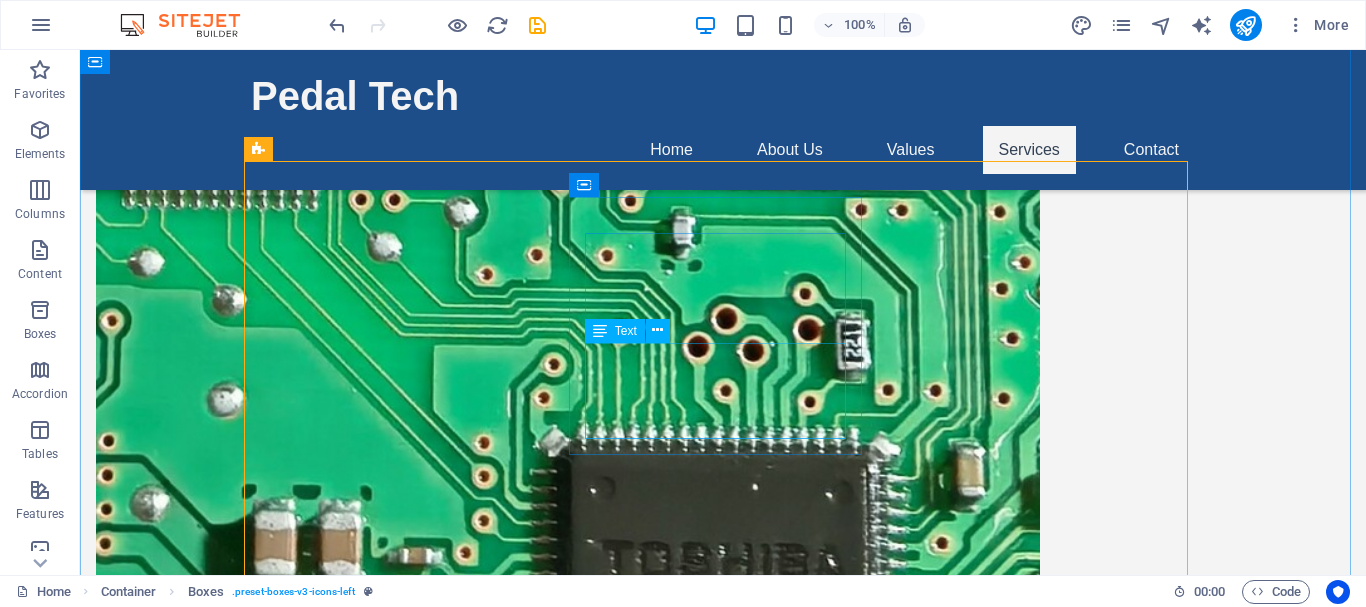click on "Expert reprogramming of vehicle ECUs to ensure optimal performance and reliability of the airbag ECU.." at bounding box center [397, 3143] 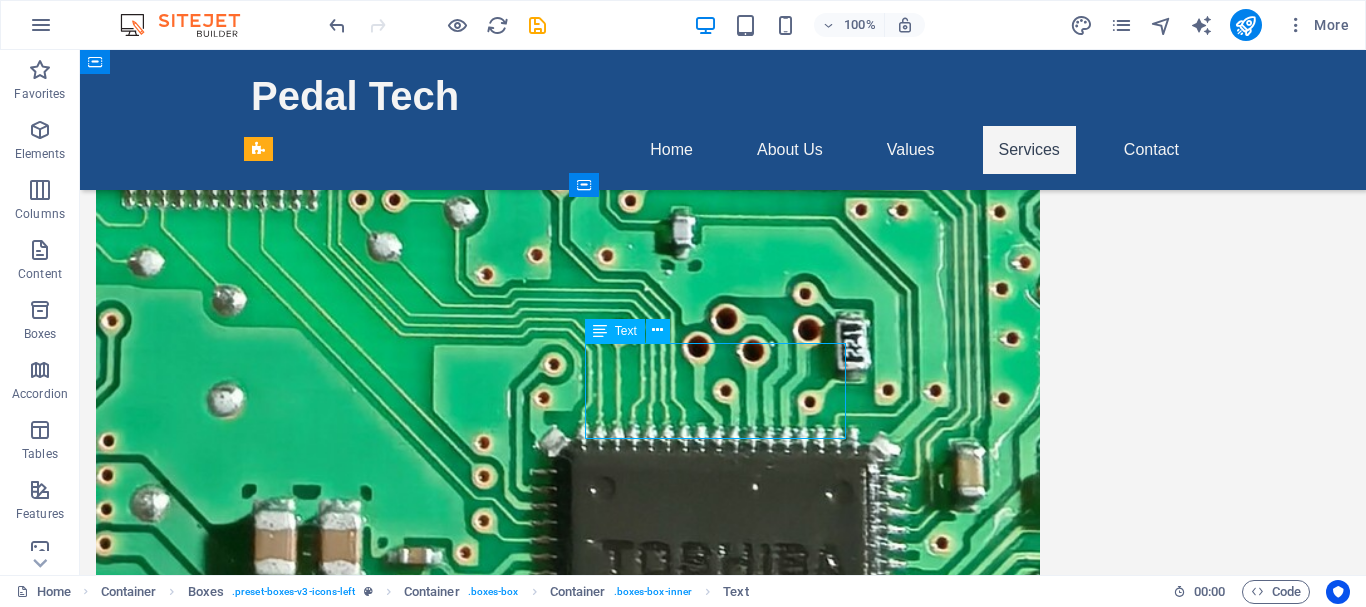 click on "Expert reprogramming of vehicle ECUs to ensure optimal performance and reliability of the airbag ECU.." at bounding box center (397, 3143) 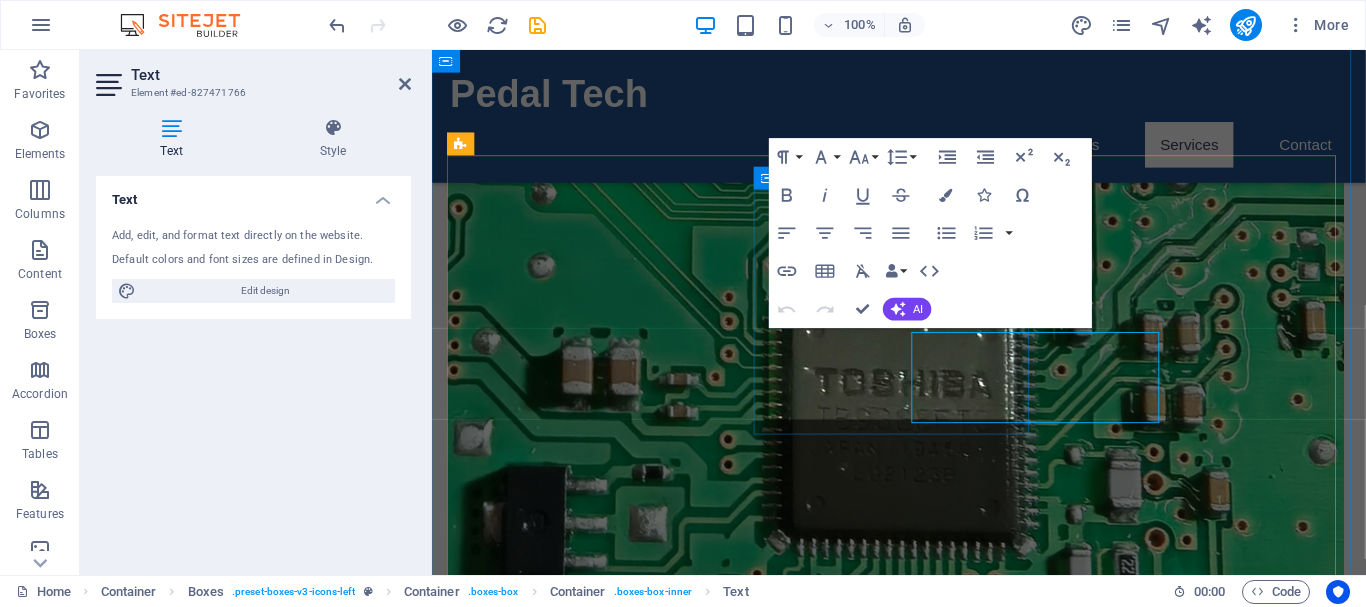 scroll, scrollTop: 1684, scrollLeft: 0, axis: vertical 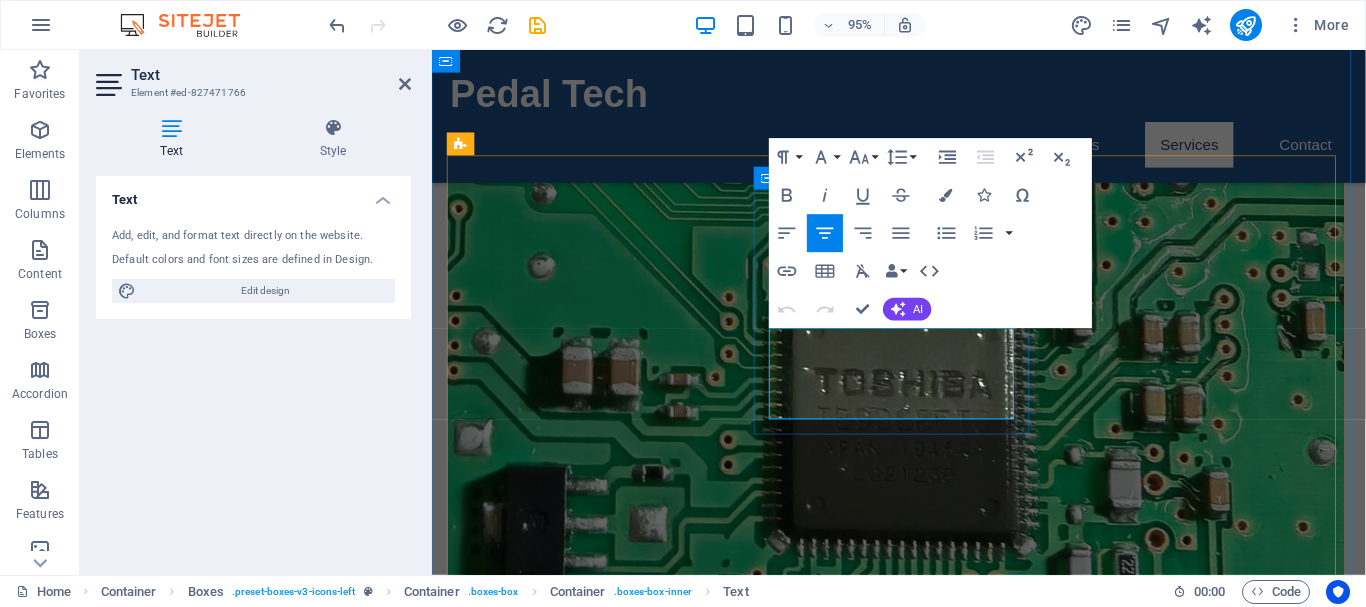 click on "Expert reprogramming of vehicle ECUs to ensure optimal performance and reliability of the airbag ECU.." at bounding box center (598, 2857) 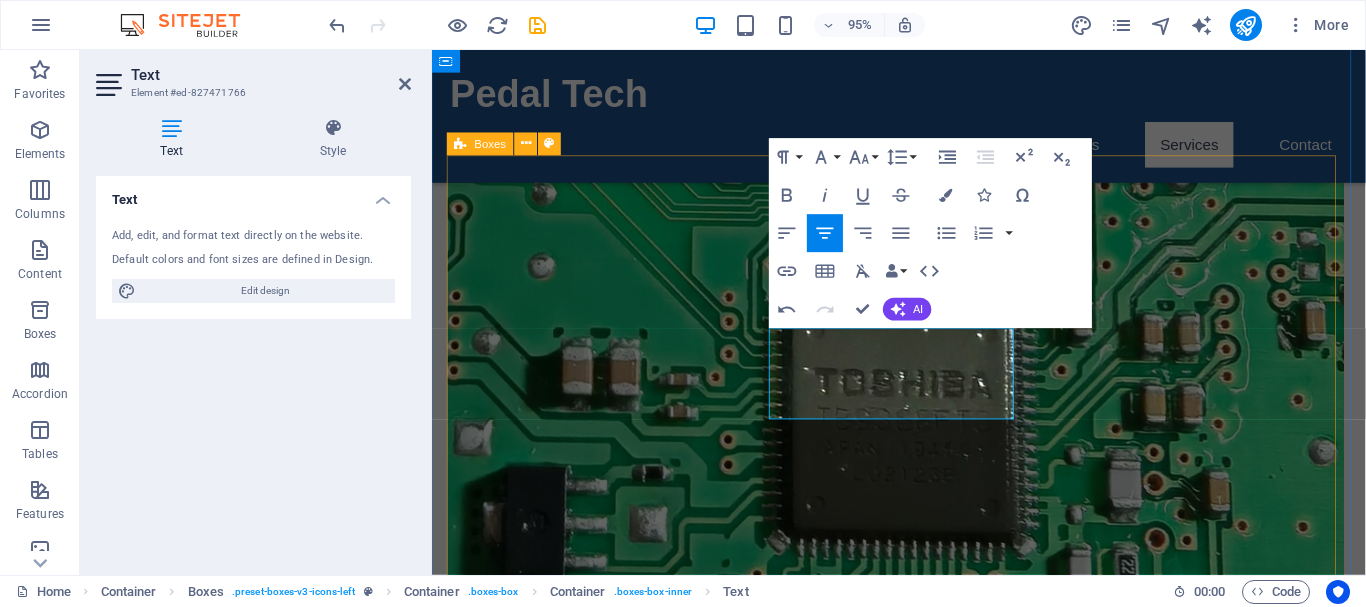 click on "Crash Data Removal We specialize in removing crash data from airbag ECUs to help you save on costly repairs. ECU Reprogramming Expert reprogramming of vehicle ECUs to ensure optimal performance and reliability of the airbag ECU. Safety Diagnostics Comprehensive safety diagnostics to identify and rectify issues affecting your vehicle's performance. Vehicle Integration Solutions Seamless integration services for various automotive systems to enhance vehicle functionality. Custom Vehicle Solutions Tailored solutions for your unique automotive challenges, designed to fit your needs. Customers Support & Consultation Dedicated customer support and consultation to navigate automotive issues efficiently." at bounding box center (924, 3245) 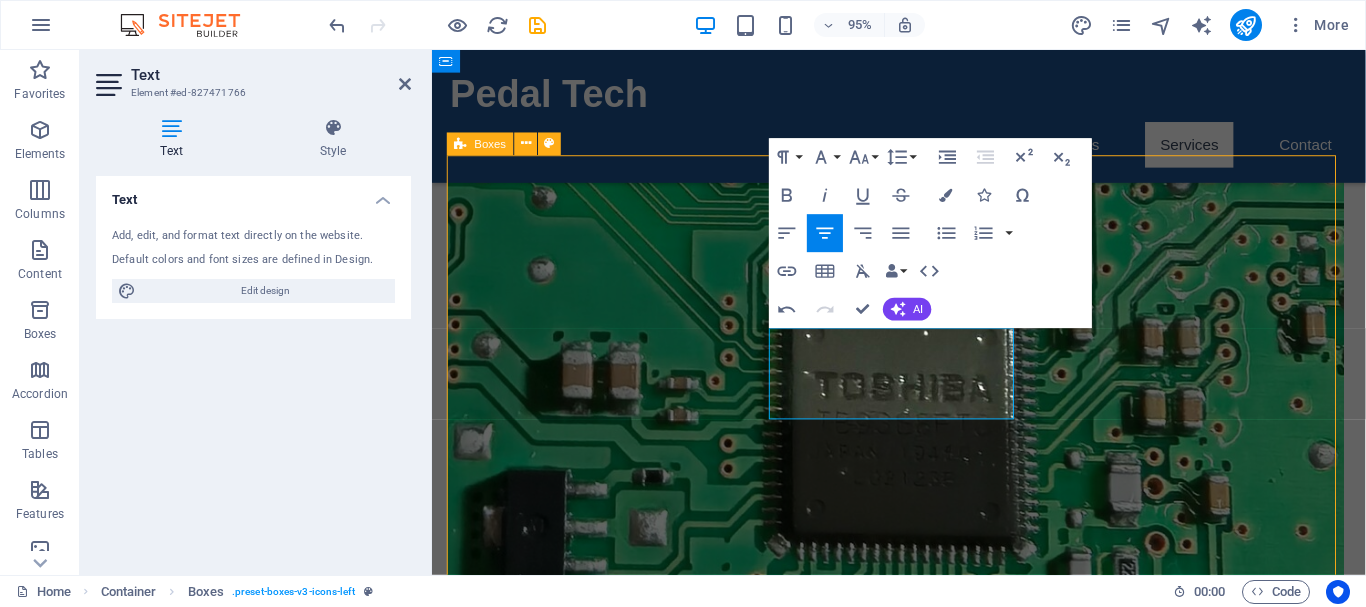 scroll, scrollTop: 1688, scrollLeft: 0, axis: vertical 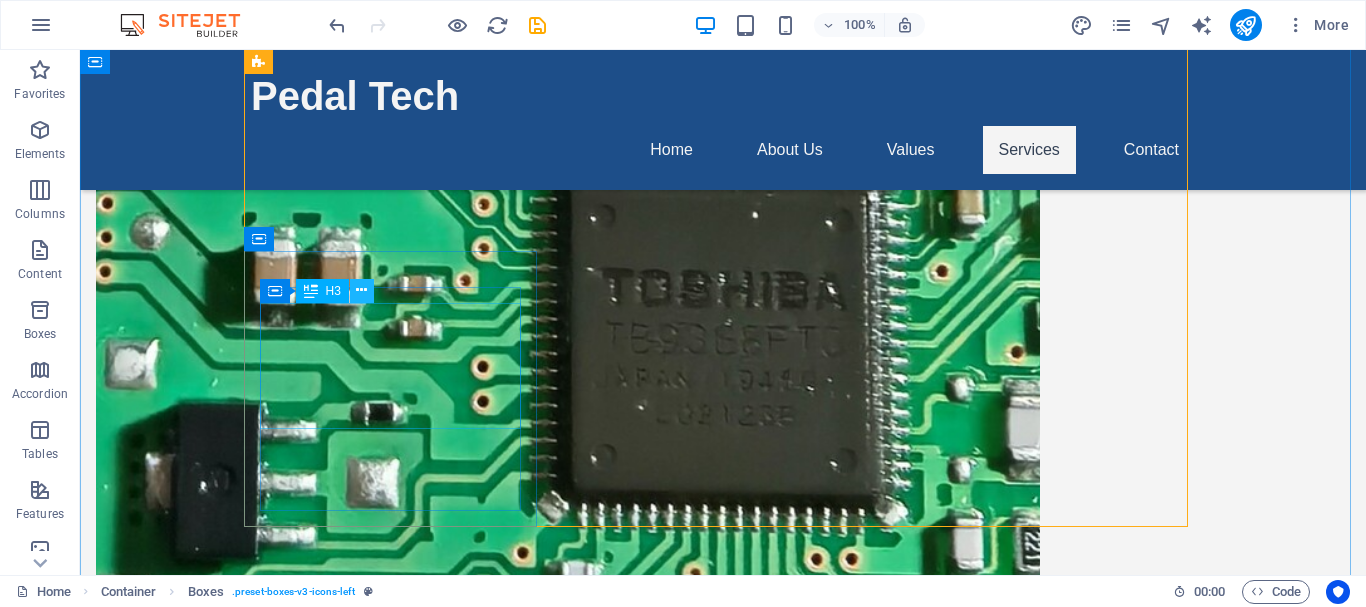 click at bounding box center (361, 290) 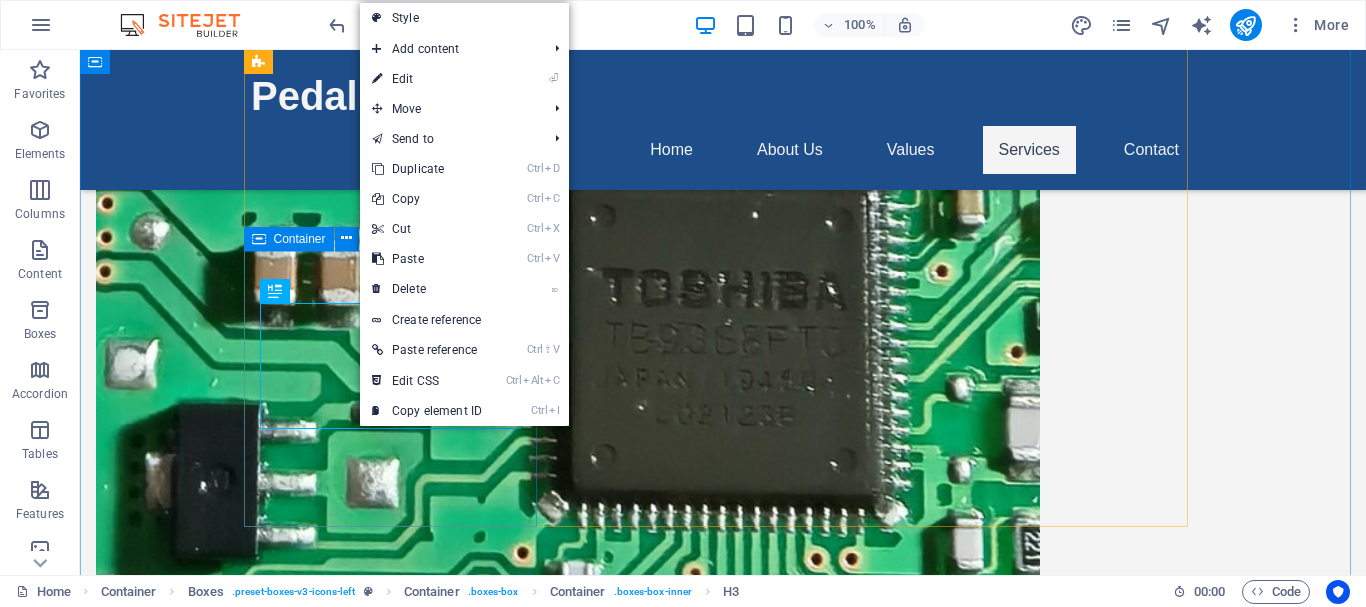 click on "Container" at bounding box center [289, 239] 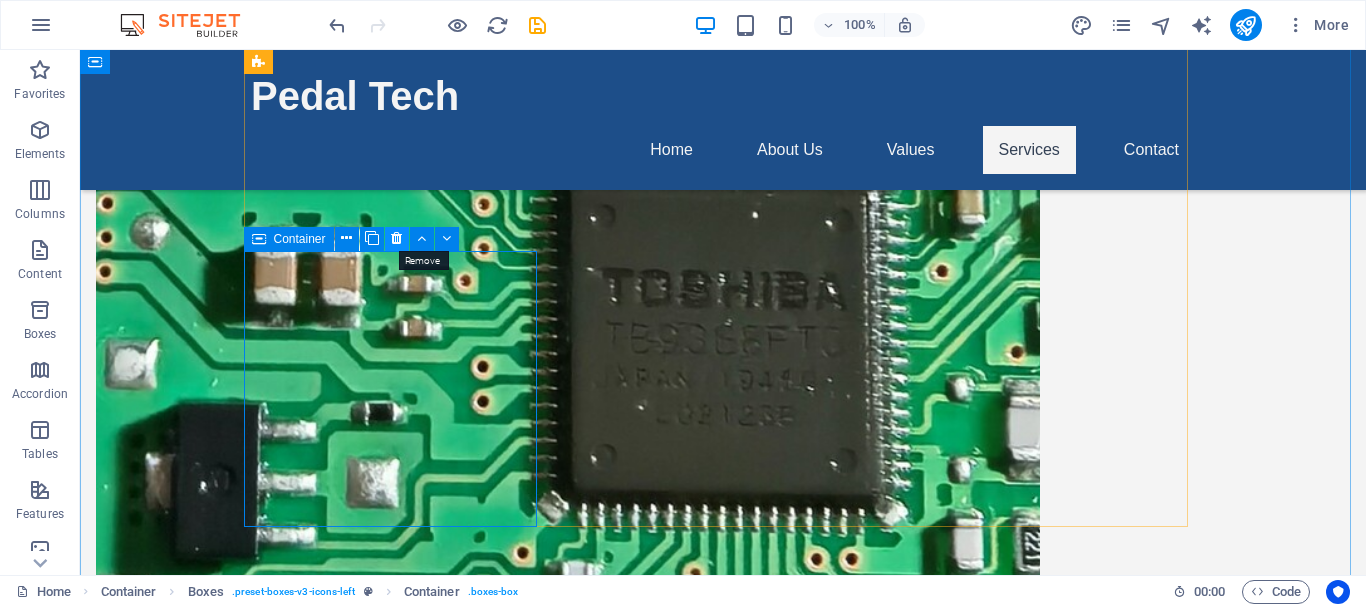 click at bounding box center [396, 238] 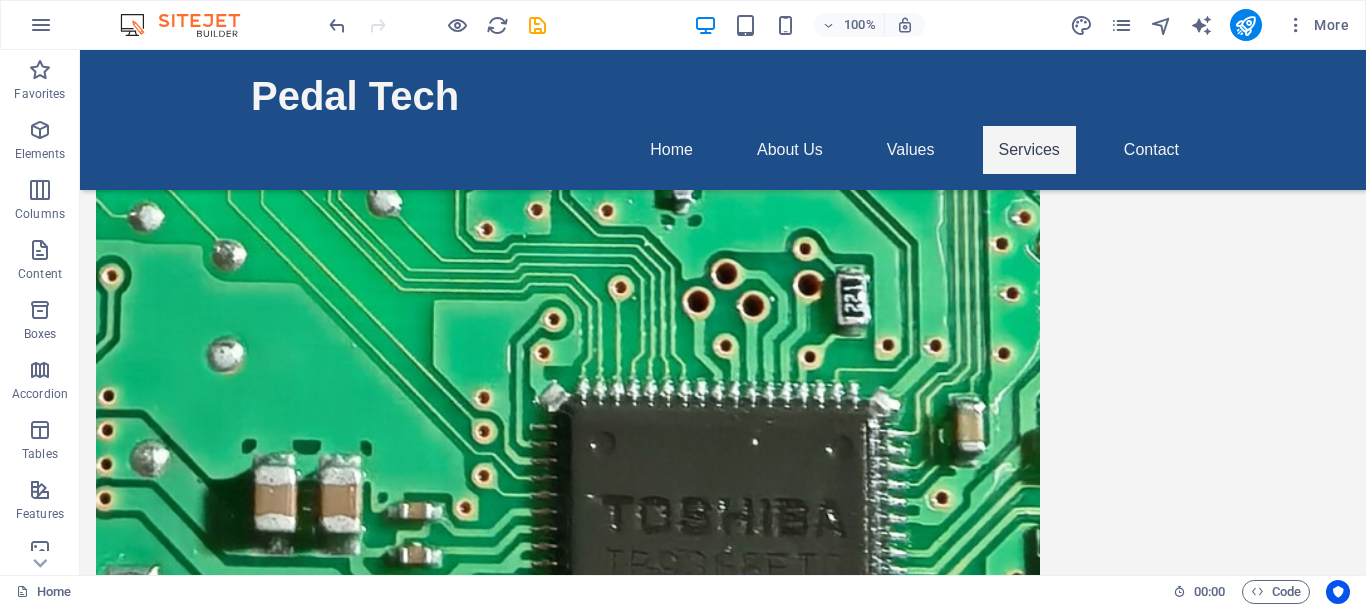 scroll, scrollTop: 1629, scrollLeft: 0, axis: vertical 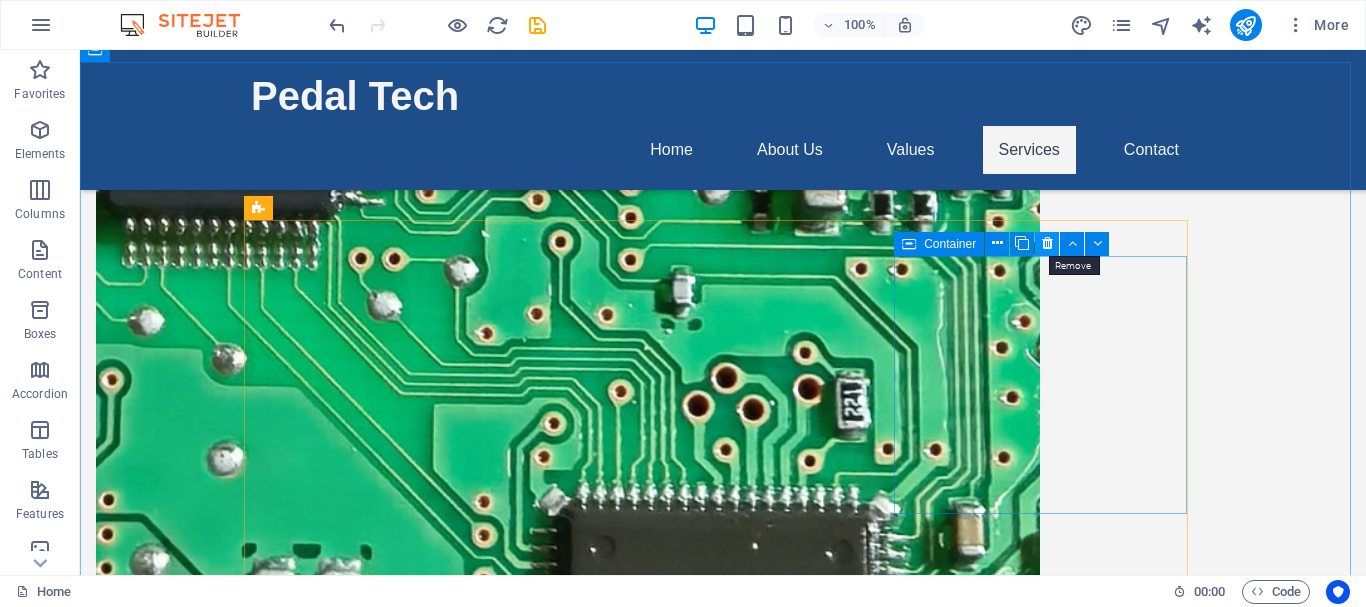 click at bounding box center (1047, 243) 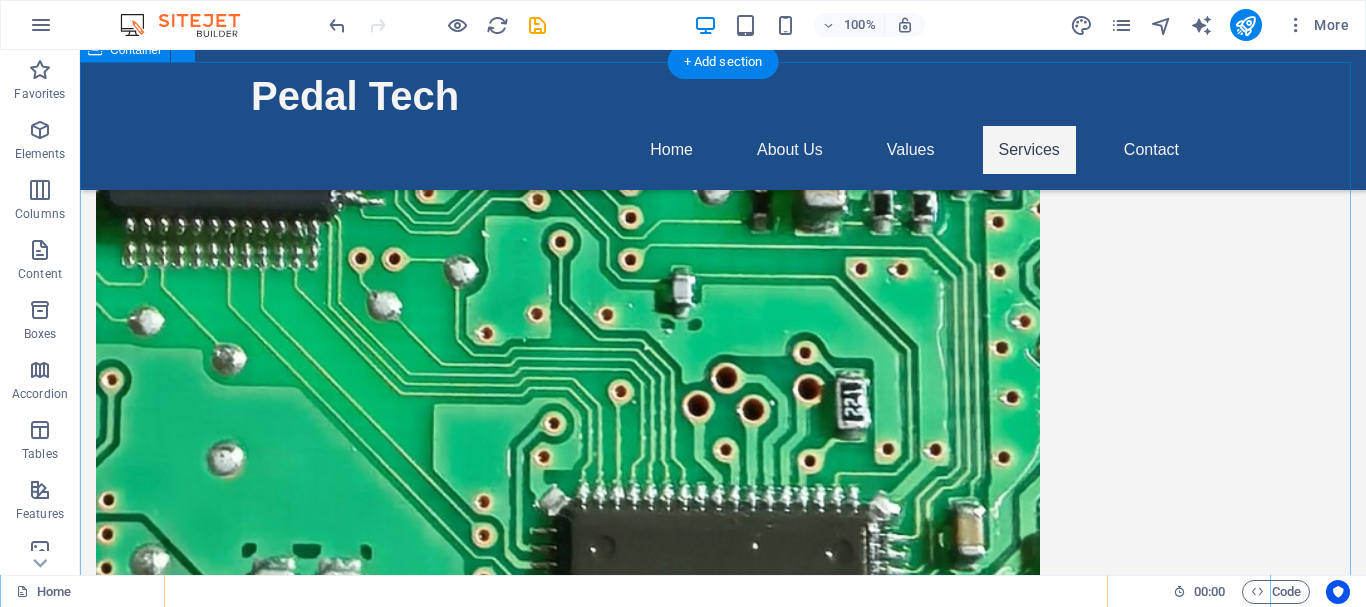 click on "Our Services Crash Data Removal We specialize in removing crash data from airbag ECUs to help you save on costly repairs. ECU Reprogramming Expert reprogramming of vehicle ECUs to ensure optimal performance and reliability of the airbag ECU. Custom Vehicle Solutions Tailored solutions for your unique automotive challenges, designed to fit your needs. Customers Support & Consultation Dedicated customer support and consultation to navigate automotive issues efficiently." at bounding box center [723, 3244] 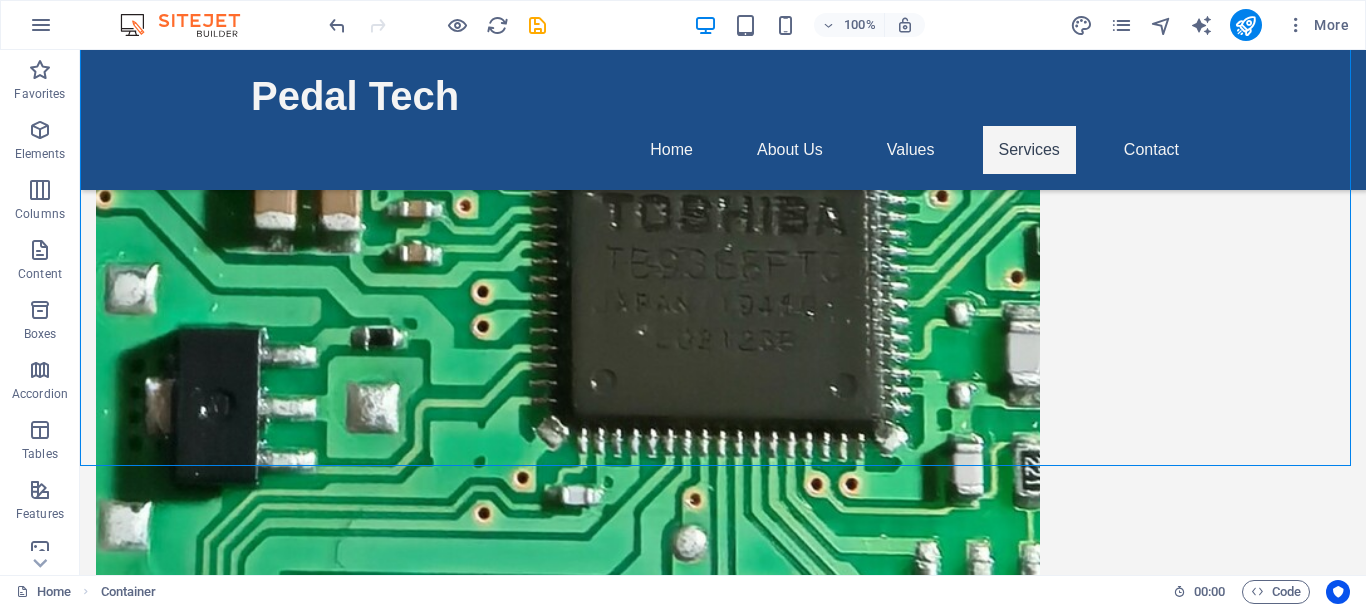scroll, scrollTop: 1894, scrollLeft: 0, axis: vertical 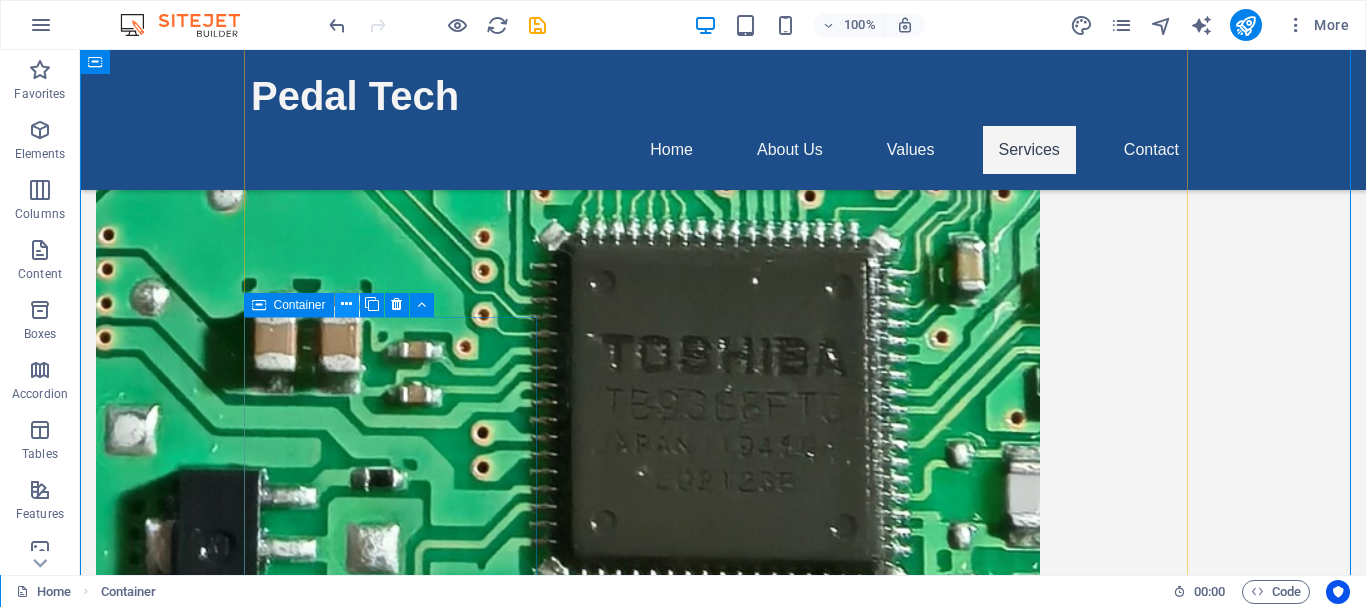 click at bounding box center (347, 305) 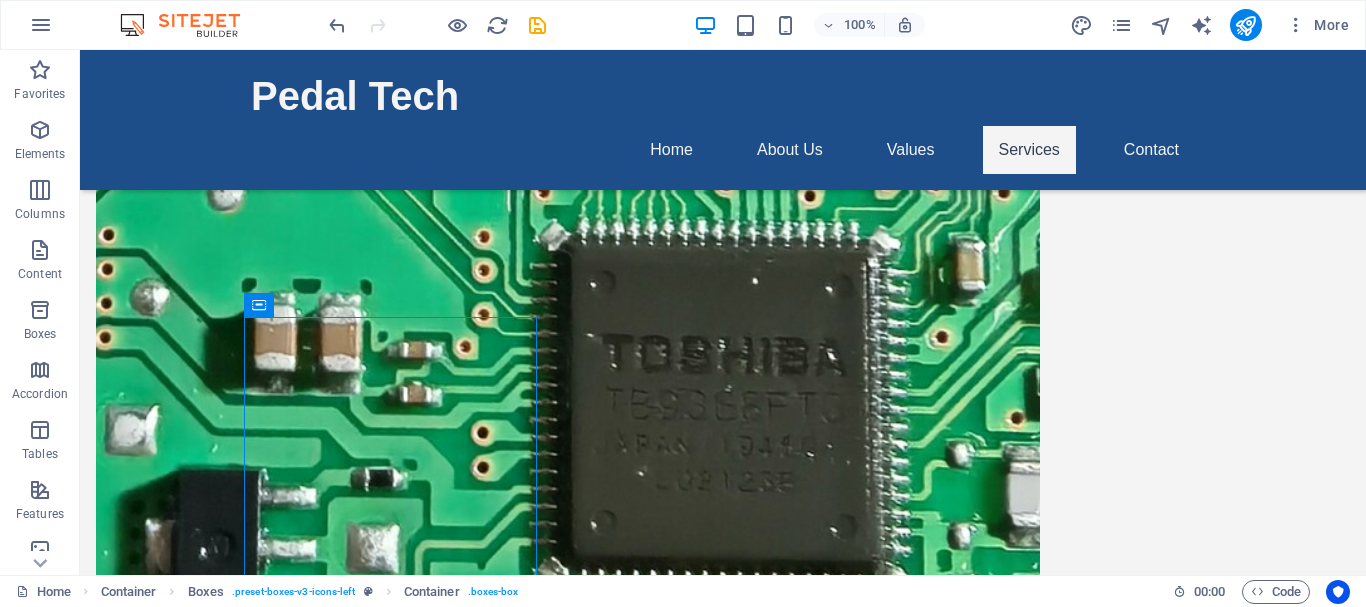 drag, startPoint x: 334, startPoint y: 354, endPoint x: 719, endPoint y: 311, distance: 387.39386 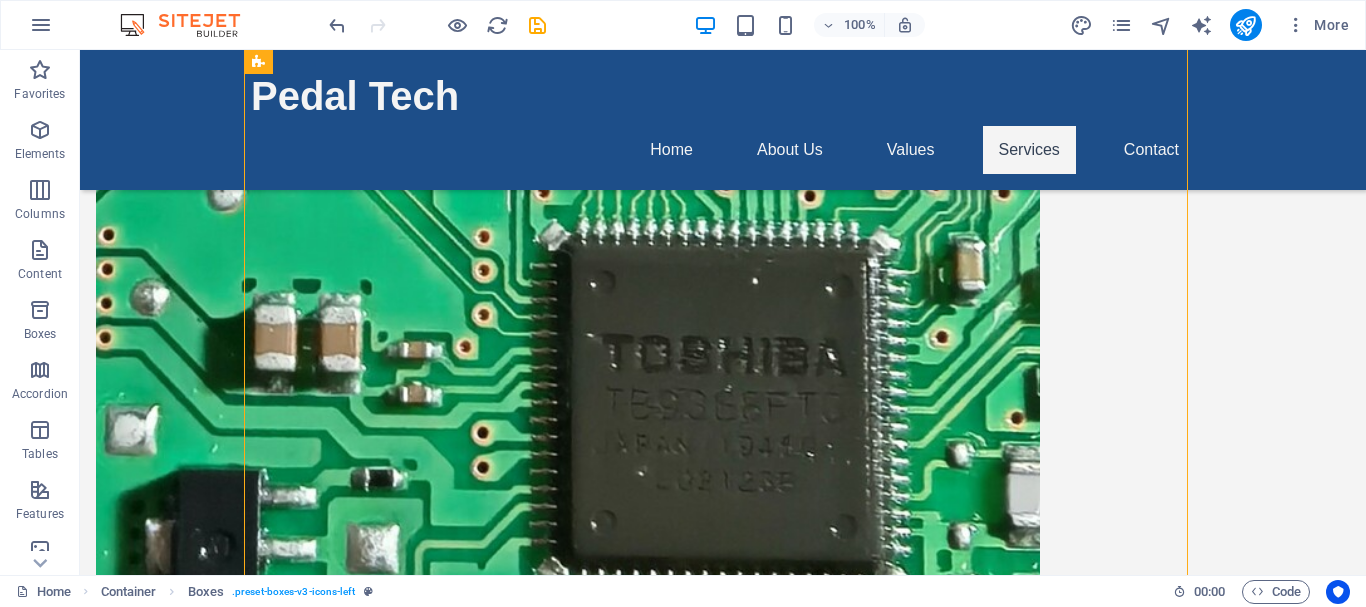click on "Crash Data Removal We specialize in removing crash data from airbag ECUs to help you save on costly repairs. ECU Reprogramming Expert reprogramming of vehicle ECUs to ensure optimal performance and reliability of the airbag ECU. Custom Vehicle Solutions Tailored solutions for your unique automotive challenges, designed to fit your needs. Customers Support & Consultation Dedicated customer support and consultation to navigate automotive issues efficiently." at bounding box center (723, 3018) 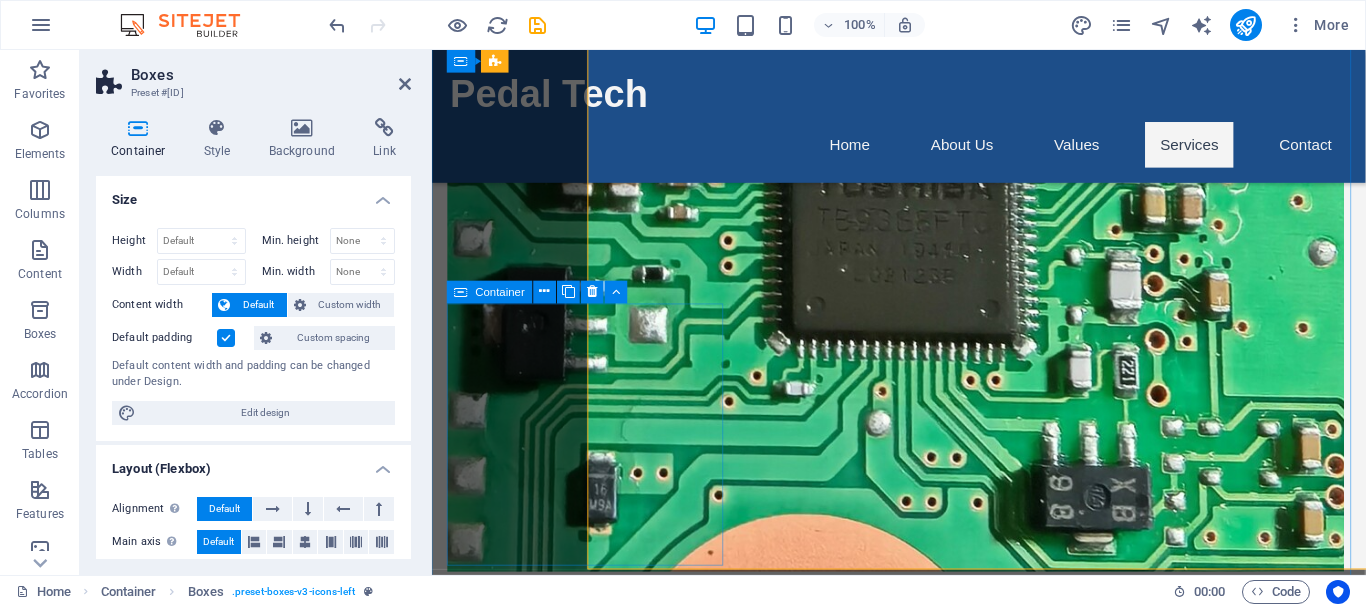 scroll, scrollTop: 1890, scrollLeft: 0, axis: vertical 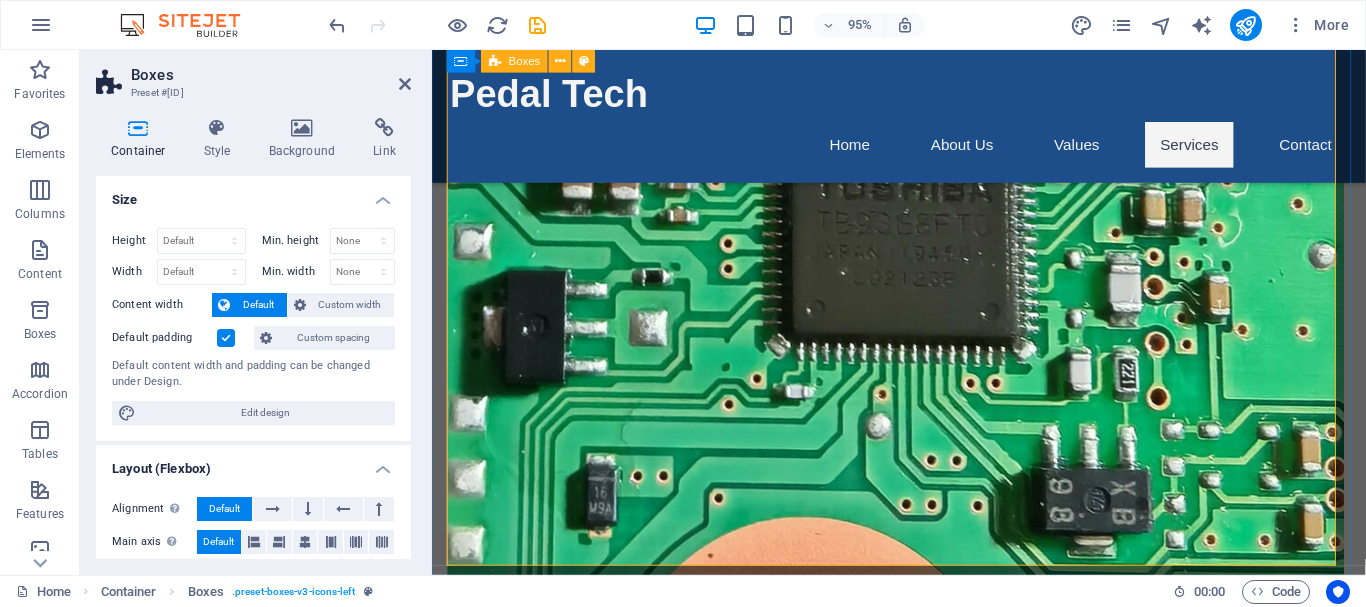 click on "Crash Data Removal We specialize in removing crash data from airbag ECUs to help you save on costly repairs. ECU Reprogramming Expert reprogramming of vehicle ECUs to ensure optimal performance and reliability of the airbag ECU. Custom Vehicle Solutions Tailored solutions for your unique automotive challenges, designed to fit your needs. Customers Support & Consultation Dedicated customer support and consultation to navigate automotive issues efficiently." at bounding box center (924, 2732) 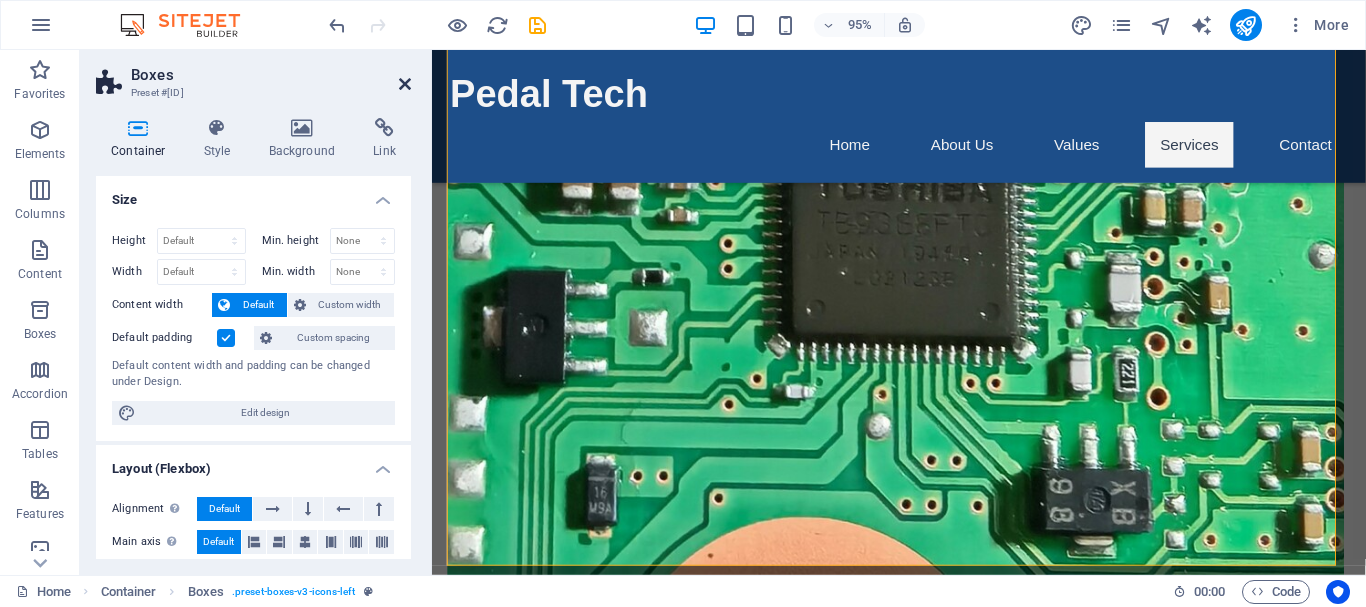 click at bounding box center (405, 84) 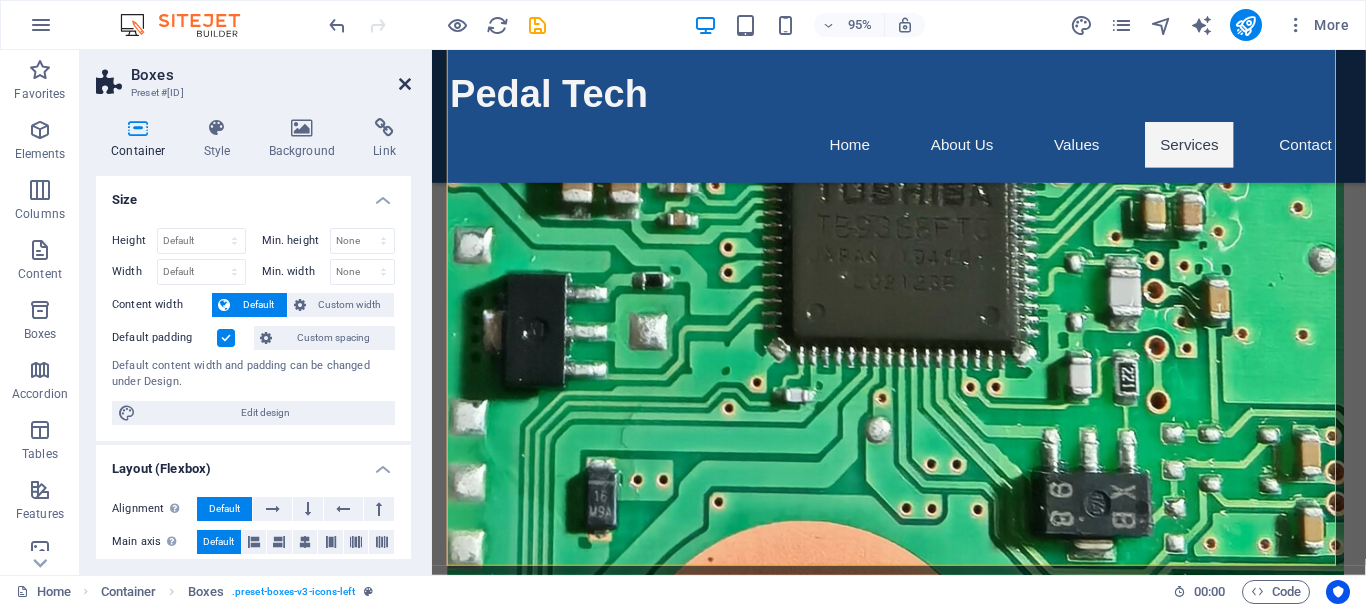 scroll, scrollTop: 1894, scrollLeft: 0, axis: vertical 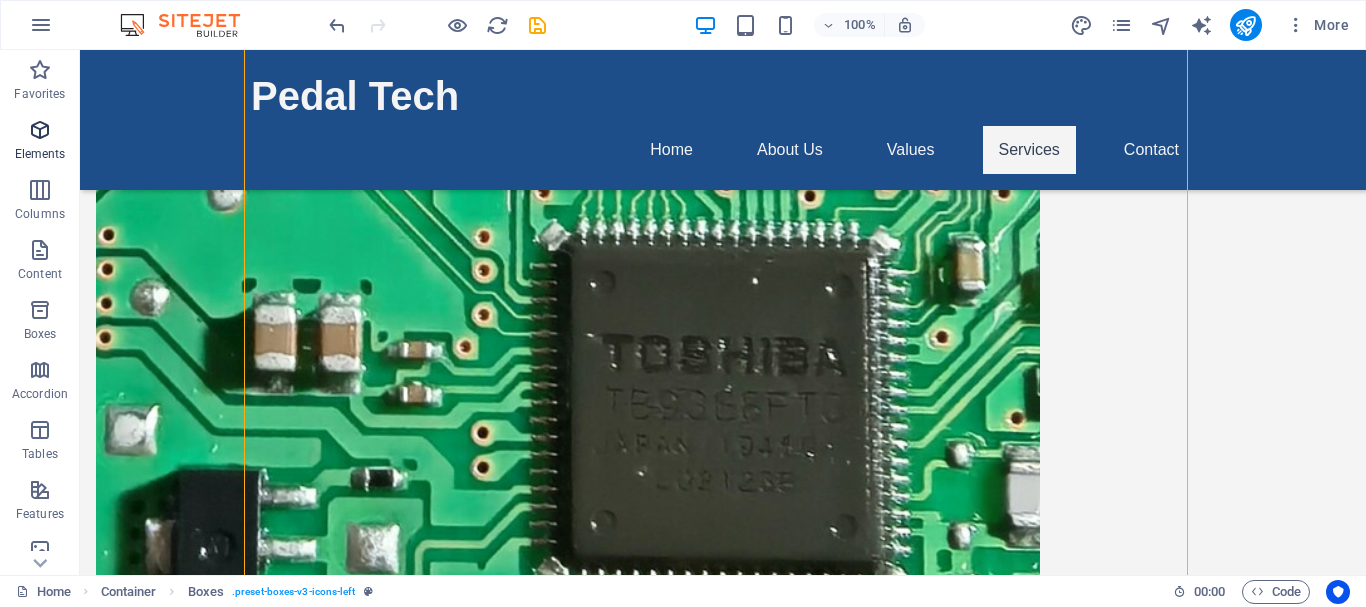 click at bounding box center (40, 130) 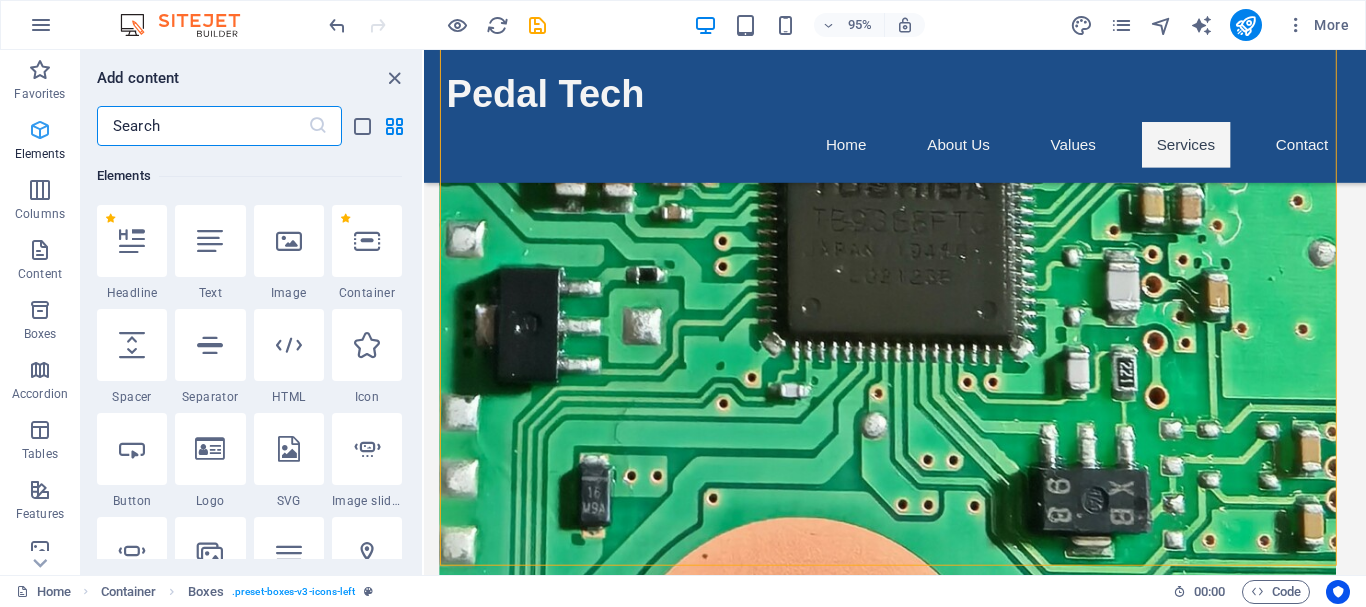 scroll, scrollTop: 213, scrollLeft: 0, axis: vertical 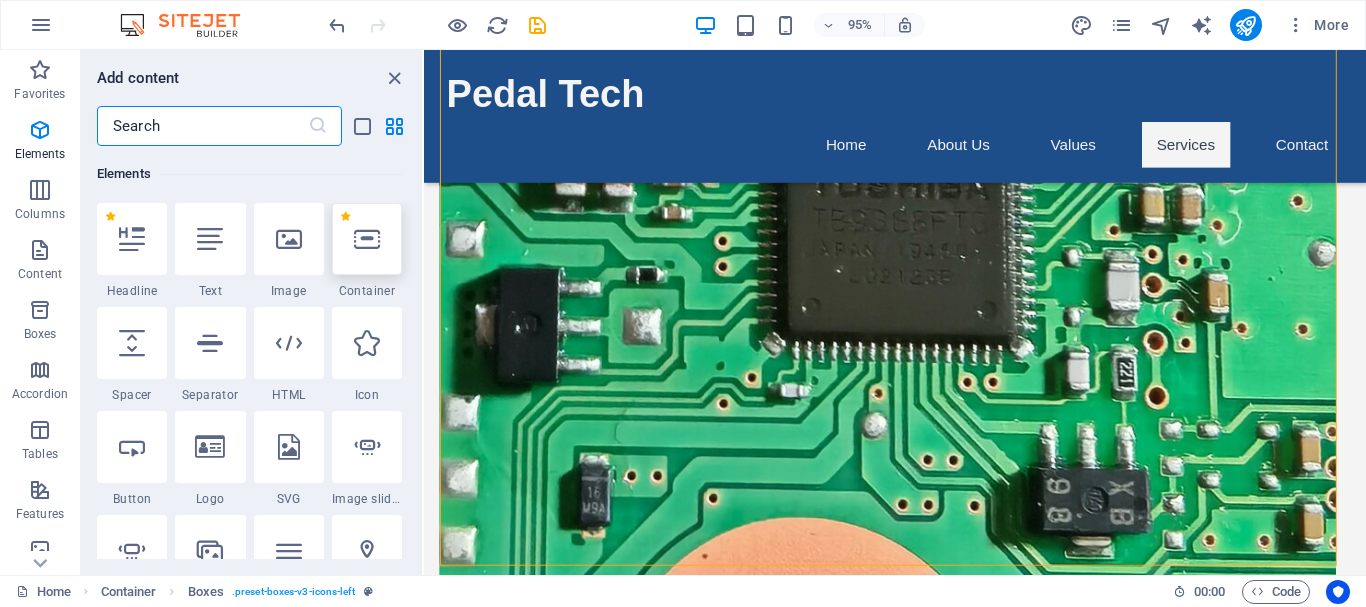 click at bounding box center (367, 239) 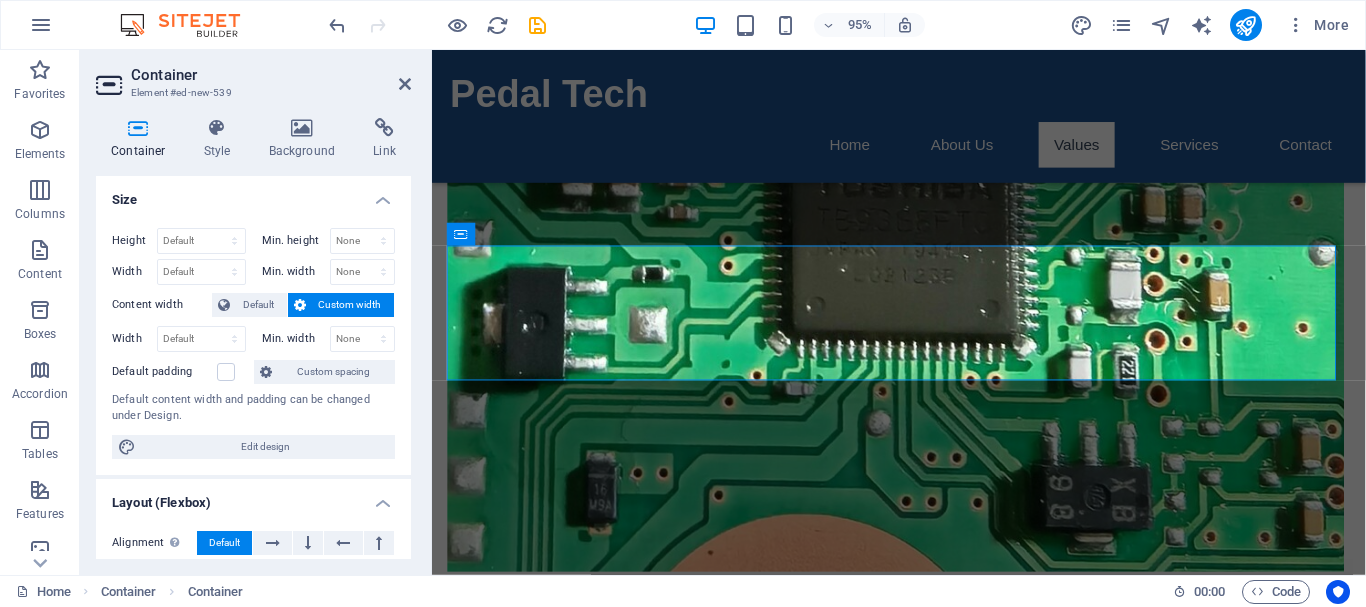 scroll, scrollTop: 1511, scrollLeft: 0, axis: vertical 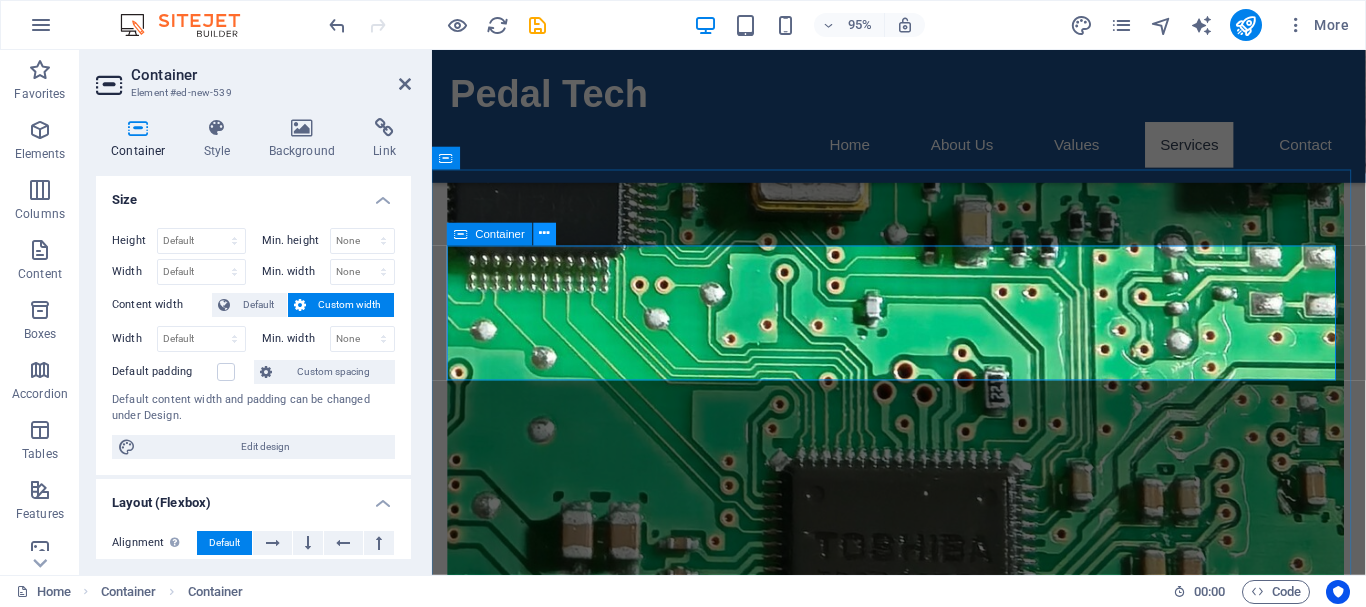 click at bounding box center [545, 234] 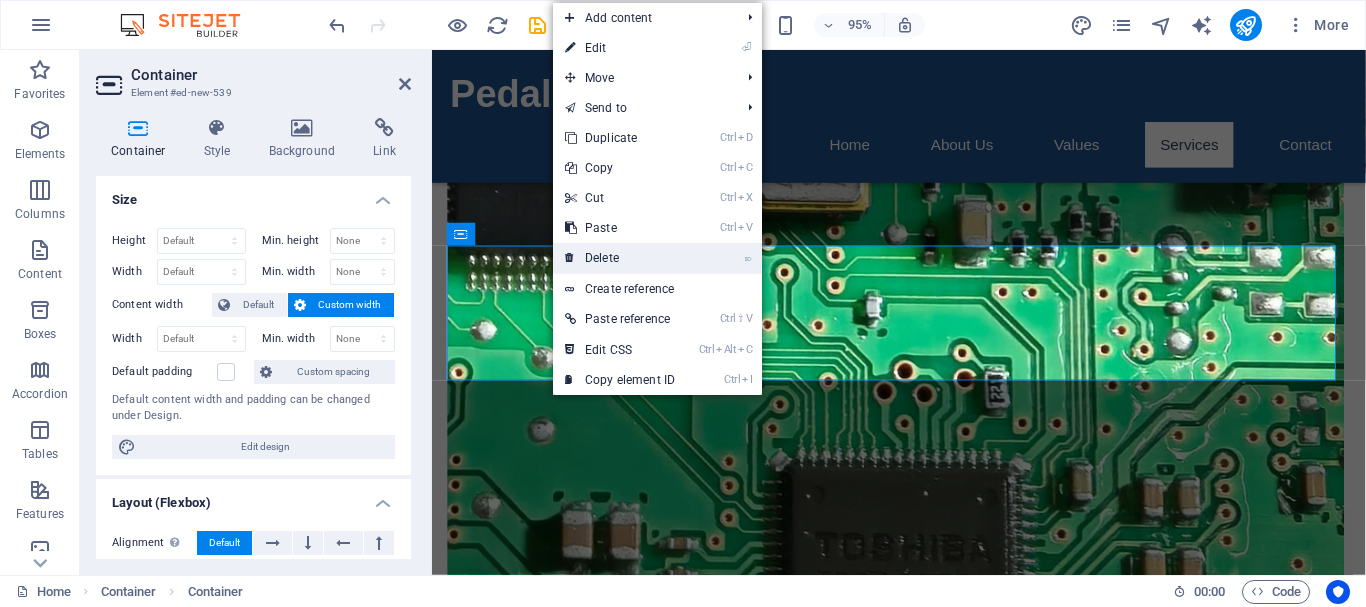 click on "⌦  Delete" at bounding box center [620, 258] 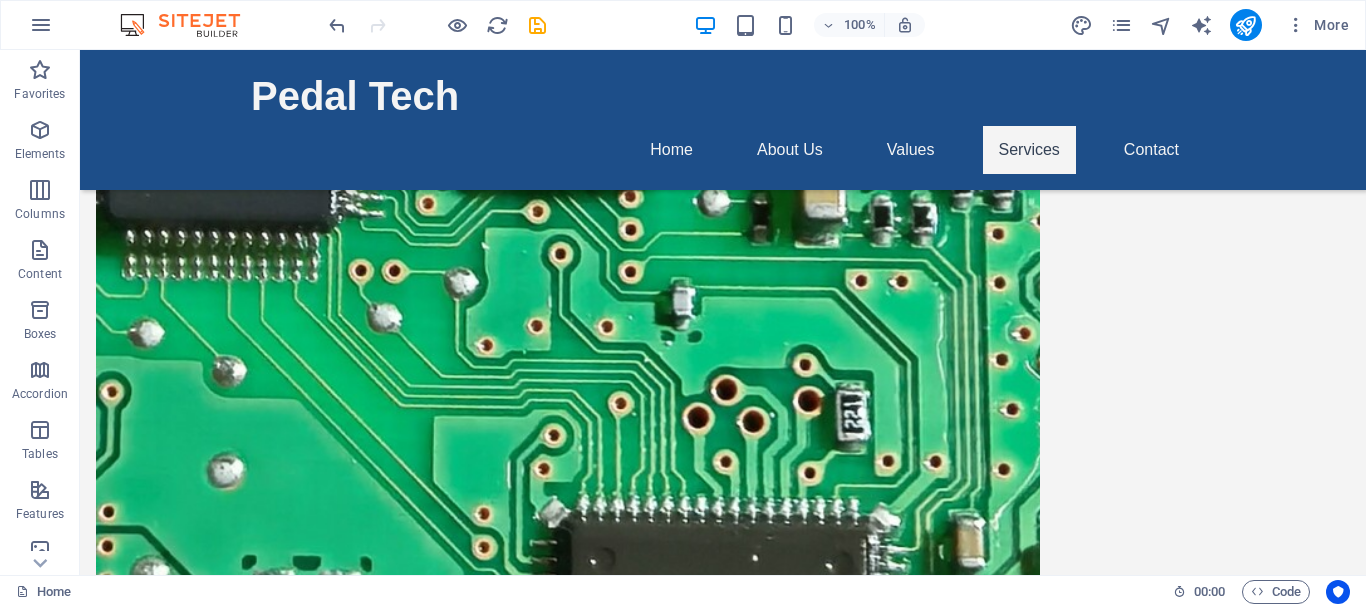 scroll, scrollTop: 1579, scrollLeft: 0, axis: vertical 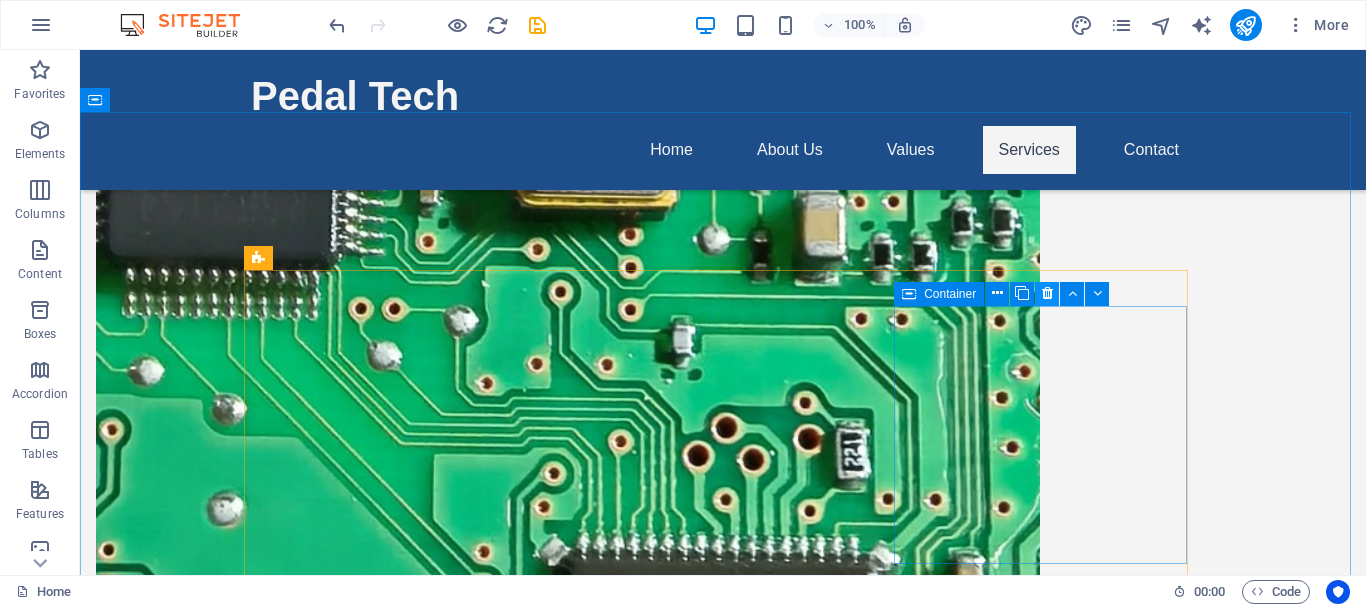 click at bounding box center [1047, 293] 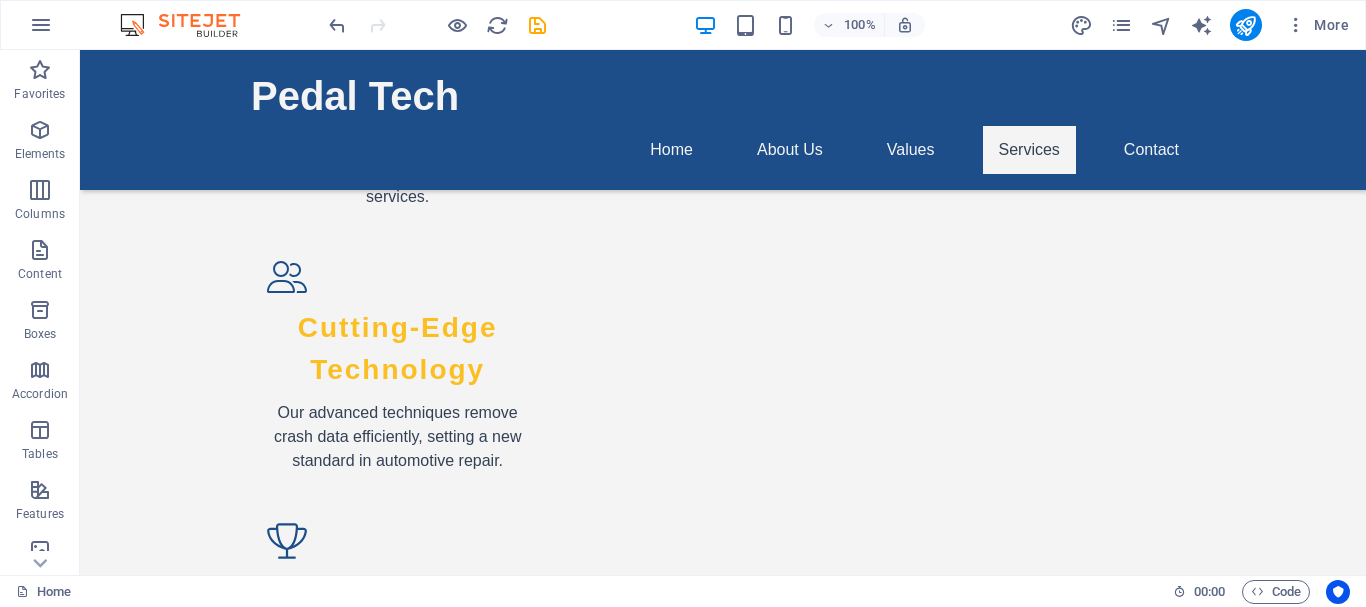 scroll, scrollTop: 3316, scrollLeft: 0, axis: vertical 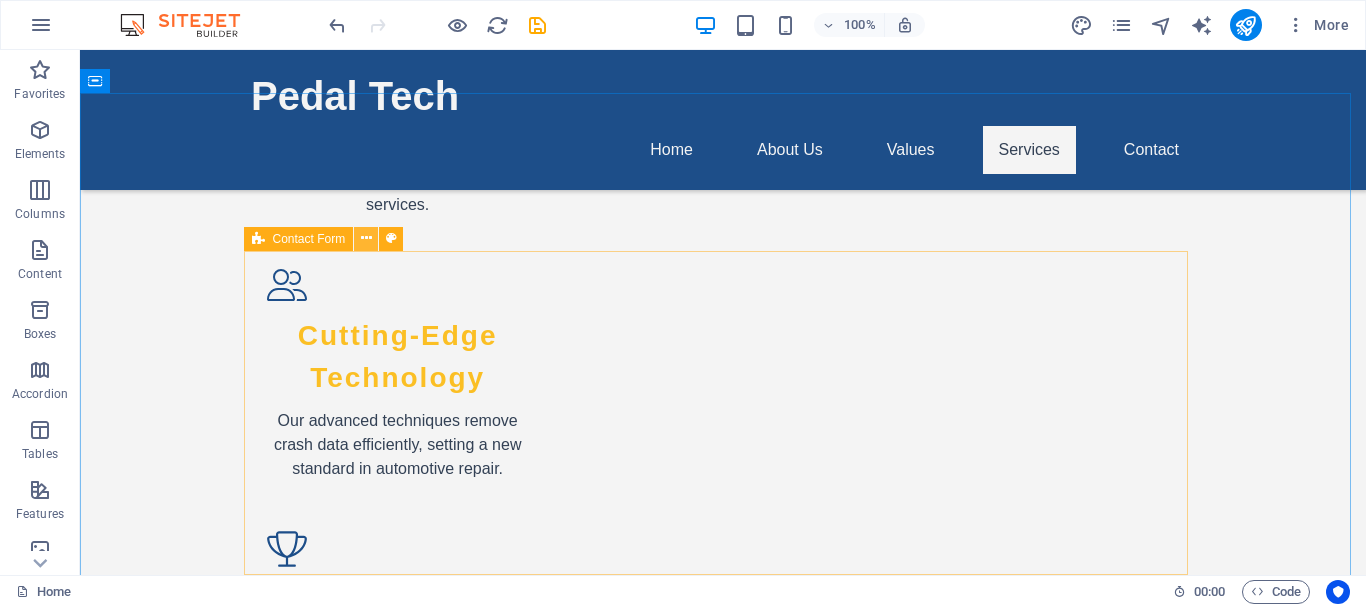 click at bounding box center [366, 239] 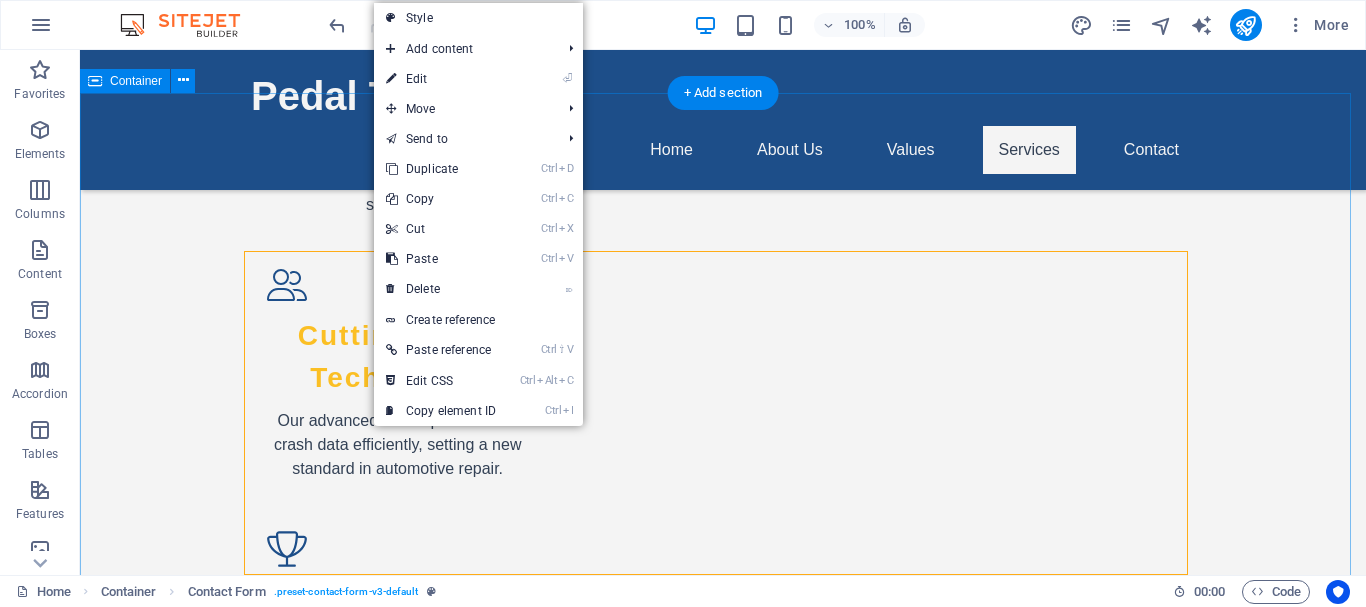 click on "Contact Us   I have read and understand the privacy policy. Unreadable? Load new Submit Inquiry" at bounding box center [723, 3441] 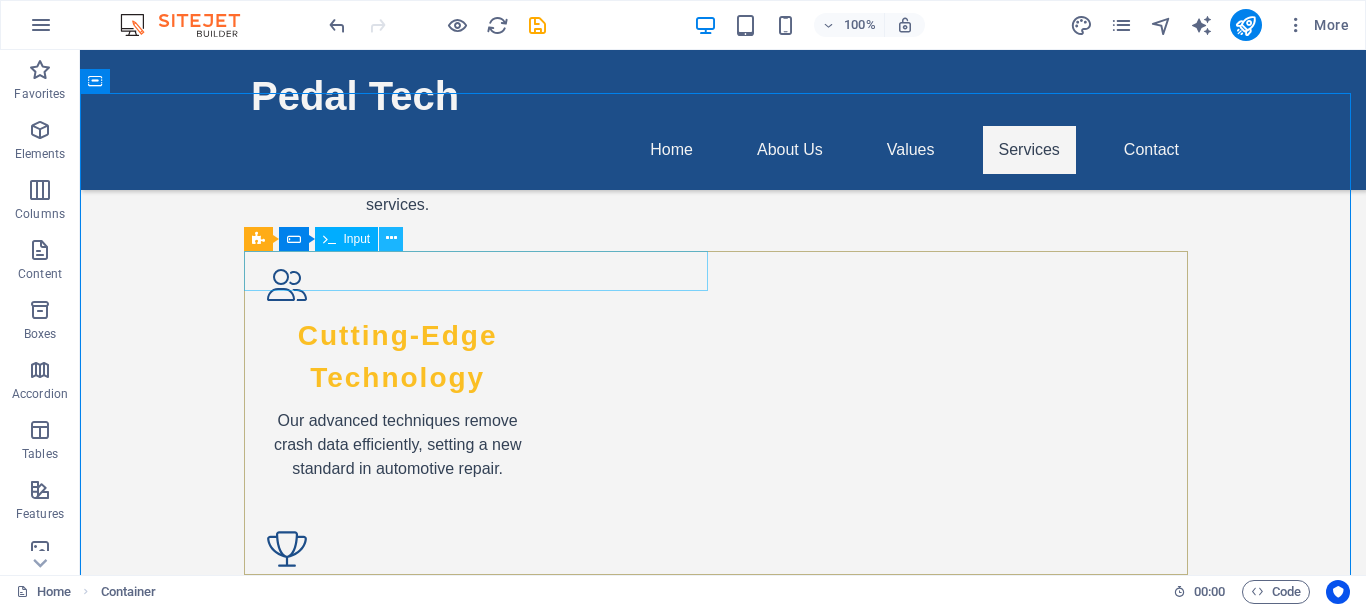 click at bounding box center (391, 238) 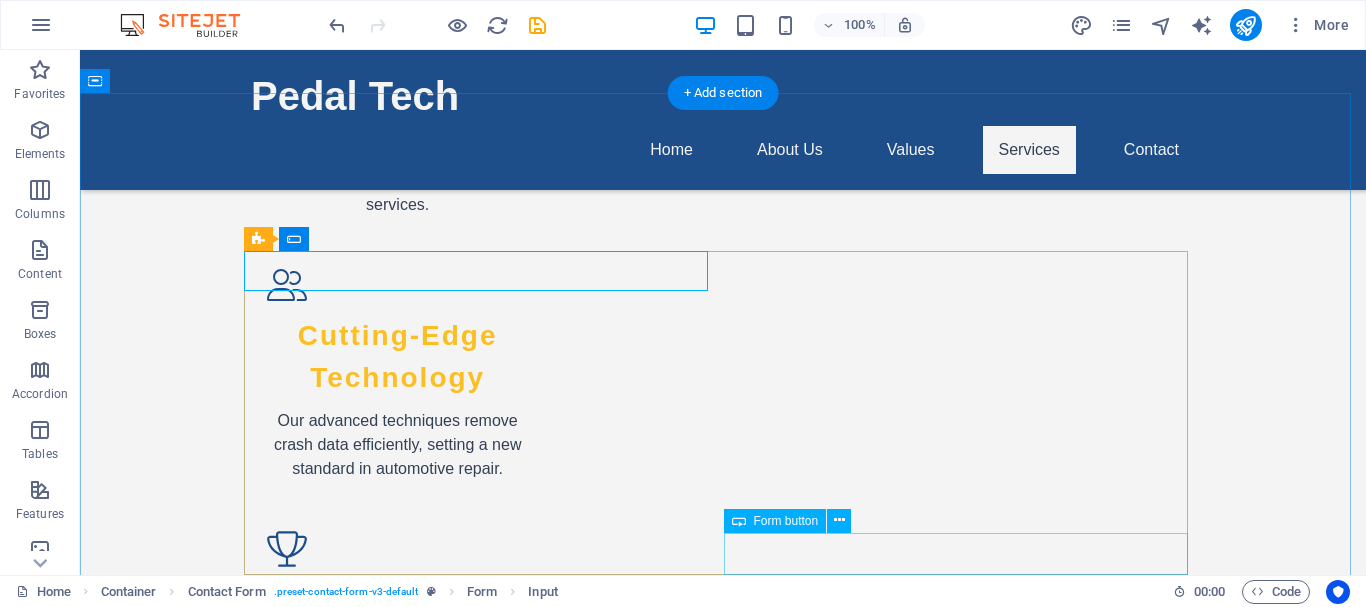 click on "Submit Inquiry" at bounding box center (963, 3627) 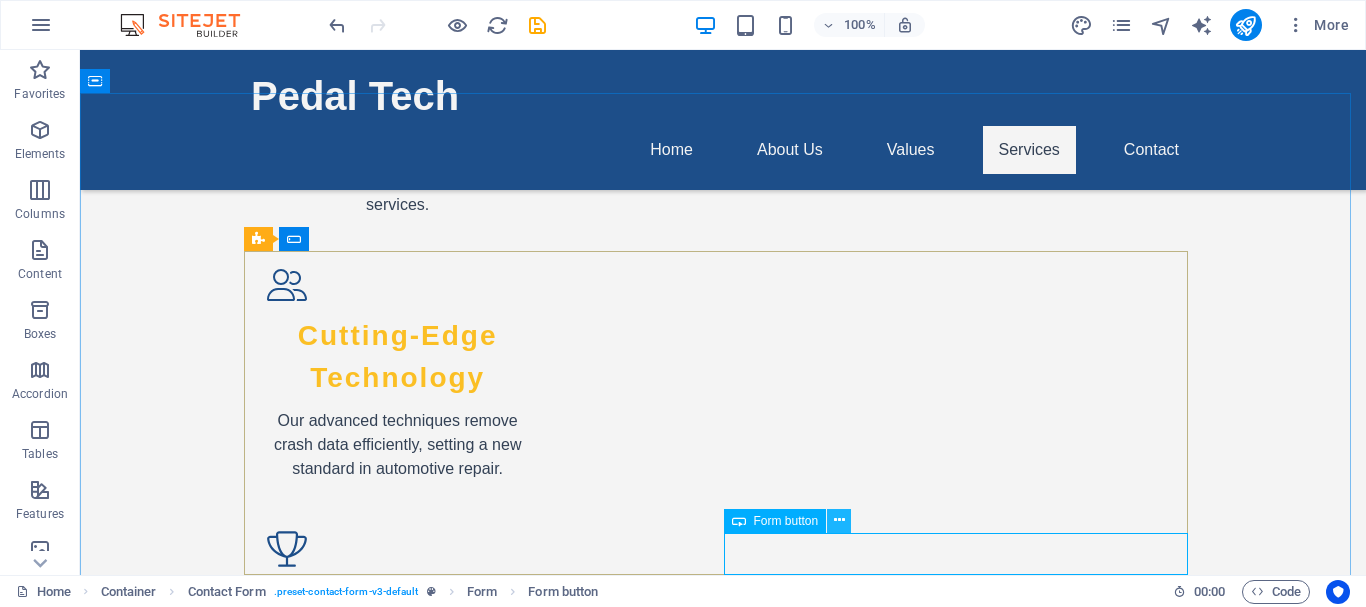 click at bounding box center [839, 521] 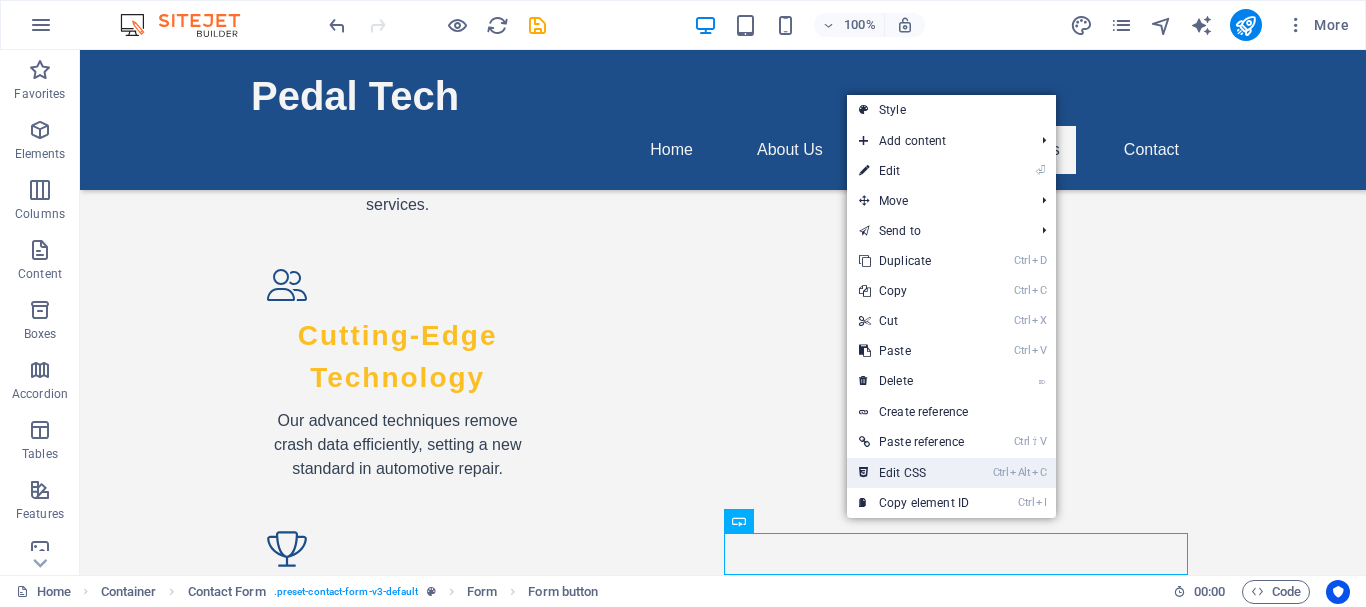 click on "Ctrl Alt C  Edit CSS" at bounding box center [914, 473] 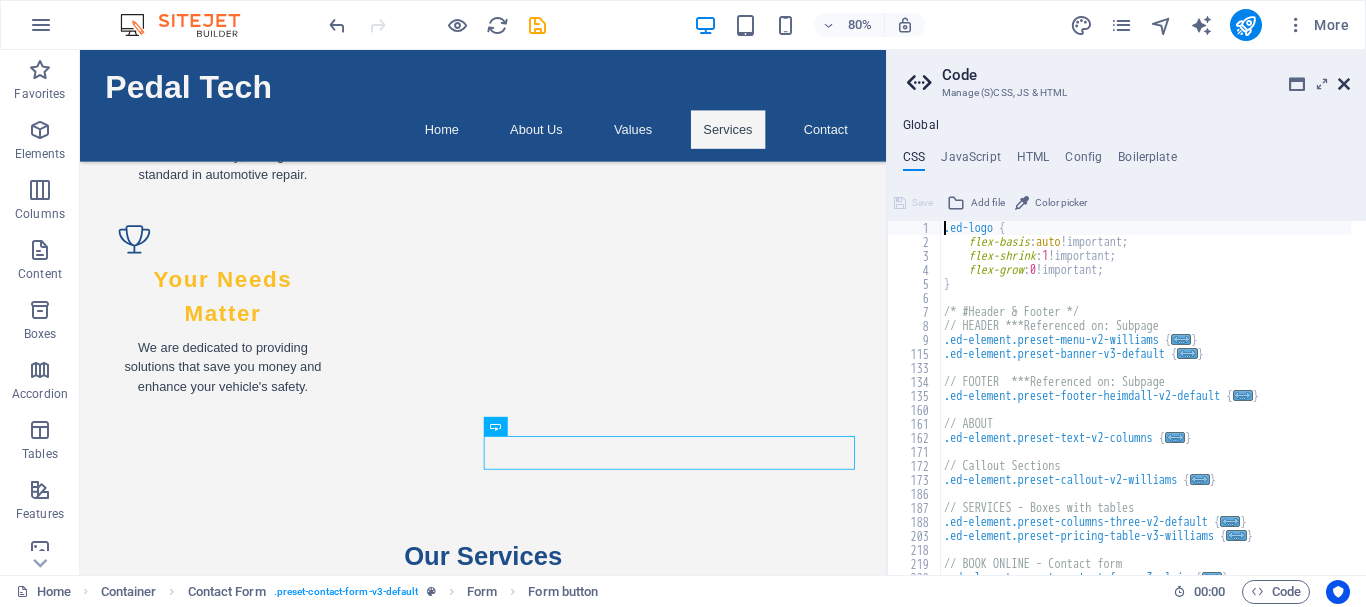 click at bounding box center (1344, 84) 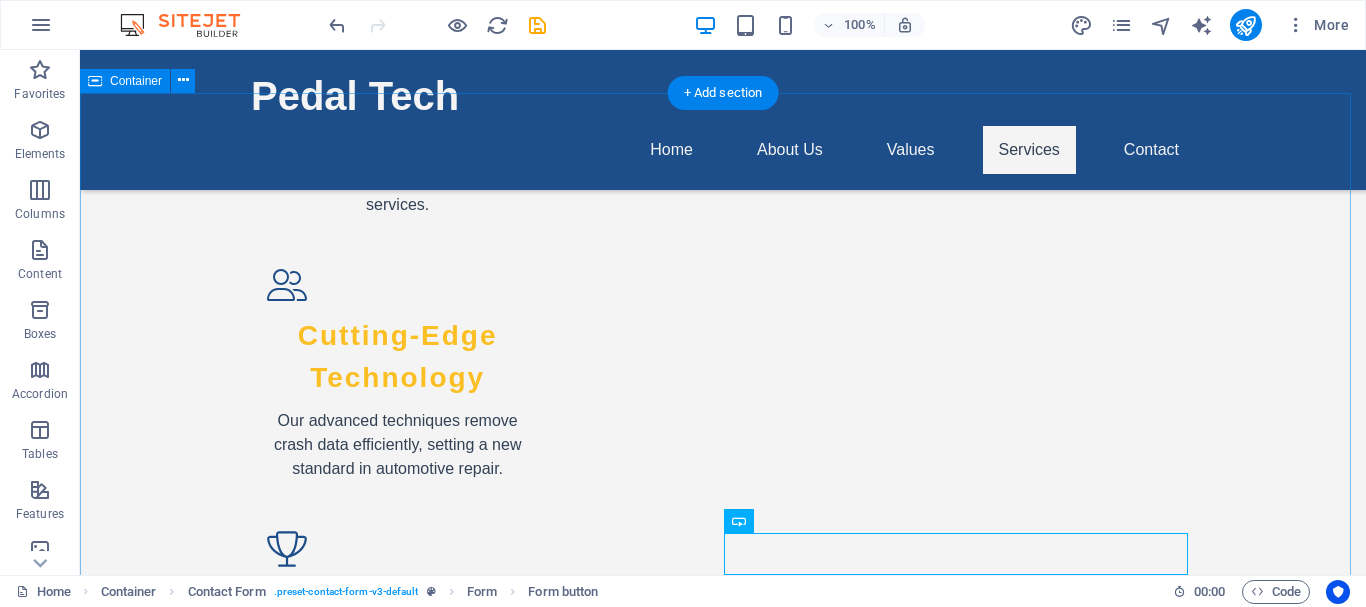 click on "Contact Us   I have read and understand the privacy policy. Unreadable? Load new Submit Inquiry" at bounding box center (723, 3441) 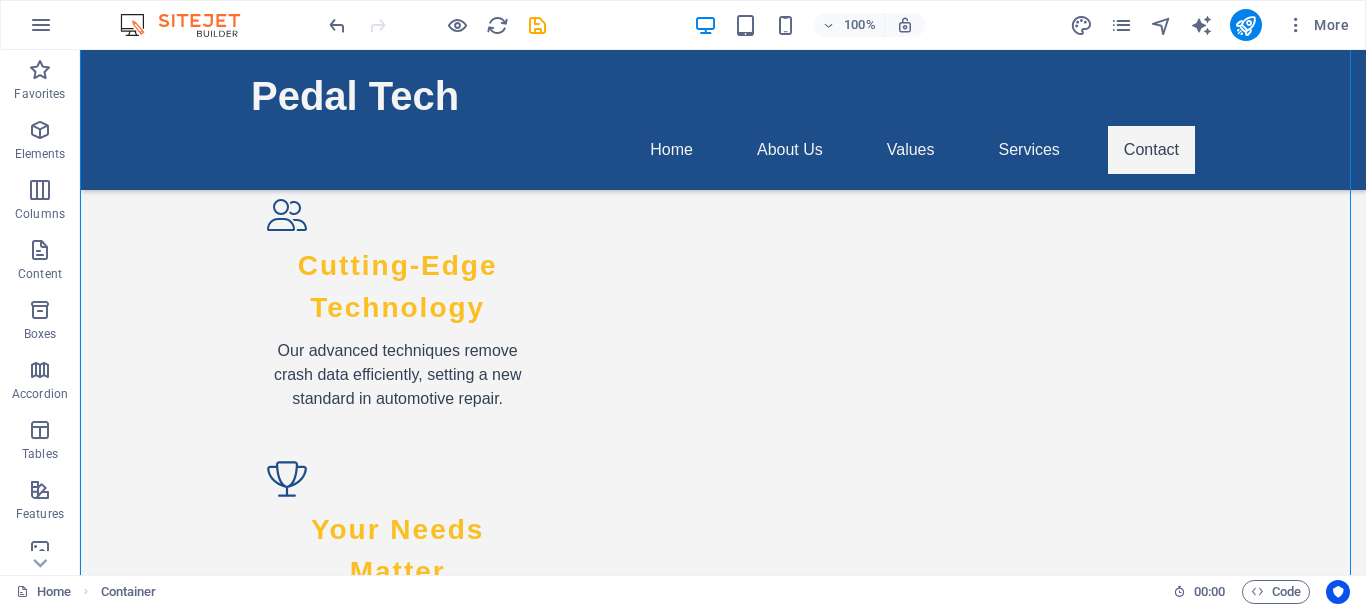 scroll, scrollTop: 3368, scrollLeft: 0, axis: vertical 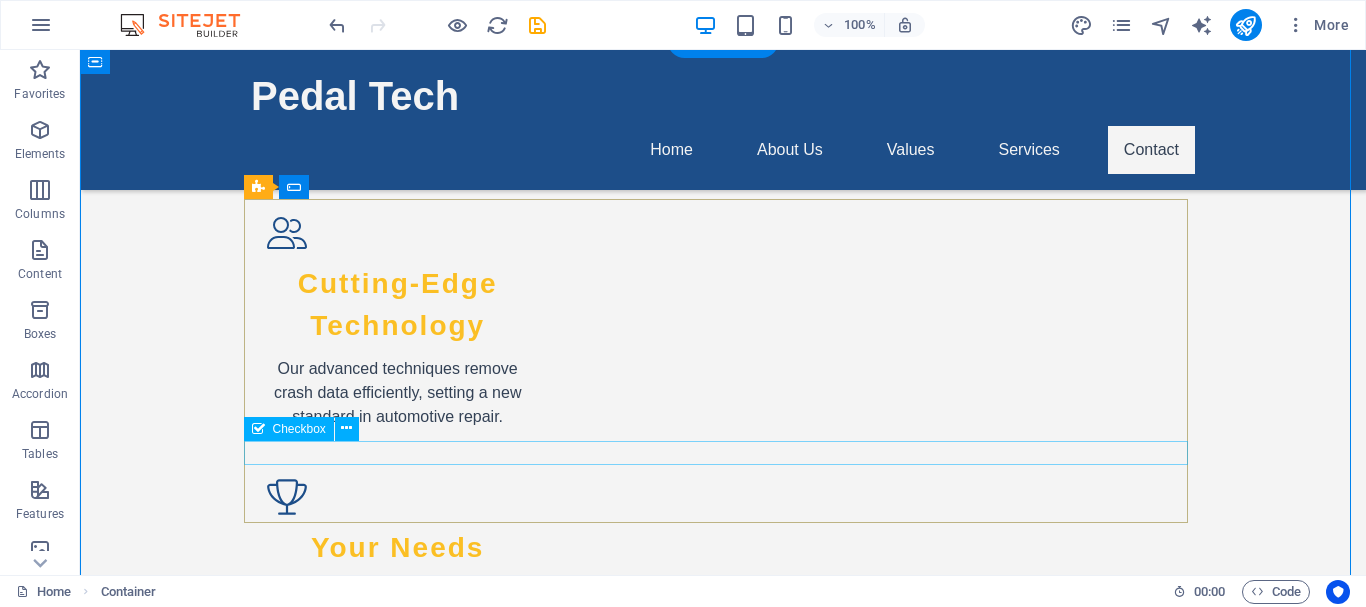 click on "I have read and understand the privacy policy." at bounding box center [723, 3526] 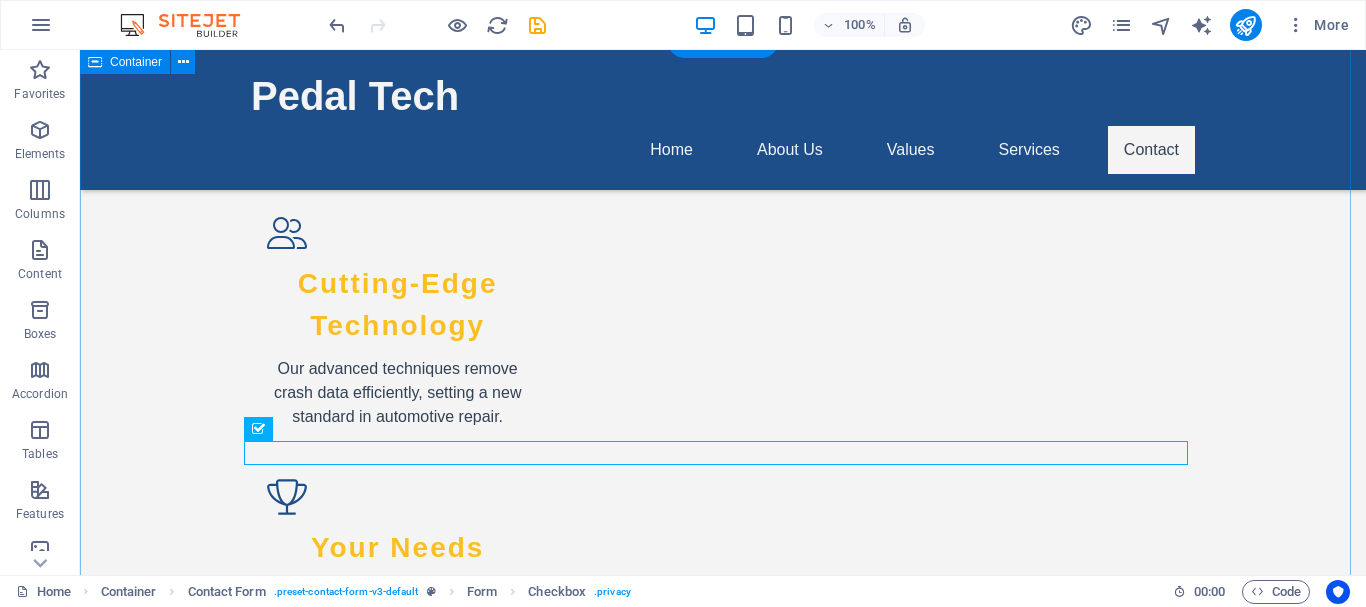 click on "Contact Us   I have read and understand the privacy policy. Unreadable? Load new Submit Inquiry" at bounding box center (723, 3389) 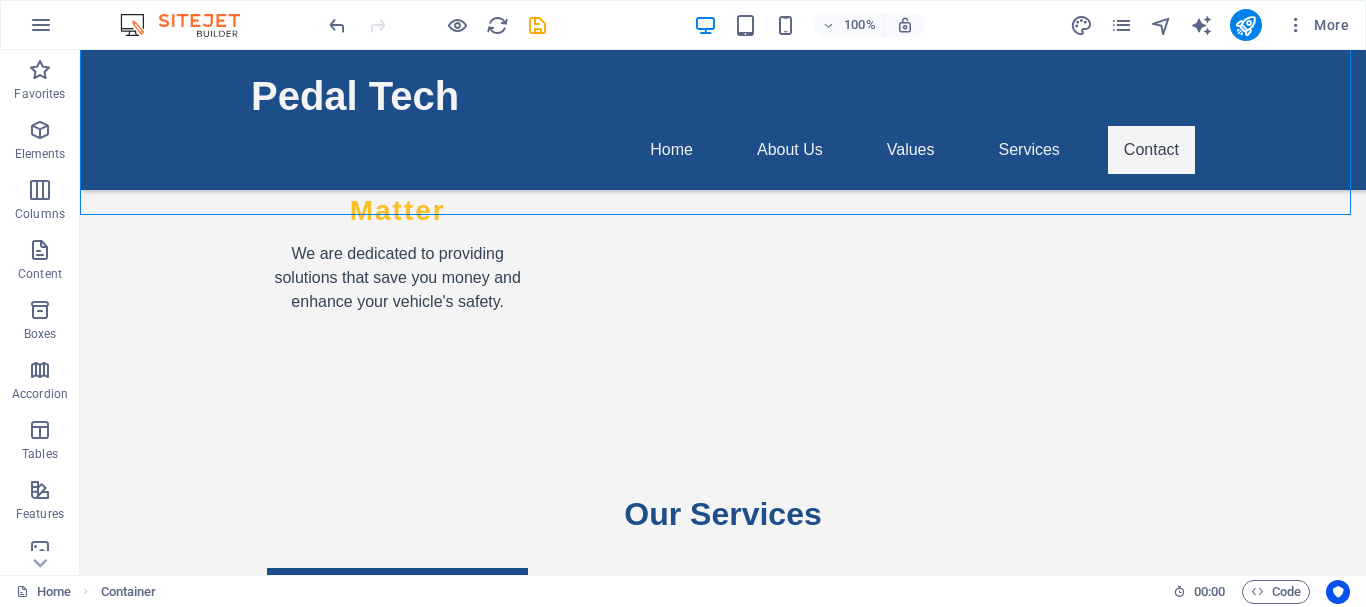 scroll, scrollTop: 3782, scrollLeft: 0, axis: vertical 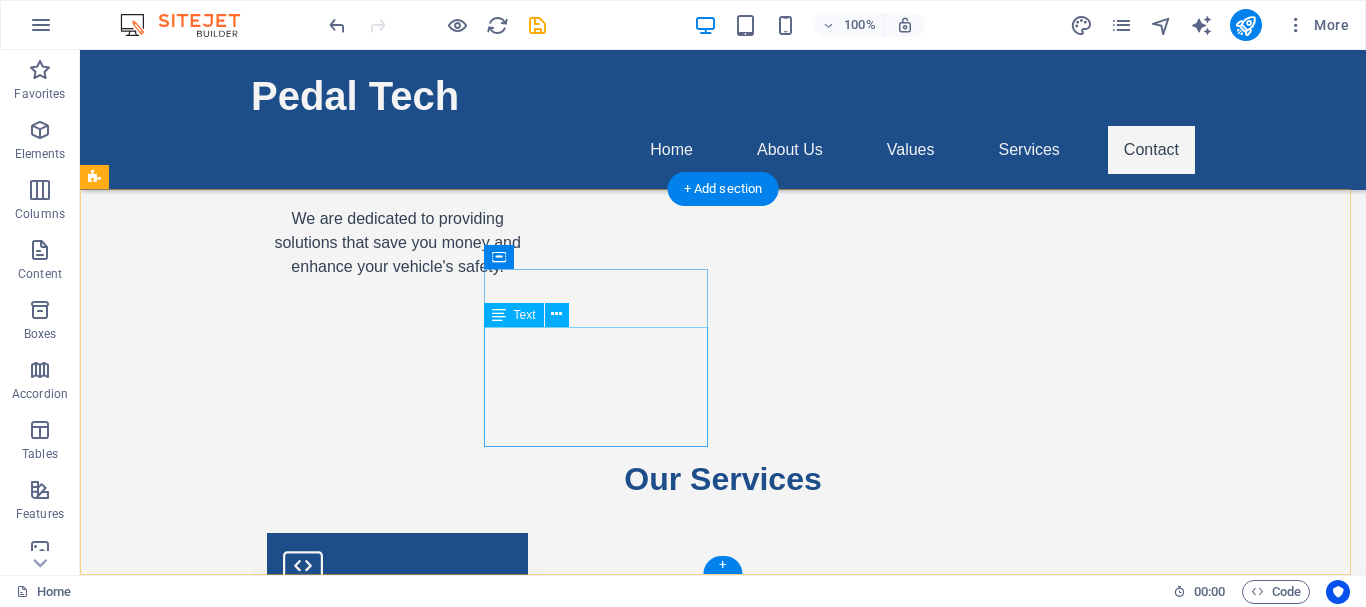 drag, startPoint x: 490, startPoint y: 337, endPoint x: 626, endPoint y: 359, distance: 137.76791 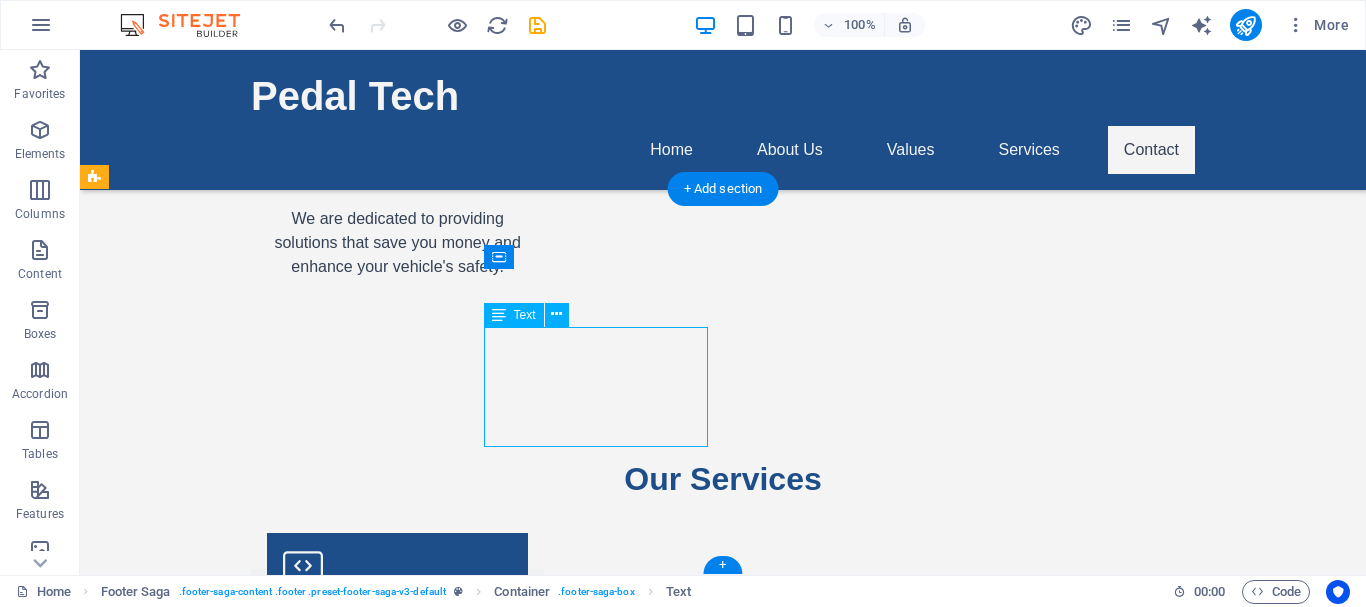 drag, startPoint x: 594, startPoint y: 363, endPoint x: 493, endPoint y: 343, distance: 102.96116 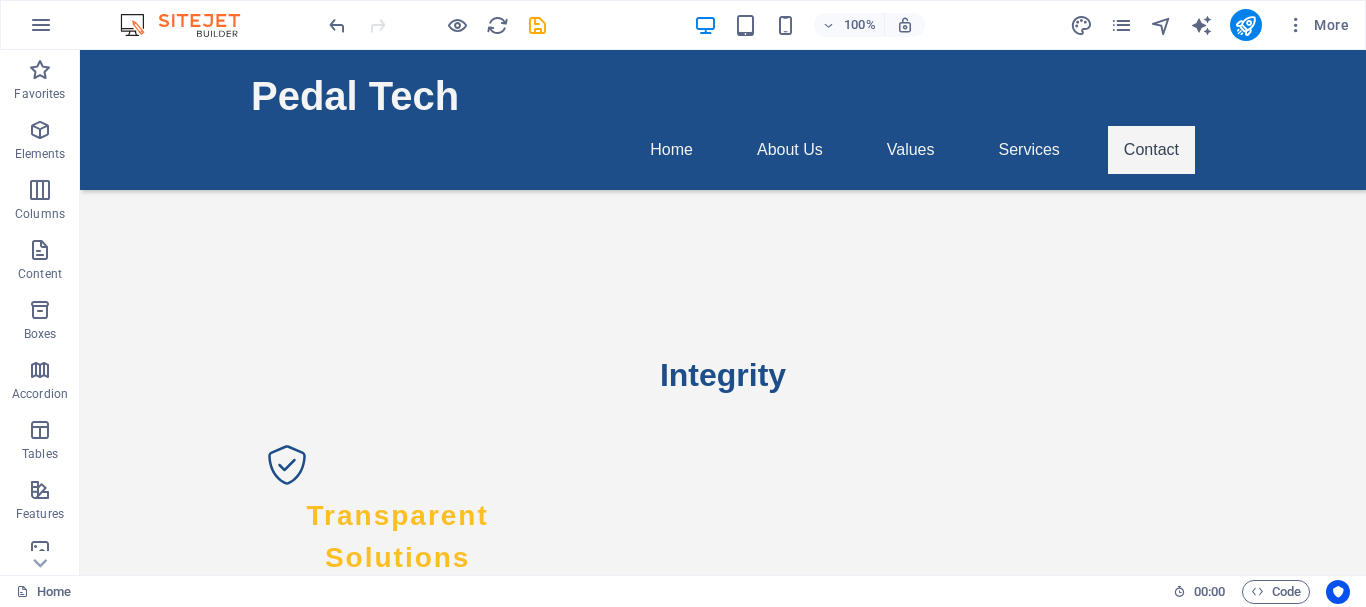 scroll, scrollTop: 3782, scrollLeft: 0, axis: vertical 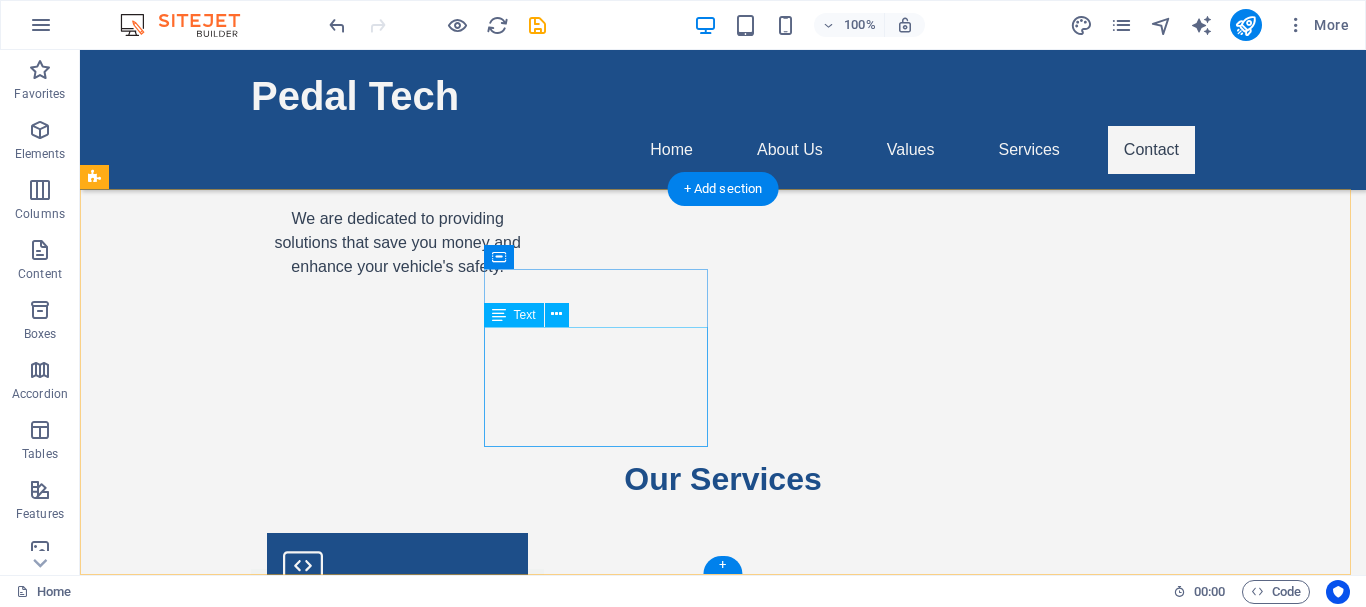 click on "123 Tech Lane 45678   Auto City Phone:  (555) 012-3456 Mobile:  Email:  info@pedaltech.com" at bounding box center [208, 3688] 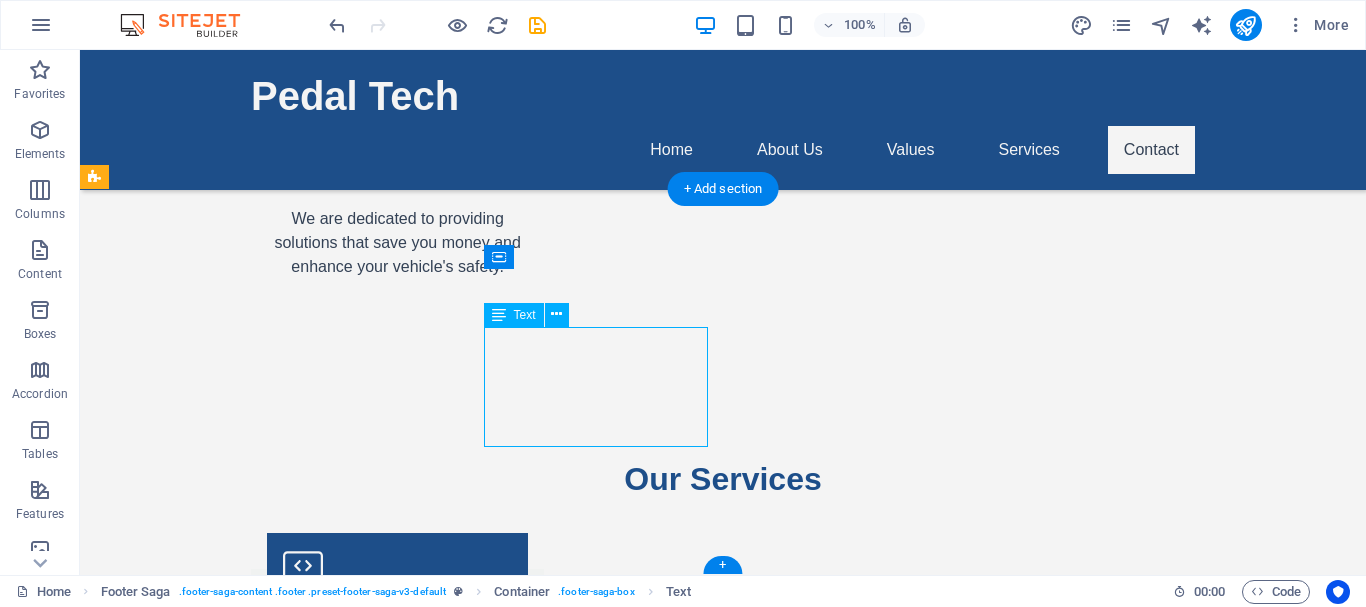click on "123 Tech Lane 45678   Auto City Phone:  (555) 012-3456 Mobile:  Email:  info@pedaltech.com" at bounding box center (208, 3688) 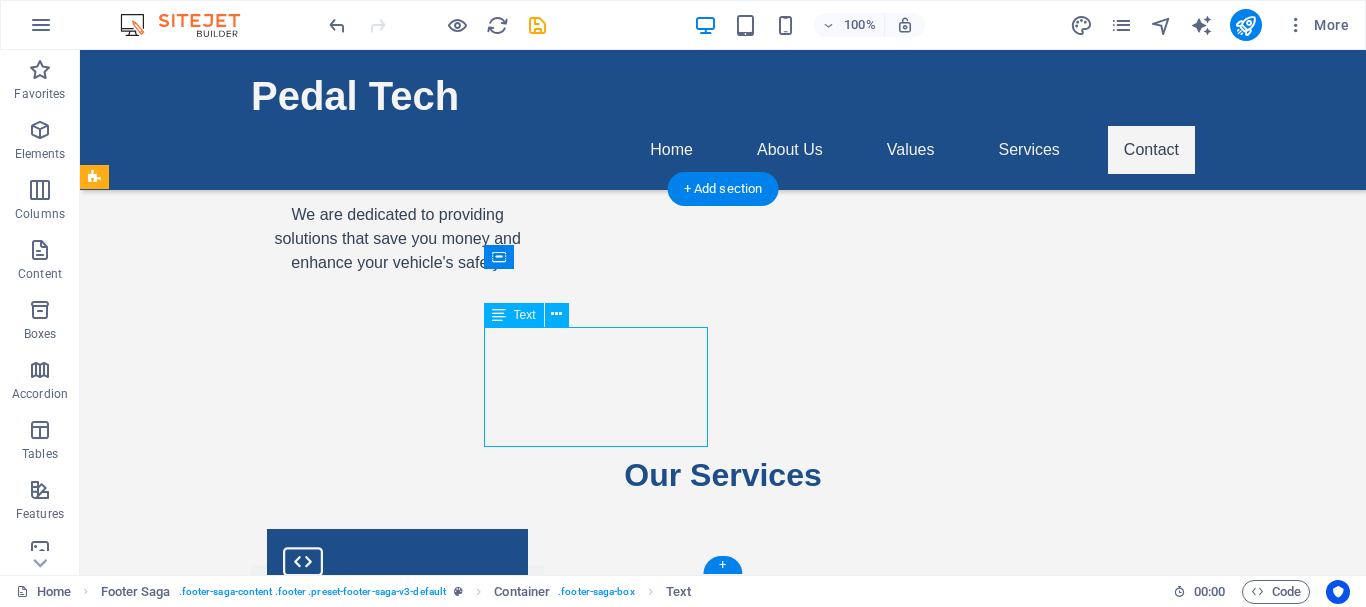 scroll, scrollTop: 3750, scrollLeft: 0, axis: vertical 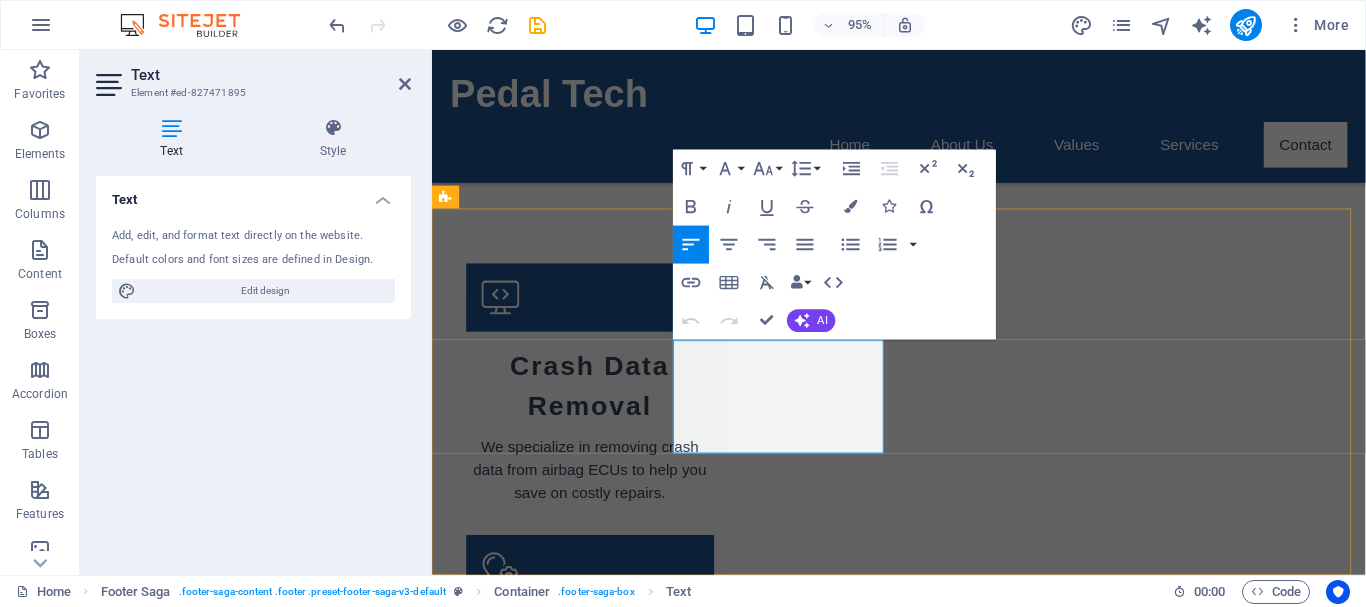 click on "Auto City" at bounding box center [519, 3405] 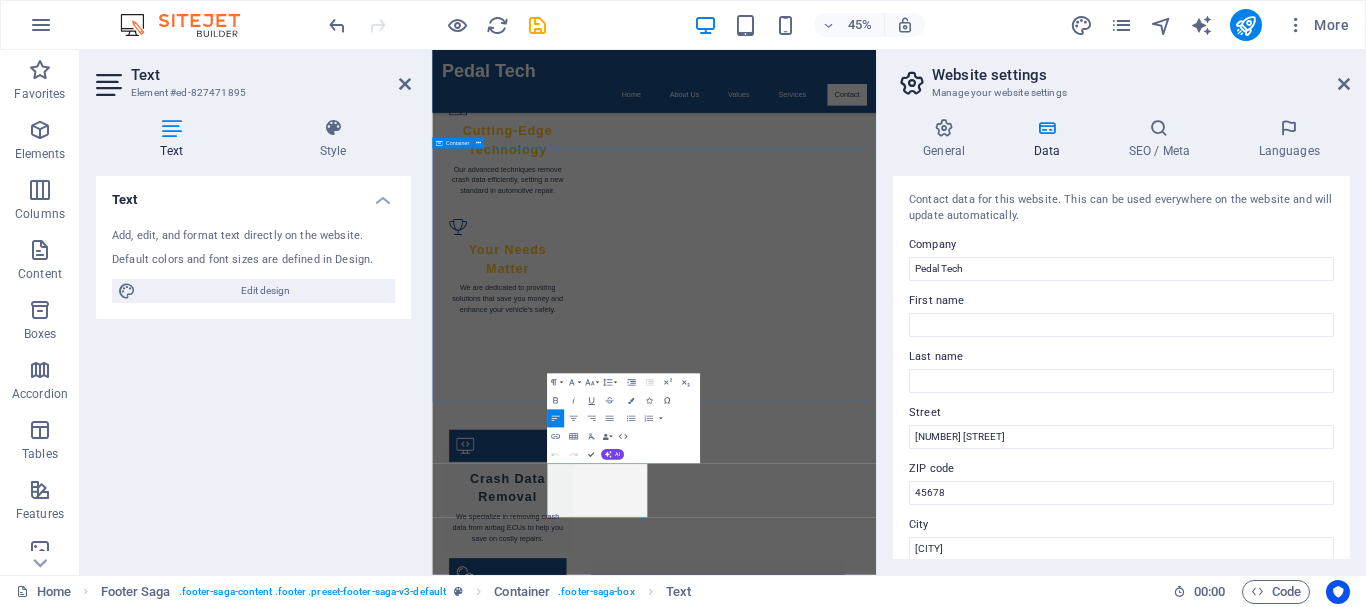 drag, startPoint x: 1200, startPoint y: 765, endPoint x: 1300, endPoint y: 448, distance: 332.39886 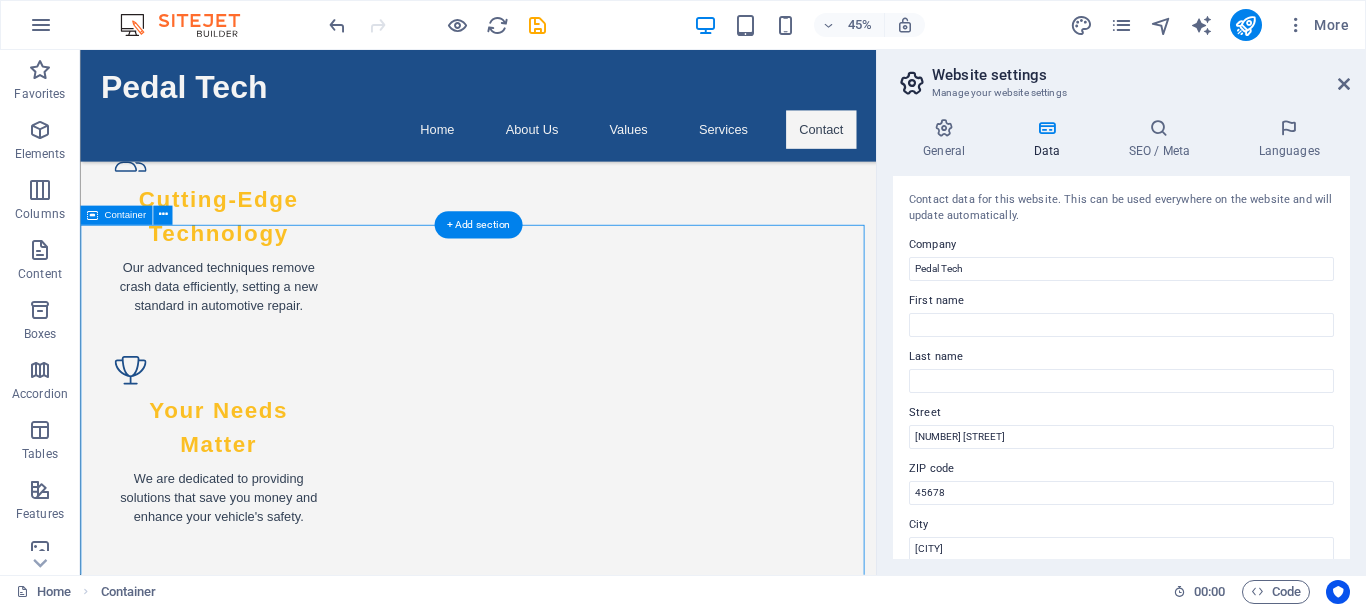 scroll, scrollTop: 3140, scrollLeft: 0, axis: vertical 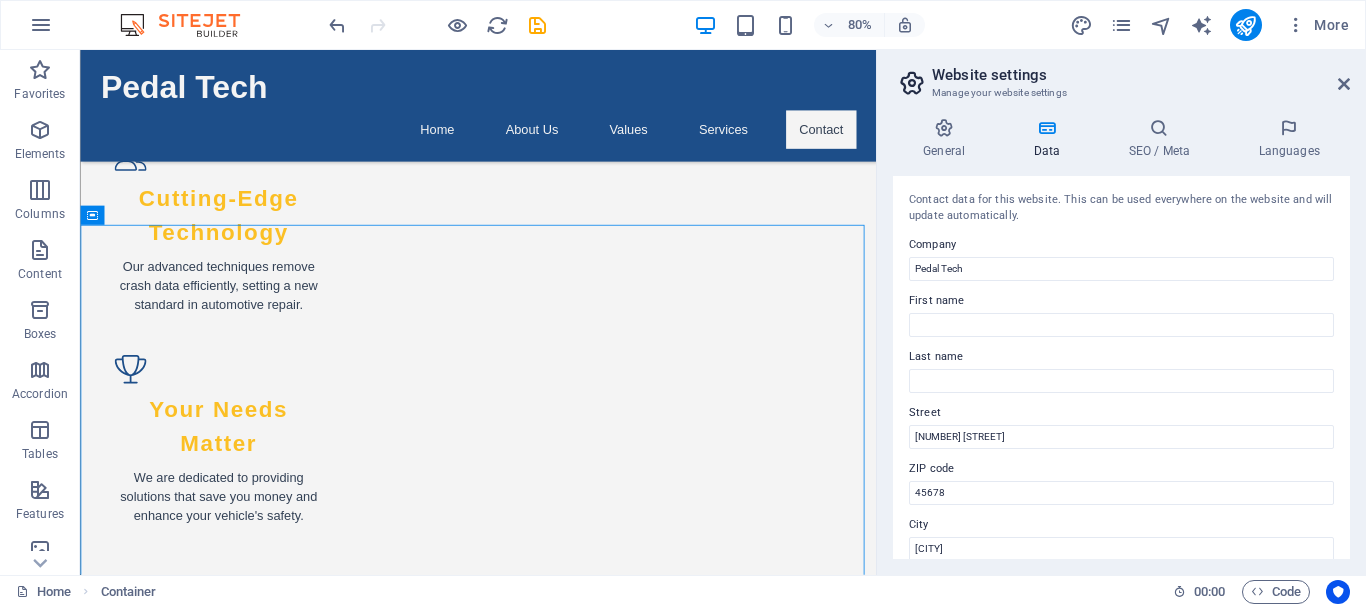 click on "Contact data for this website. This can be used everywhere on the website and will update automatically. Company Pedal Tech First name Last name Street 123 Tech Lane ZIP code 45678 City Auto City Email info@pedaltech.com Phone (555) 012-3456 Mobile Fax Custom field 1 Custom field 2 Custom field 3 Custom field 4 Custom field 5 Custom field 6" at bounding box center [1121, 367] 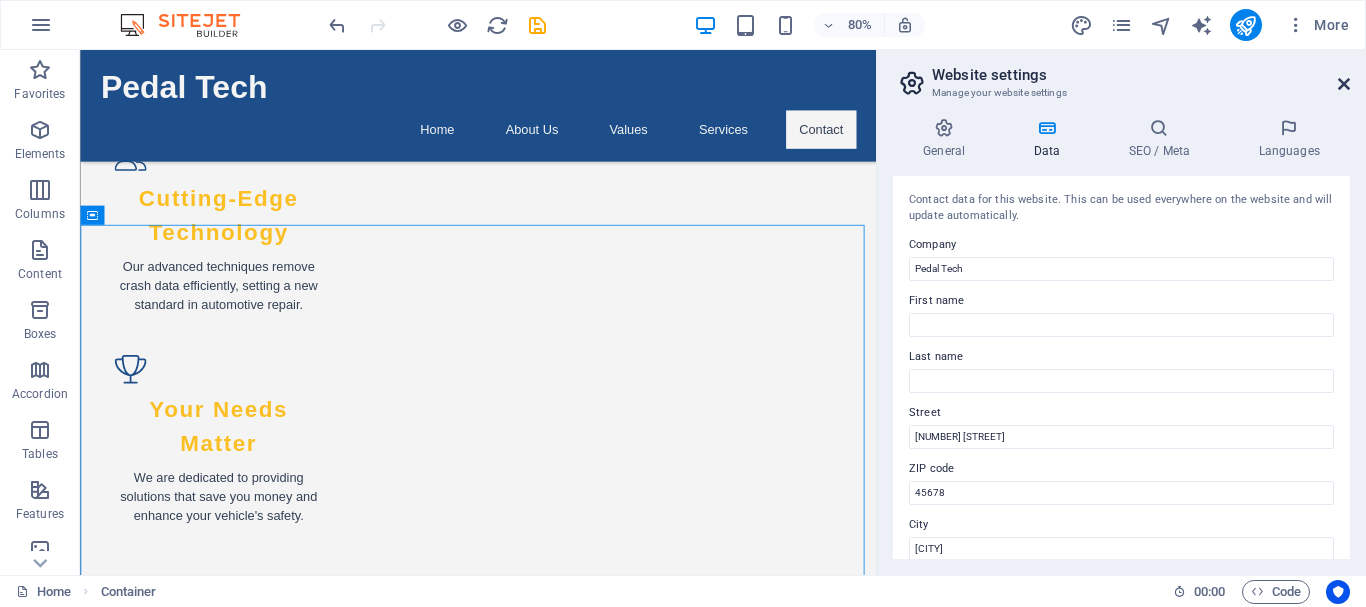 click at bounding box center (1344, 84) 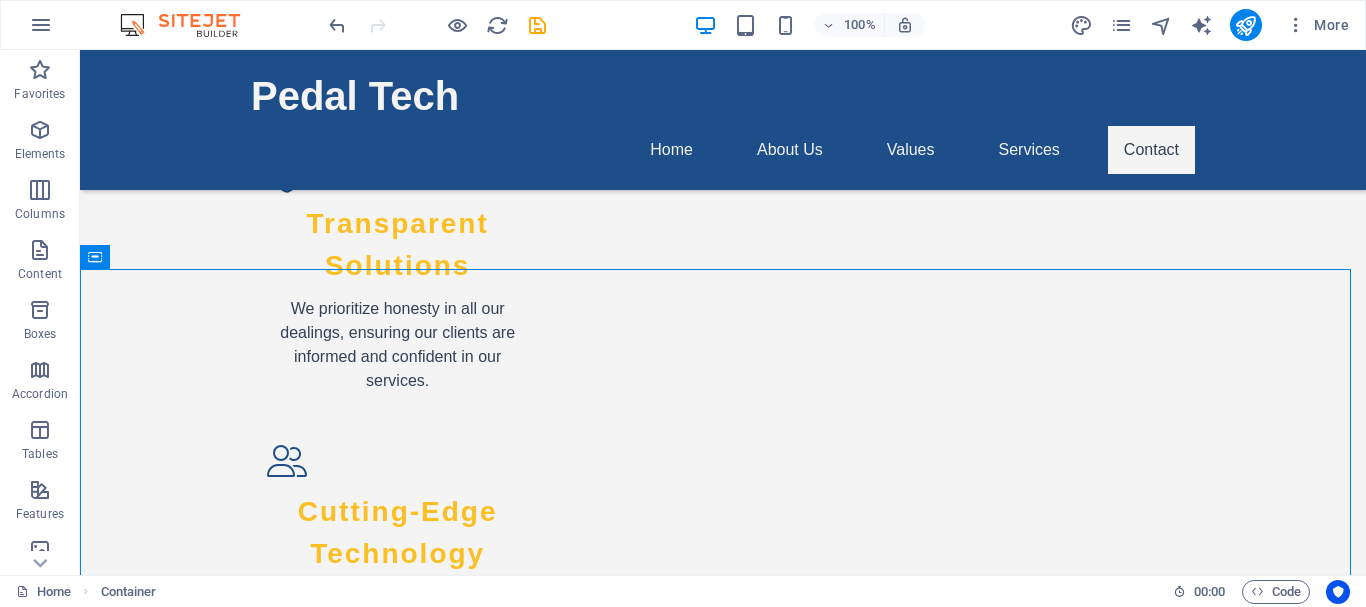 scroll, scrollTop: 3782, scrollLeft: 0, axis: vertical 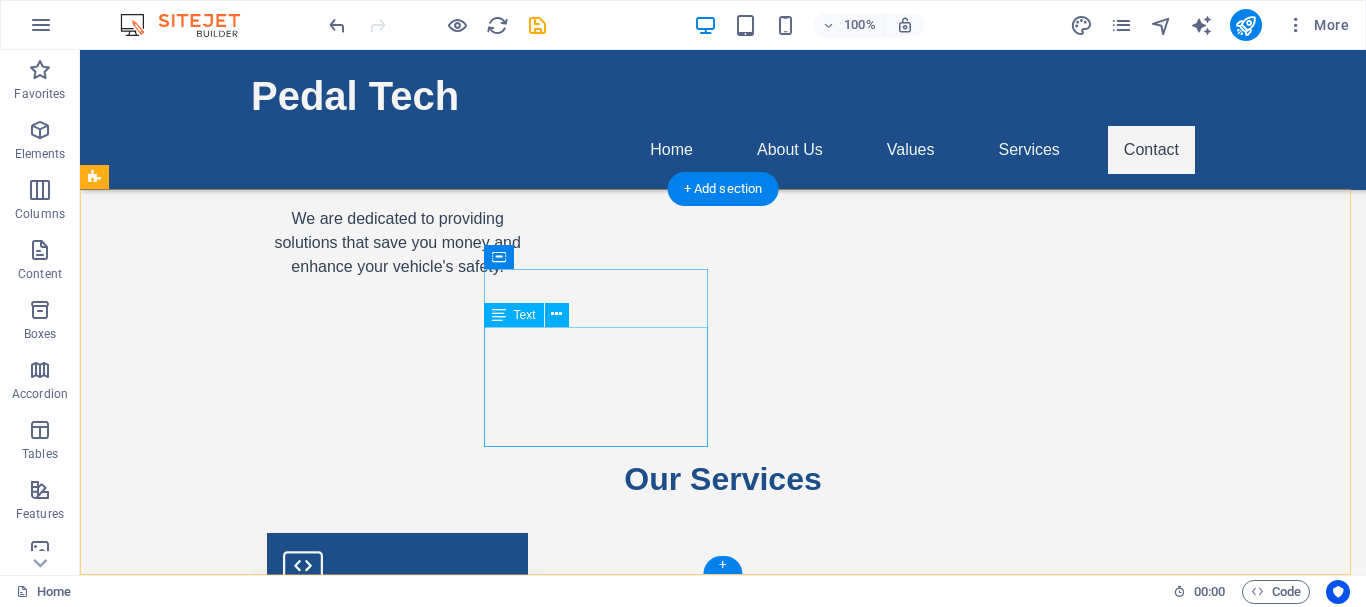 click on "123 Tech Lane 45678   Auto City Phone:  (555) 012-3456 Mobile:  Email:  info@pedaltech.com" at bounding box center [208, 3688] 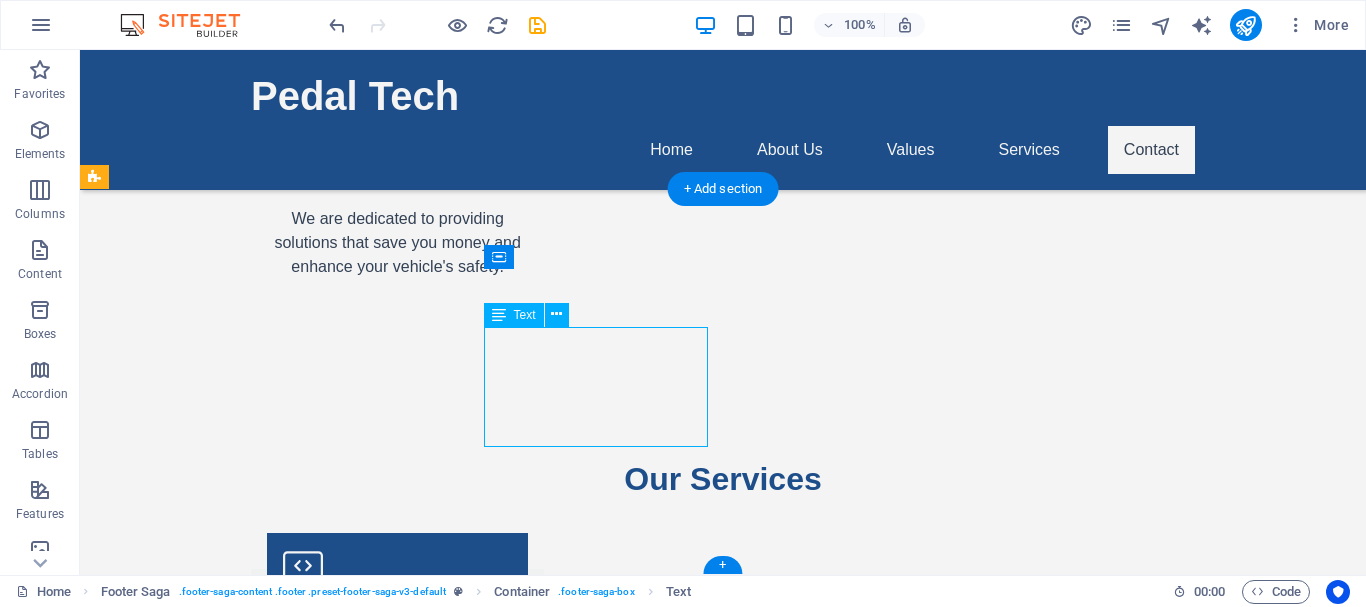 click on "123 Tech Lane 45678   Auto City Phone:  (555) 012-3456 Mobile:  Email:  info@pedaltech.com" at bounding box center (208, 3688) 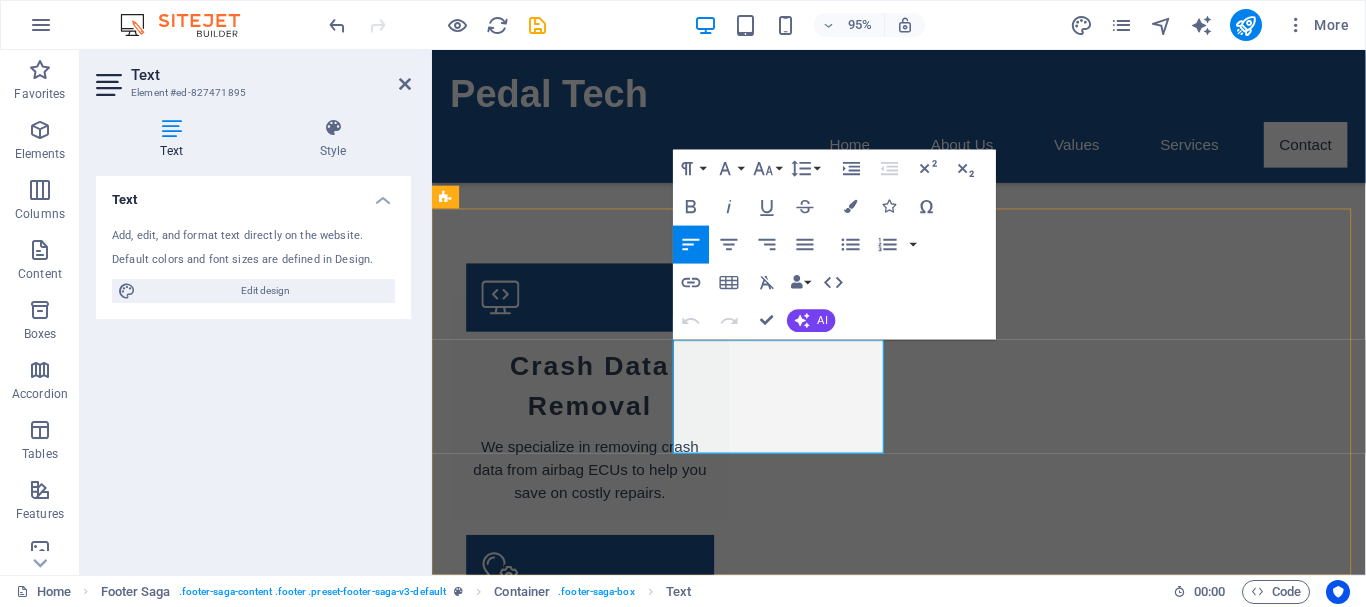 type 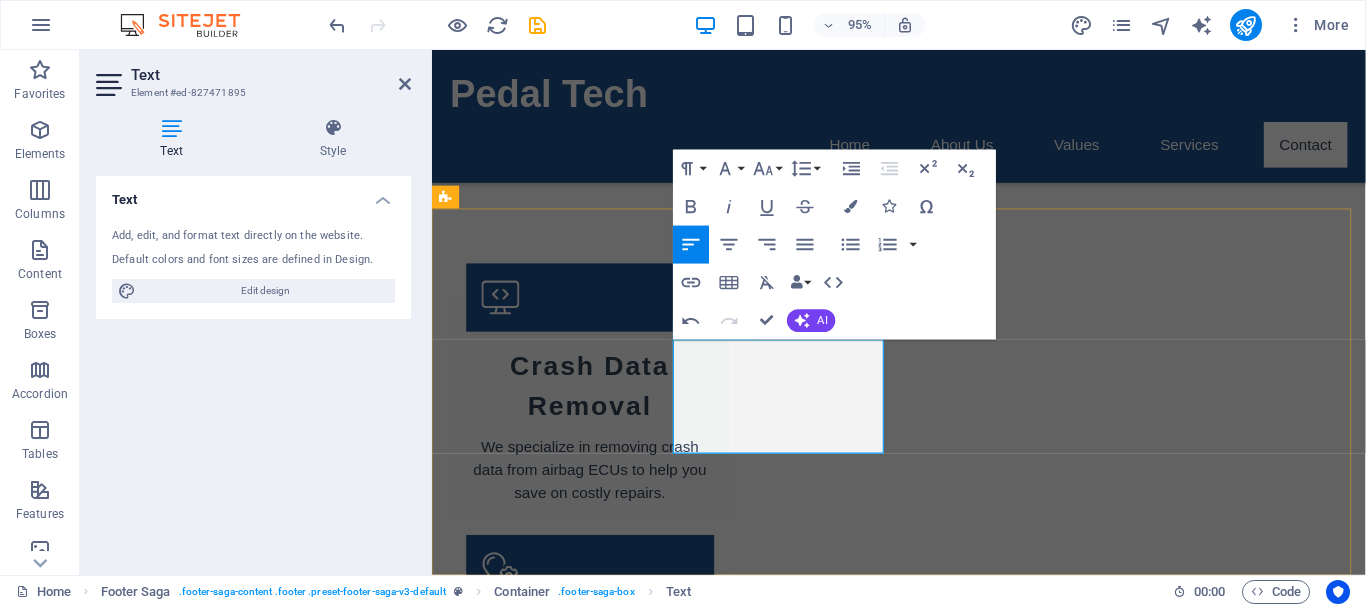 drag, startPoint x: 793, startPoint y: 362, endPoint x: 1058, endPoint y: 734, distance: 456.73734 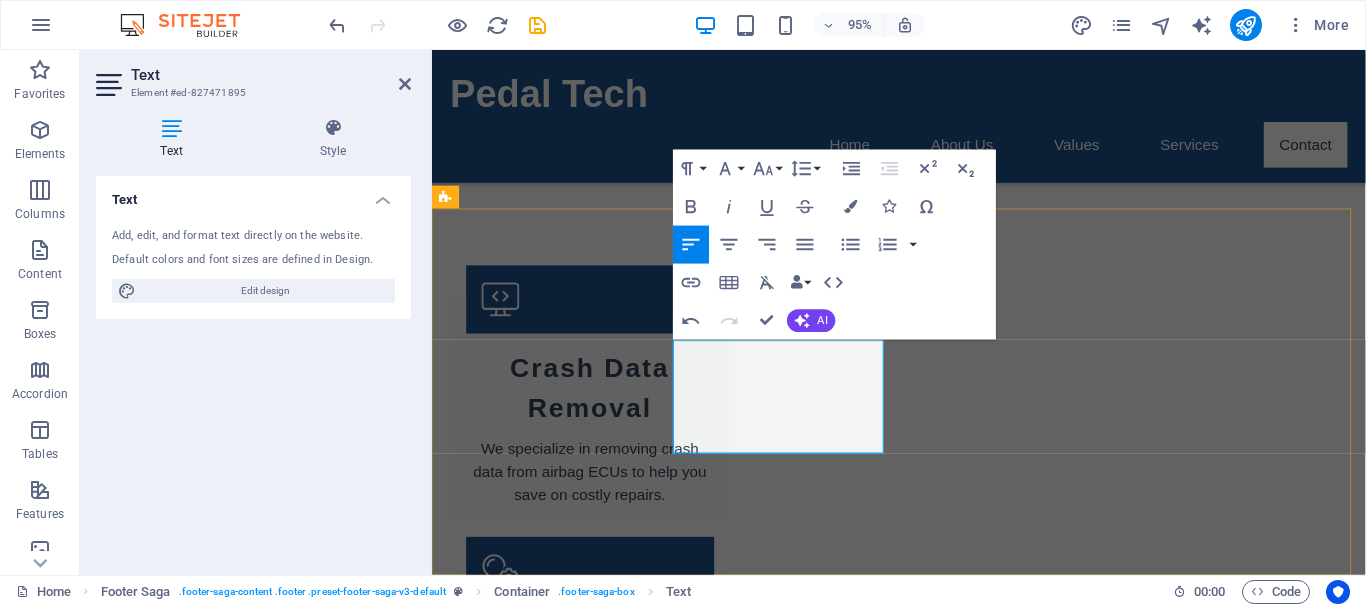 scroll, scrollTop: 3138, scrollLeft: 0, axis: vertical 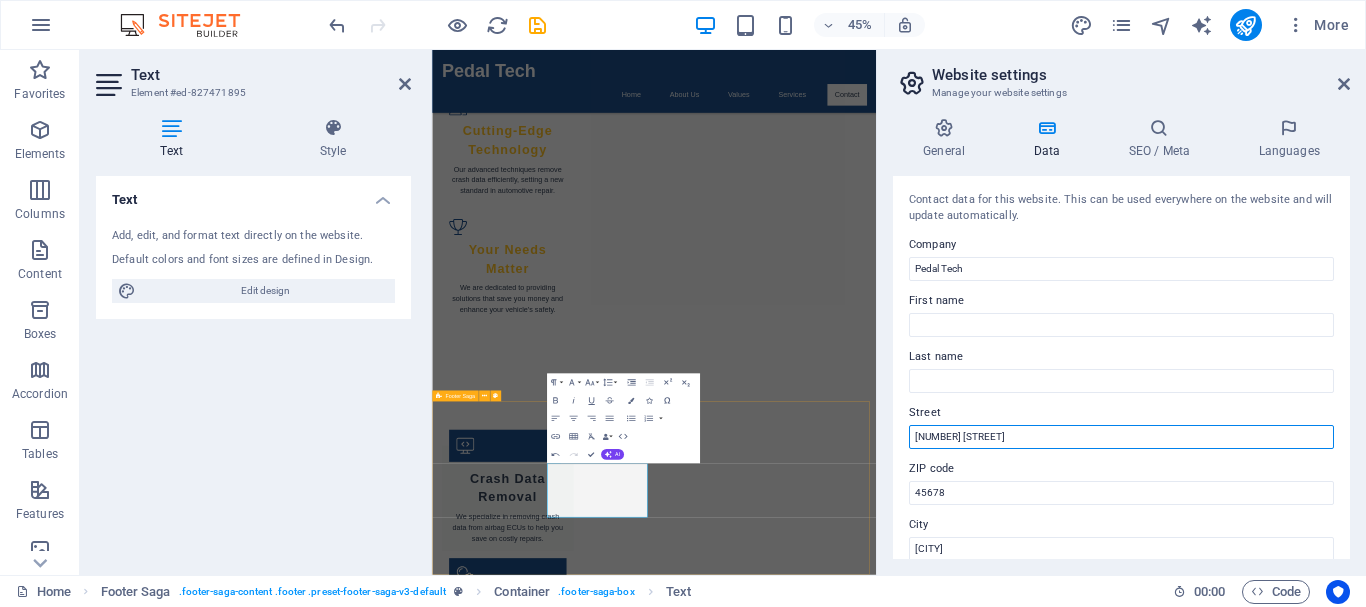 drag, startPoint x: 1440, startPoint y: 484, endPoint x: 1398, endPoint y: 889, distance: 407.17197 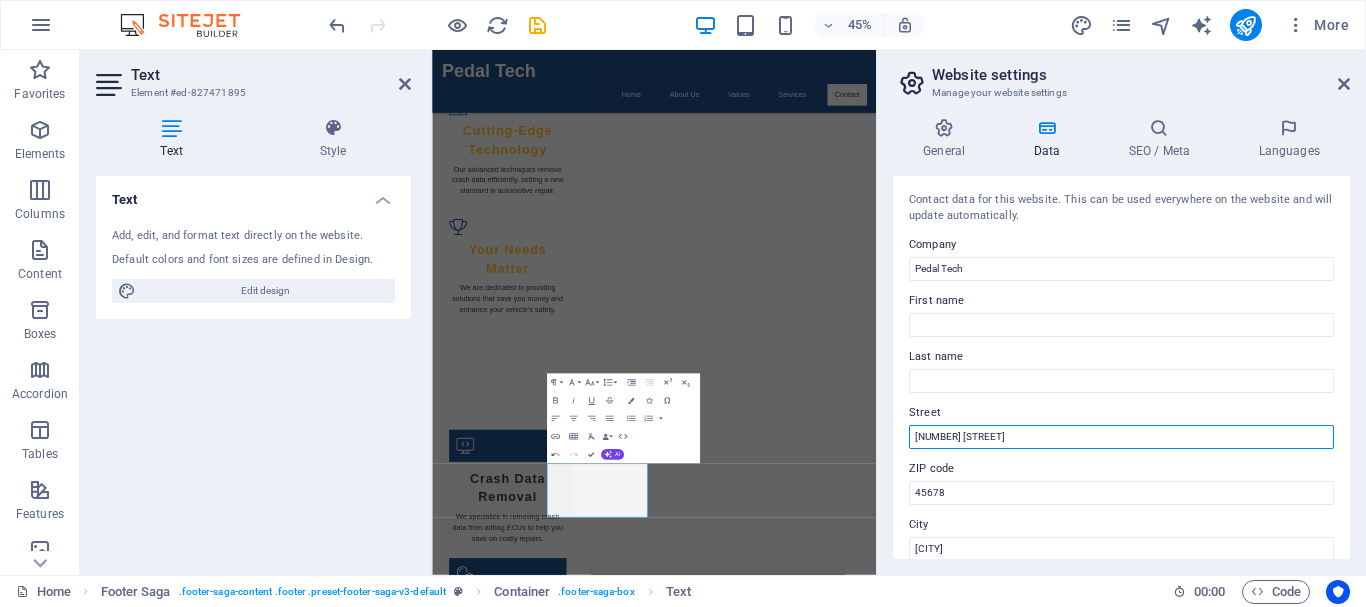 click on "123 Tech Lane" at bounding box center [1121, 437] 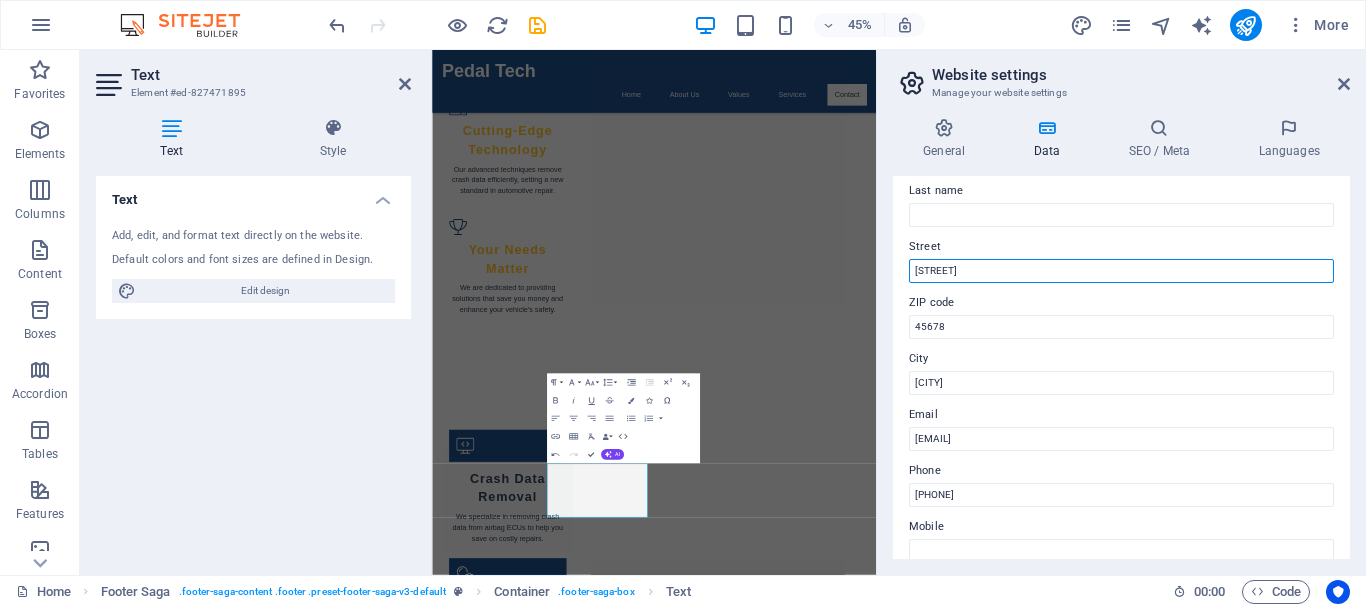 scroll, scrollTop: 161, scrollLeft: 0, axis: vertical 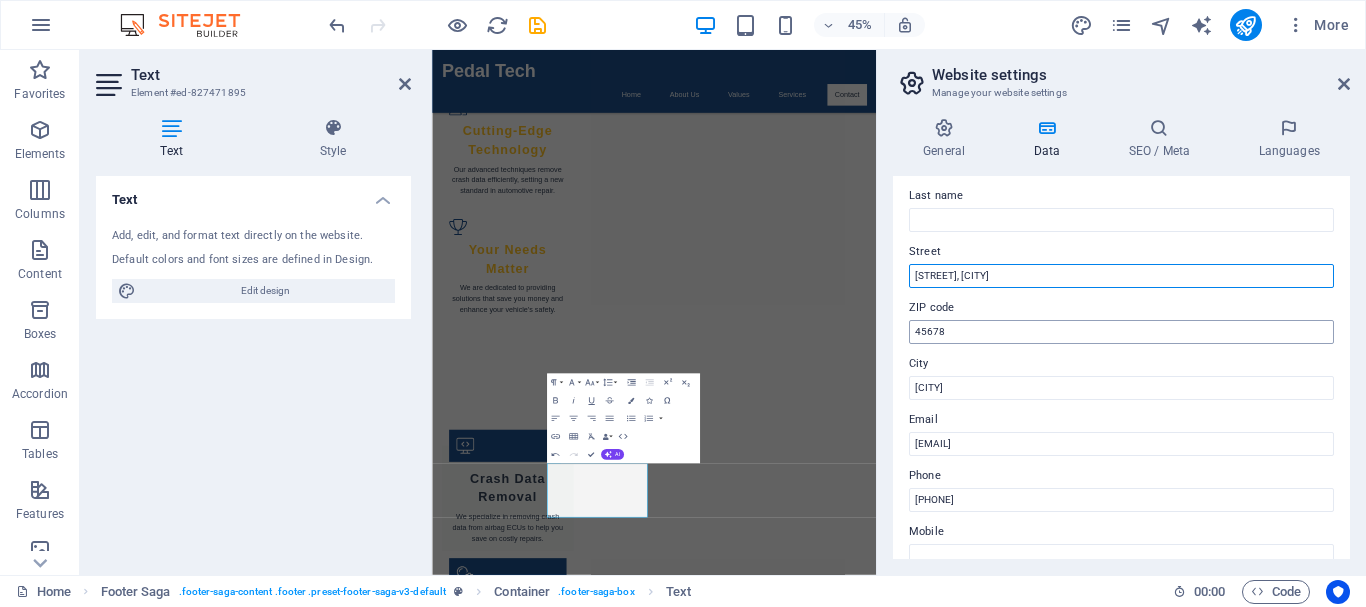 type on "[NUMBER][STREET], [CITY]" 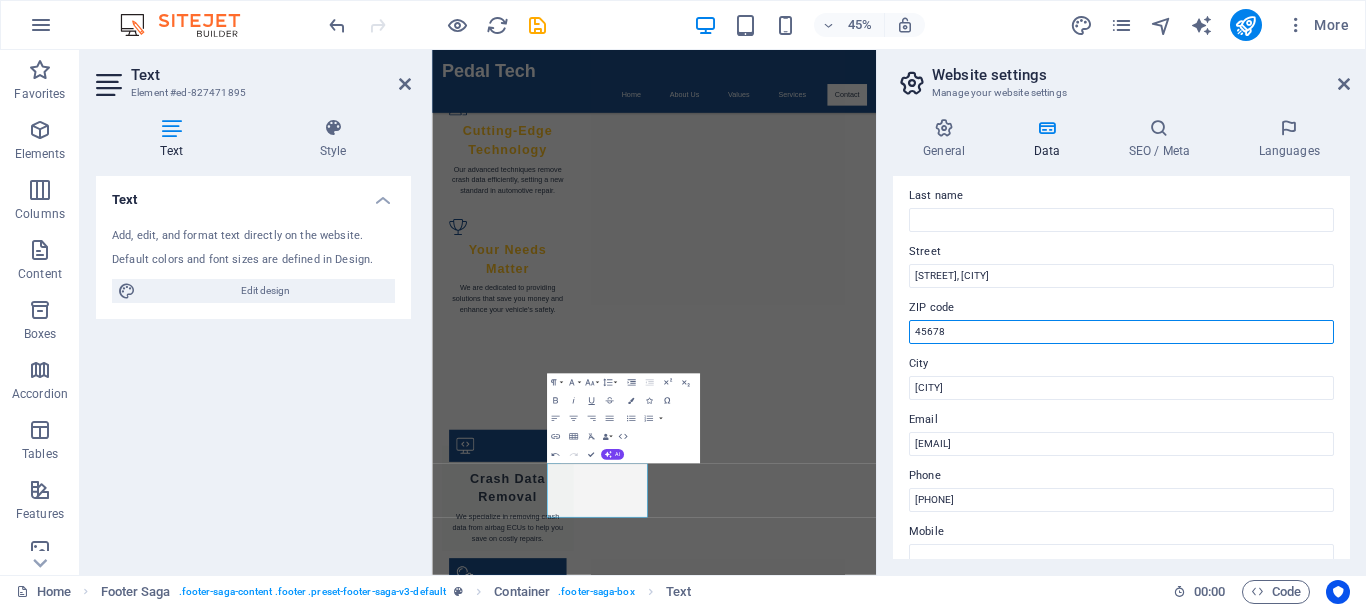 click on "45678" at bounding box center [1121, 332] 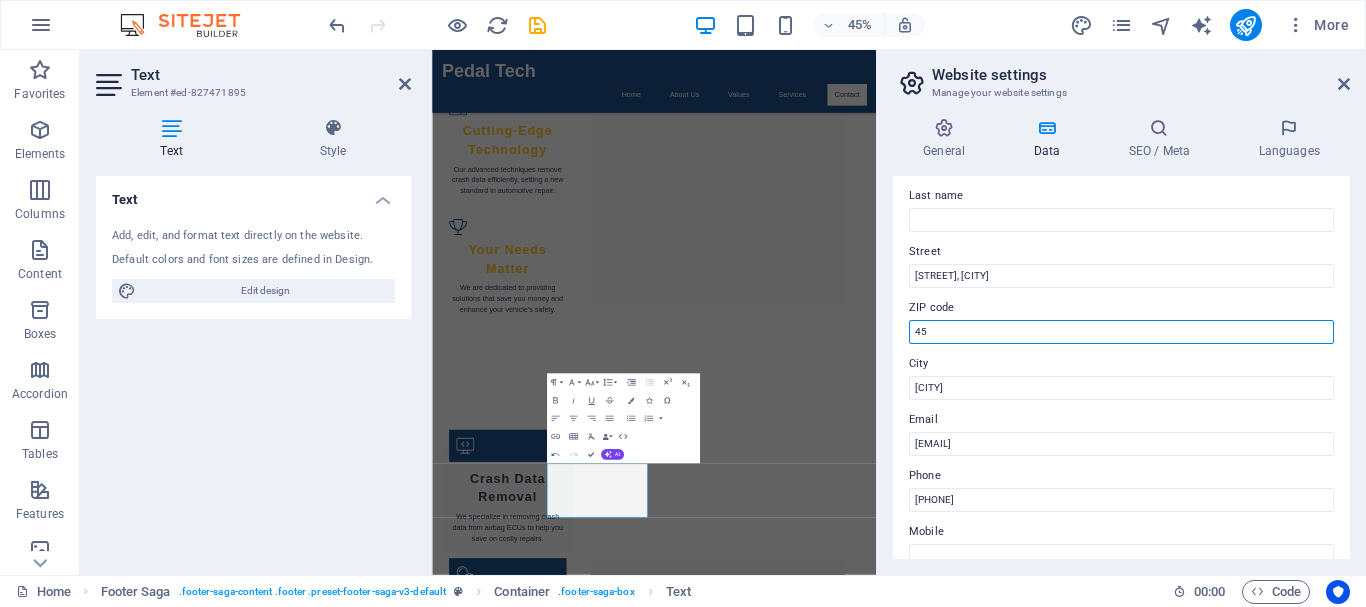 type on "4" 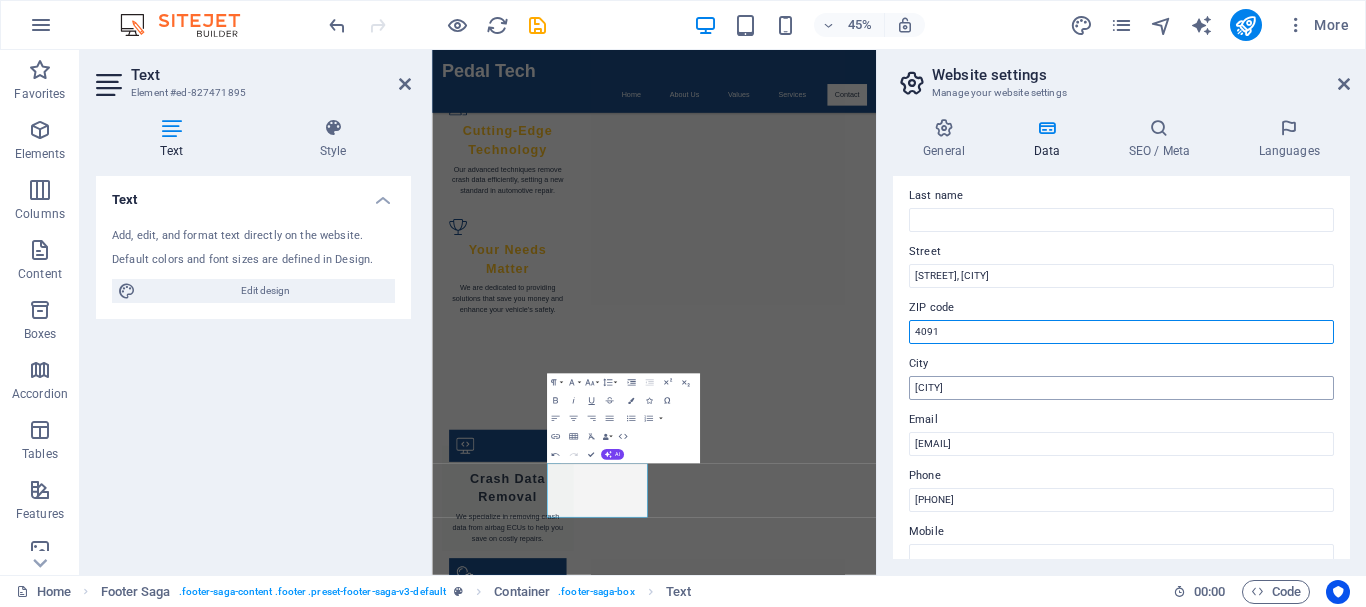type on "4091" 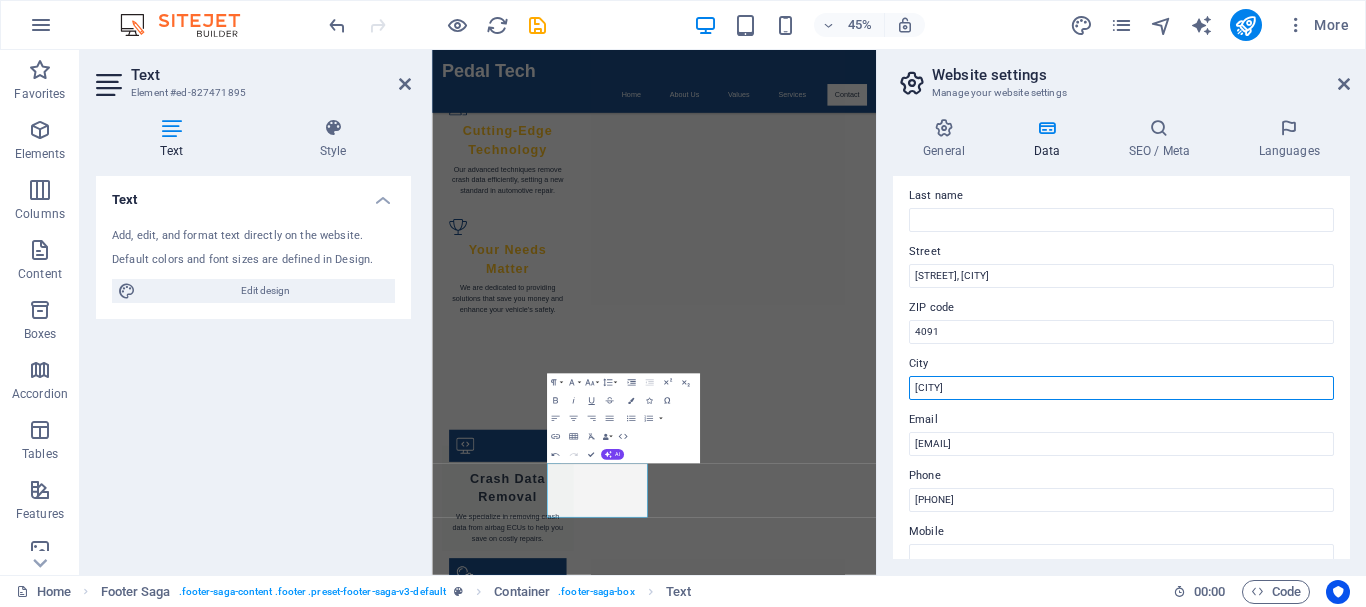 click on "Auto City" at bounding box center [1121, 388] 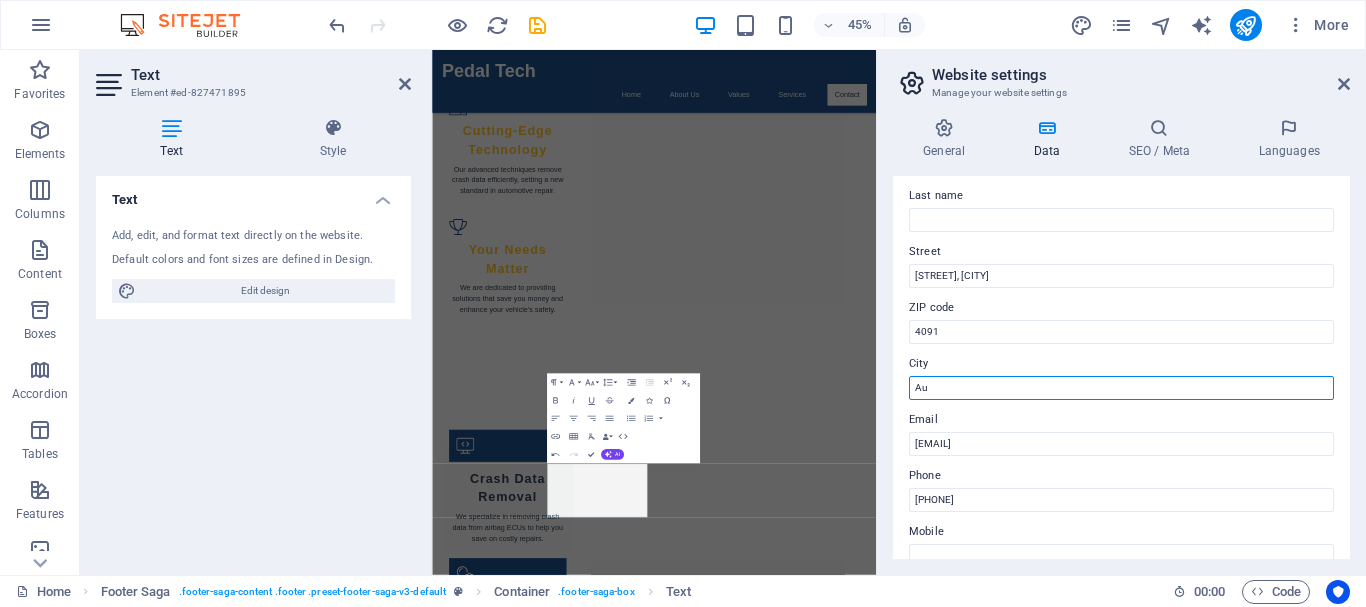 type on "A" 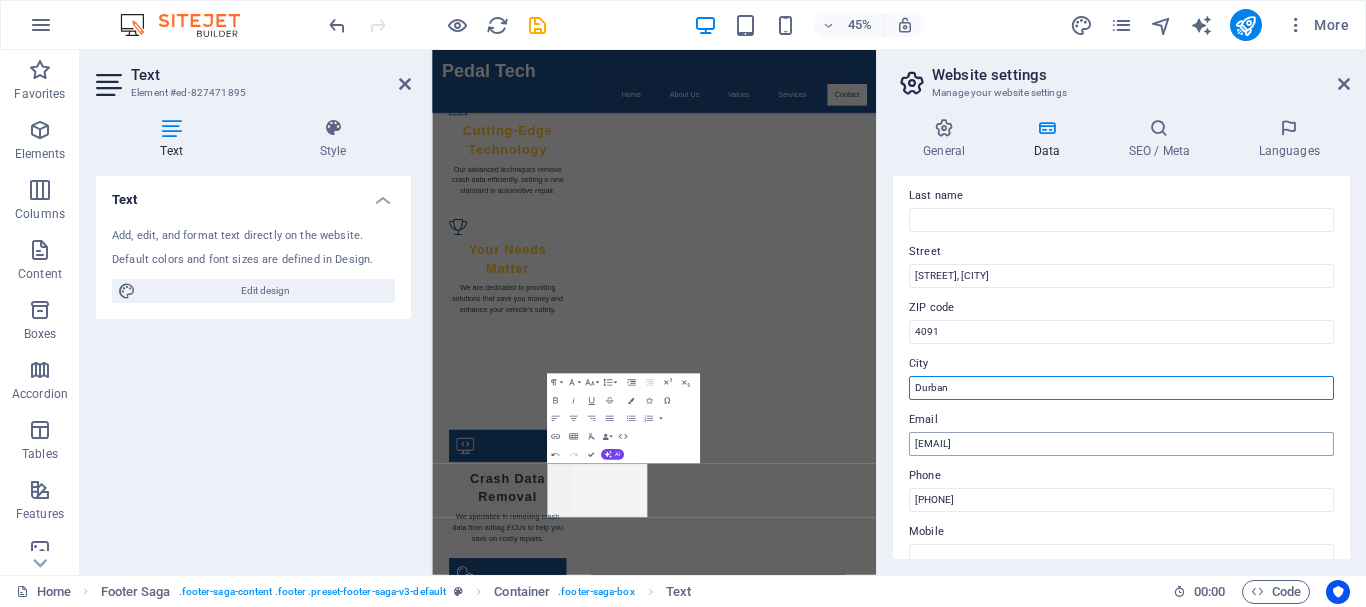 type on "Durban" 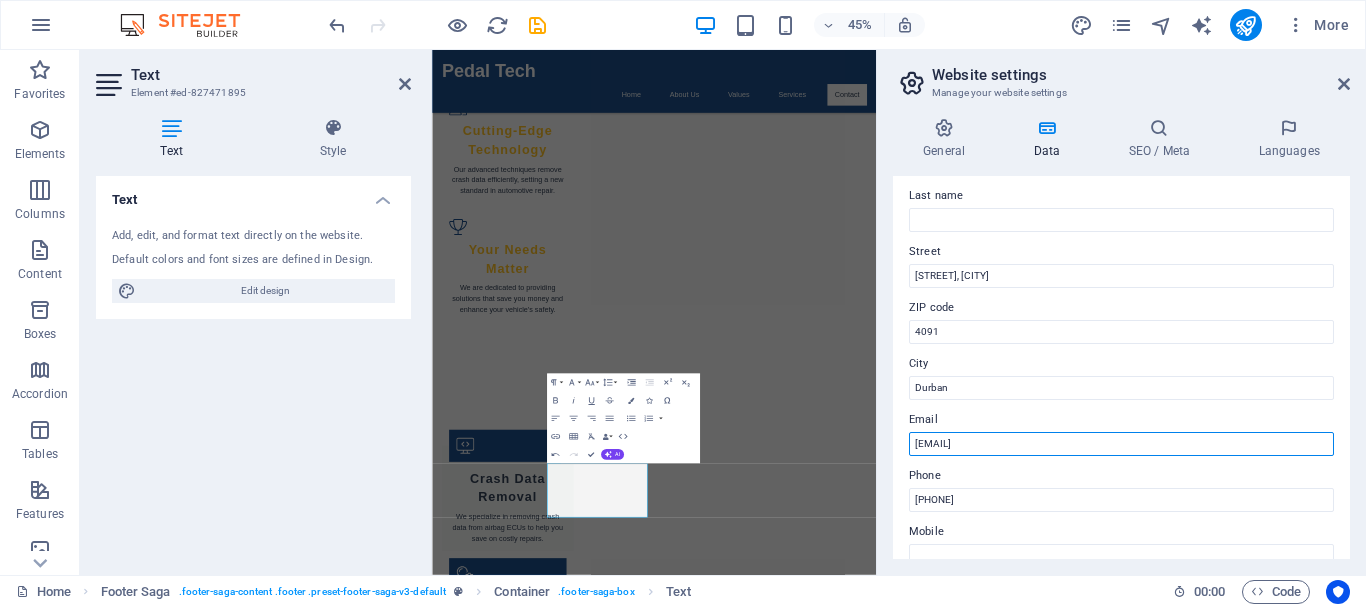 click on "info@pedaltech.com" at bounding box center (1121, 444) 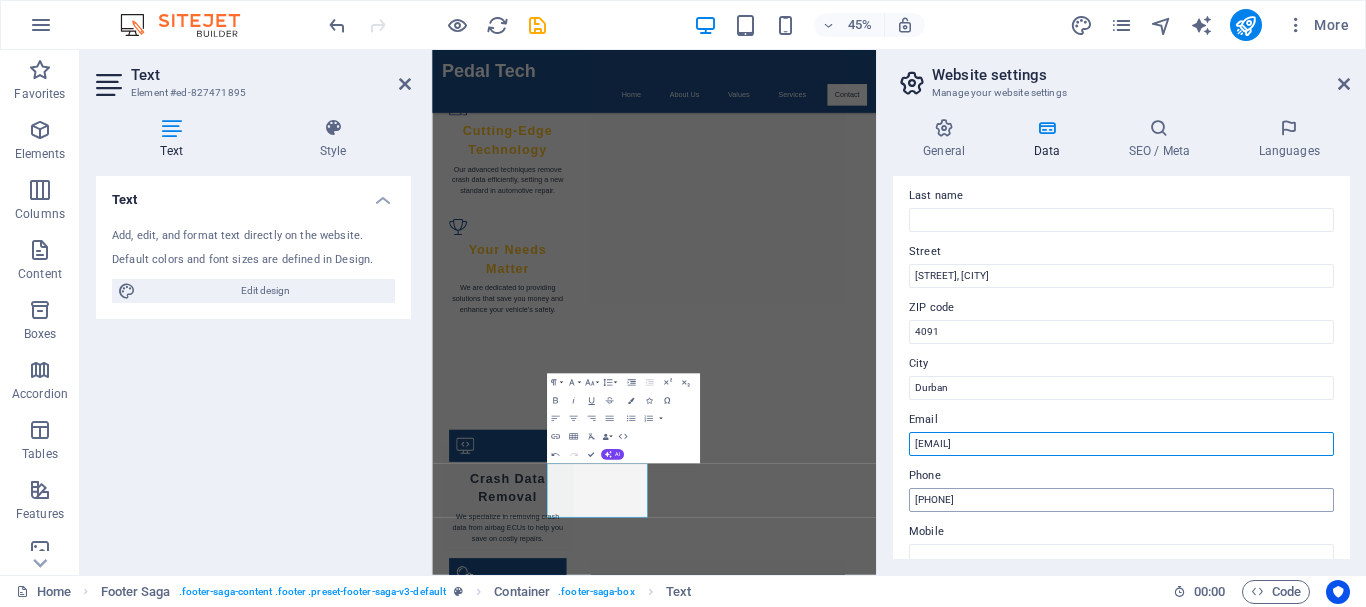 type on "[EMAIL]" 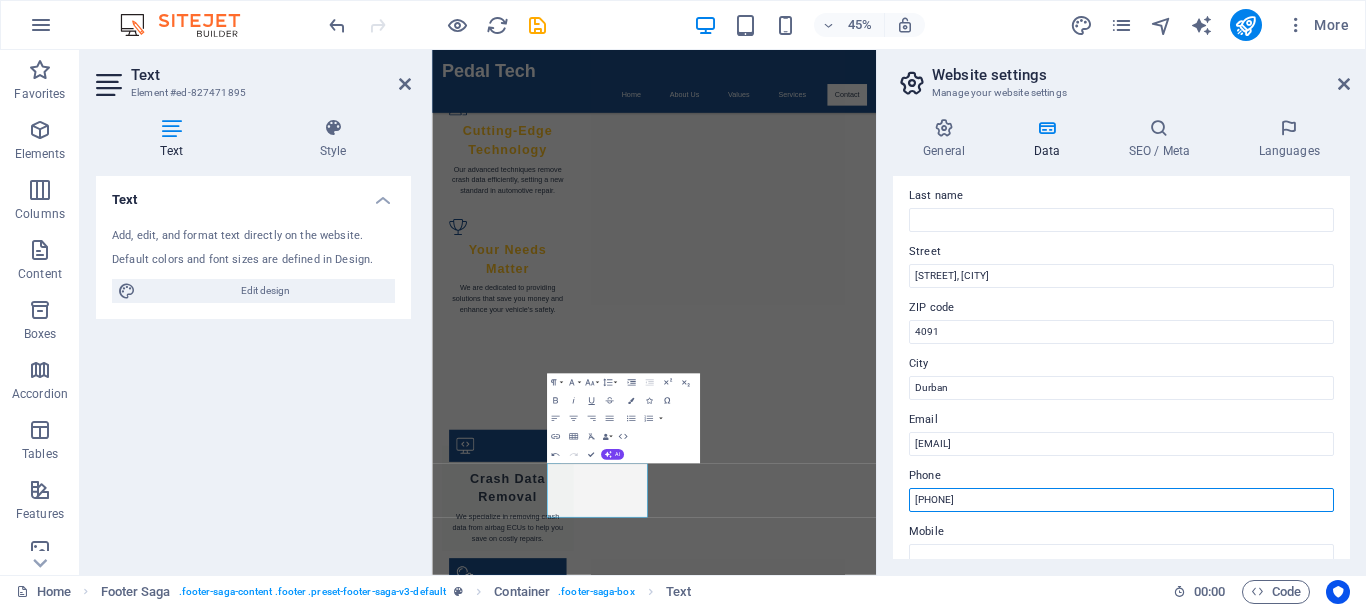 click on "(555) 012-3456" at bounding box center (1121, 500) 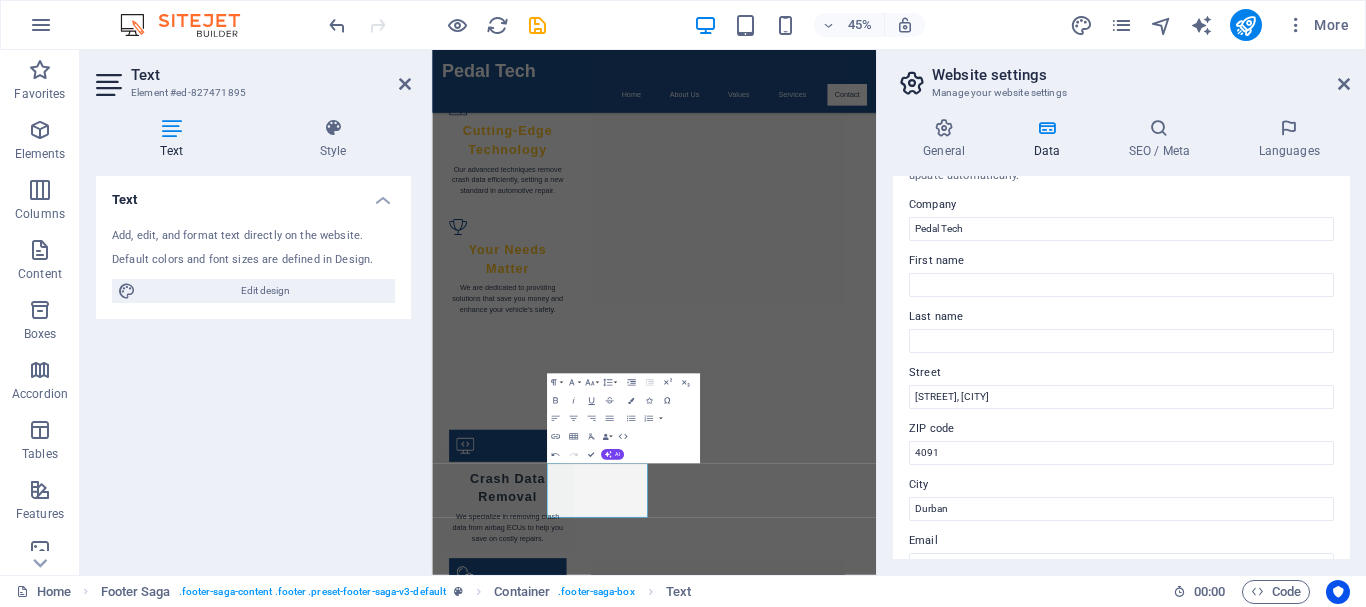 scroll, scrollTop: 0, scrollLeft: 0, axis: both 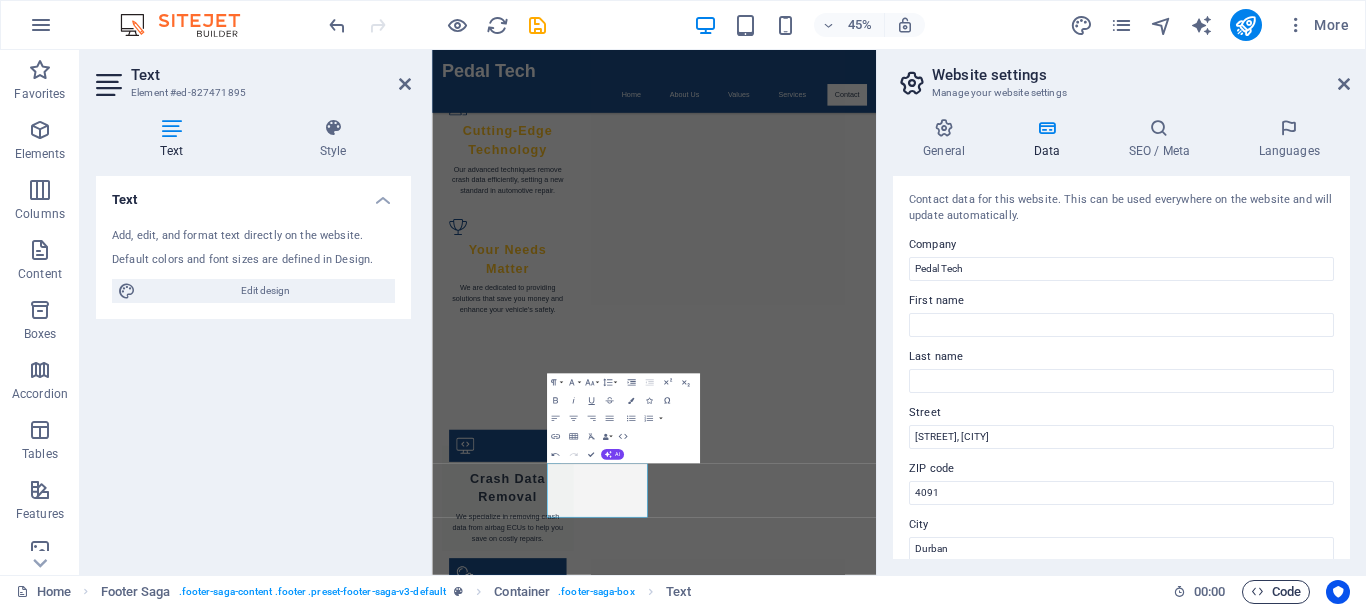 type on "[PHONE]" 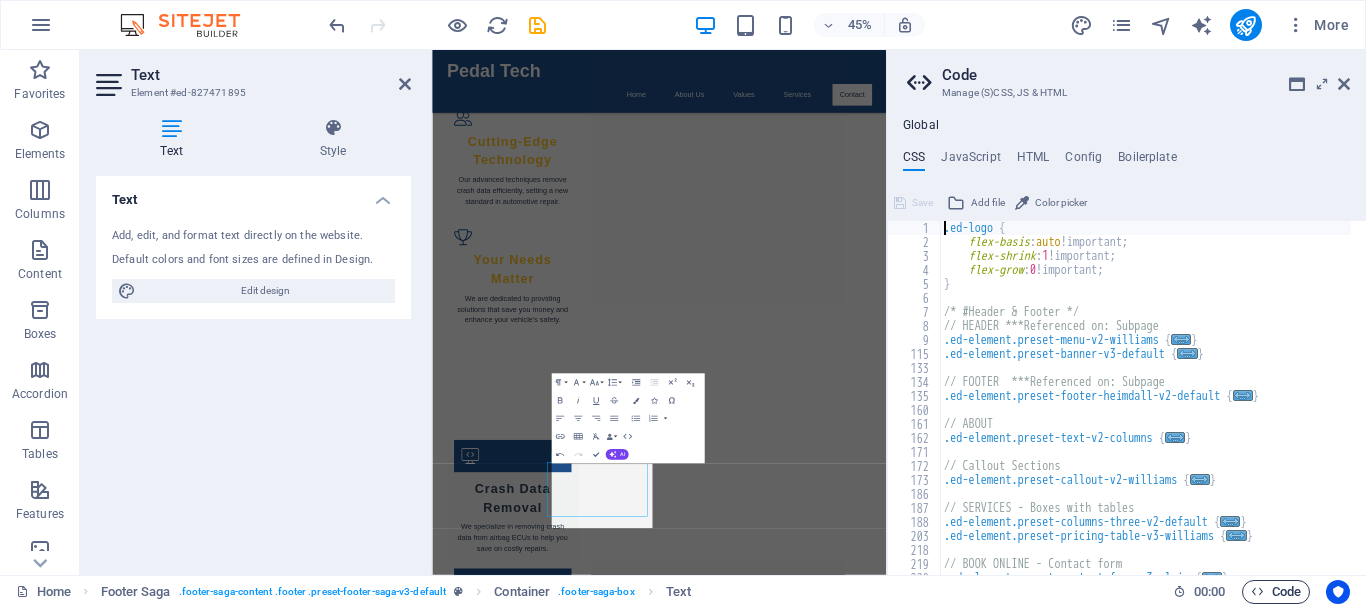 scroll, scrollTop: 3140, scrollLeft: 0, axis: vertical 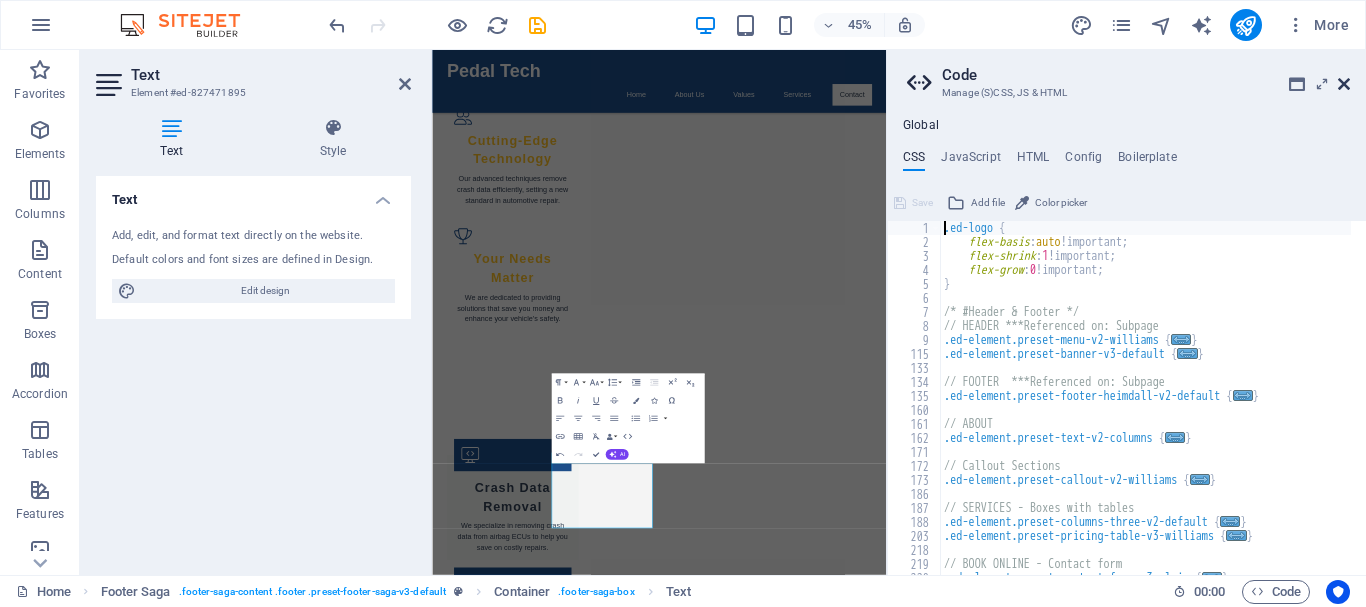 click at bounding box center (1344, 84) 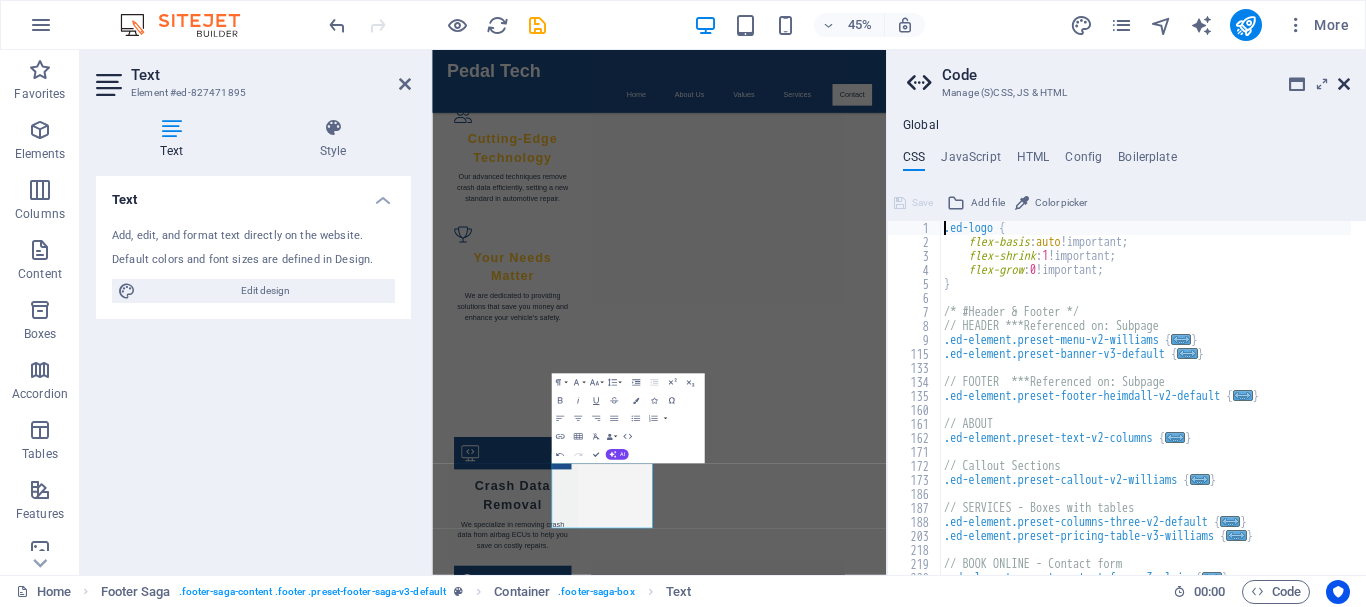 scroll, scrollTop: 3750, scrollLeft: 0, axis: vertical 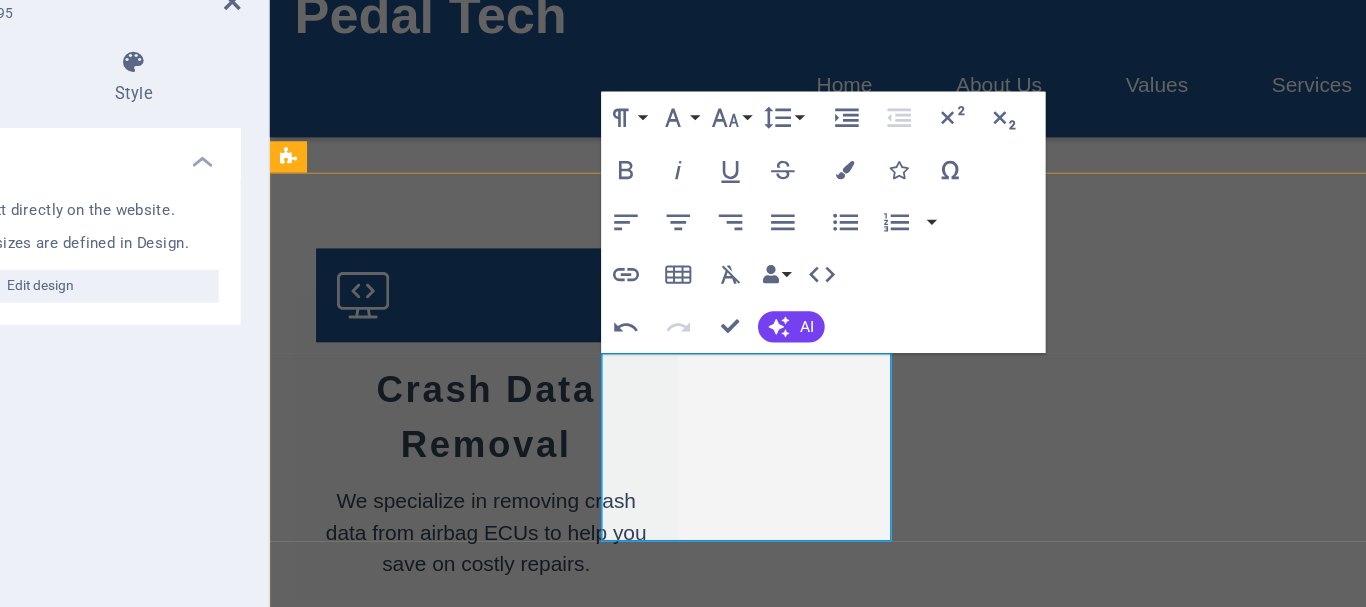 click on "[NUMBER][STREET], [CITY]" at bounding box center (366, 3286) 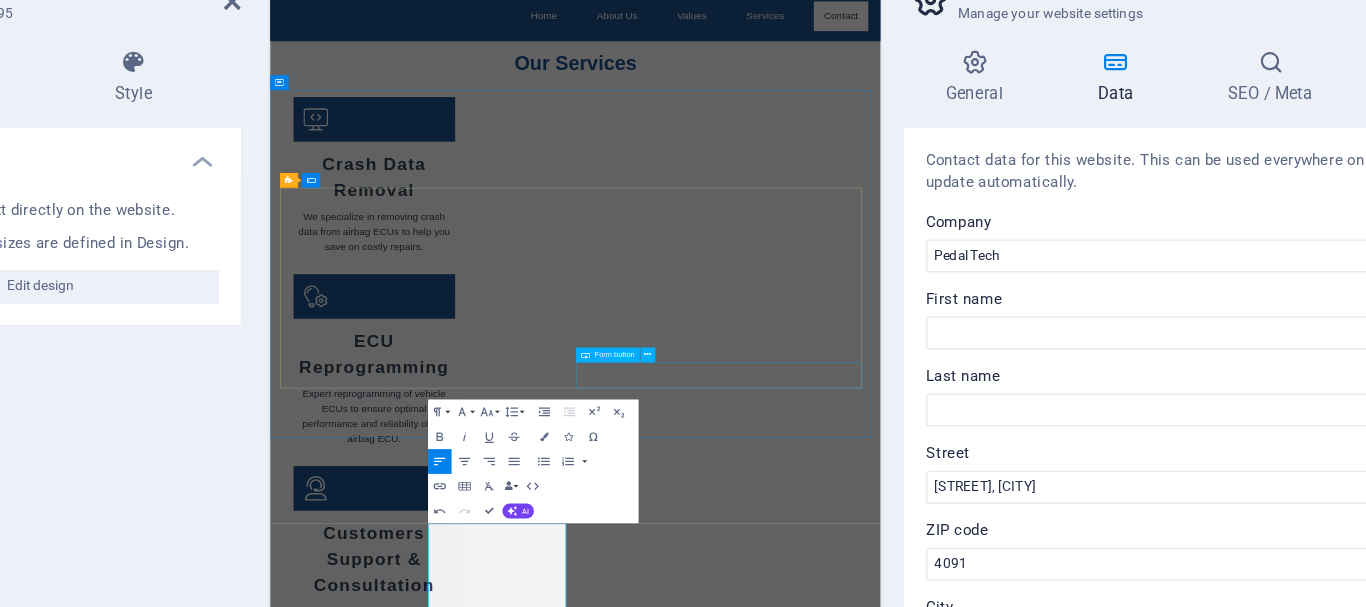 scroll, scrollTop: 3138, scrollLeft: 0, axis: vertical 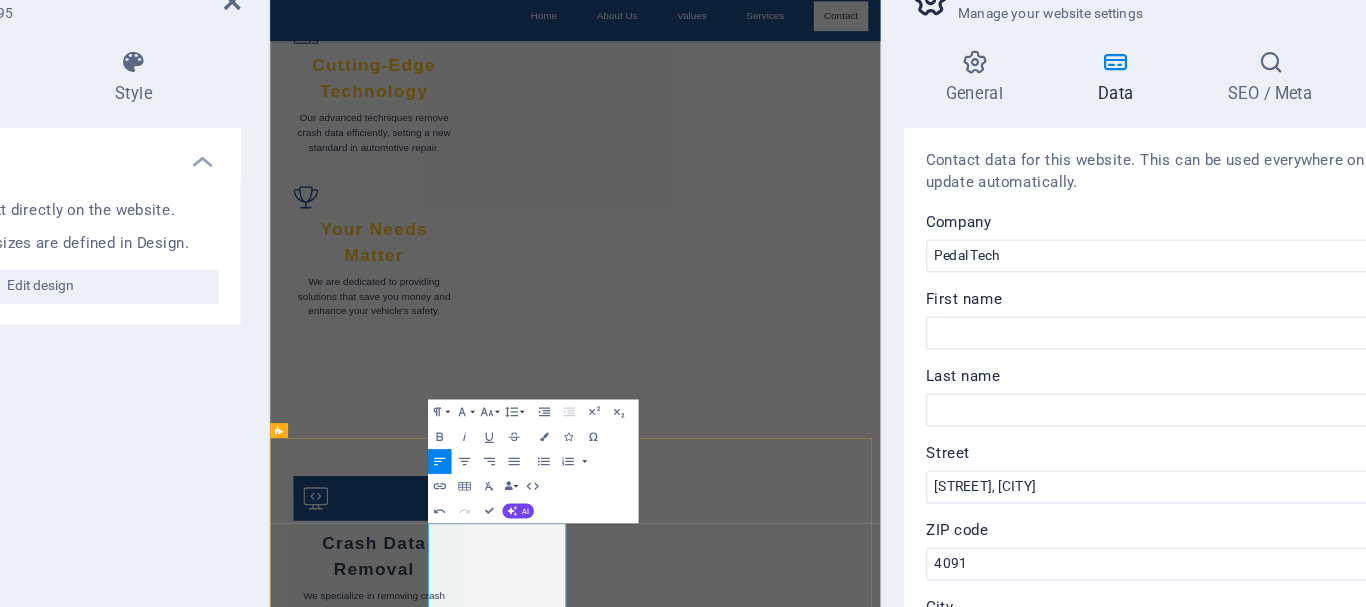 click on "[NUMBER][STREET], [CITY]" at bounding box center [366, 3904] 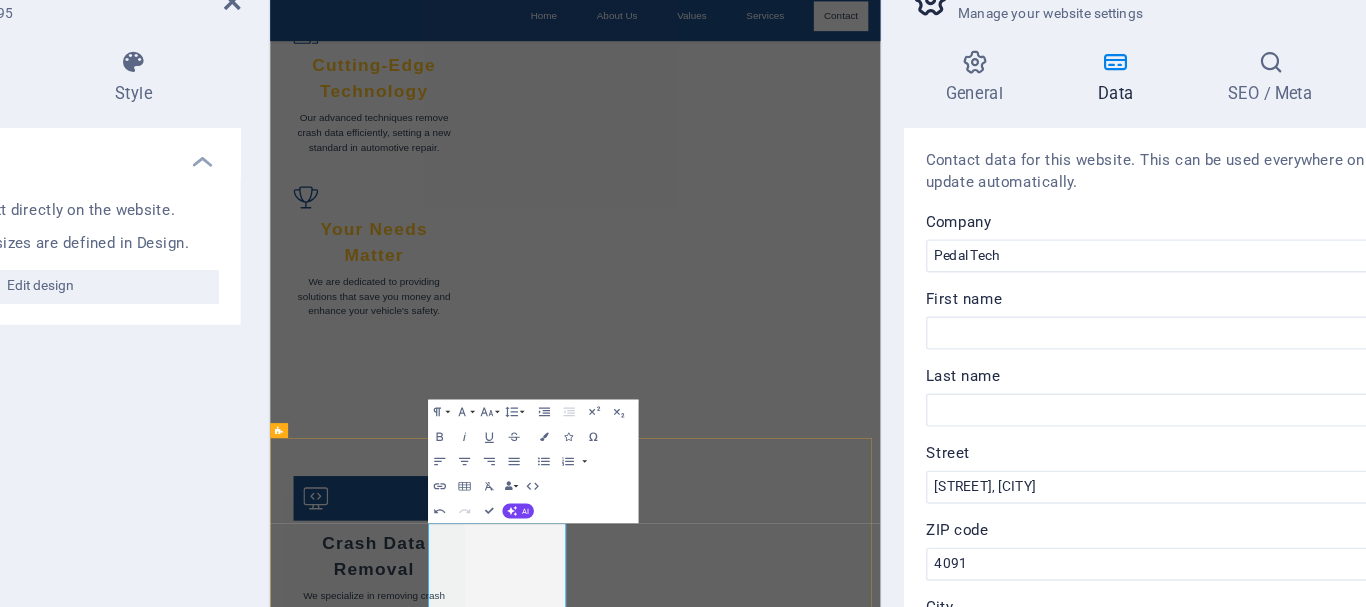 click on "[NUMBER][STREET], [CITY]" at bounding box center (366, 3904) 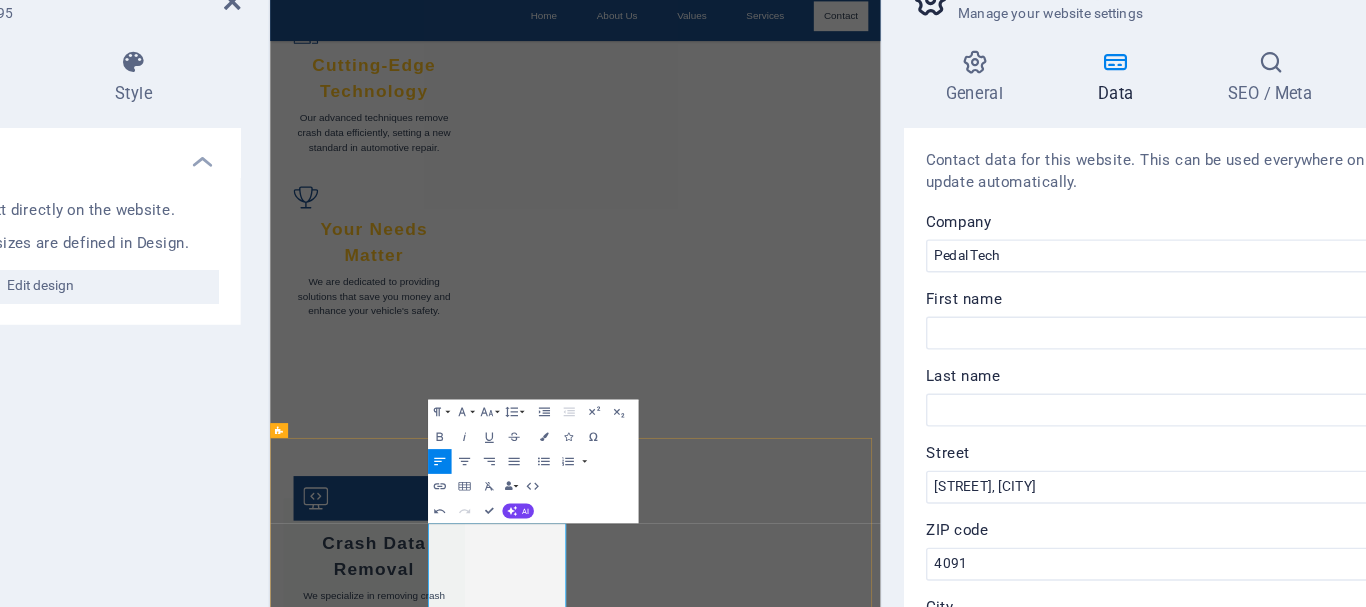 click on "[NUMBER][STREET], [CITY]" at bounding box center [366, 3904] 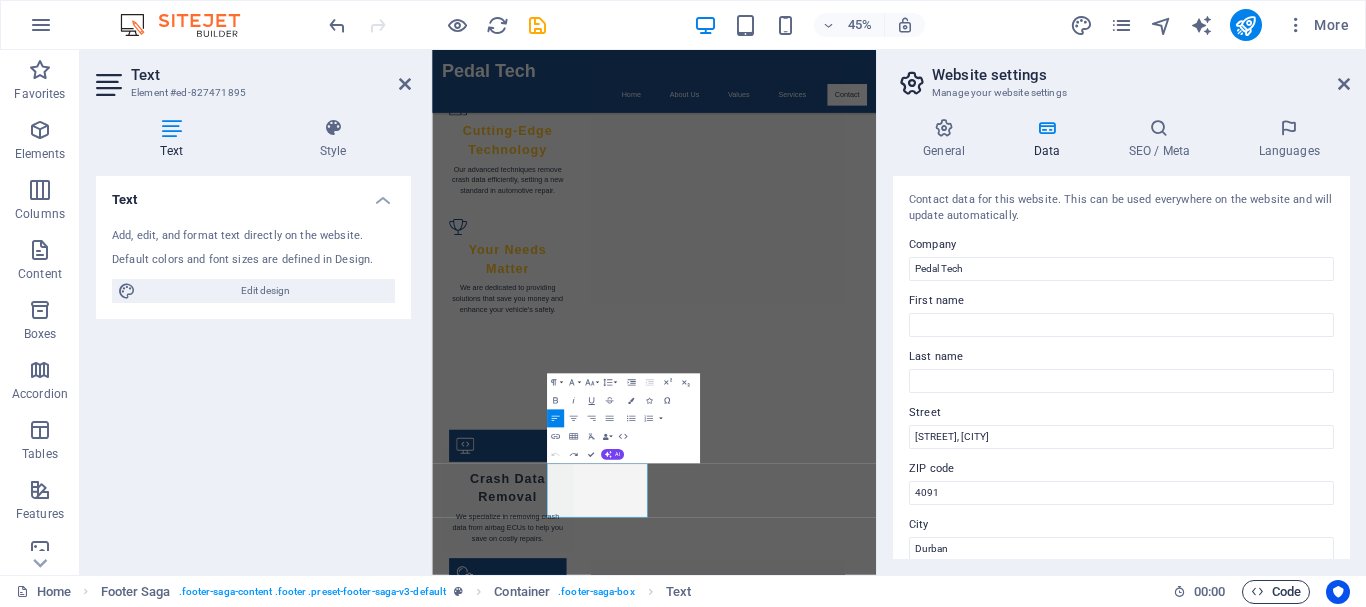 click at bounding box center (1257, 591) 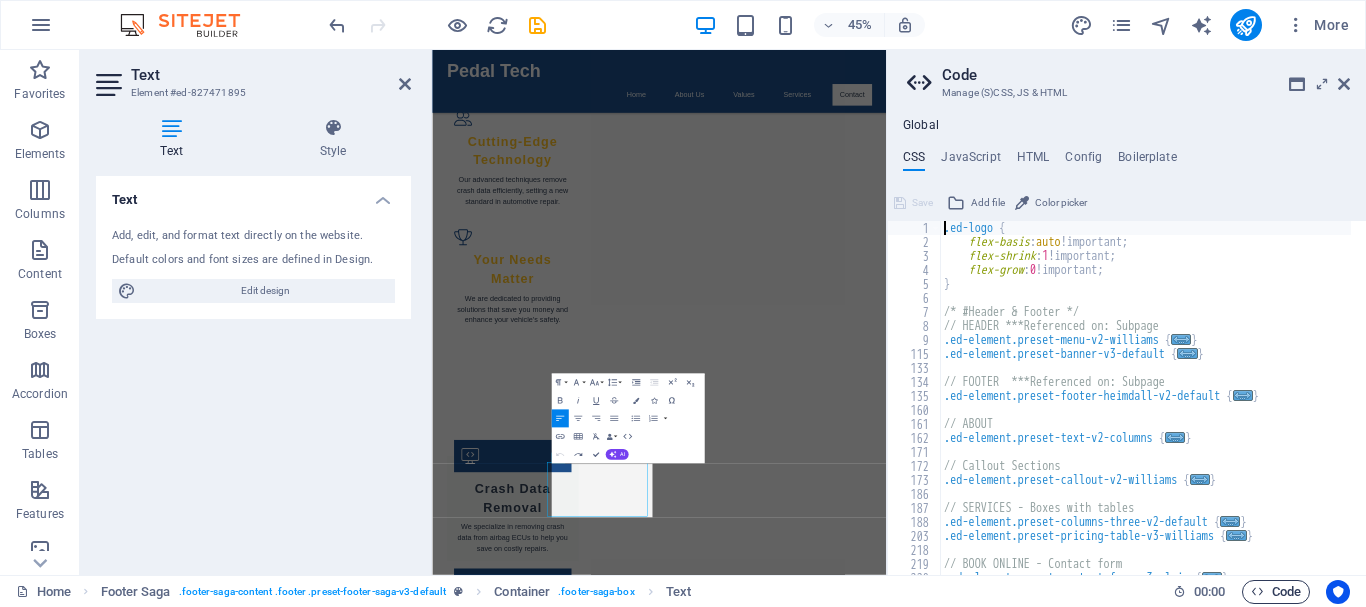 scroll, scrollTop: 3140, scrollLeft: 0, axis: vertical 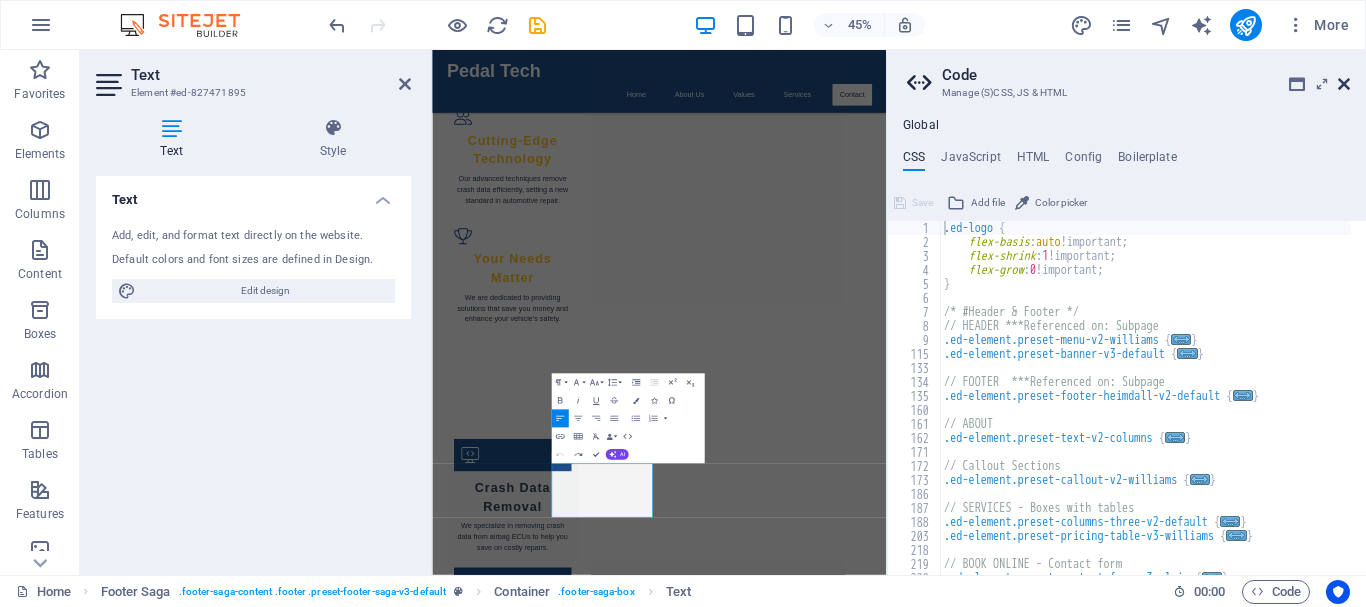 click at bounding box center [1344, 84] 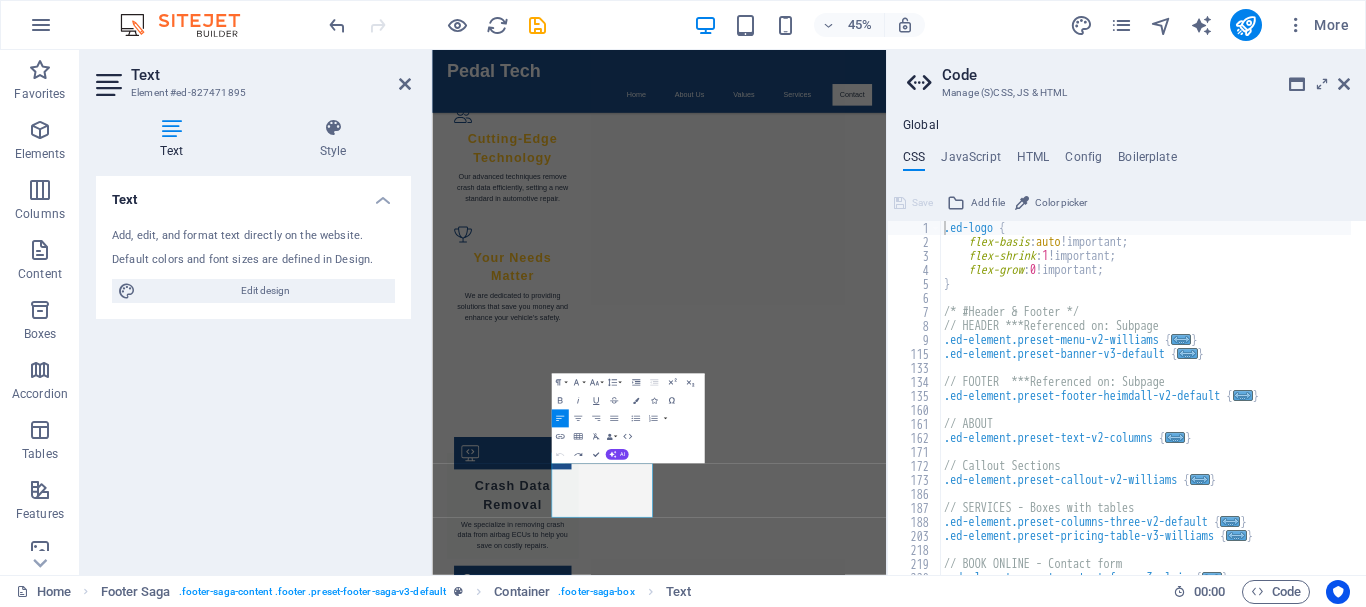 scroll, scrollTop: 3750, scrollLeft: 0, axis: vertical 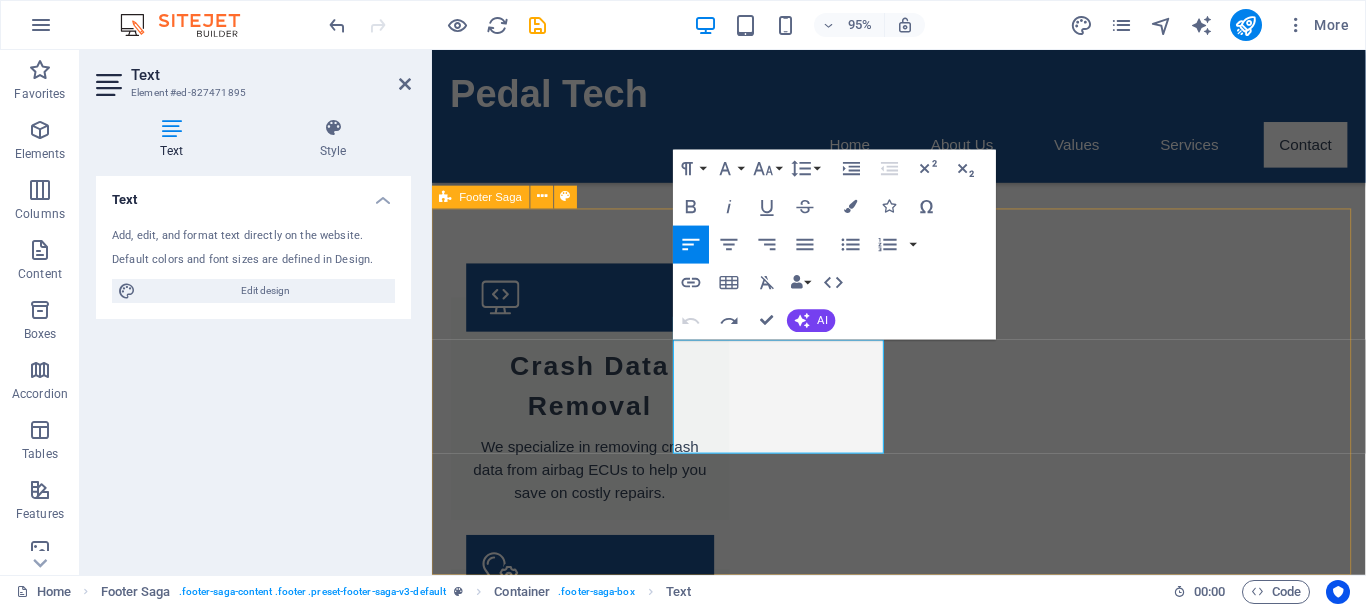 click on "Pedal Tech Pedal Tech is dedicated to providing top-notch automotive solutions, specializing in airbag ECU crash data removal. For inquiries or more information, please reach out anytime. Contact 123 Tech Lane 45678   Auto City Phone:  (555) 012-3456 Mobile:  Email:  info@pedaltech.com Navigation Home About Us Values Services Contact Legal Notice Privacy Policy Social media Facebook X Instagram" at bounding box center [923, 3509] 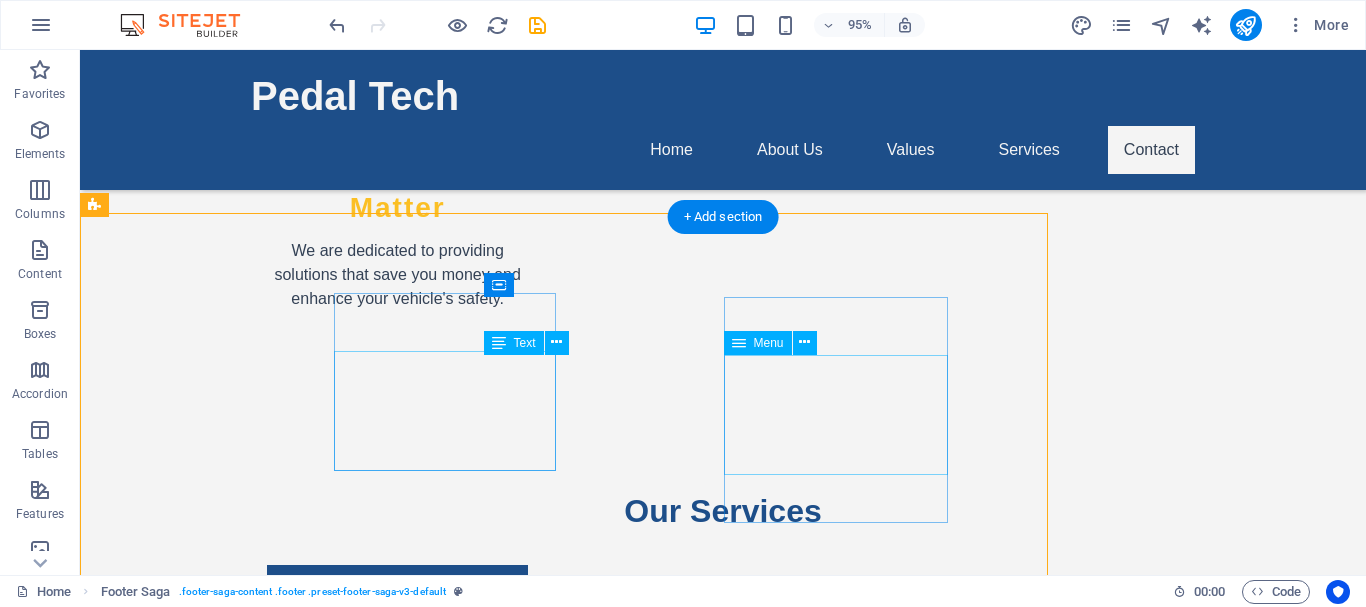 scroll, scrollTop: 3754, scrollLeft: 0, axis: vertical 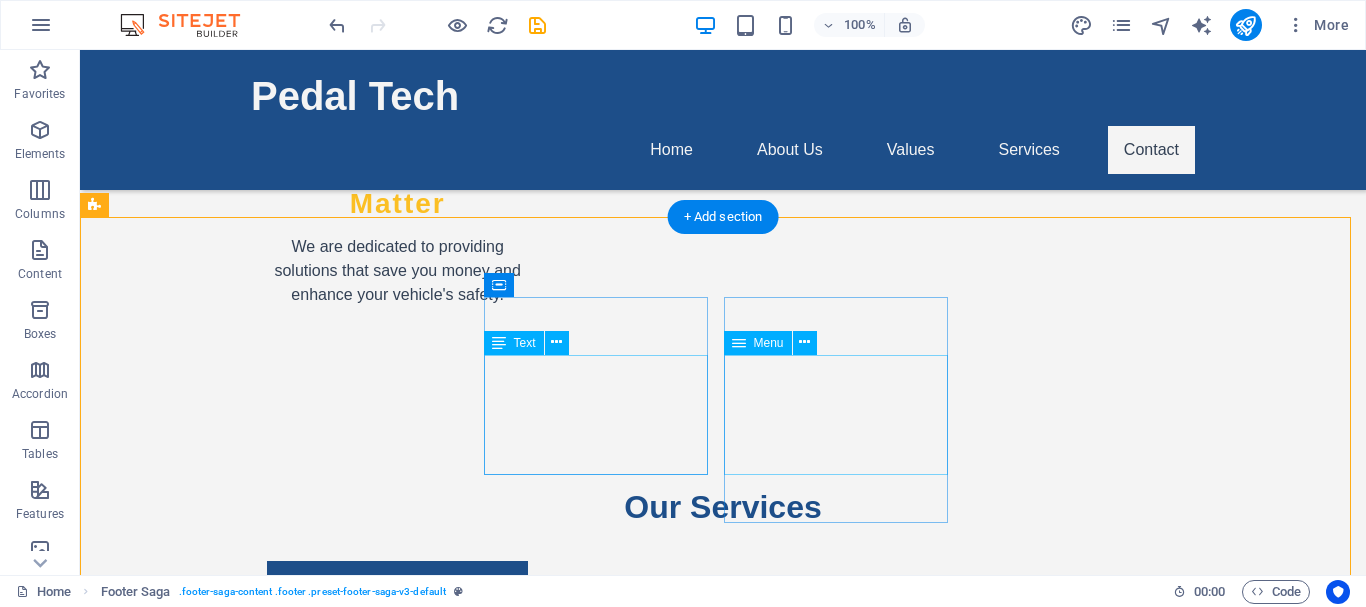 click on "Home About Us Values Services Contact" at bounding box center [208, 3902] 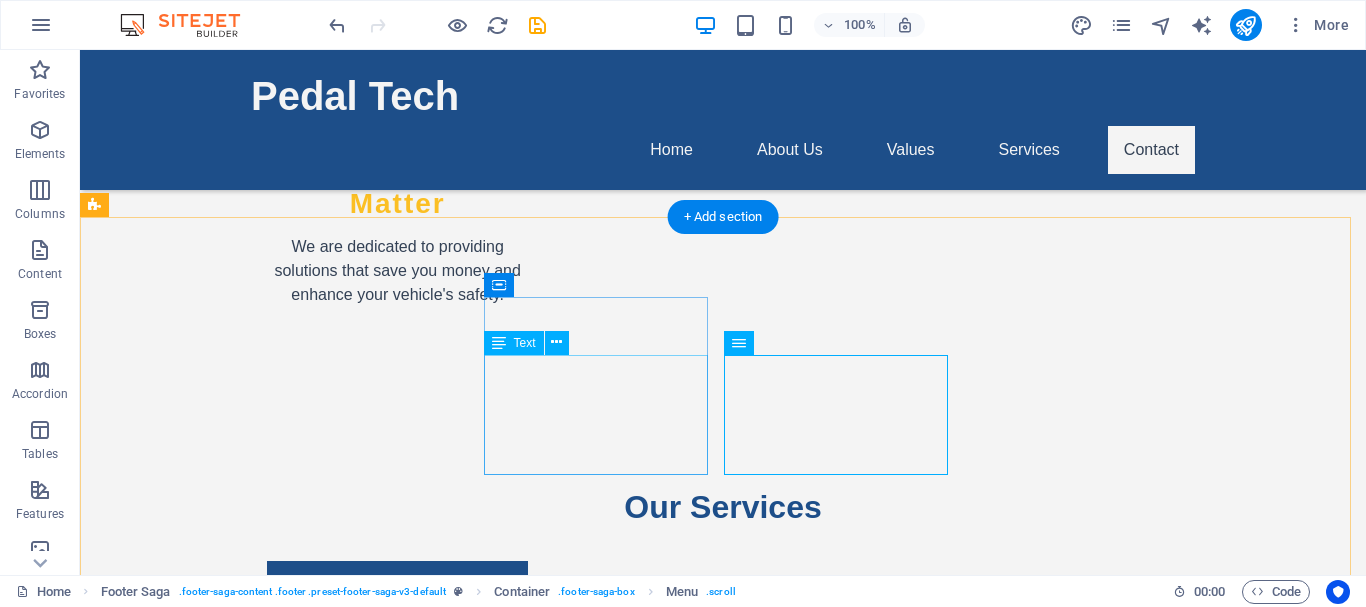 click on "123 Tech Lane" at bounding box center (173, 3667) 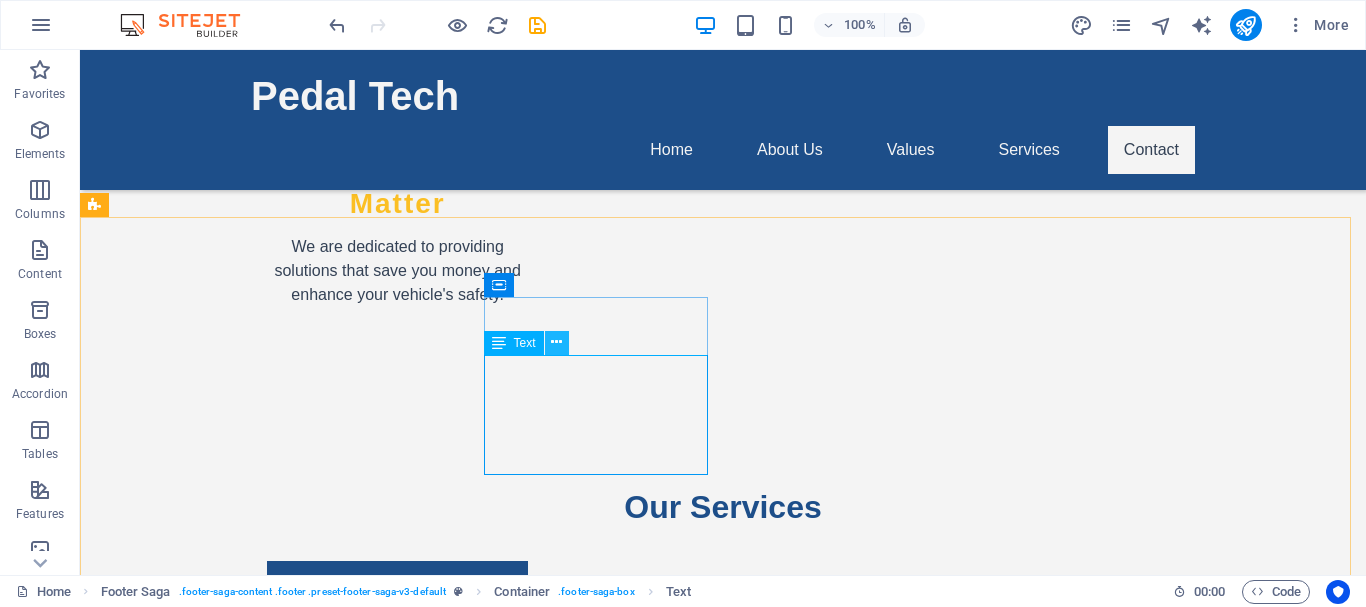 click at bounding box center (557, 343) 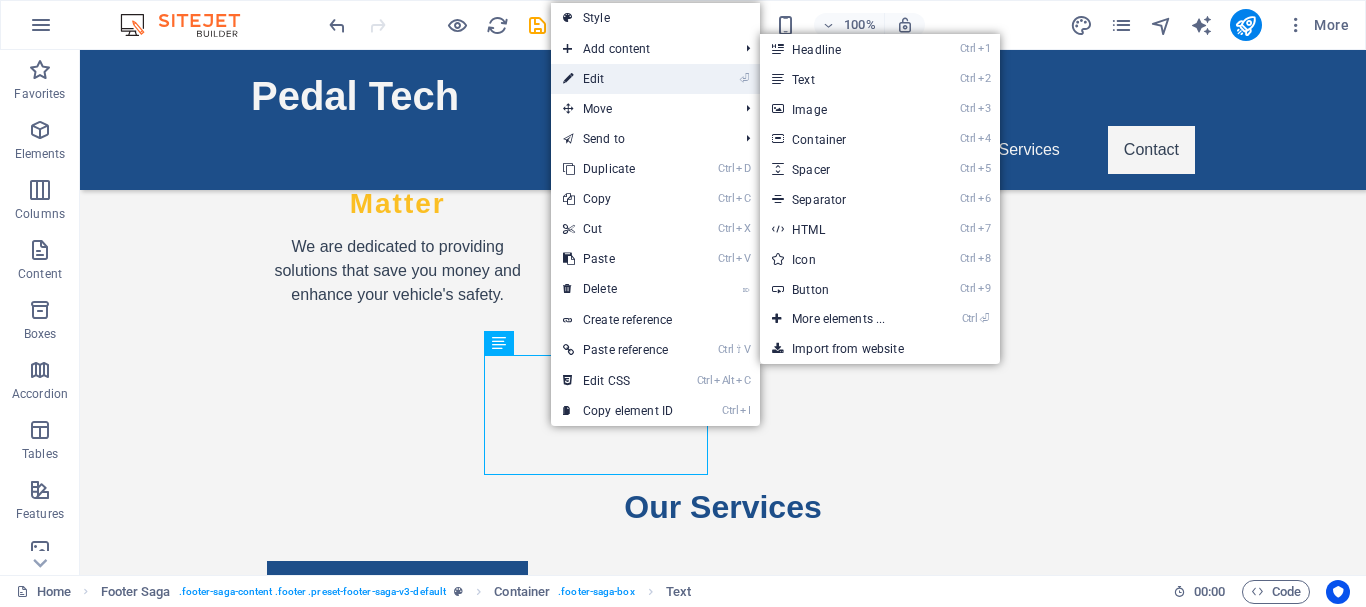 click on "⏎  Edit" at bounding box center [618, 79] 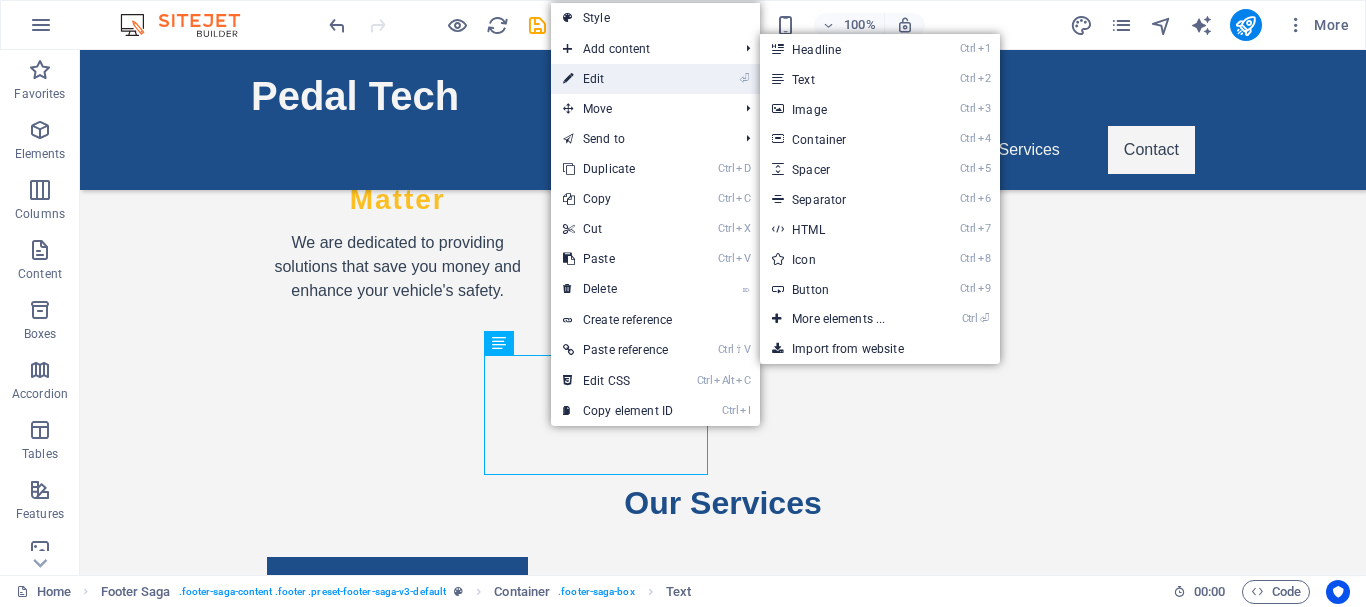 scroll, scrollTop: 3750, scrollLeft: 0, axis: vertical 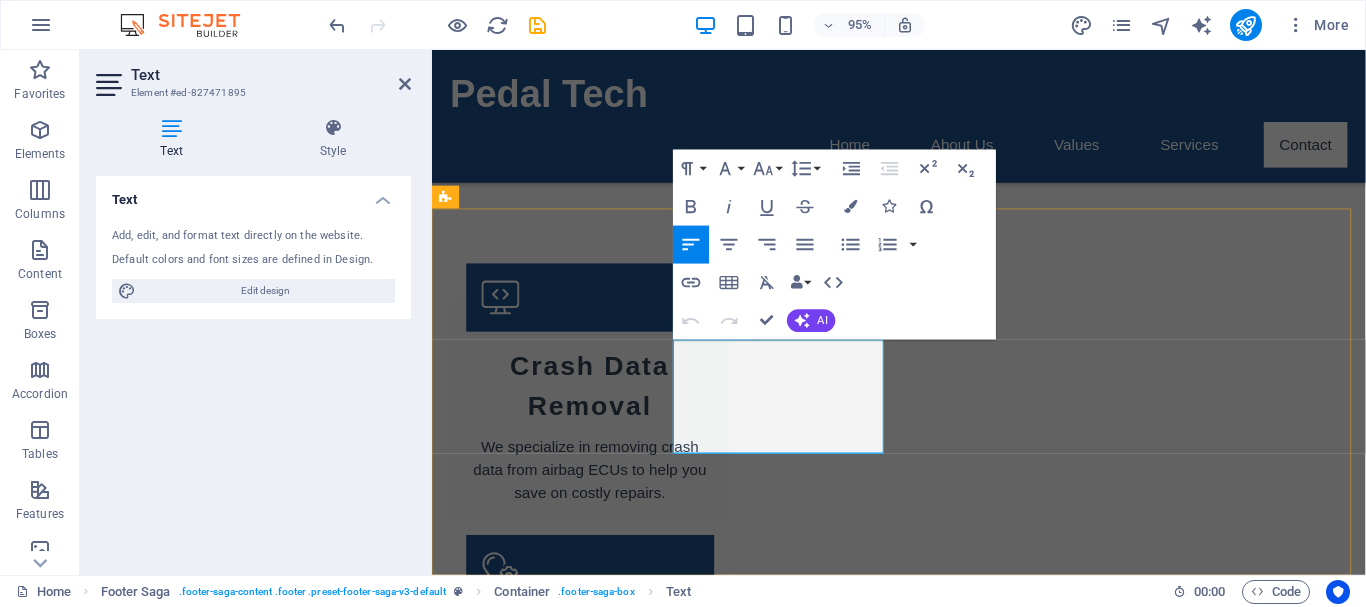click on "123 Tech Lane" at bounding box center (525, 3381) 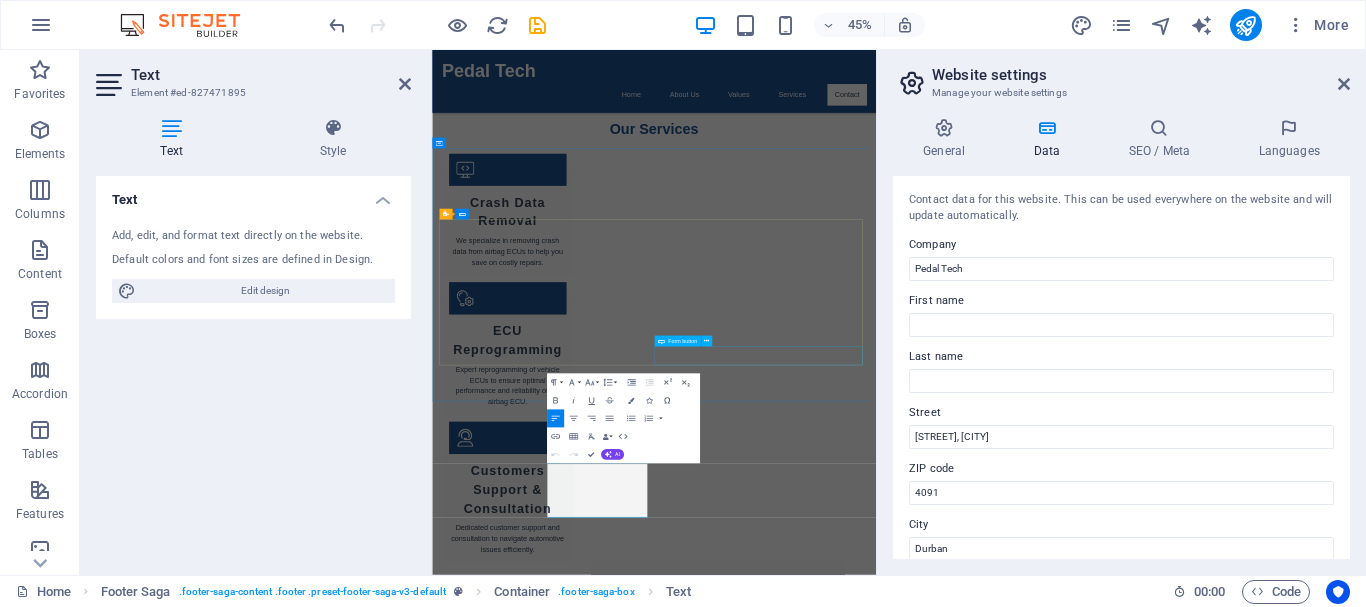 scroll, scrollTop: 3138, scrollLeft: 0, axis: vertical 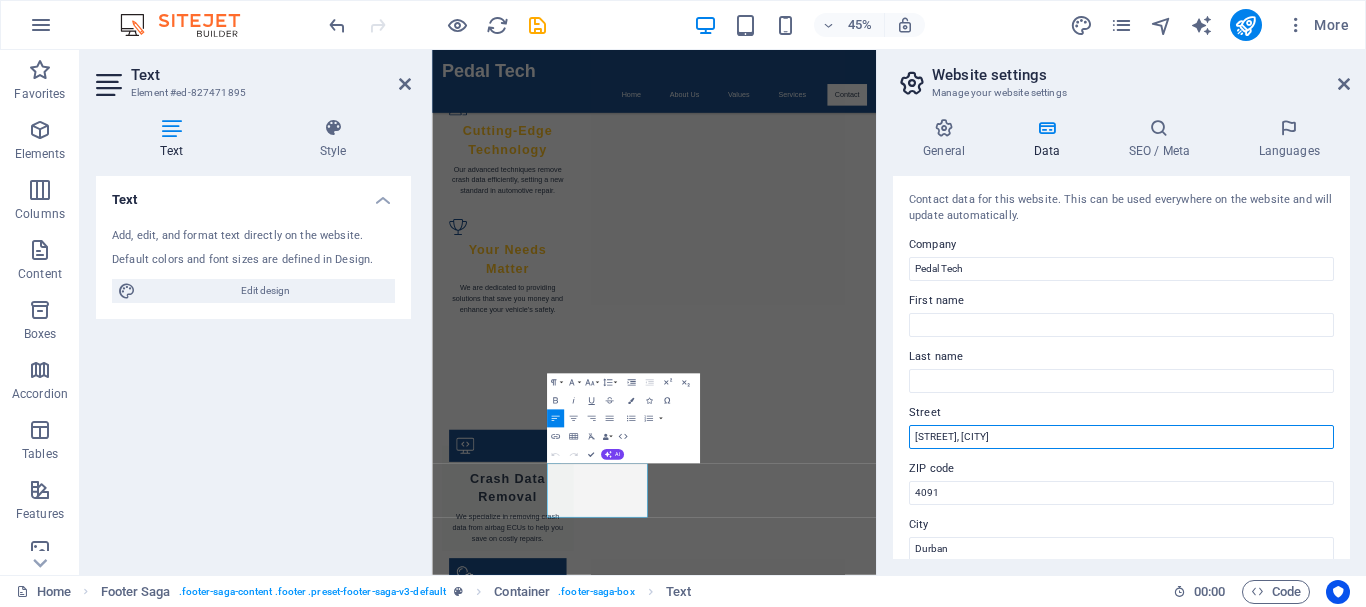 click on "[NUMBER][STREET], [CITY]" at bounding box center [1121, 437] 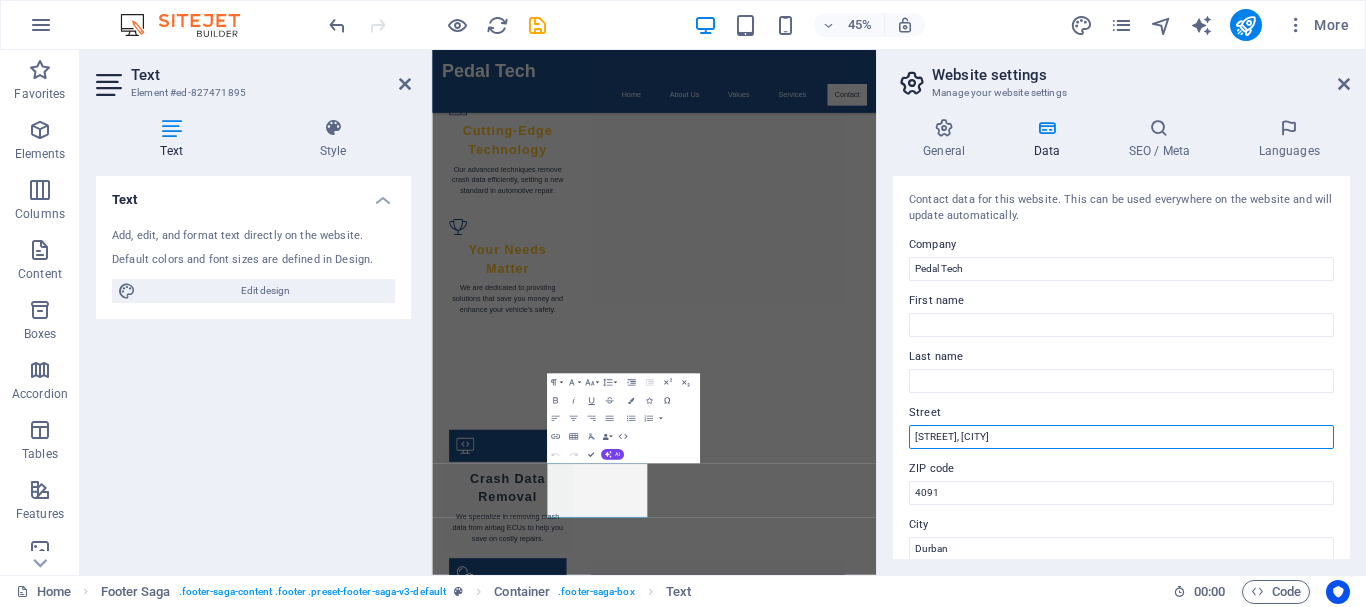 drag, startPoint x: 1096, startPoint y: 436, endPoint x: 880, endPoint y: 437, distance: 216.00232 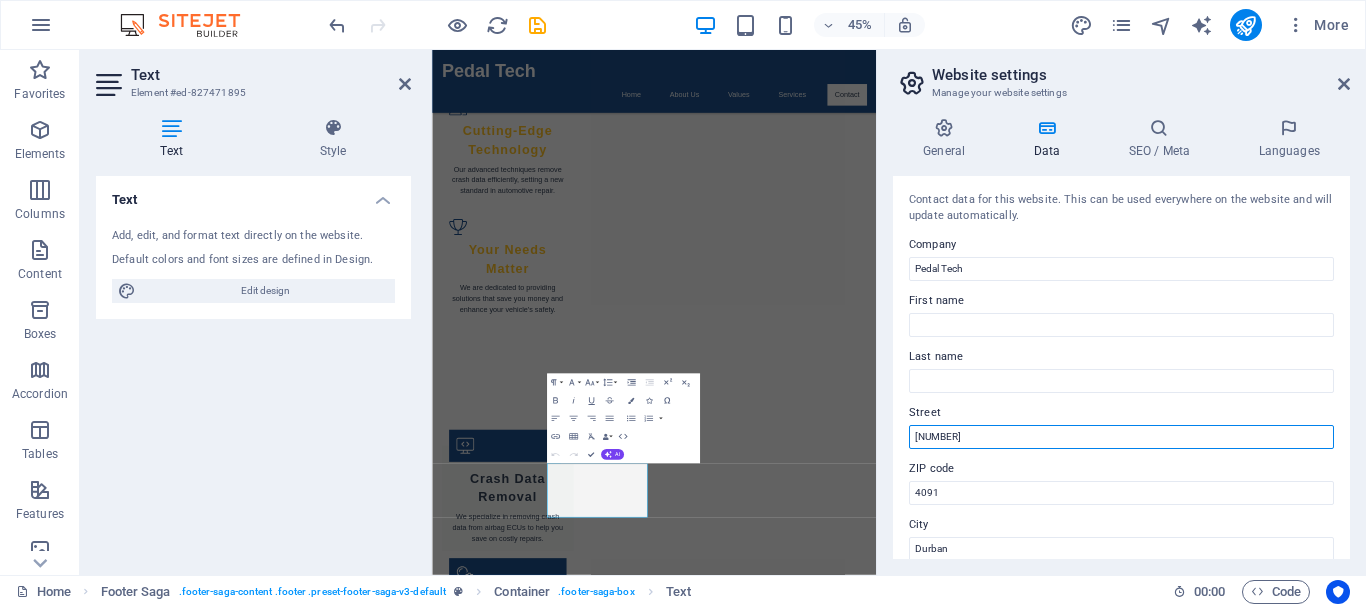 type on "[NUMBER][STREET], [CITY]" 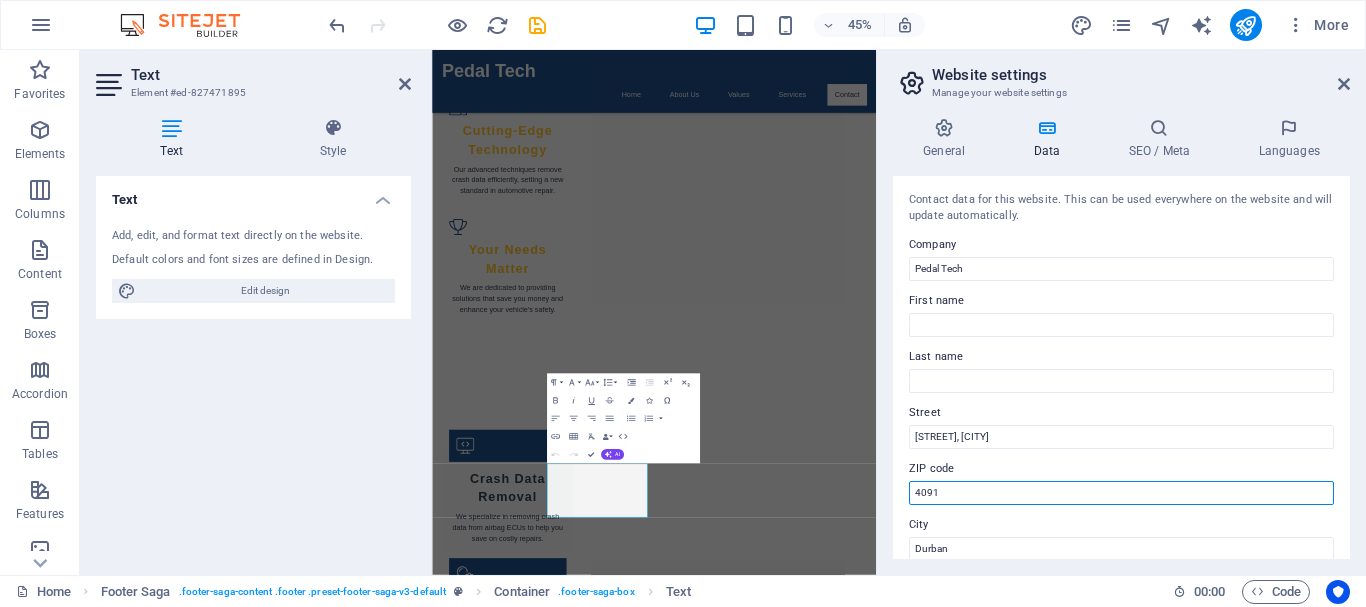 click on "4091" at bounding box center [1121, 493] 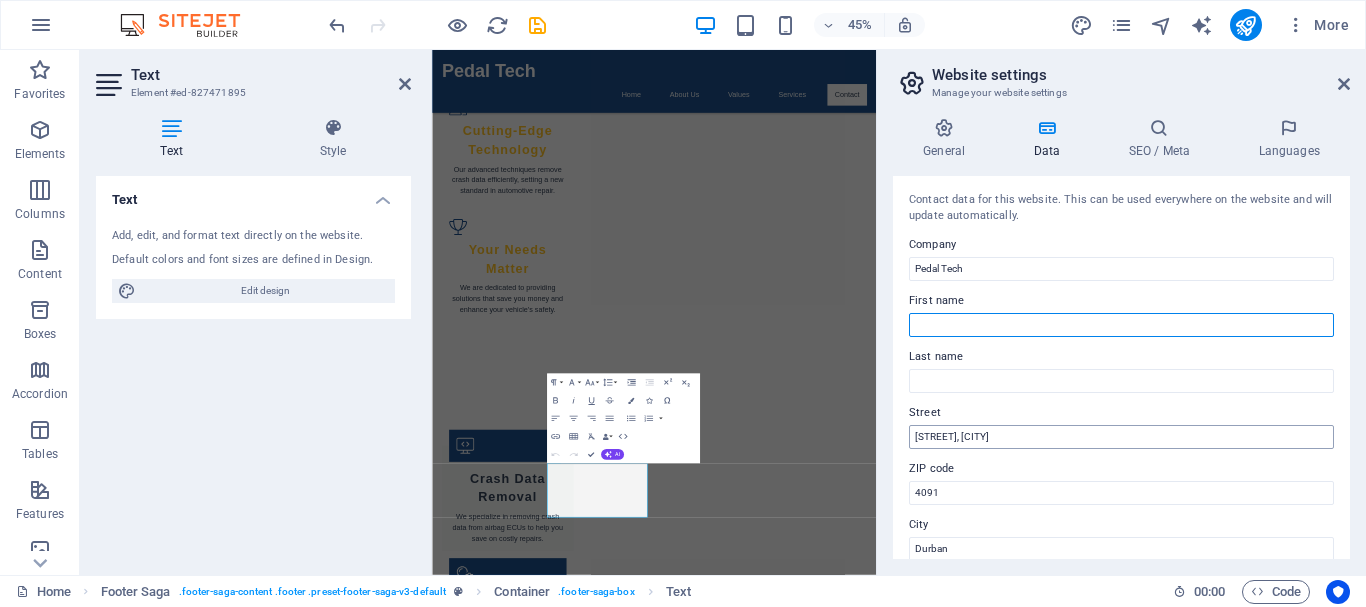 type on "Tamika" 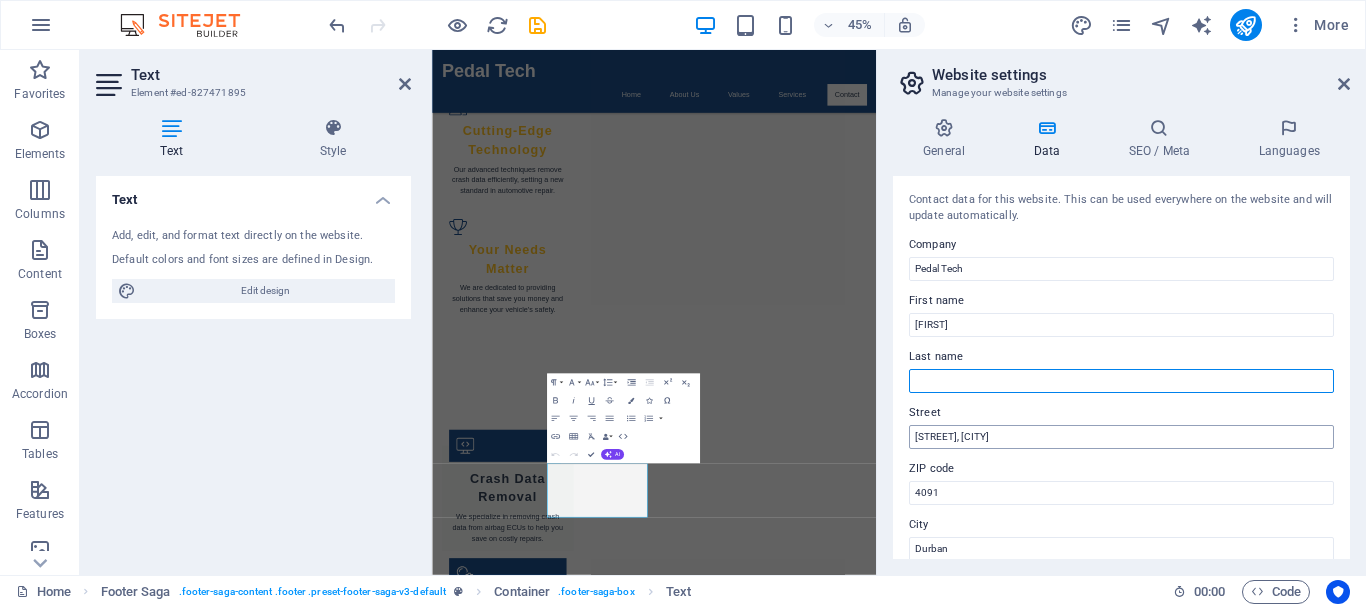 type on "Sewpersad" 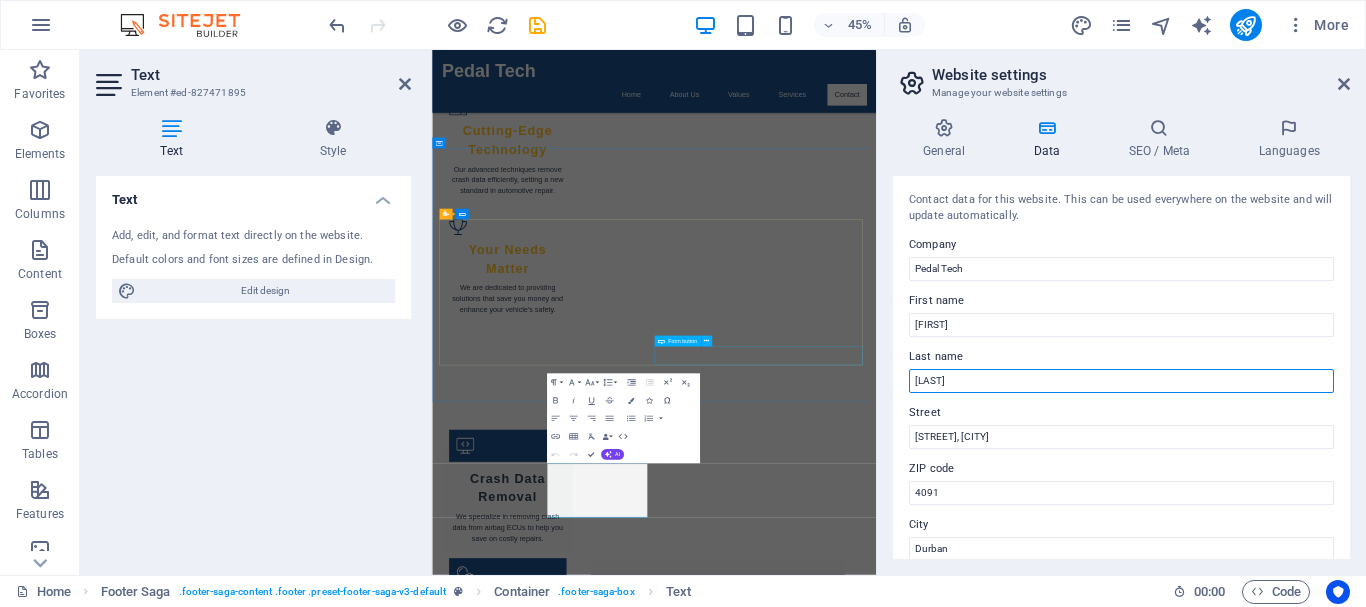 drag, startPoint x: 1418, startPoint y: 420, endPoint x: 1378, endPoint y: 736, distance: 318.52158 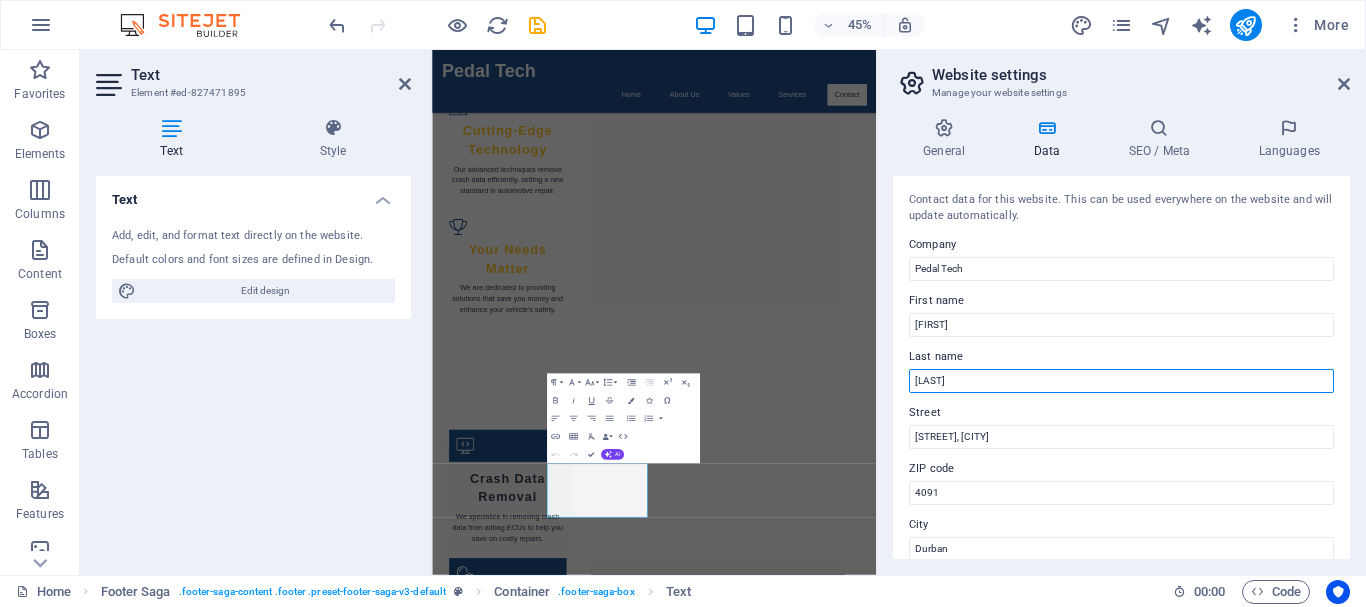 drag, startPoint x: 971, startPoint y: 376, endPoint x: 892, endPoint y: 384, distance: 79.40403 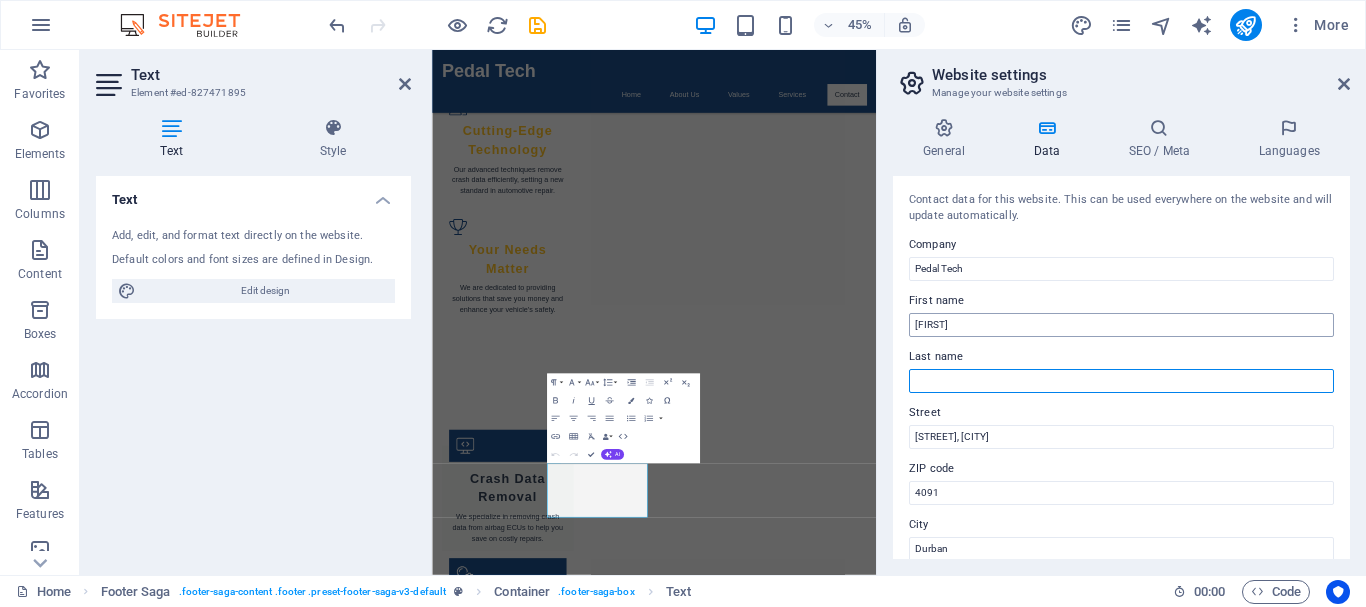 type 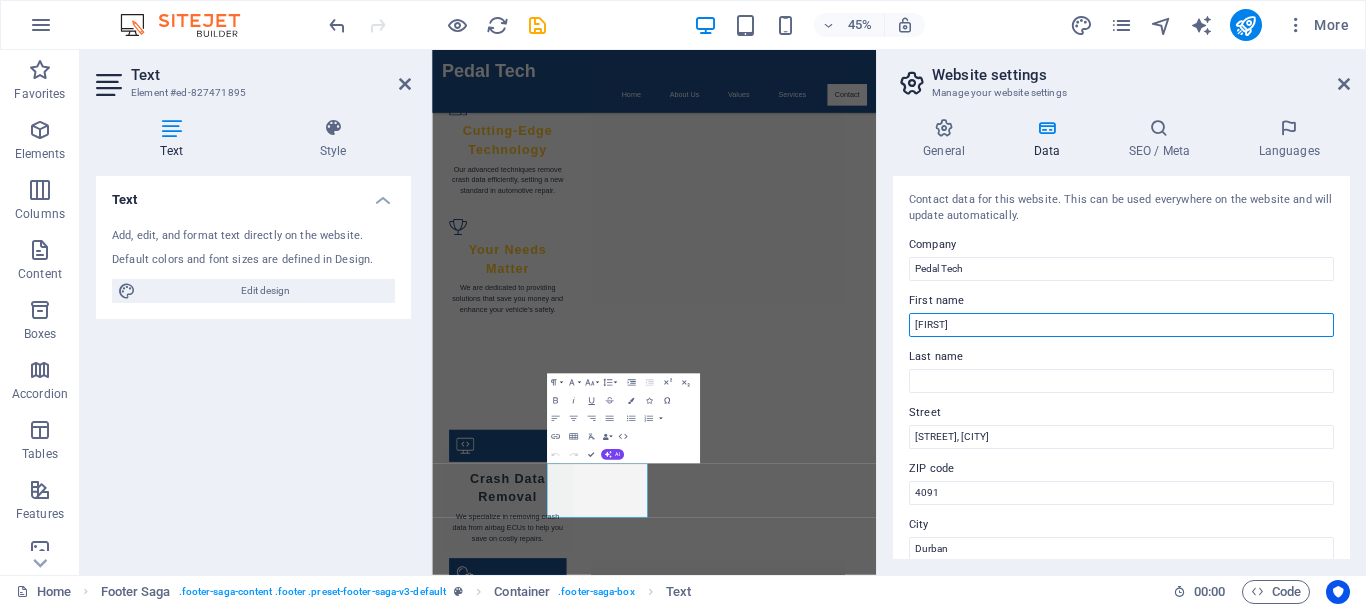 drag, startPoint x: 965, startPoint y: 319, endPoint x: 902, endPoint y: 320, distance: 63.007935 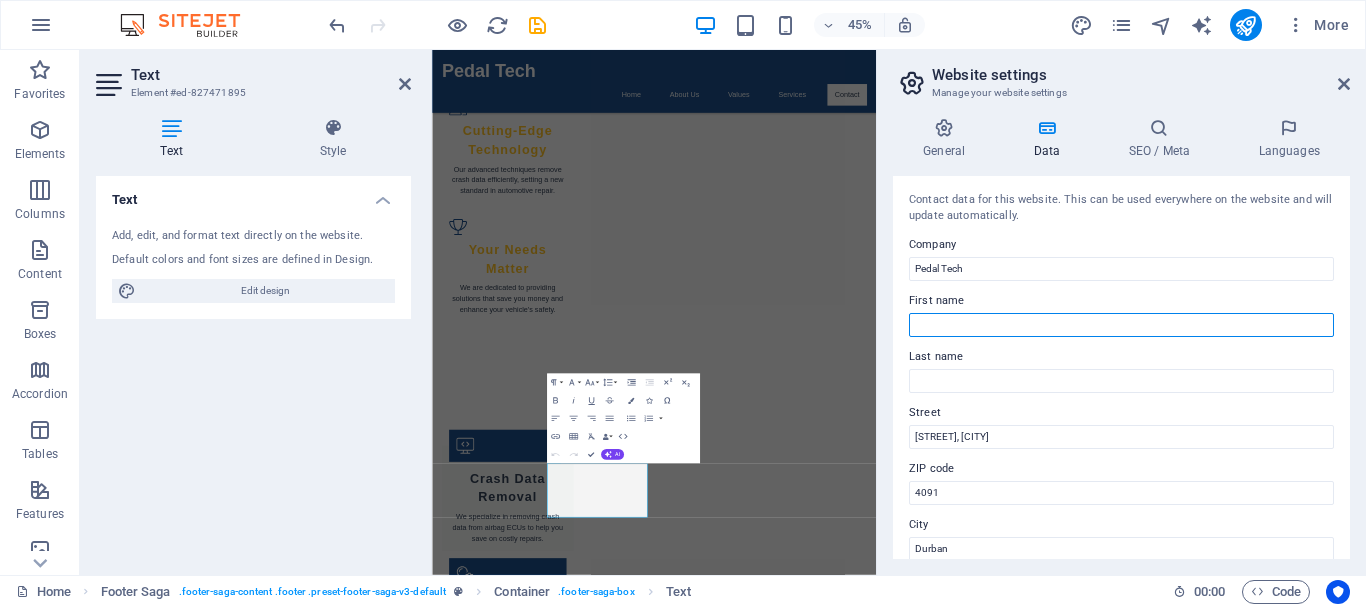 type 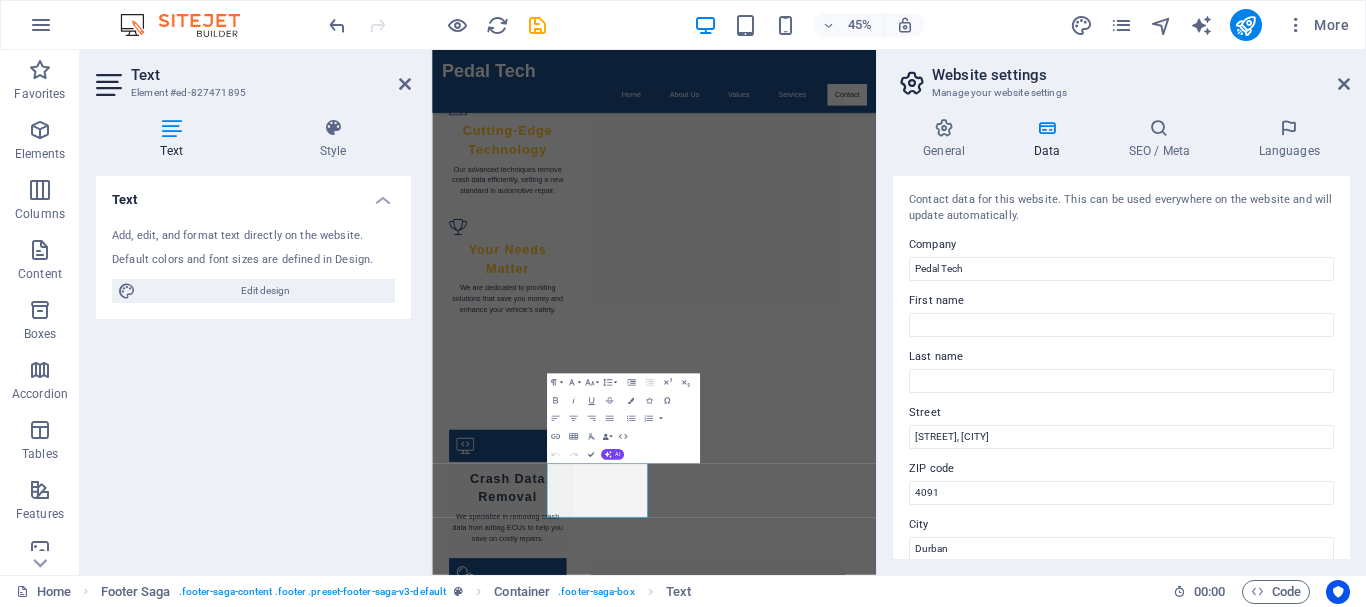 drag, startPoint x: 1350, startPoint y: 261, endPoint x: 1345, endPoint y: 290, distance: 29.427877 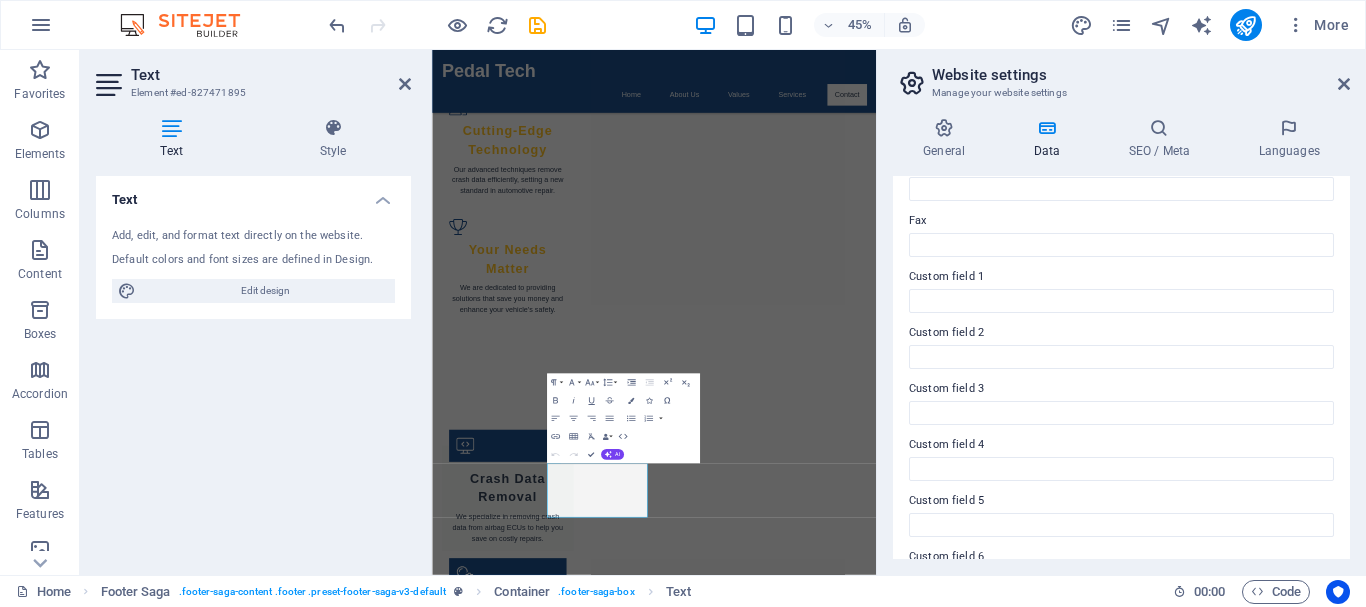 scroll, scrollTop: 538, scrollLeft: 0, axis: vertical 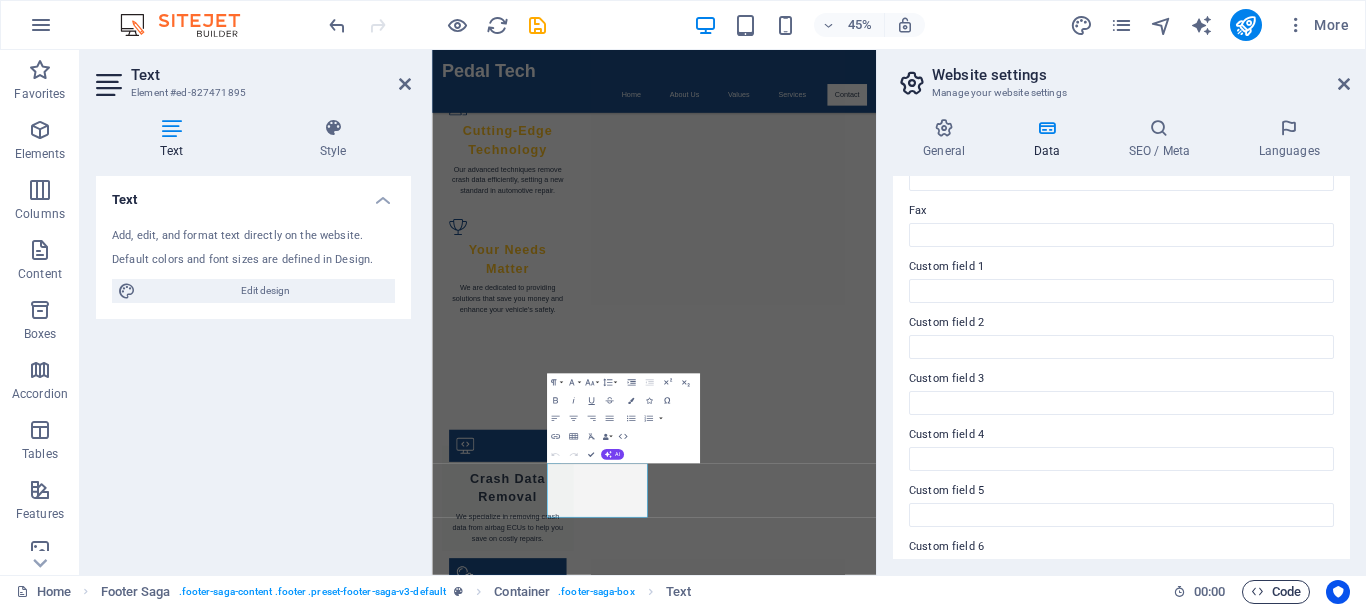 click at bounding box center [1257, 591] 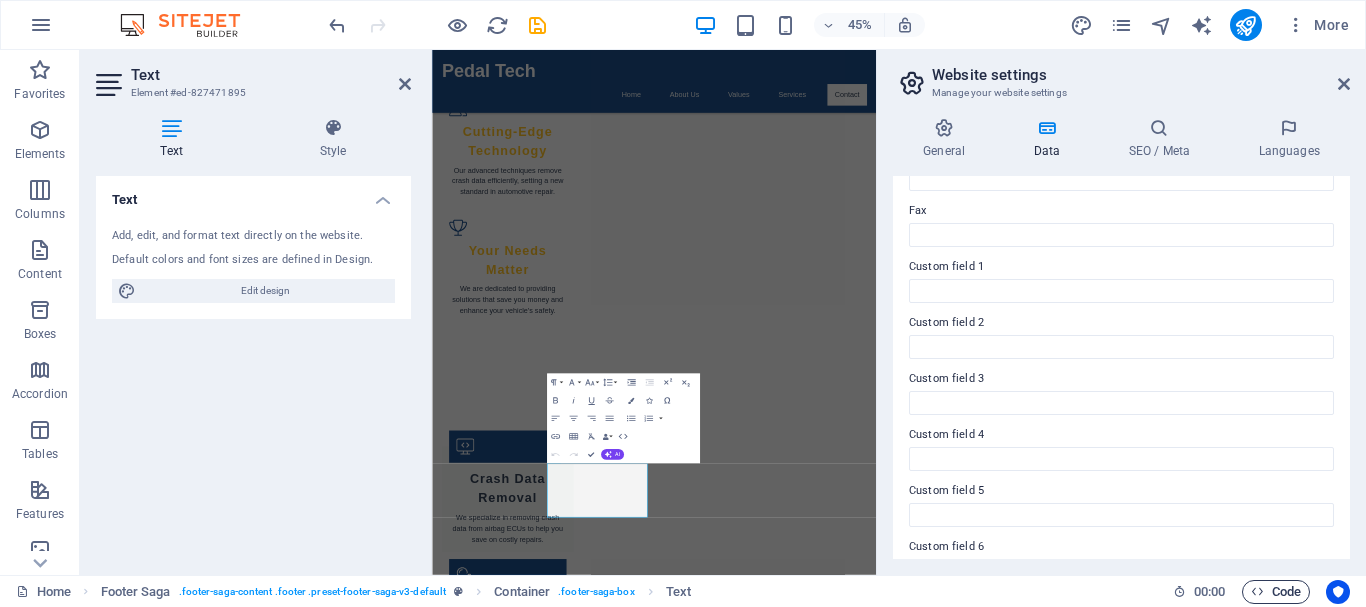 scroll, scrollTop: 3140, scrollLeft: 0, axis: vertical 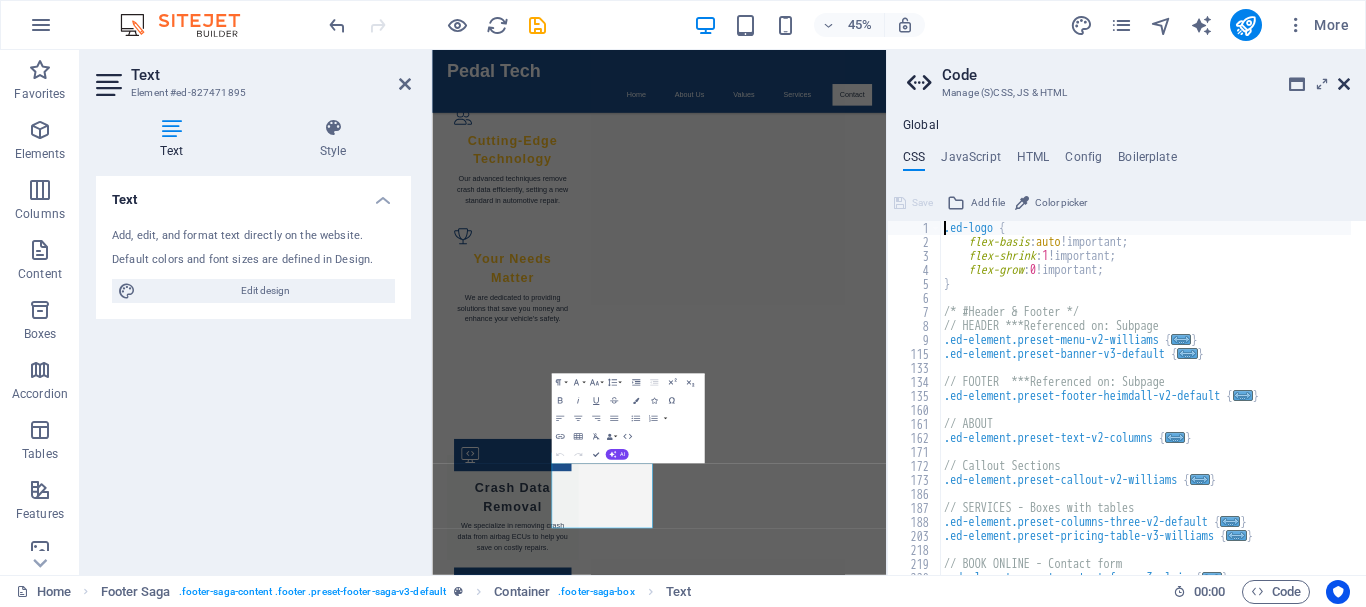 click at bounding box center [1344, 84] 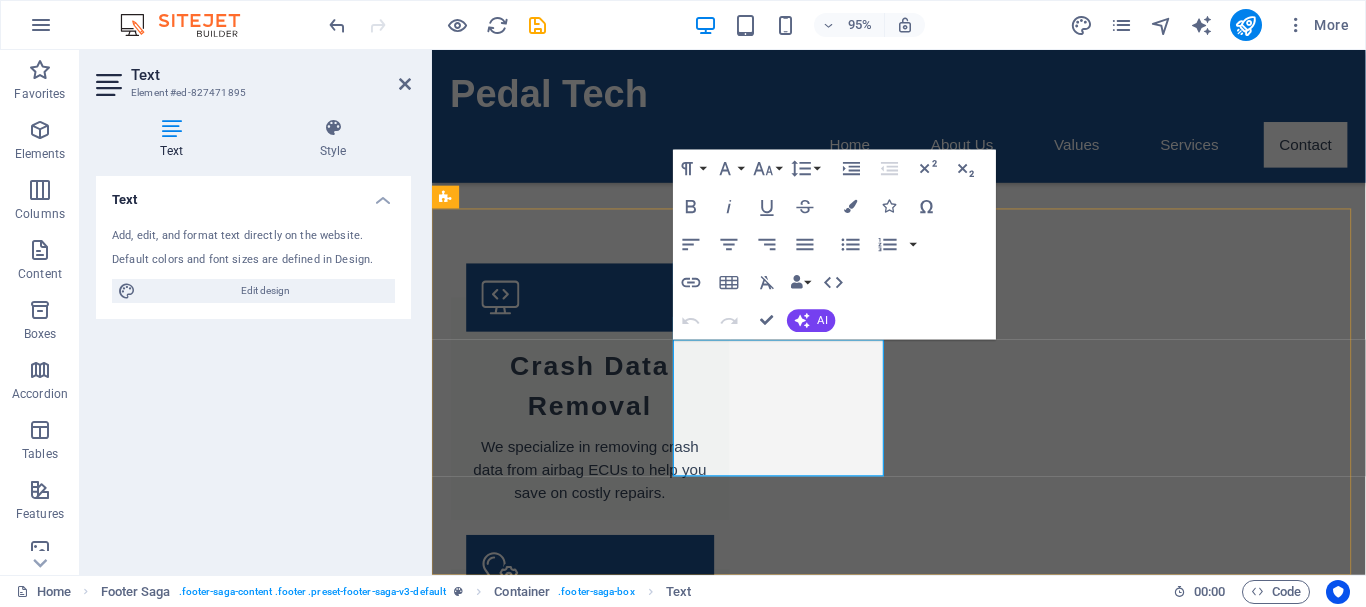 click on "Mobile:" at bounding box center (560, 3454) 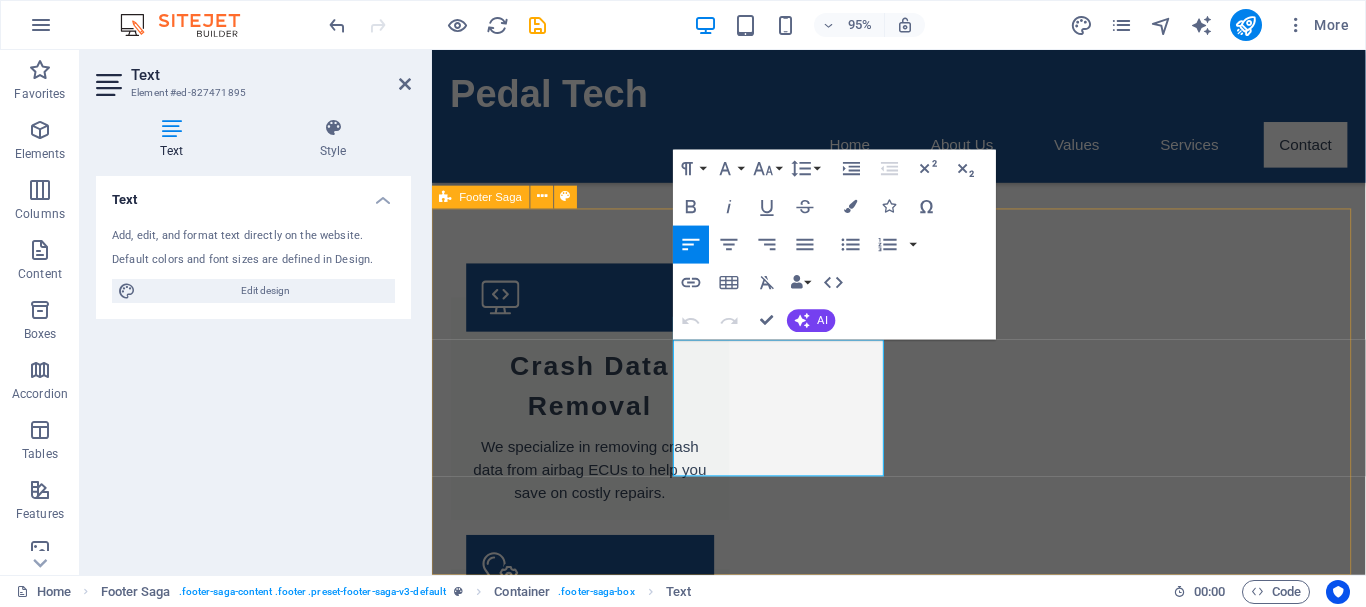 drag, startPoint x: 746, startPoint y: 464, endPoint x: 676, endPoint y: 458, distance: 70.256676 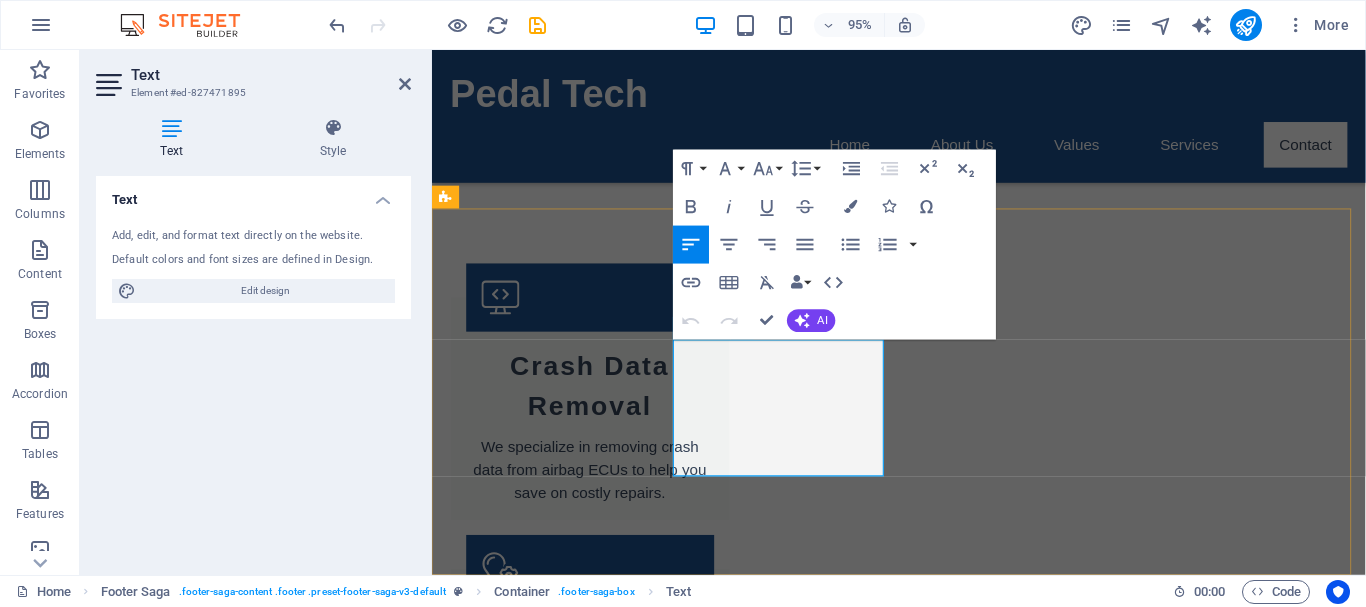 click on "Mobile:" at bounding box center [560, 3454] 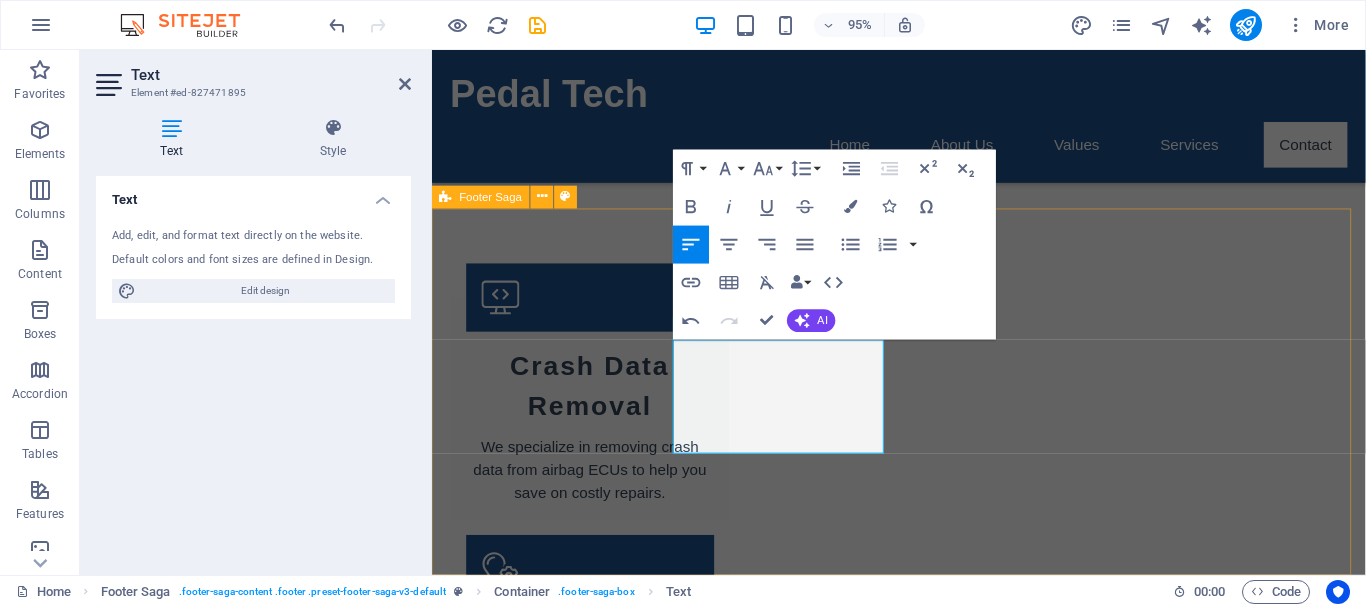 click on "Pedal Tech Pedal Tech is dedicated to providing top-notch automotive solutions, specializing in airbag ECU crash data removal. For inquiries or more information, please reach out anytime. Contact 124B Whittaker Avenue, Reservoir Hills 4091   Durban Phone:  0730392934   Email:  pedaltch@gmail.com Navigation Home About Us Values Services Contact Legal Notice Privacy Policy Social media Facebook X Instagram" at bounding box center [923, 3497] 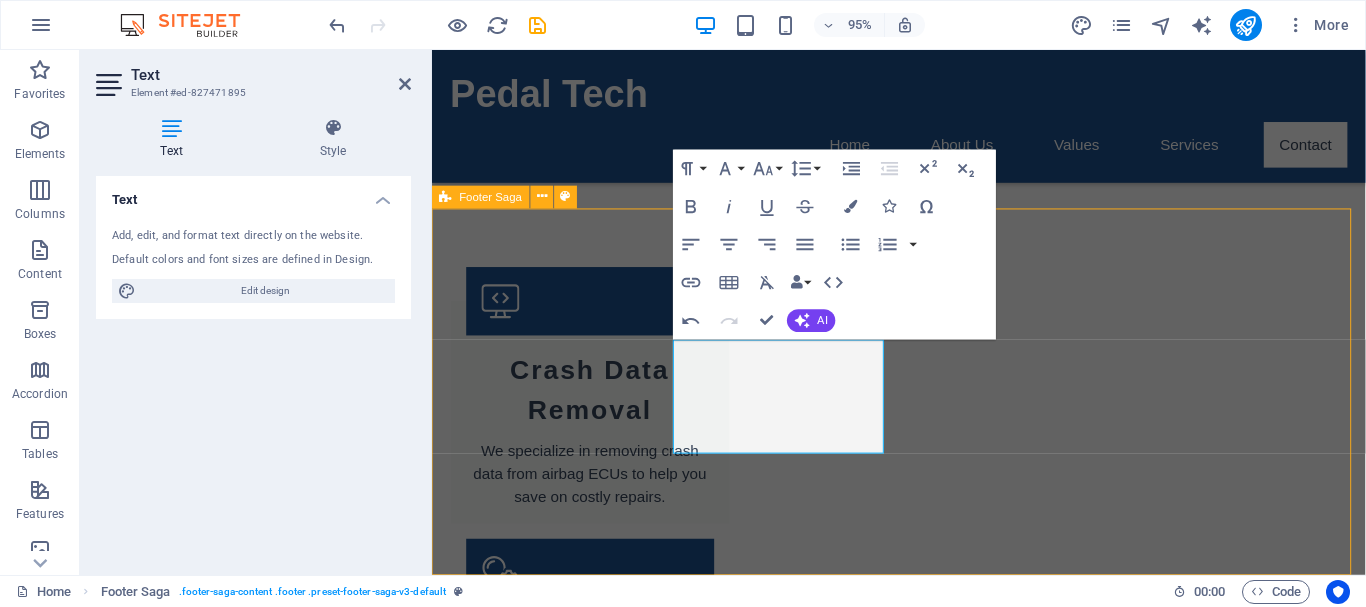 scroll, scrollTop: 3754, scrollLeft: 0, axis: vertical 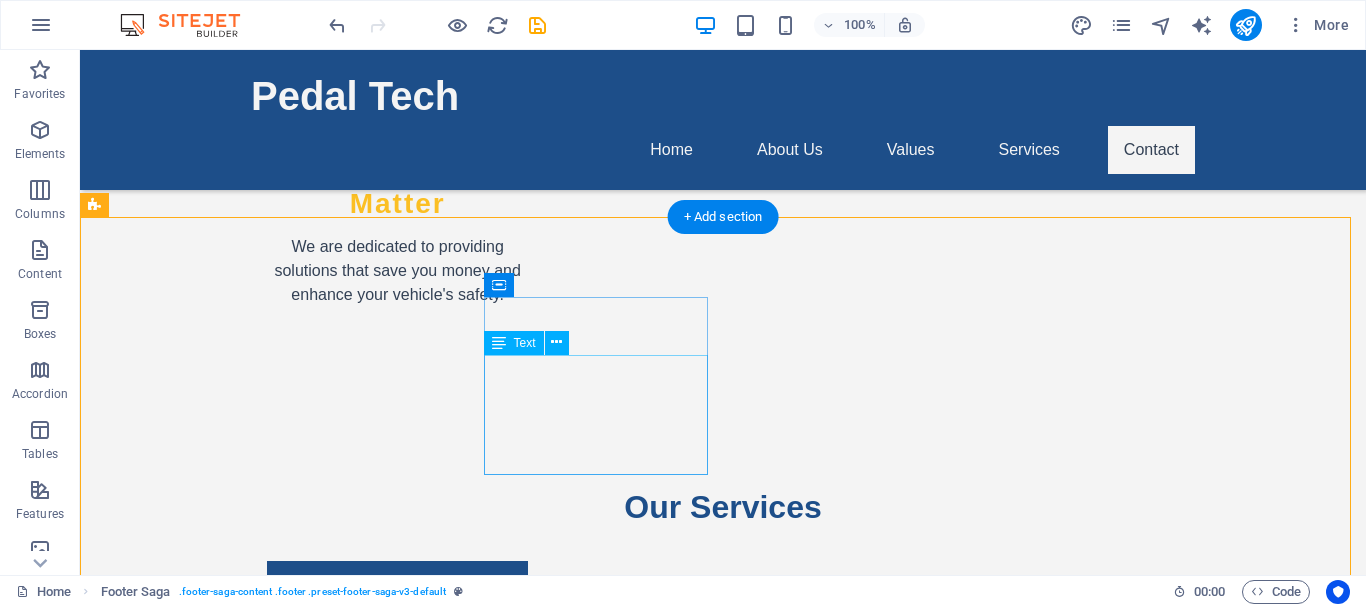 click on "Durban" at bounding box center (162, 3691) 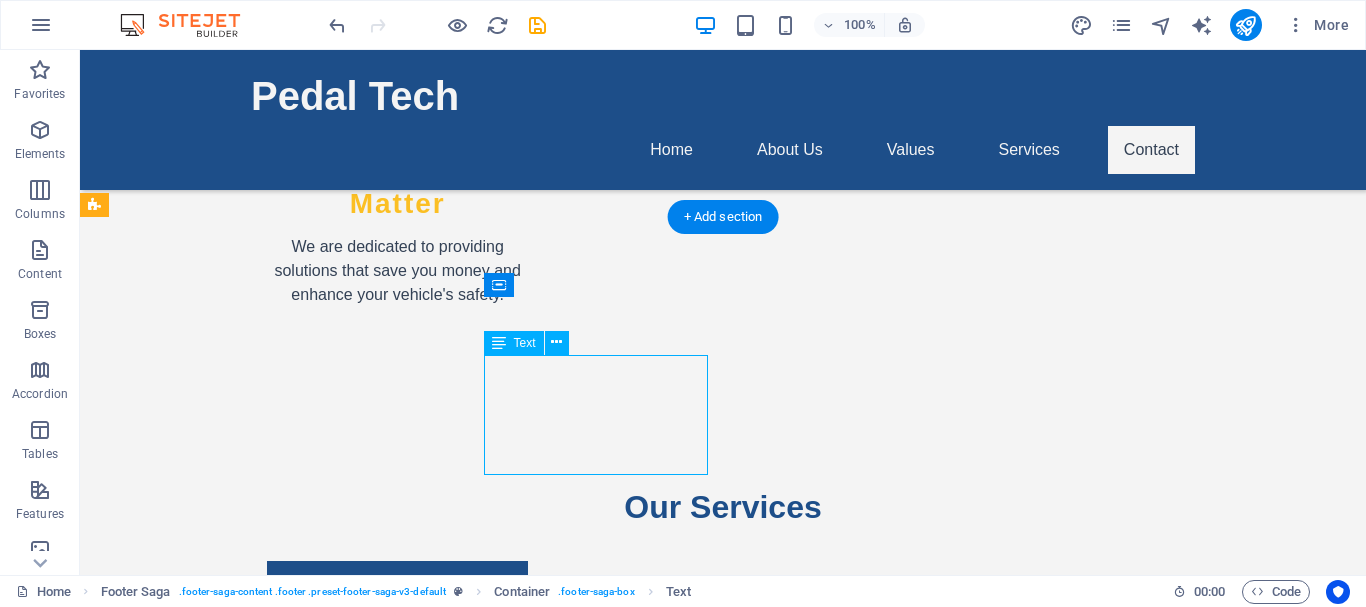 click on "Durban" at bounding box center (162, 3691) 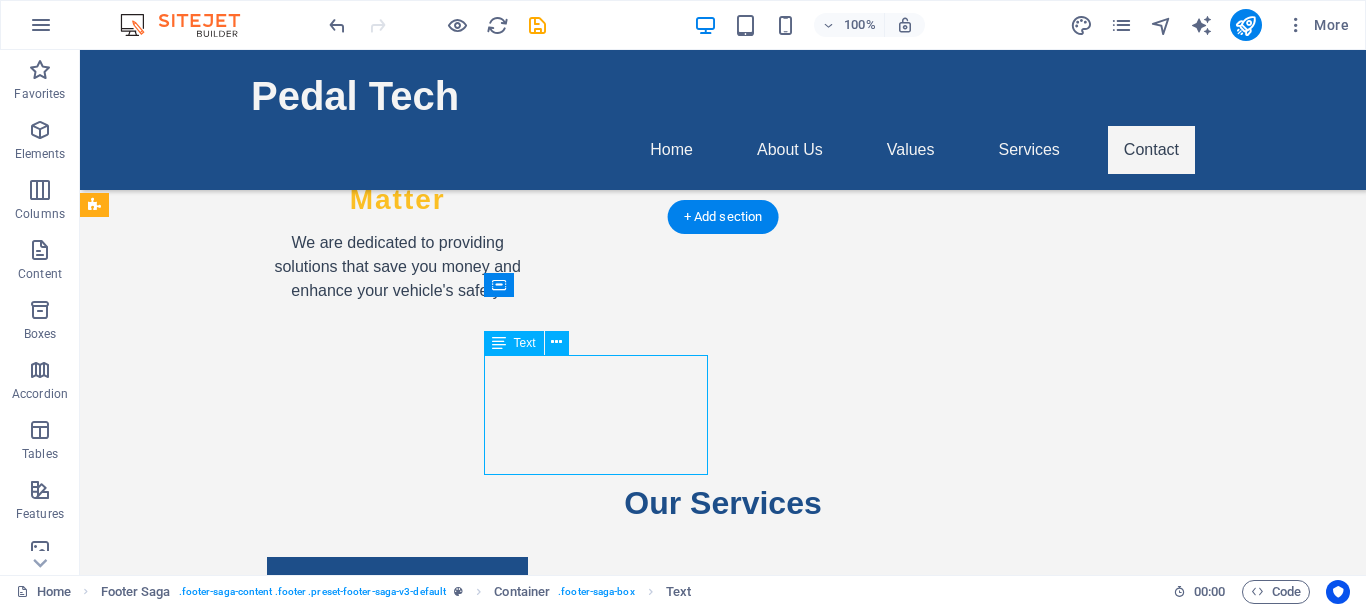 scroll, scrollTop: 3750, scrollLeft: 0, axis: vertical 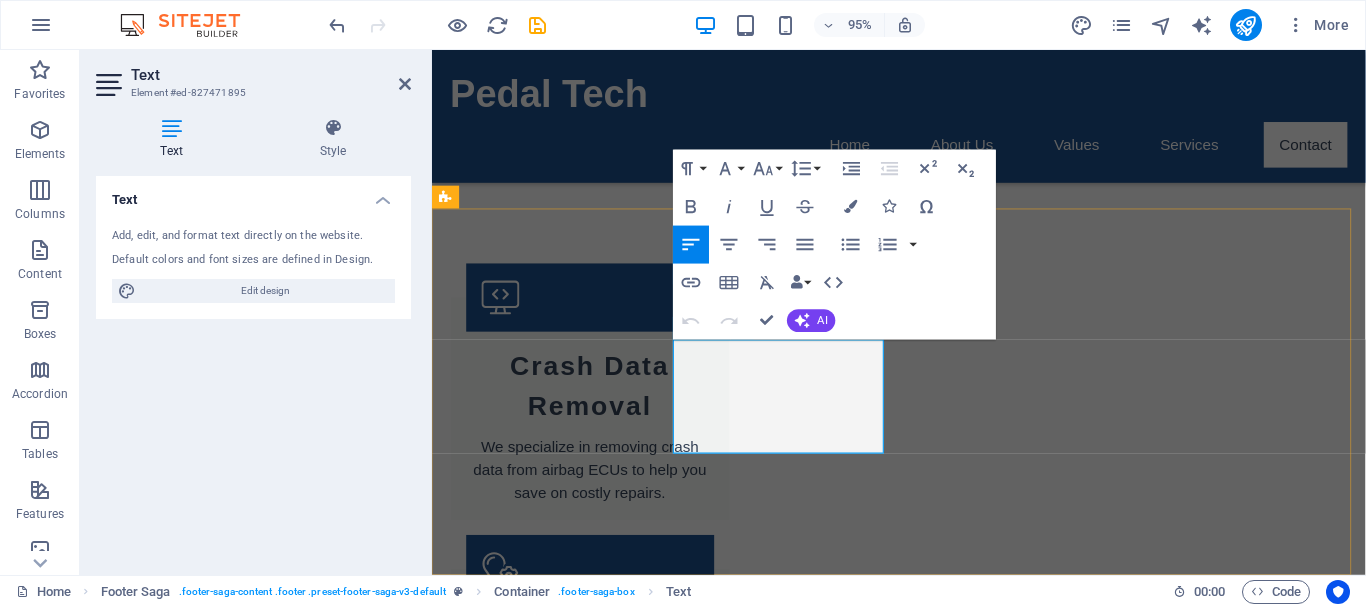 click on "Durban" at bounding box center (514, 3405) 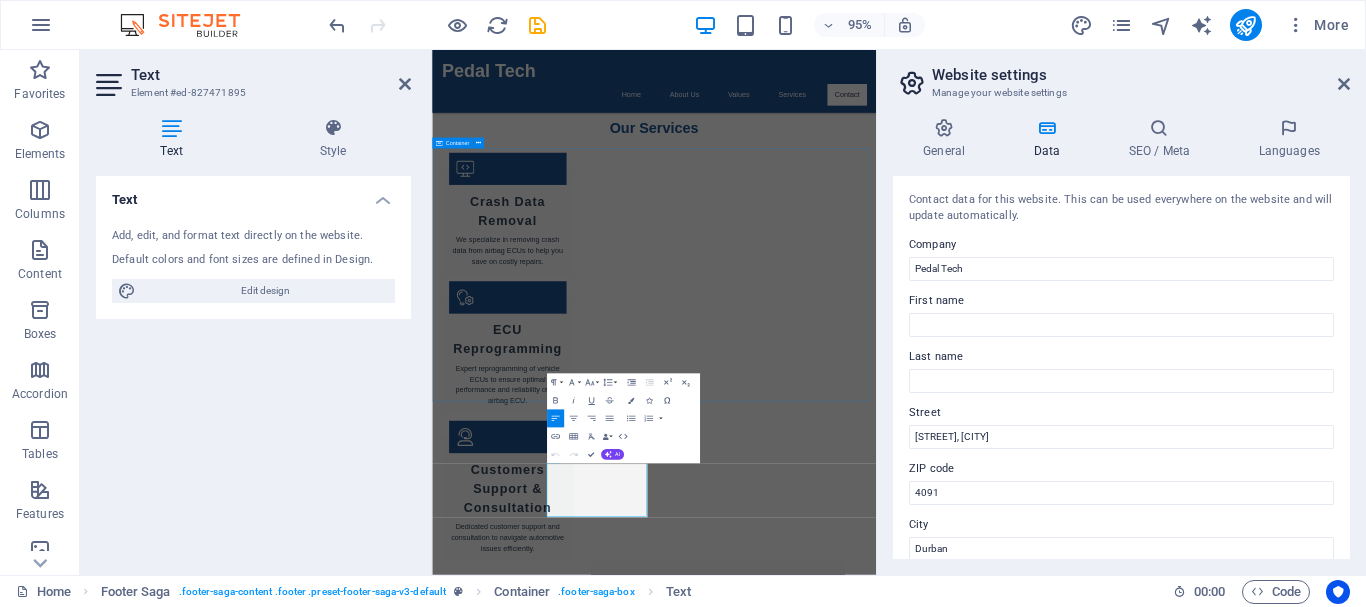 scroll, scrollTop: 3138, scrollLeft: 0, axis: vertical 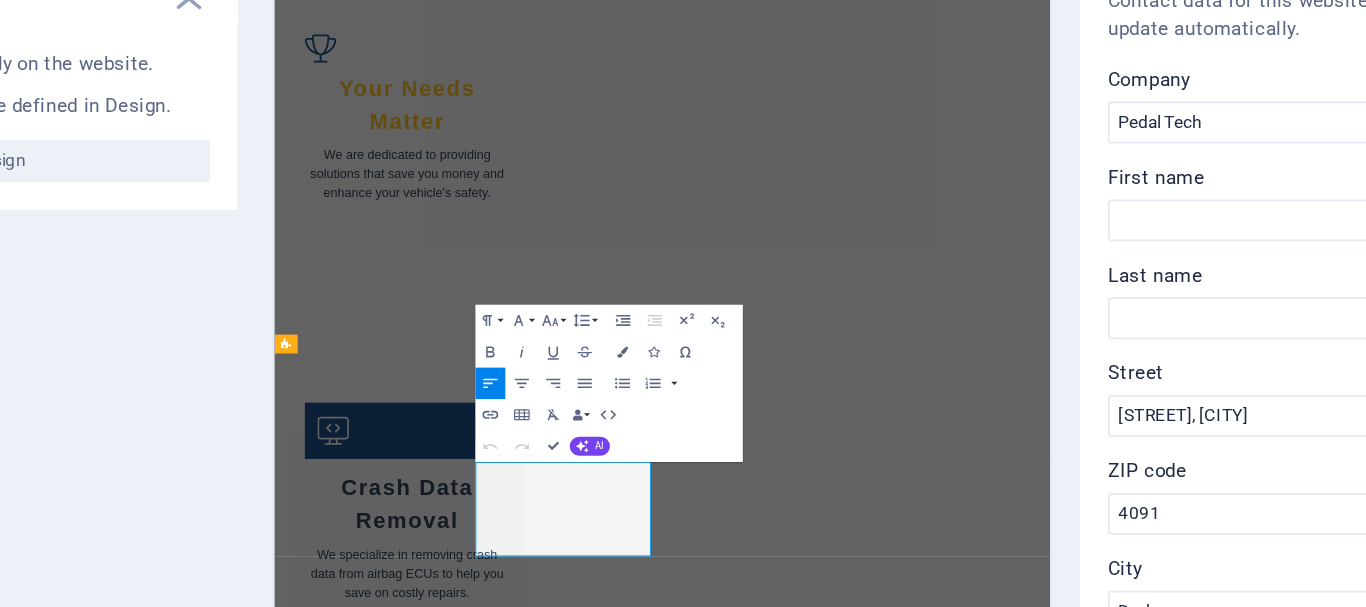 click on "4091" at bounding box center [308, 3713] 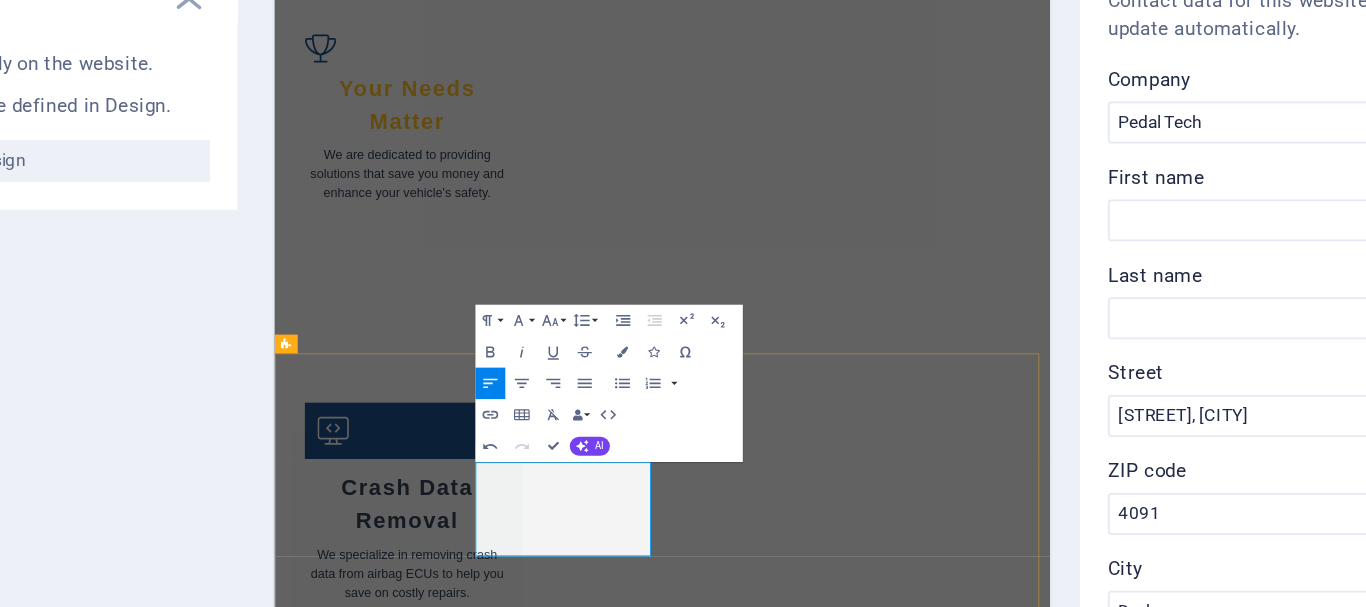 click on "[NUMBER][STREET], [CITY]" at bounding box center [402, 3690] 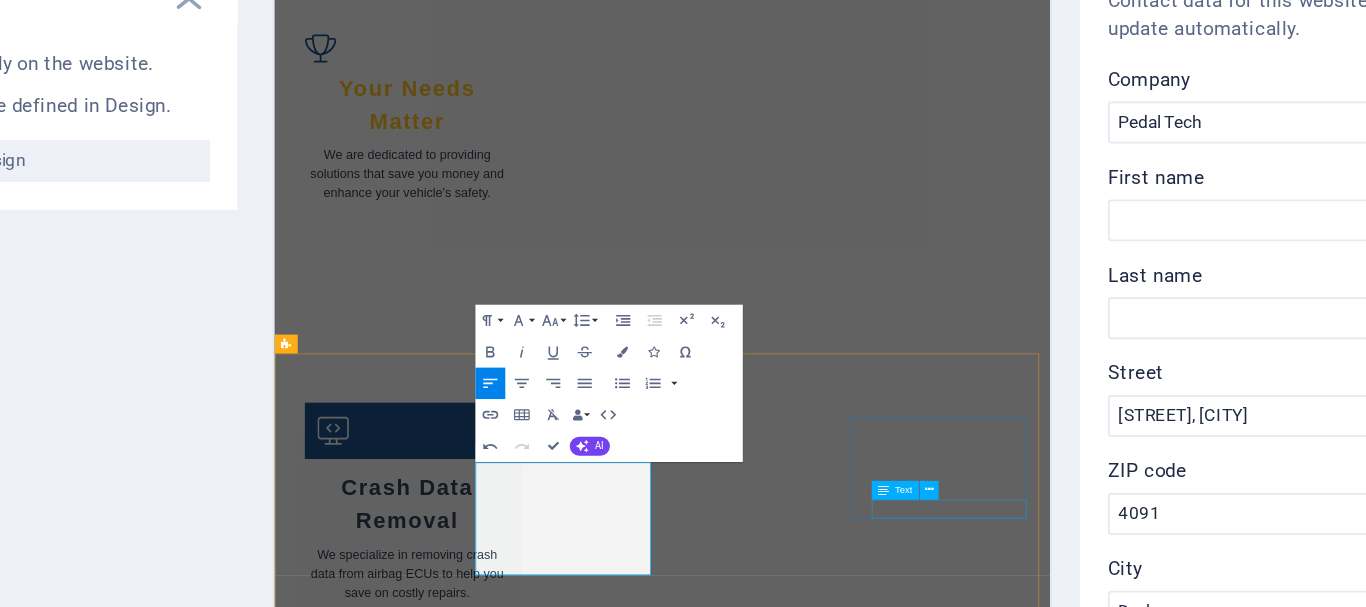 click on "Instagram" at bounding box center [402, 4230] 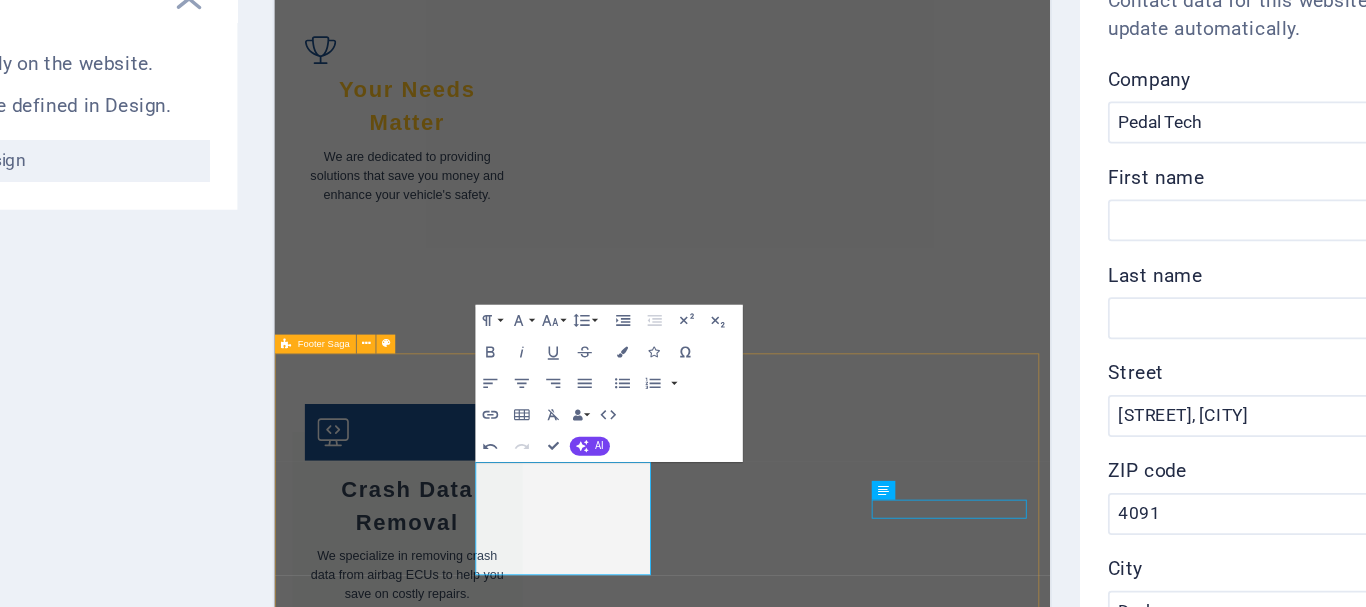 scroll, scrollTop: 3651, scrollLeft: 0, axis: vertical 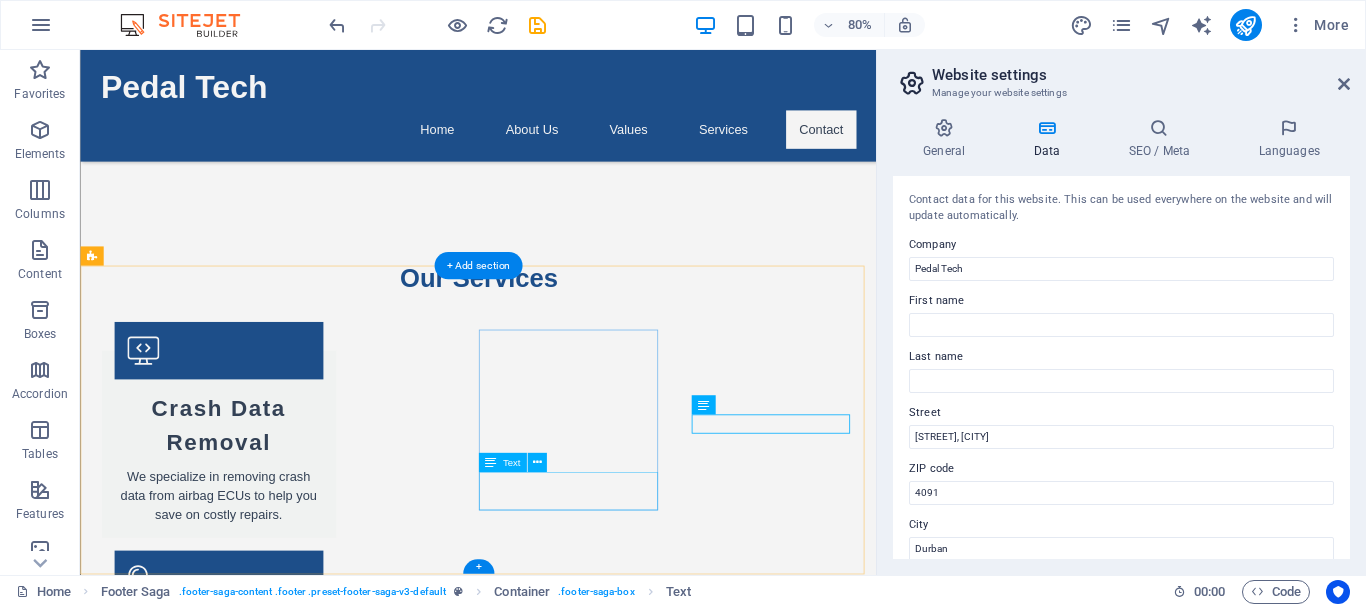 click on "Legal Notice Privacy Policy" at bounding box center [208, 3815] 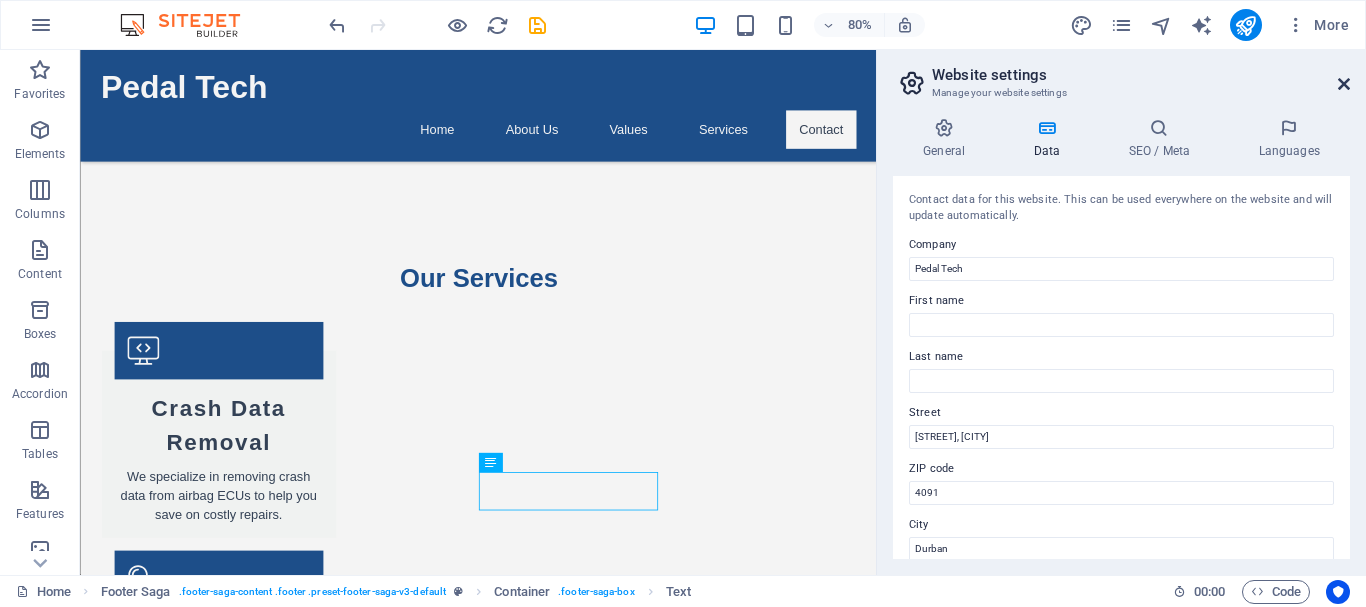 click at bounding box center [1344, 84] 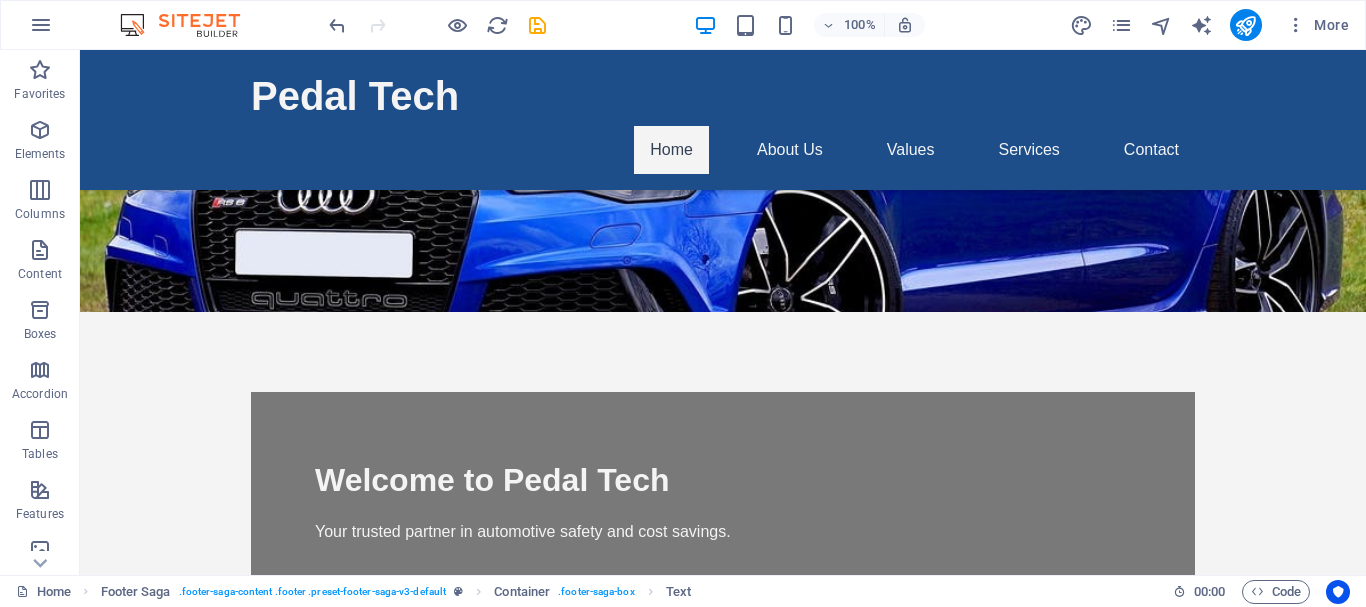 scroll, scrollTop: 0, scrollLeft: 0, axis: both 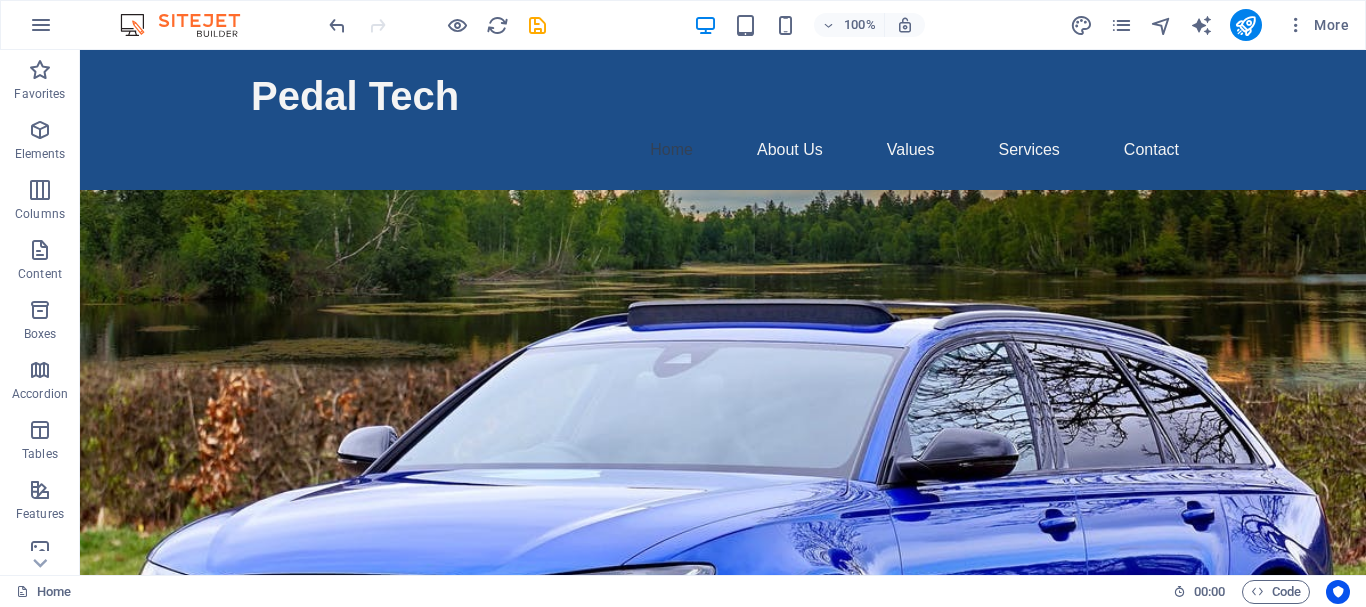 drag, startPoint x: 1361, startPoint y: 521, endPoint x: 1328, endPoint y: 61, distance: 461.1822 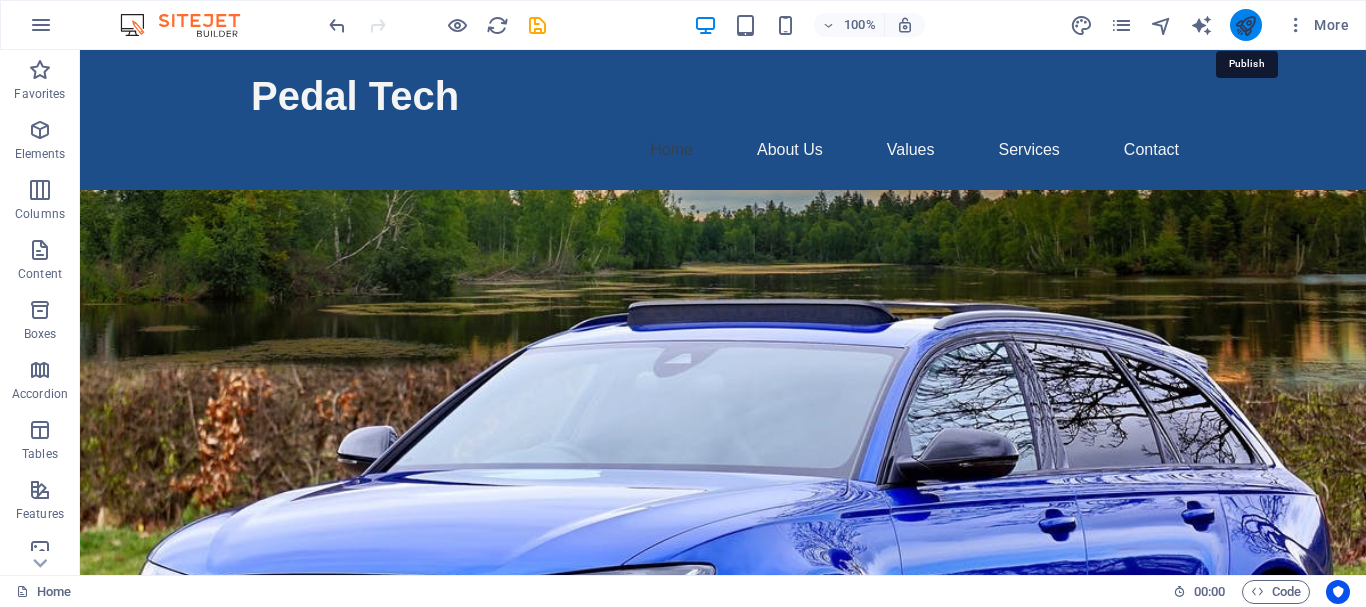 click at bounding box center [1245, 25] 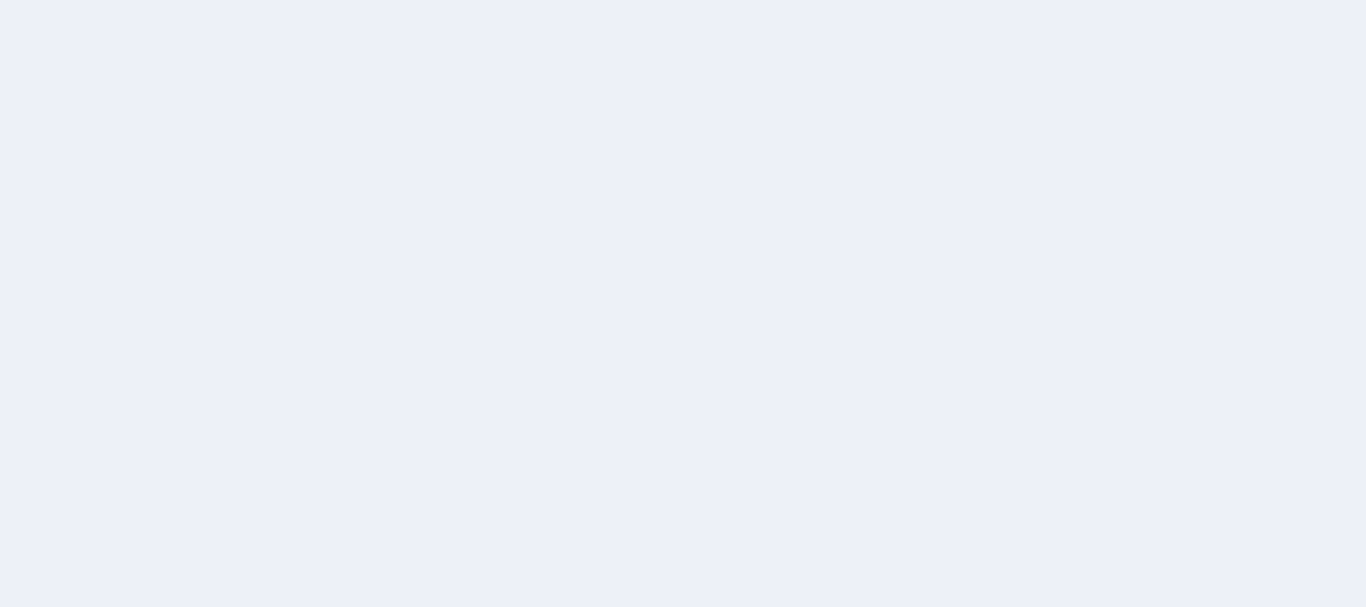 scroll, scrollTop: 0, scrollLeft: 0, axis: both 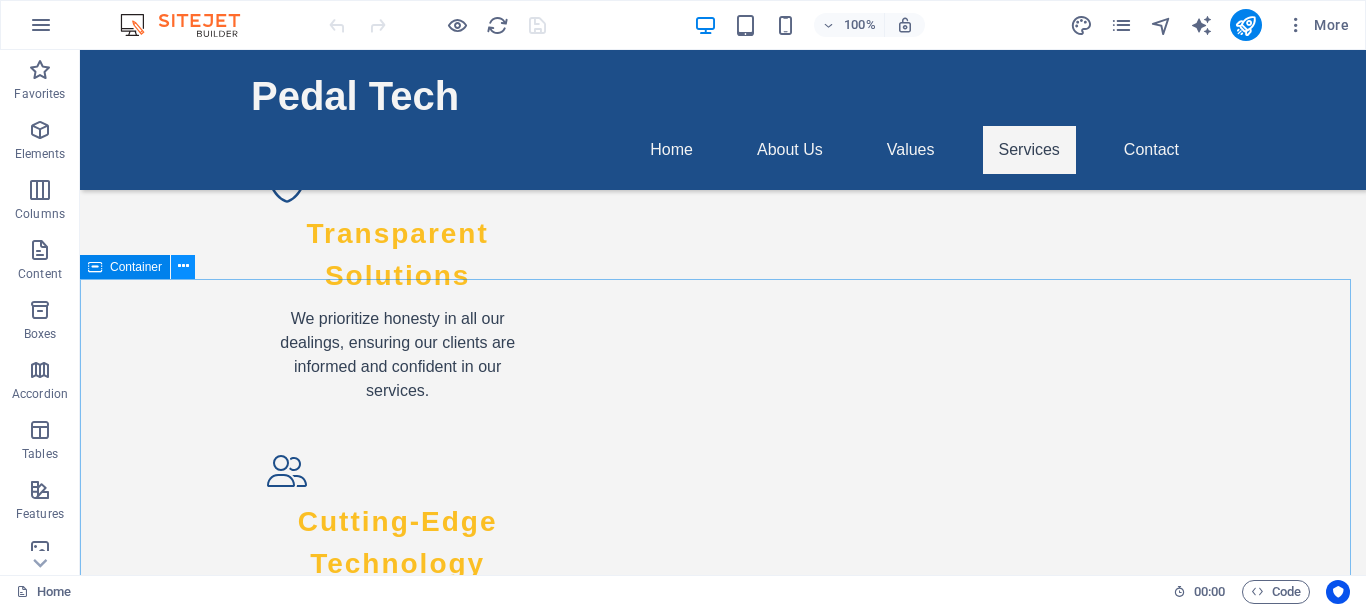 click at bounding box center [183, 266] 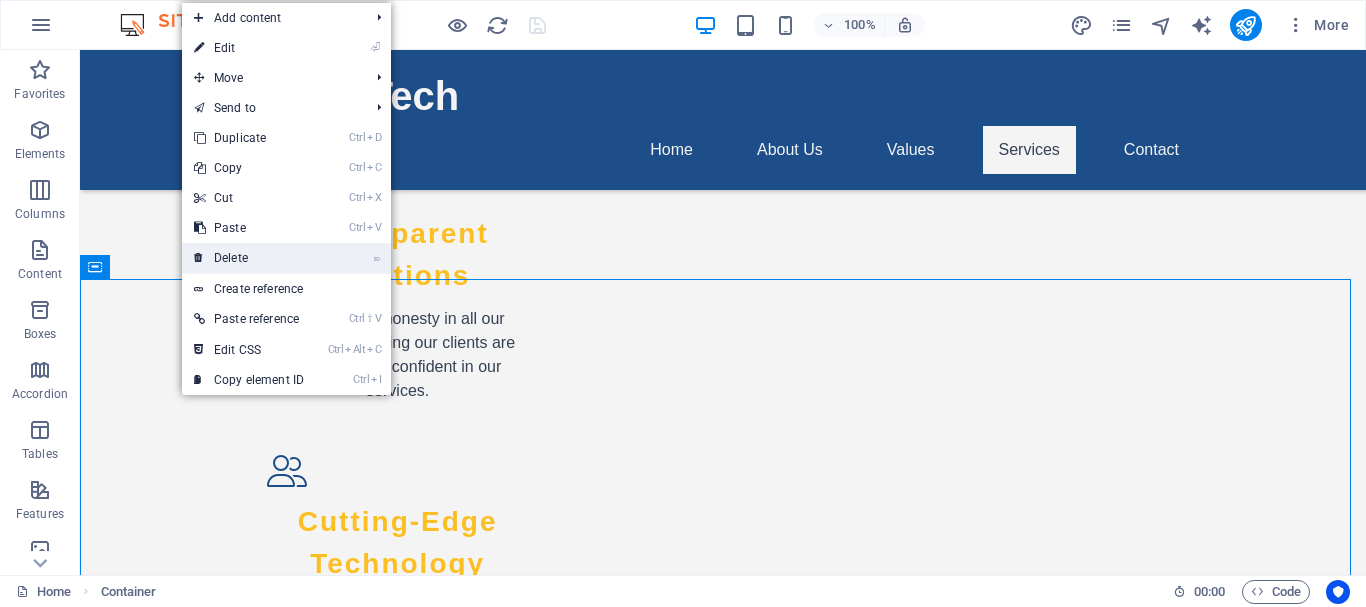 click on "⌦  Delete" at bounding box center [249, 258] 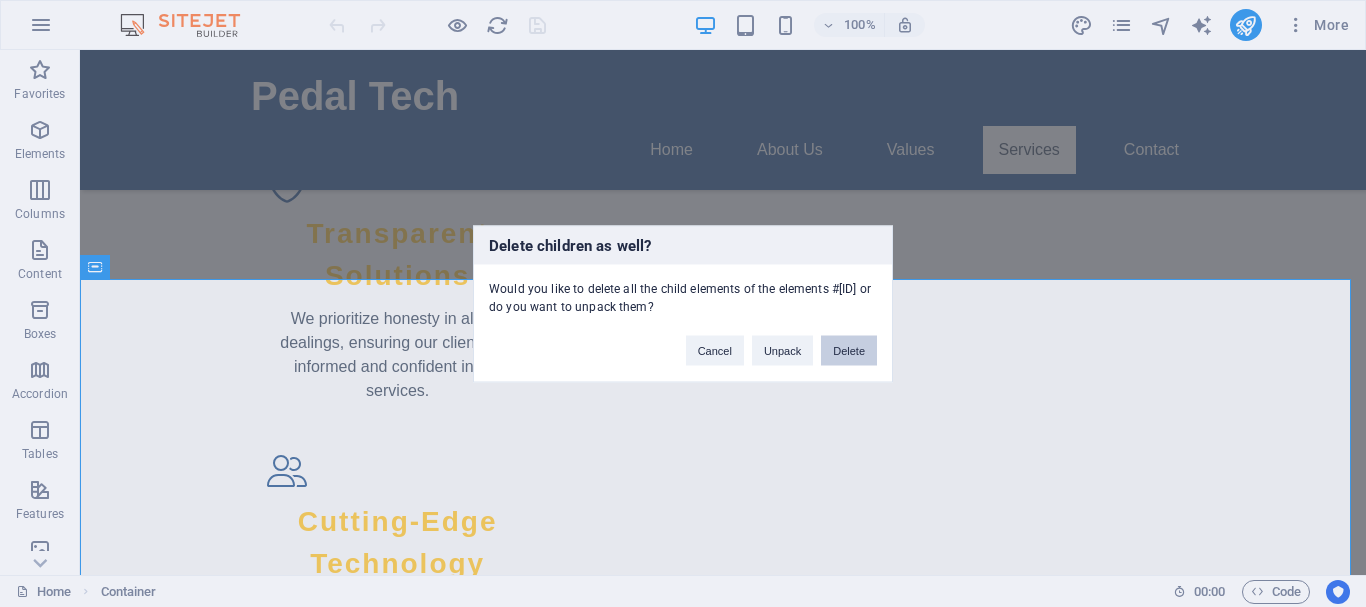 click on "Delete" at bounding box center [849, 350] 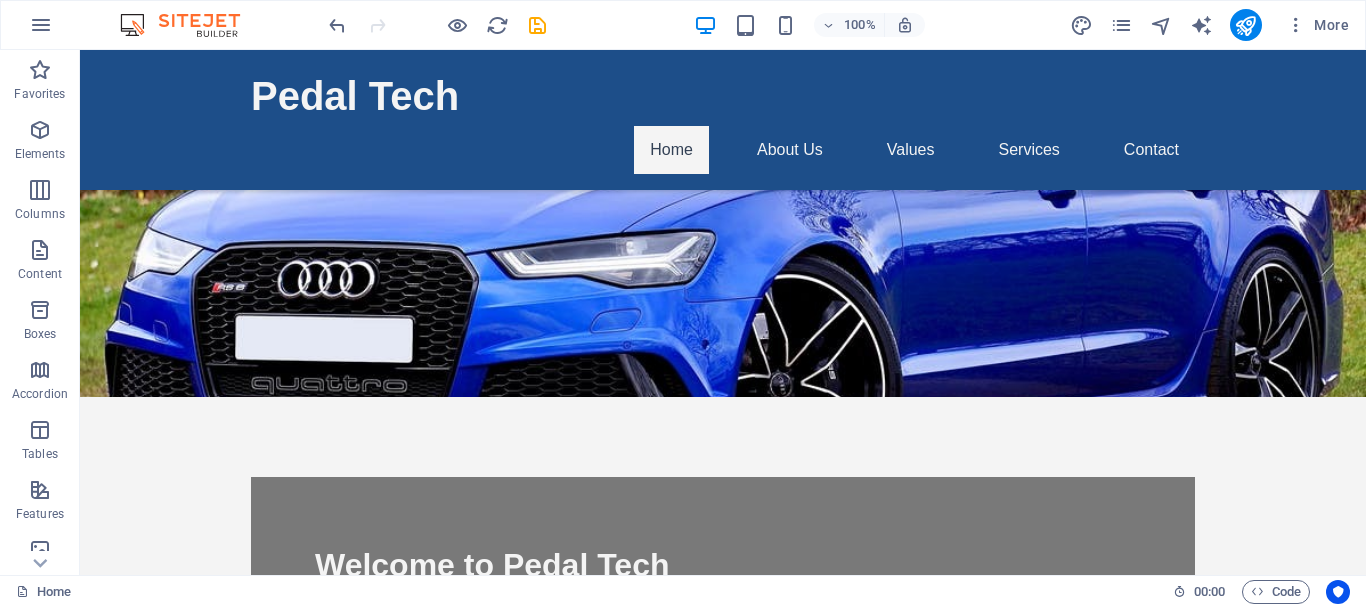 scroll, scrollTop: 0, scrollLeft: 0, axis: both 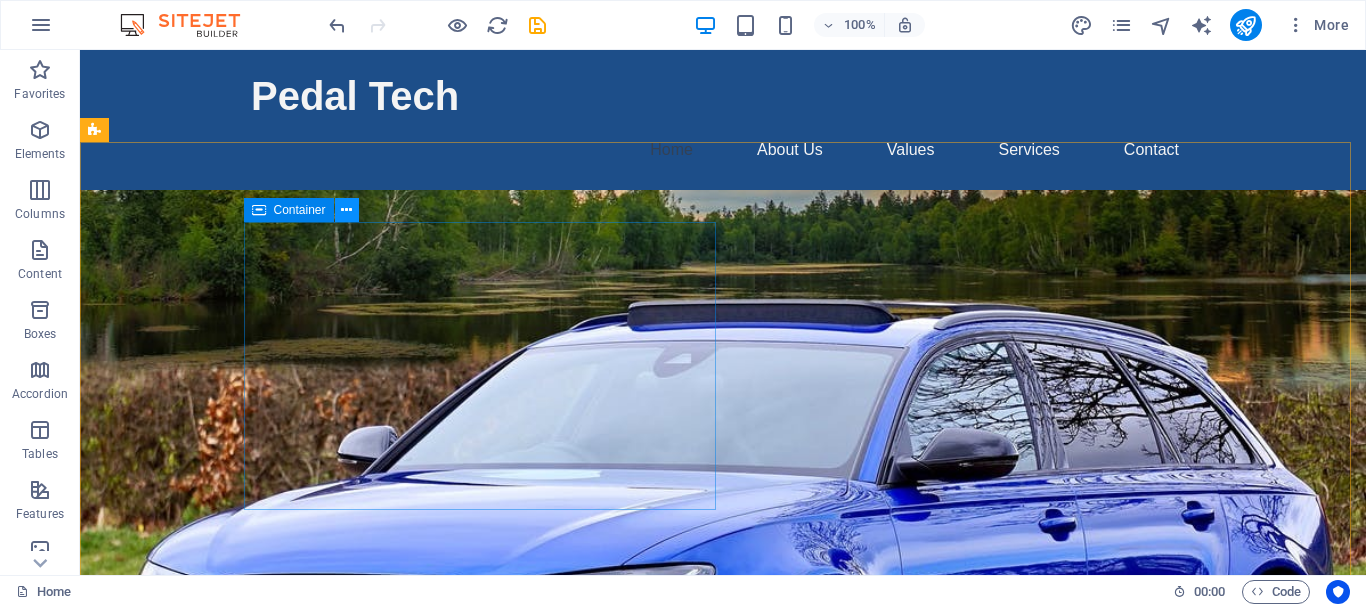 click at bounding box center [346, 210] 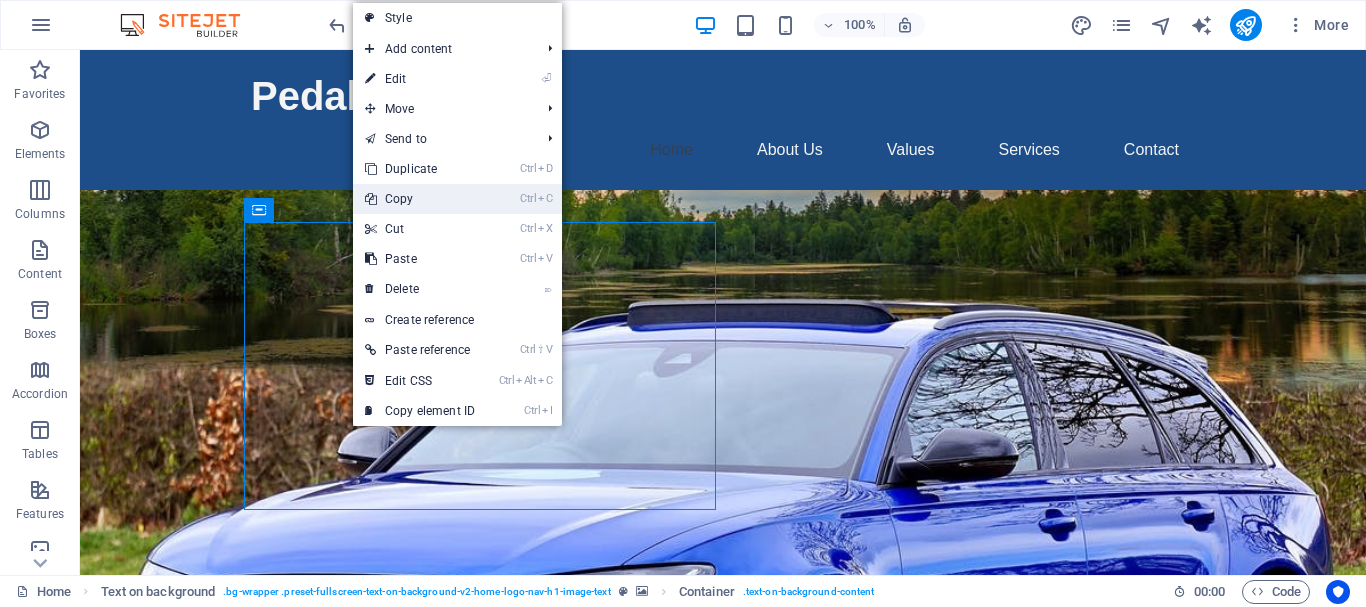 click on "Ctrl C  Copy" at bounding box center [420, 199] 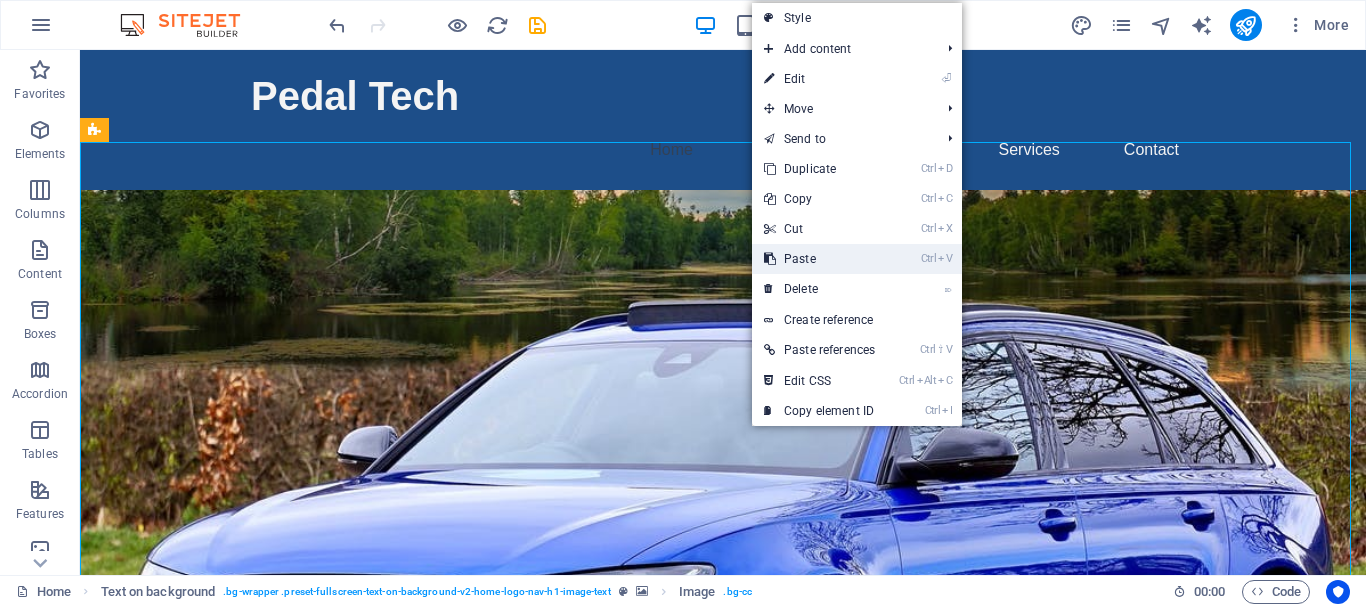 click on "Ctrl V  Paste" at bounding box center [819, 259] 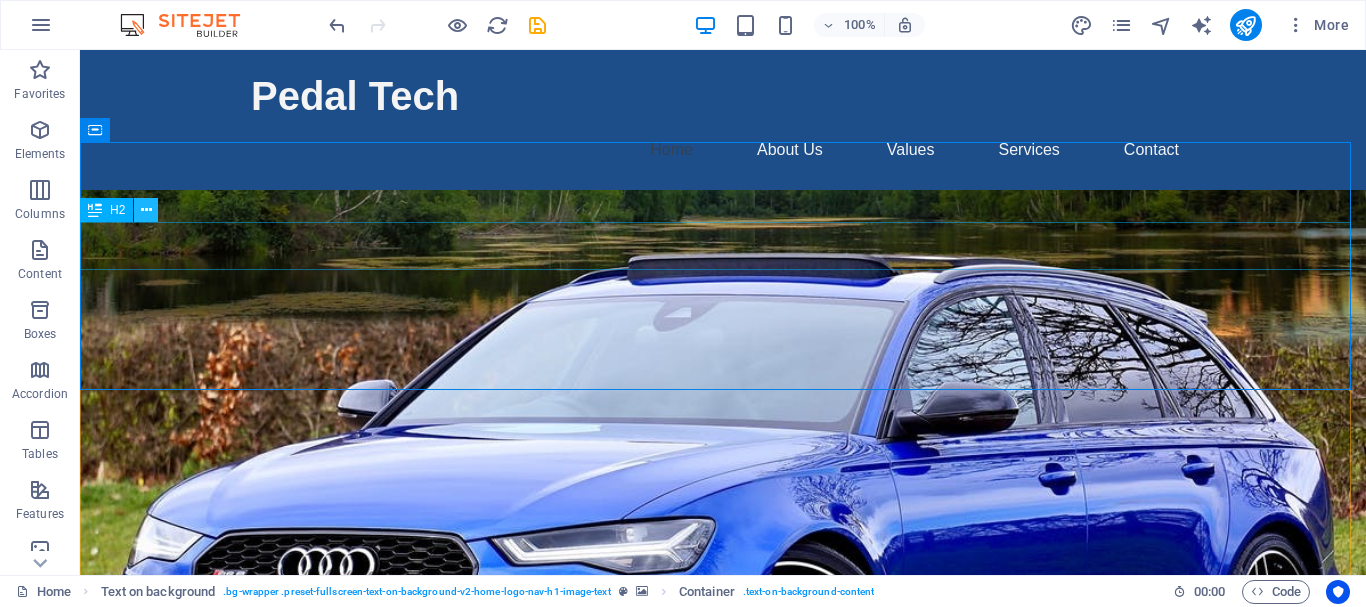 click at bounding box center [146, 210] 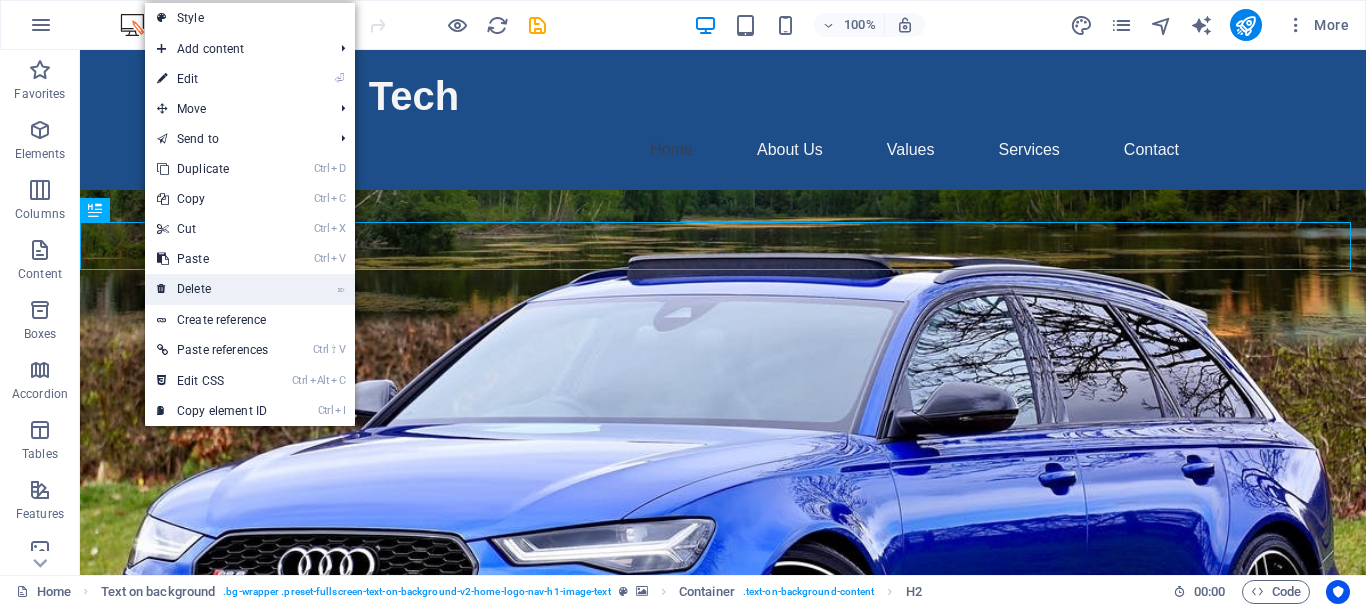 click on "⌦  Delete" at bounding box center (212, 289) 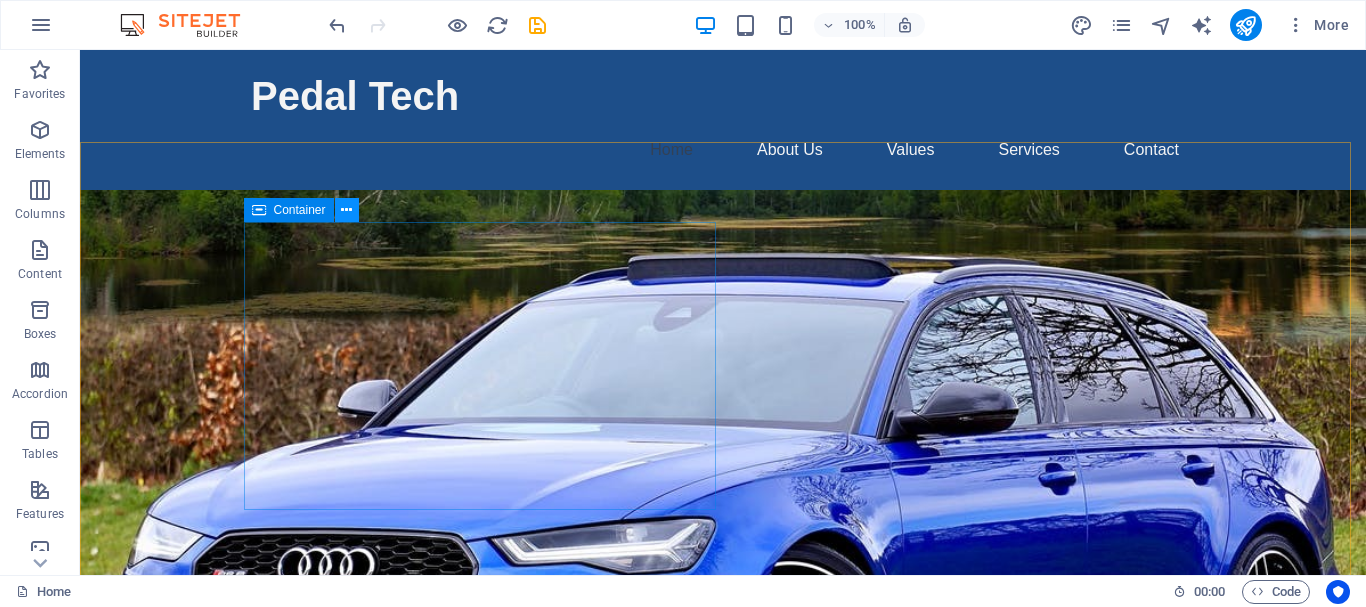 click at bounding box center (346, 210) 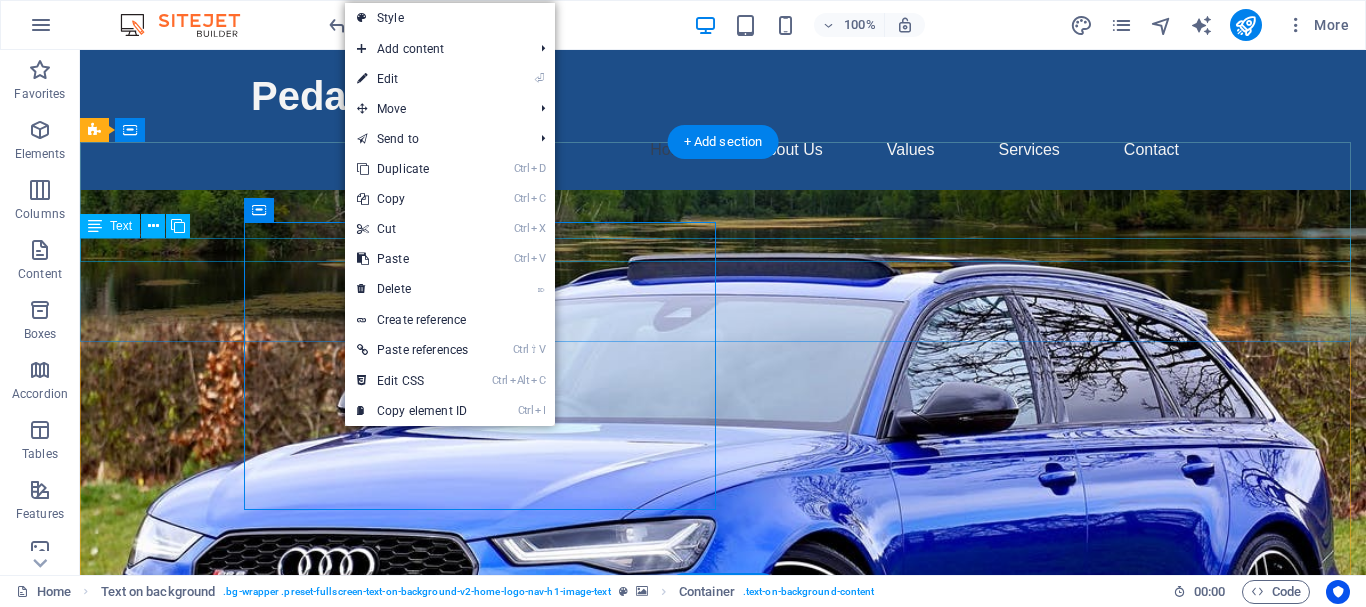 click on "Your trusted partner in automotive safety and cost savings." at bounding box center [723, 298] 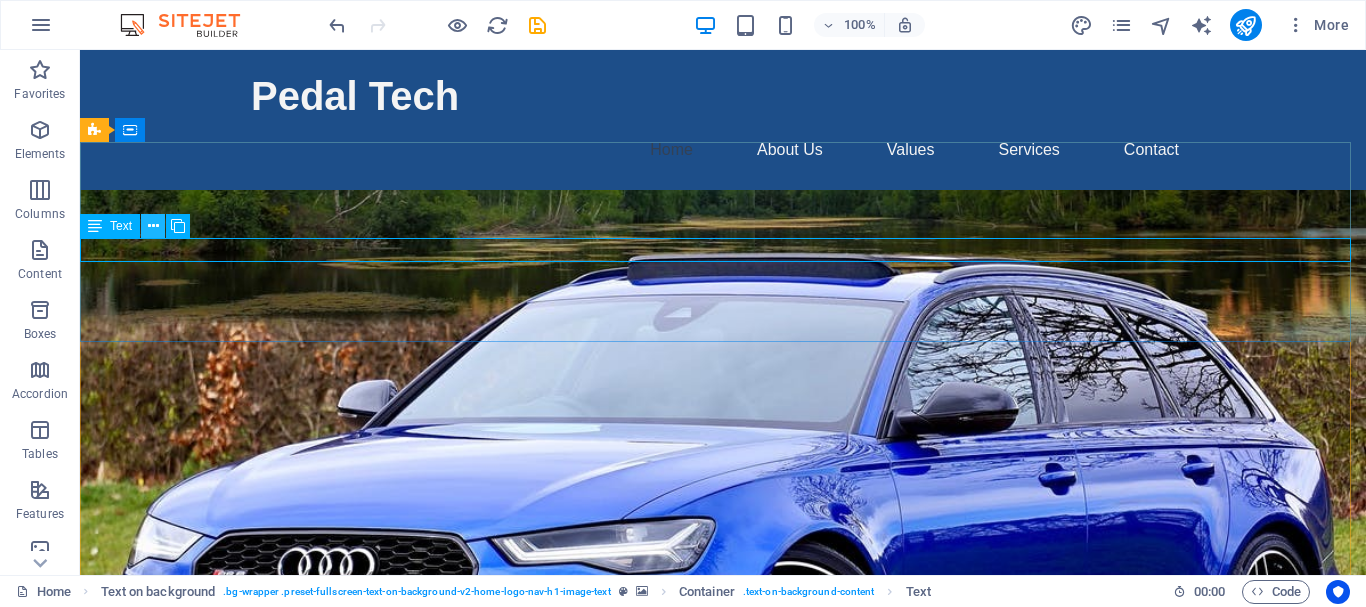 click at bounding box center (153, 226) 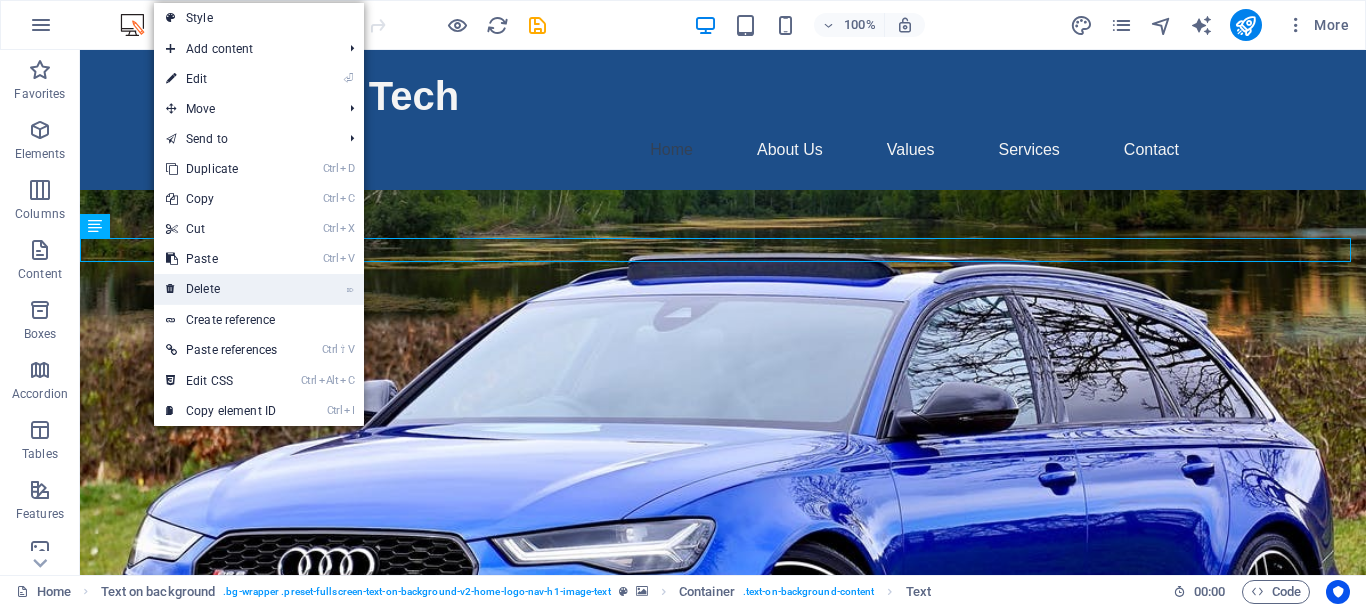 click on "⌦  Delete" at bounding box center (221, 289) 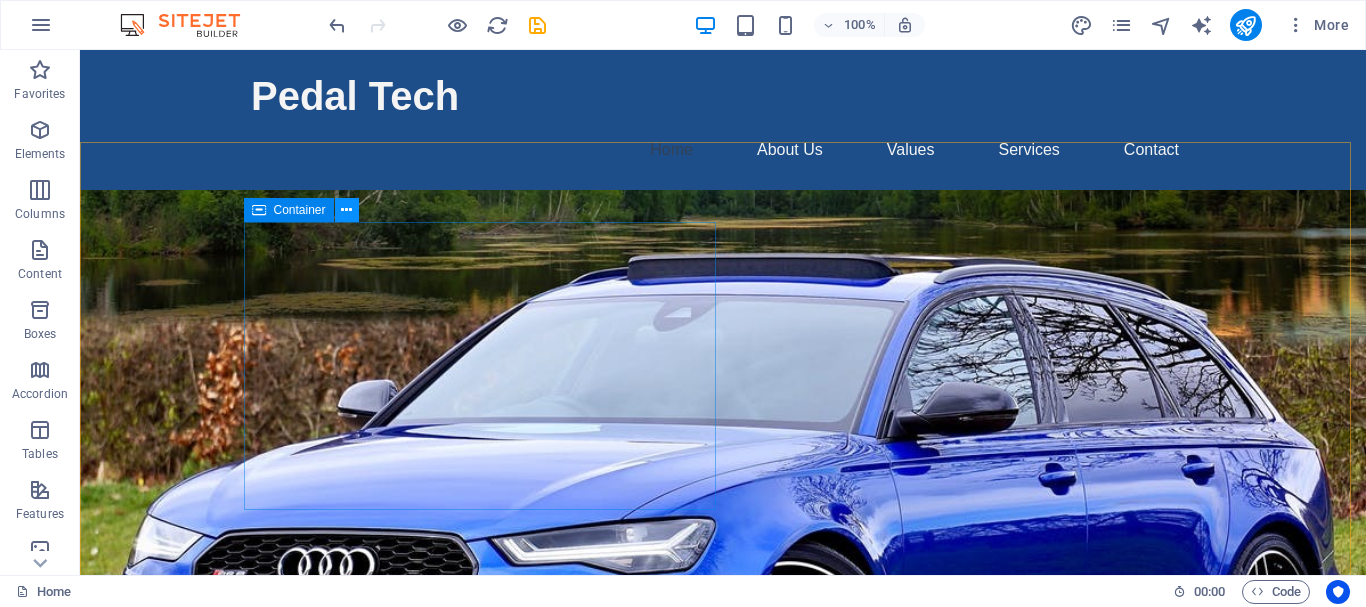 click at bounding box center (346, 210) 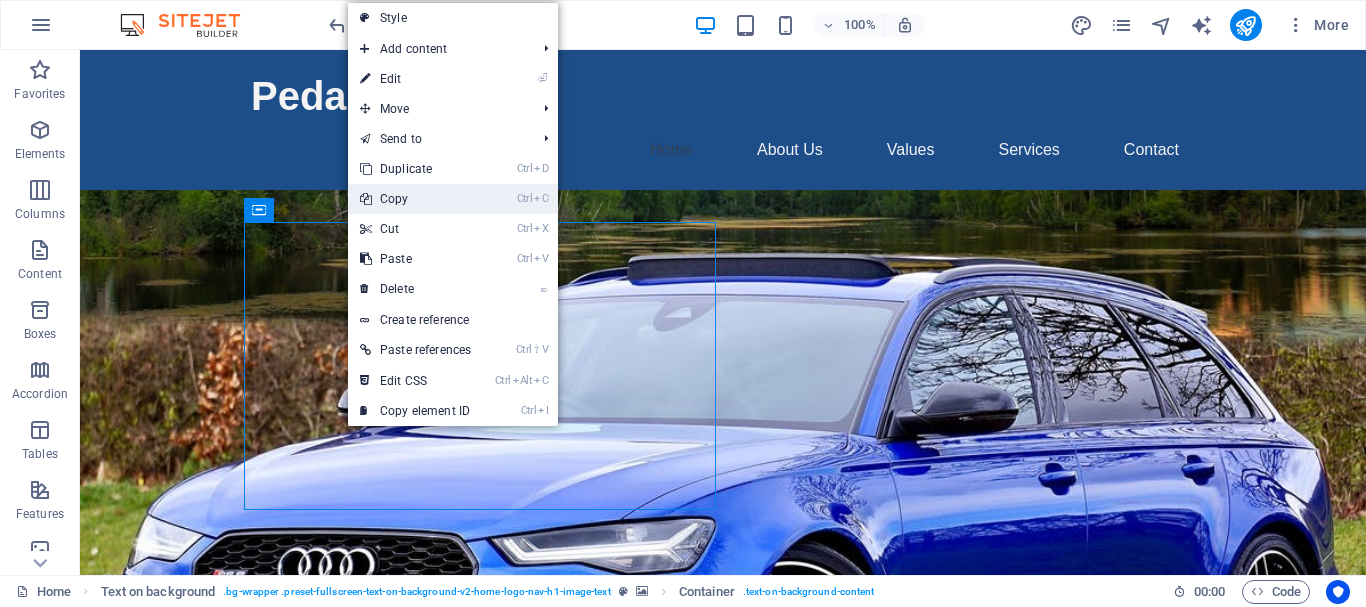 click on "Ctrl C  Copy" at bounding box center [415, 199] 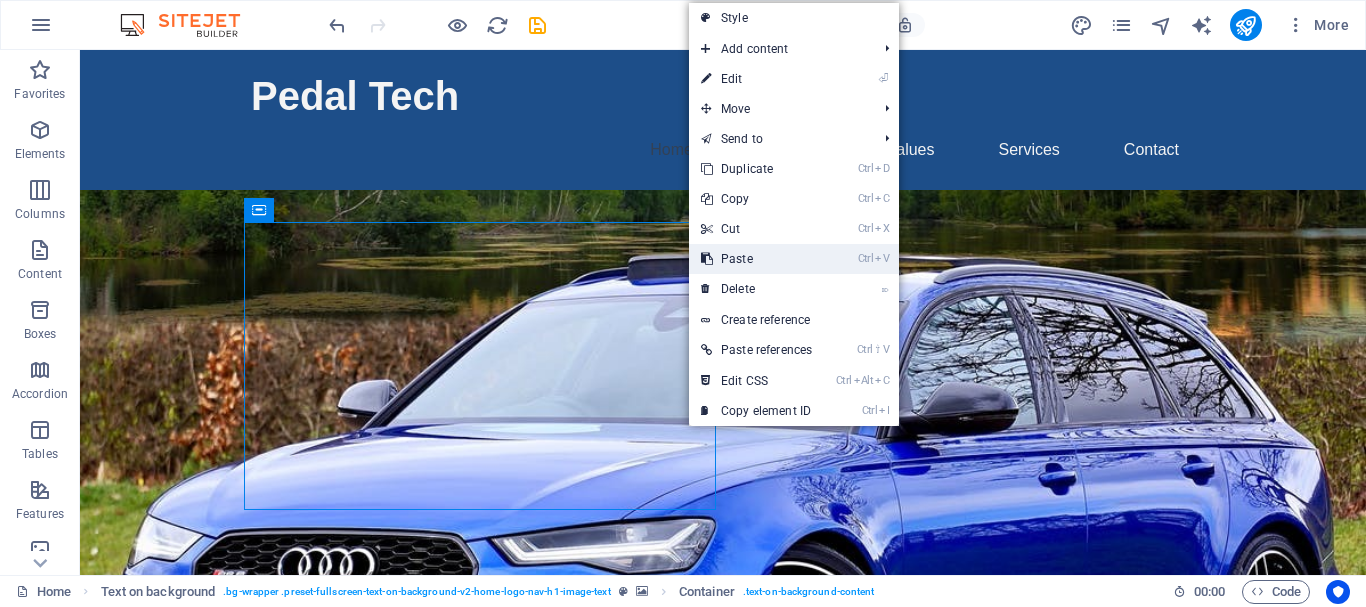 click on "Ctrl V  Paste" at bounding box center [756, 259] 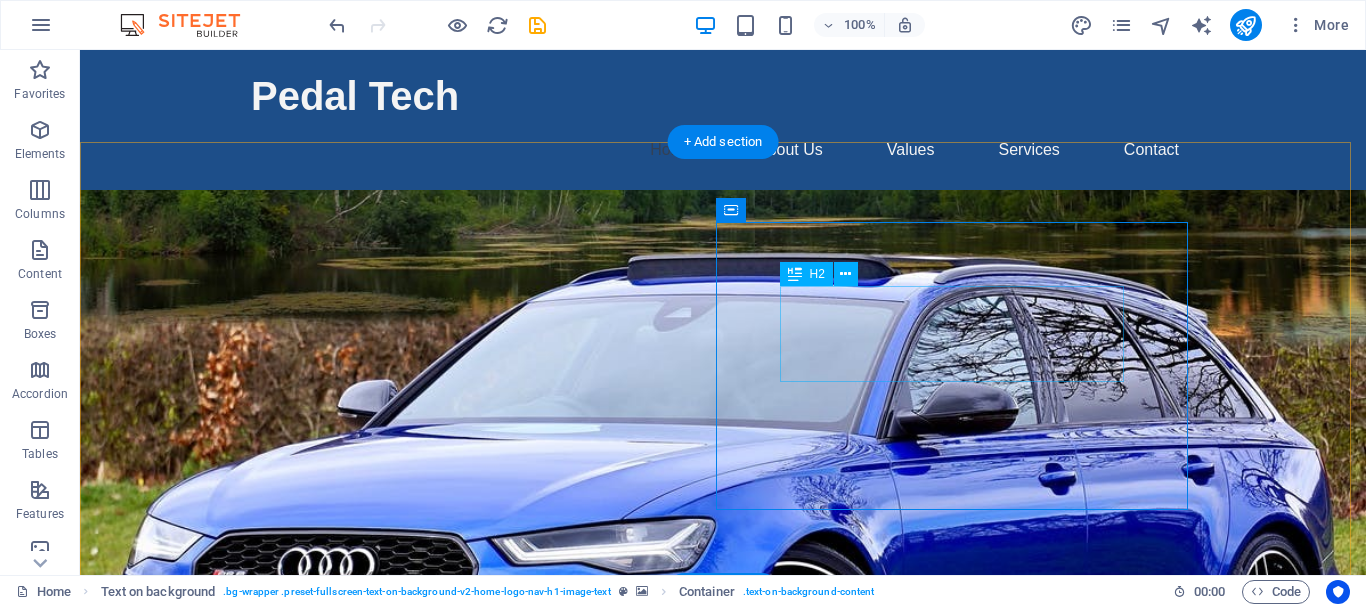 click on "Welcome to Pedal Tech" at bounding box center (723, 1022) 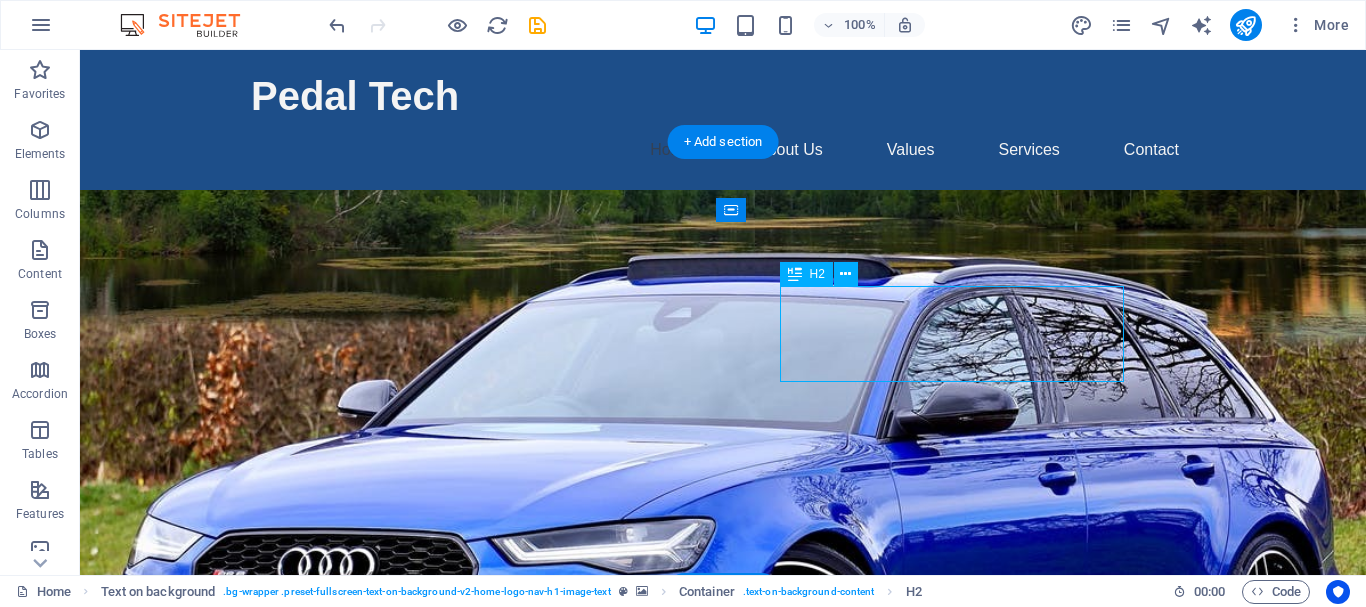 click on "Welcome to Pedal Tech" at bounding box center (723, 1022) 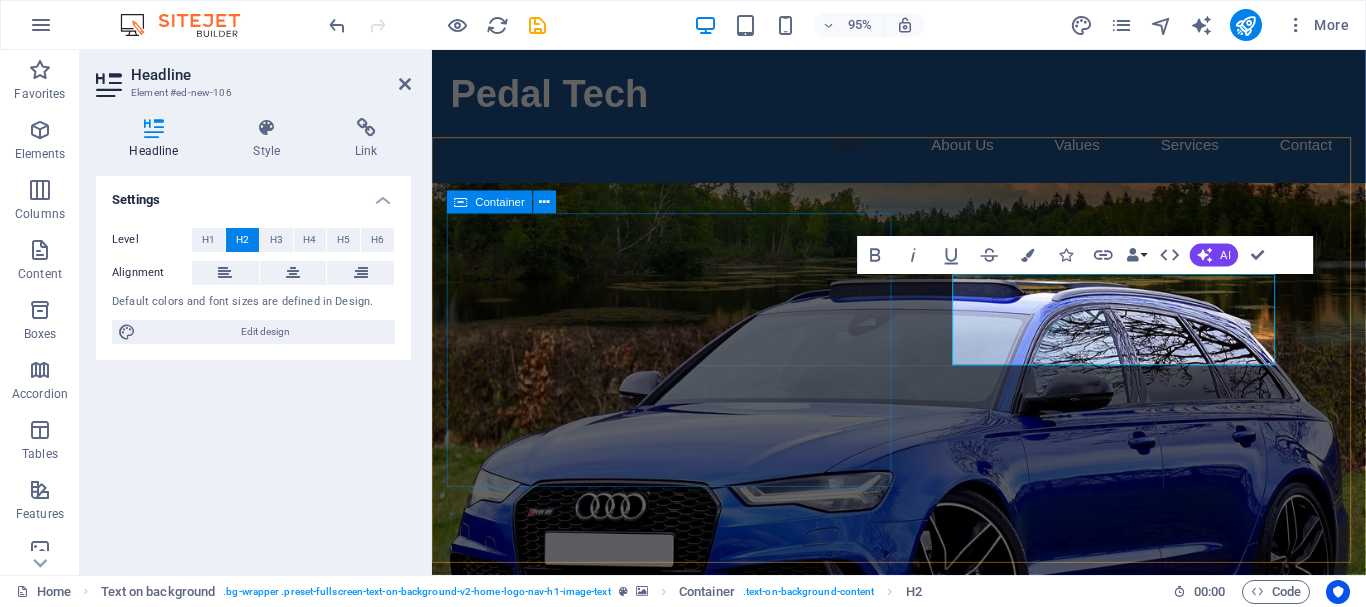 click on "Welcome to Pedal Tech Your trusted partner in automotive safety and cost savings." at bounding box center (924, 1042) 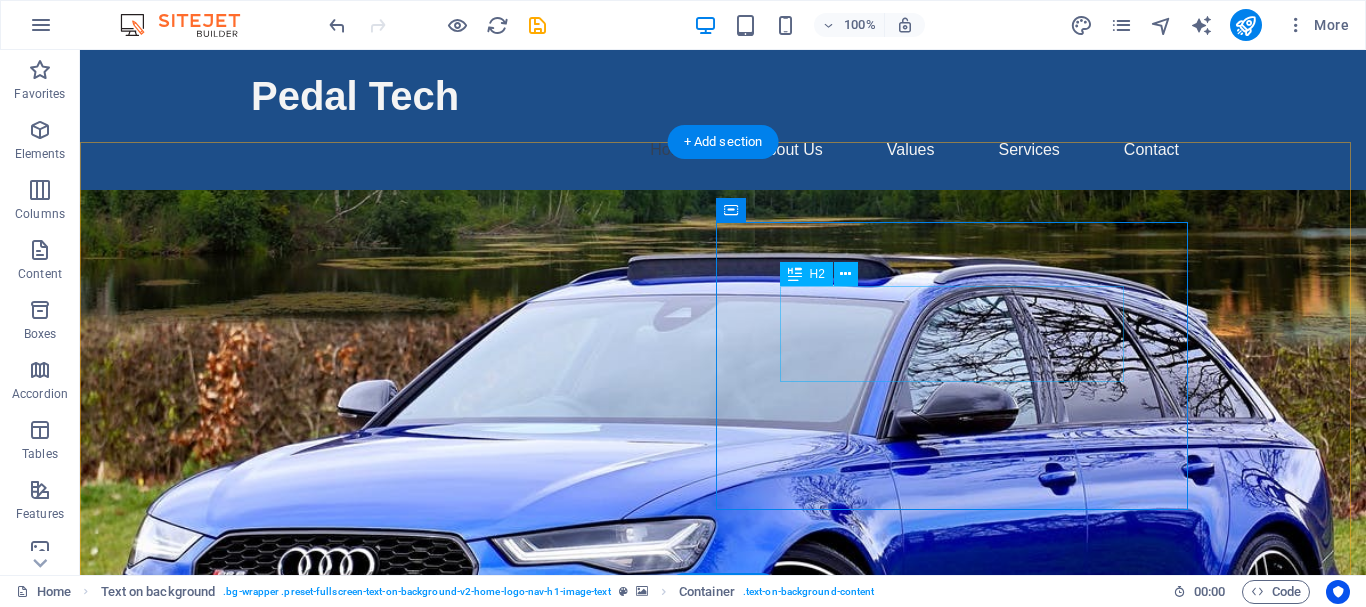 click on "Welcome to Pedal Tech" at bounding box center [723, 1022] 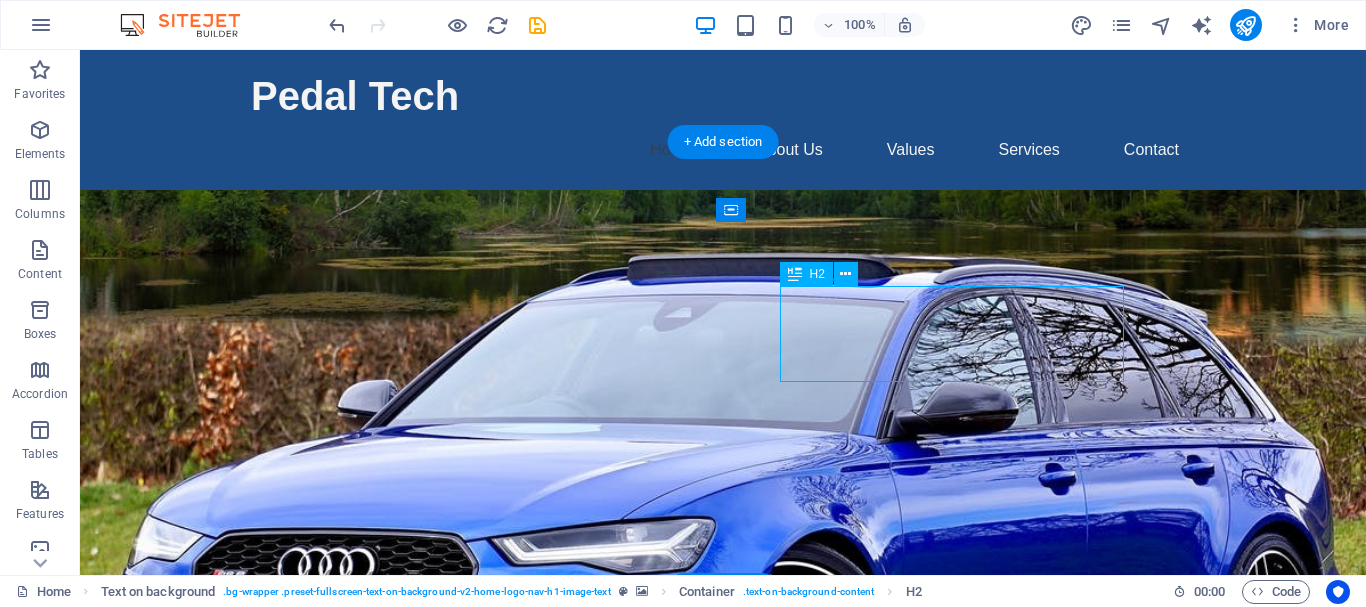 click on "Welcome to Pedal Tech" at bounding box center [723, 1022] 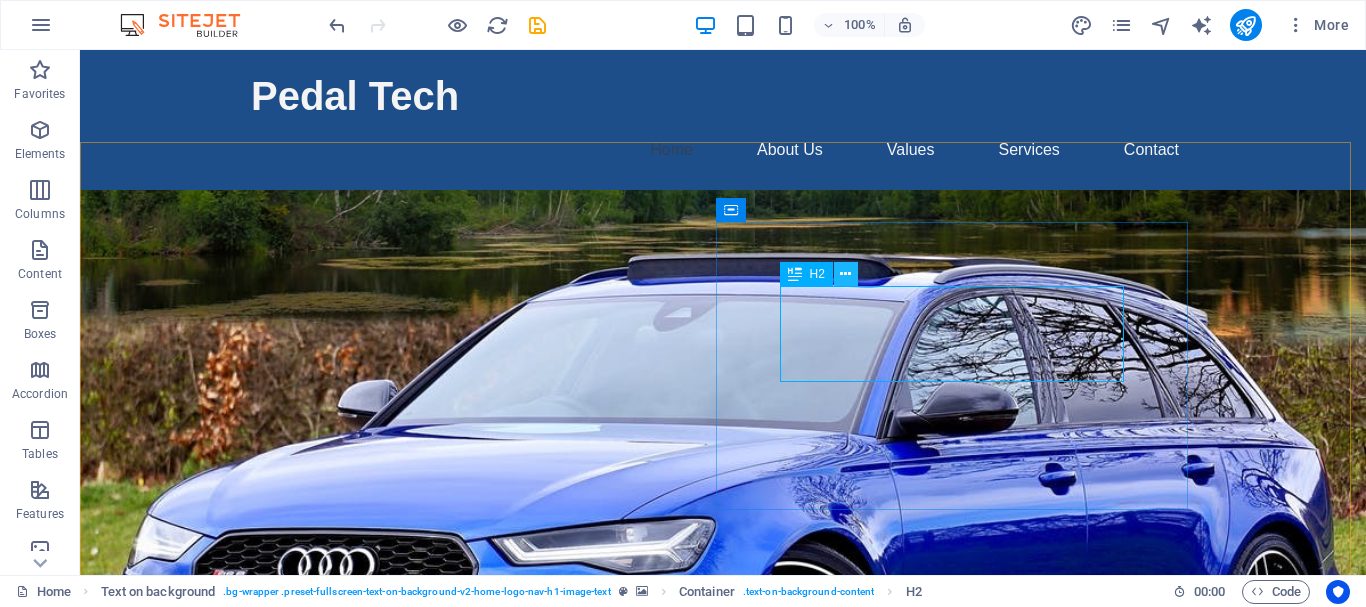click at bounding box center (845, 274) 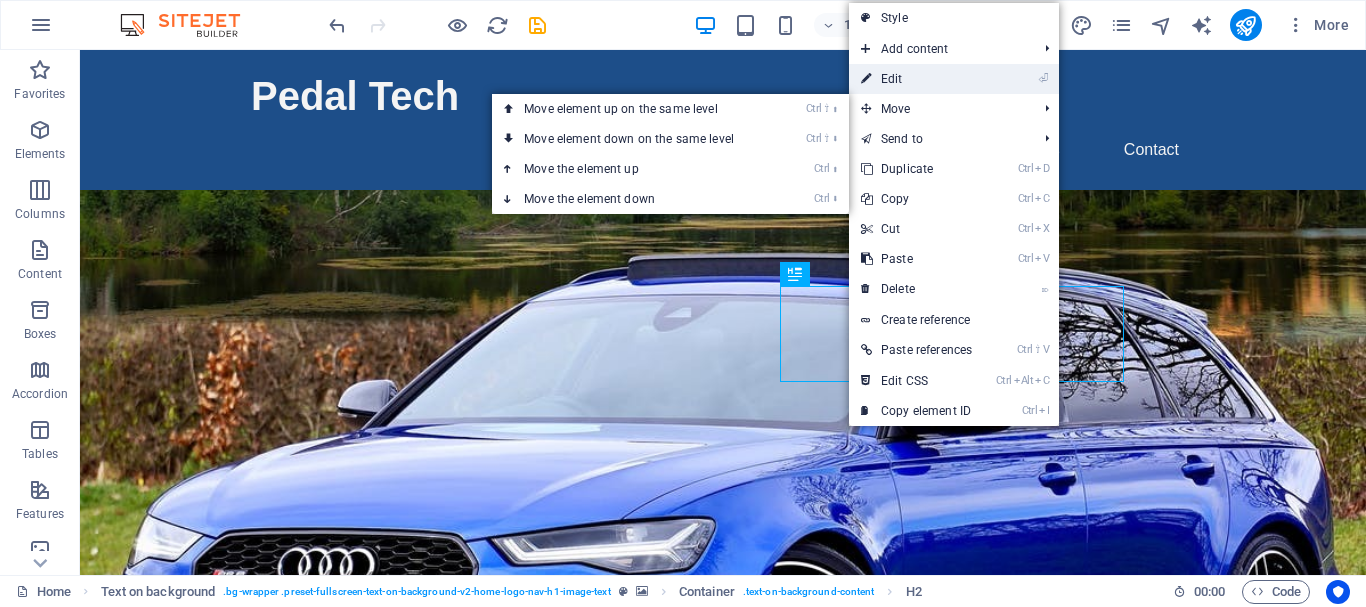 click on "⏎  Edit" at bounding box center [916, 79] 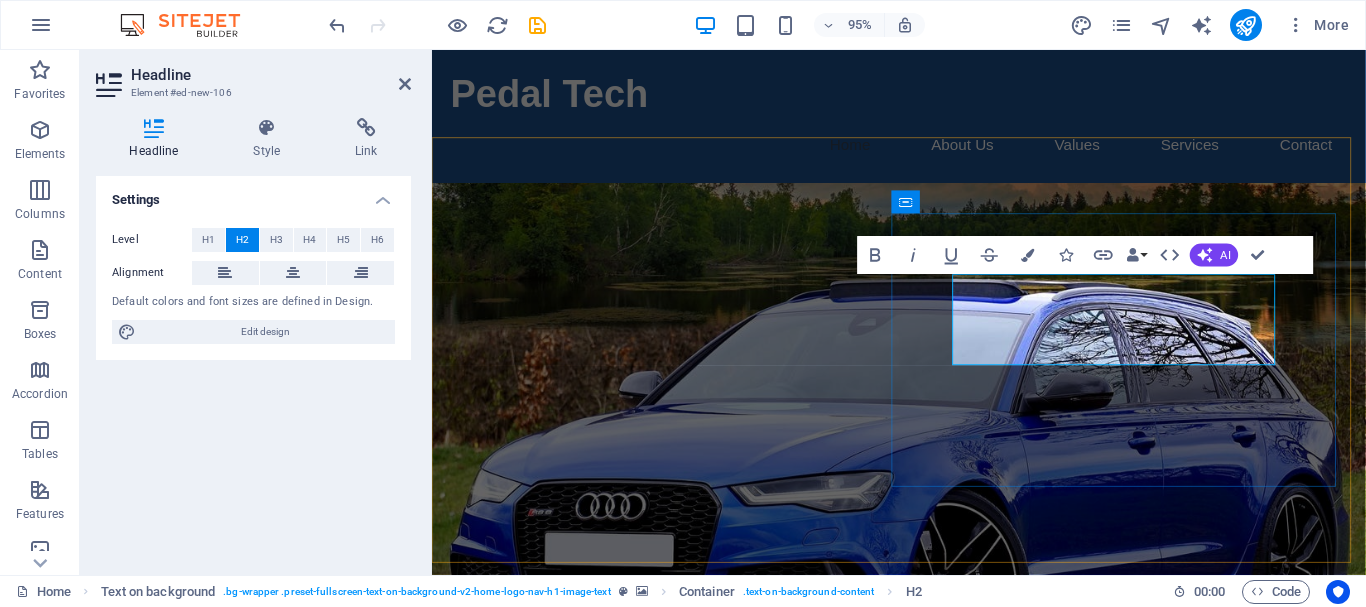 type 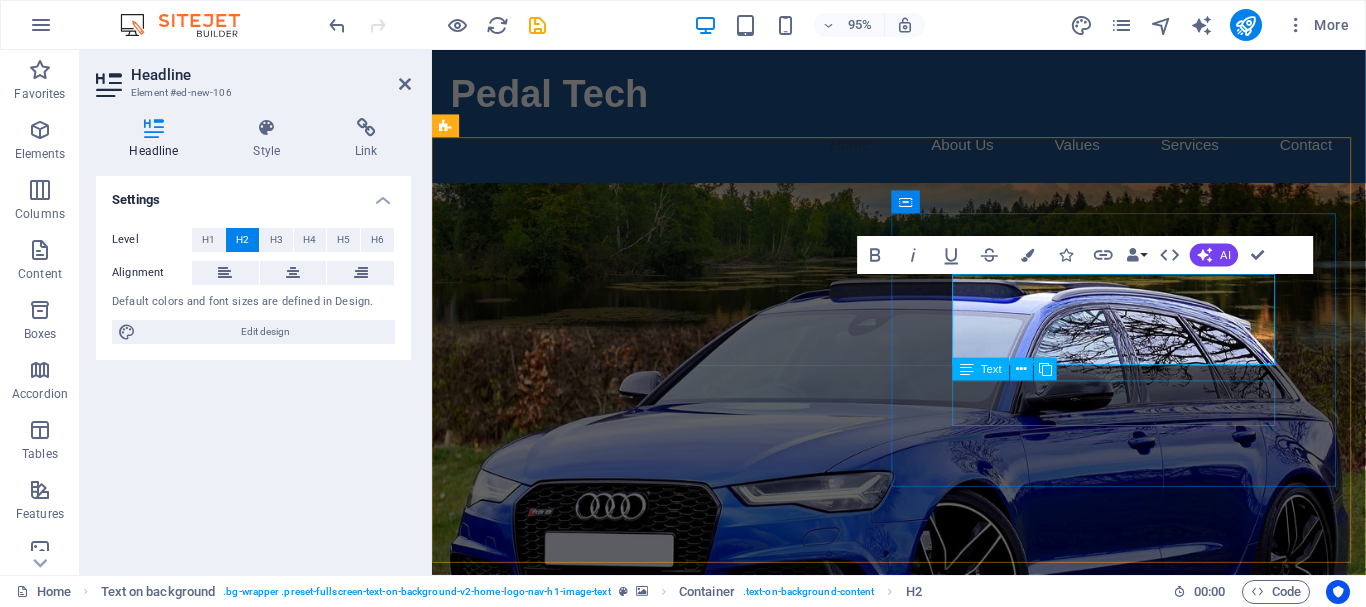 click on "Your trusted partner in automotive safety and cost savings." at bounding box center [924, 1074] 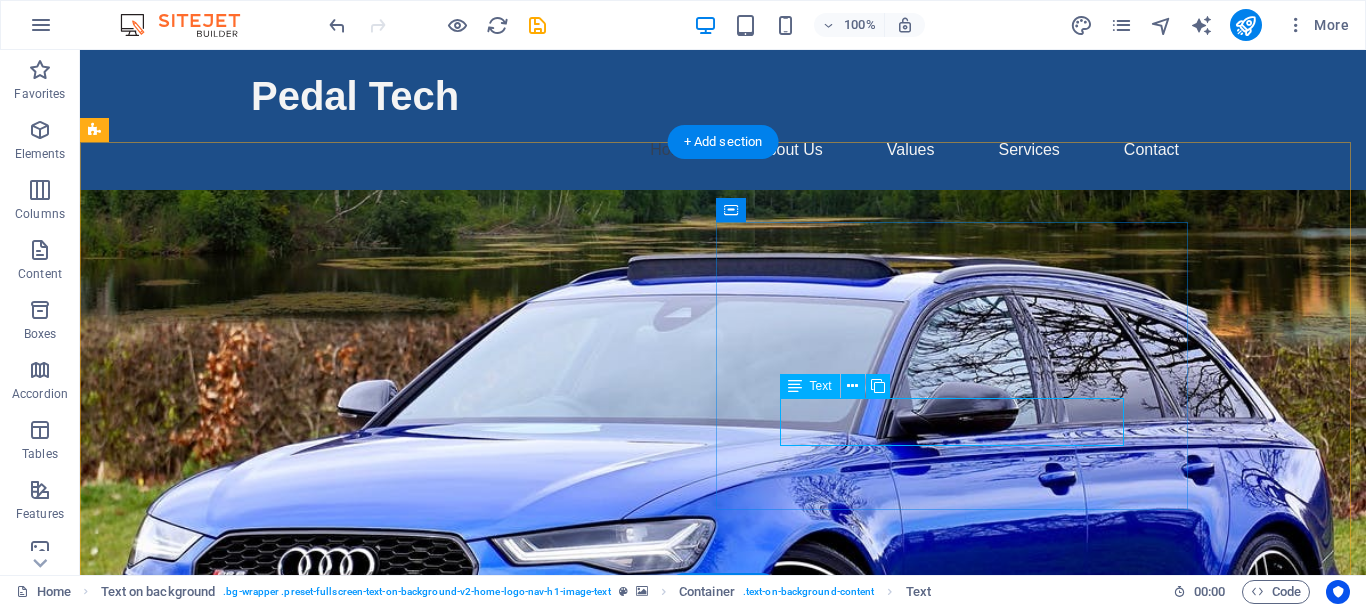 click on "Your trusted partner in automotive safety and cost savings." at bounding box center (723, 1074) 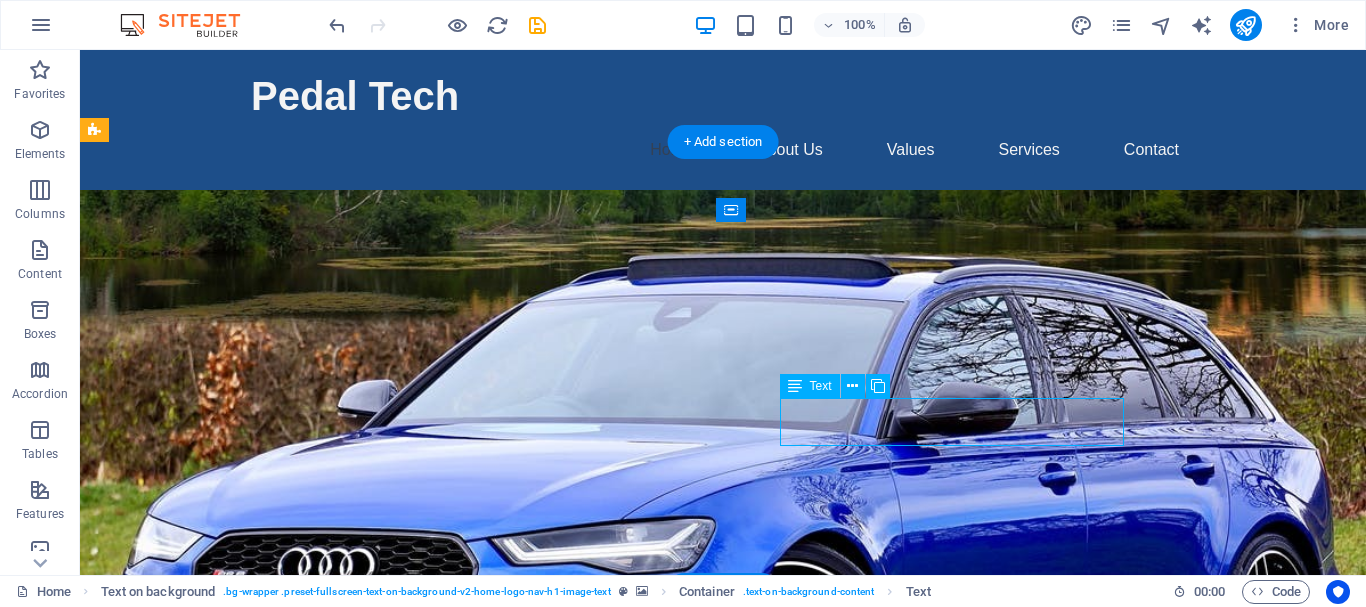 drag, startPoint x: 866, startPoint y: 437, endPoint x: 807, endPoint y: 412, distance: 64.07808 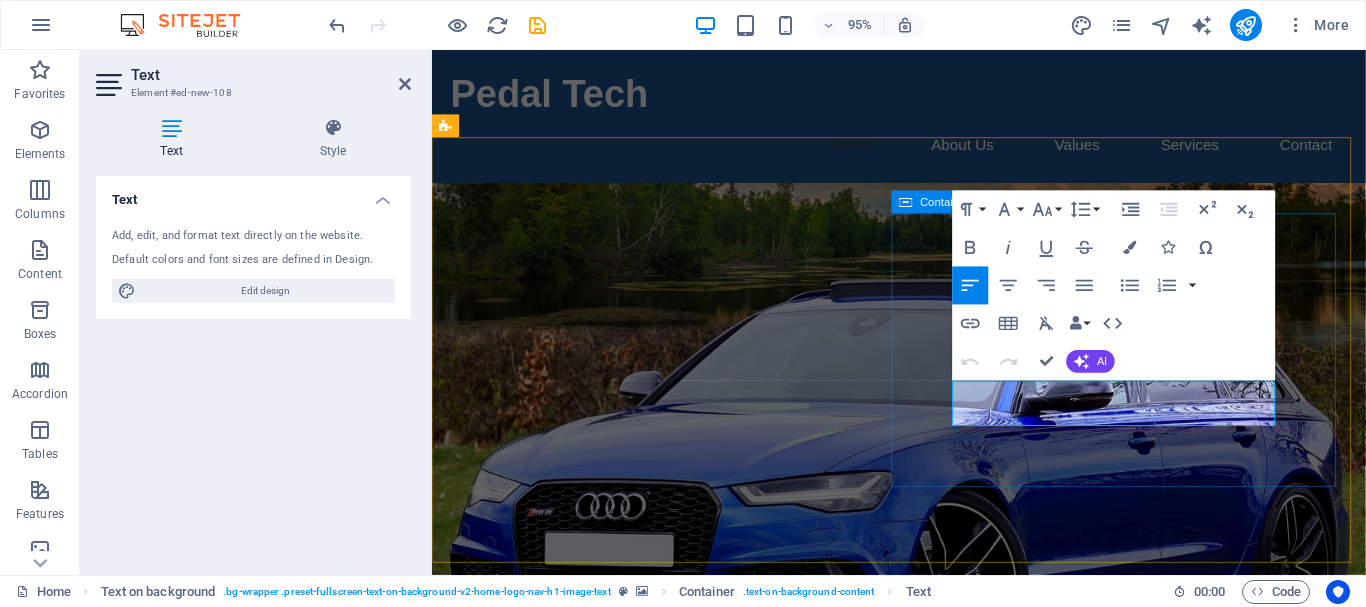 drag, startPoint x: 1099, startPoint y: 431, endPoint x: 941, endPoint y: 394, distance: 162.27446 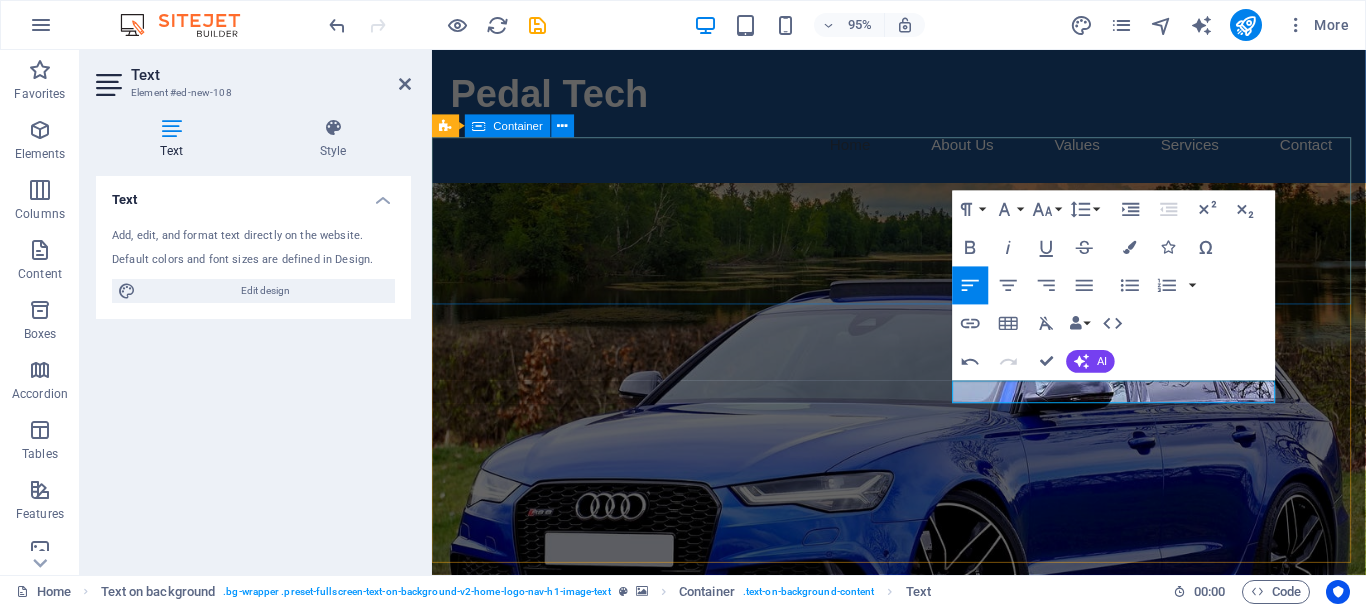 scroll, scrollTop: 139, scrollLeft: 3, axis: both 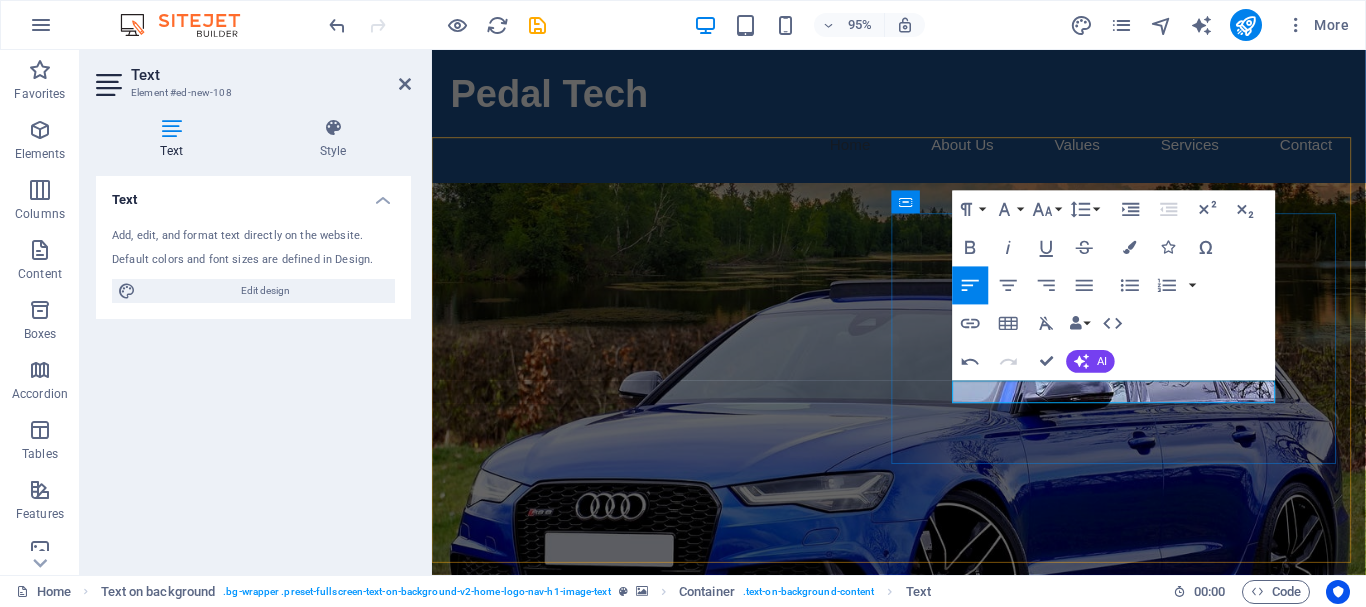 click on "https://www.airbagrenewdbn.com/" at bounding box center [536, 1073] 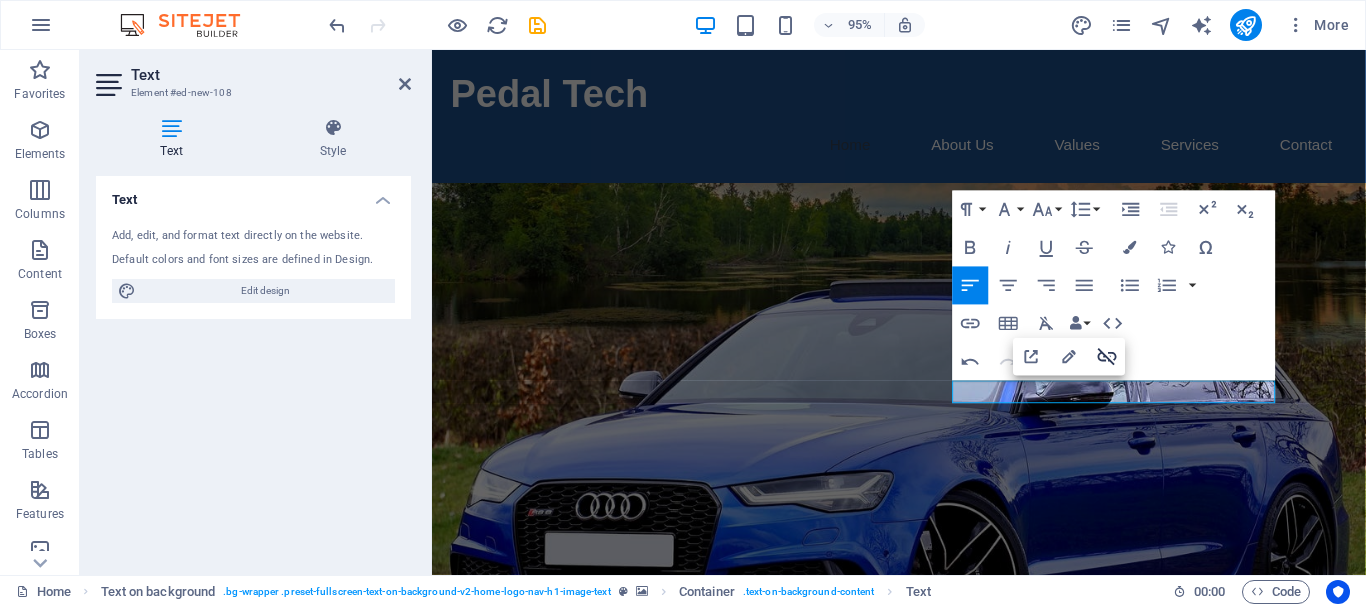 click 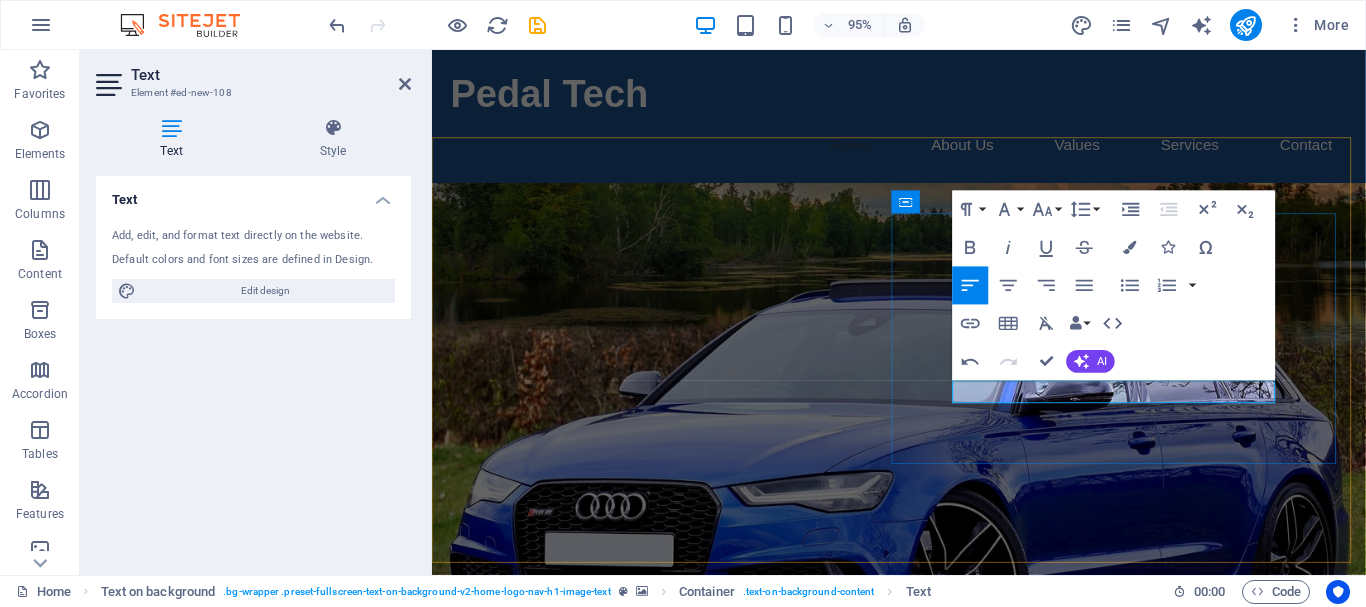 drag, startPoint x: 1220, startPoint y: 407, endPoint x: 984, endPoint y: 408, distance: 236.00212 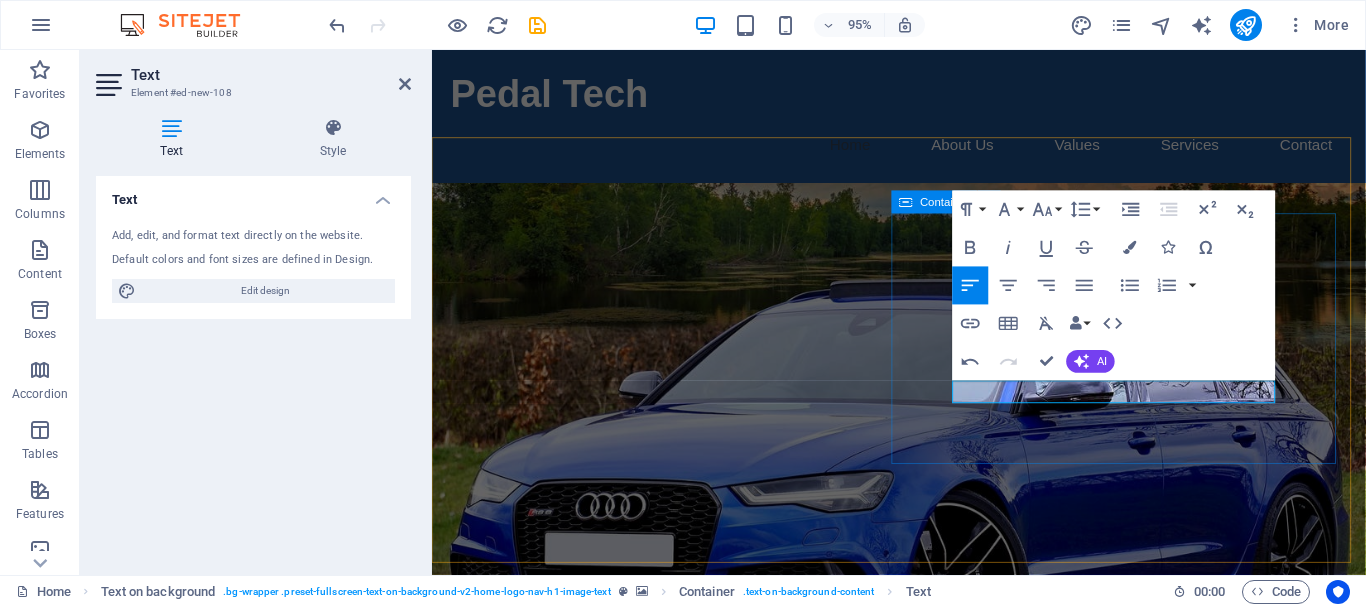 drag, startPoint x: 1003, startPoint y: 409, endPoint x: 982, endPoint y: 465, distance: 59.808025 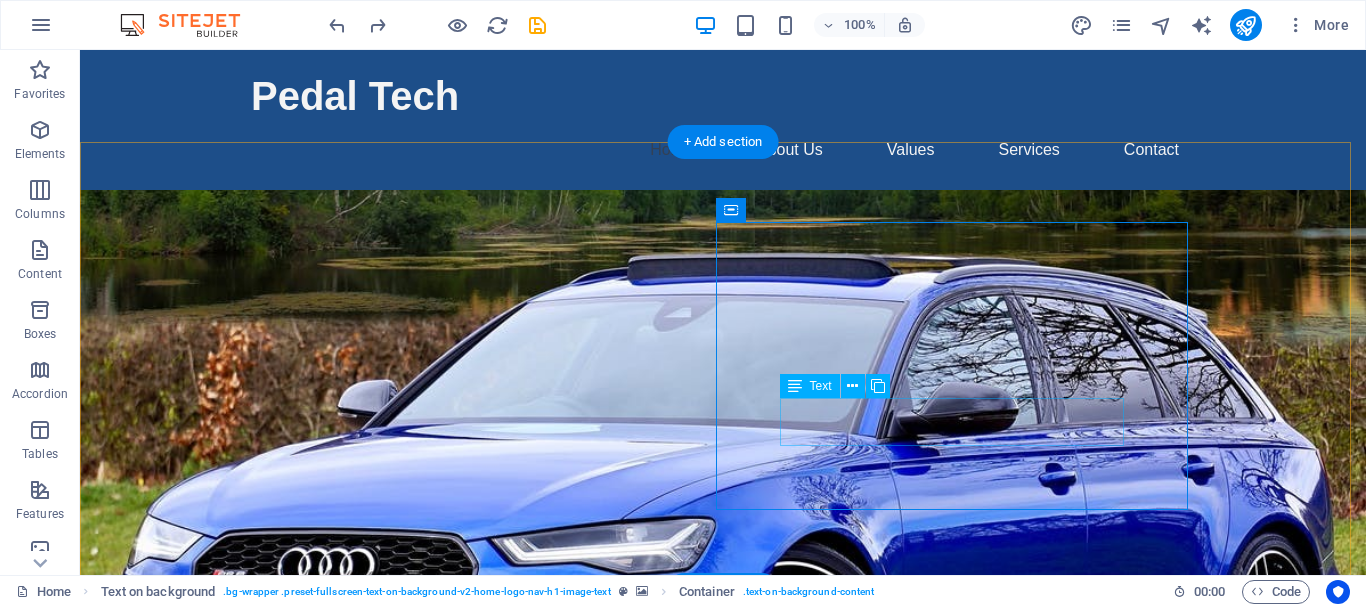 click on "Your trusted partner in automotive safety and cost savings." at bounding box center (723, 1074) 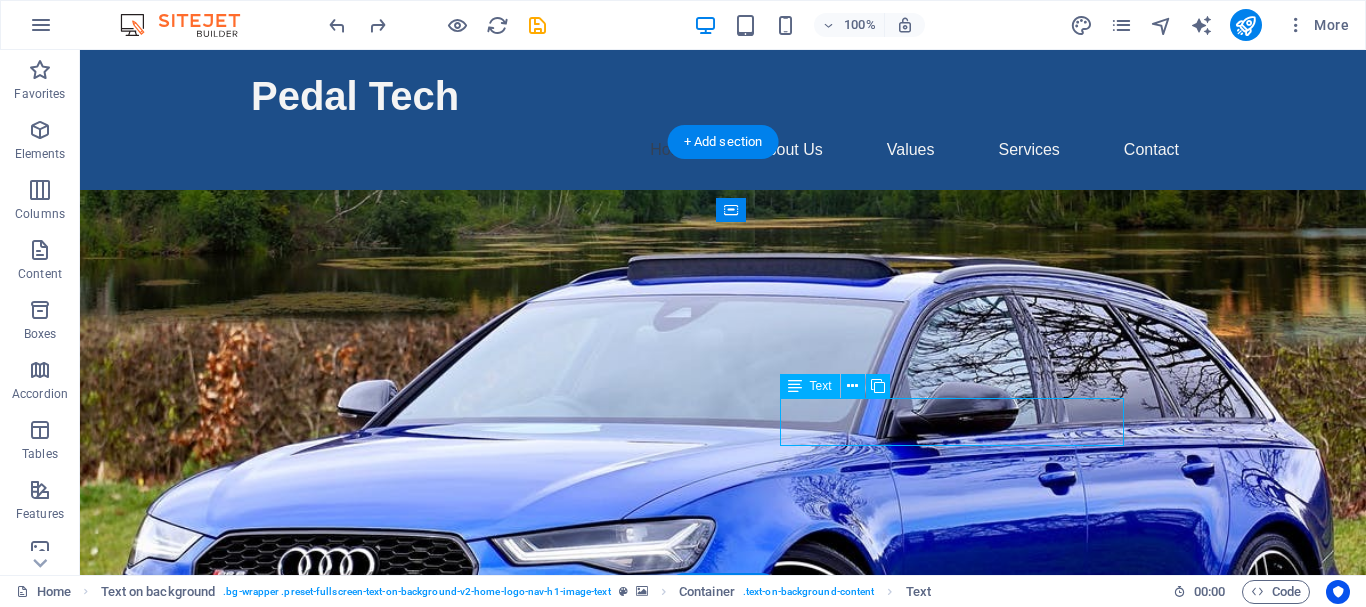 click on "Your trusted partner in automotive safety and cost savings." at bounding box center (723, 1074) 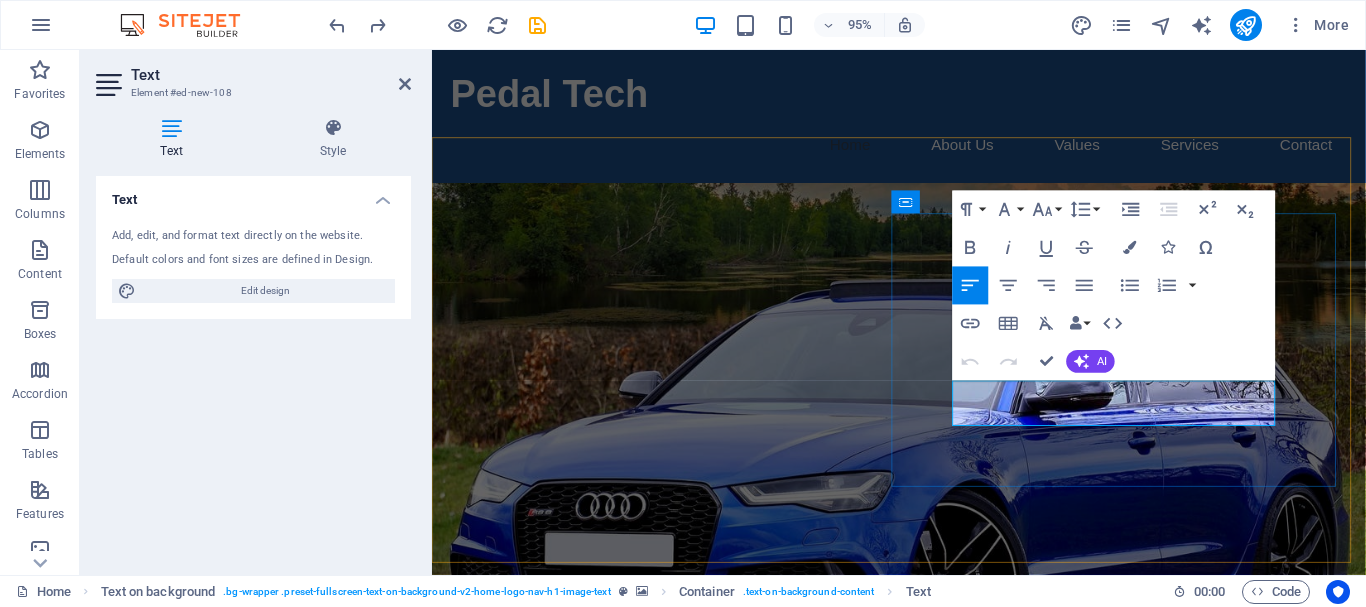 drag, startPoint x: 1071, startPoint y: 436, endPoint x: 981, endPoint y: 407, distance: 94.55686 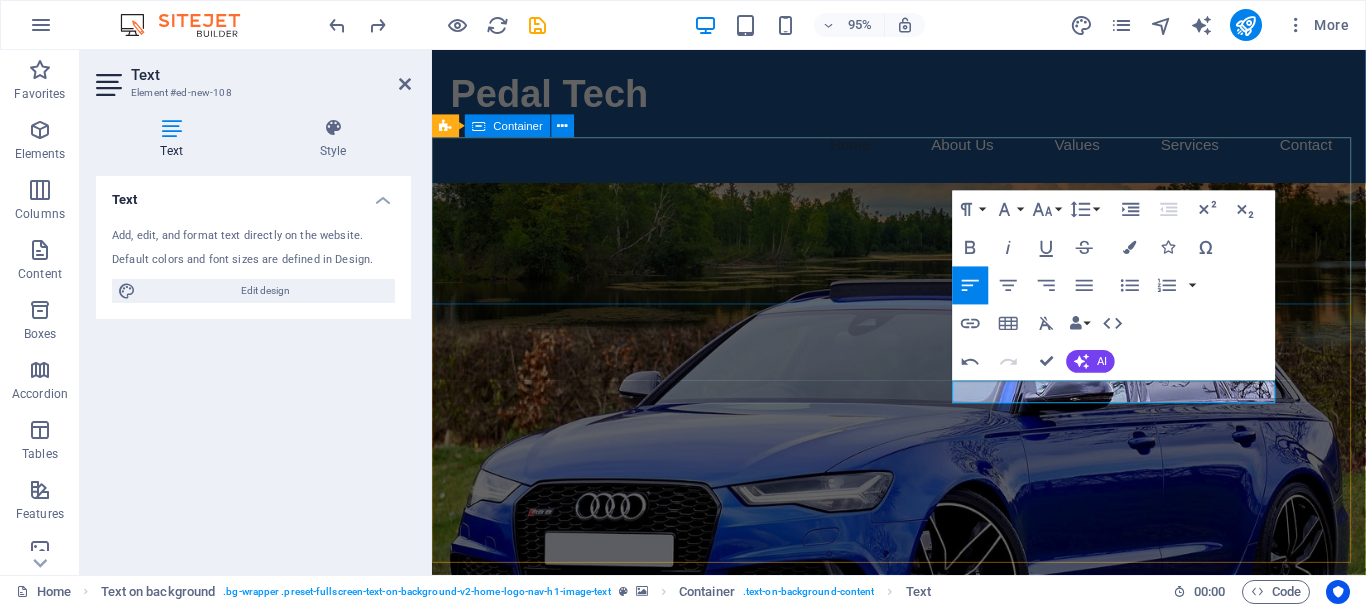 scroll, scrollTop: 139, scrollLeft: 3, axis: both 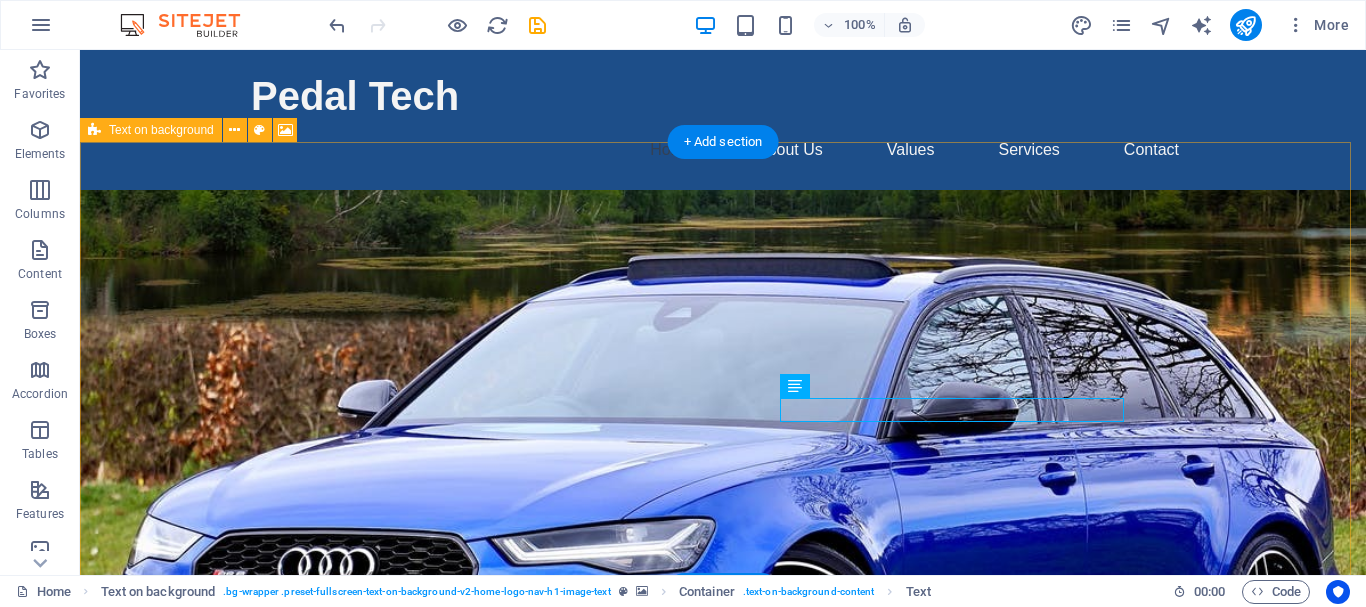 click at bounding box center [723, 414] 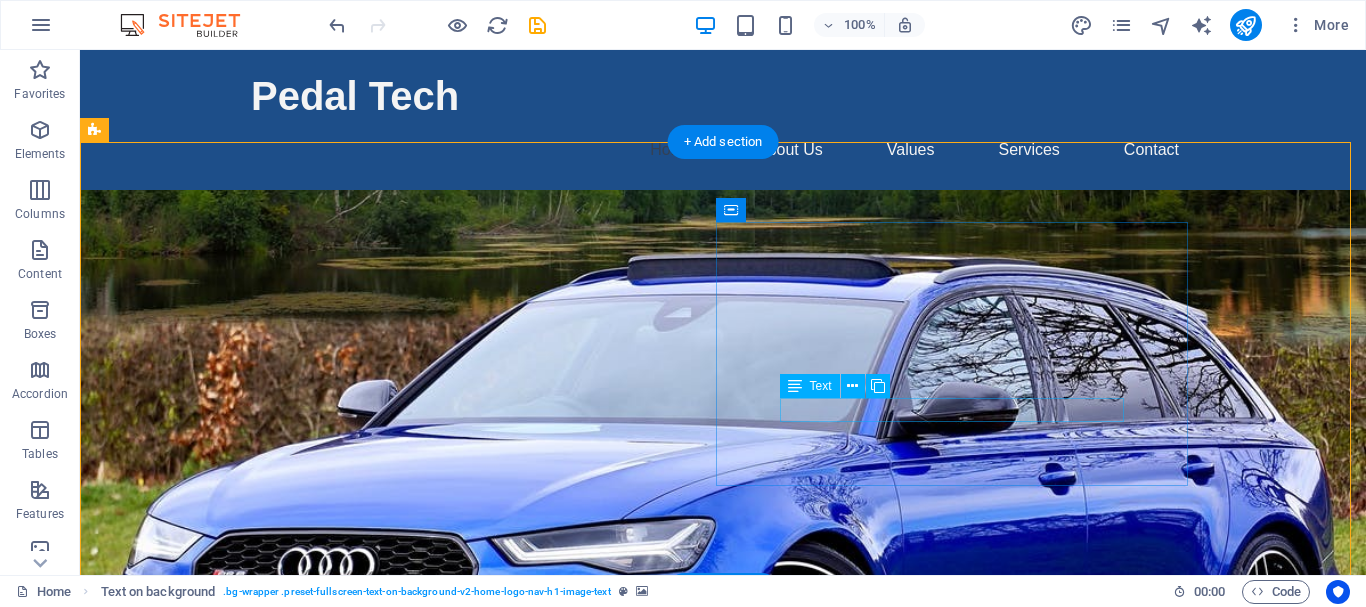 click on "https://www.airbagrenewdbn.com/" at bounding box center [723, 1074] 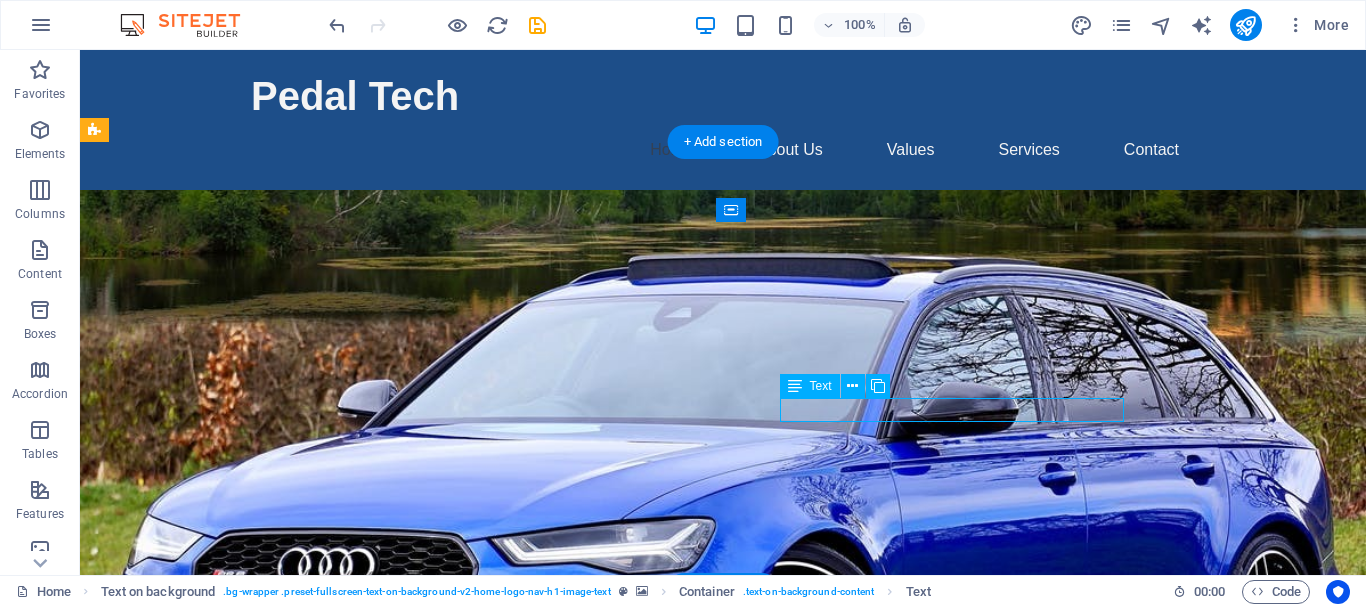 click on "https://www.airbagrenewdbn.com/" at bounding box center [723, 1074] 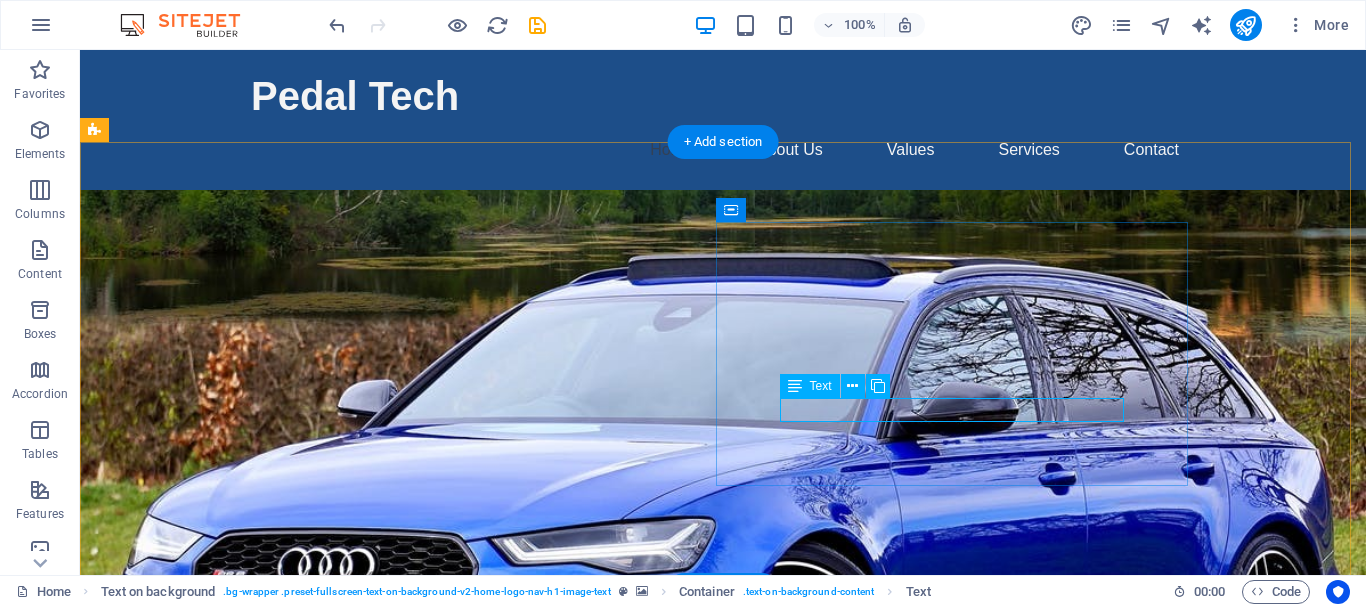 click on "https://www.airbagrenewdbn.com/" at bounding box center (723, 1074) 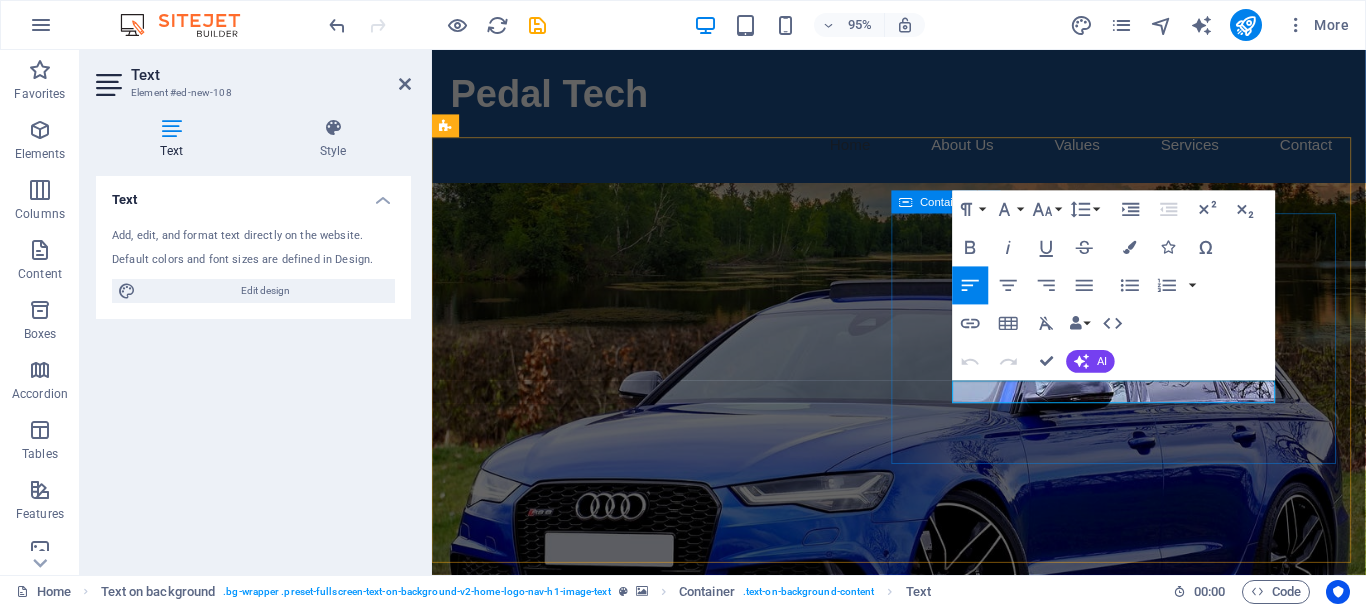 drag, startPoint x: 1241, startPoint y: 406, endPoint x: 953, endPoint y: 398, distance: 288.11108 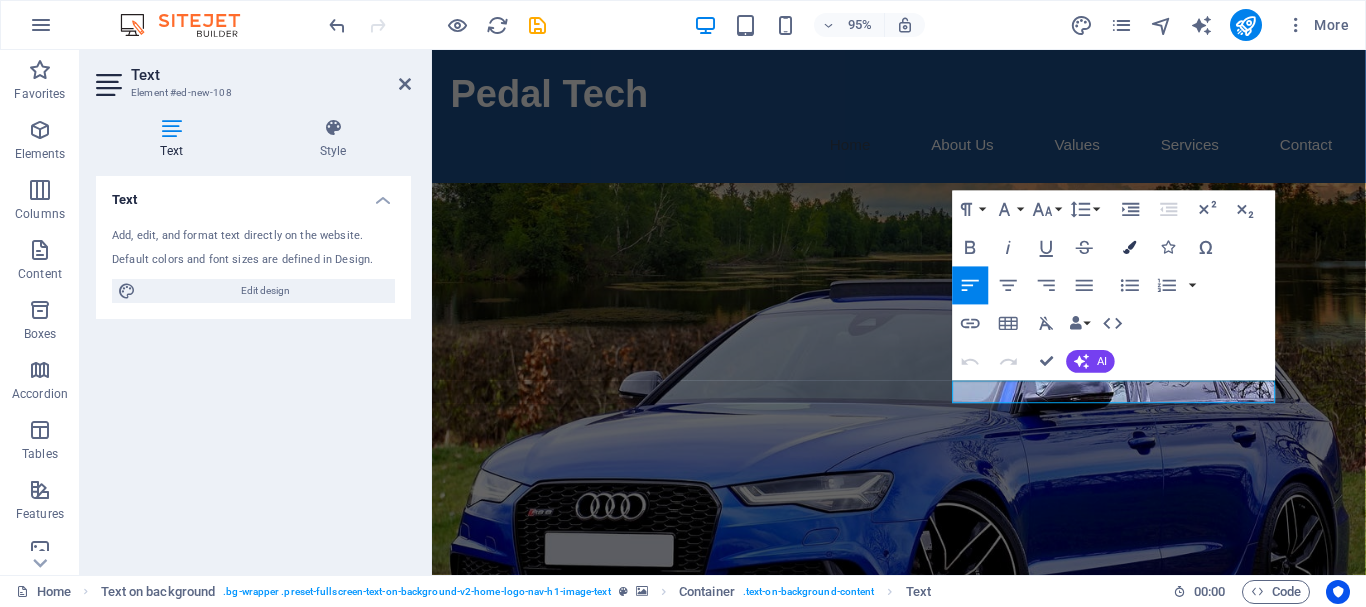 click at bounding box center (1130, 247) 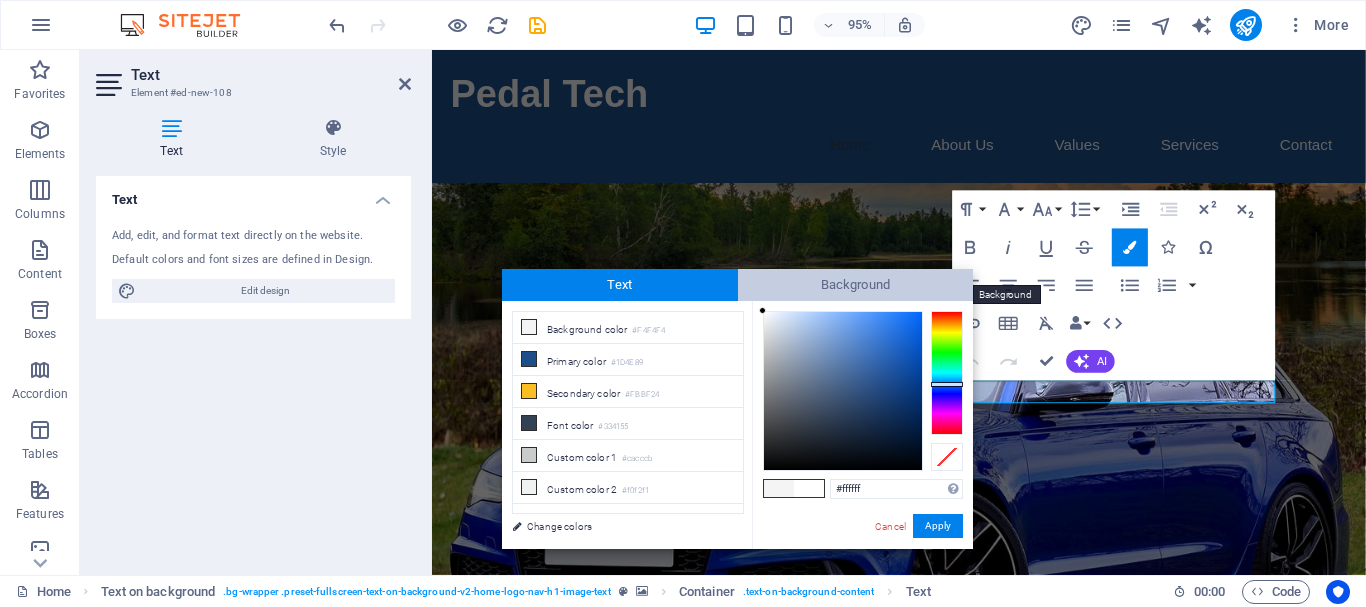 drag, startPoint x: 822, startPoint y: 411, endPoint x: 740, endPoint y: 274, distance: 159.66527 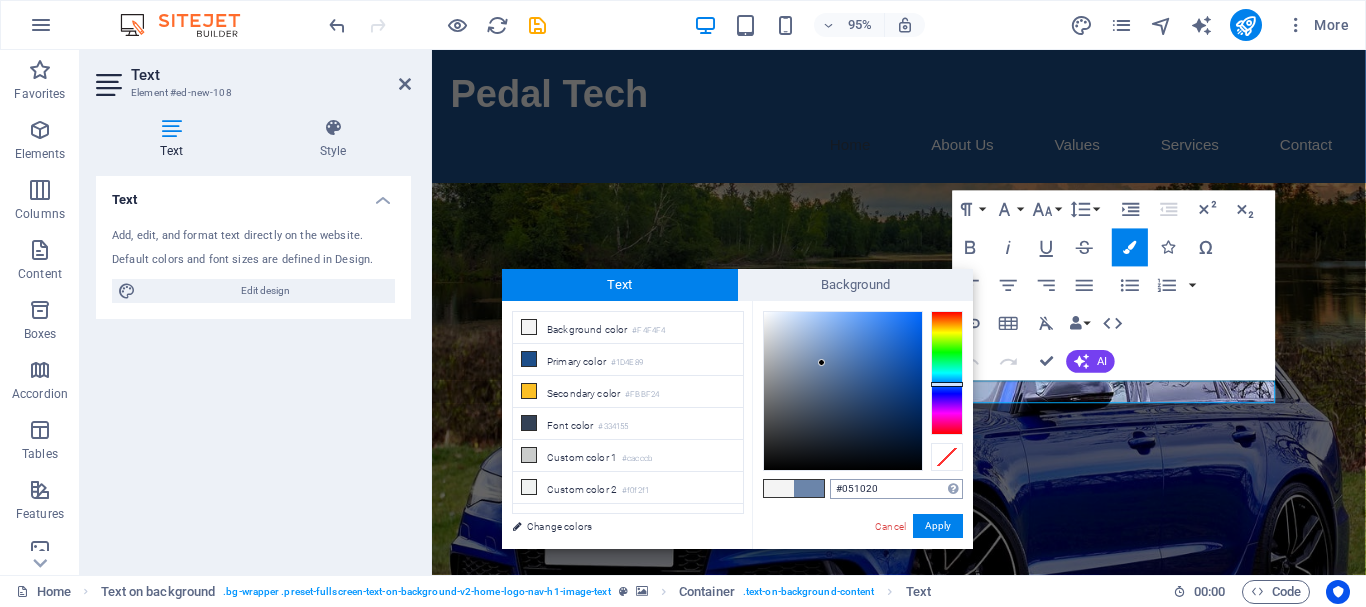 type on "#000000" 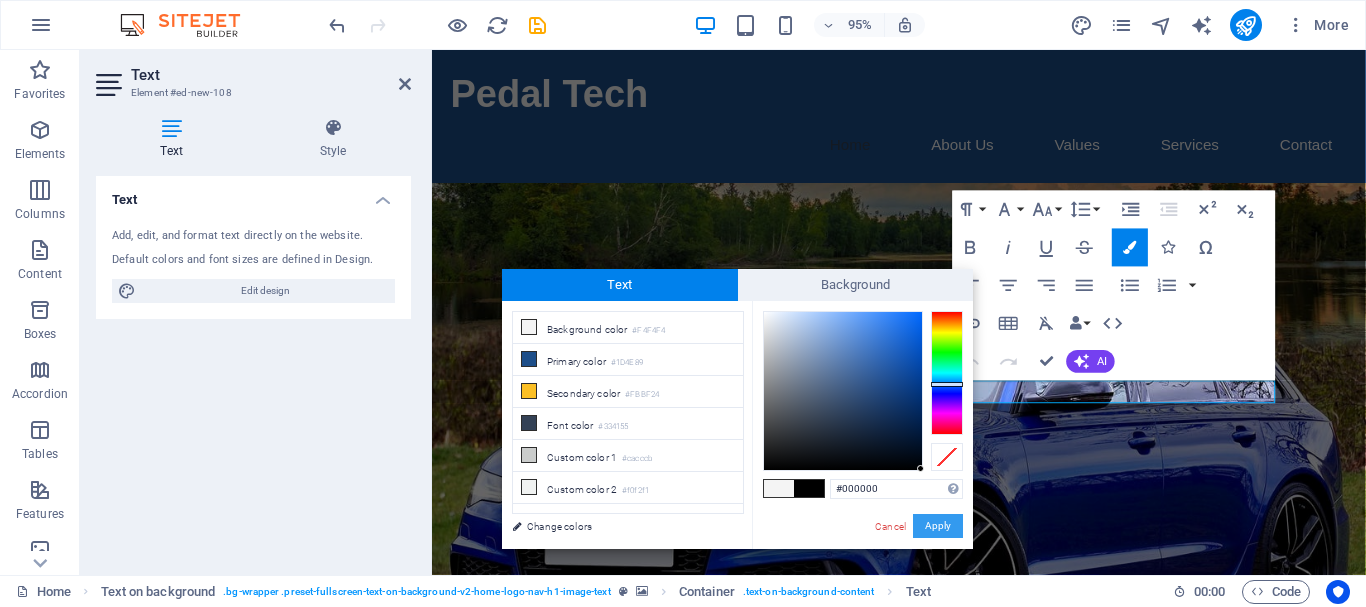 click on "Apply" at bounding box center (938, 526) 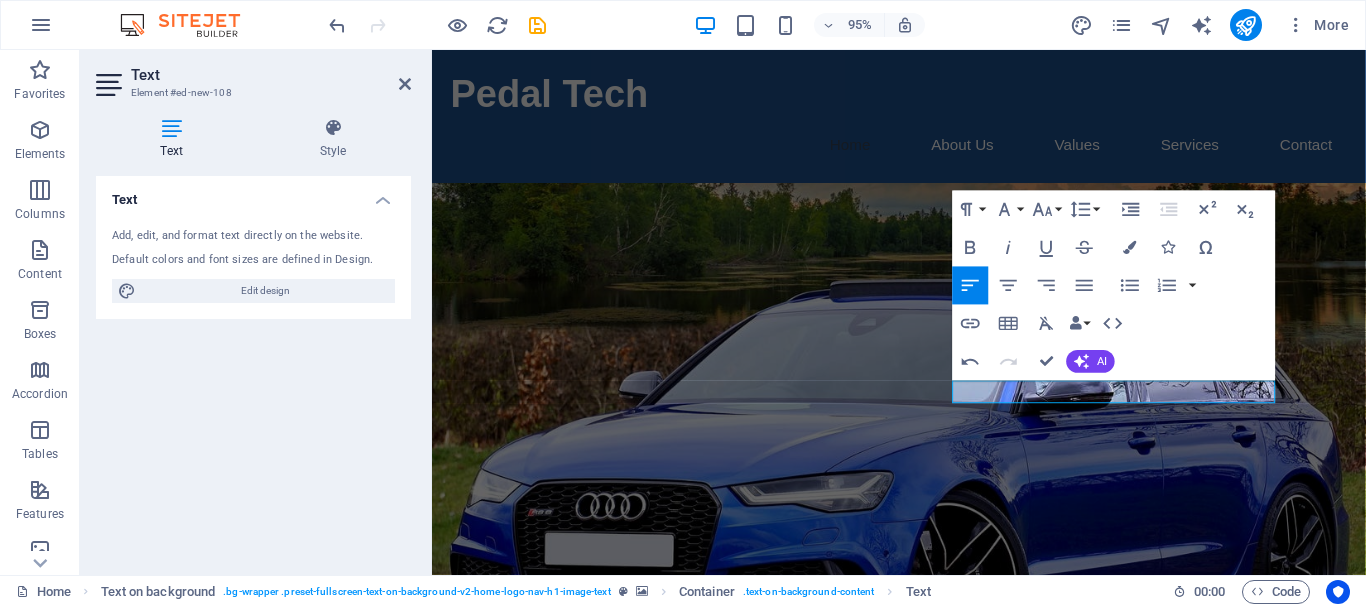 click on "H2   Text on background   Container   Container   Email   Contact Form   Contact Form   Form   Input   Contact Form   Form   Input   Spacer   H2   Container   Container   H3   Footer Saga   Container   Container   H3   Container   Menu Bar   Spacer   Text   Image   Container   H2   Text   Spacer   Container   H2   Spacer   Text   Menu   Preset Paragraph Format Normal Heading 1 Heading 2 Heading 3 Heading 4 Heading 5 Heading 6 Code Font Family Arial Georgia Impact Tahoma Times New Roman Verdana Lato Poppins Font Size 8 9 10 11 12 14 18 24 30 36 48 60 72 96 Line Height Default Single 1.15 1.5 Double Increase Indent Decrease Indent Superscript Subscript Bold Italic Underline Strikethrough Colors Icons Special Characters Align Left Align Center Align Right Align Justify Unordered List   Default Circle Disc Square    Ordered List   Default Lower Alpha Lower Greek Lower Roman Upper Alpha Upper Roman    Insert Link Insert Table Clear Formatting Data Bindings Company First name Last name Street AI" at bounding box center [899, 312] 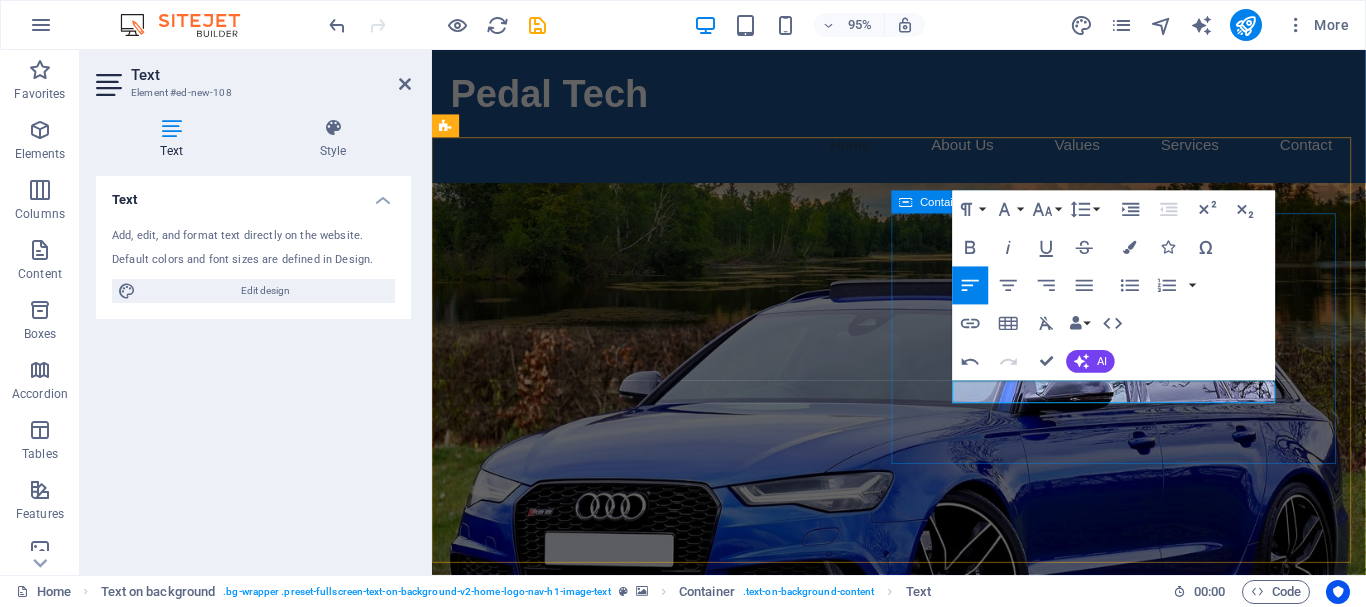 click on "In Collaboration with Airbag Renew Durban https://www.airbagrenewdbn.com/" at bounding box center [924, 1042] 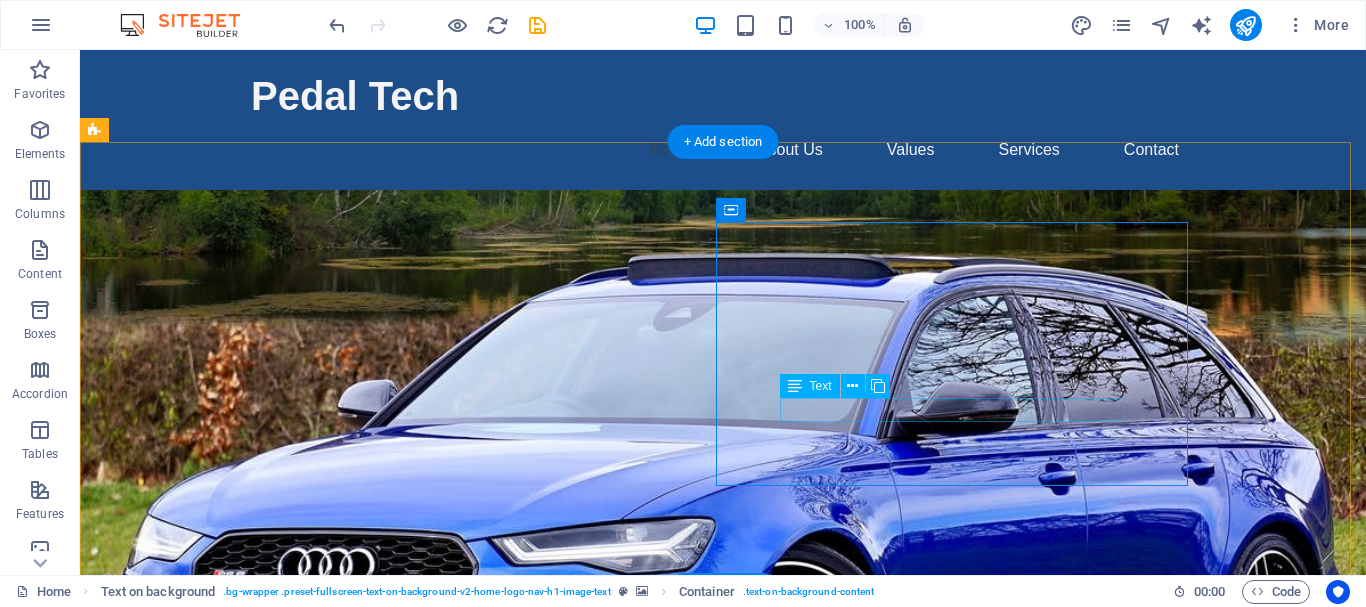 click on "https://www.airbagrenewdbn.com/" at bounding box center (723, 1074) 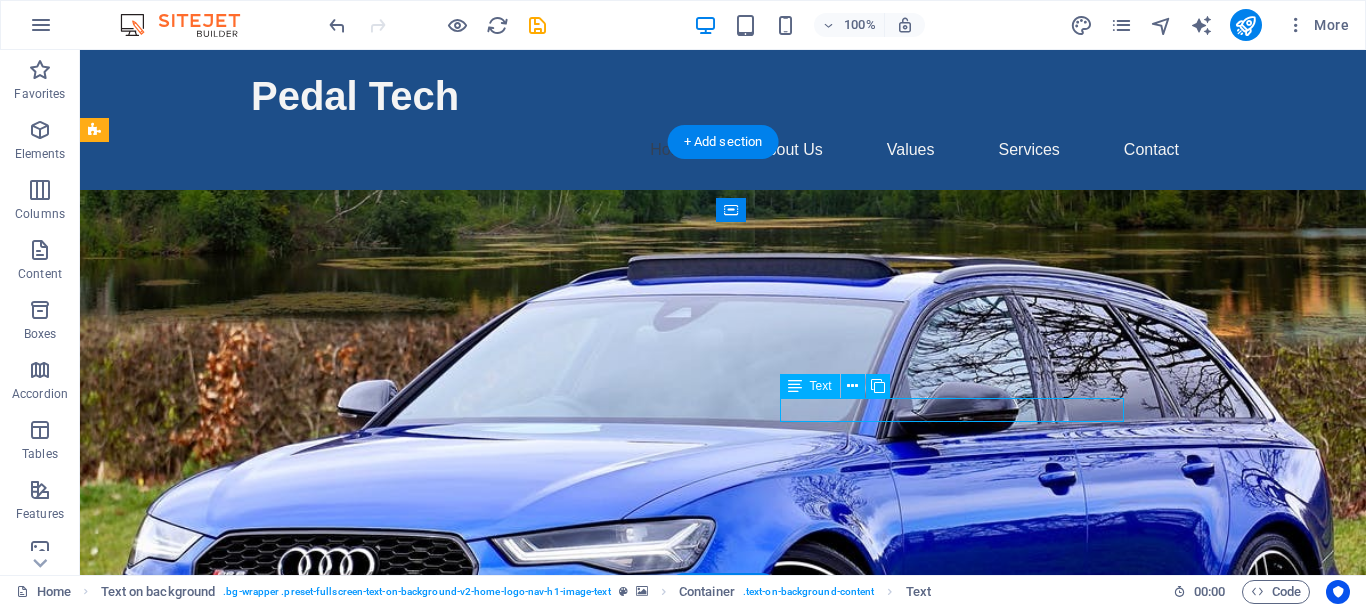click on "https://www.airbagrenewdbn.com/" at bounding box center (723, 1074) 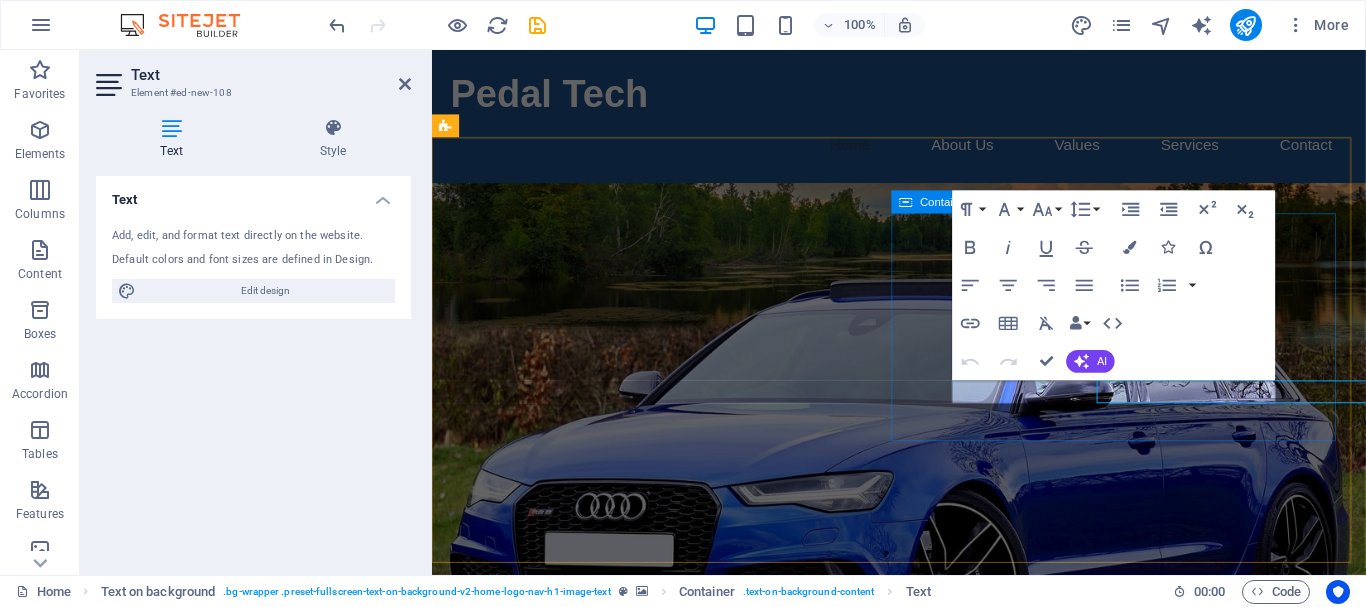 click on "In Collaboration with Airbag Renew Durban https://www.airbagrenewdbn.com/" at bounding box center [924, 1042] 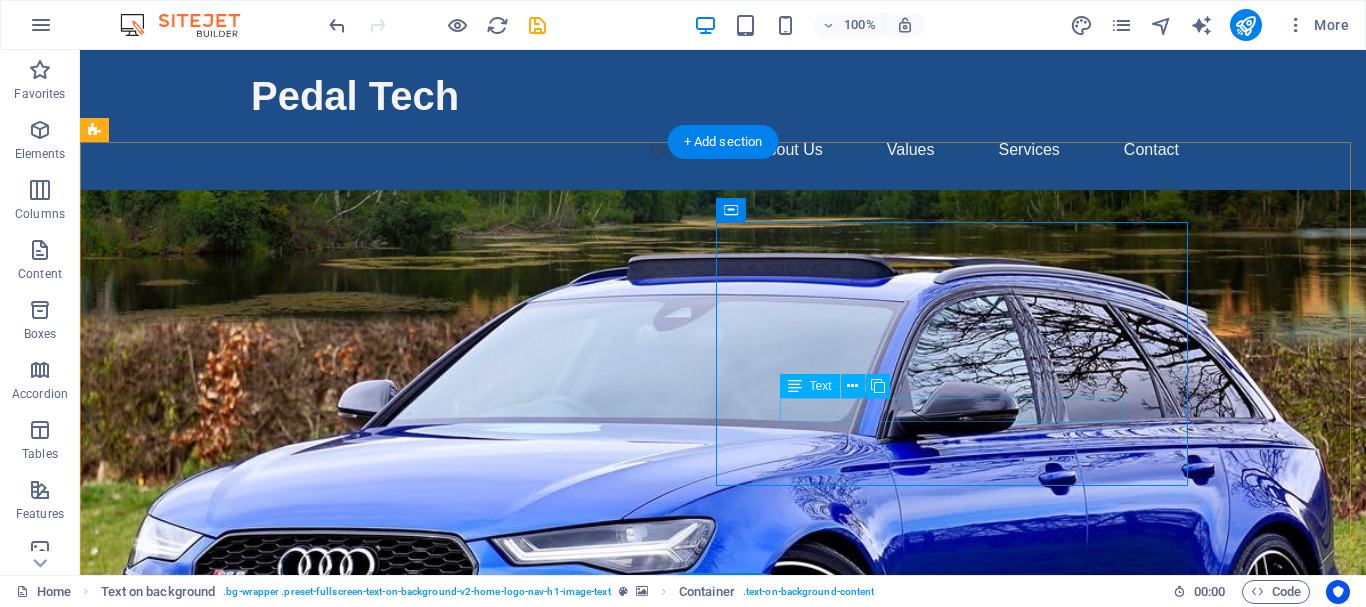 click on "https://www.airbagrenewdbn.com/" at bounding box center [723, 1074] 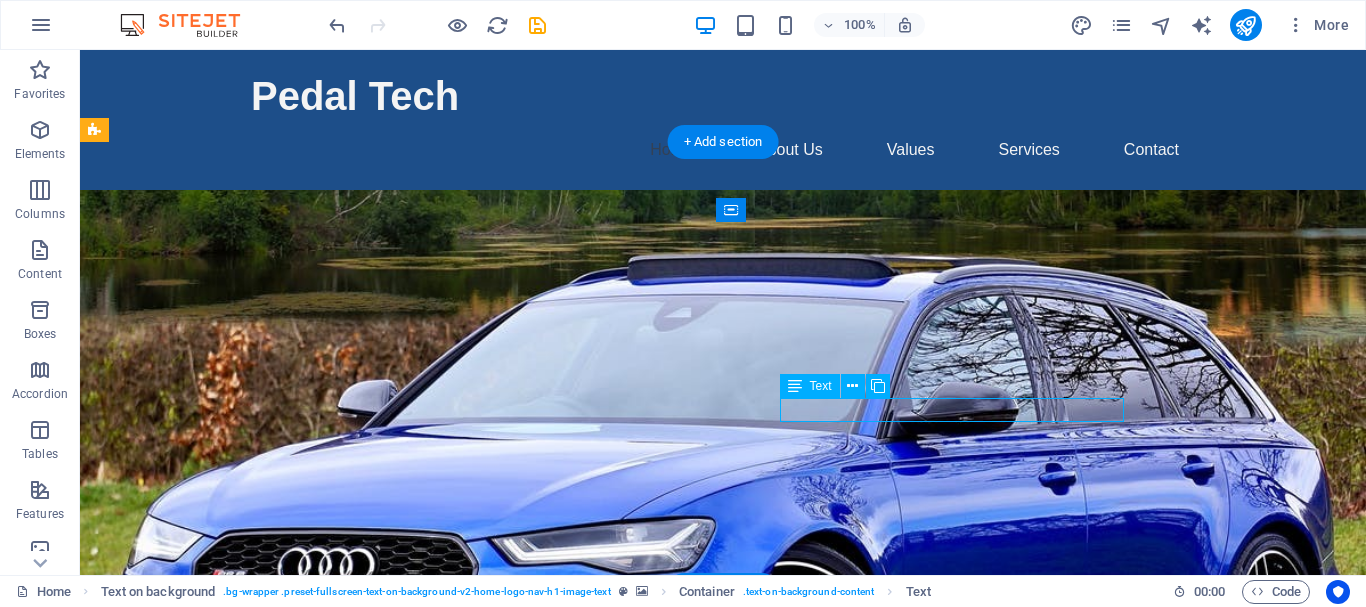 click on "https://www.airbagrenewdbn.com/" at bounding box center [723, 1074] 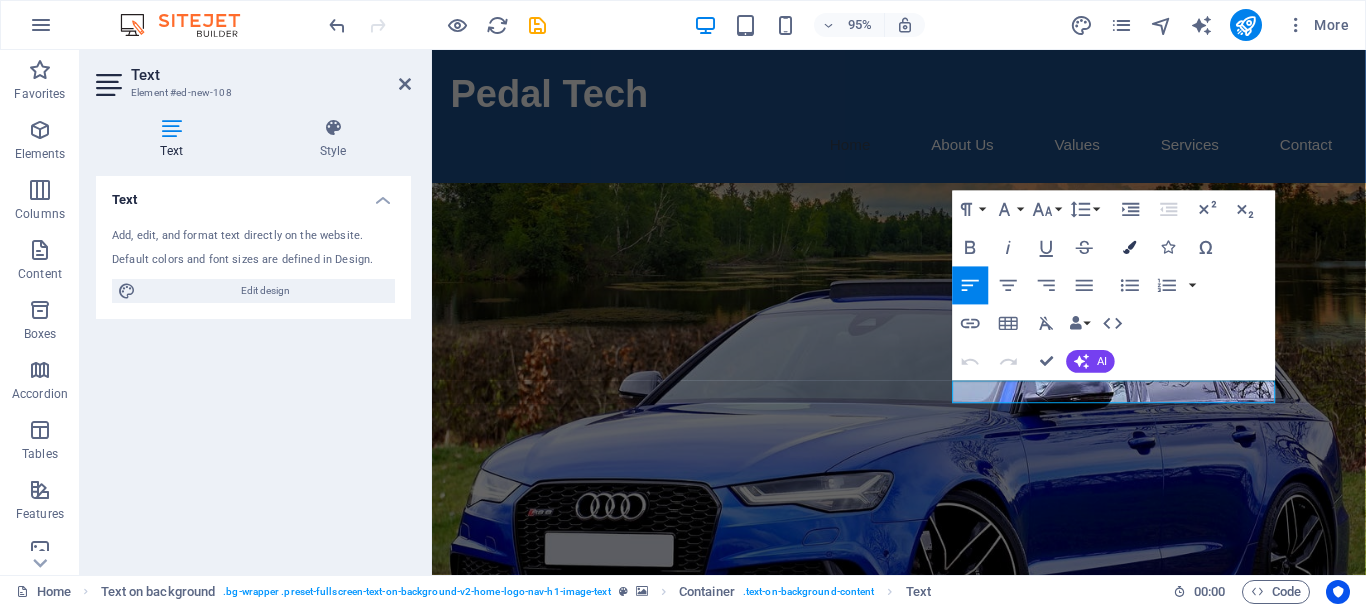 click at bounding box center (1130, 247) 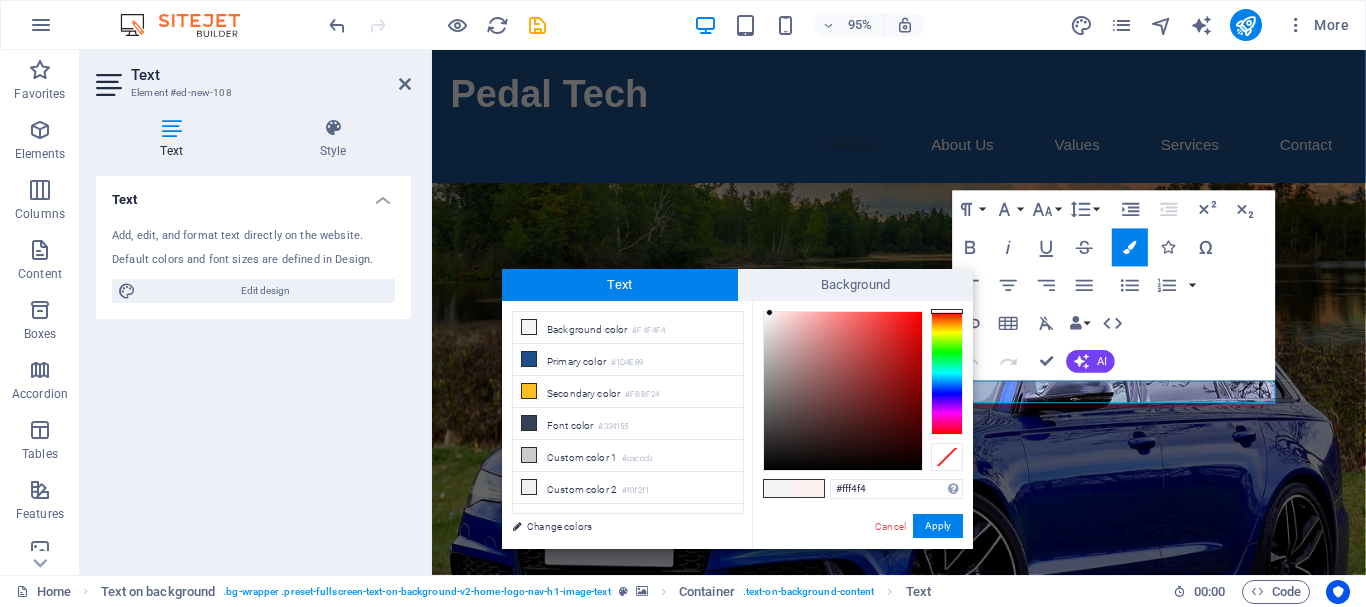 type on "#fff5f5" 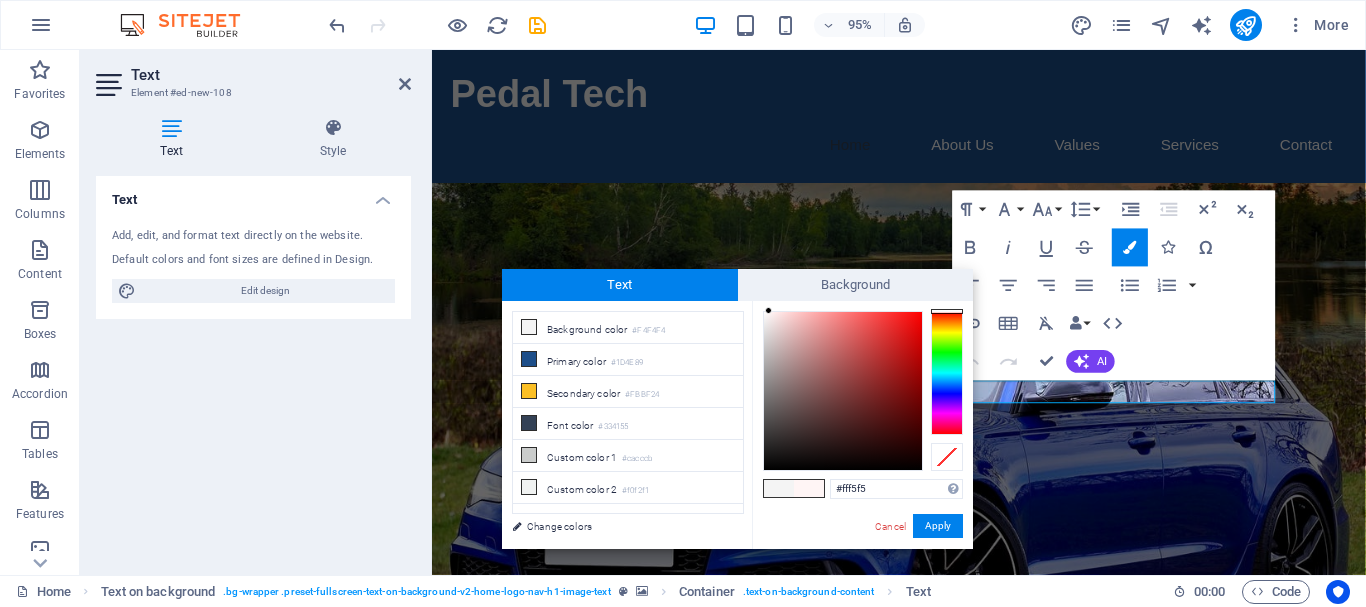 drag, startPoint x: 760, startPoint y: 467, endPoint x: 769, endPoint y: 308, distance: 159.25452 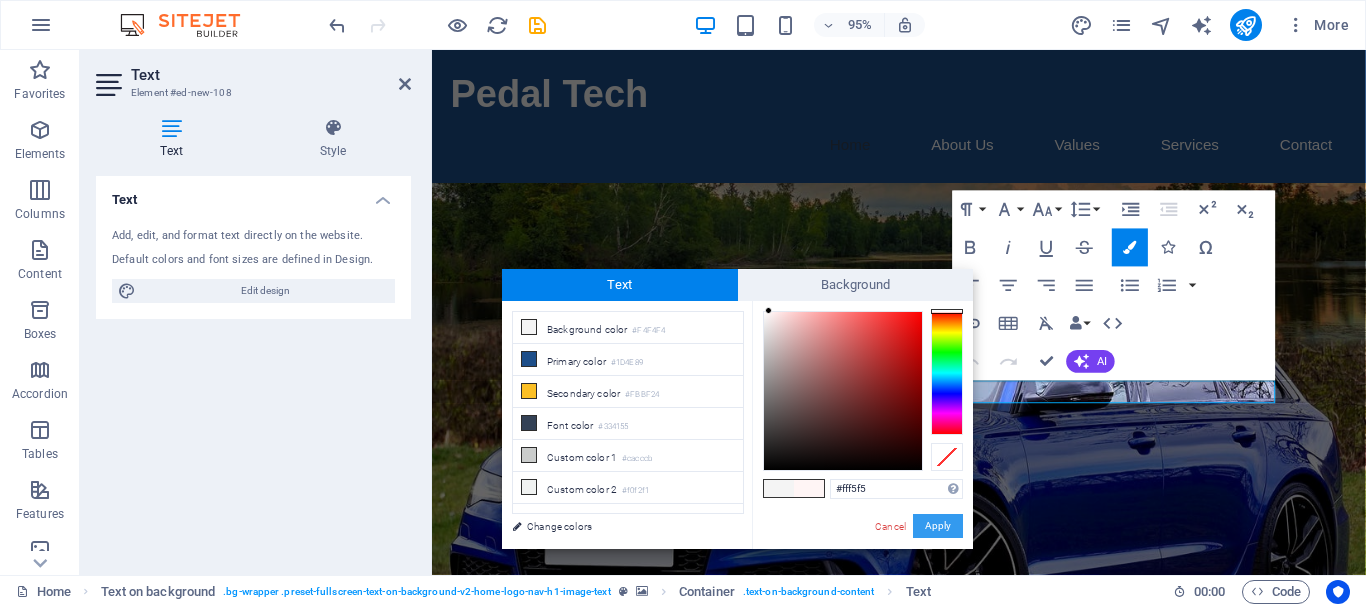 click on "Apply" at bounding box center [938, 526] 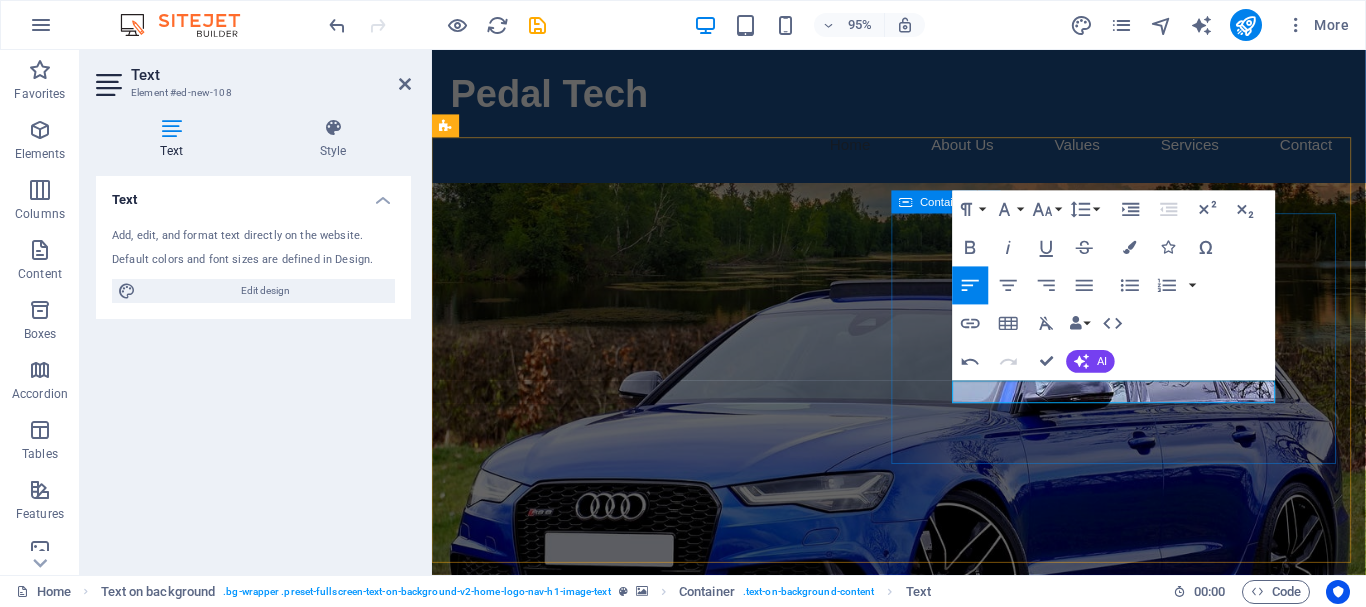 click on "In Collaboration with Airbag Renew Durban ​ ​ https://www.airbagrenewdbn.com/" at bounding box center (924, 1042) 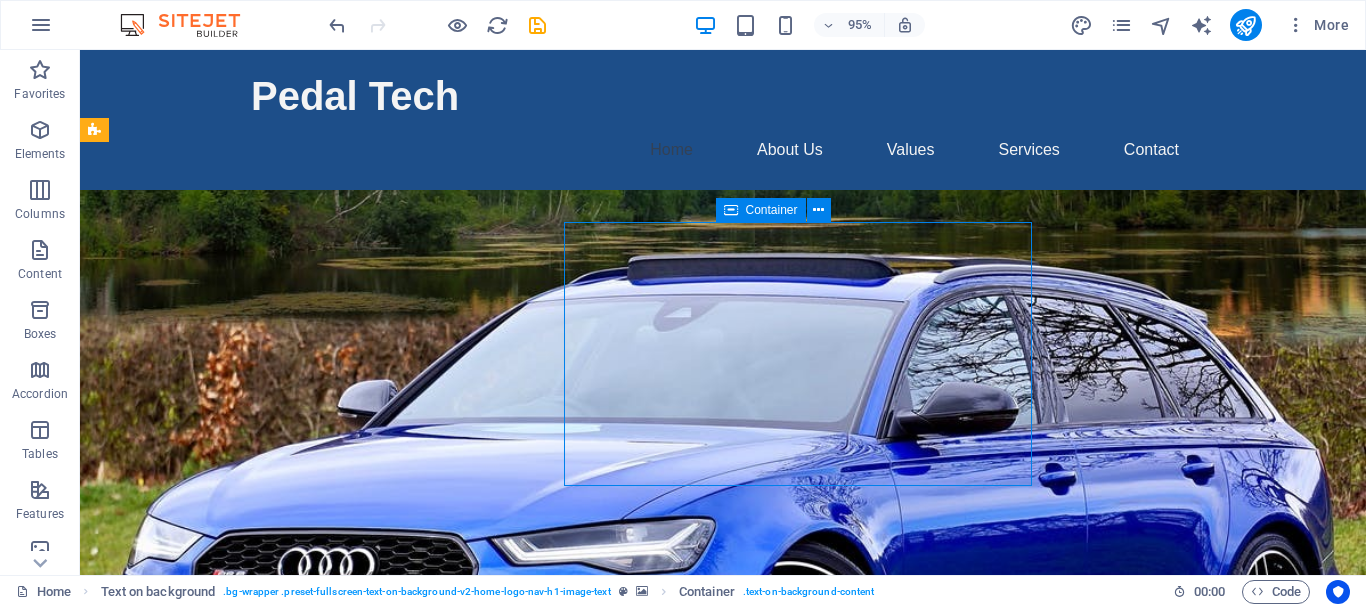 click at bounding box center (723, 414) 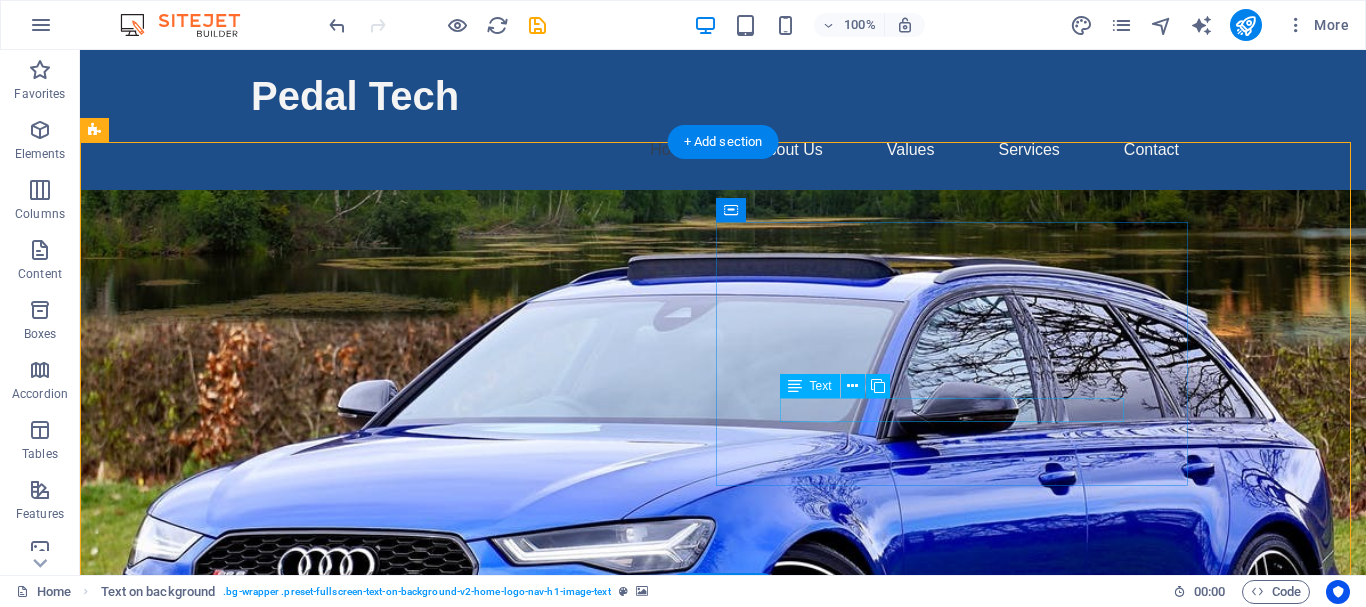 click on "https://www.airbagrenewdbn.com/" at bounding box center (723, 1074) 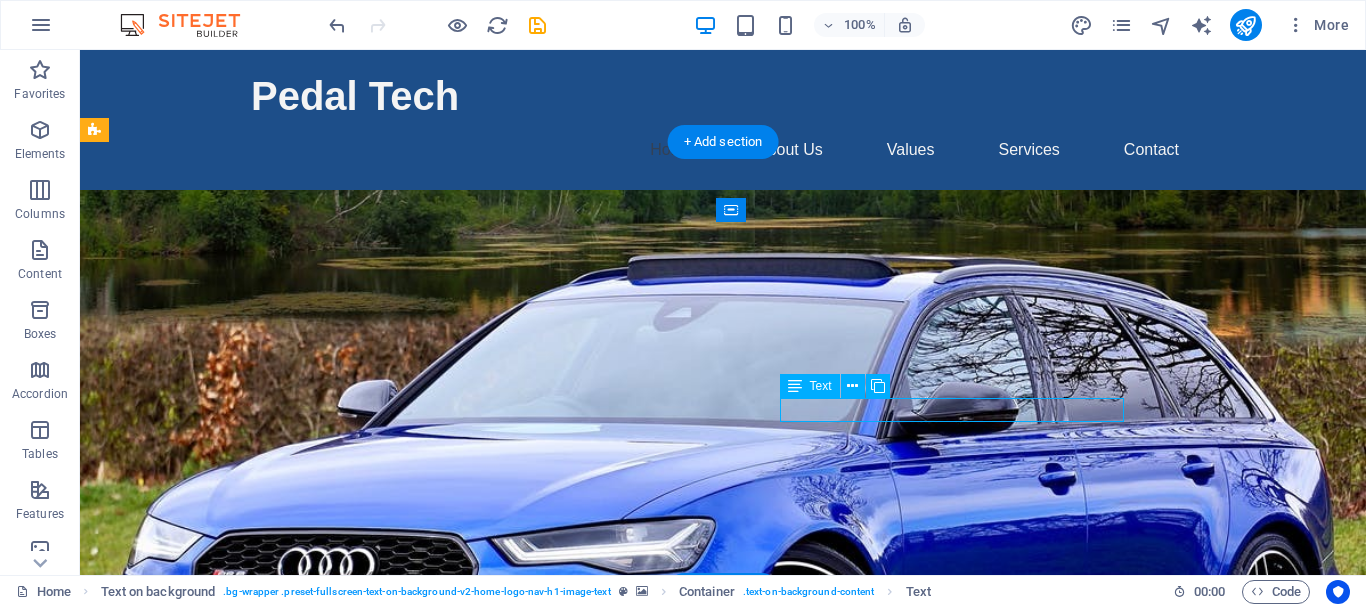 click on "https://www.airbagrenewdbn.com/" at bounding box center (723, 1074) 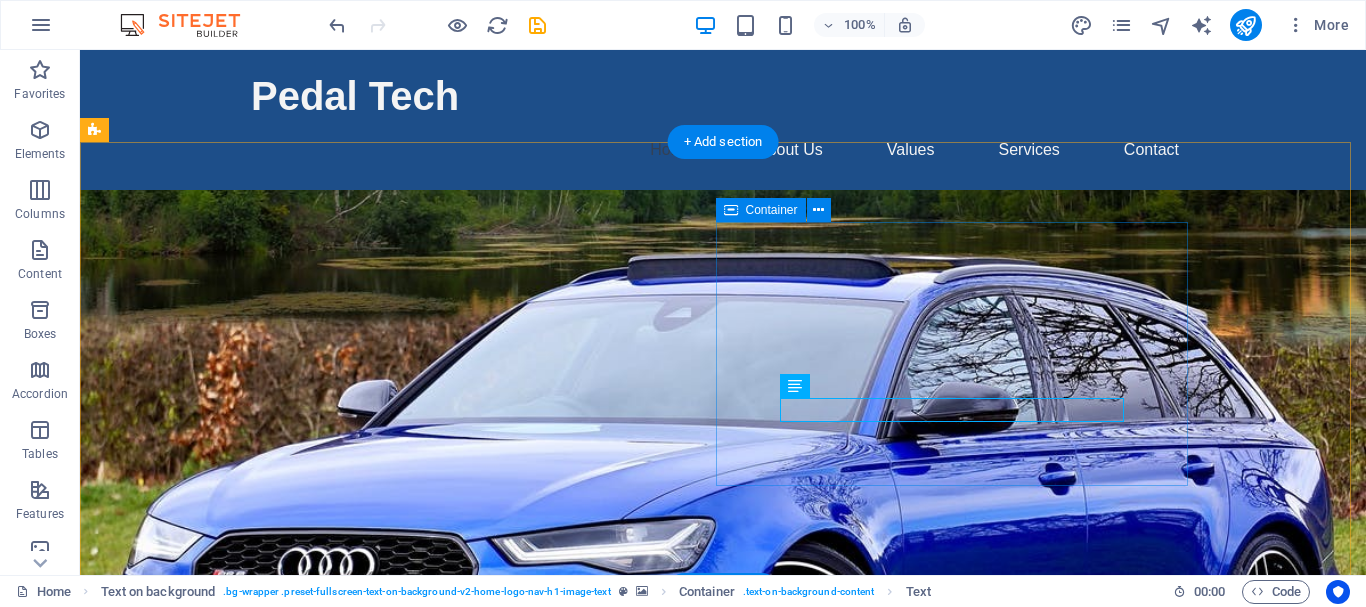 click on "In Collaboration with Airbag Renew Durban https://www.airbagrenewdbn.com/" at bounding box center [723, 1042] 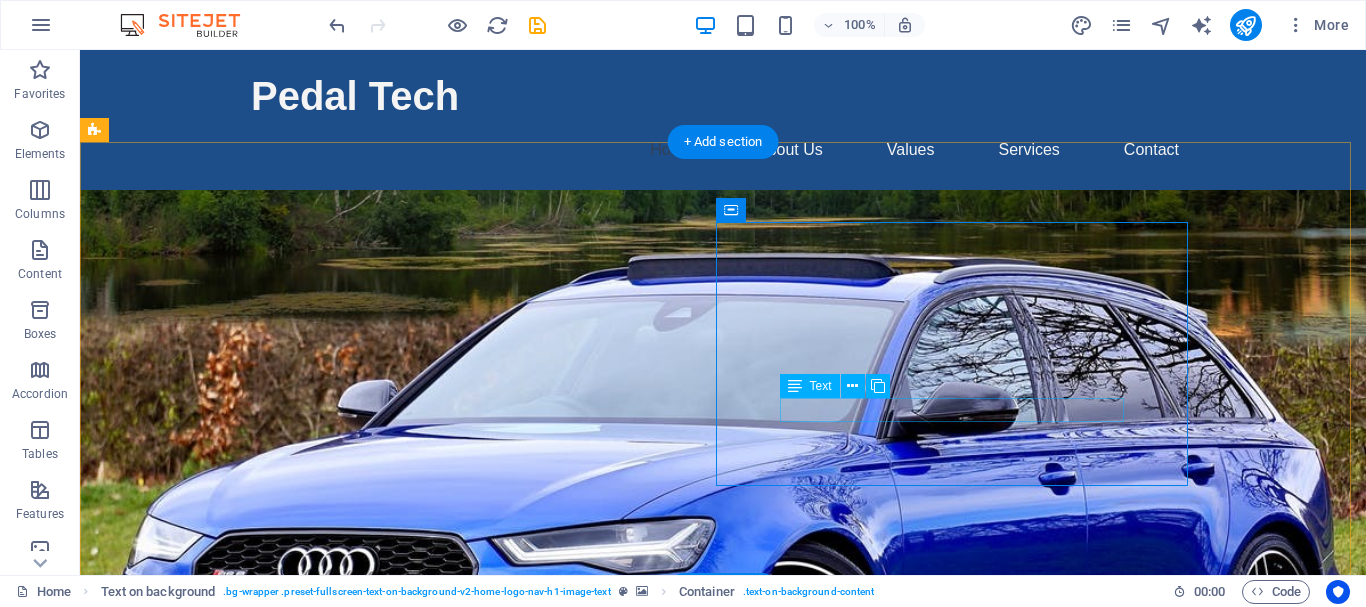 click on "https://www.airbagrenewdbn.com/" at bounding box center [723, 1074] 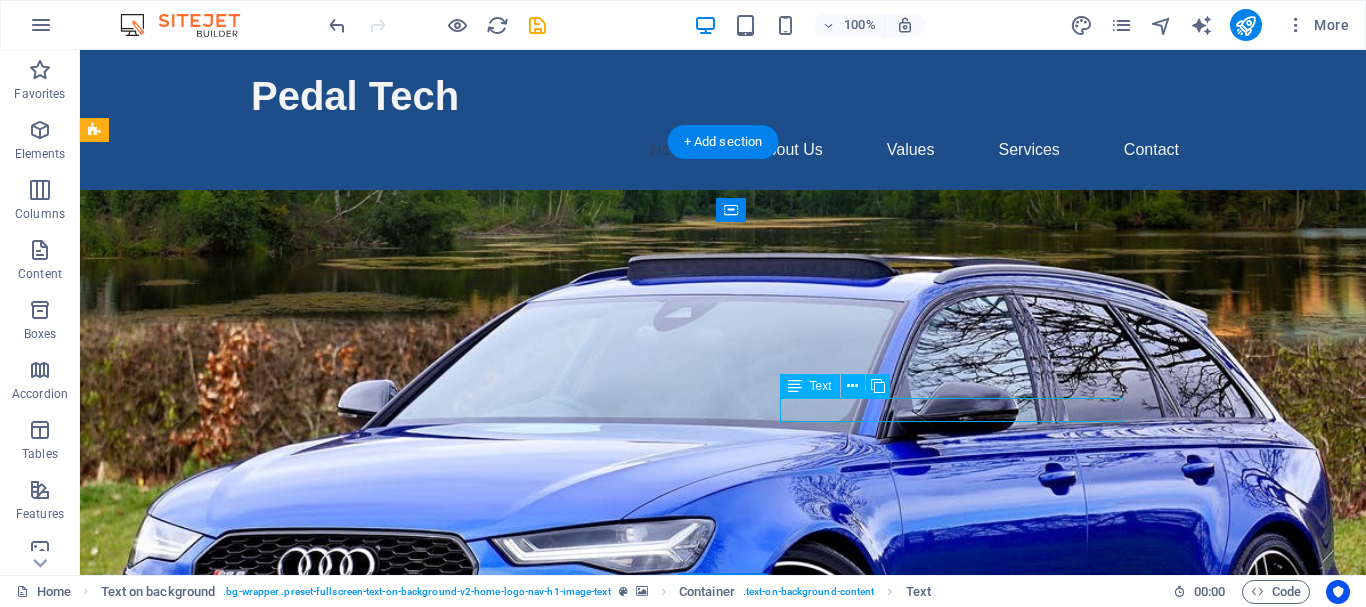 click on "https://www.airbagrenewdbn.com/" at bounding box center [723, 1074] 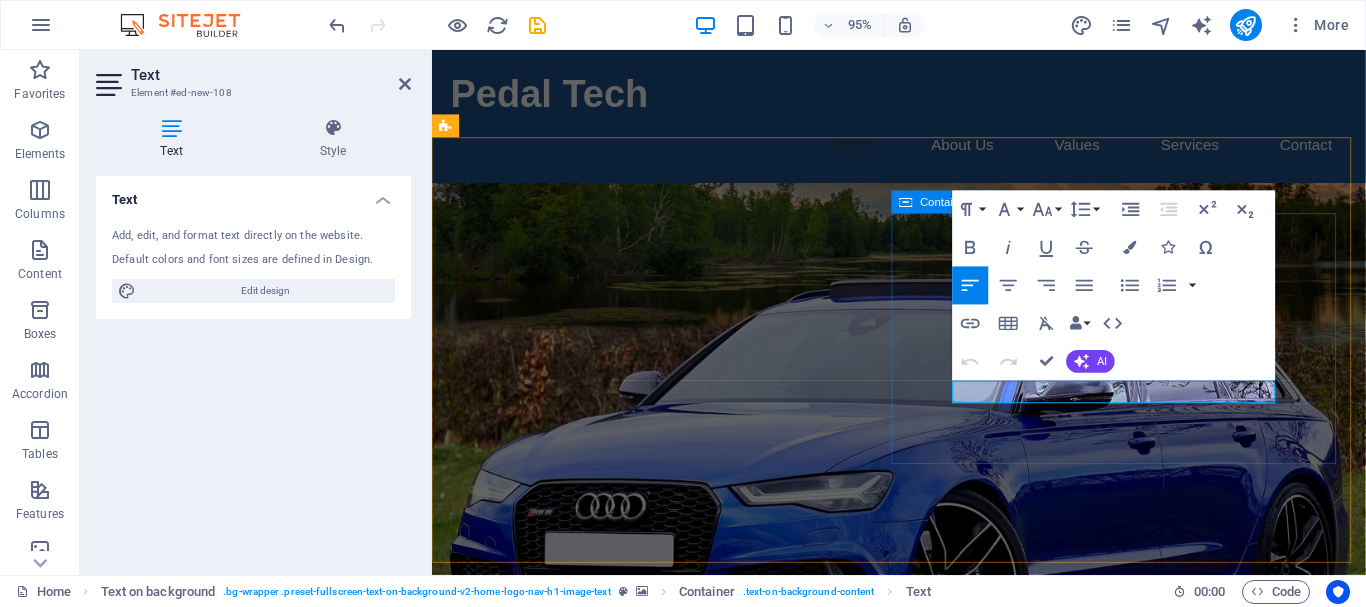 click on "In Collaboration with Airbag Renew Durban https://www.airbagrenewdbn.com/" at bounding box center [924, 1042] 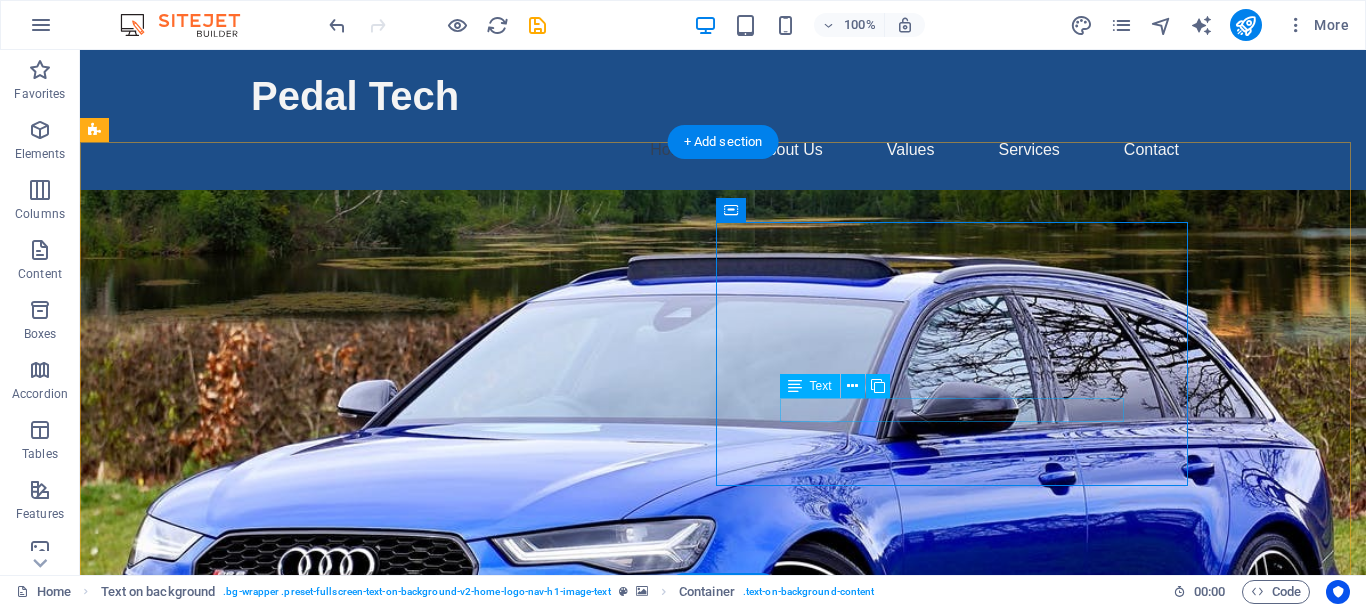 click on "https://www.airbagrenewdbn.com/" at bounding box center (723, 1074) 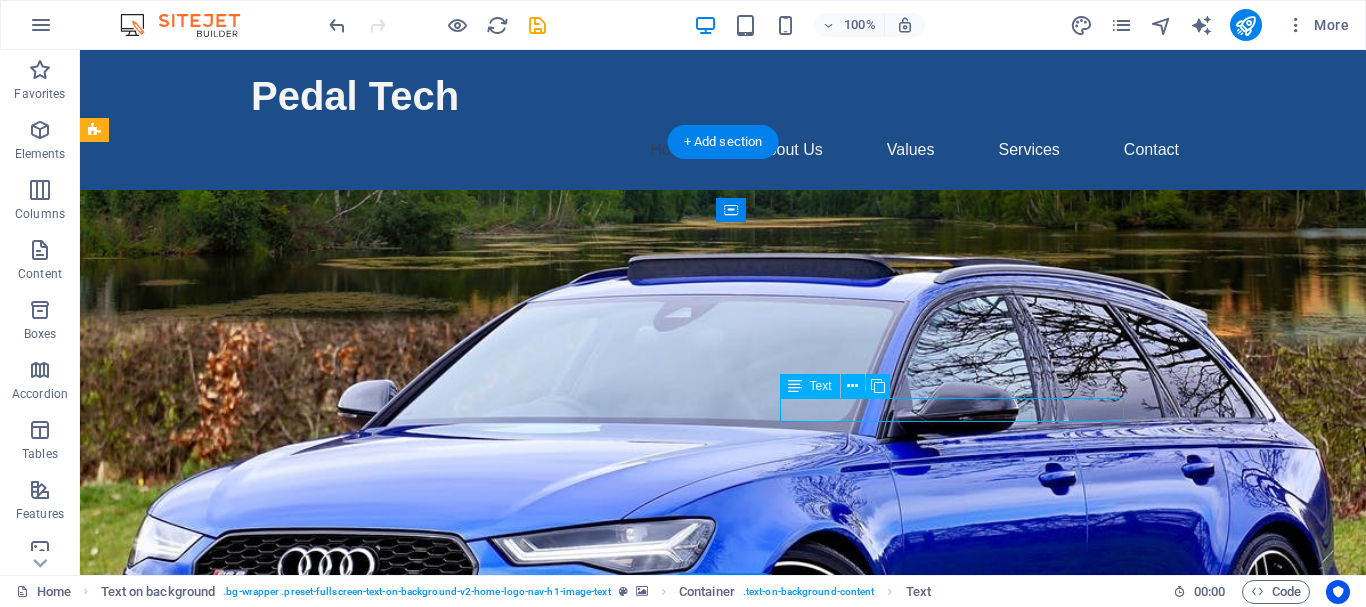 click on "https://www.airbagrenewdbn.com/" at bounding box center [723, 1074] 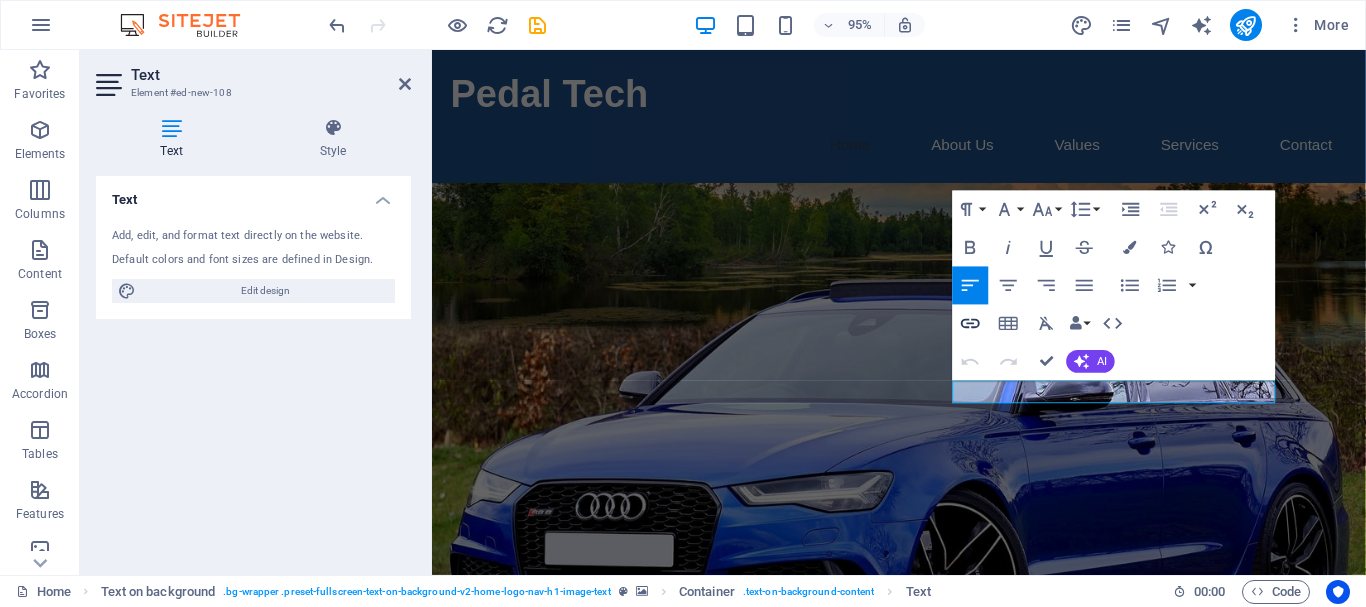 click 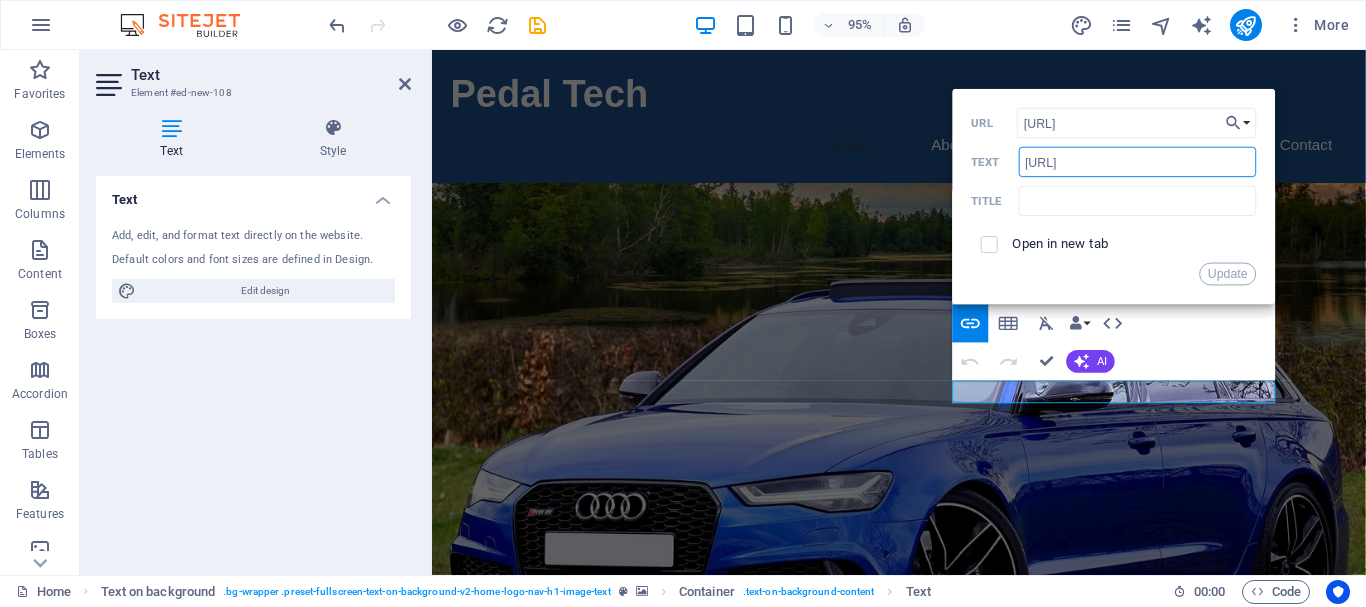 drag, startPoint x: 1215, startPoint y: 161, endPoint x: 972, endPoint y: 160, distance: 243.00206 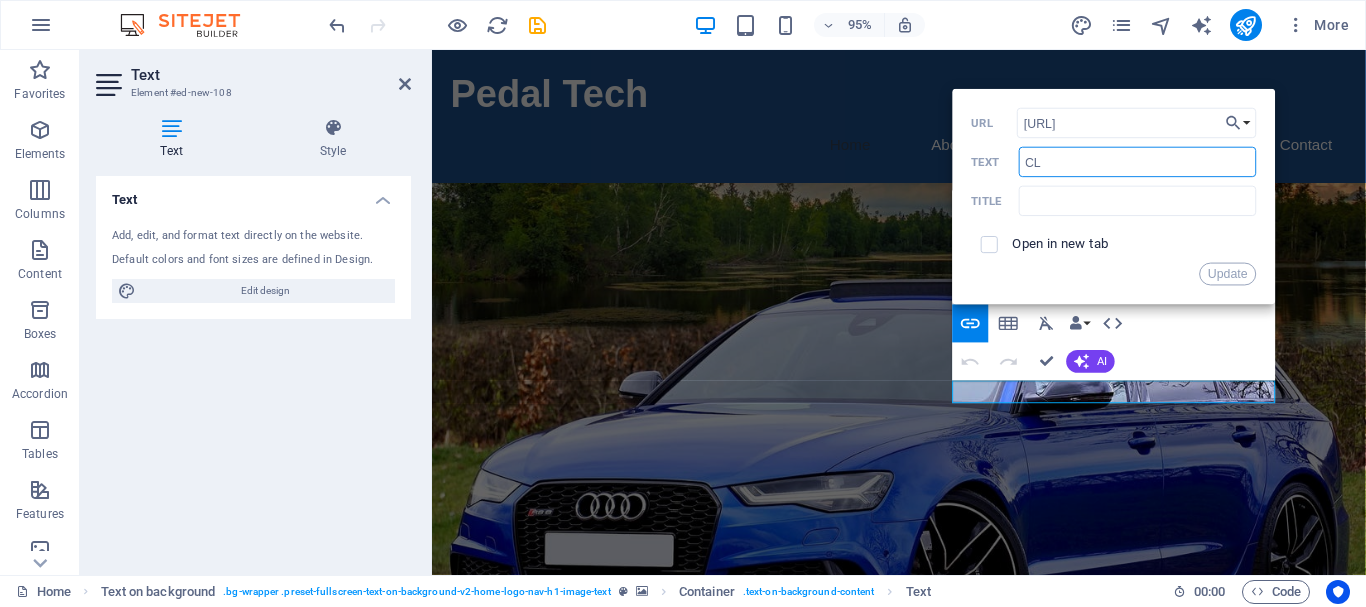 type on "C" 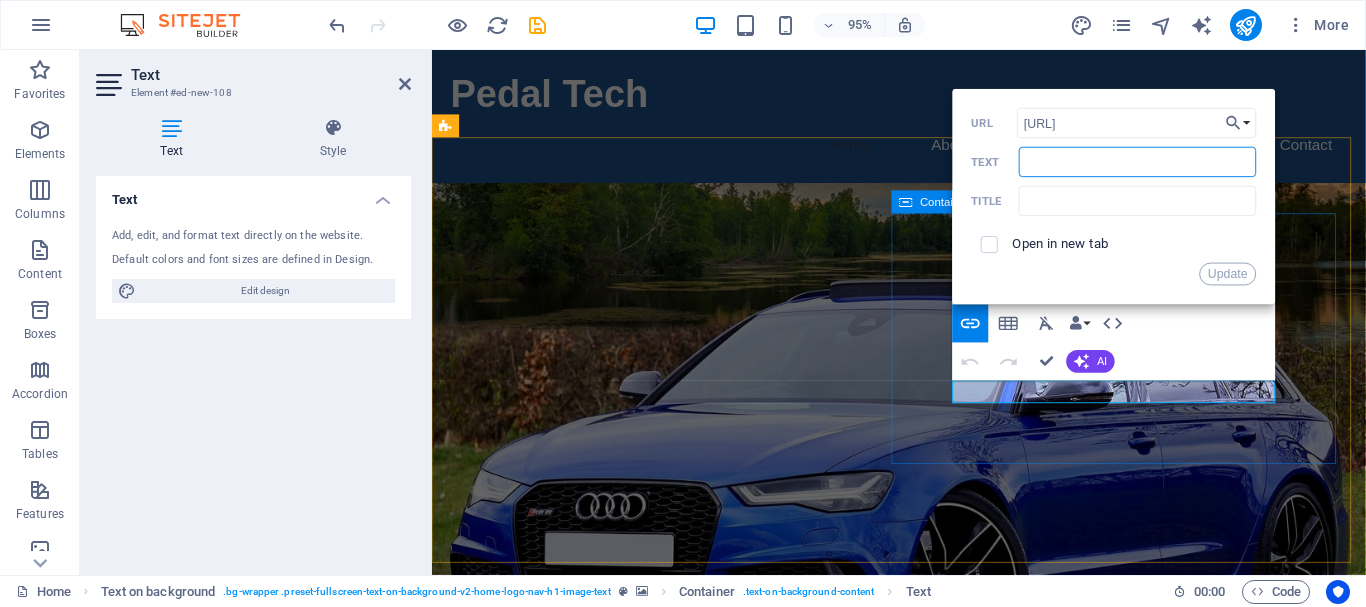 type 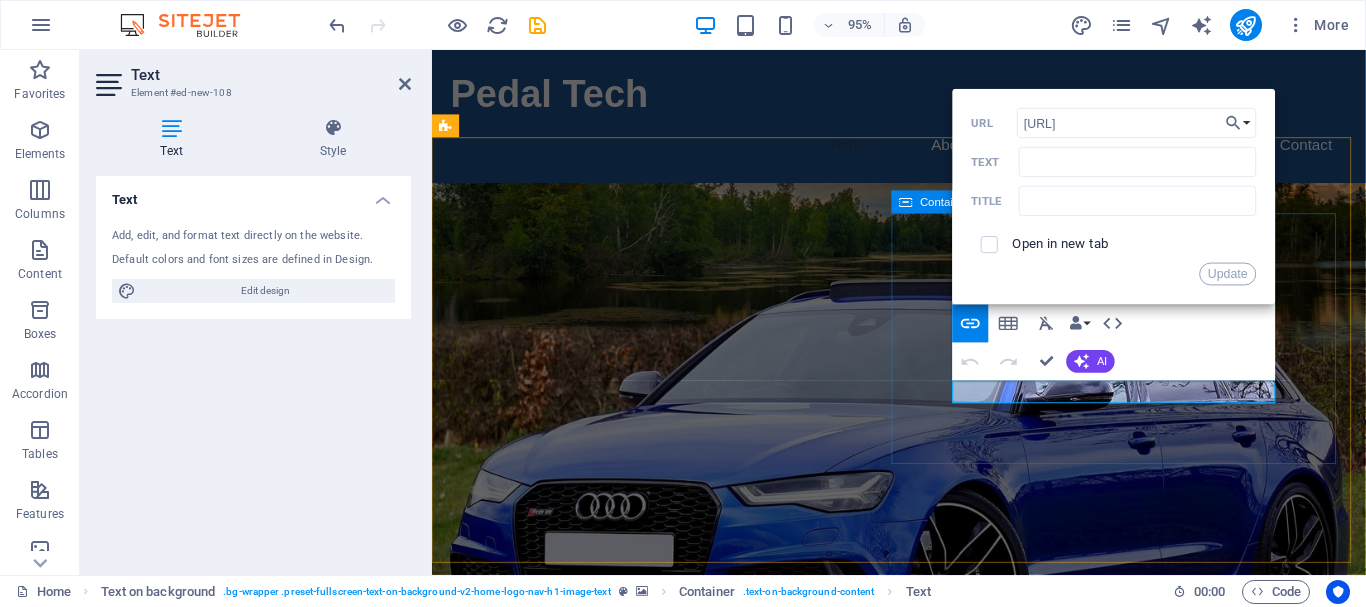 click on "In Collaboration with Airbag Renew Durban ​ ​ https://www.airbagrenewdbn.com/" at bounding box center (924, 1042) 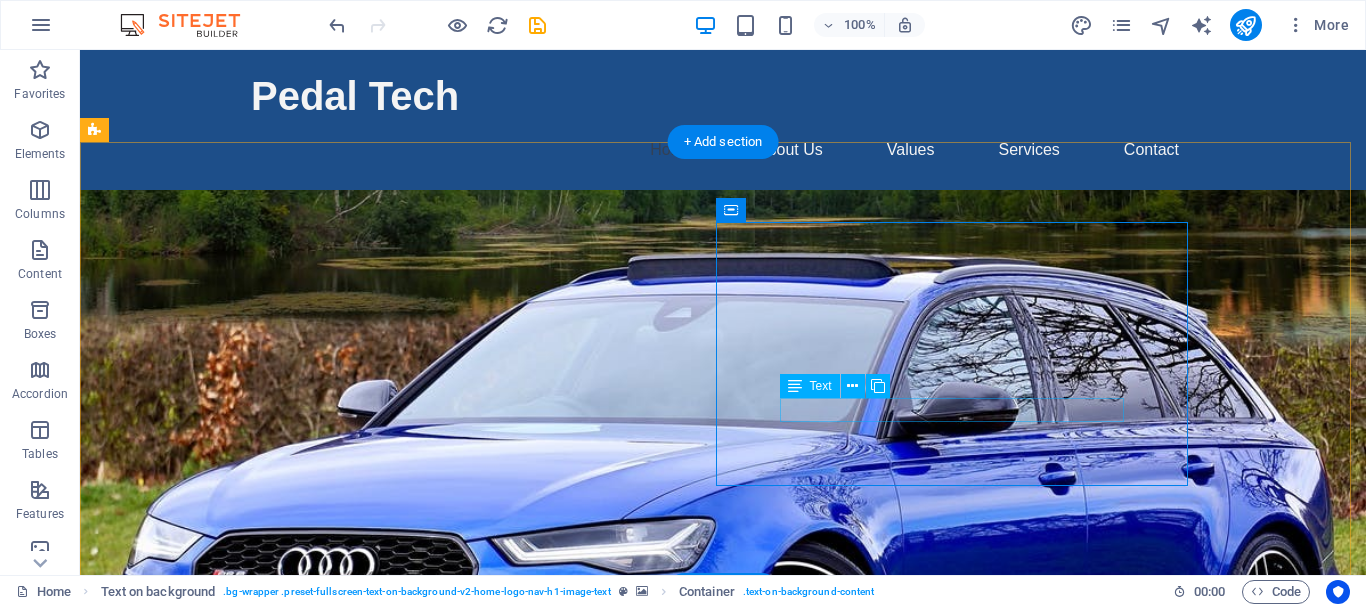 click on "https://www.airbagrenewdbn.com/" at bounding box center [723, 1074] 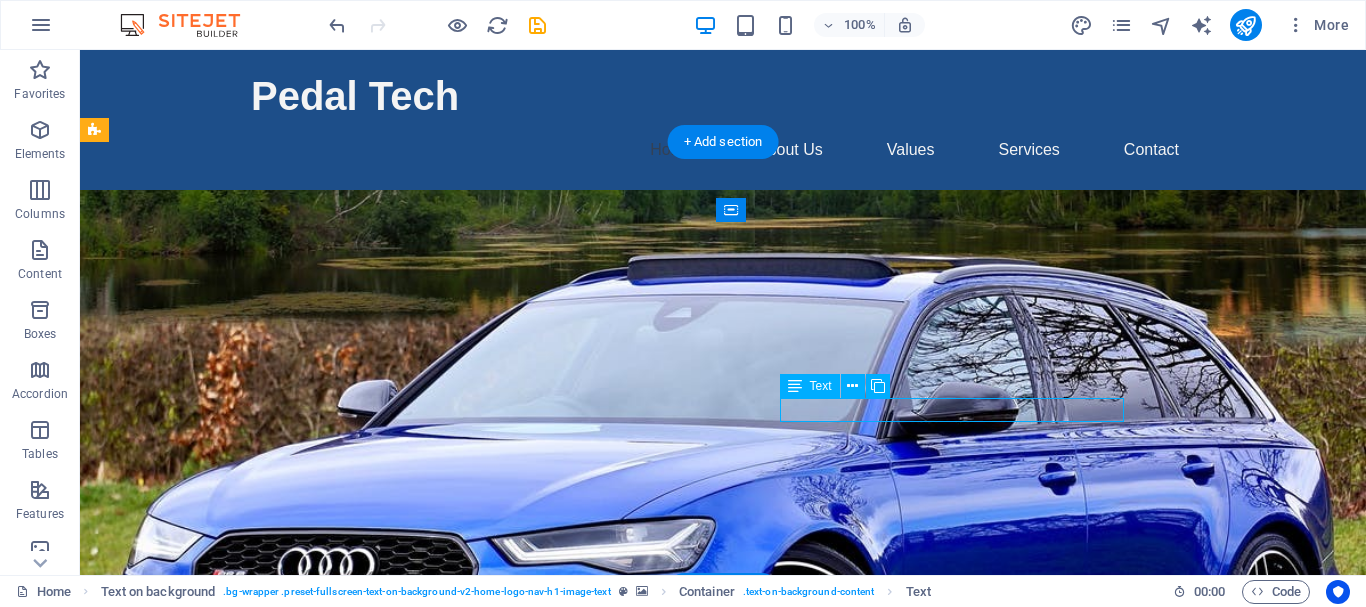 click on "https://www.airbagrenewdbn.com/" at bounding box center (723, 1074) 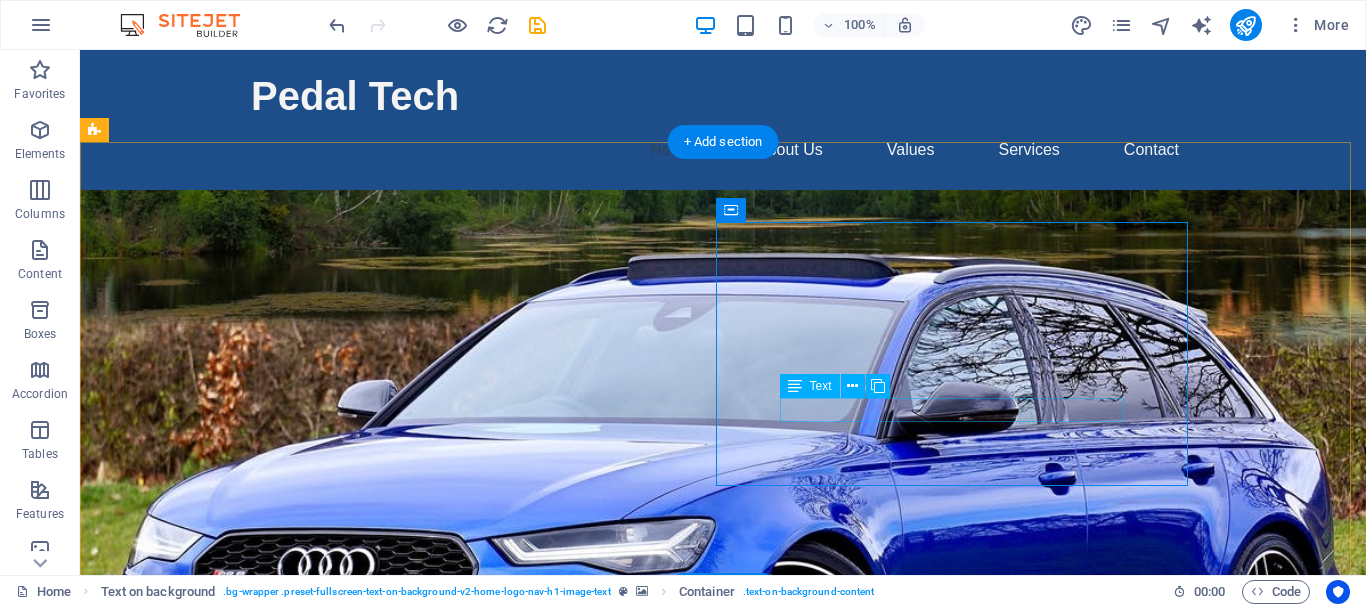 click on "https://www.airbagrenewdbn.com/" at bounding box center (723, 1074) 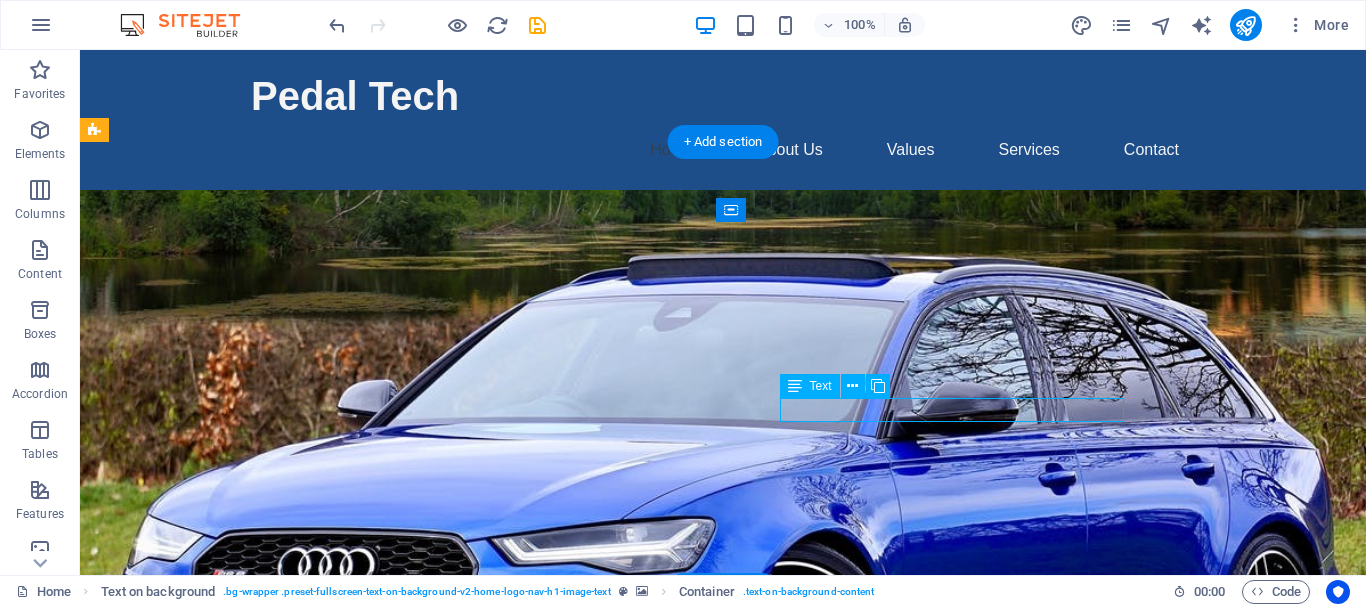 click on "https://www.airbagrenewdbn.com/" at bounding box center (723, 1074) 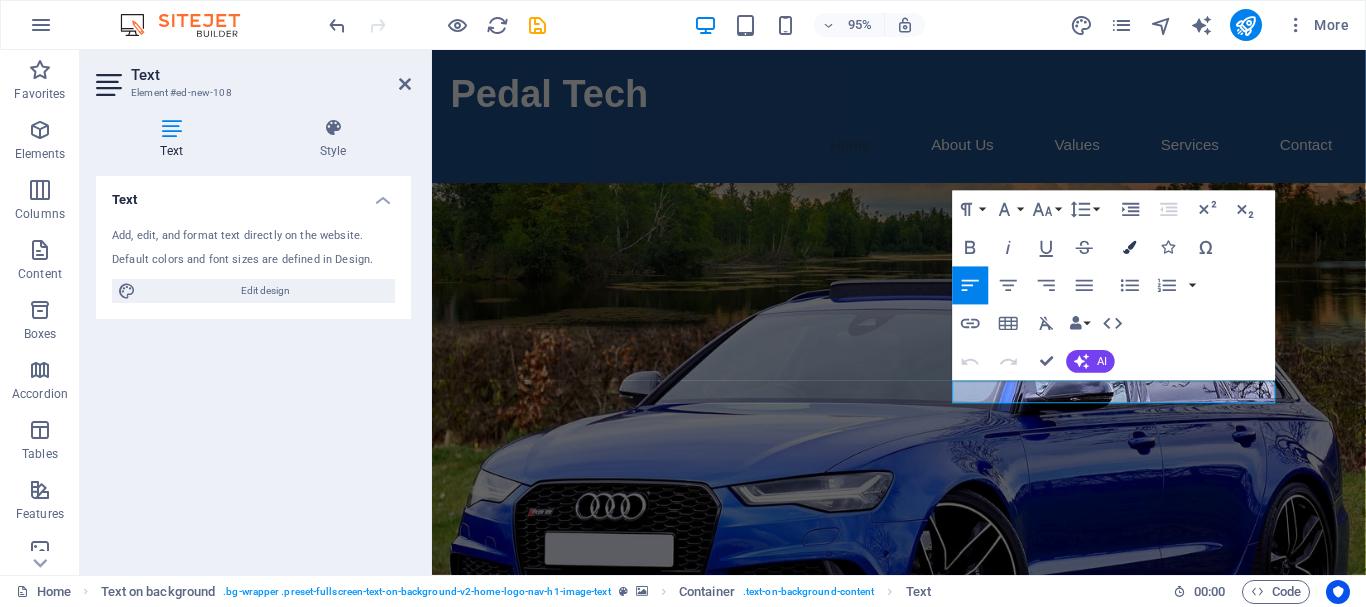 click at bounding box center [1130, 247] 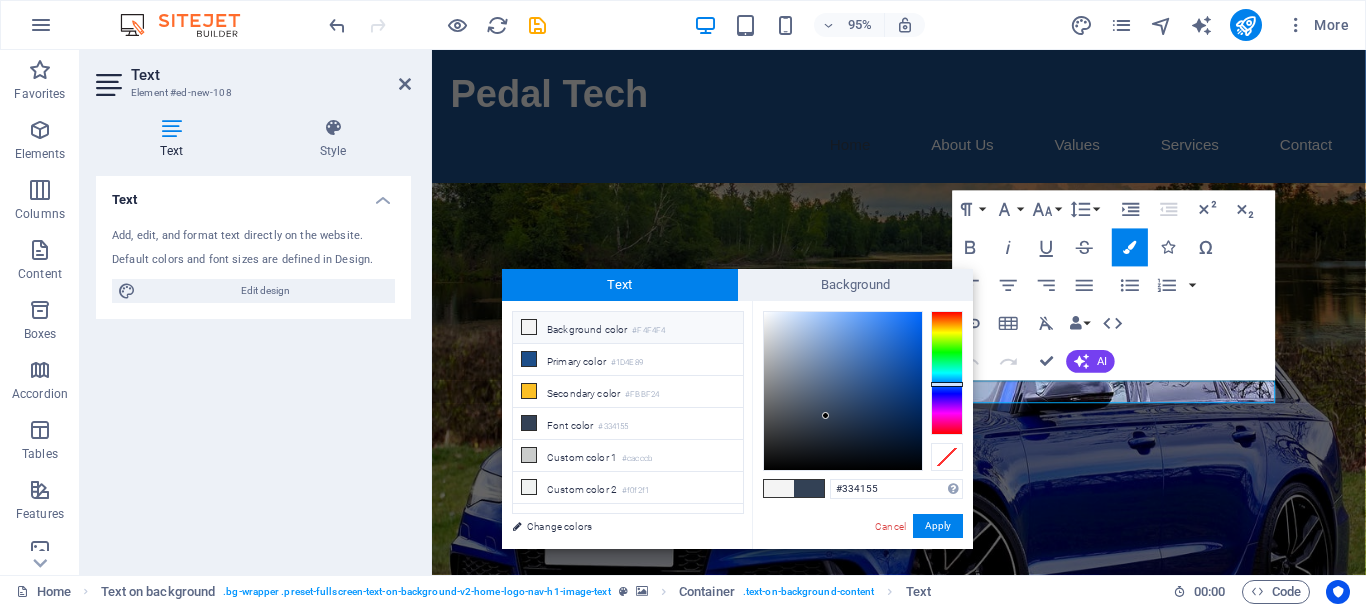 click at bounding box center (529, 327) 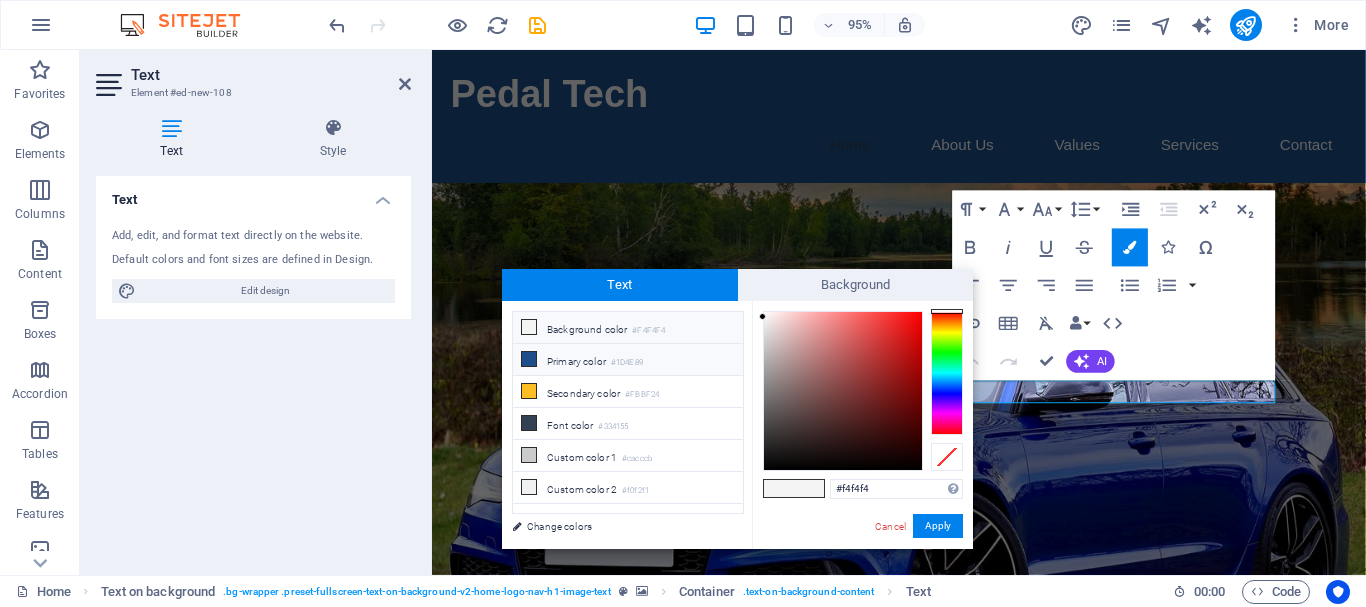 click at bounding box center (529, 359) 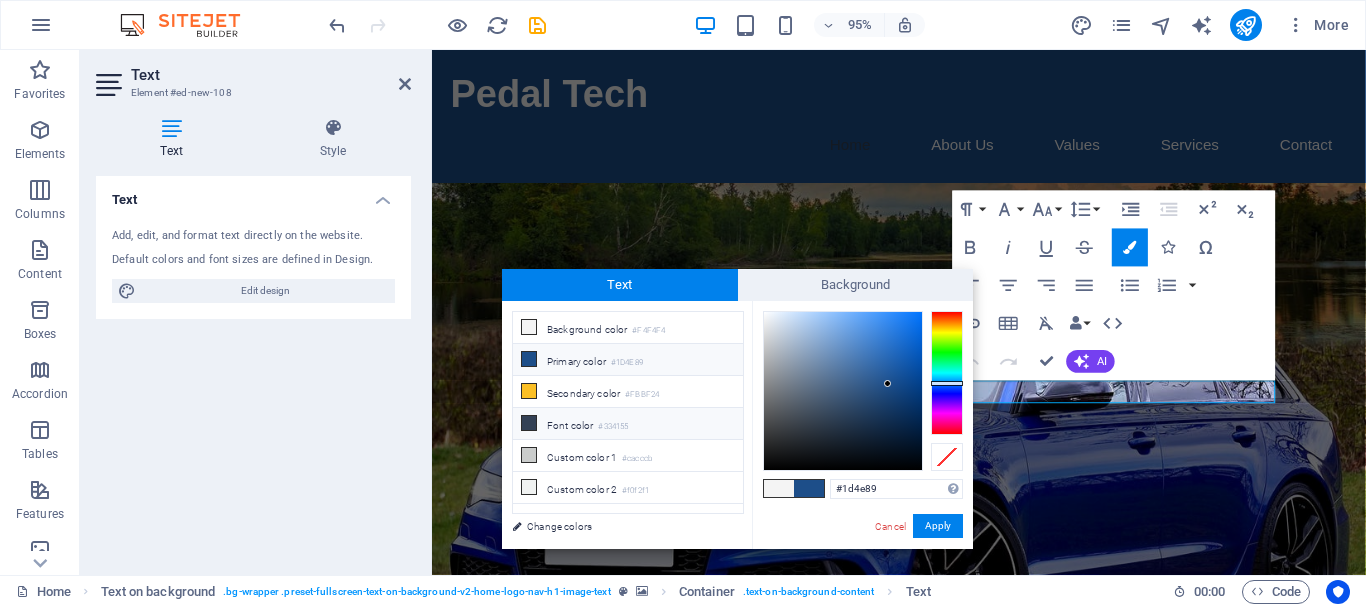 click on "Font color
#334155" at bounding box center [628, 424] 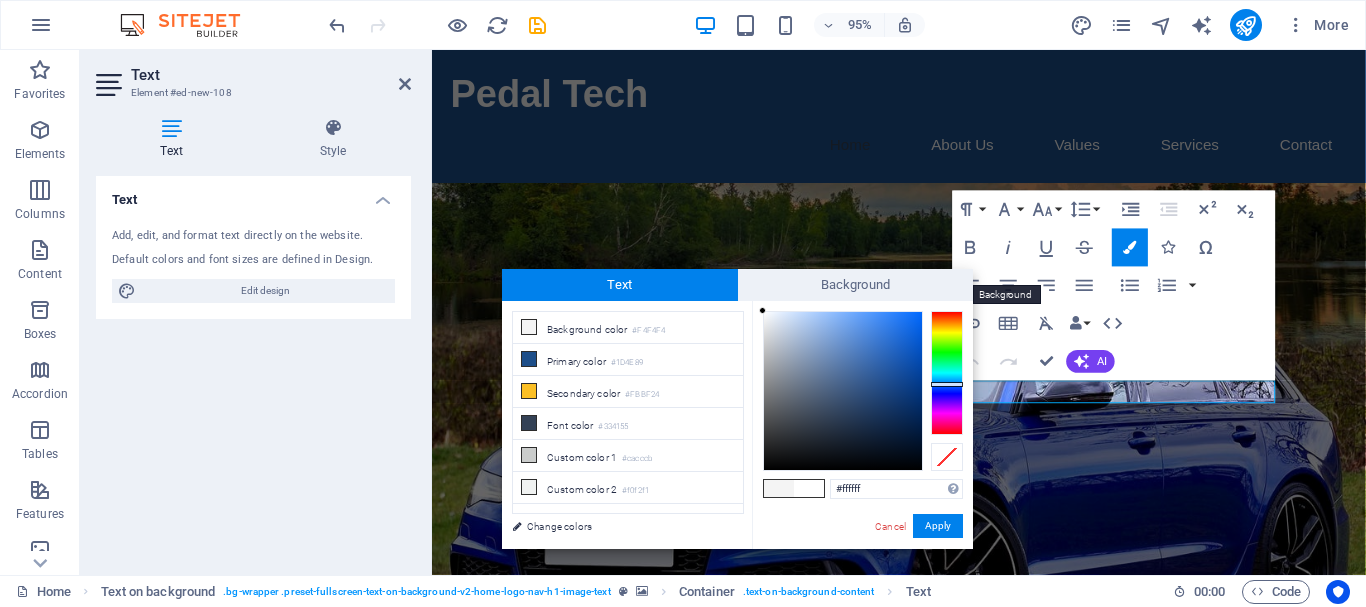 drag, startPoint x: 824, startPoint y: 415, endPoint x: 761, endPoint y: 300, distance: 131.1259 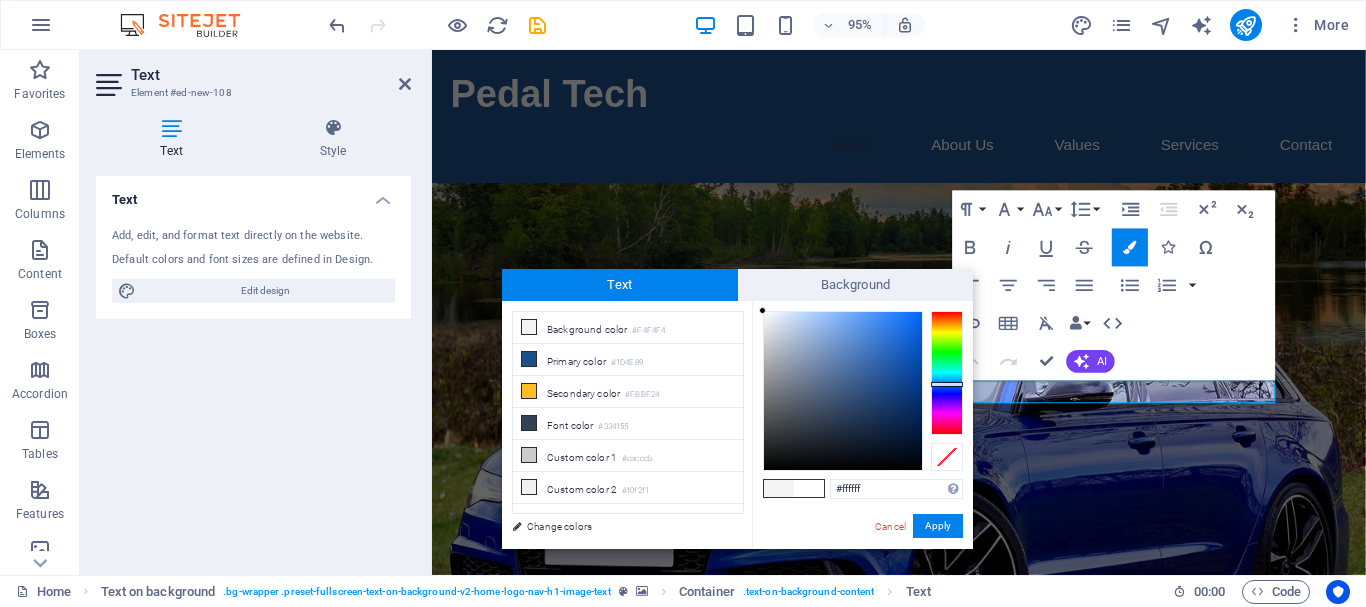 click on "#ffffff Supported formats #0852ed rgb(8, 82, 237) rgba(8, 82, 237, 90%) hsv(221,97,93) hsl(221, 93%, 48%) Cancel Apply" at bounding box center [862, 570] 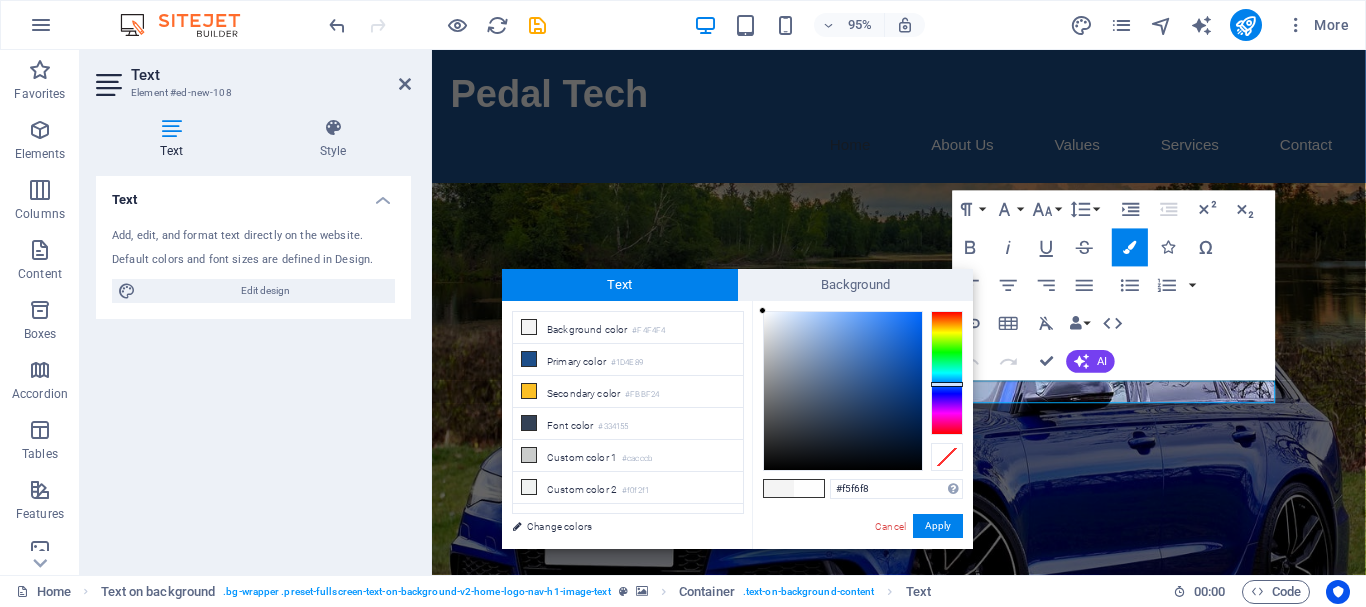 type on "#f3f4f6" 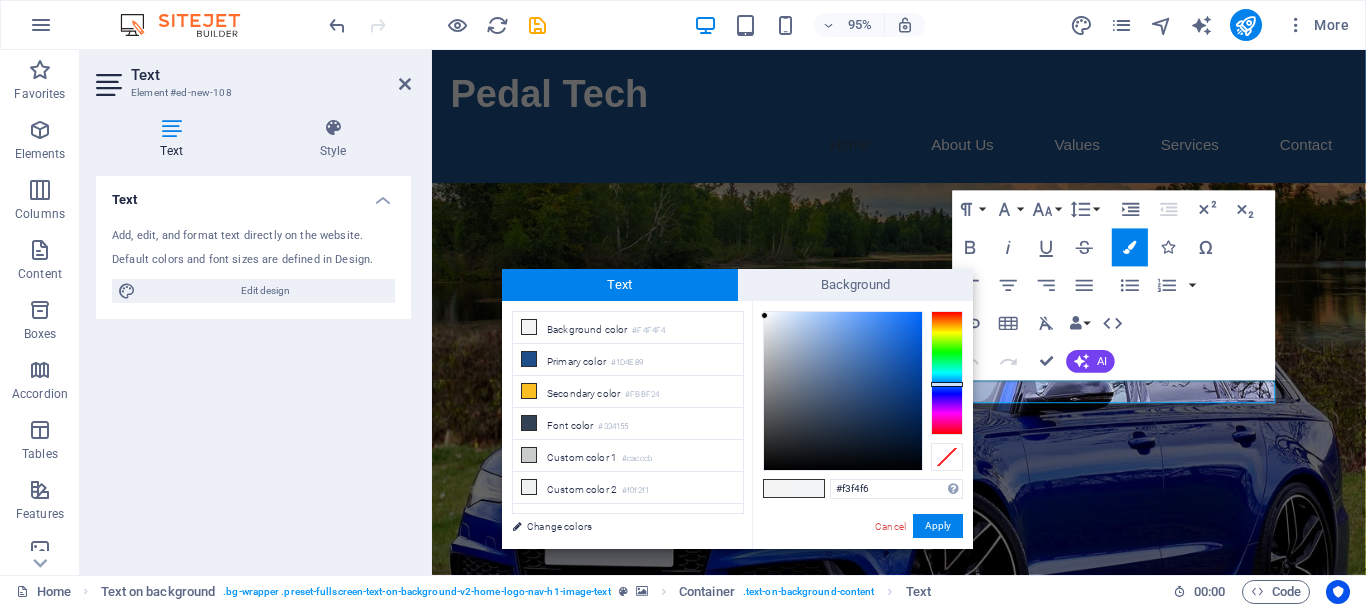 click at bounding box center (764, 315) 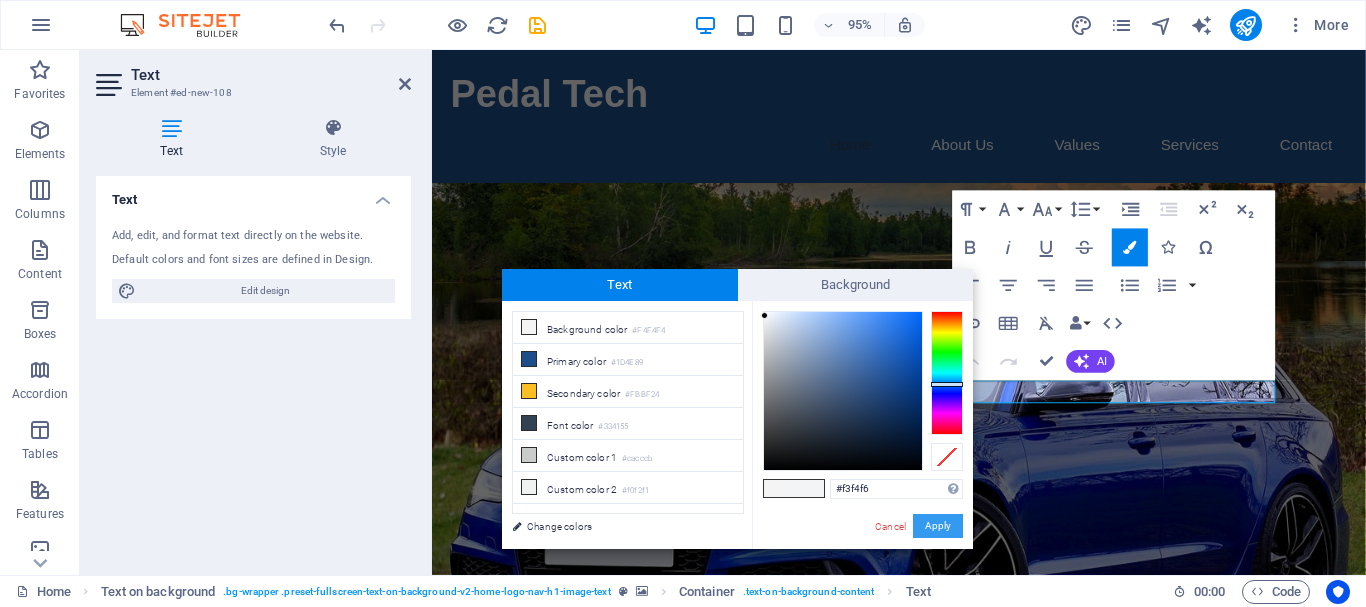 click on "Apply" at bounding box center [938, 526] 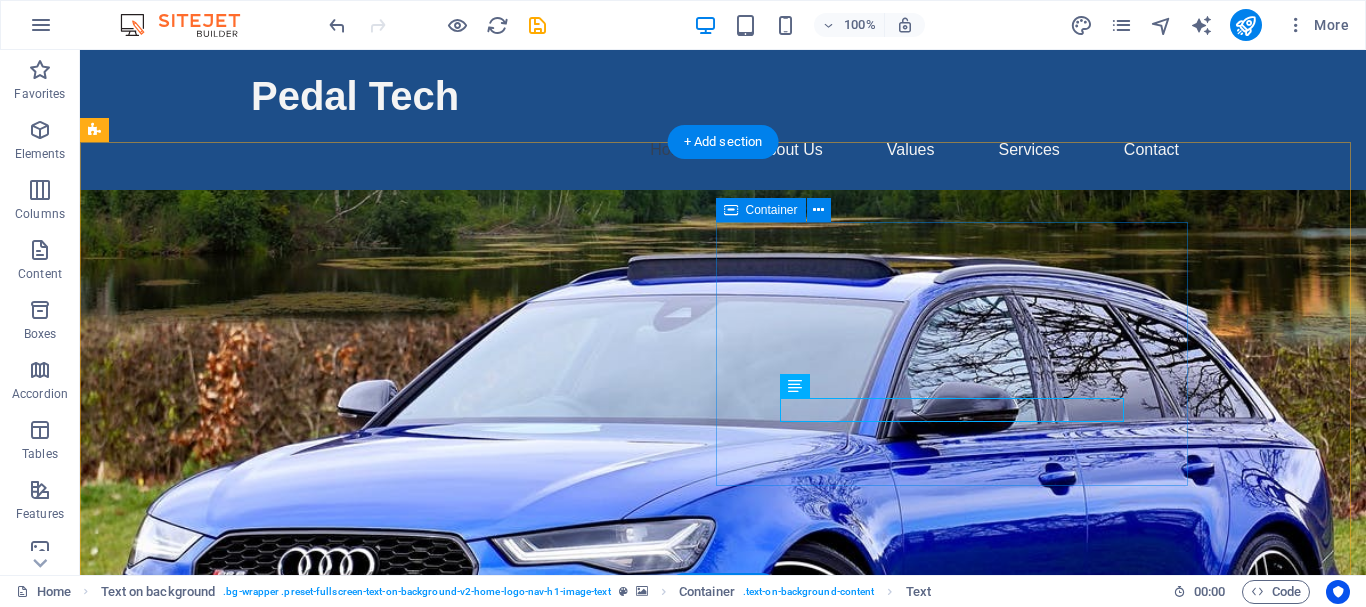 click on "In Collaboration with Airbag Renew Durban https://www.airbagrenewdbn.com/" at bounding box center [723, 1042] 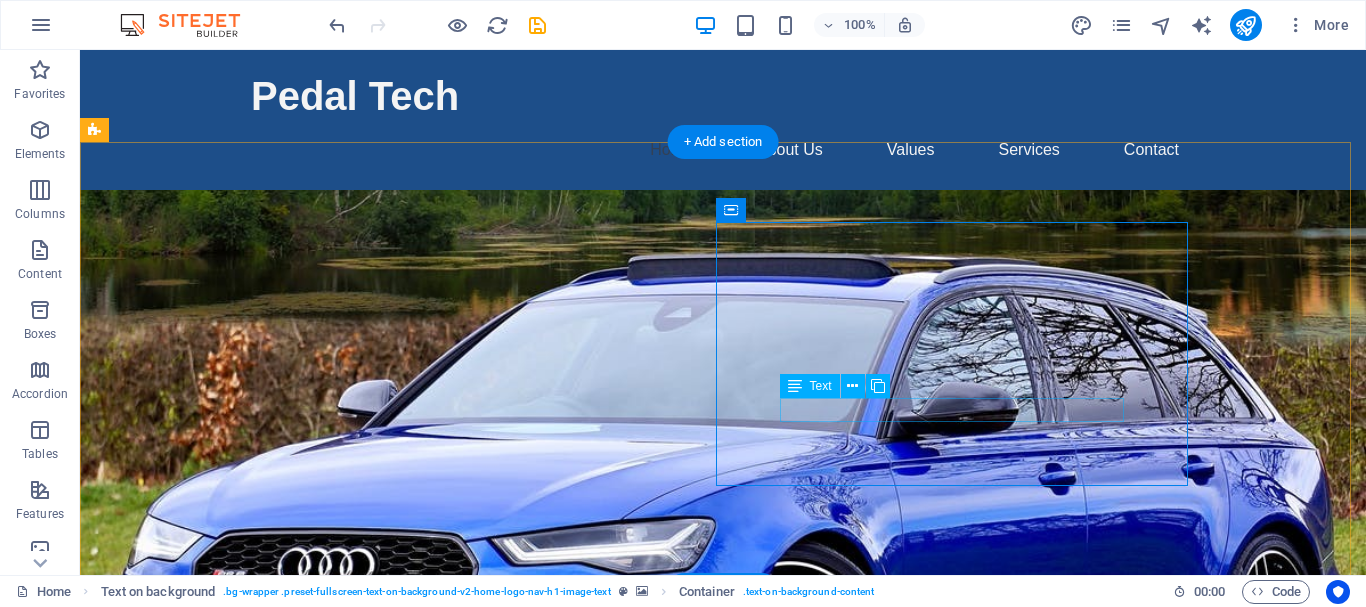 click on "https://www.airbagrenewdbn.com/" at bounding box center (723, 1074) 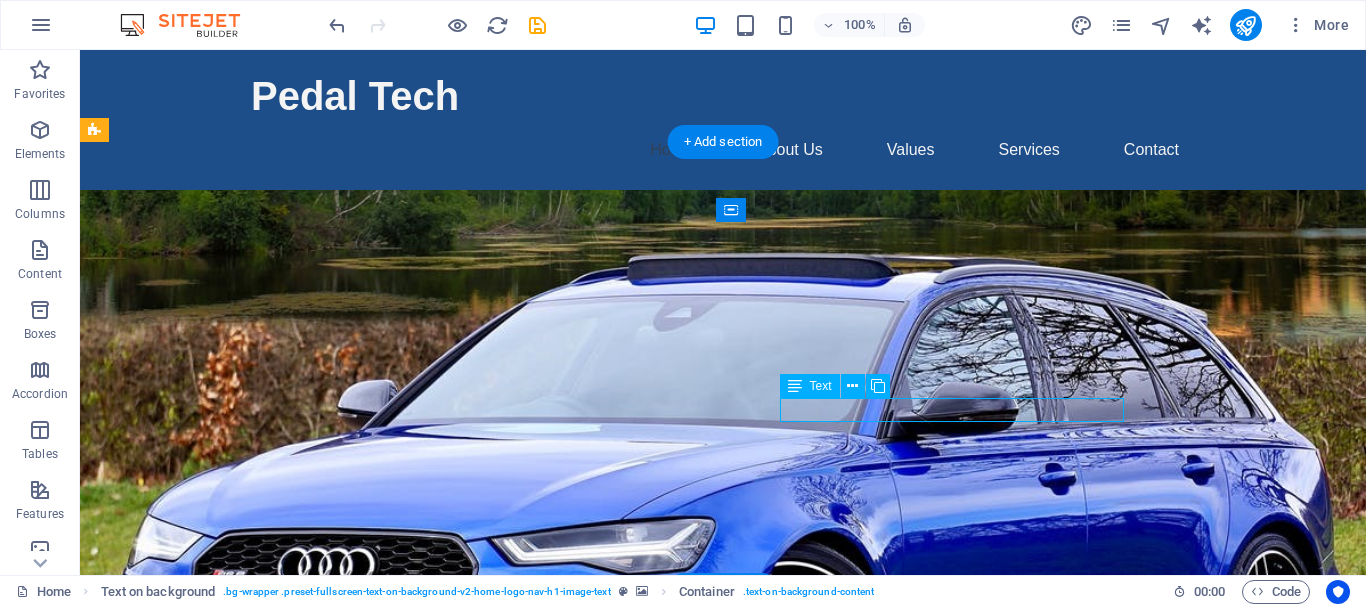 click on "https://www.airbagrenewdbn.com/" at bounding box center [723, 1074] 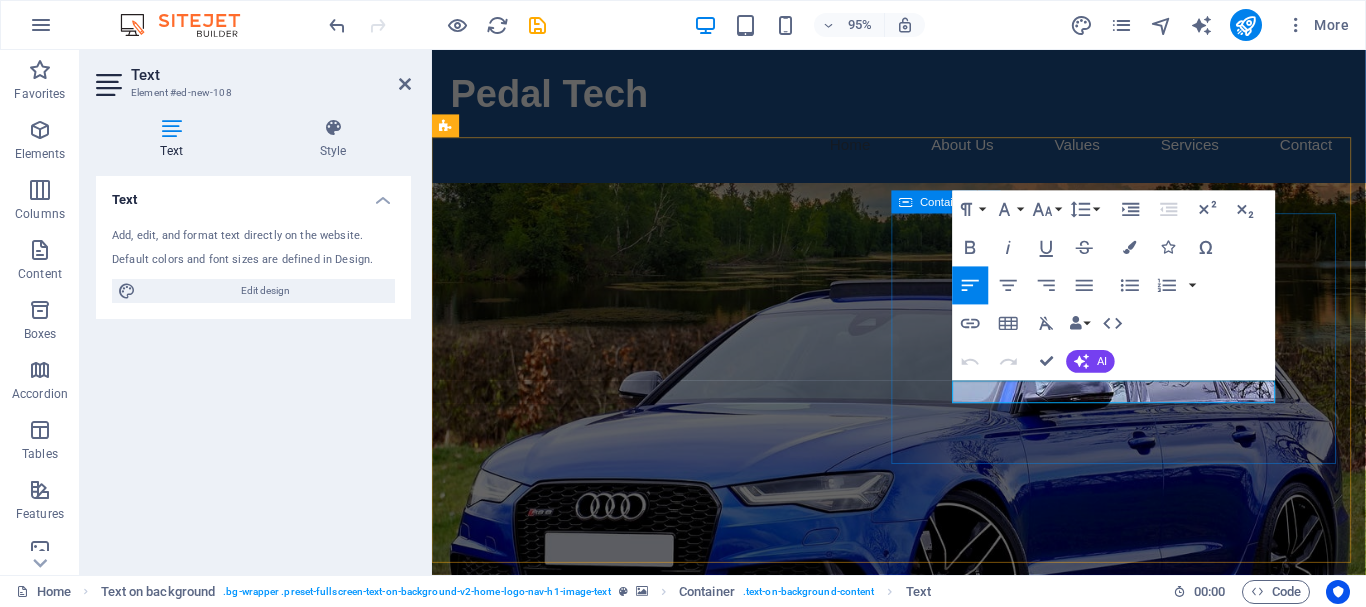 drag, startPoint x: 1351, startPoint y: 416, endPoint x: 1028, endPoint y: 435, distance: 323.55835 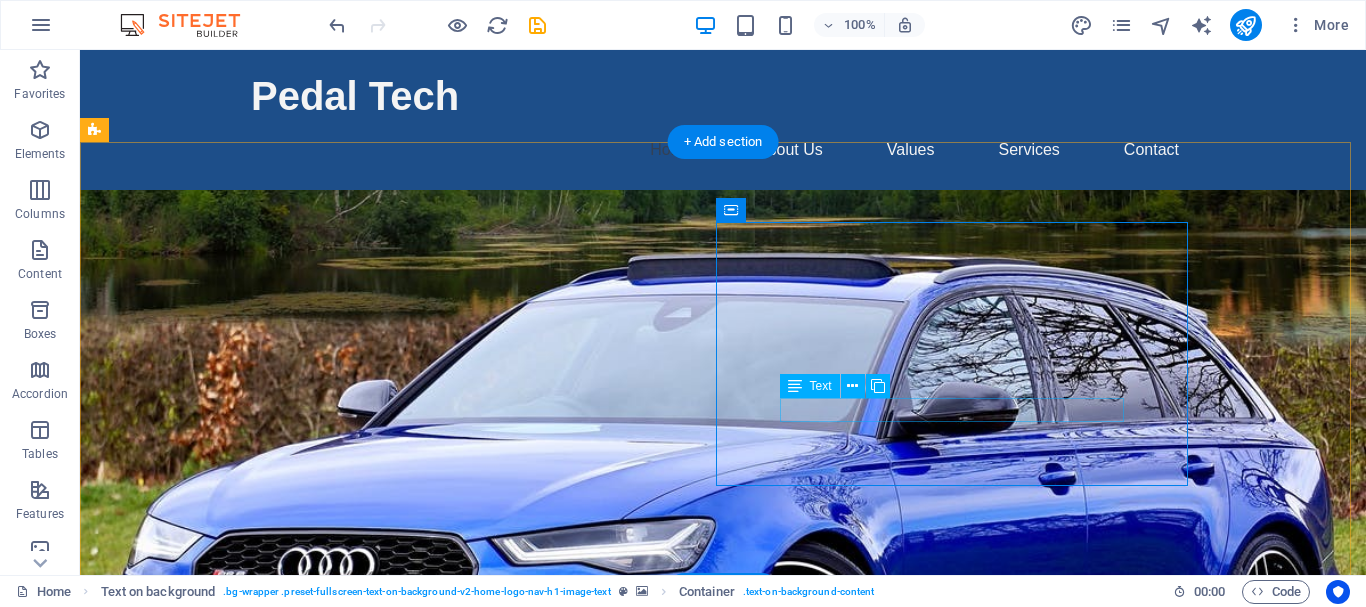 click on "https://www.airbagrenewdbn.com/" at bounding box center (723, 1074) 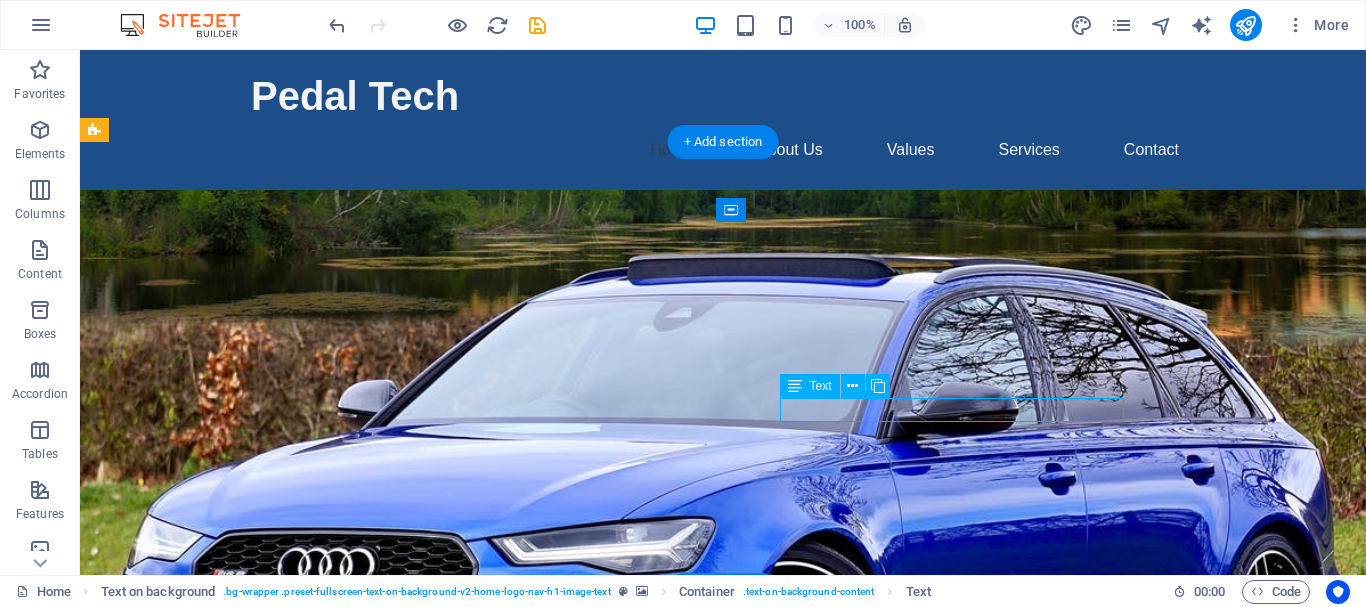drag, startPoint x: 1025, startPoint y: 407, endPoint x: 935, endPoint y: 410, distance: 90.04999 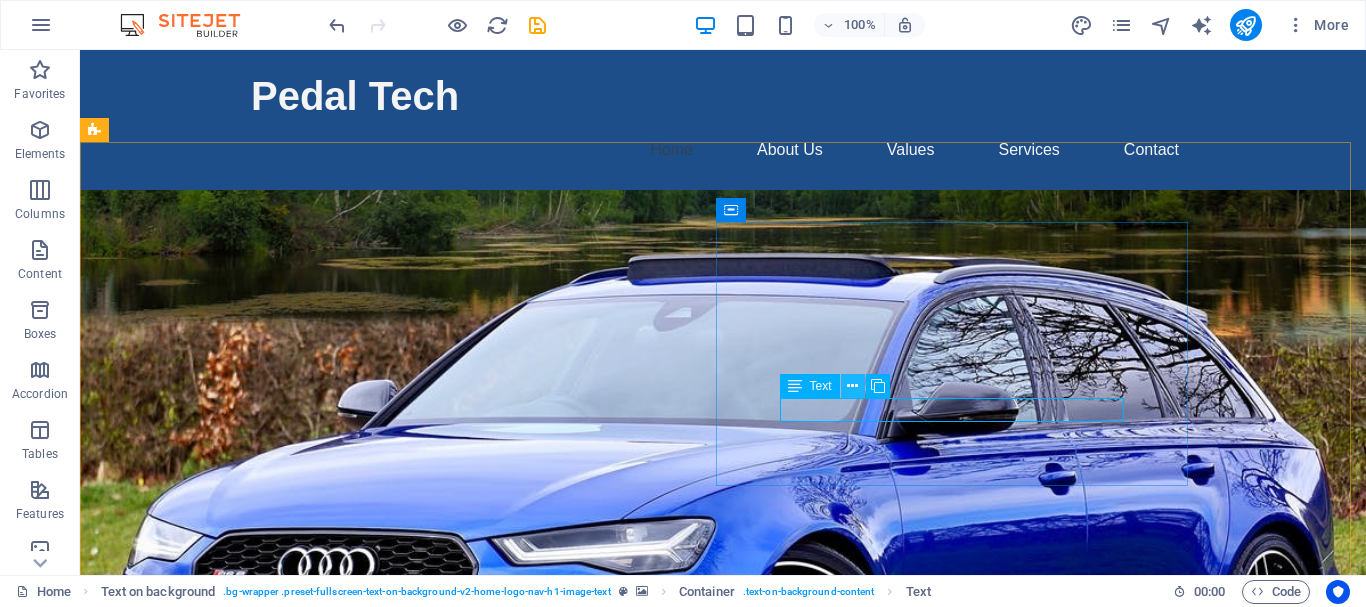 click at bounding box center [852, 386] 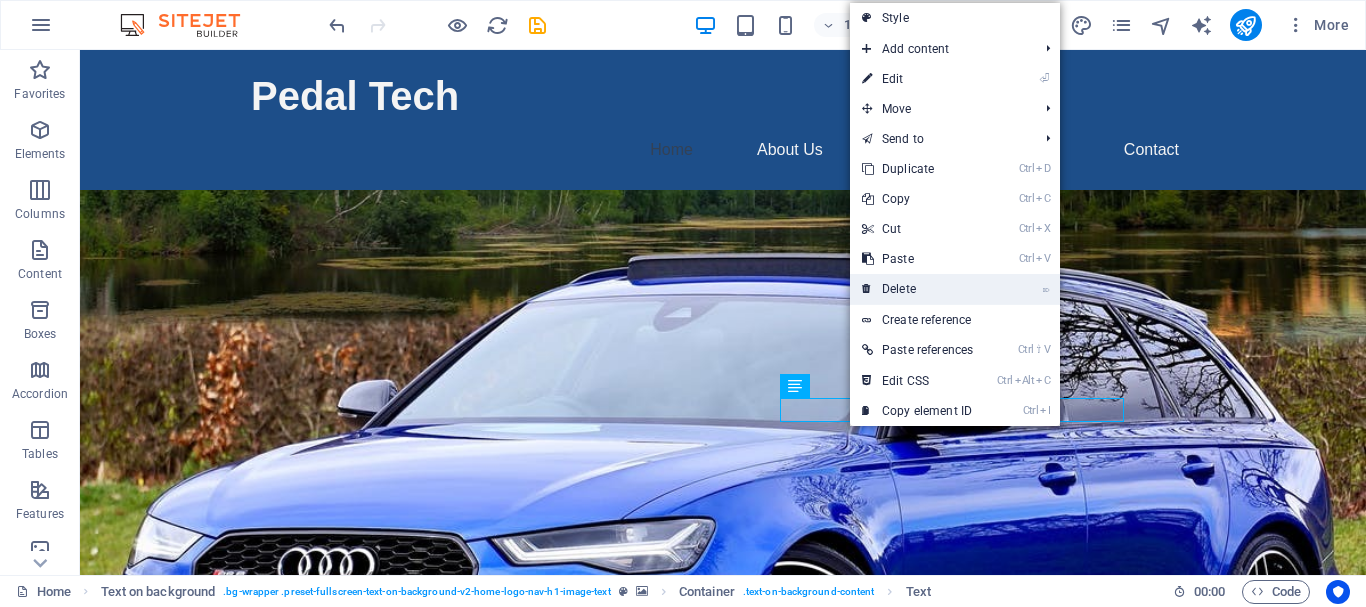 click on "⌦  Delete" at bounding box center (917, 289) 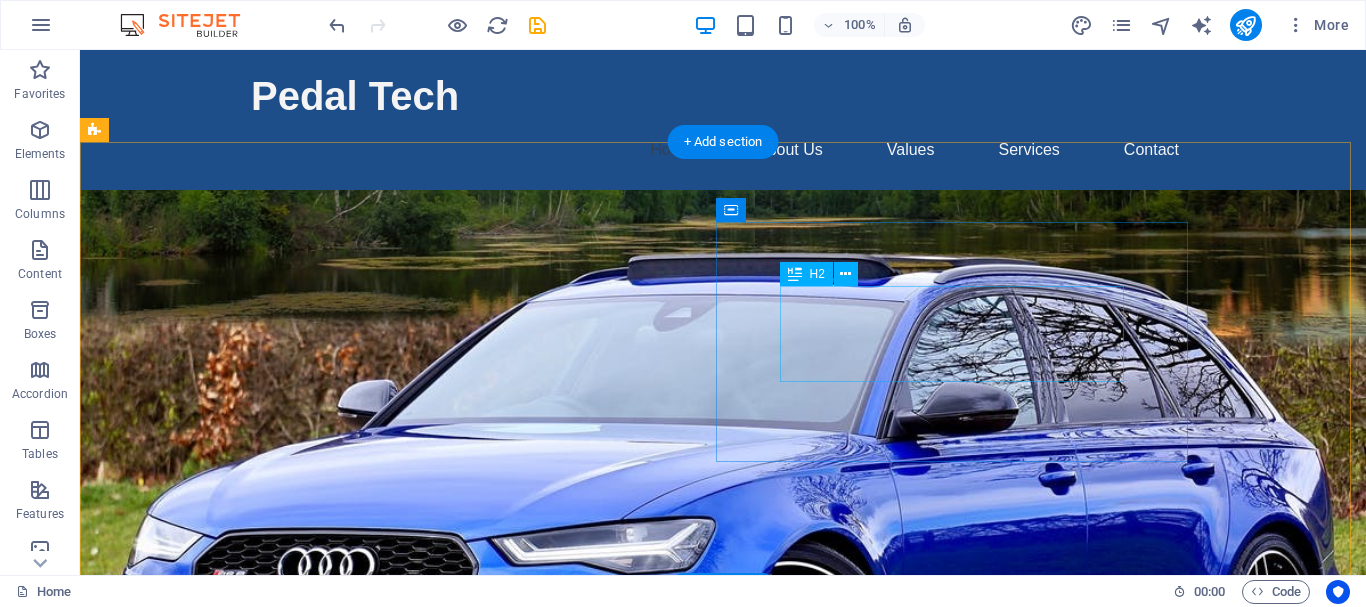 click on "In Collaboration with Airbag Renew Durban" at bounding box center (723, 1022) 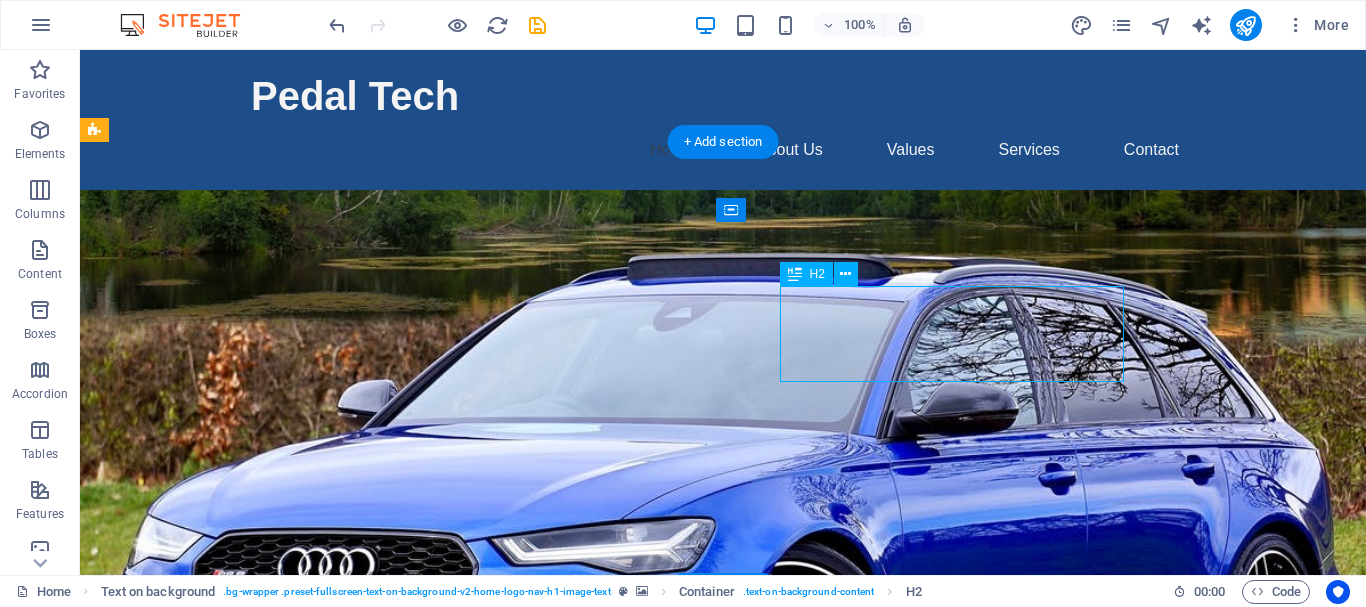 click on "In Collaboration with Airbag Renew Durban" at bounding box center (723, 1022) 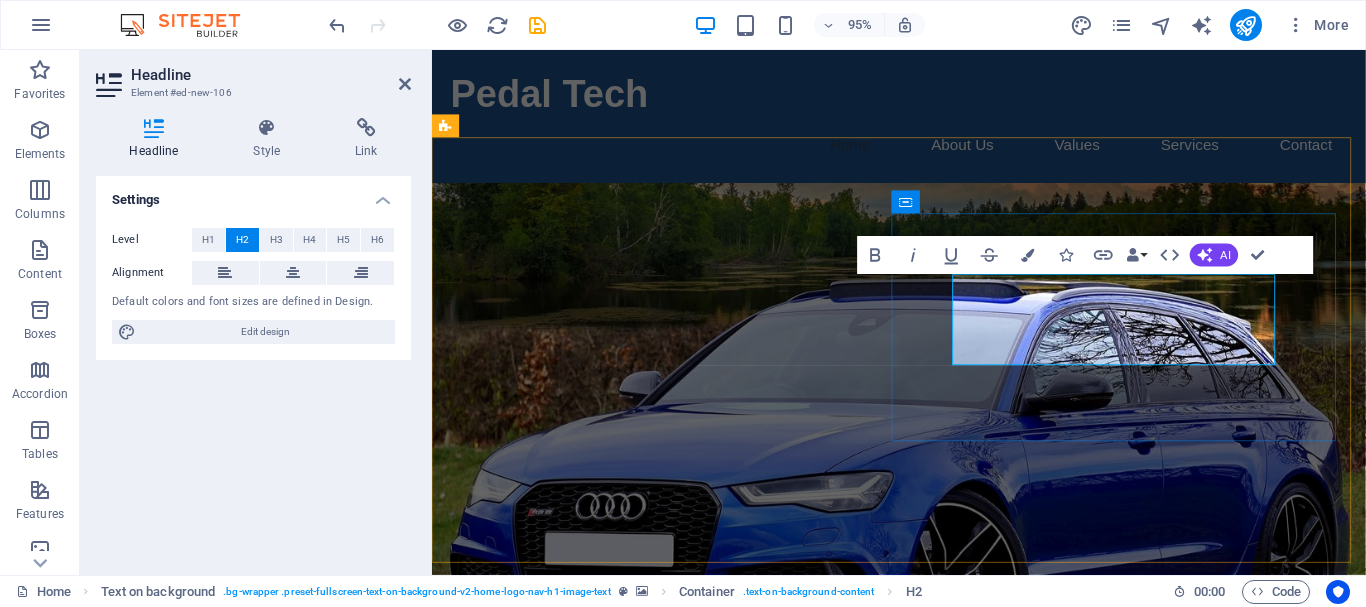 click on "In Collaboration with Airbag Renew Durban" at bounding box center (845, 1022) 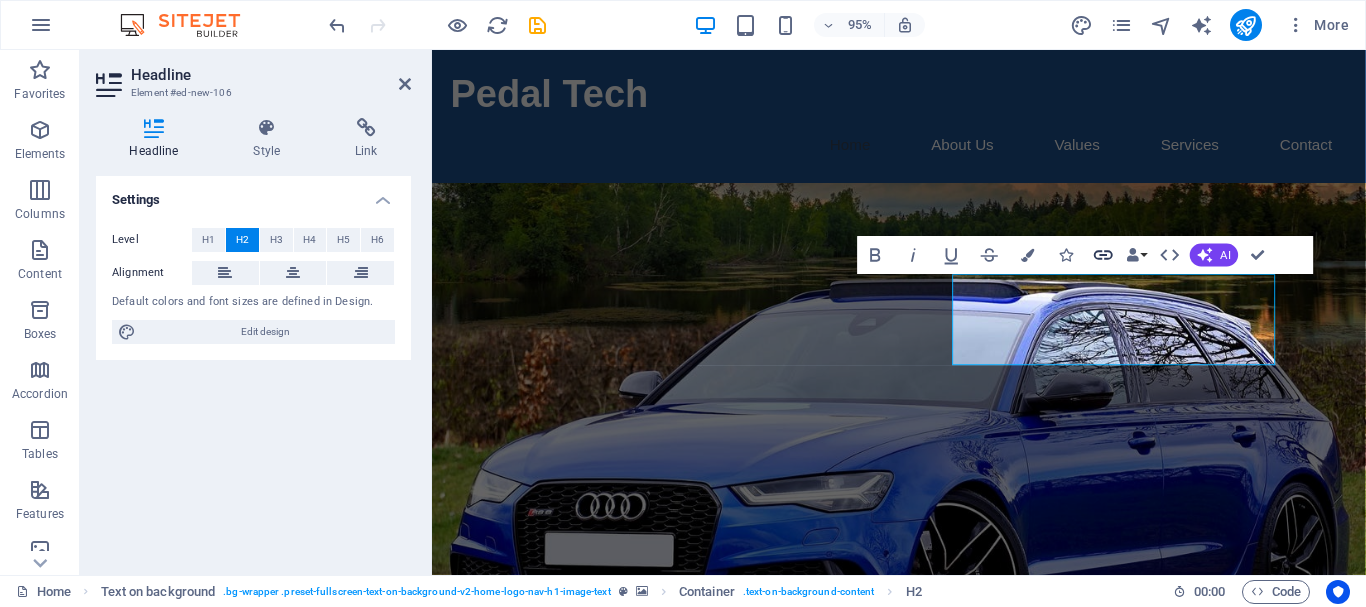 click 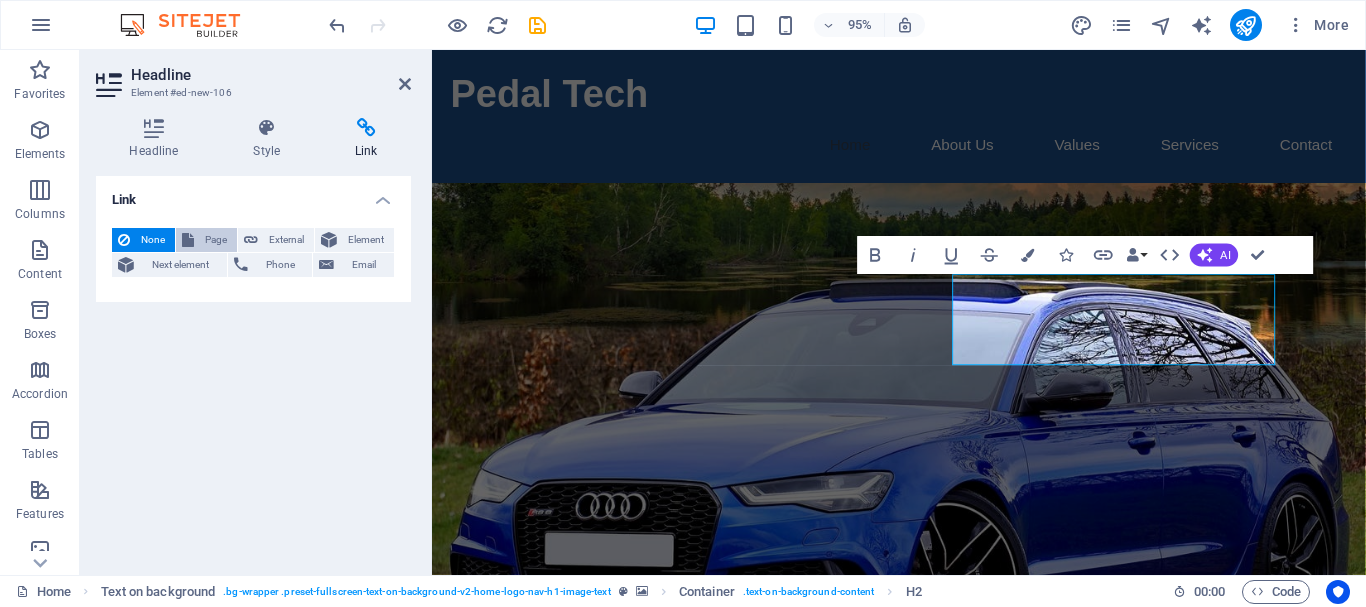 click on "Page" at bounding box center [206, 240] 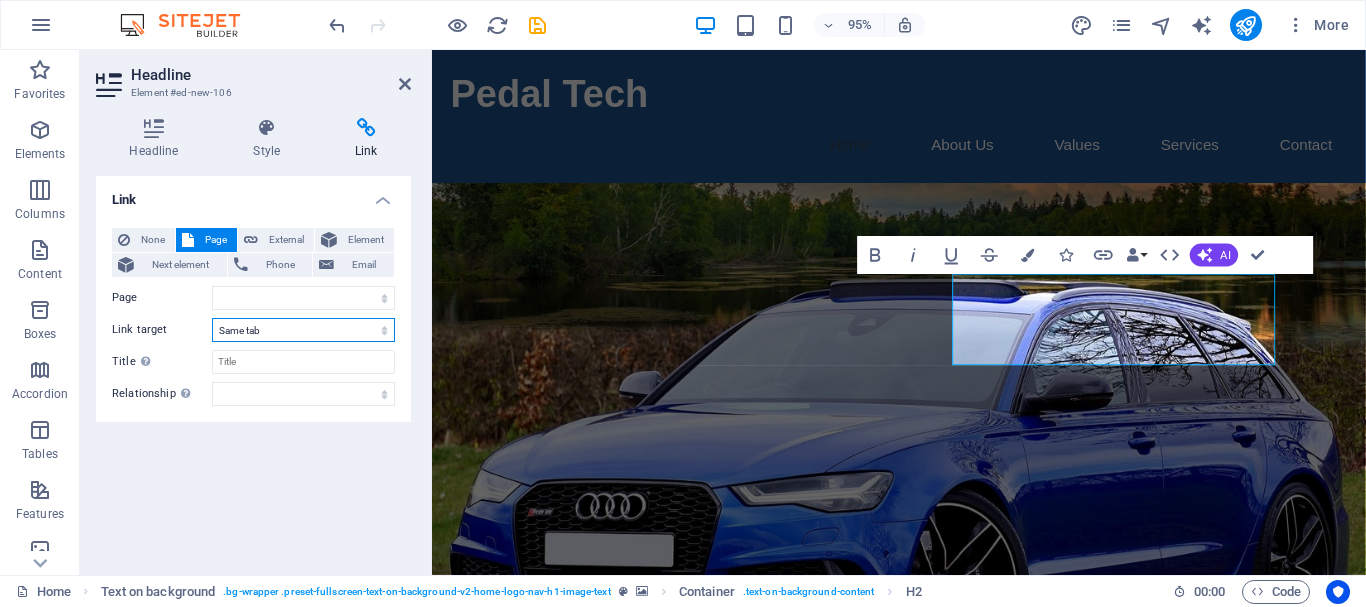 click on "New tab Same tab Overlay" at bounding box center [303, 330] 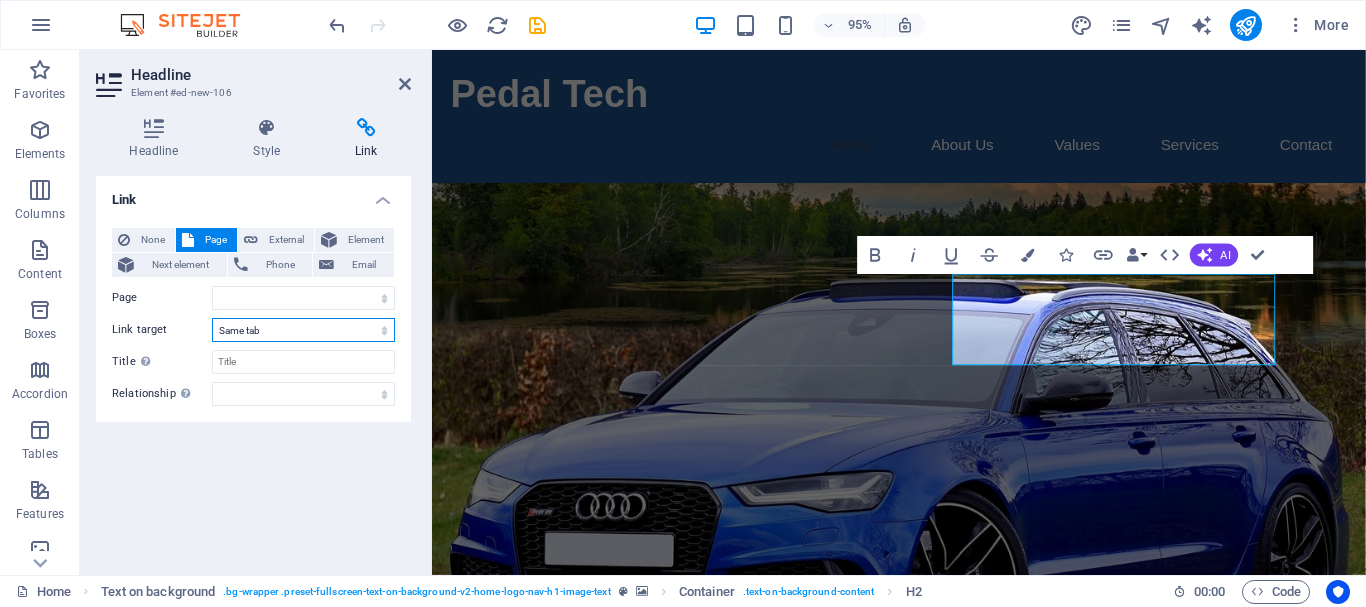 select on "blank" 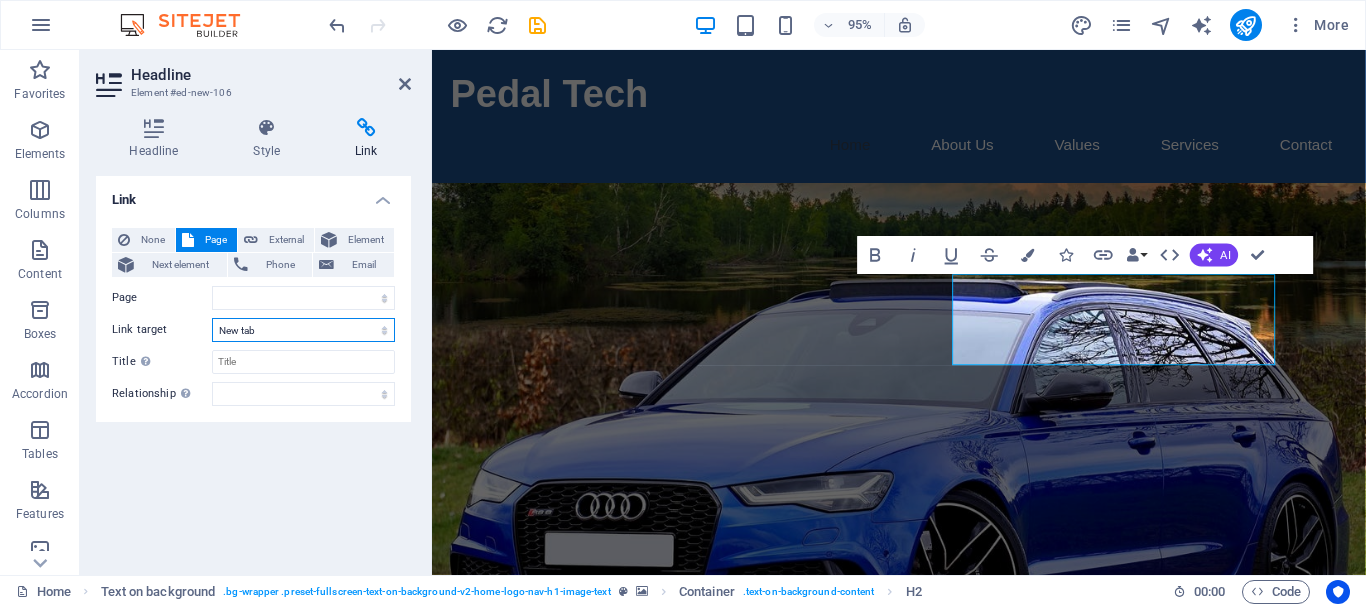 click on "New tab Same tab Overlay" at bounding box center (303, 330) 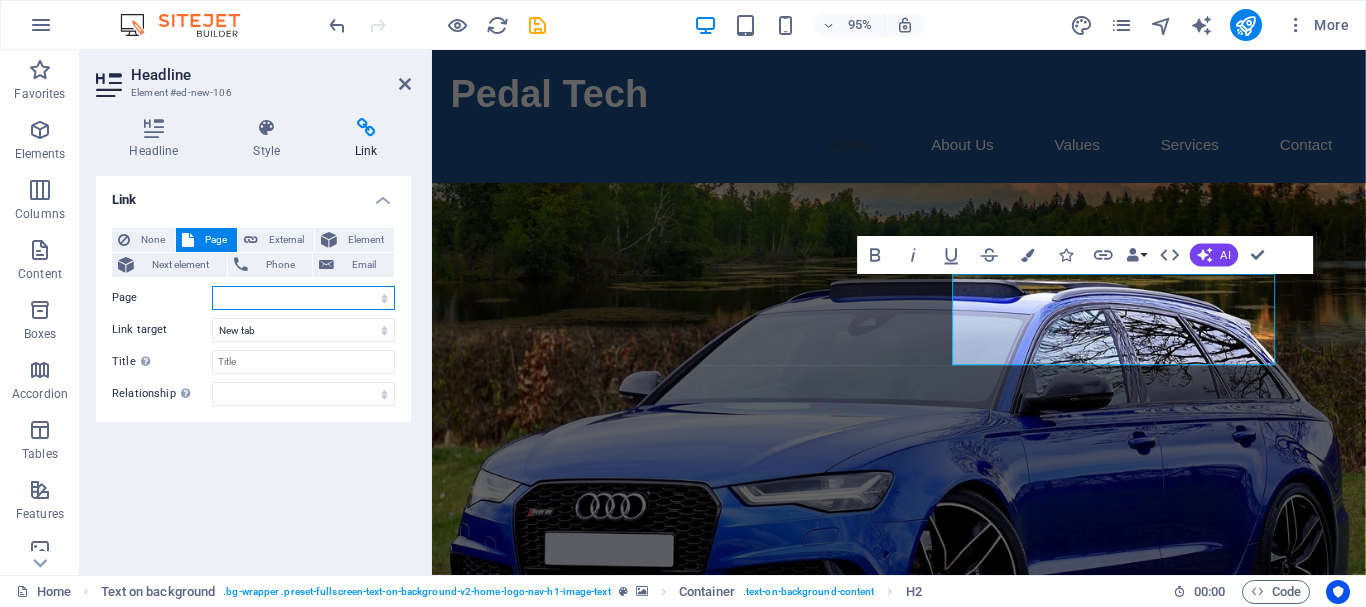 click on "Home Subpage Legal Notice Privacy" at bounding box center (303, 298) 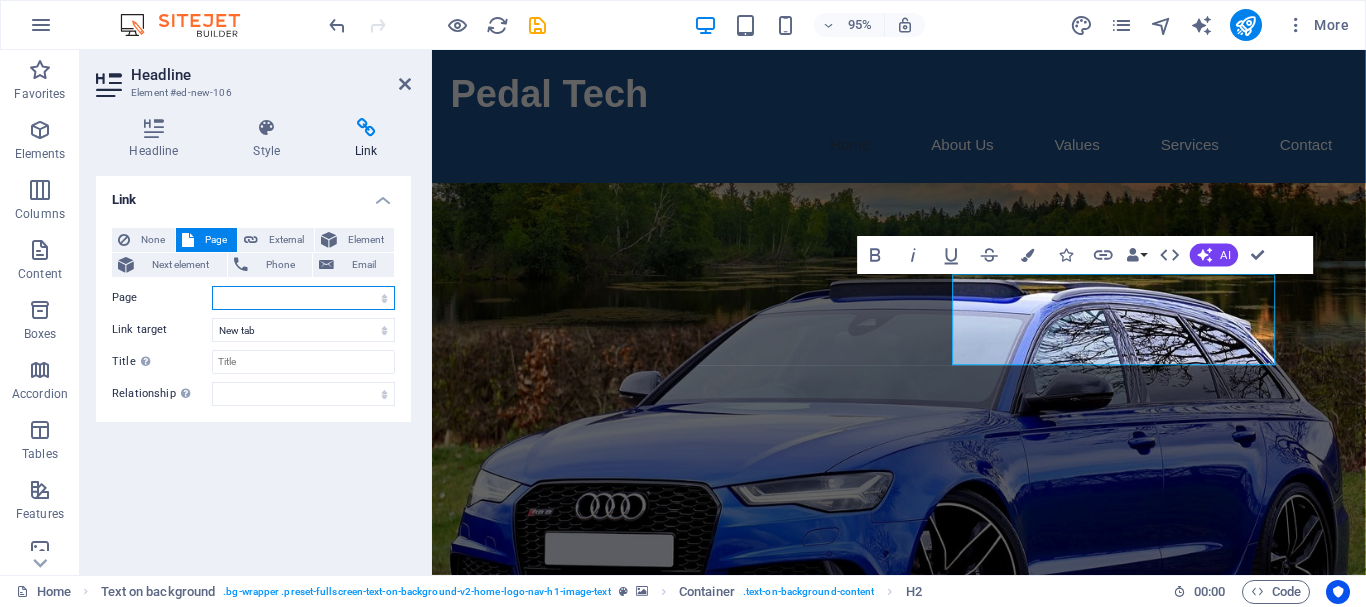 click on "Home Subpage Legal Notice Privacy" at bounding box center [303, 298] 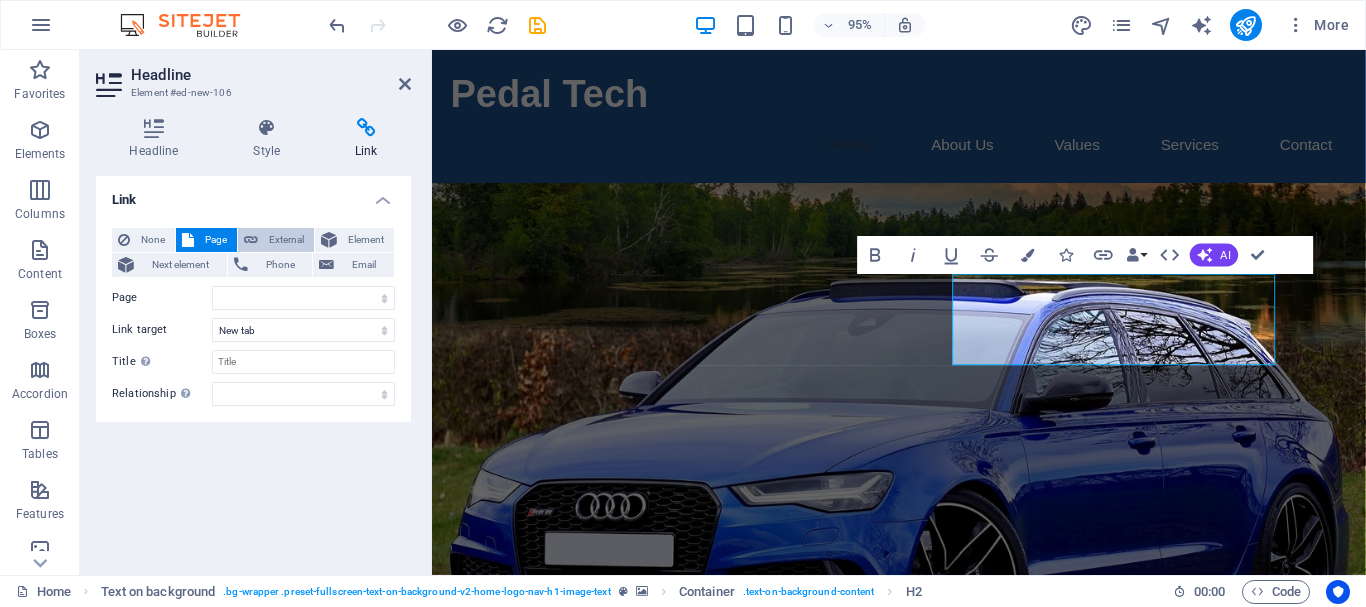 click on "External" at bounding box center (286, 240) 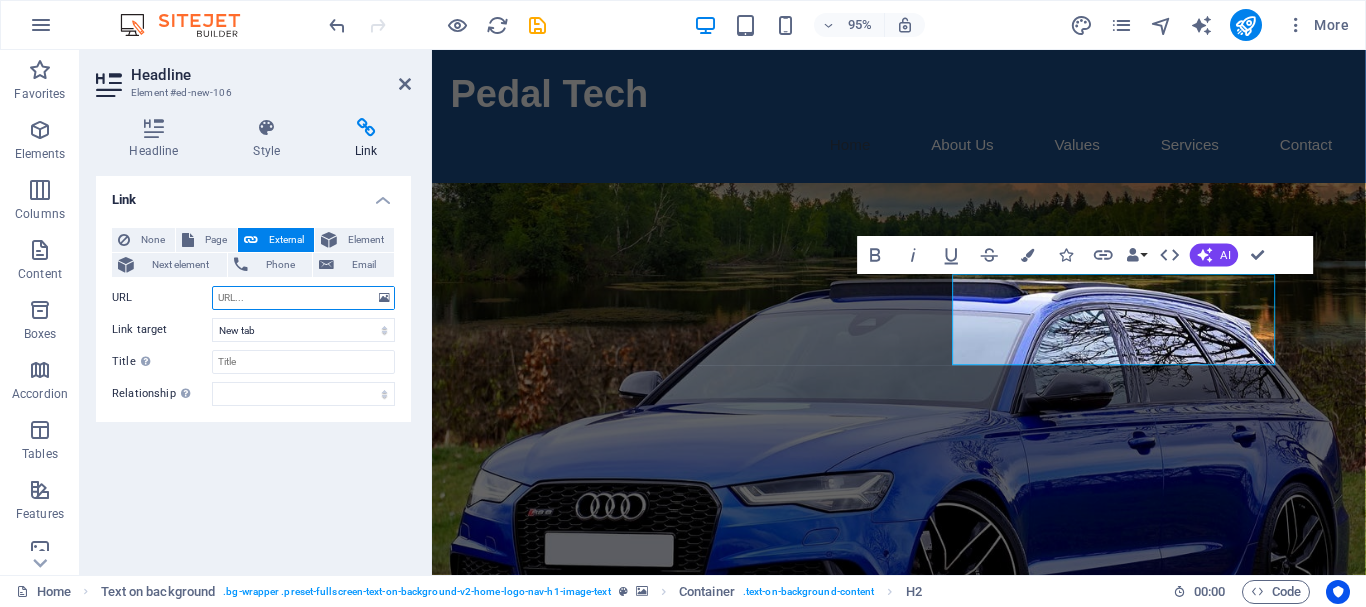 paste on "https://www.airbagrenewdbn.com/" 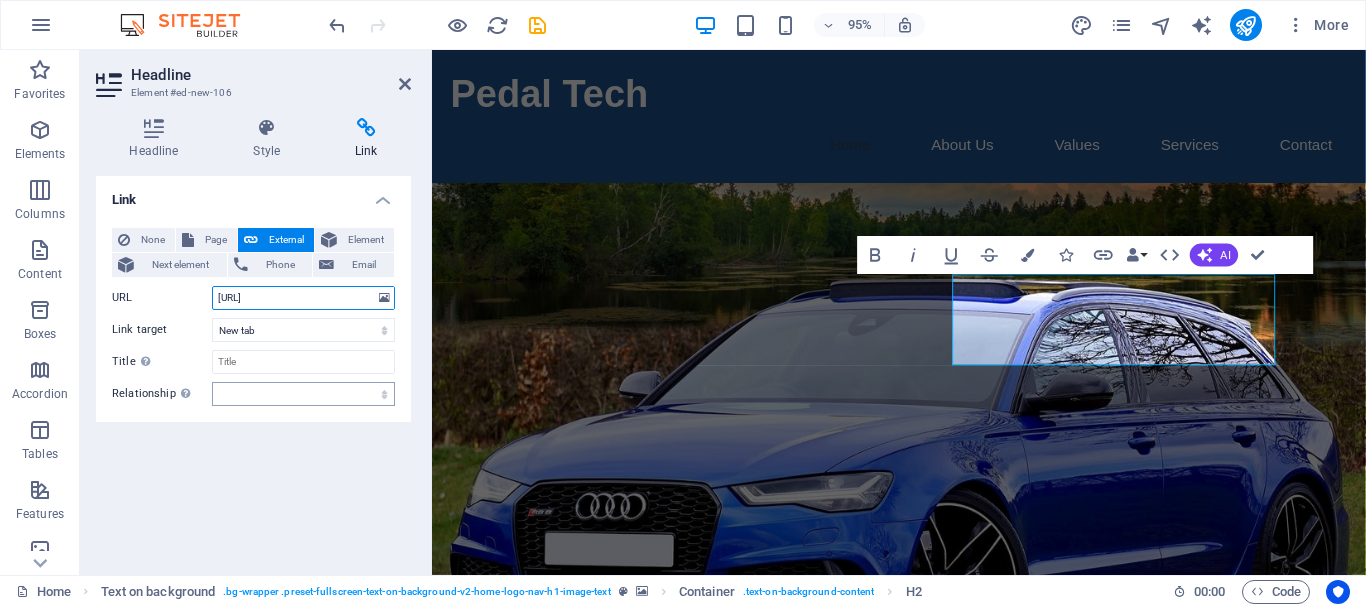 scroll, scrollTop: 0, scrollLeft: 4, axis: horizontal 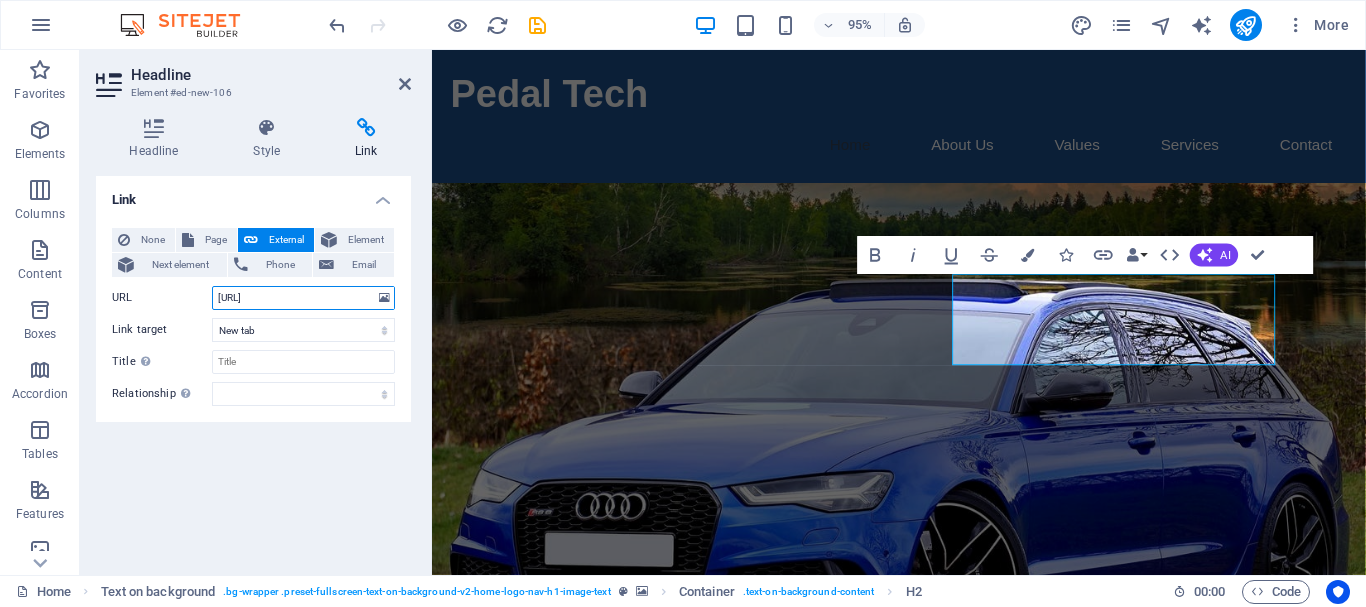 type on "https://www.airbagrenewdbn.com/" 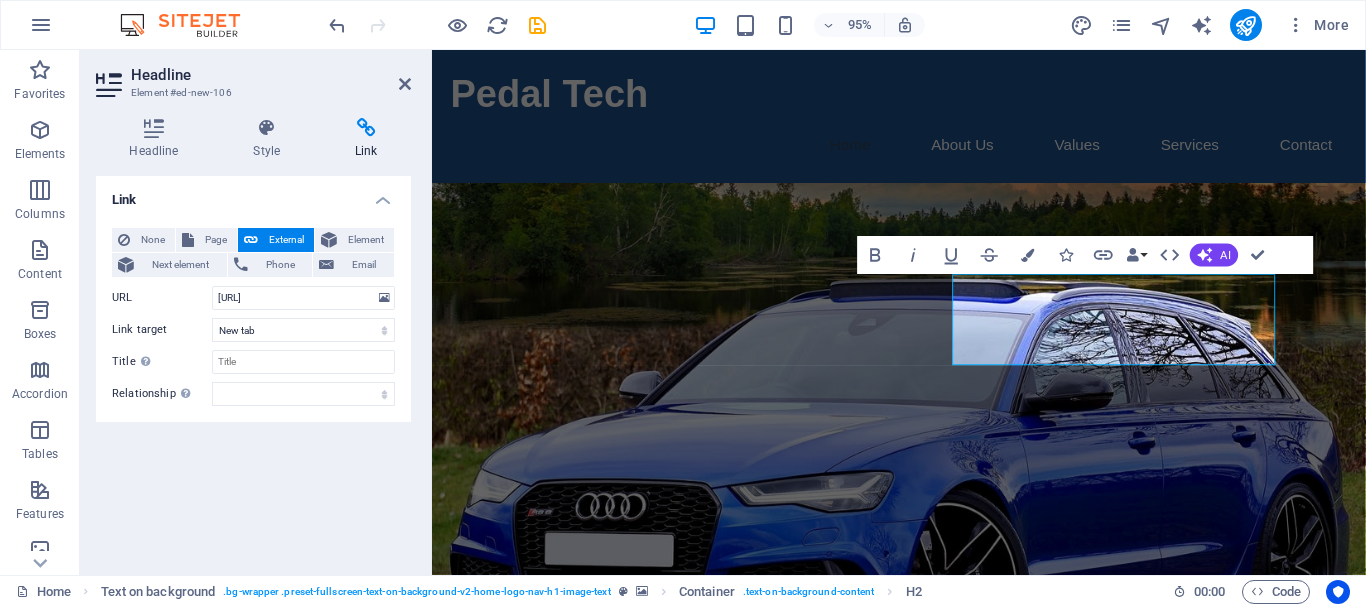 scroll, scrollTop: 0, scrollLeft: 0, axis: both 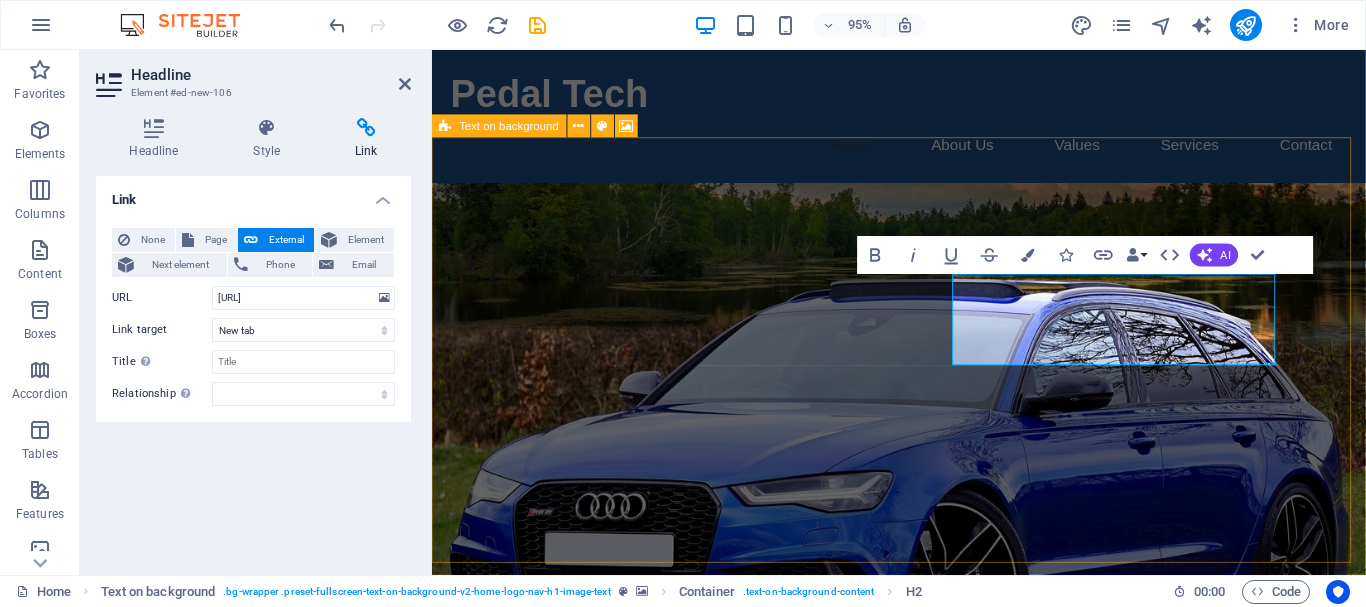 click at bounding box center (923, 414) 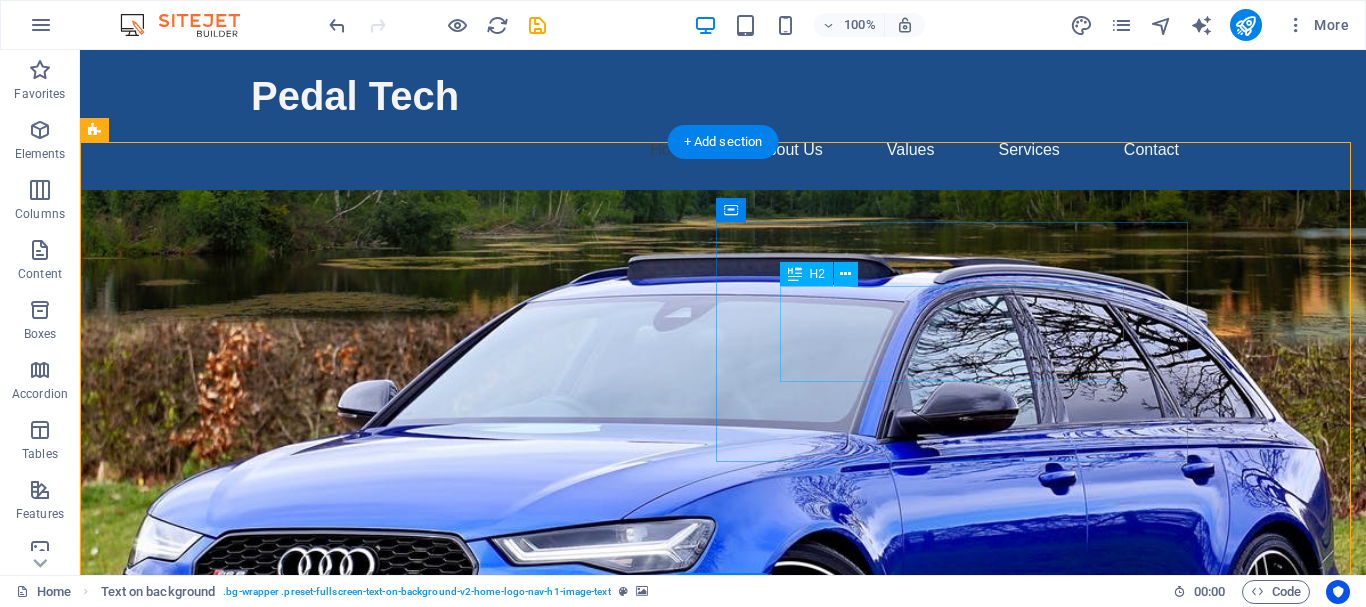 click on "In Collaboration with Airbag Renew Durban" at bounding box center [723, 1022] 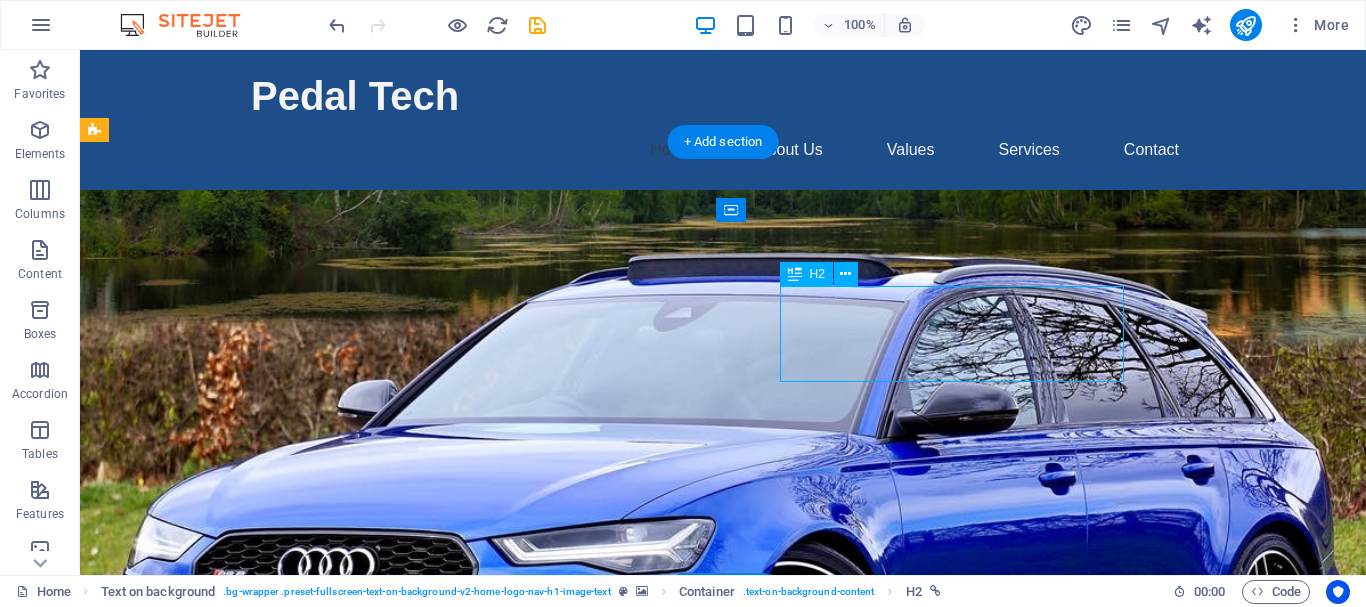 click on "In Collaboration with Airbag Renew Durban" at bounding box center [723, 1022] 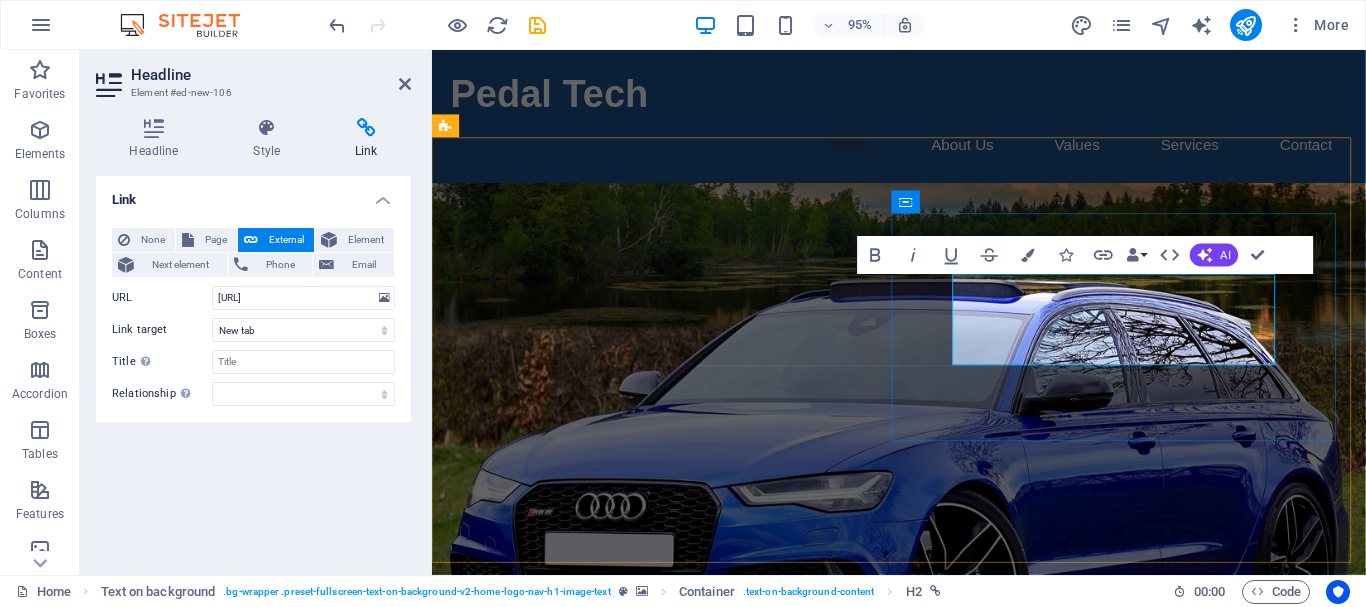 click on "In Collaboration with Airbag Renew Durban" at bounding box center [845, 1022] 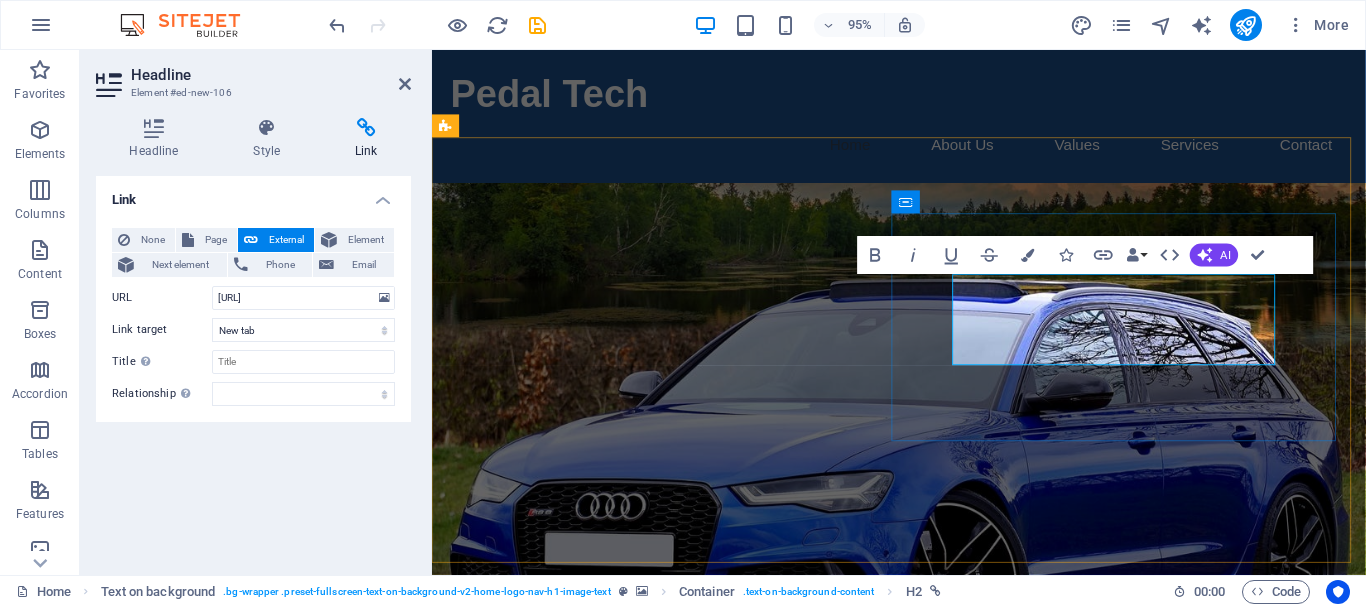 drag, startPoint x: 980, startPoint y: 358, endPoint x: 1316, endPoint y: 371, distance: 336.2514 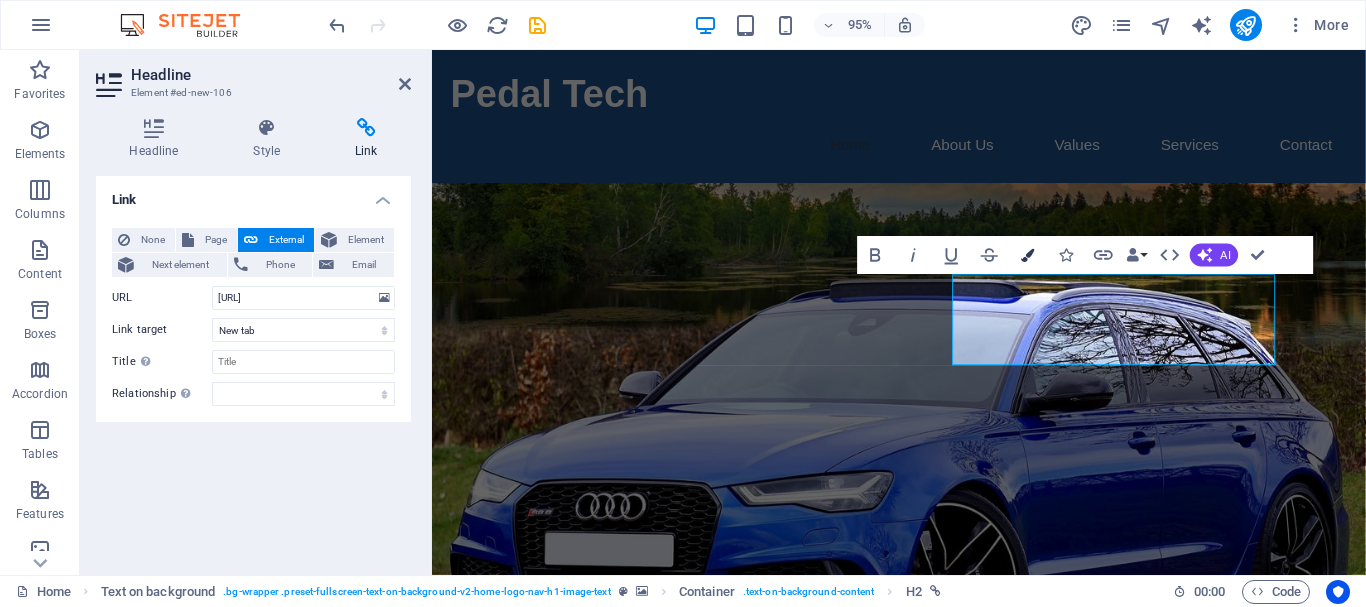 click at bounding box center [1027, 255] 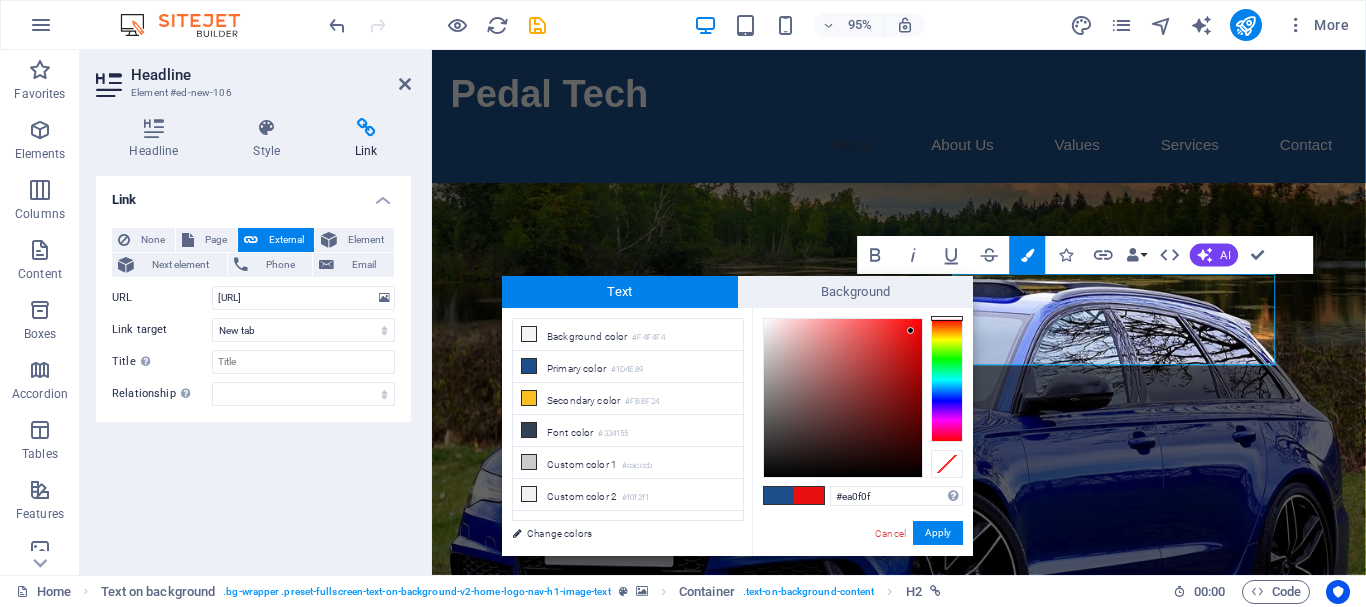 type on "#ea0d0d" 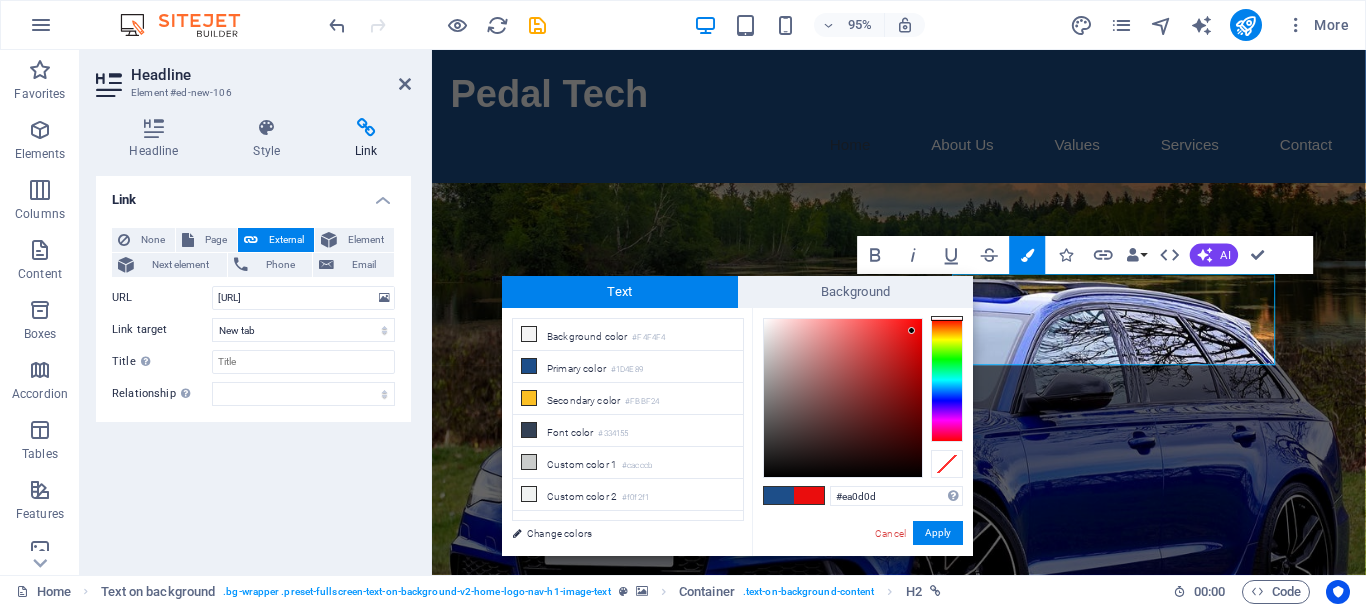 drag, startPoint x: 858, startPoint y: 370, endPoint x: 912, endPoint y: 331, distance: 66.61081 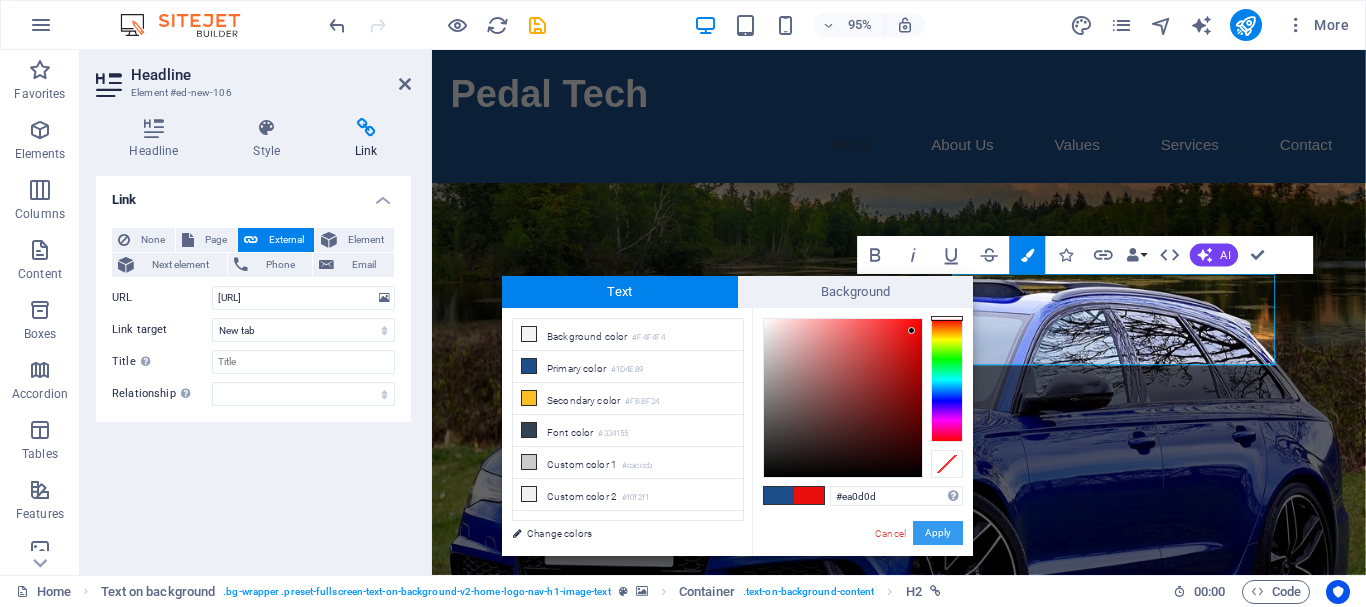 click on "Apply" at bounding box center [938, 533] 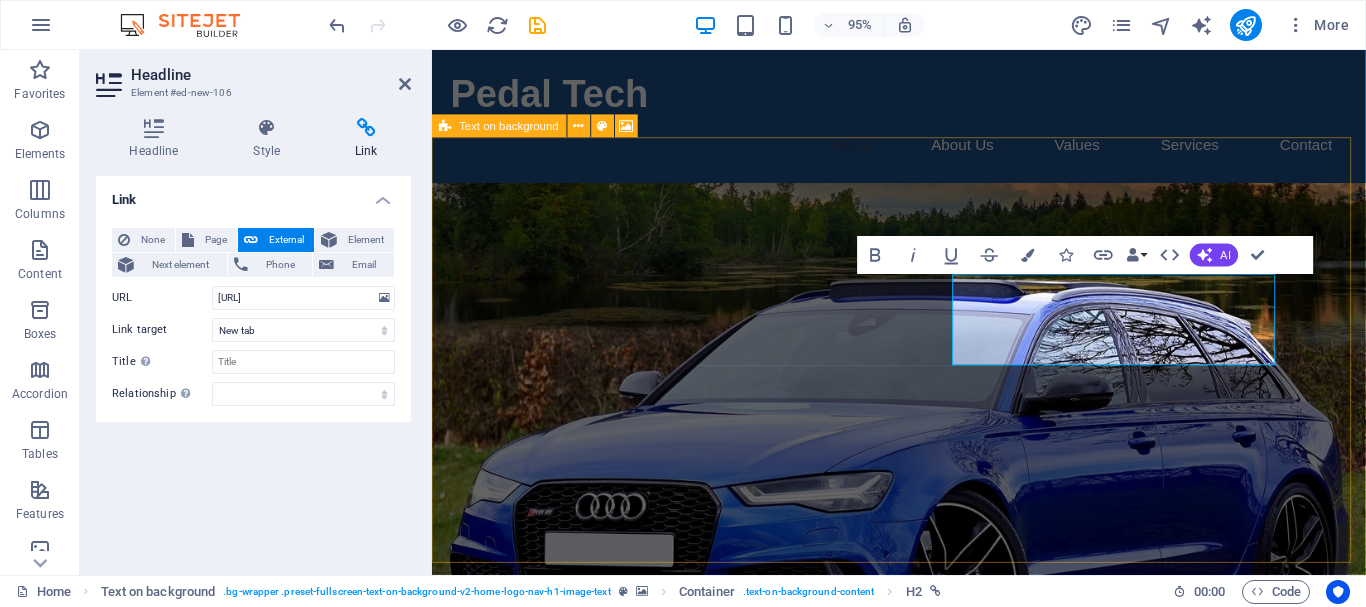 click at bounding box center (923, 414) 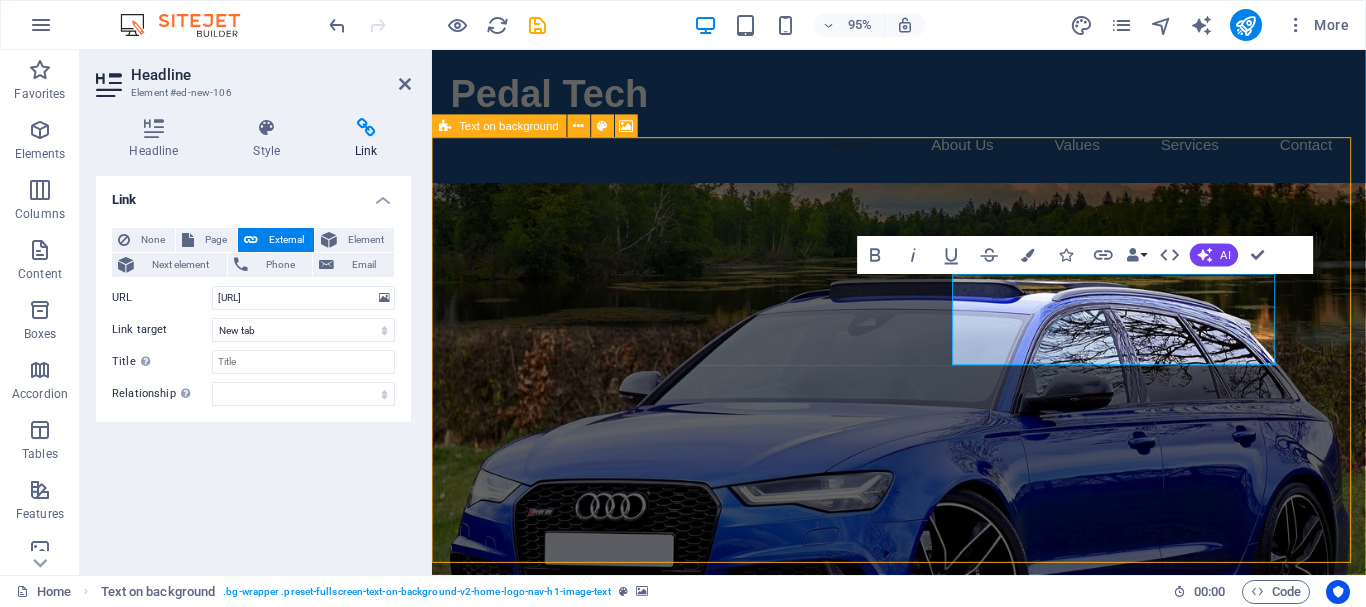 click at bounding box center [923, 414] 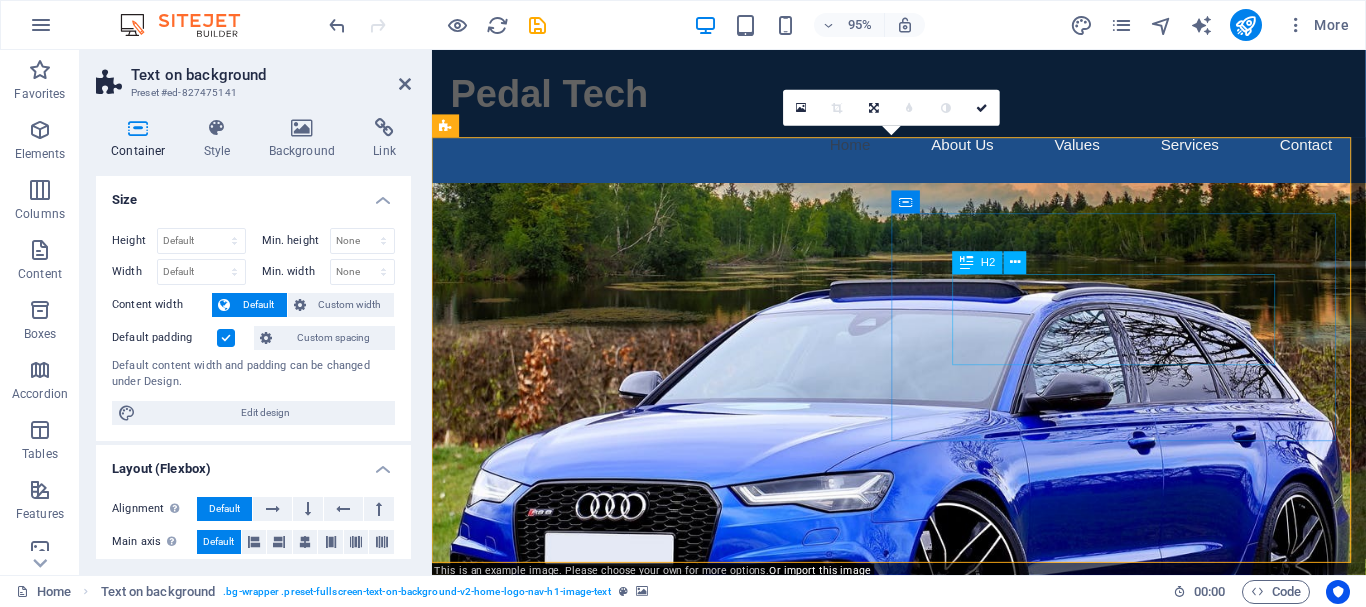 click on "In Collaboration with  Airbag Renew Durban" at bounding box center (924, 1022) 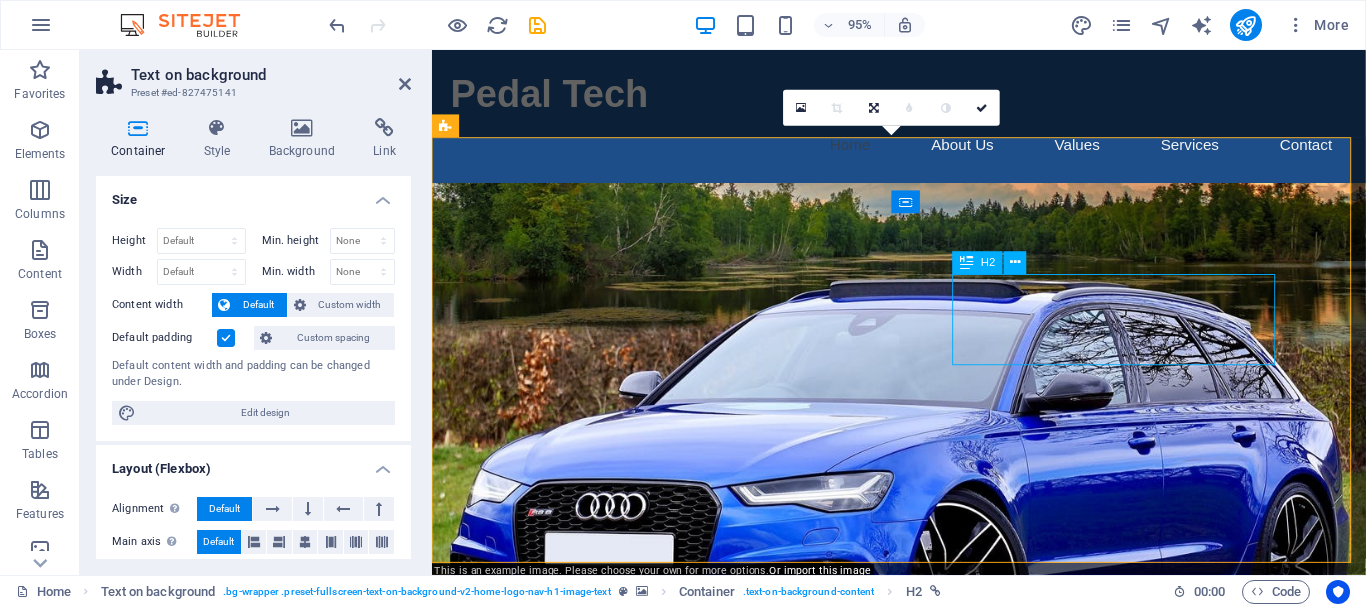 click on "In Collaboration with  Airbag Renew Durban" at bounding box center [924, 1022] 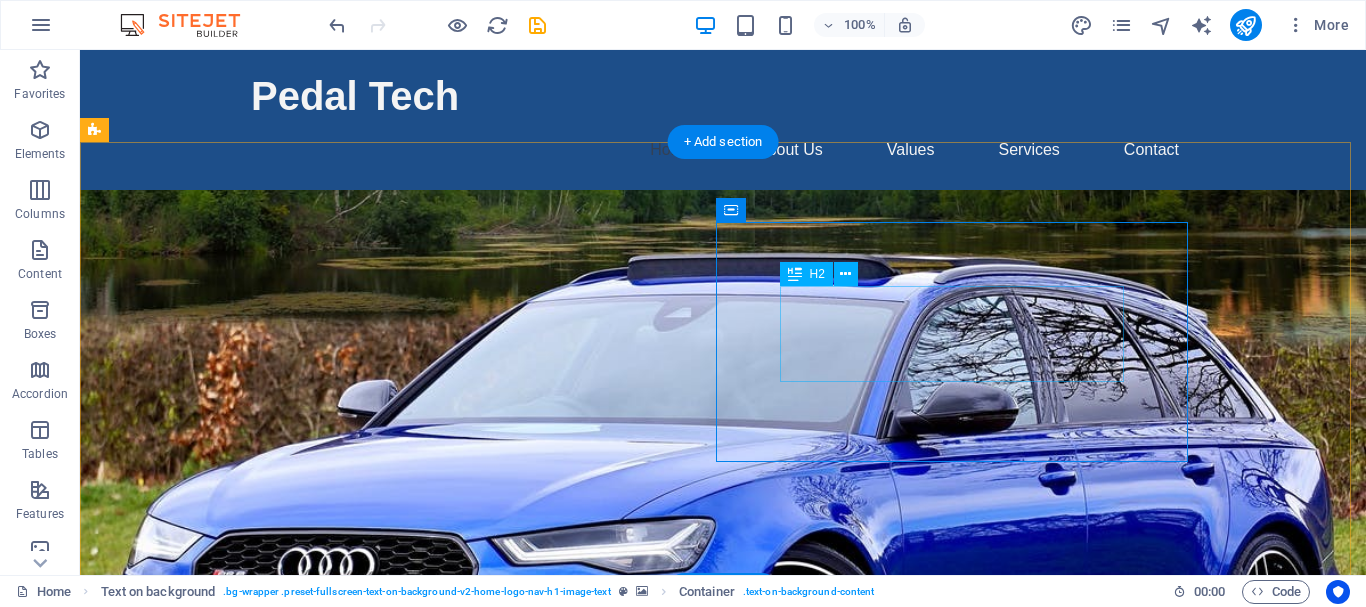 click on "In Collaboration with  Airbag Renew Durban" at bounding box center [723, 1022] 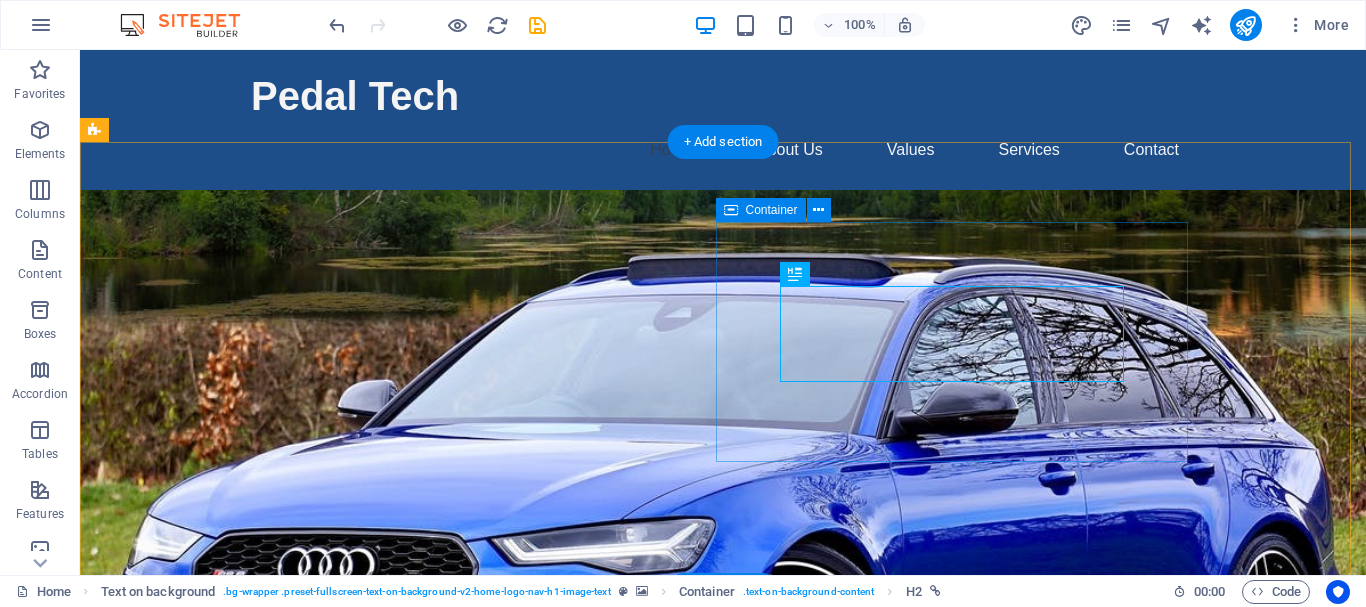 click on "In Collaboration with  Airbag Renew Durban" at bounding box center (723, 1030) 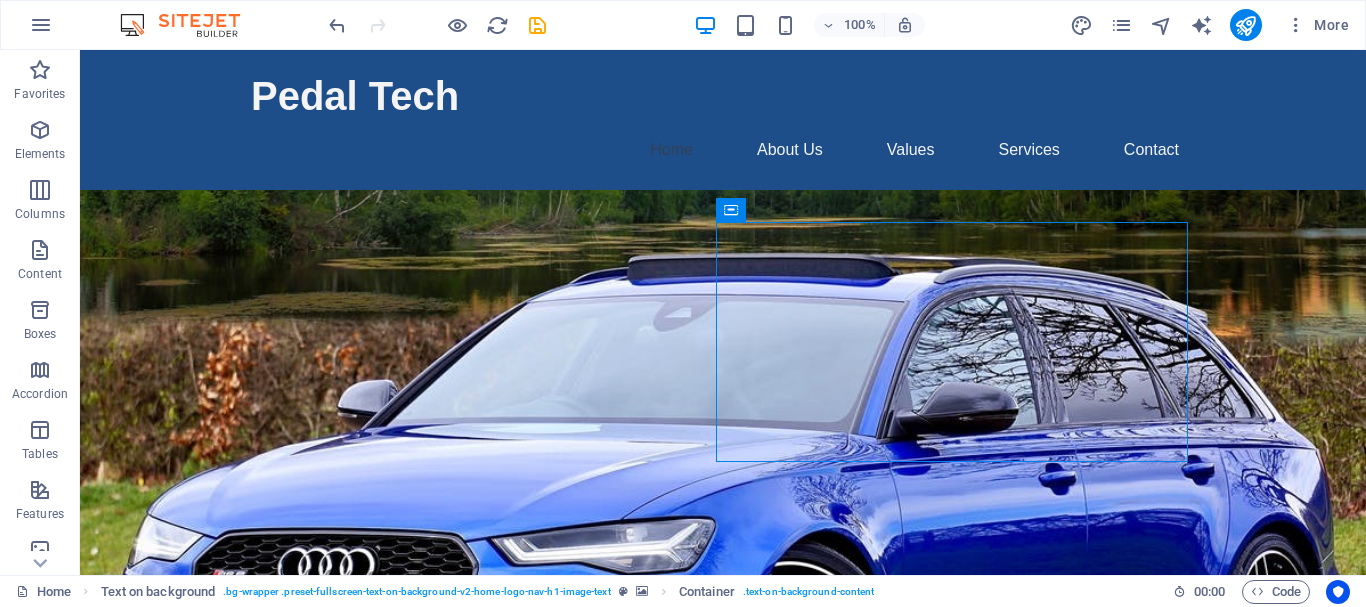 click on "100%" at bounding box center (809, 25) 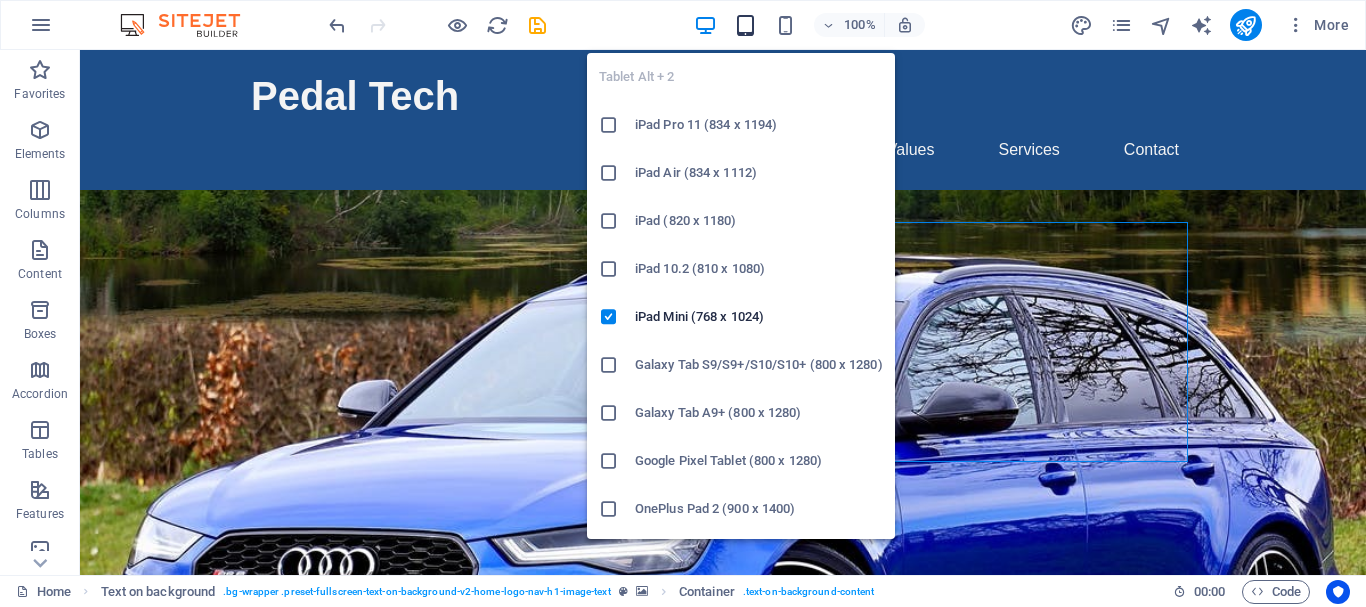 click at bounding box center [745, 25] 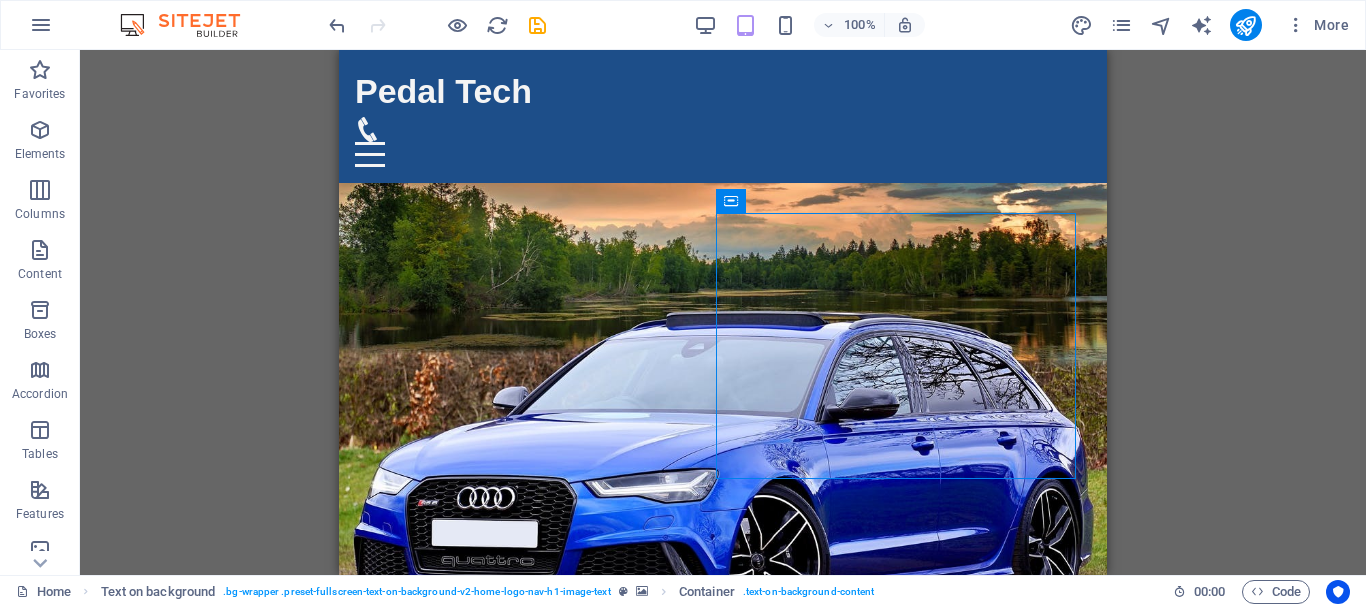 click on "H2   Text on background   Container   Container   Email   Contact Form   Contact Form   Form   Input   Contact Form   Form   Input   Spacer   H2   Container   Container   H3   Footer Saga   Container   Container   H3   Container   Menu Bar   Spacer   Text   Image   Text on background   Container   H2   Text   Spacer   Container   H2   Spacer   Text   Menu   Preset   Logo" at bounding box center (723, 312) 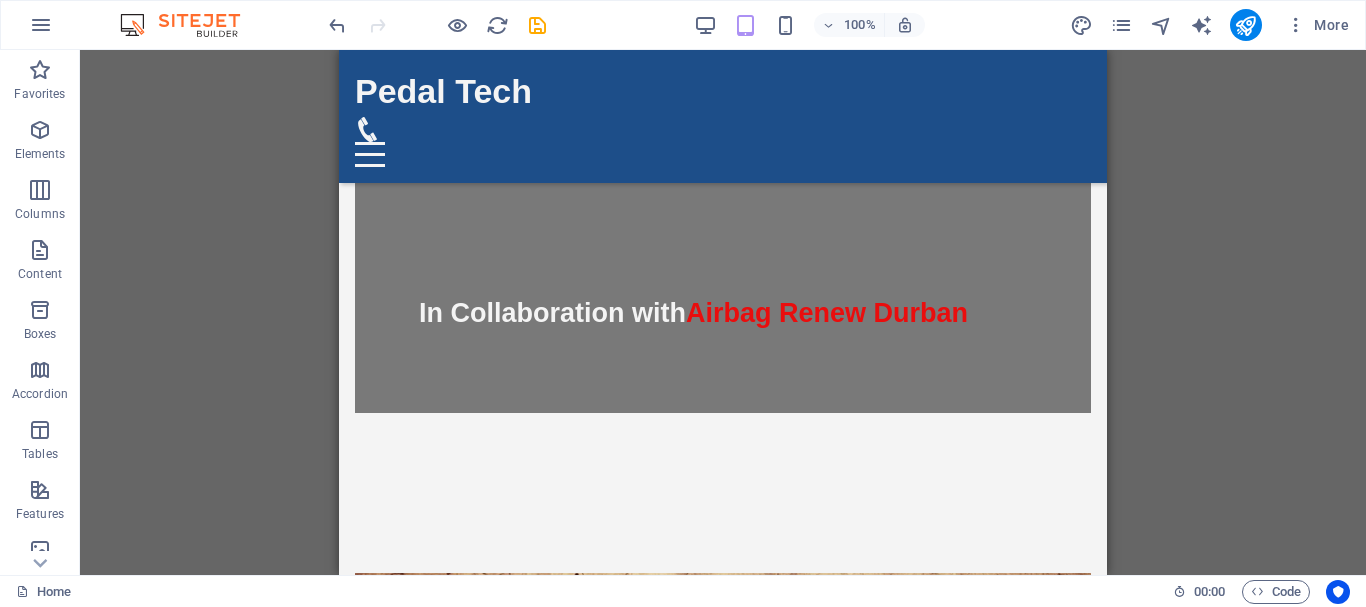 scroll, scrollTop: 617, scrollLeft: 0, axis: vertical 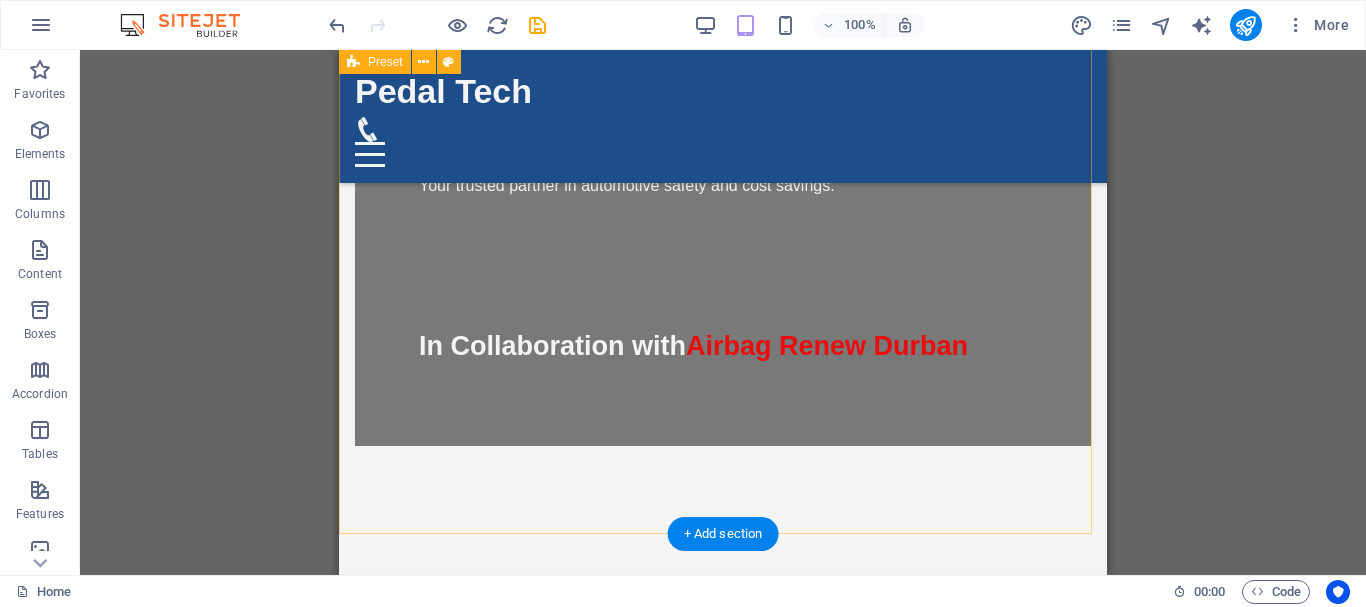 click at bounding box center [723, 806] 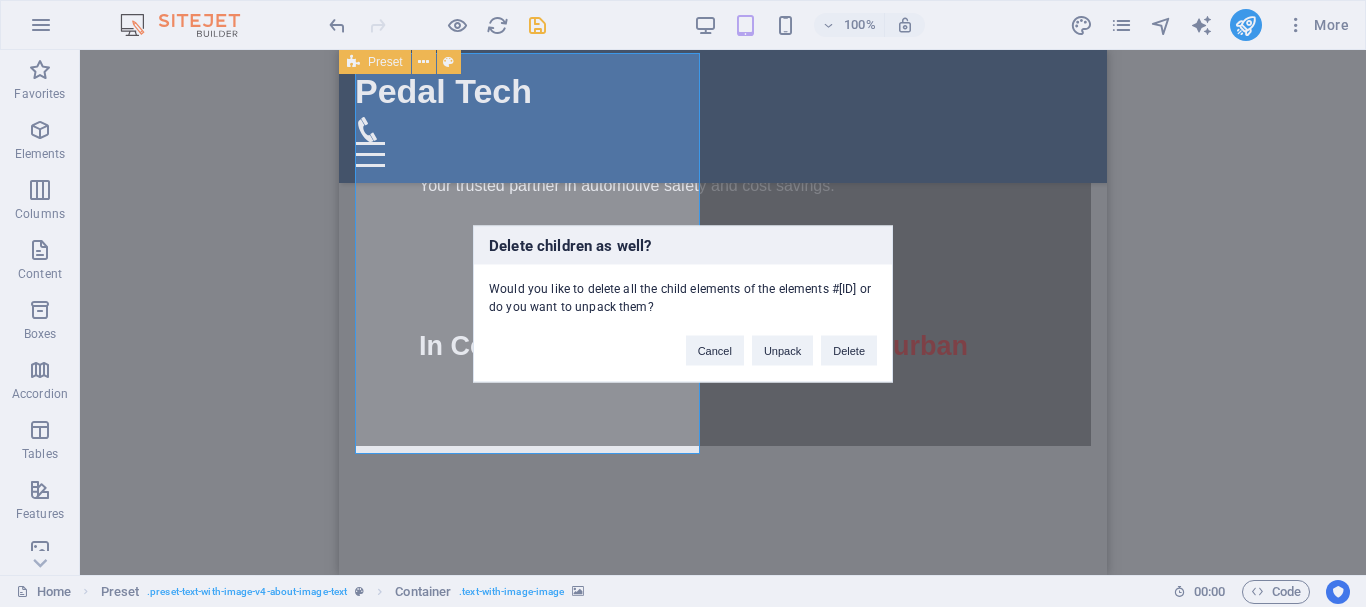 click on "Cancel Unpack Delete" at bounding box center (781, 340) 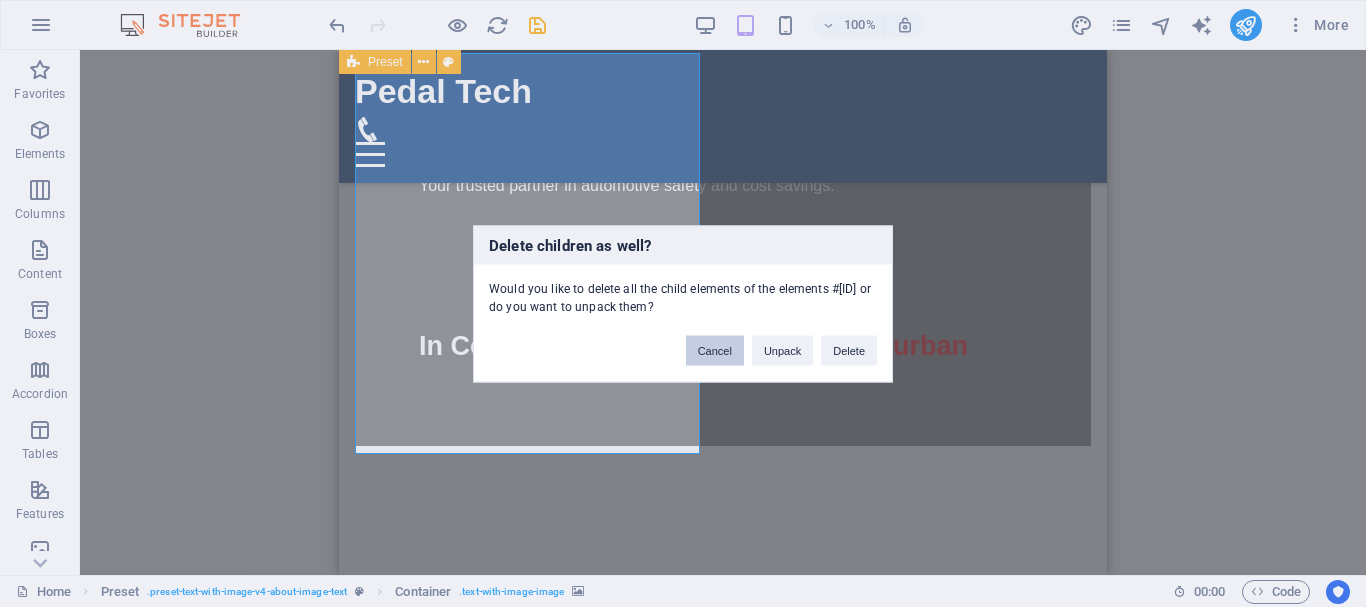 click on "Cancel" at bounding box center (715, 350) 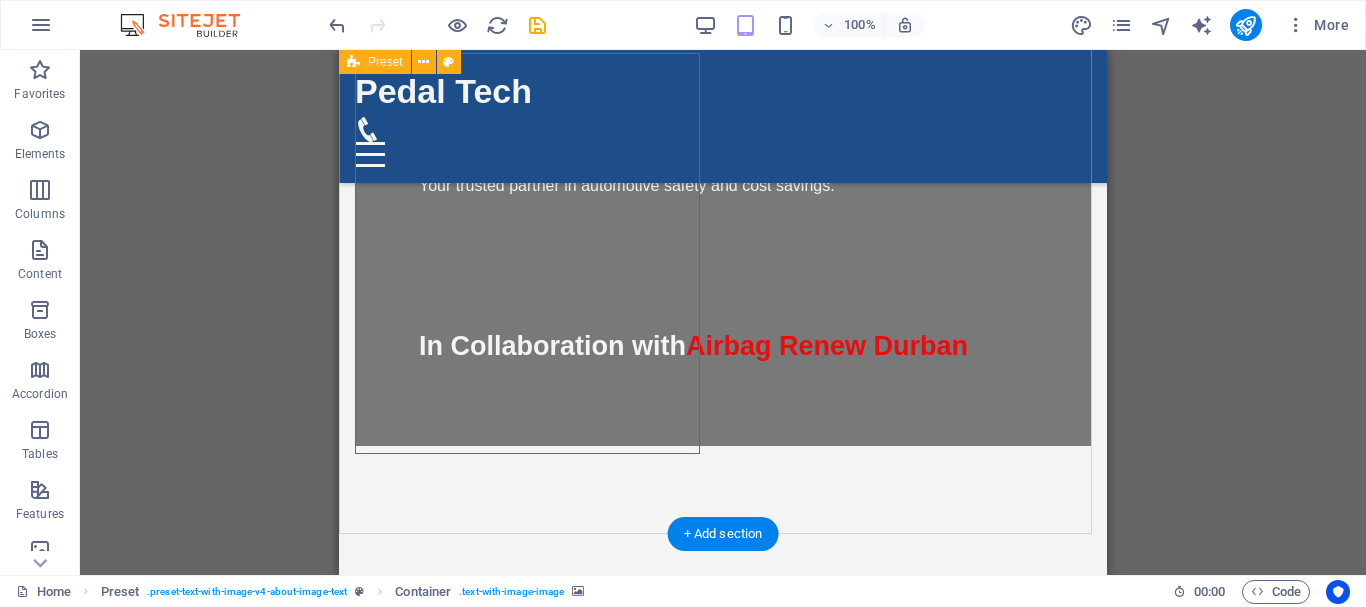 click on "Integrity Transparent Solutions We prioritize honesty in all our dealings, ensuring our clients are informed and confident in our services. Cutting-Edge Technology Our advanced techniques remove crash data efficiently, setting a new standard in automotive repair. Your Needs Matter We are dedicated to providing solutions that save you money and enhance your vehicle's safety." at bounding box center [723, 2630] 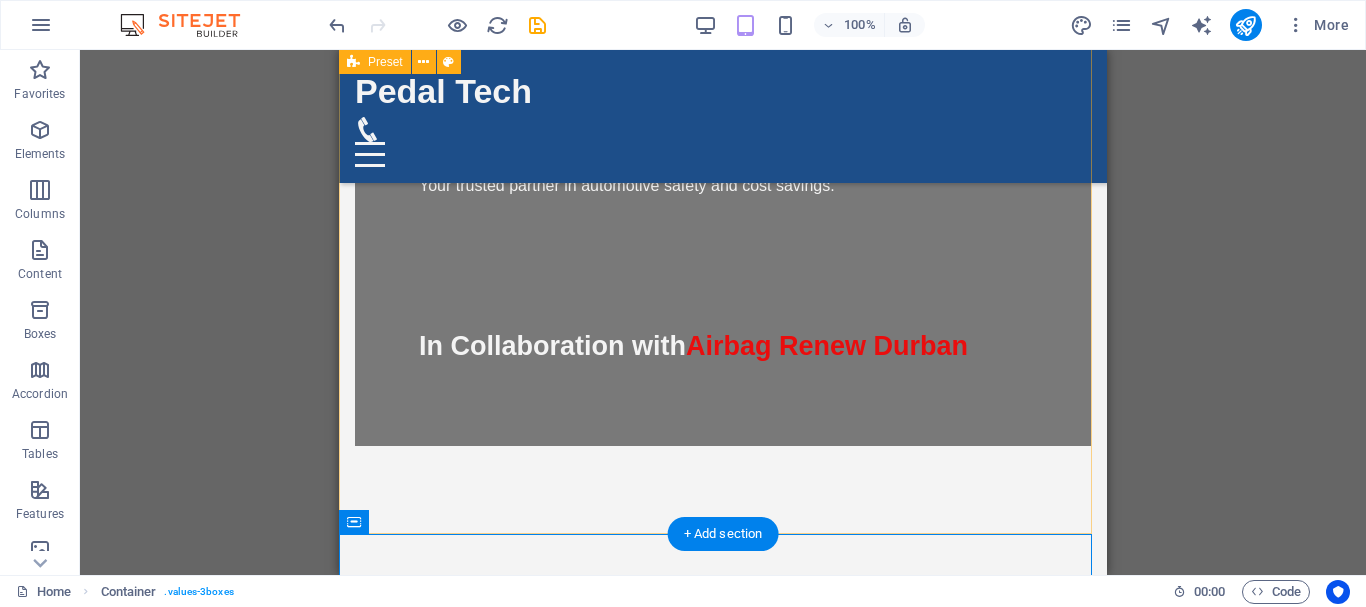 click at bounding box center (723, 806) 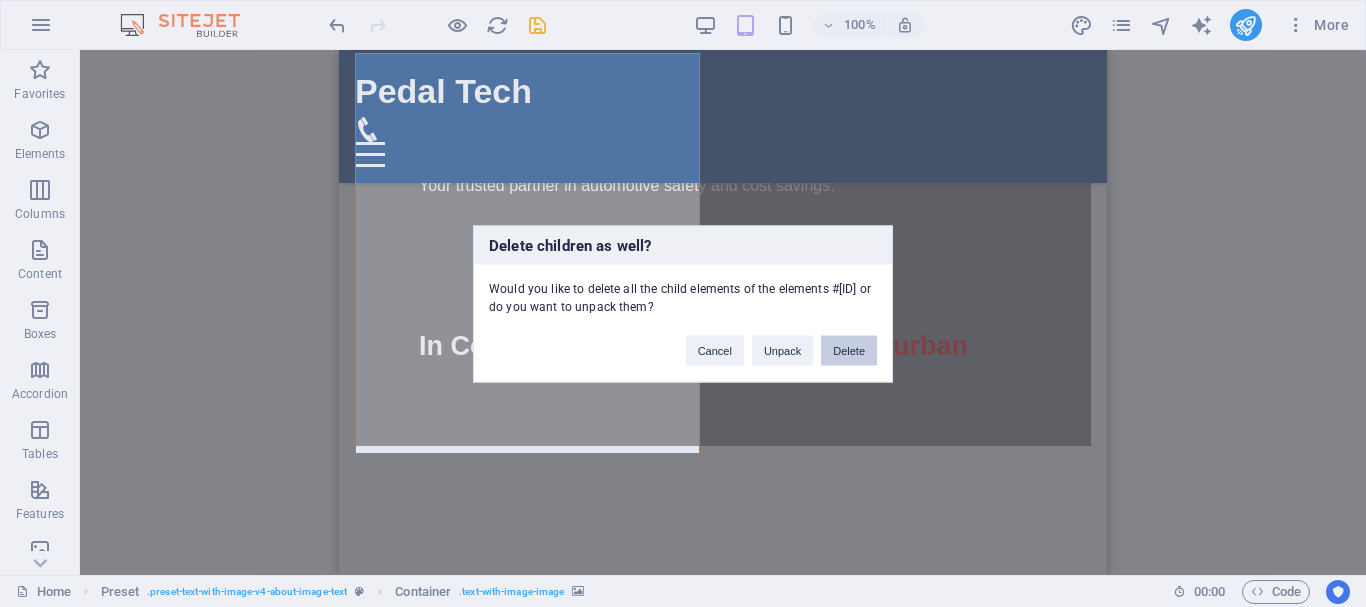 click on "Delete" at bounding box center [849, 350] 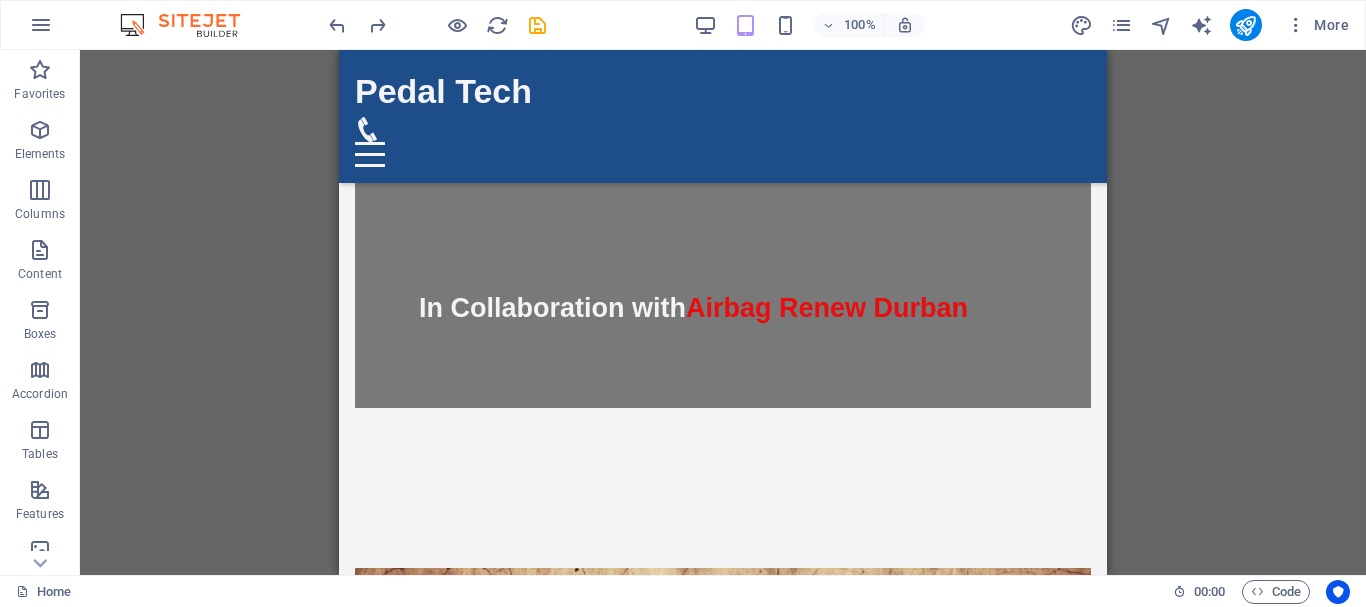 scroll, scrollTop: 561, scrollLeft: 0, axis: vertical 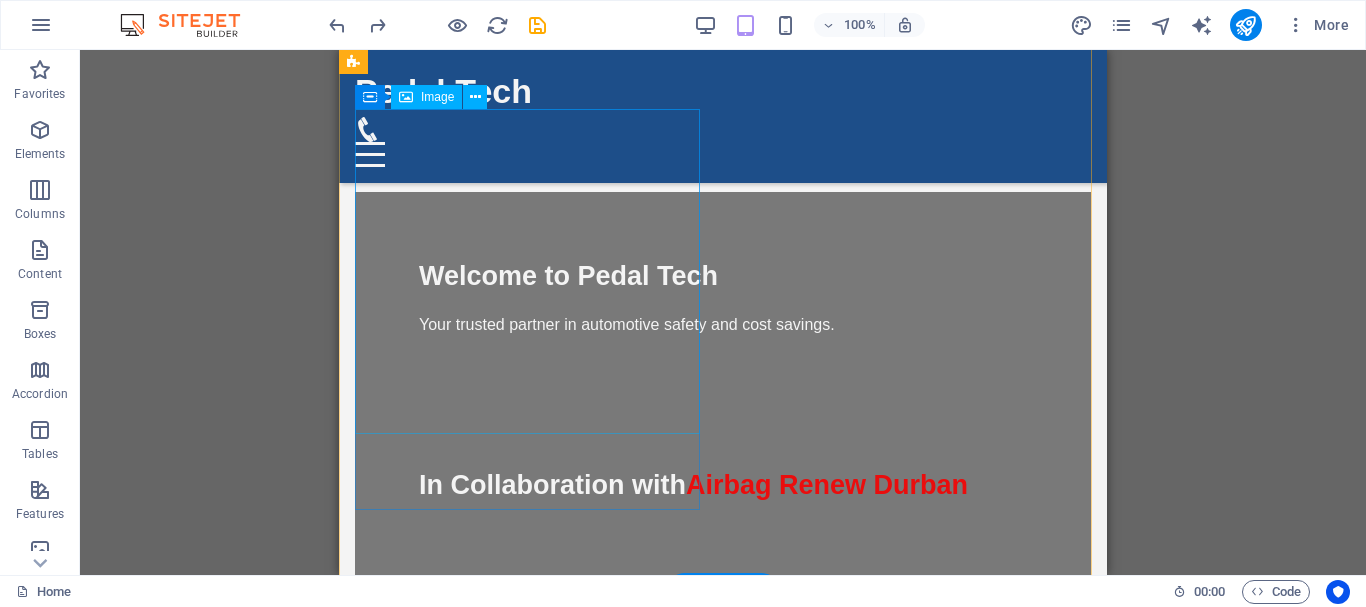 click at bounding box center (723, 1508) 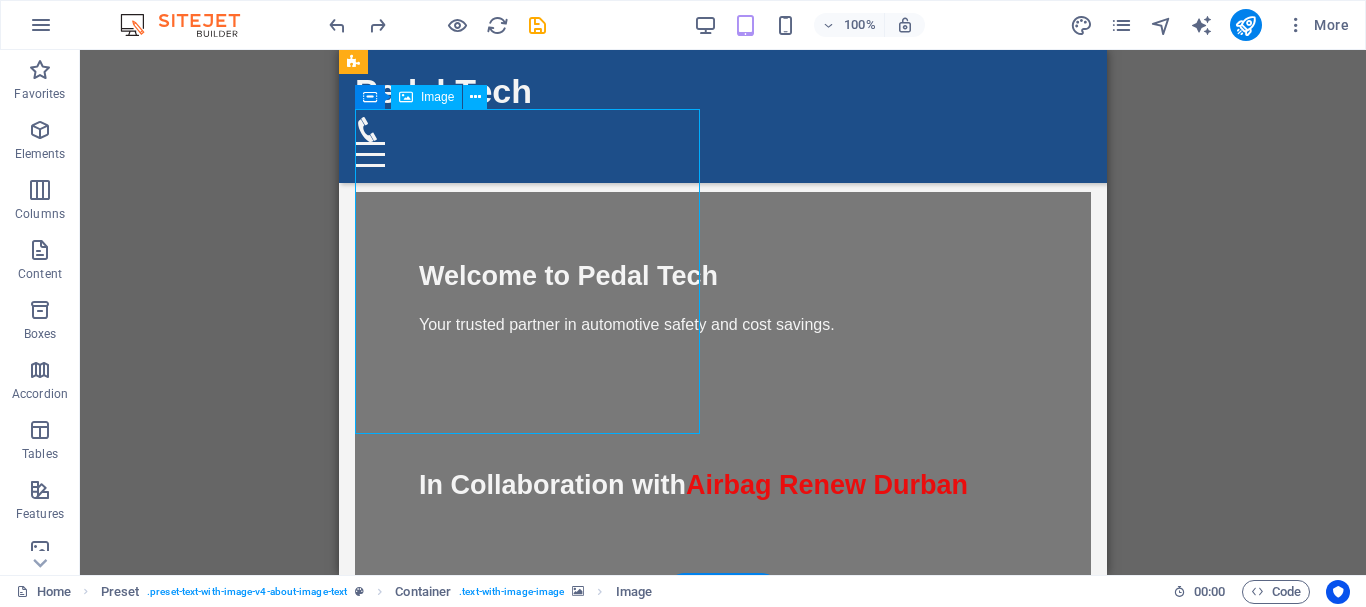 click at bounding box center [723, 1508] 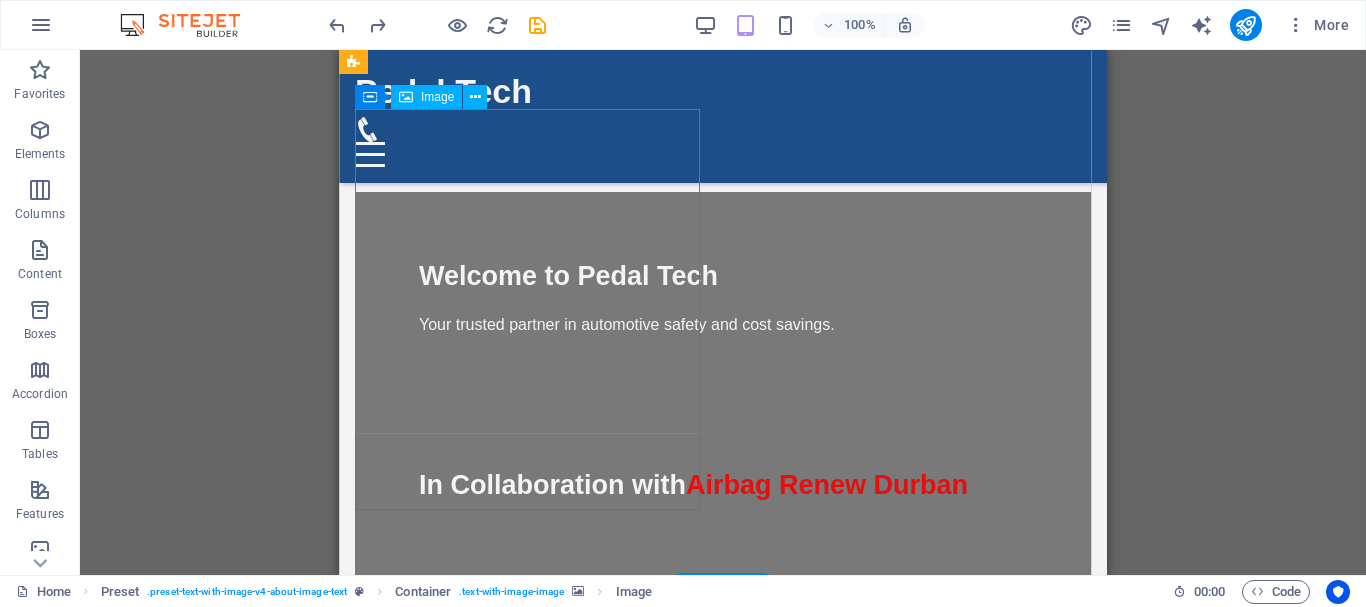 click at bounding box center [723, 1508] 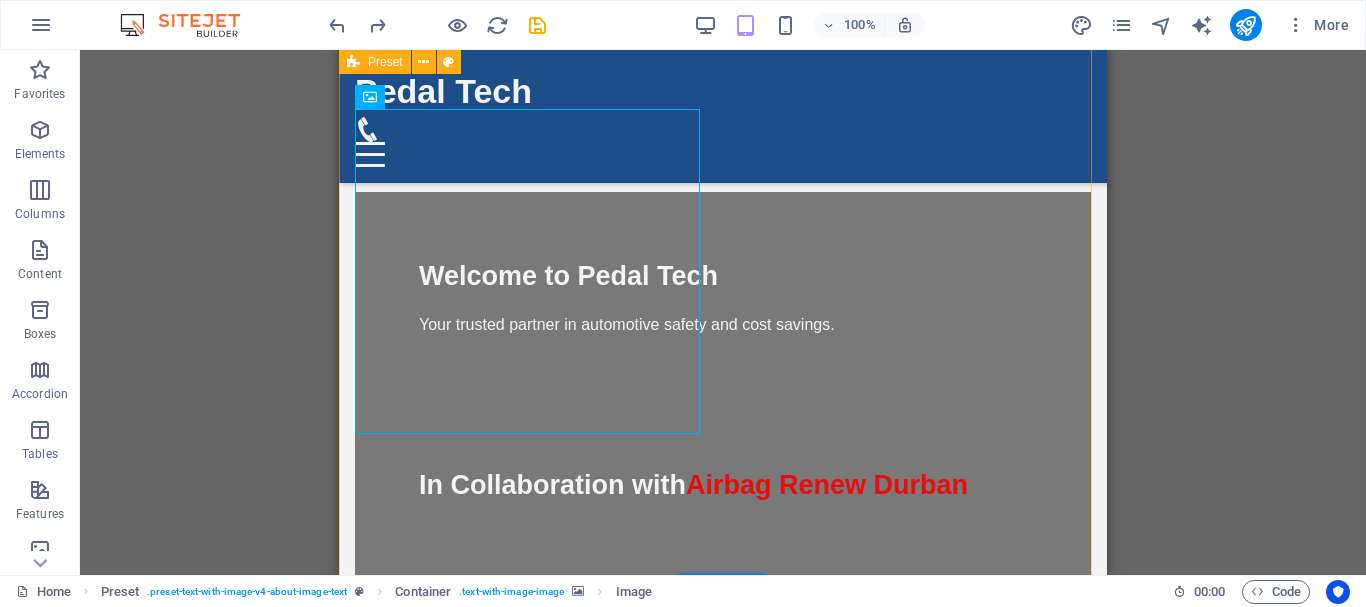 drag, startPoint x: 693, startPoint y: 507, endPoint x: 610, endPoint y: 495, distance: 83.86298 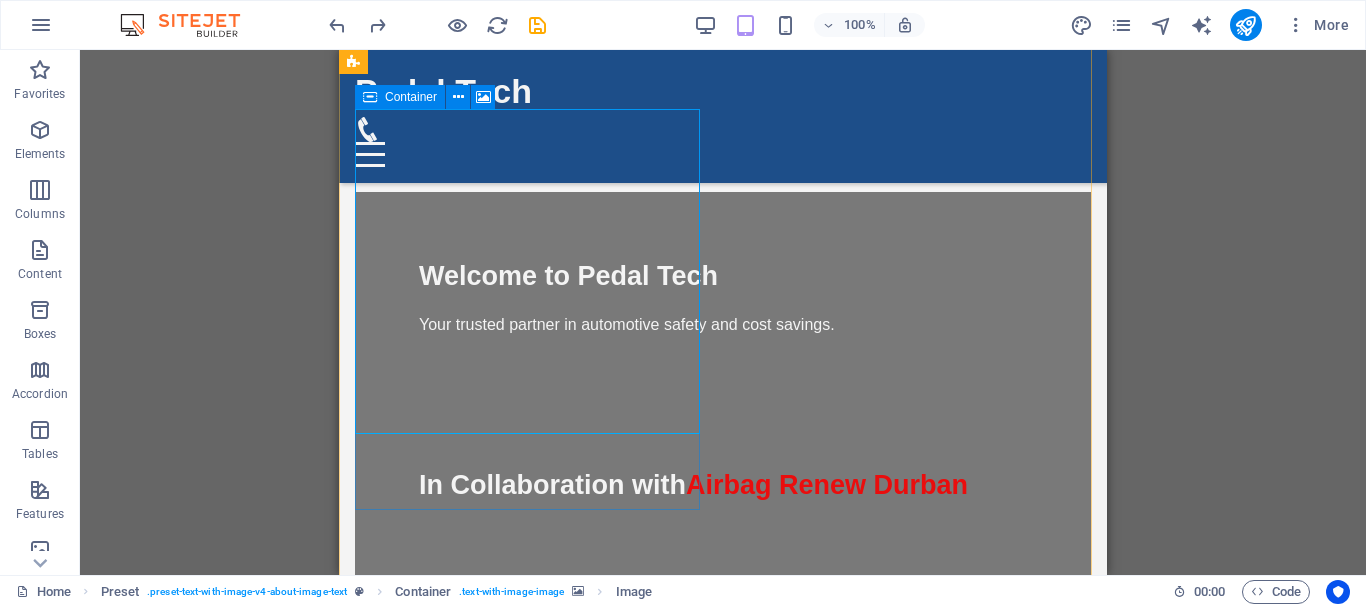 click at bounding box center (370, 97) 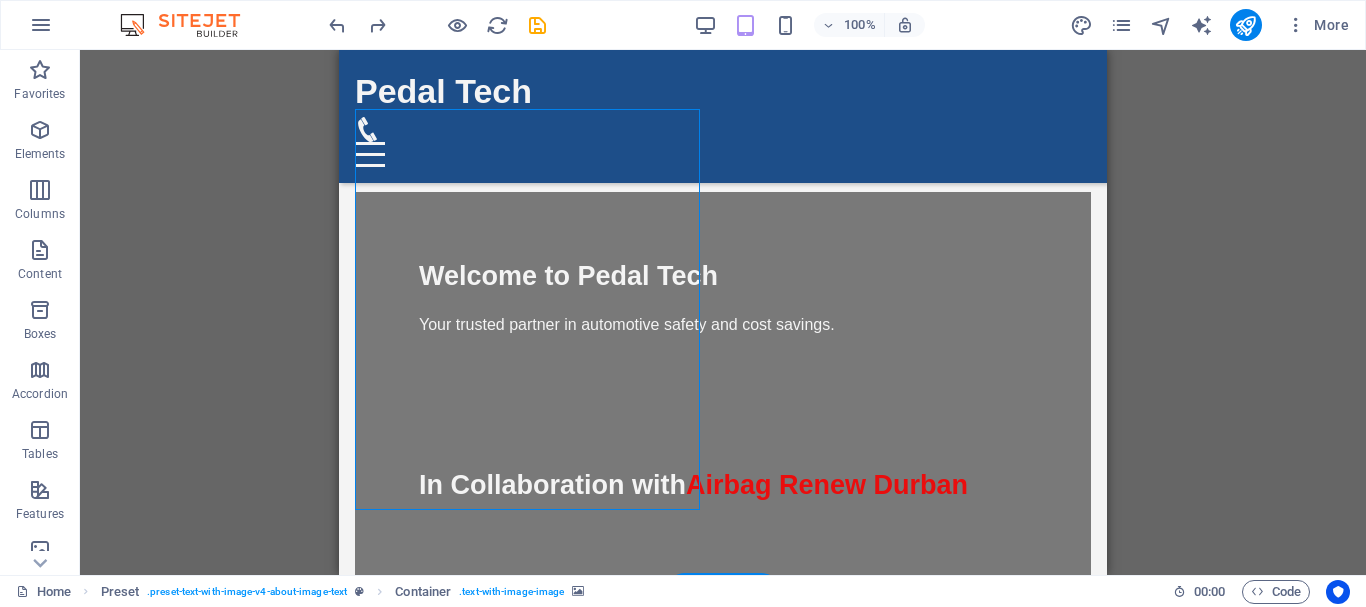 click at bounding box center (723, 945) 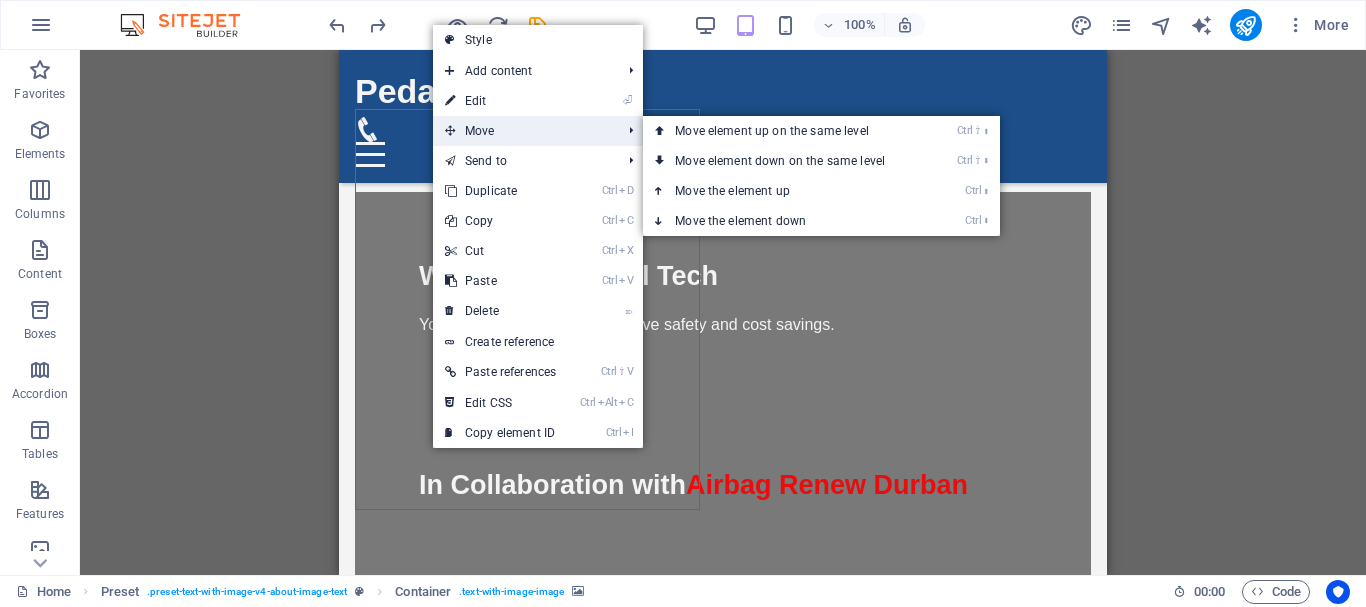 click on "Move" at bounding box center (523, 131) 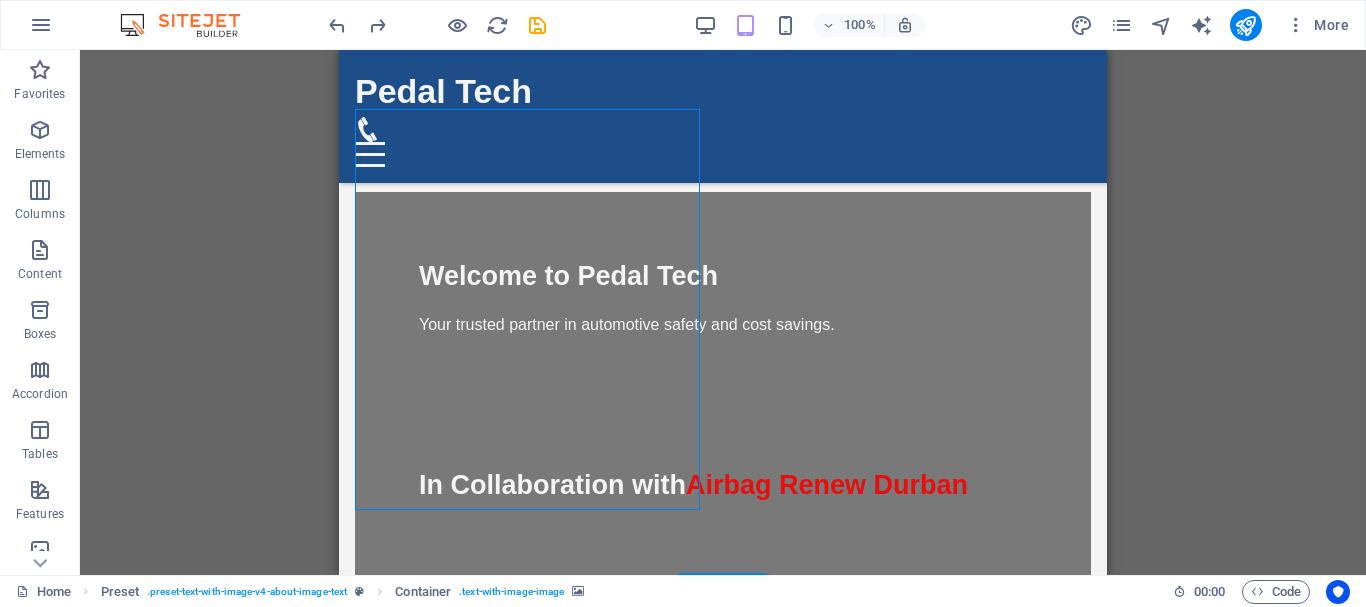 drag, startPoint x: 462, startPoint y: 508, endPoint x: 506, endPoint y: 499, distance: 44.911022 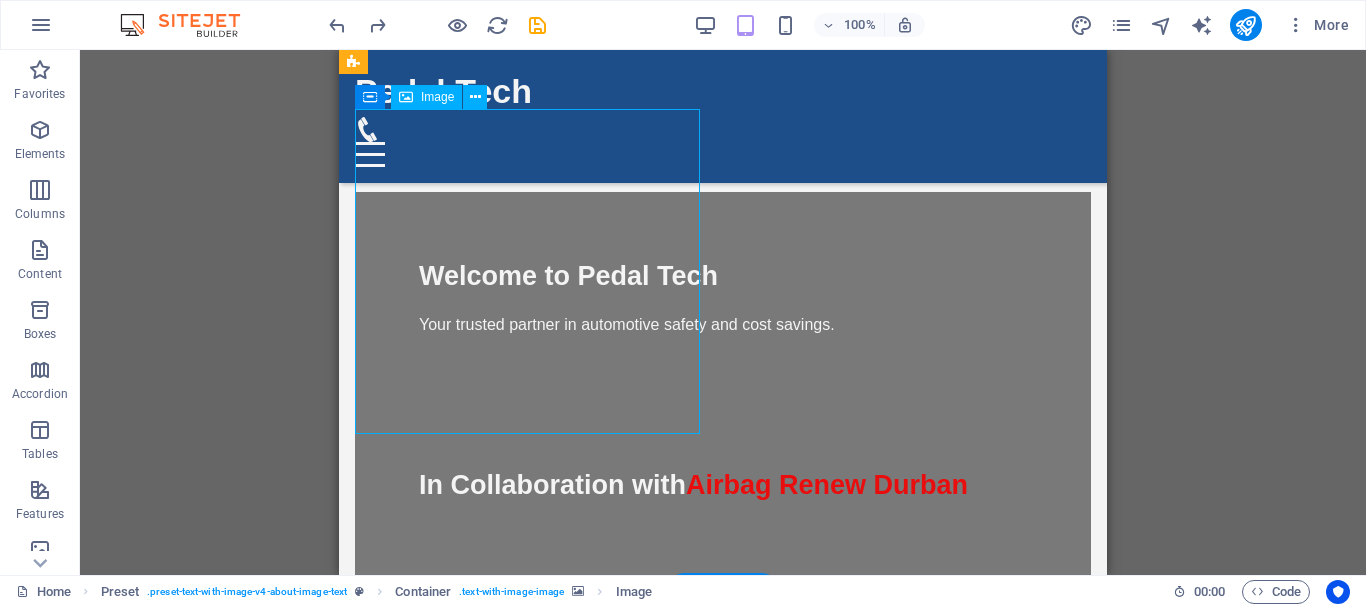 drag, startPoint x: 541, startPoint y: 329, endPoint x: 613, endPoint y: 415, distance: 112.1606 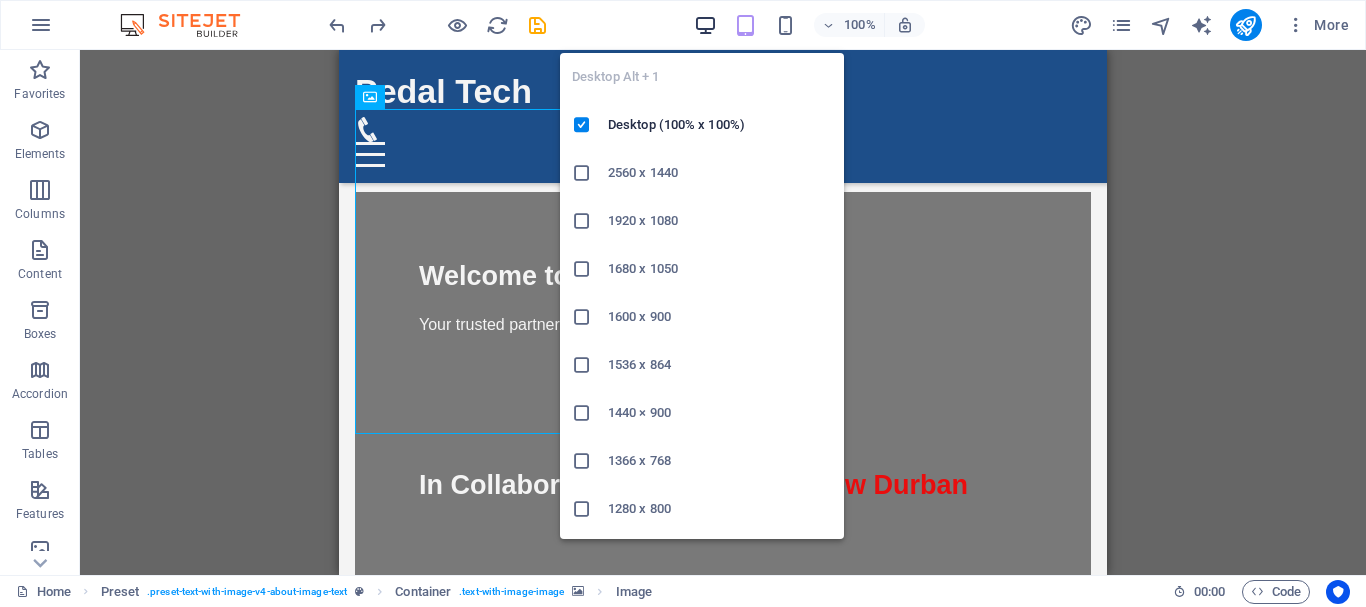 click at bounding box center (705, 25) 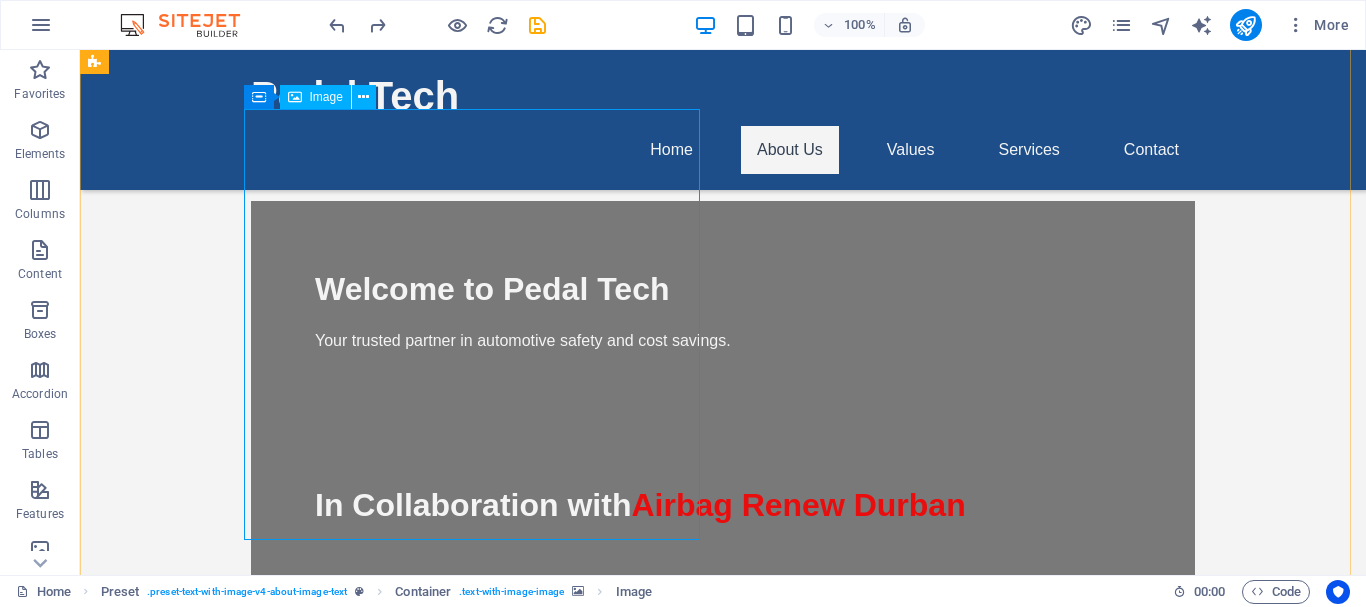 click at bounding box center (568, 1807) 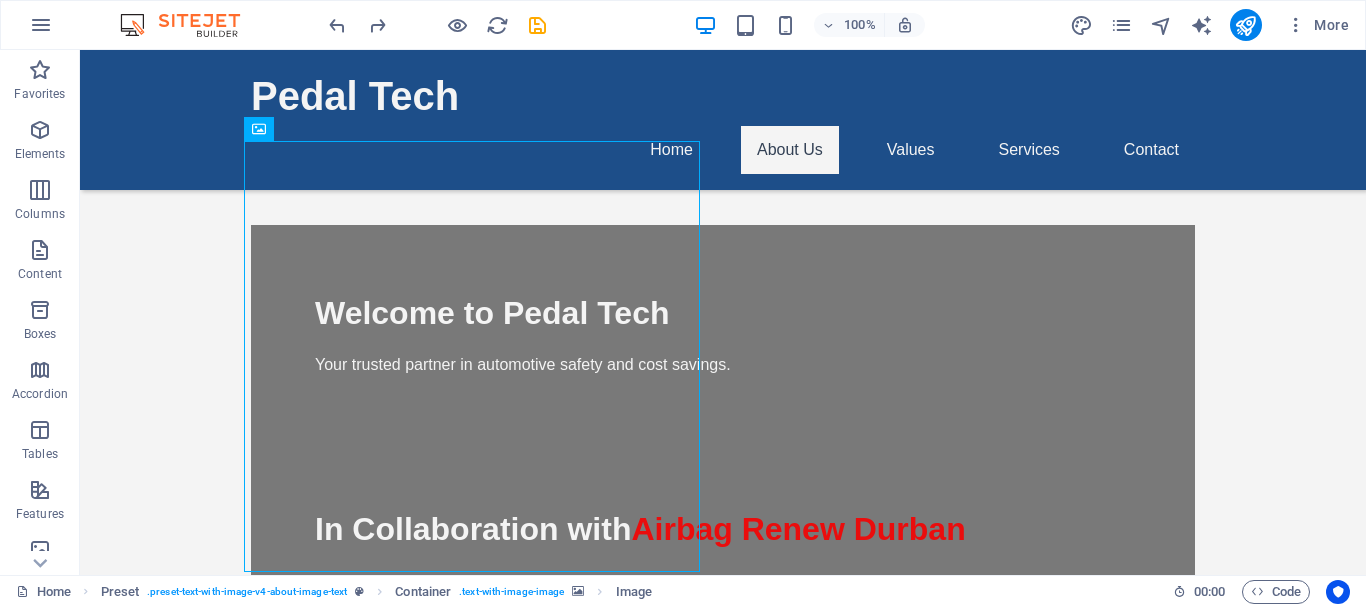 scroll, scrollTop: 498, scrollLeft: 0, axis: vertical 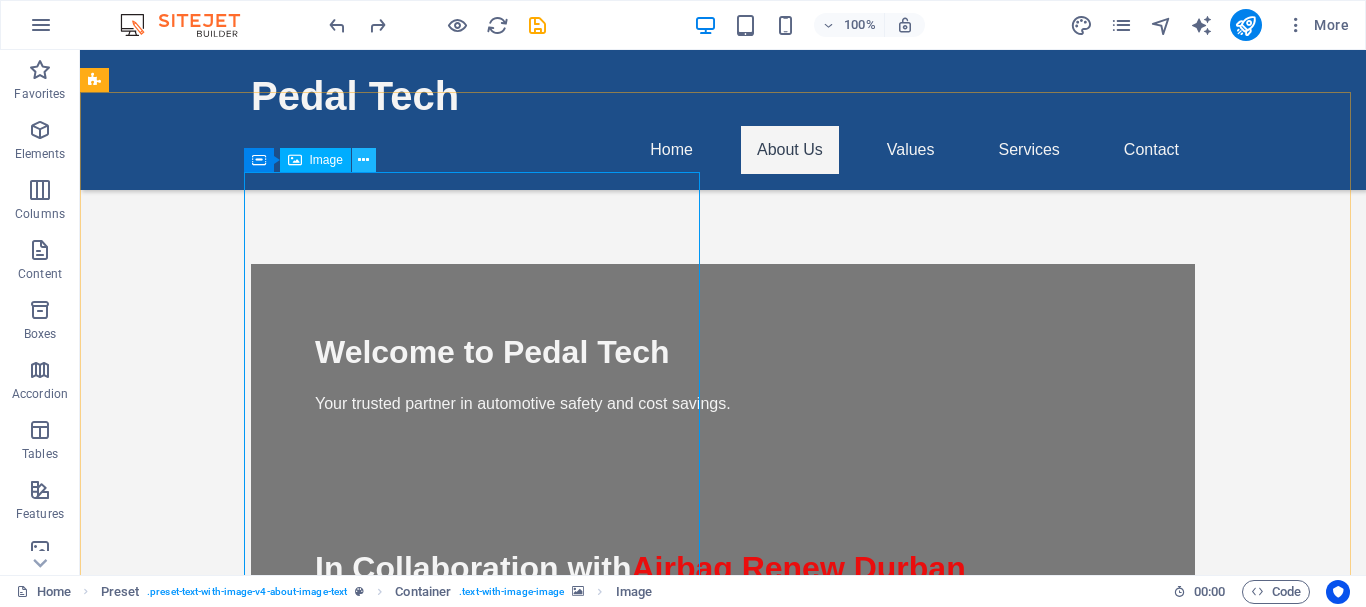 click at bounding box center [363, 160] 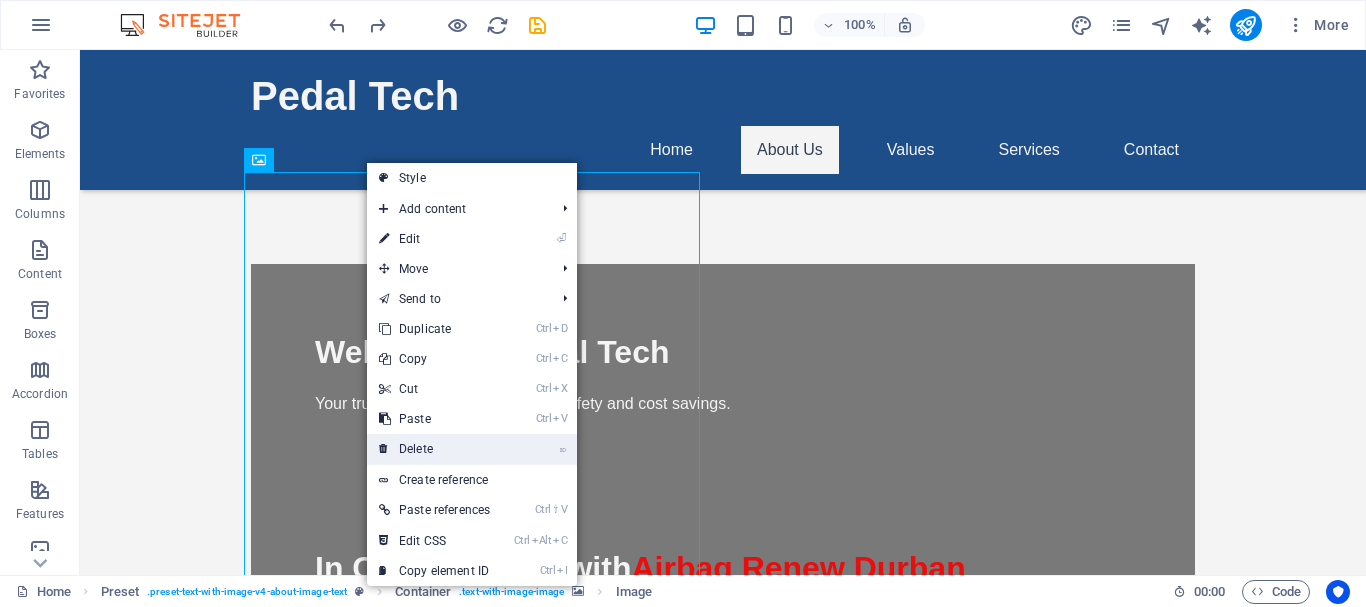 click on "⌦  Delete" at bounding box center (434, 449) 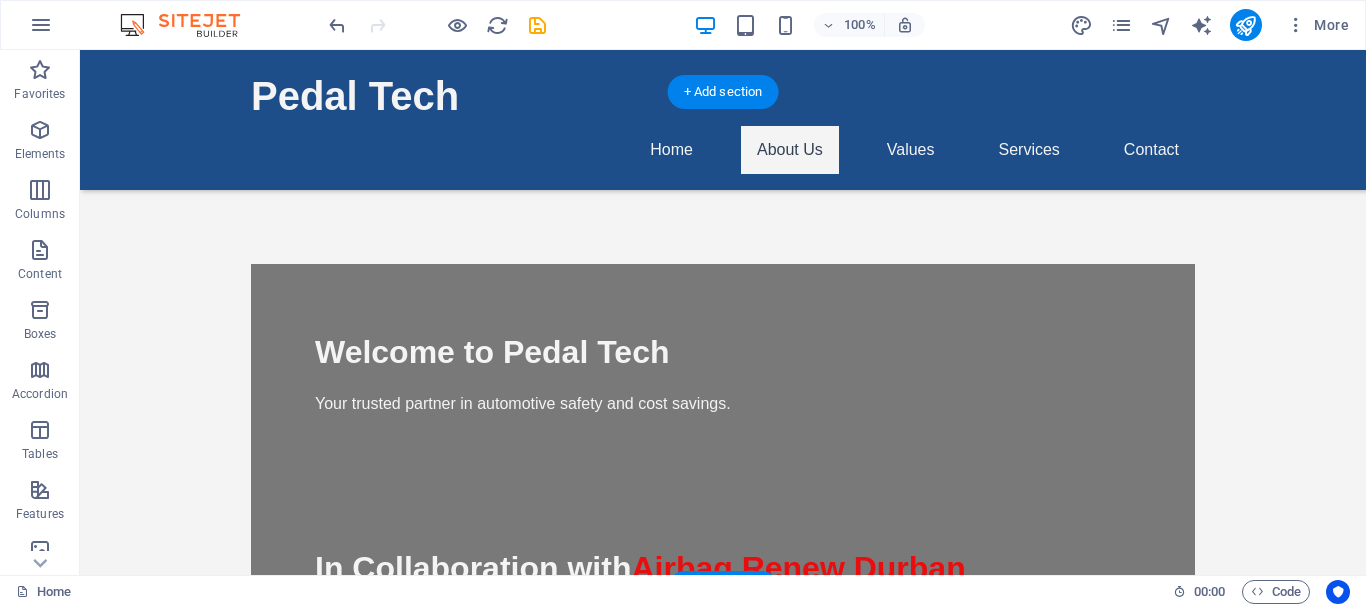 click at bounding box center [568, 1000] 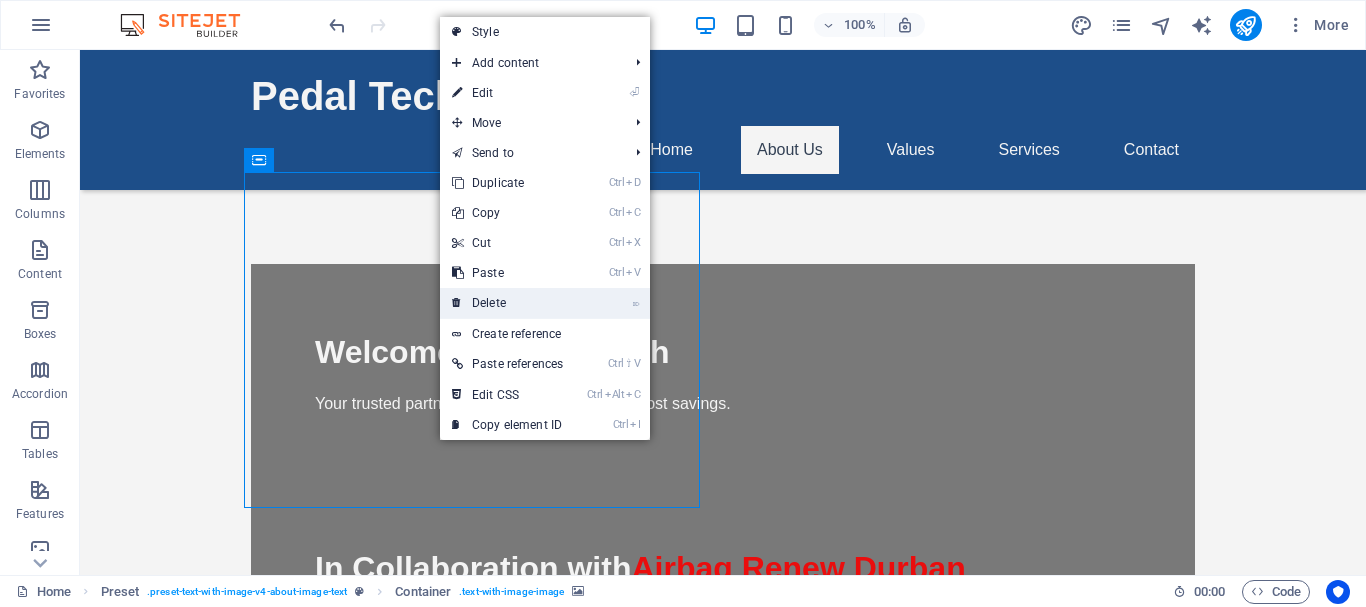 click on "⌦  Delete" at bounding box center [507, 303] 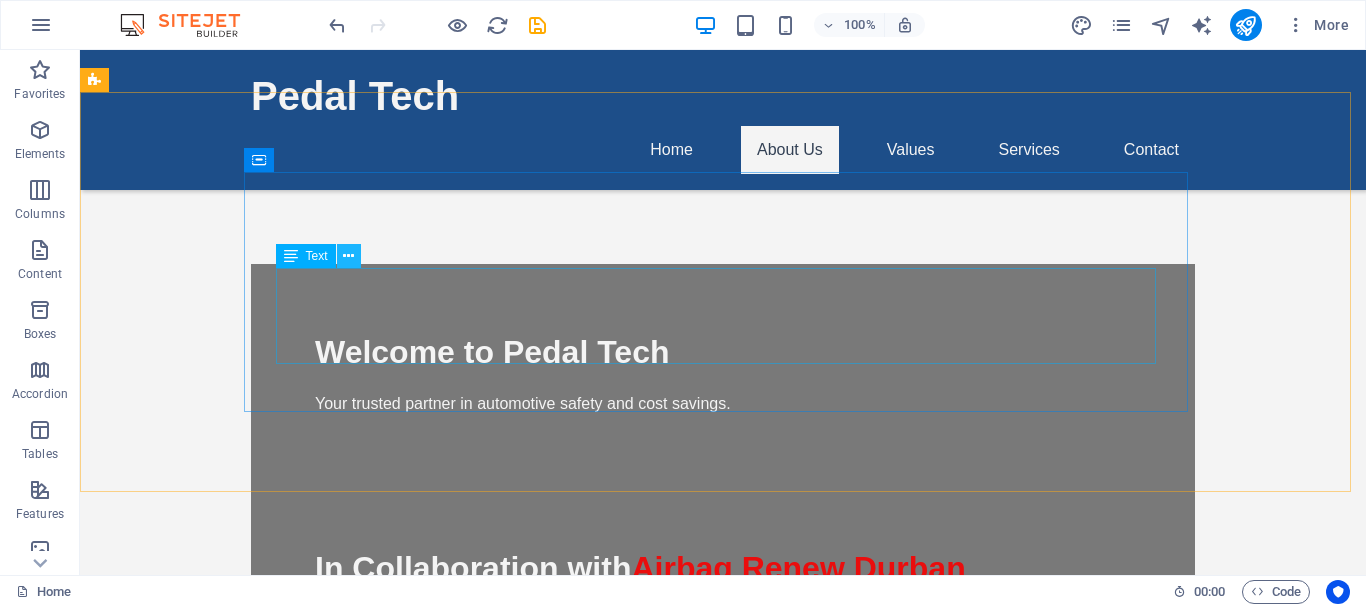 click at bounding box center [348, 256] 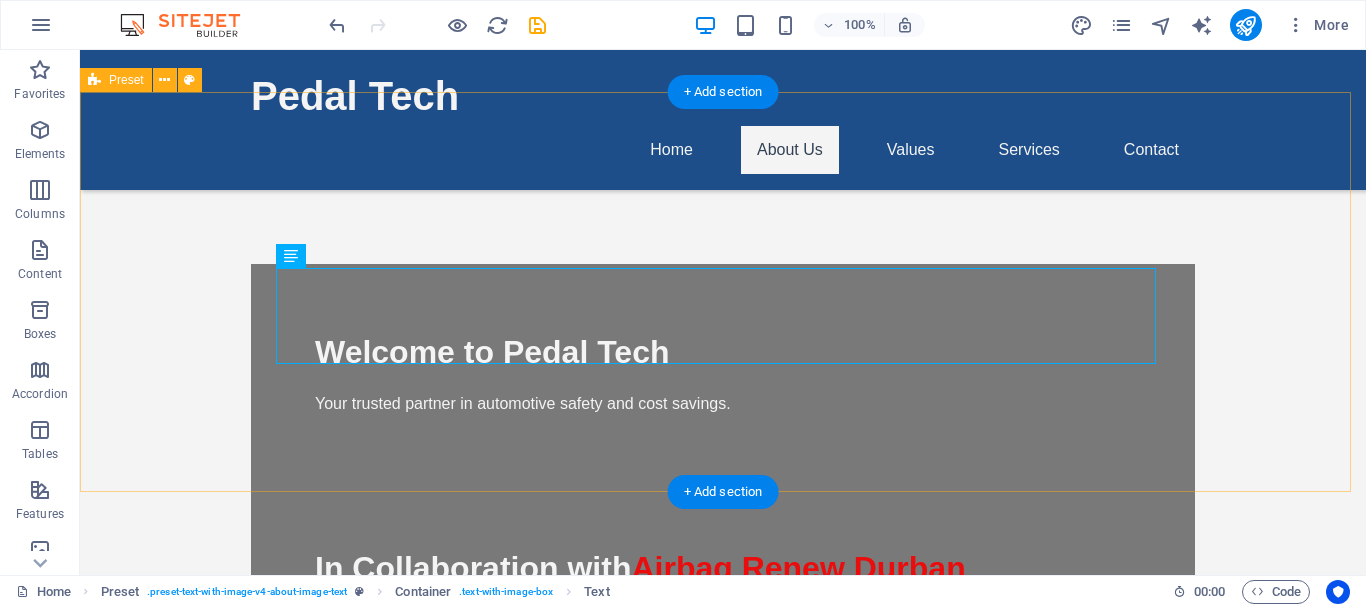 click on "About Pedal Tech At Pedal Tech, we specialize in removing crash data from airbag ECUs, helping vehicle owners save on expensive repair costs. We understand the importance of both safety and affordability in the automotive industry, which is why we offer efficient and reliable services to restore your vehicle without breaking the bank. Join us in redefining safety solutions with cutting-edge technology and expert service." at bounding box center (723, 952) 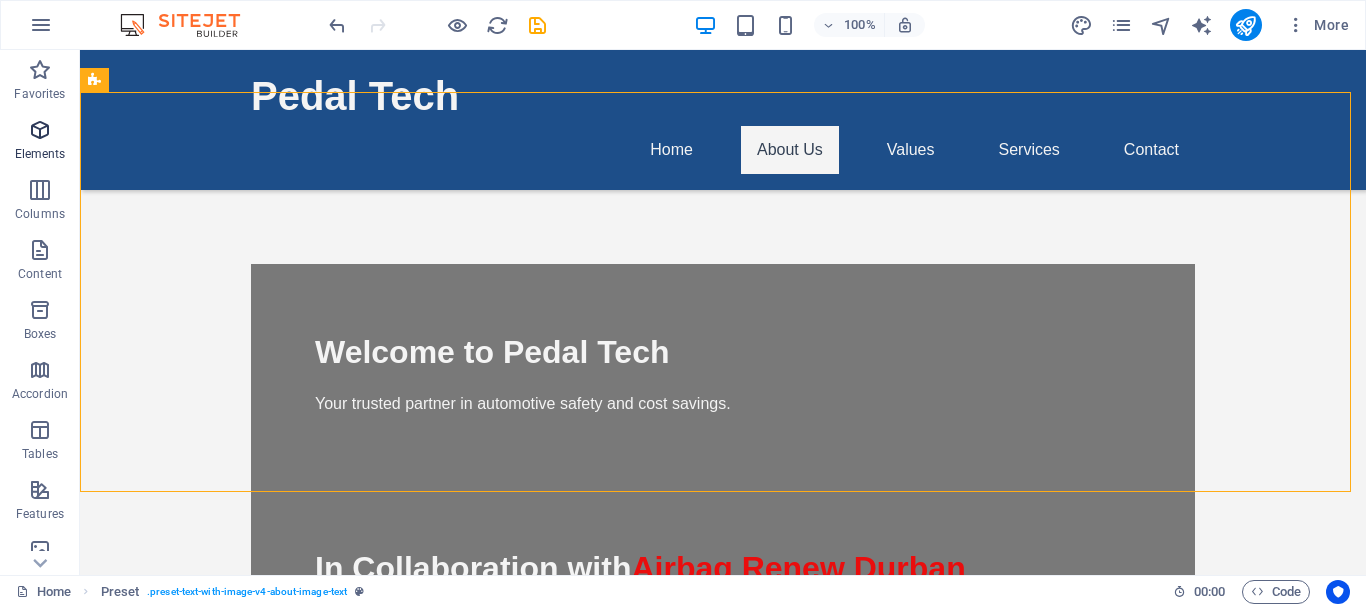 click on "Elements" at bounding box center (40, 154) 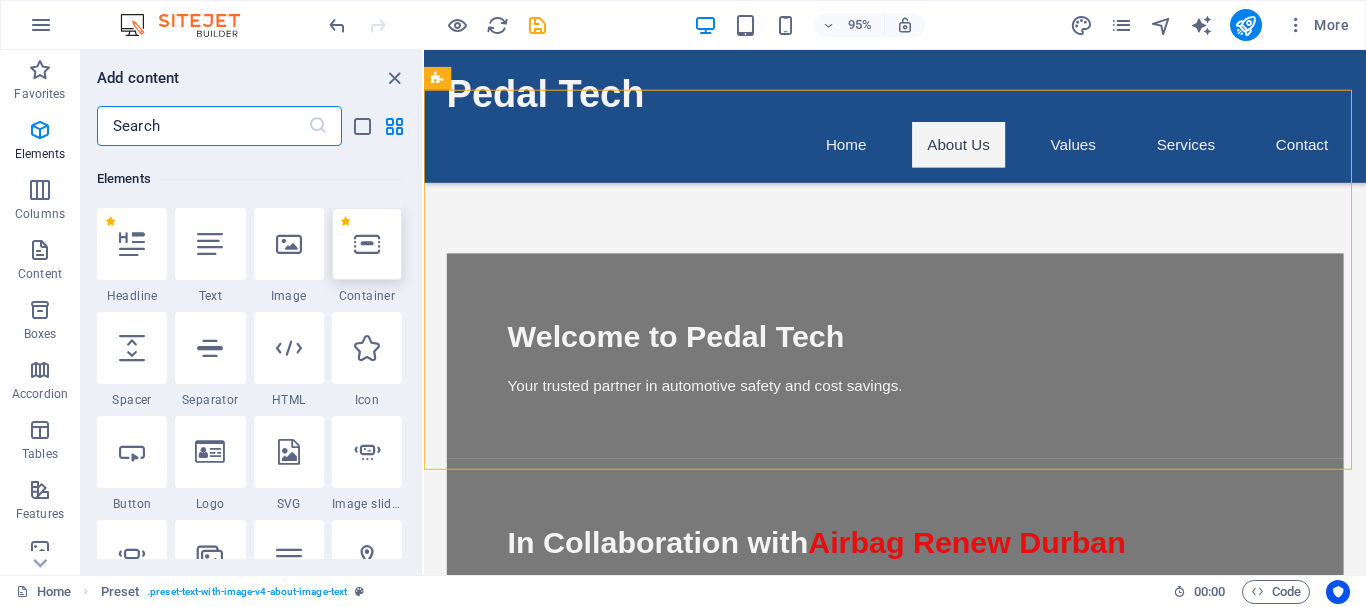 scroll, scrollTop: 213, scrollLeft: 0, axis: vertical 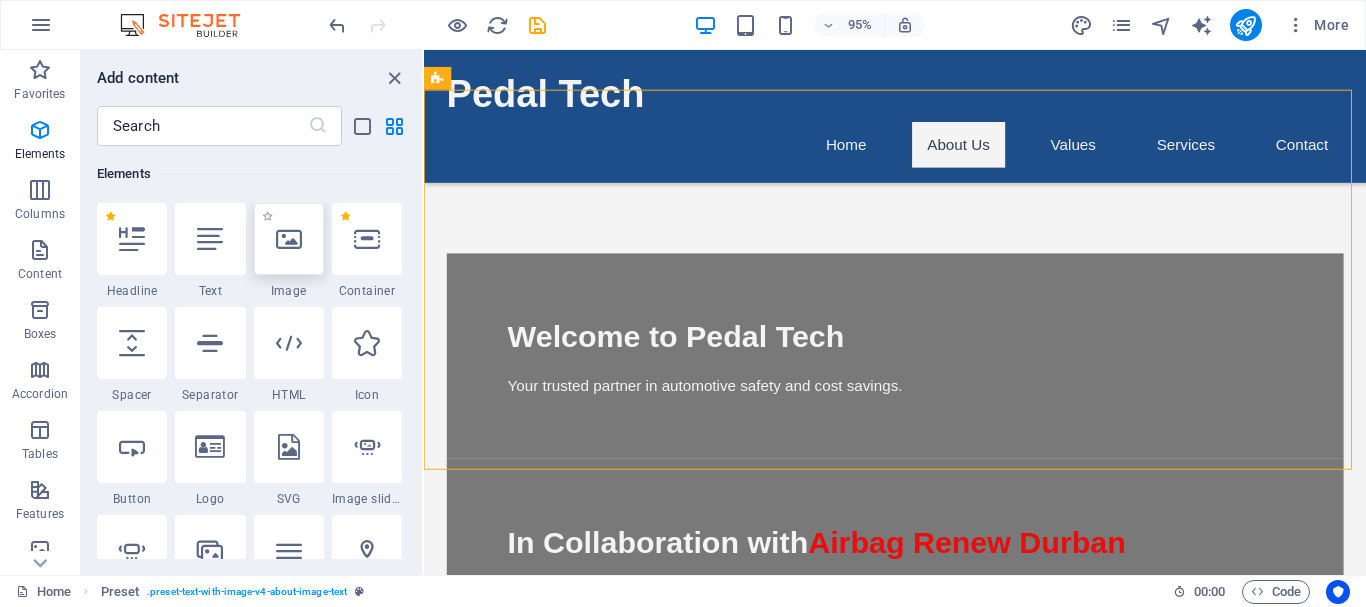 click at bounding box center (289, 239) 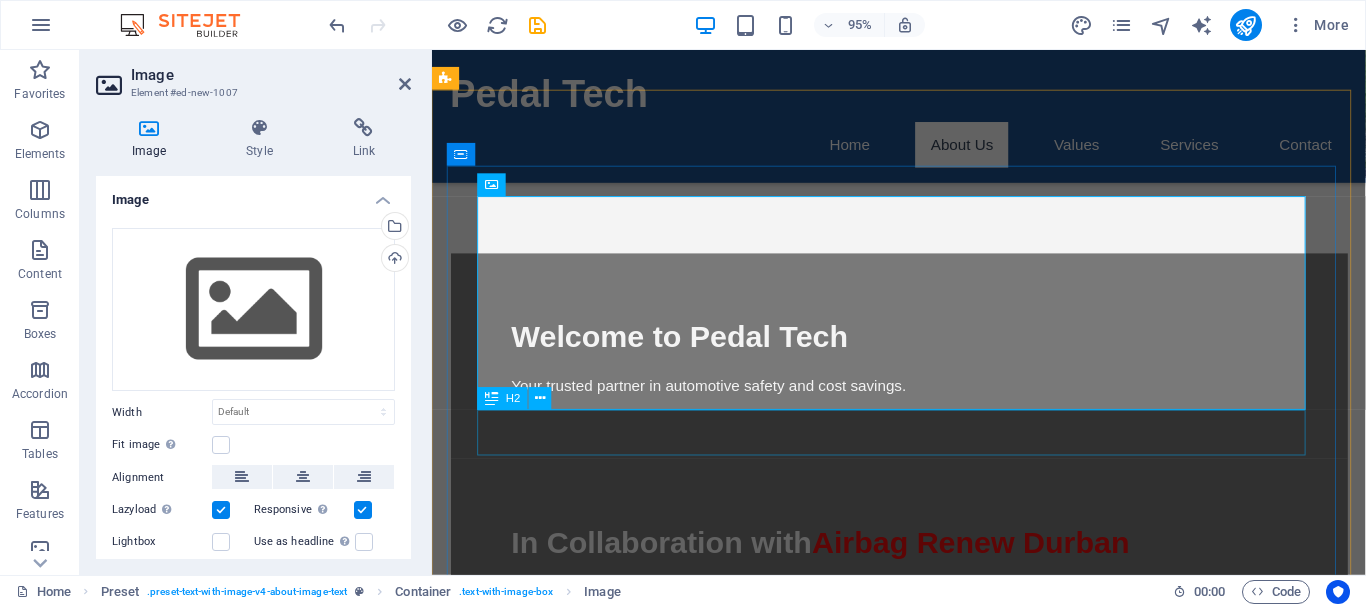 click on "About Pedal Tech" at bounding box center [920, 1113] 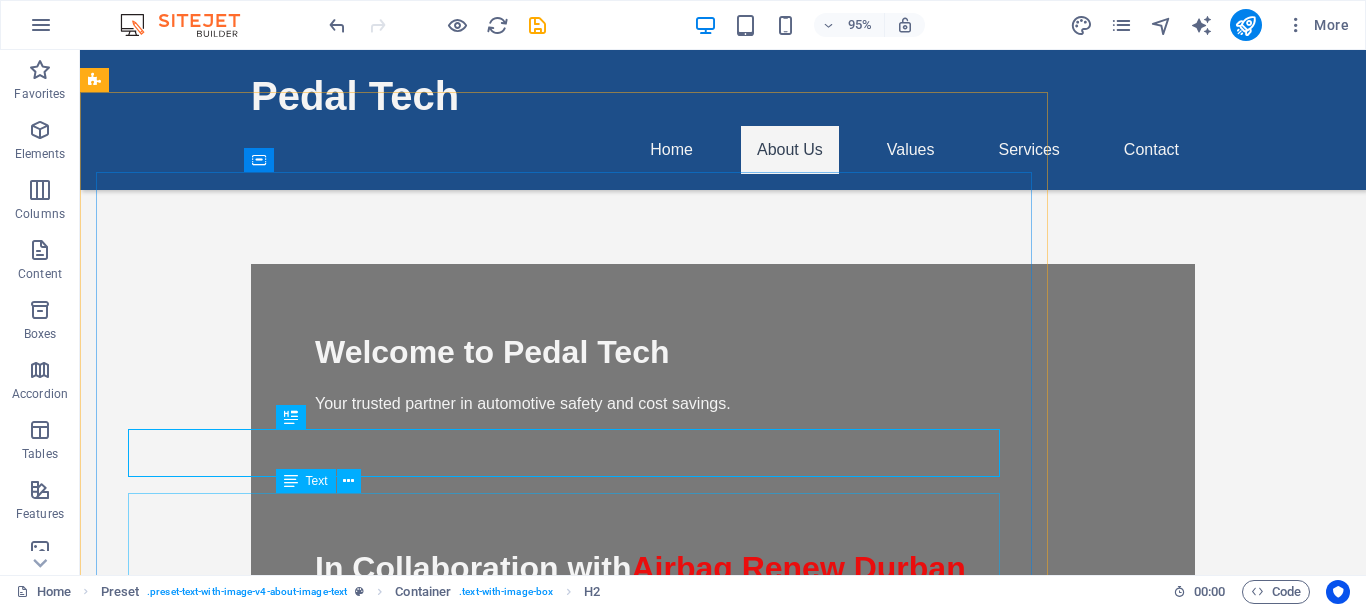 click on "At Pedal Tech, we specialize in removing crash data from airbag ECUs, helping vehicle owners save on expensive repair costs. We understand the importance of both safety and affordability in the automotive industry, which is why we offer efficient and reliable services to restore your vehicle without breaking the bank. Join us in redefining safety solutions with cutting-edge technology and expert service." at bounding box center [568, 1201] 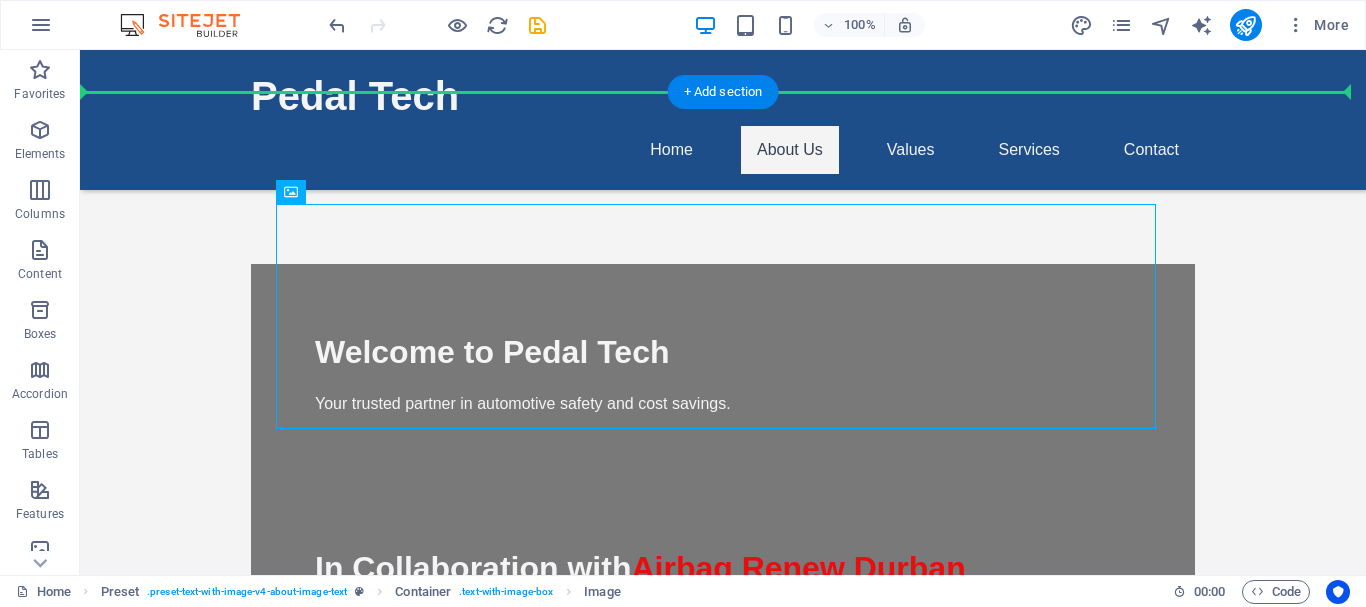 drag, startPoint x: 473, startPoint y: 250, endPoint x: 263, endPoint y: 365, distance: 239.42639 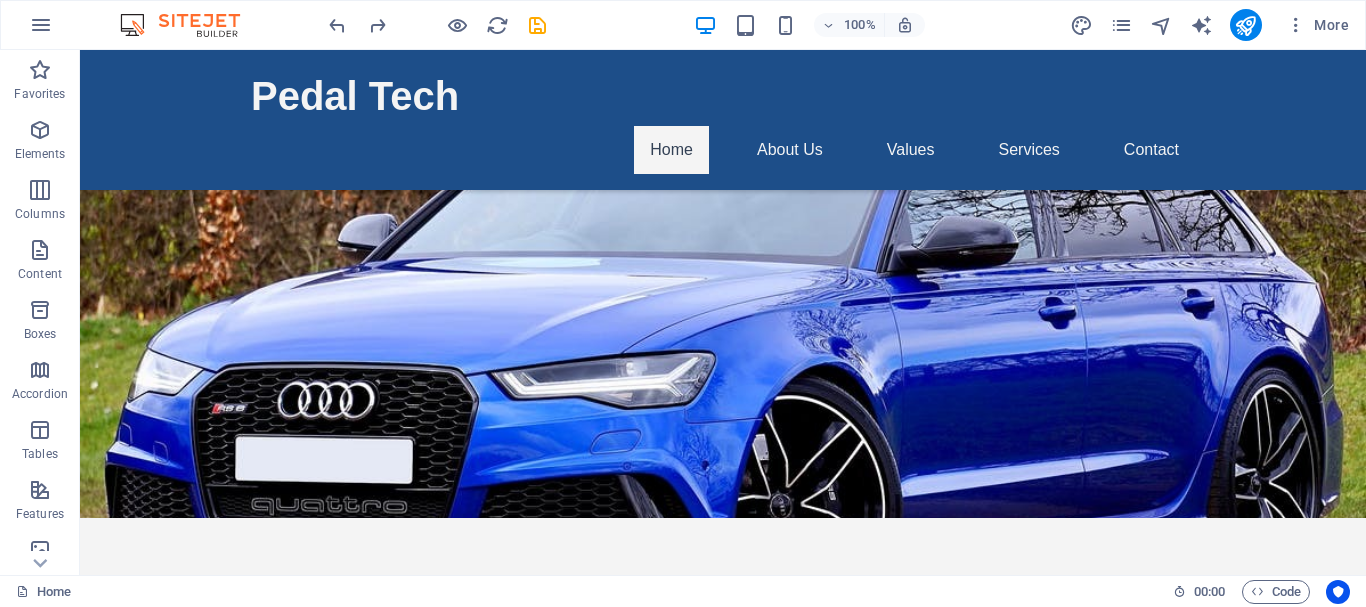 scroll, scrollTop: 135, scrollLeft: 0, axis: vertical 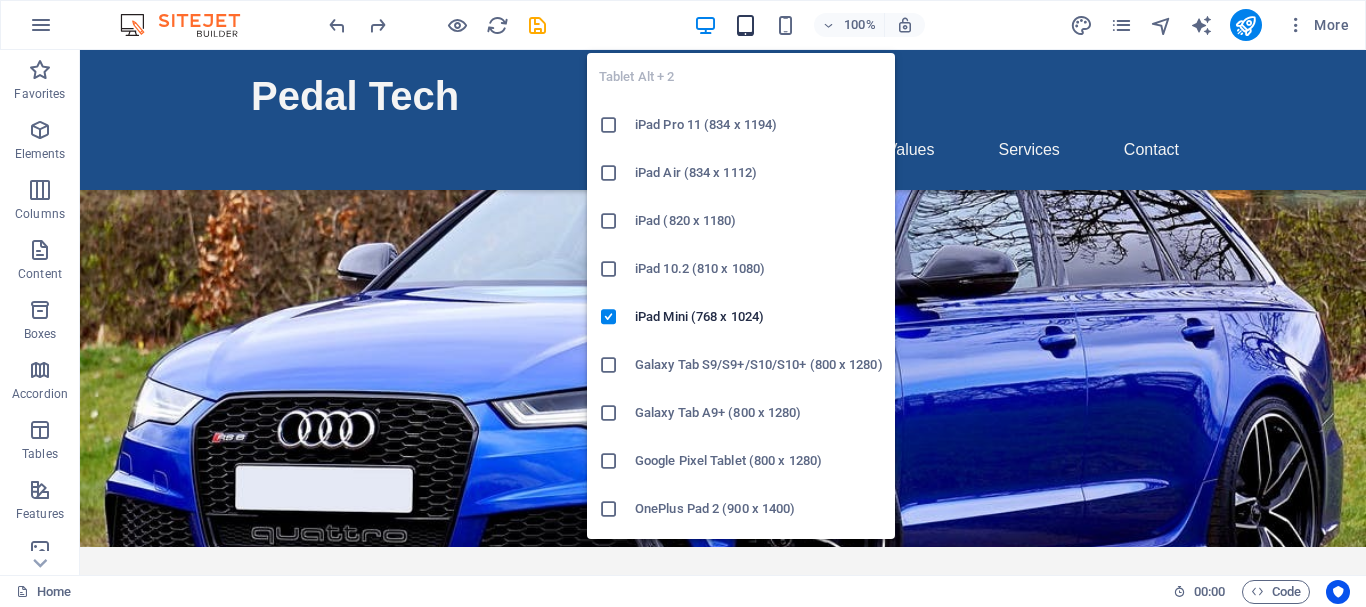 click at bounding box center [745, 25] 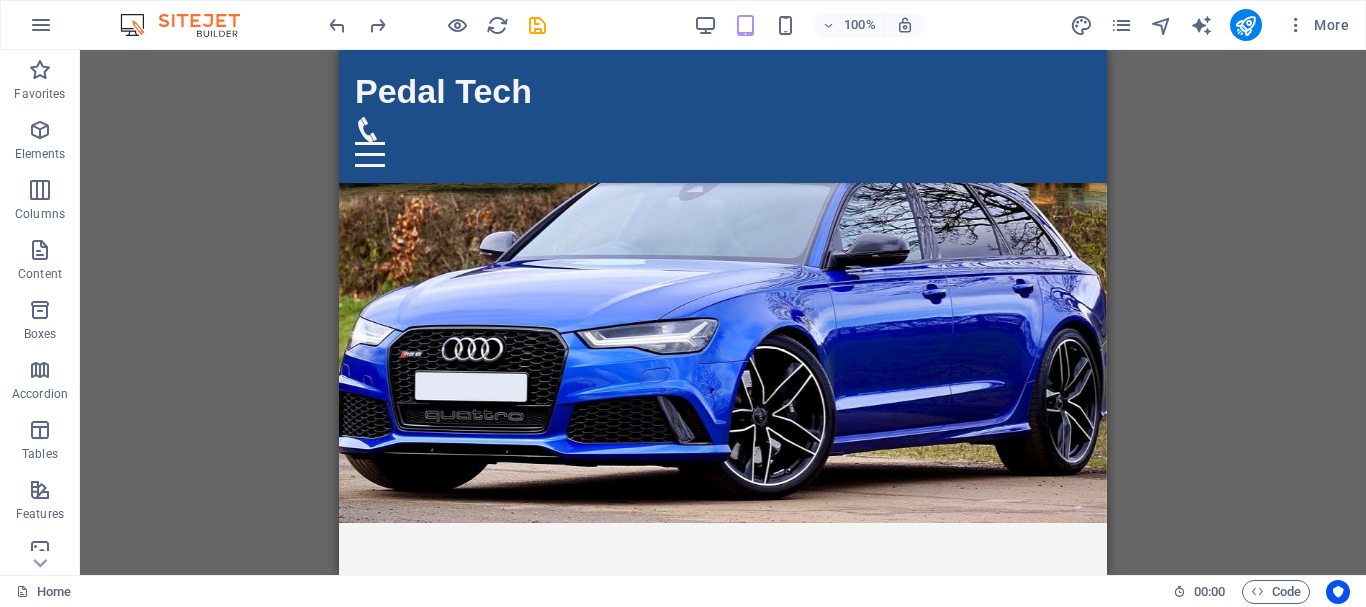 scroll, scrollTop: 0, scrollLeft: 0, axis: both 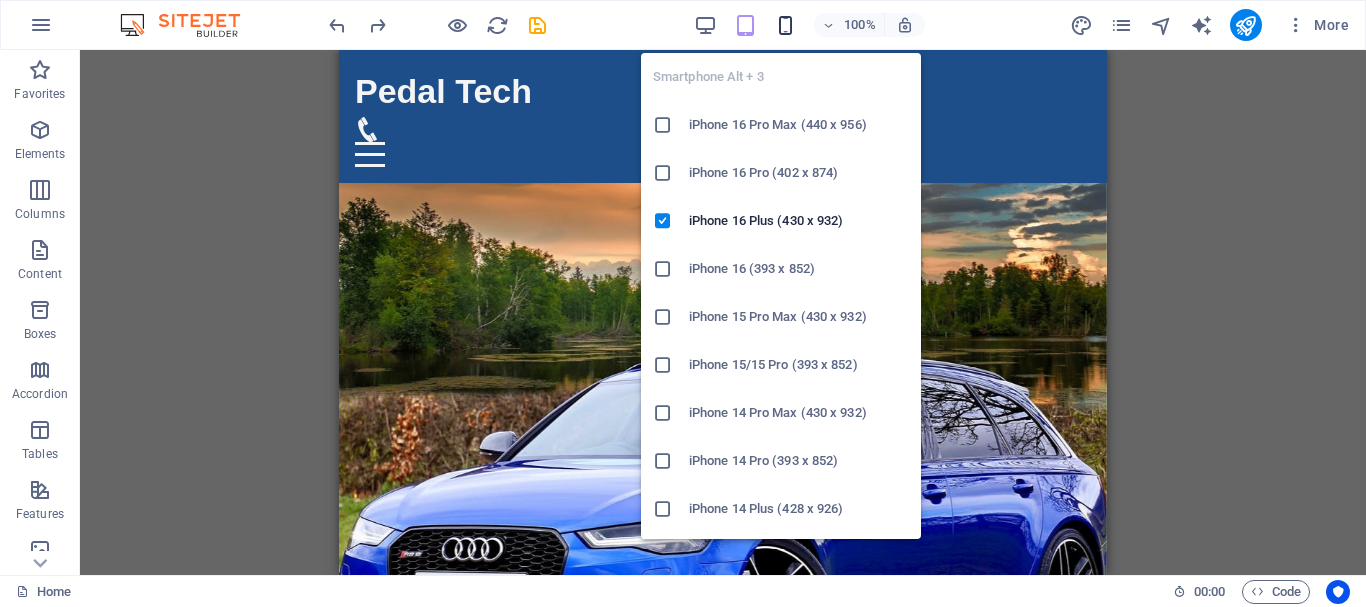 click at bounding box center (785, 25) 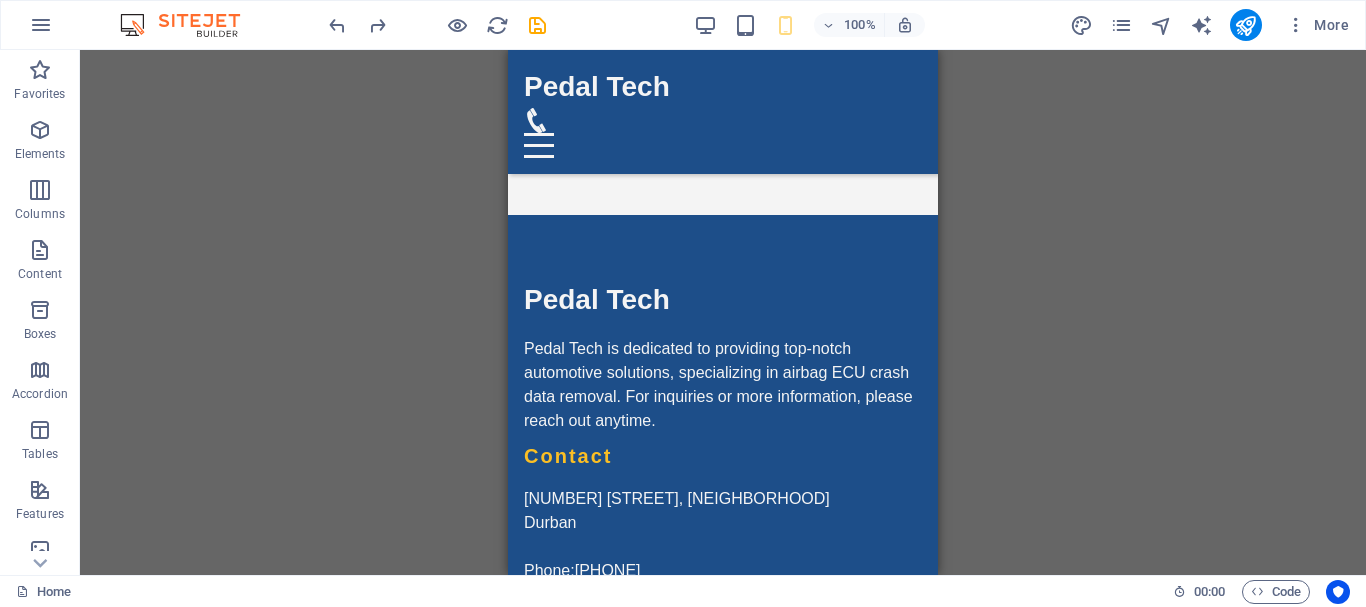 scroll, scrollTop: 4364, scrollLeft: 0, axis: vertical 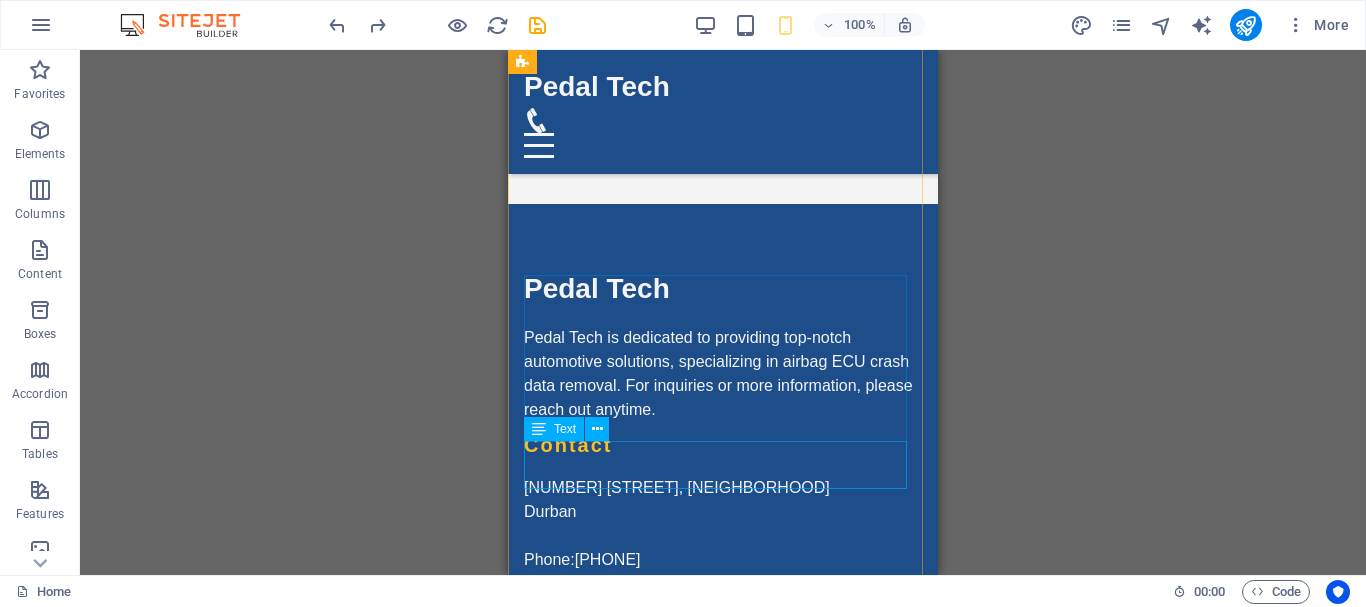 click on "Legal Notice Privacy Policy" at bounding box center [723, 794] 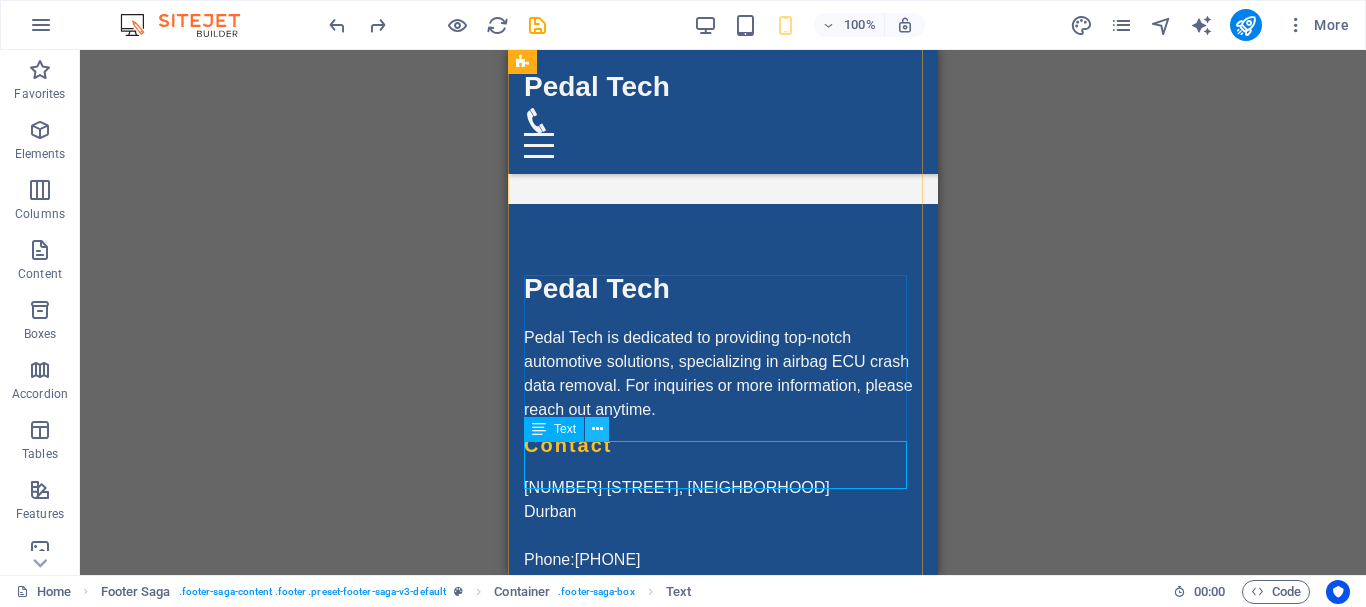 click at bounding box center (597, 429) 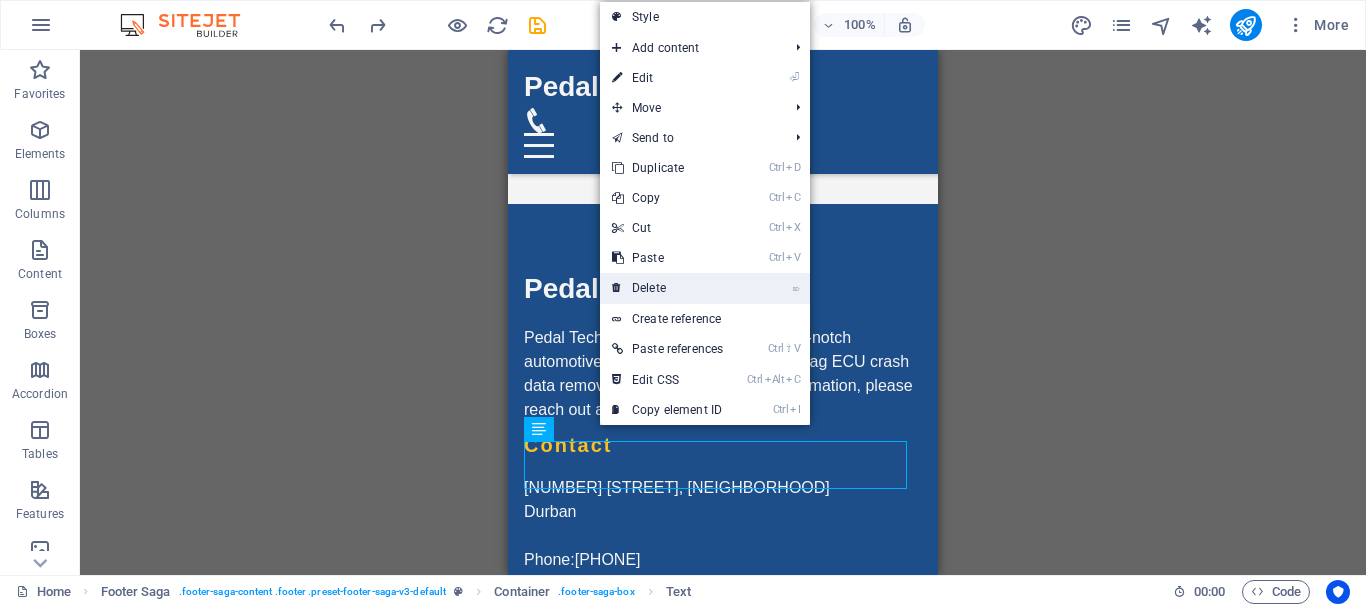 click on "⌦  Delete" at bounding box center (667, 288) 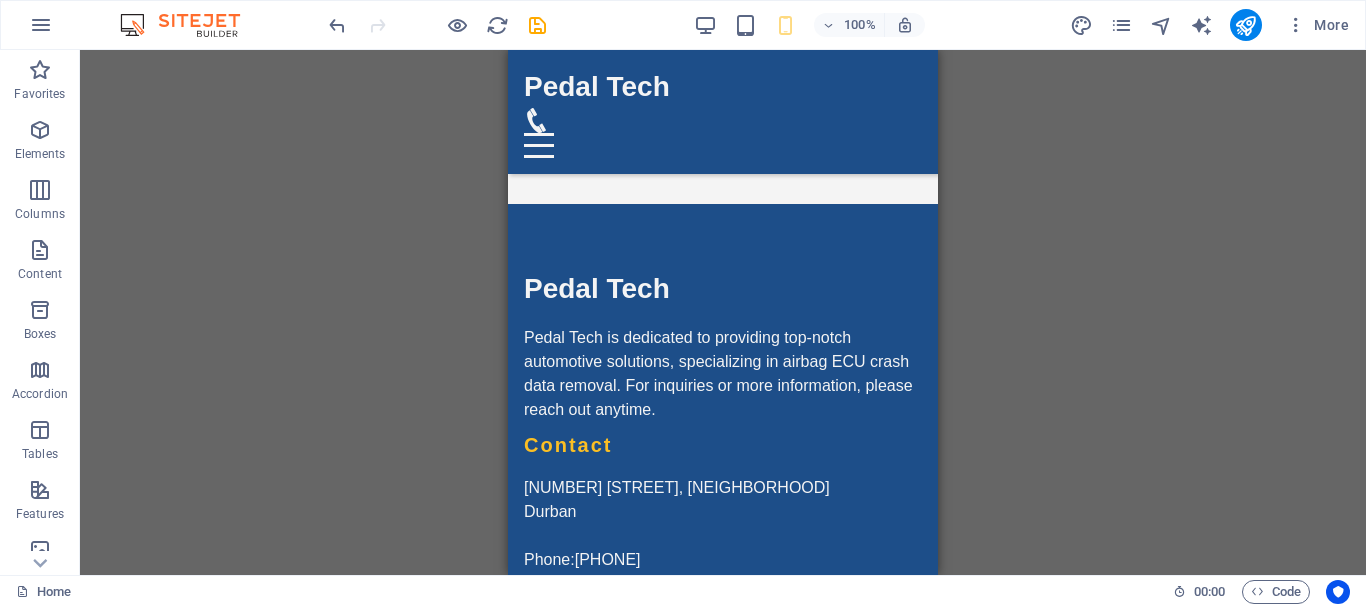 scroll, scrollTop: 4428, scrollLeft: 0, axis: vertical 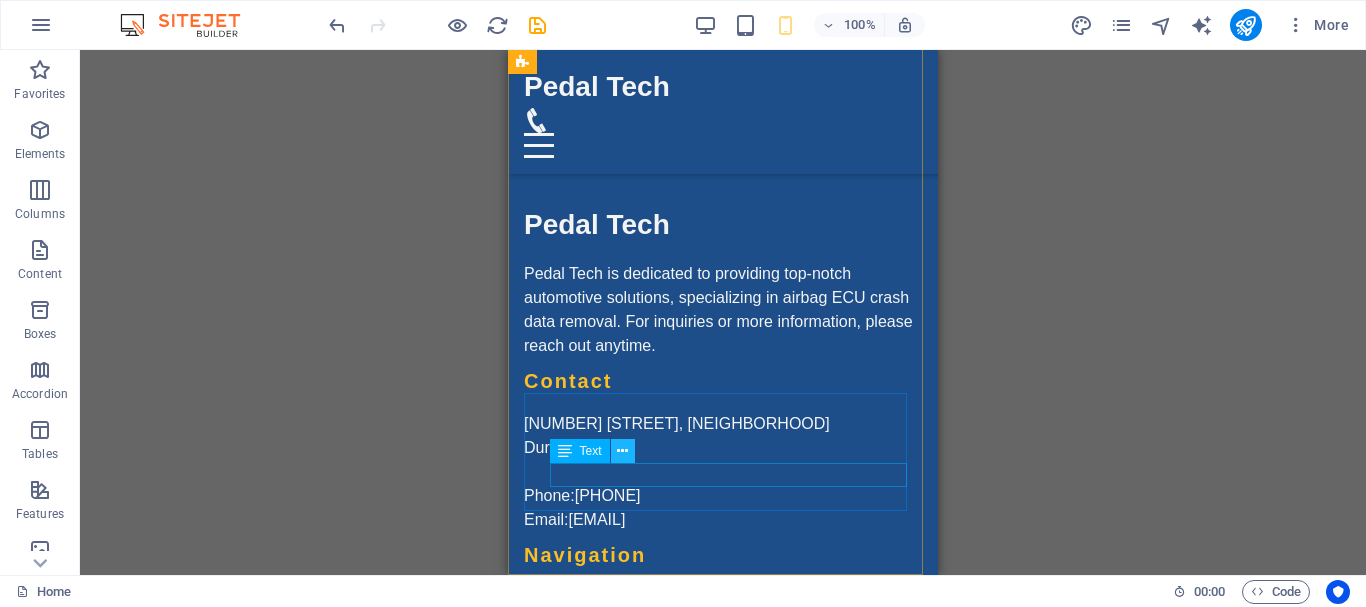 click at bounding box center (622, 451) 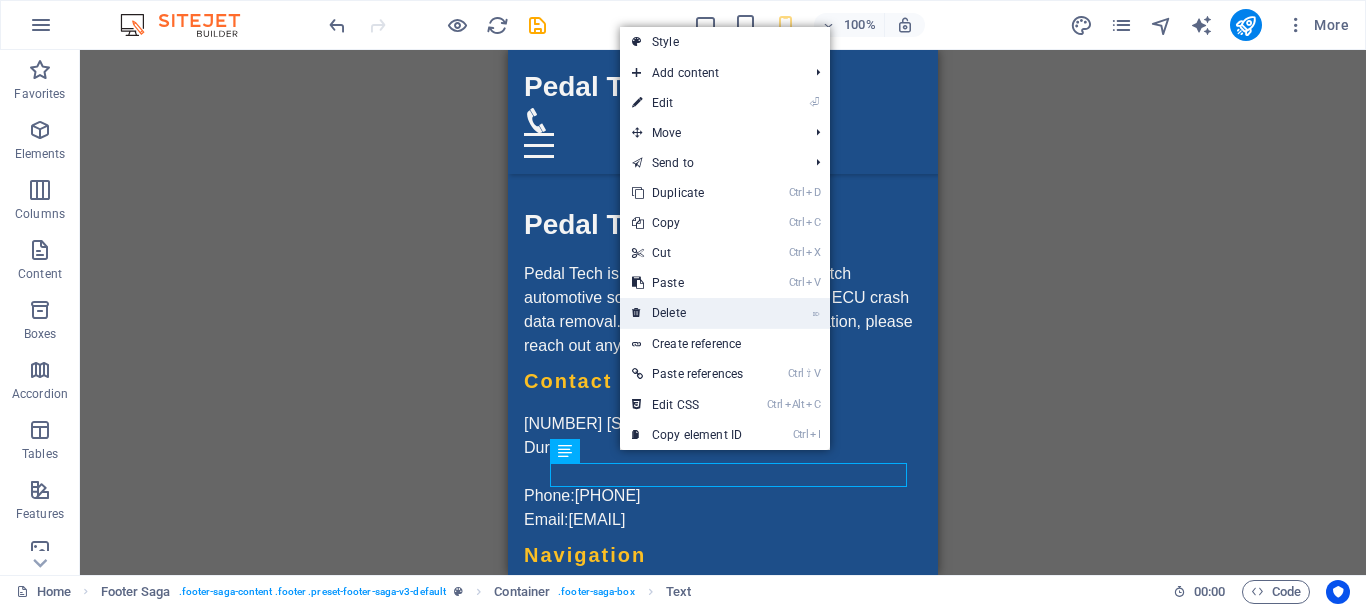 click on "⌦  Delete" at bounding box center (687, 313) 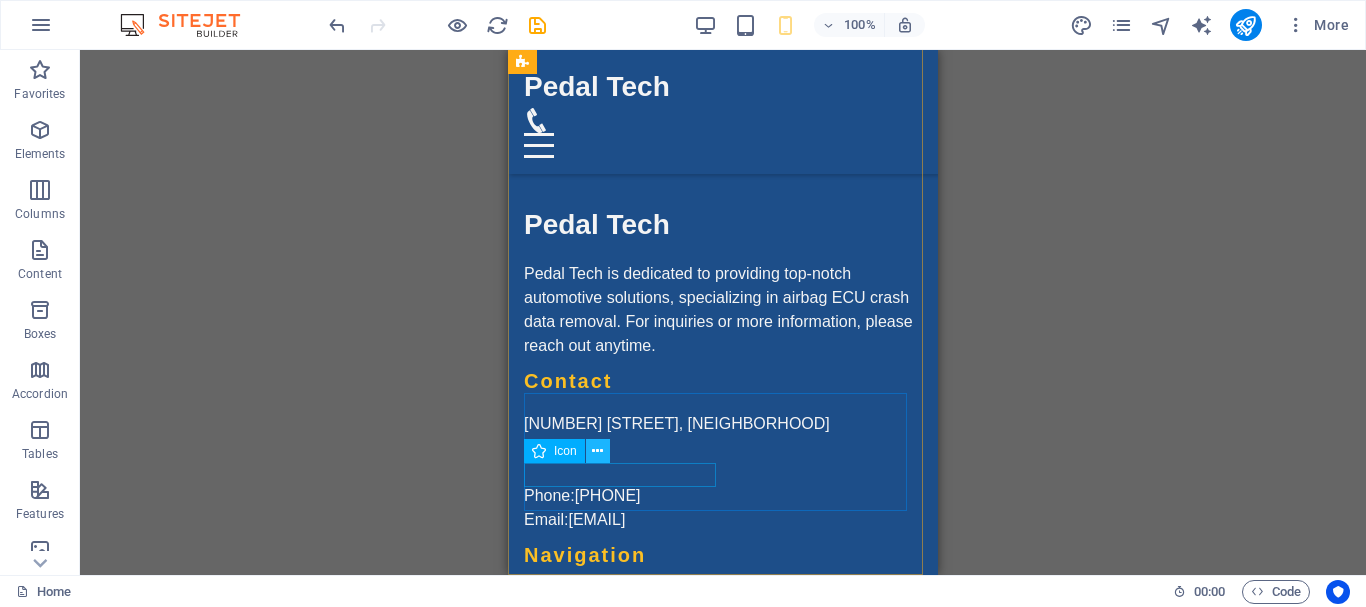click at bounding box center [598, 451] 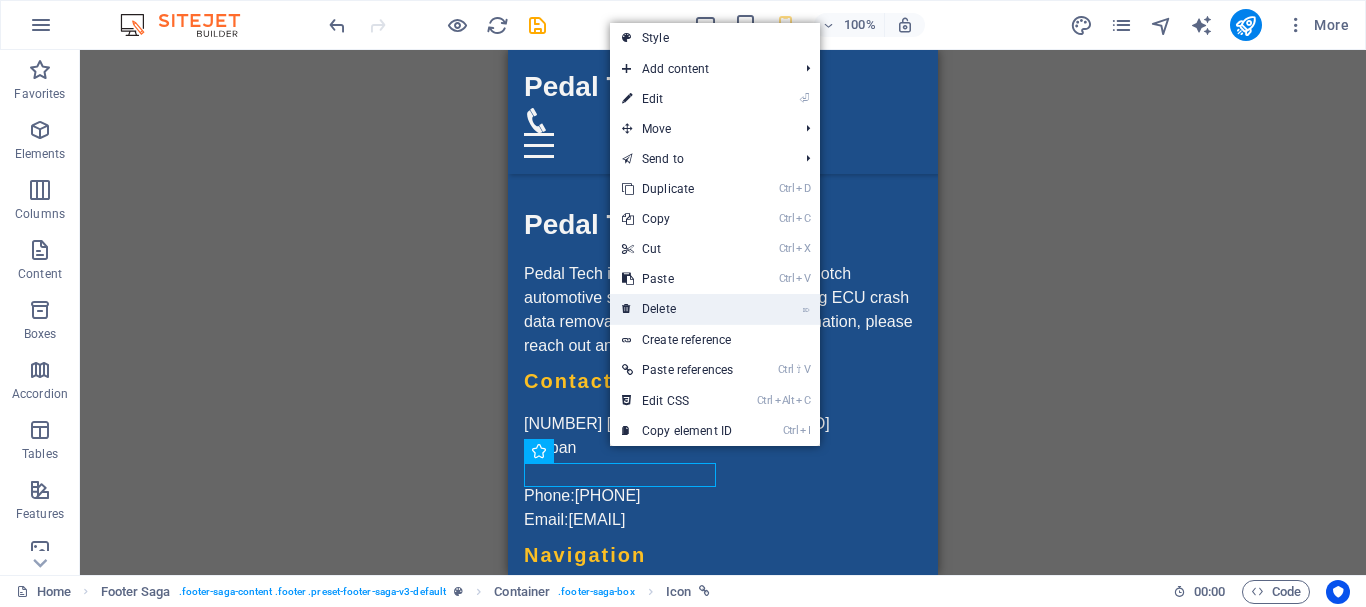 click on "⌦  Delete" at bounding box center (677, 309) 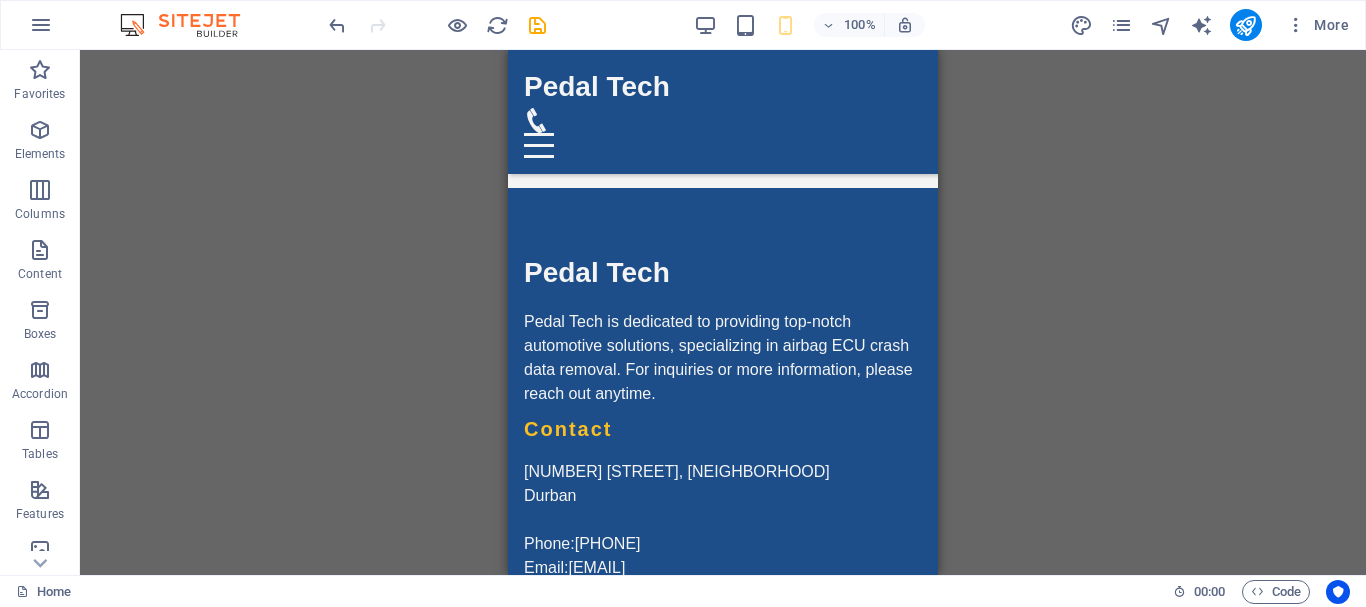 scroll, scrollTop: 4428, scrollLeft: 0, axis: vertical 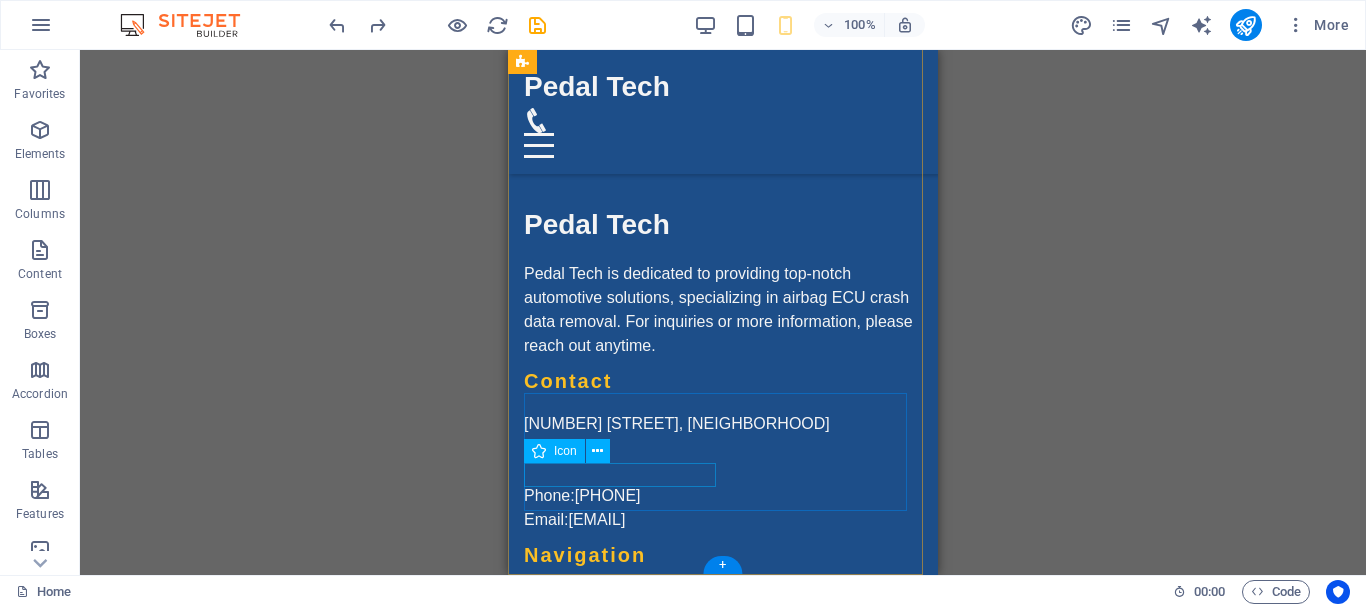 click at bounding box center [723, 820] 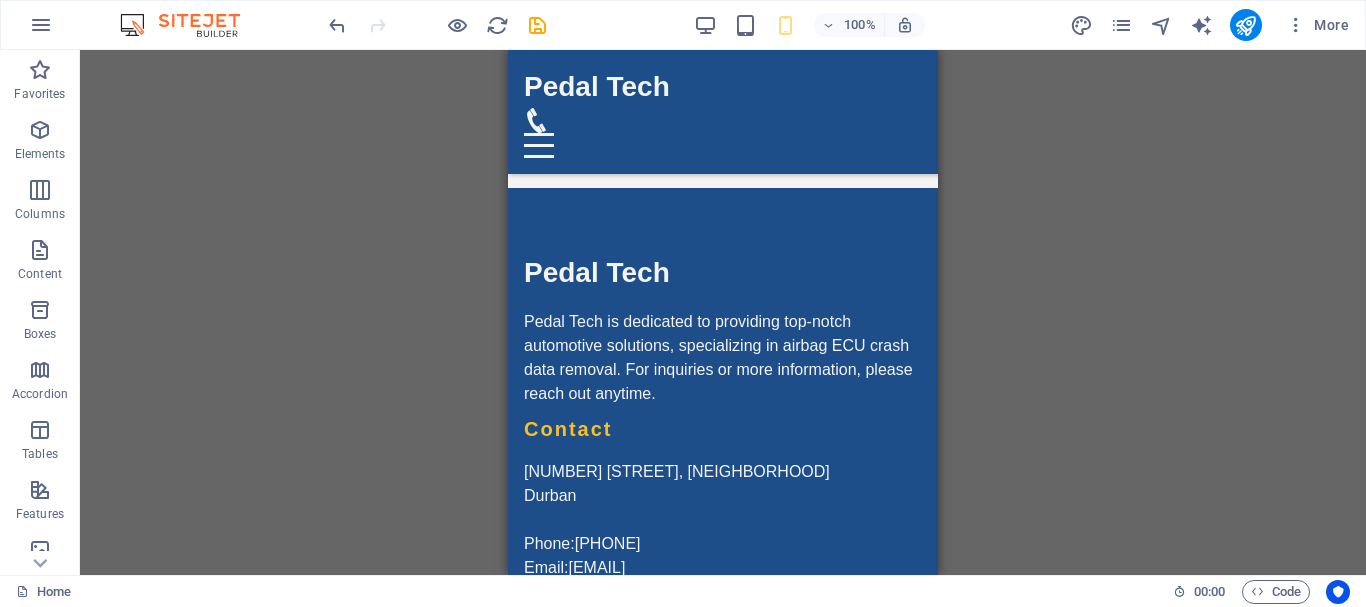 scroll, scrollTop: 4428, scrollLeft: 0, axis: vertical 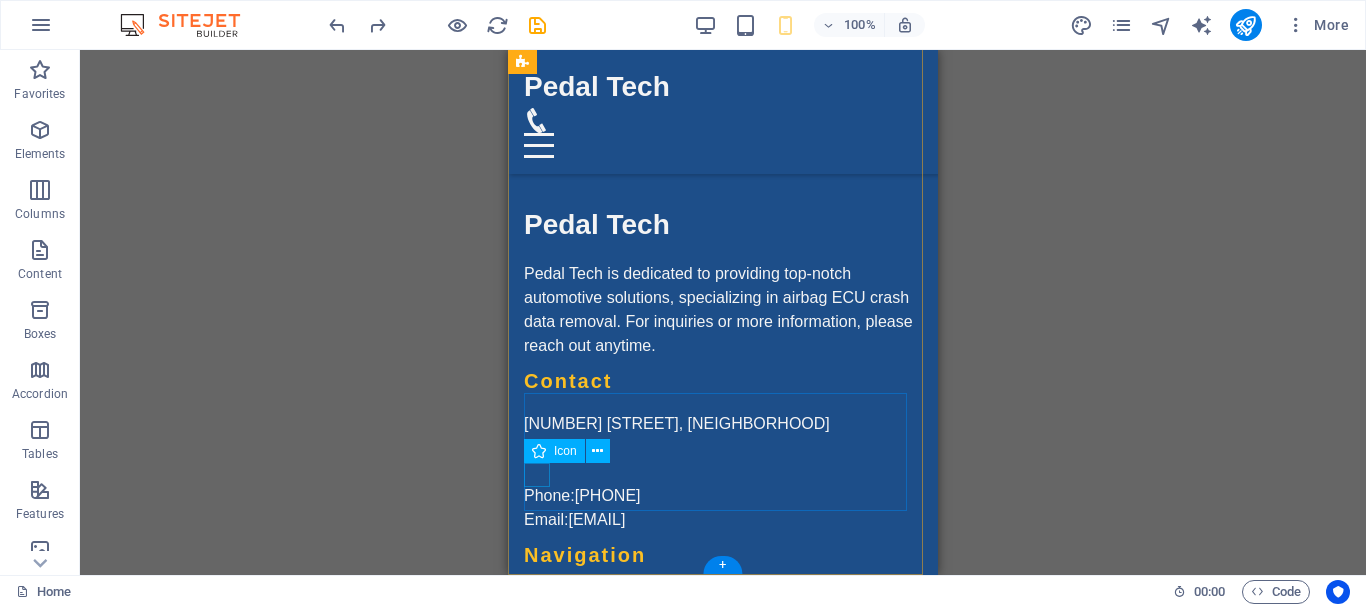 click at bounding box center [723, 820] 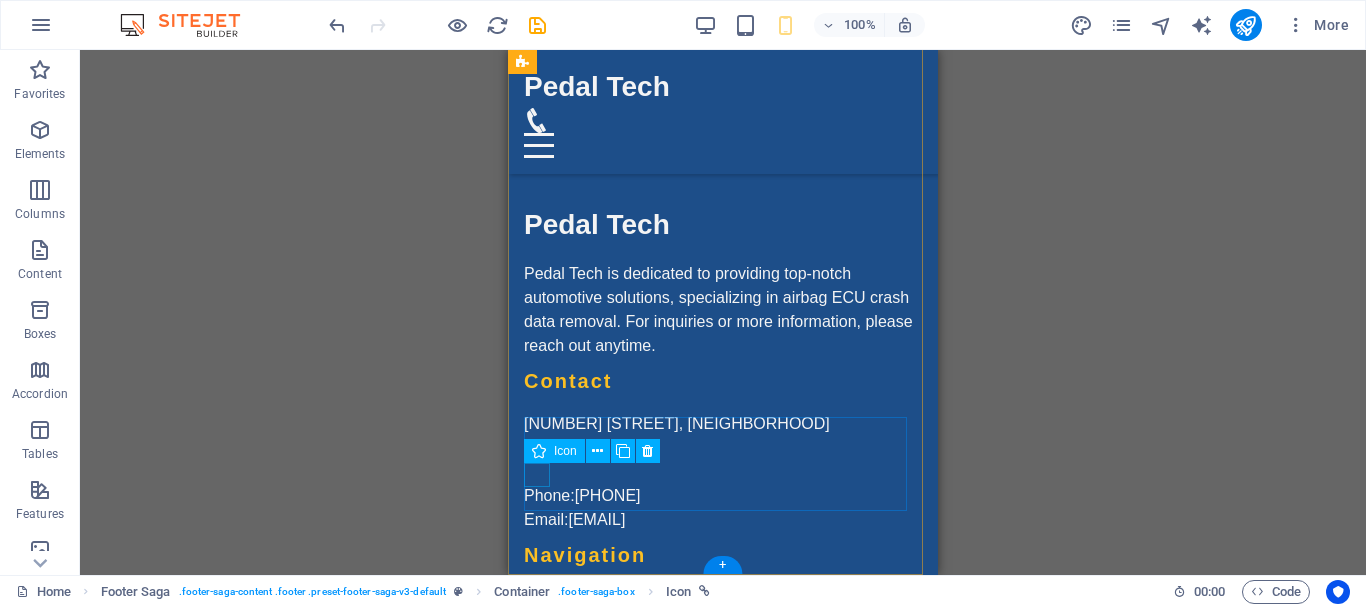 scroll, scrollTop: 4404, scrollLeft: 0, axis: vertical 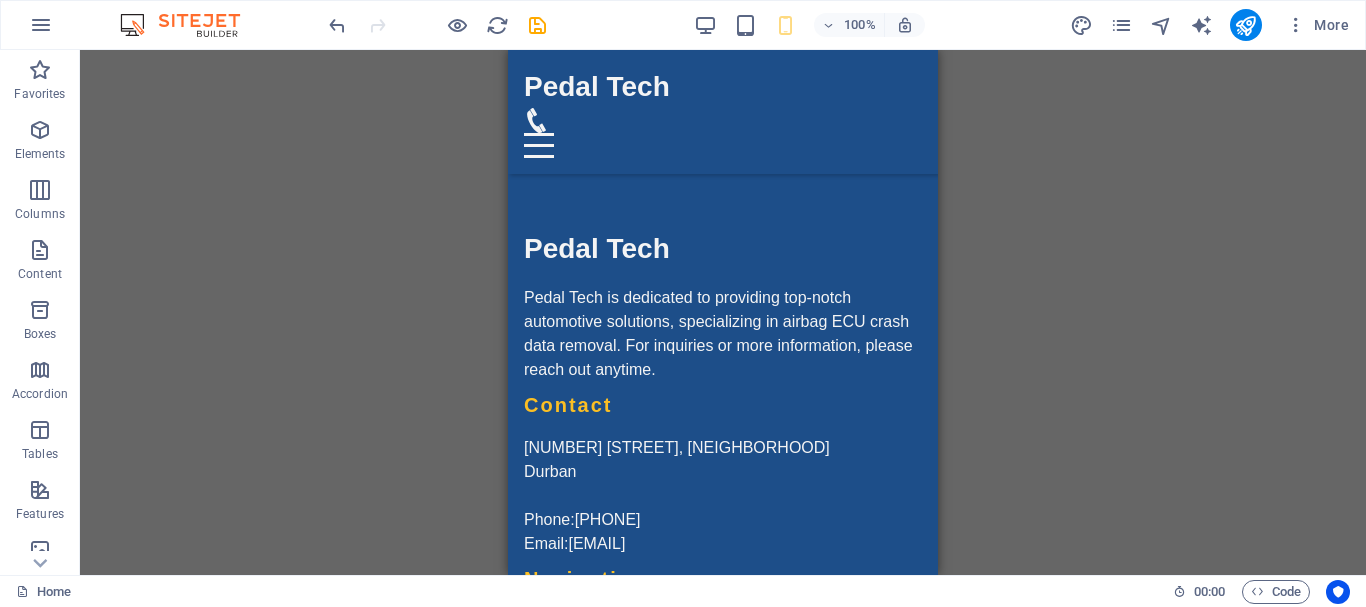 click on "Drag here to replace the existing content. Press “Ctrl” if you want to create a new element.
H2   Text on background   Container   Container   Email   Contact Form   Contact Form   Form   Input   Contact Form   Form   Input   Spacer   H2   Container   Container   H3   Footer Saga   Container   Container   H3   Container   Menu Bar   Spacer   Text   Image   Container   H2   Text   Spacer   Container   H2   Spacer   Text   Menu   Preset   Logo   Container   Text   Container   Image   Container   Container   H2   Spacer   Placeholder   Image   Spacer   Text   Container   Spacer   Menu   Container   Spacer   Text   Text   Text   Icon   Icon" at bounding box center [723, 312] 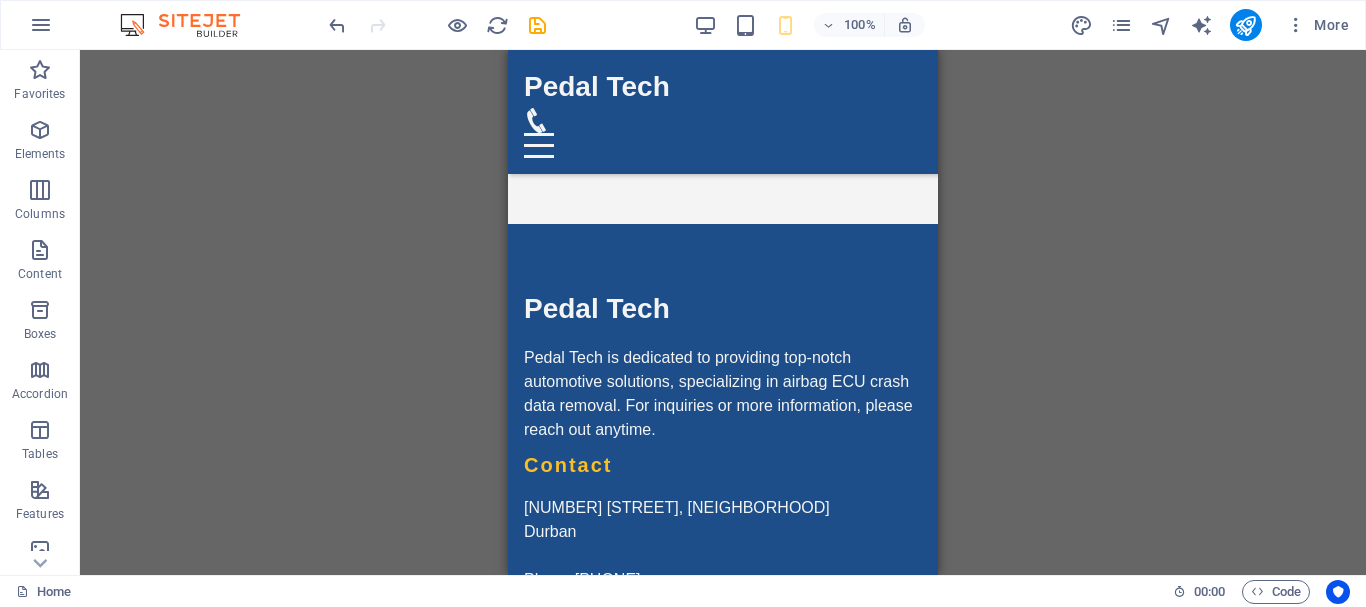 scroll, scrollTop: 4404, scrollLeft: 0, axis: vertical 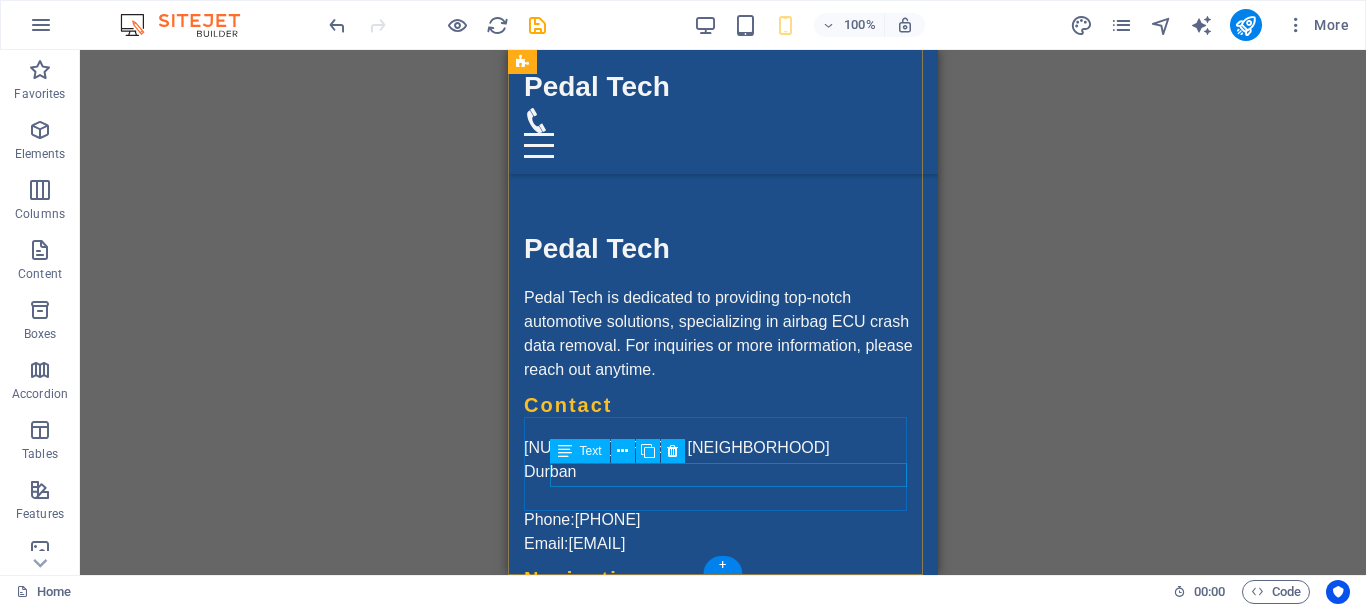 click on "Facebook" at bounding box center (723, 820) 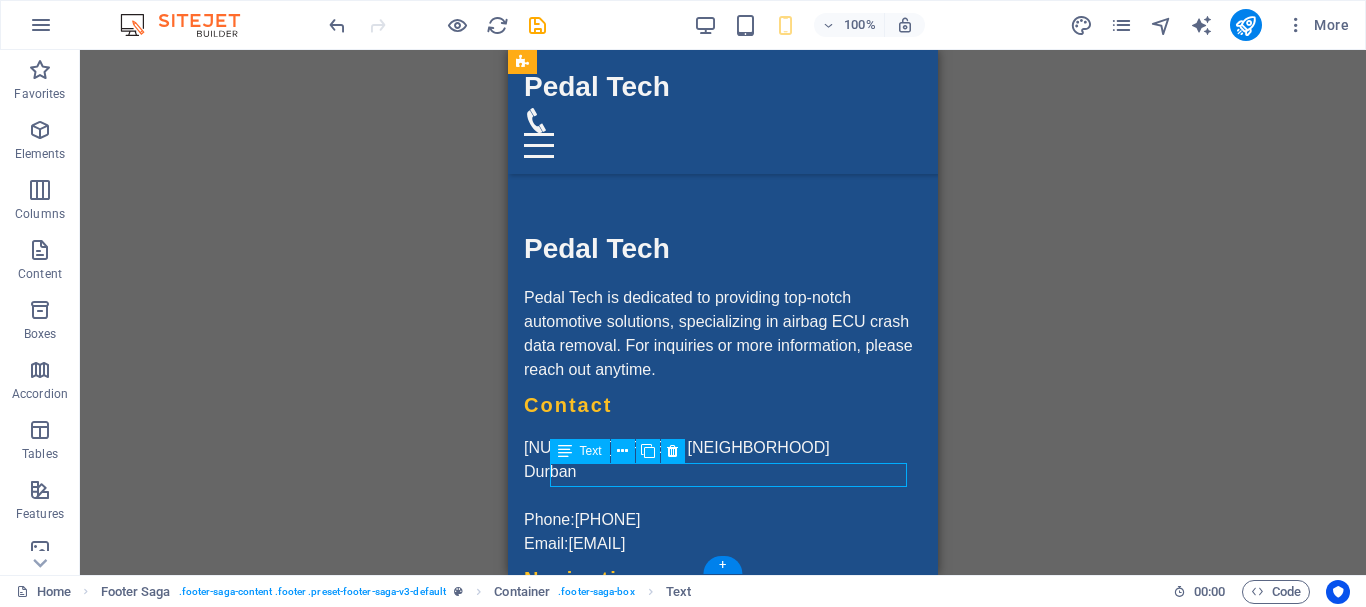 click on "Facebook" at bounding box center [723, 820] 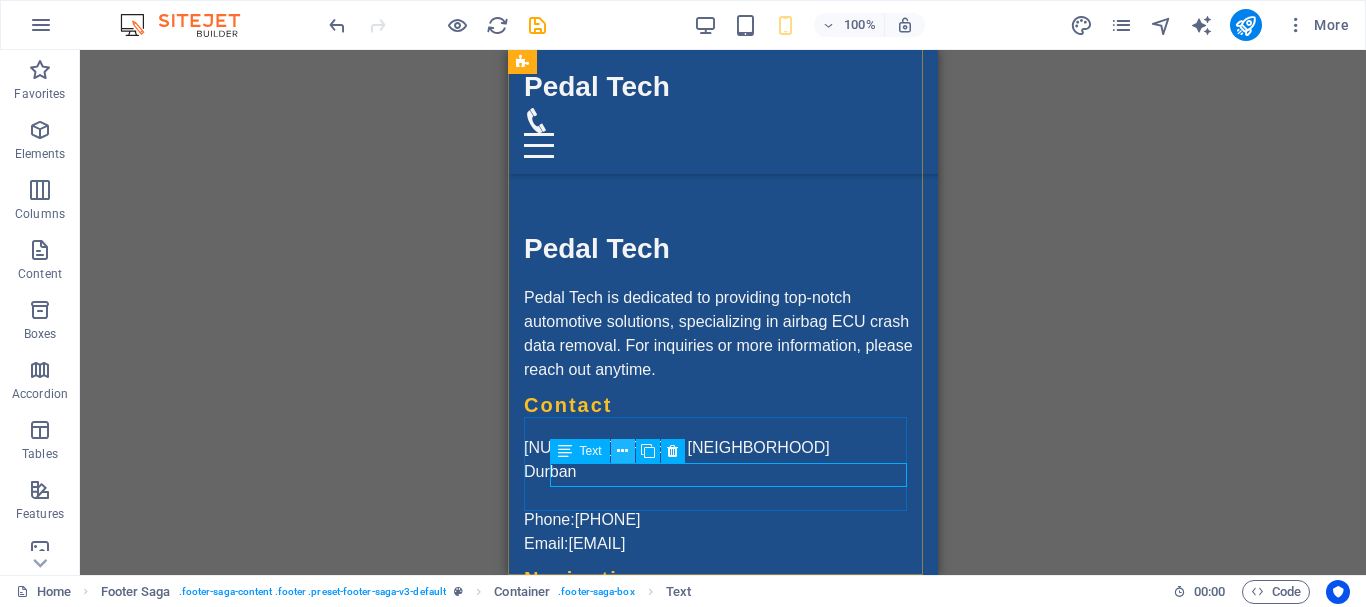click at bounding box center (623, 451) 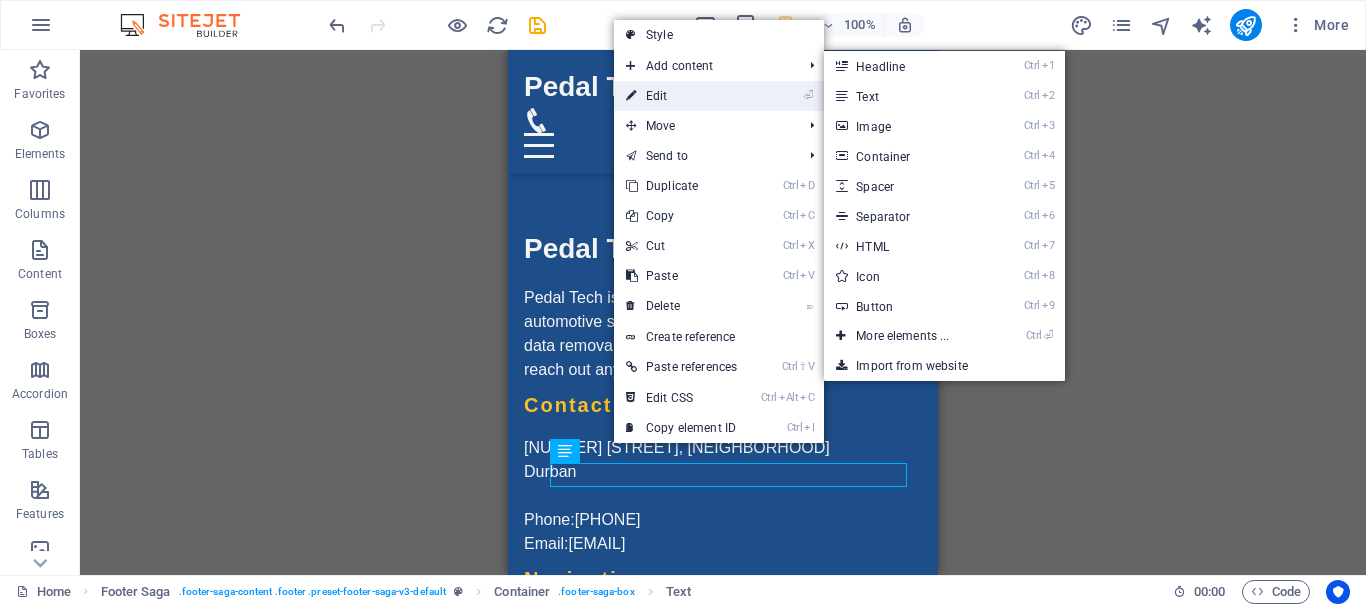 click on "⏎  Edit" at bounding box center [681, 96] 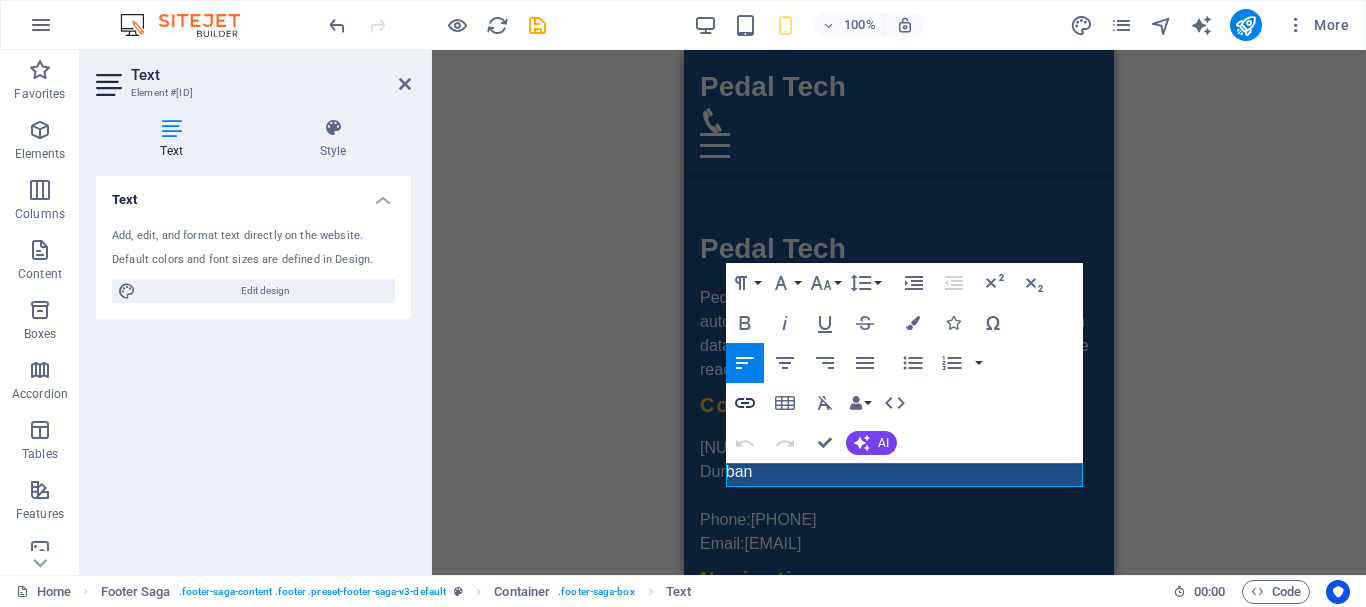 click 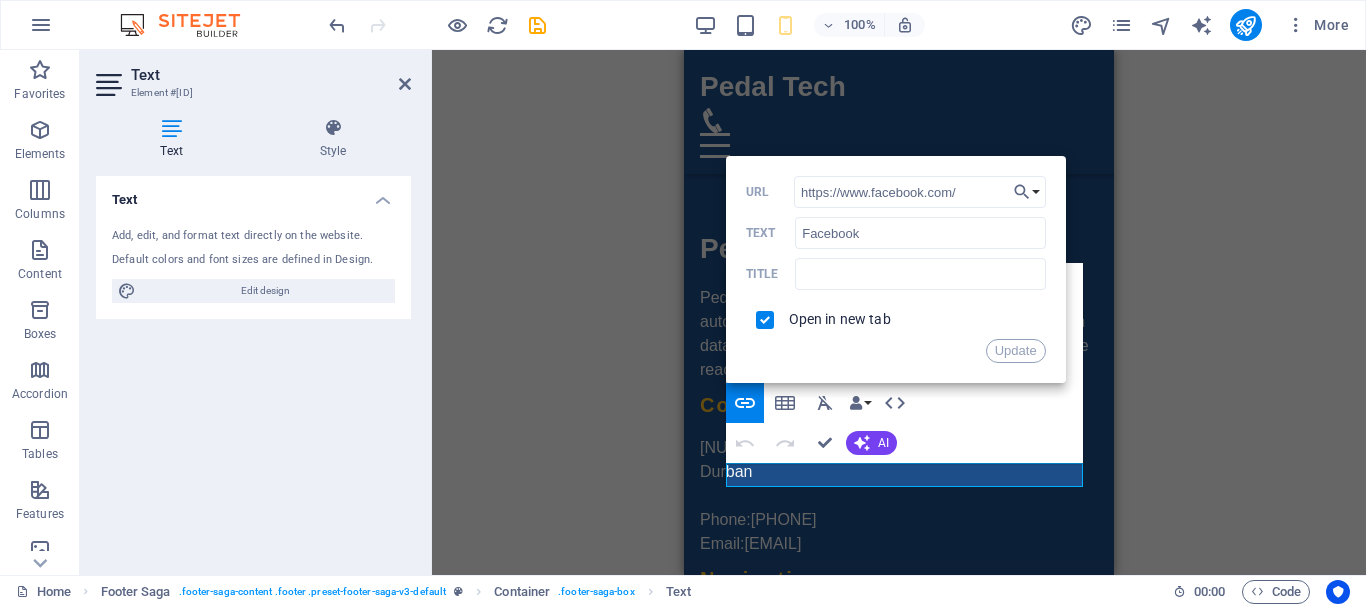 click on "H2   Text on background   Container   Container   Email   Contact Form   Contact Form   Form   Input   Contact Form   Form   Input   Spacer   H2   Container   Container   H3   Footer Saga   Container   Container   H3   Container   Menu Bar   Spacer   Text   Image   Container   H2   Text   Spacer   Container   H2   Spacer   Text   Menu   Preset   Logo   Container   Text   Container   Image   Container   Container   H2   Spacer   Placeholder   Image   Spacer   Text   Container   Spacer   Menu   Container   Spacer   Text   Text   Text   Icon   Icon   Icon Paragraph Format Normal Heading 1 Heading 2 Heading 3 Heading 4 Heading 5 Heading 6 Code Font Family Arial Georgia Impact Tahoma Times New Roman Verdana Lato Poppins Font Size 8 9 10 11 12 14 18 24 30 36 48 60 72 96 Line Height Default Single 1.15 1.5 Double Increase Indent Decrease Indent Superscript Subscript Bold Italic Underline Strikethrough Colors Icons Special Characters Align Left Align Center Align Right Align Justify Unordered List" at bounding box center (899, 312) 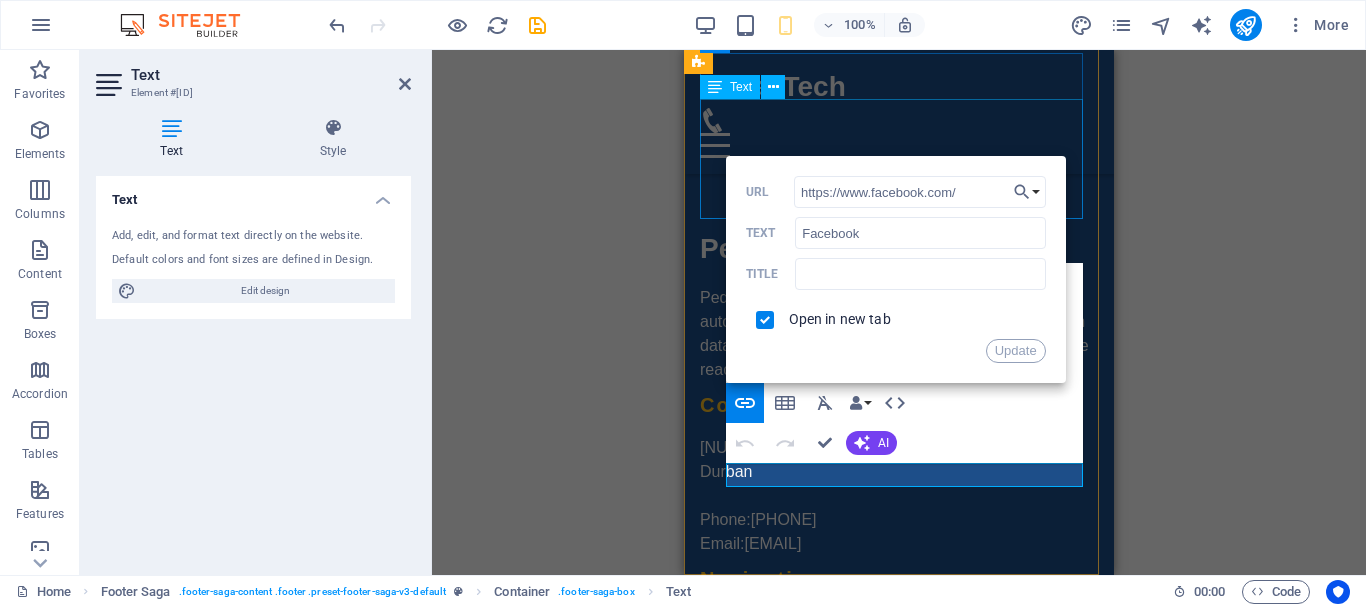 click on "[NUMBER][STREET], [CITY]   Durban Phone:  [PHONE]   Email:  [EMAIL]" at bounding box center [899, 496] 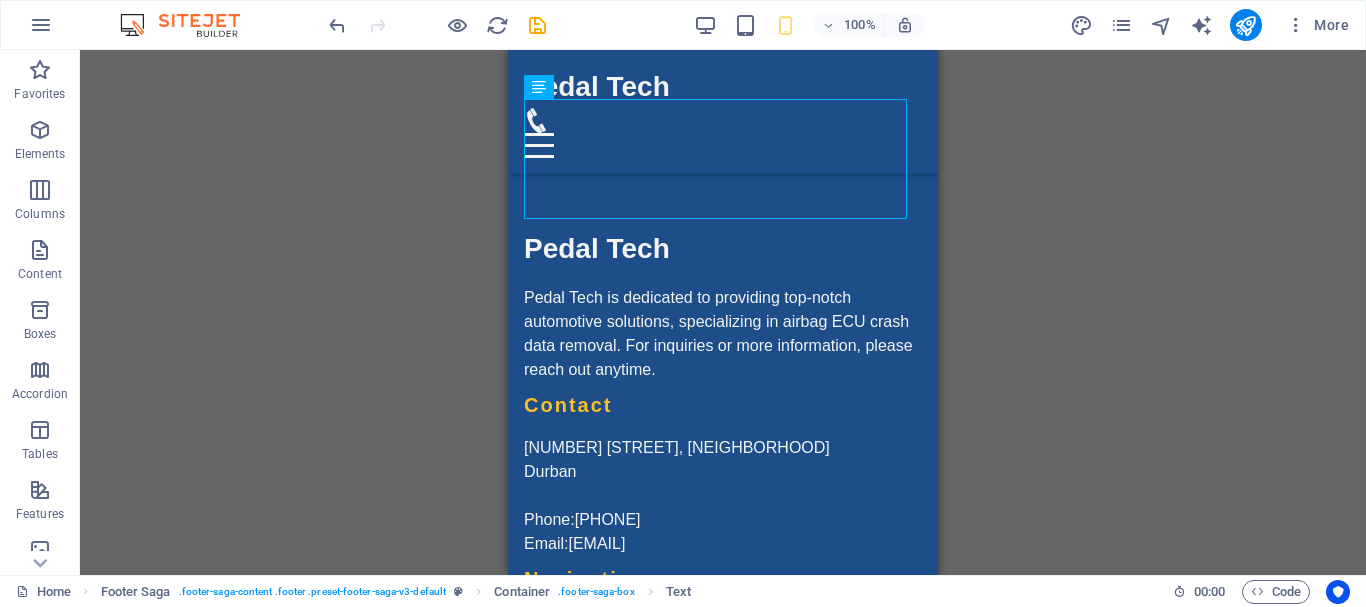 click on "H2   Text on background   Container   Container   Email   Contact Form   Contact Form   Form   Input   Contact Form   Form   Input   Spacer   H2   Container   Container   H3   Footer Saga   Container   Container   H3   Container   Menu Bar   Spacer   Text   Image   Container   H2   Text   Spacer   Container   H2   Spacer   Text   Menu   Preset   Logo   Container   Text   Container   Image   Container   Container   H2   Spacer   Placeholder   Image   Spacer   Text   Container   Spacer   Menu   Container   Spacer   Text   Text   Text   Icon   Icon   Icon   Text   Container" at bounding box center (723, 312) 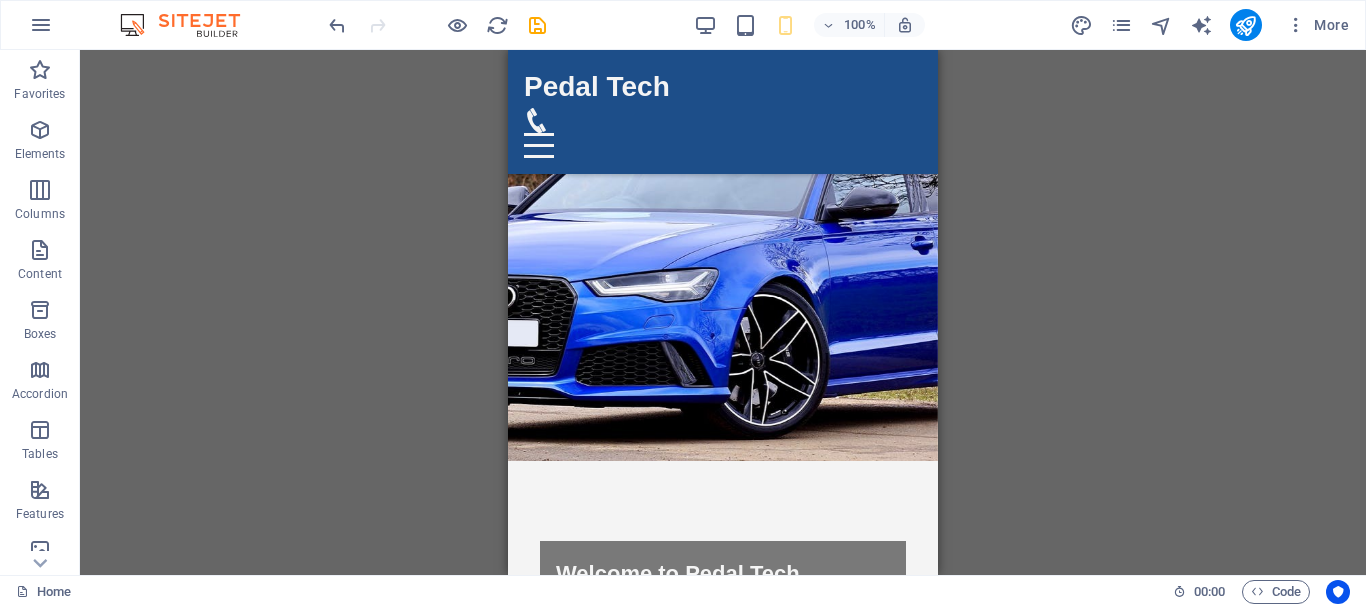 scroll, scrollTop: 0, scrollLeft: 0, axis: both 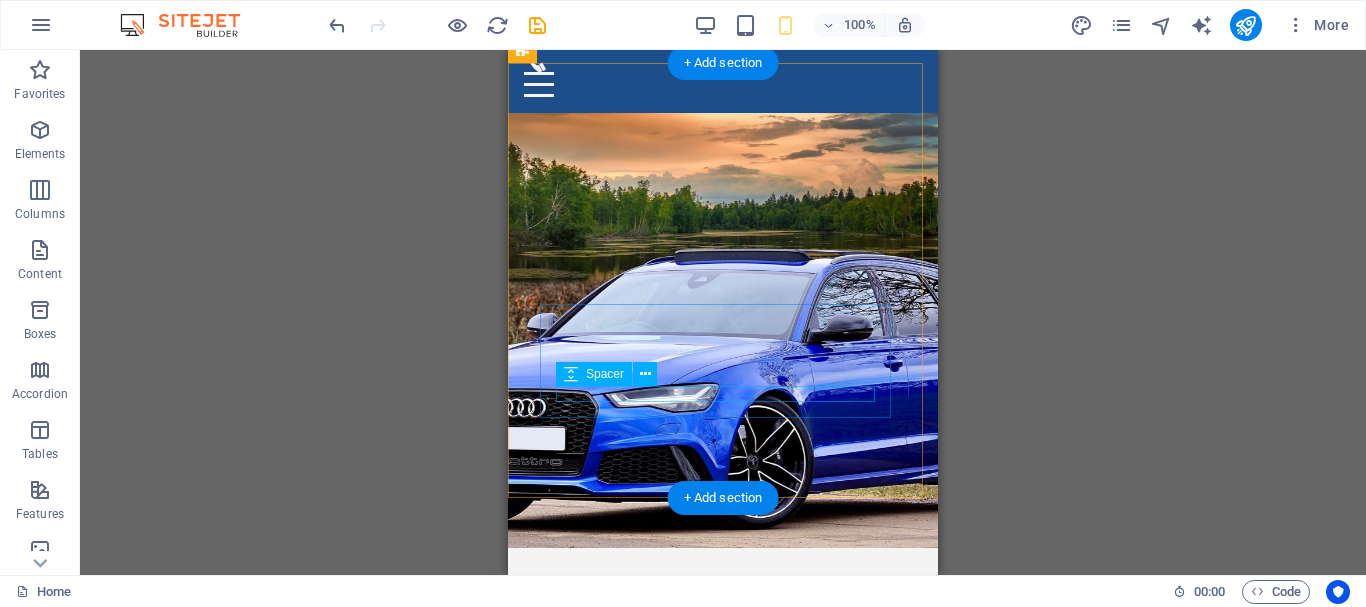 click at bounding box center (723, 863) 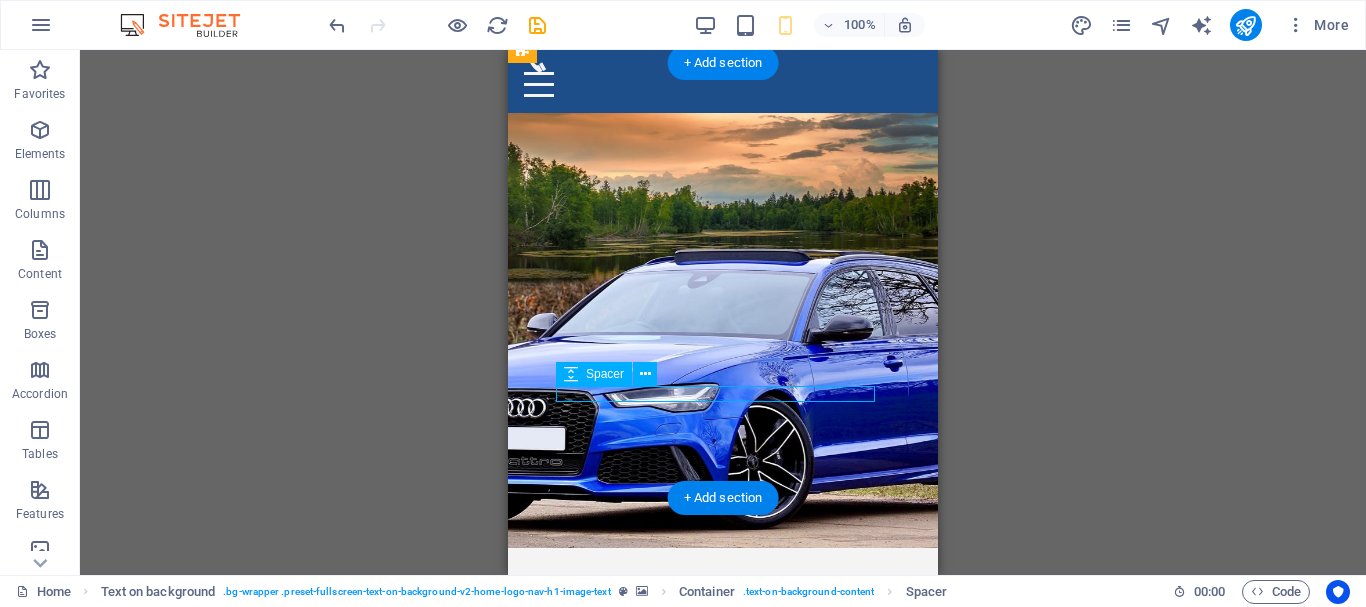 click at bounding box center (723, 863) 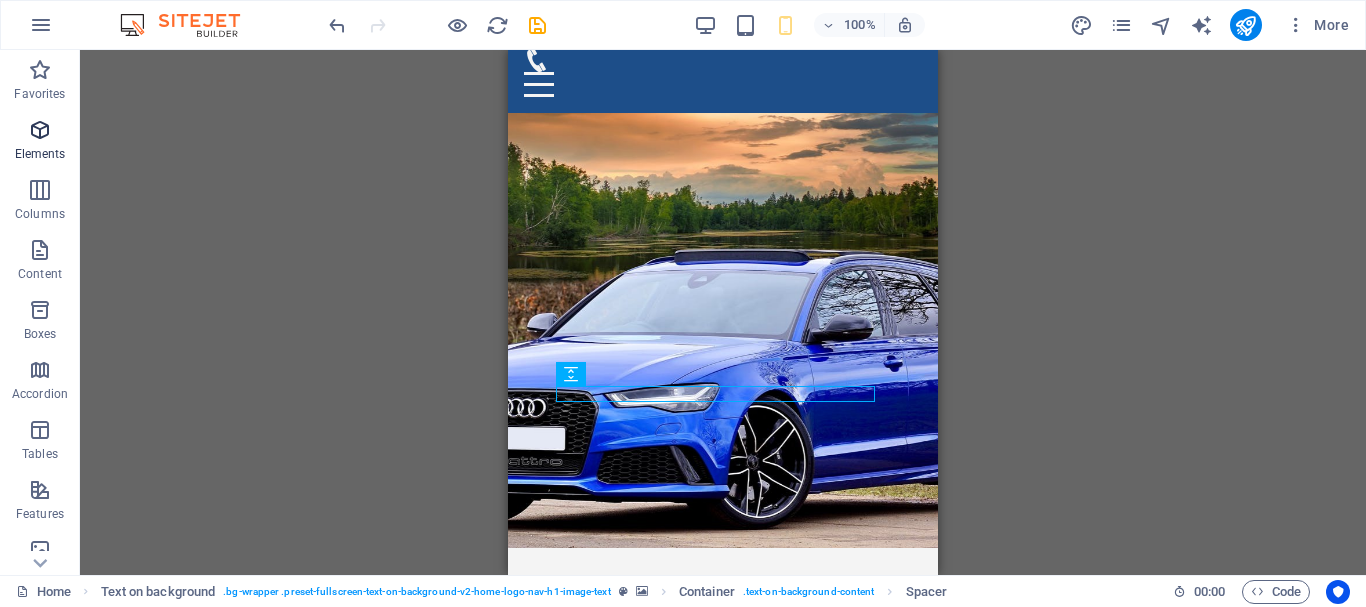 click on "Elements" at bounding box center [40, 154] 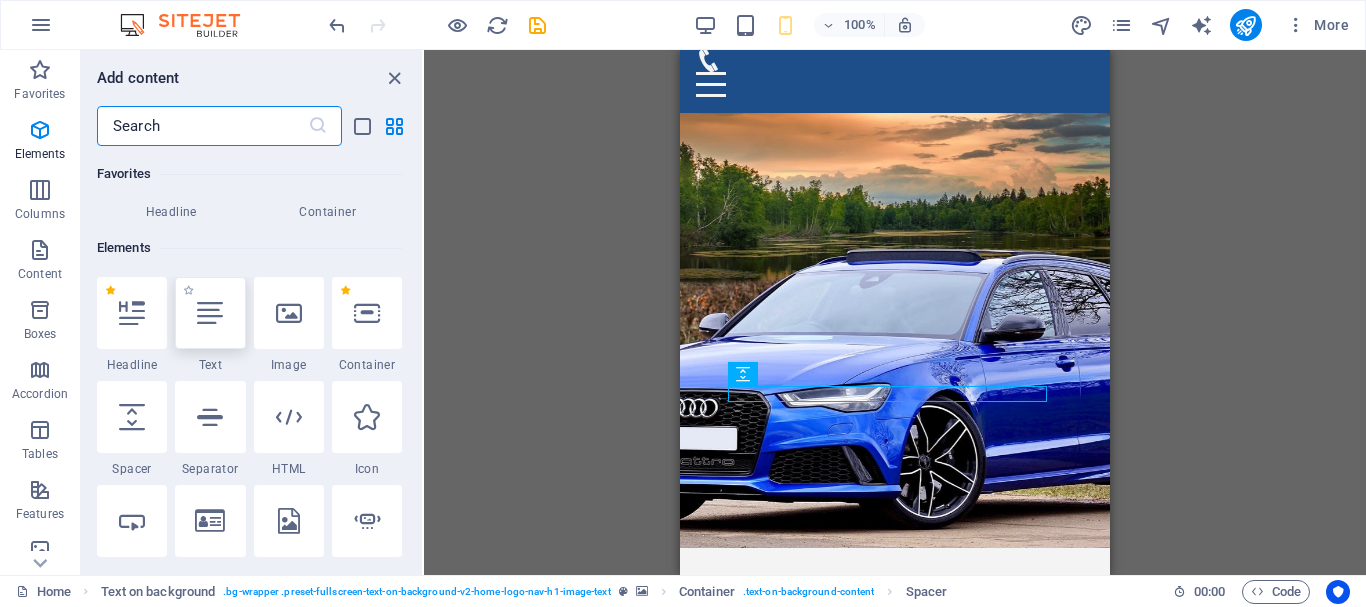 scroll, scrollTop: 213, scrollLeft: 0, axis: vertical 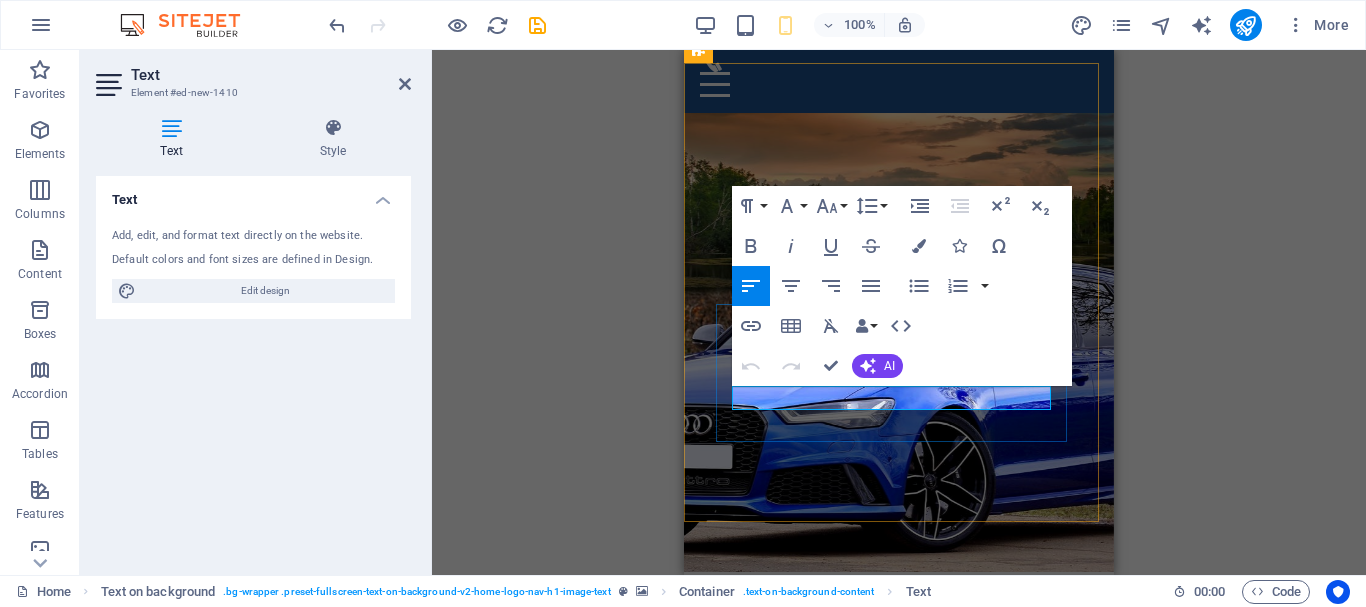 type 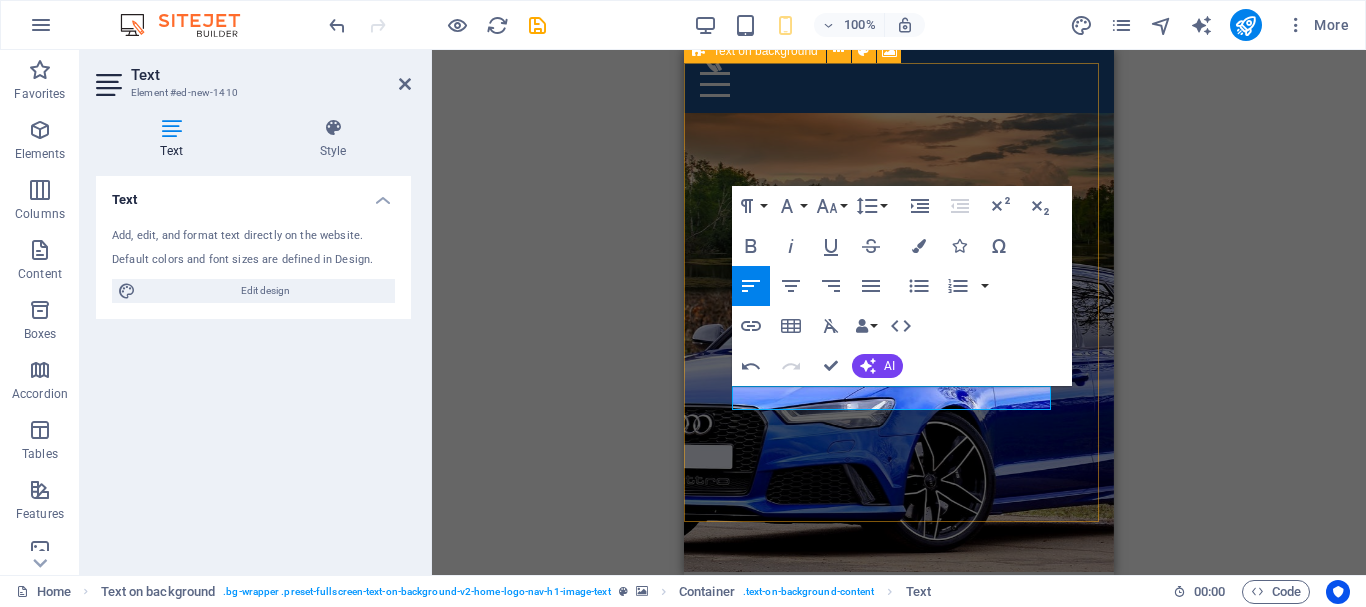 click on "H2   Text on background   Container   Container   Email   Contact Form   Contact Form   Form   Input   Contact Form   Form   Input   Spacer   H2   Container   Container   H3   Footer Saga   Container   Container   H3   Container   Menu Bar   Spacer   Text   Image   Container   H2   Text   Spacer   Container   H2   Spacer   Text   Menu   Preset   Logo   Container   Text   Container   Image   Container   Container   H2   Spacer   Placeholder   Image   Spacer   Text   Container   Spacer   Menu   Container   Spacer   Text   Text   Text   Icon   Icon   Icon   Text   Container   Text Paragraph Format Normal Heading 1 Heading 2 Heading 3 Heading 4 Heading 5 Heading 6 Code Font Family Arial Georgia Impact Tahoma Times New Roman Verdana Lato Poppins Font Size 8 9 10 11 12 14 18 24 30 36 48 60 72 96 Line Height Default Single 1.15 1.5 Double Increase Indent Decrease Indent Superscript Subscript Bold Italic Underline Strikethrough Colors Icons Special Characters Align Left Align Center Align Right" at bounding box center [899, 312] 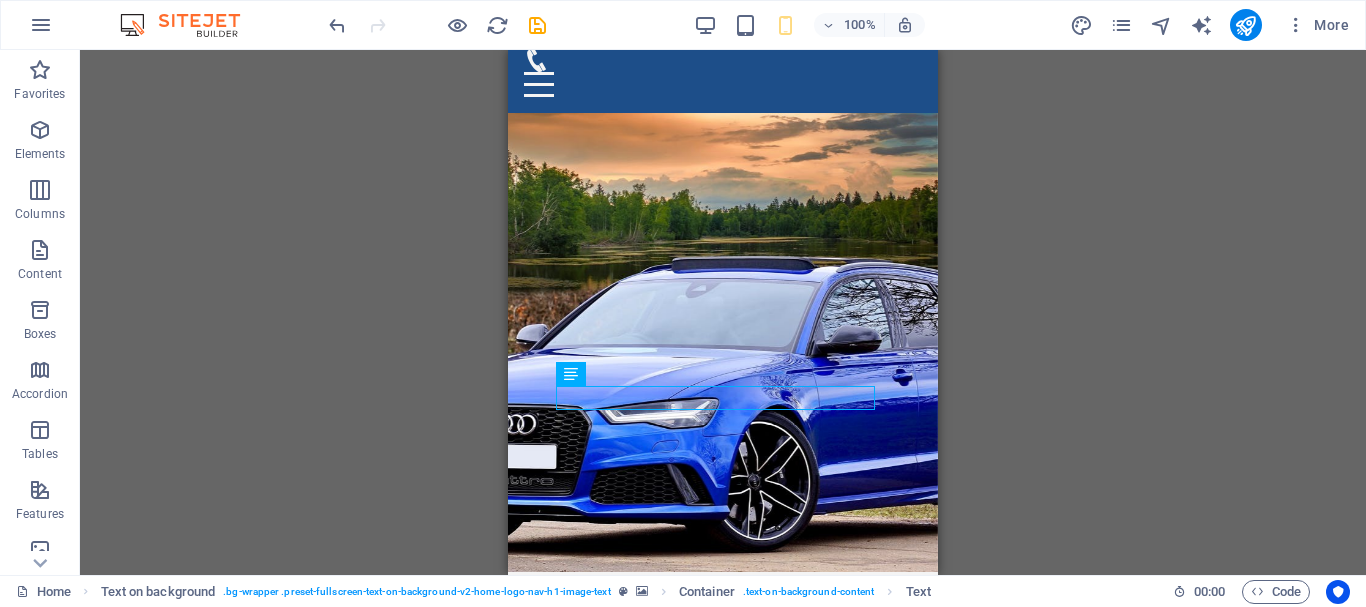 click on "H2   Text on background   Container   Container   Email   Contact Form   Contact Form   Form   Input   Contact Form   Form   Input   Spacer   H2   Container   Container   H3   Footer Saga   Container   Container   H3   Container   Menu Bar   Spacer   Text   Image   Container   H2   Text   Spacer   Container   Container   H2   Spacer   Text   Menu   Preset   Logo   Container   Text   Container   Image   Container   Container   H2   Spacer   Placeholder   Image   Spacer   Text   Container   Spacer   Menu   Container   Spacer   Text   Text   Text   Icon   Icon   Icon   Text   Container   Text" at bounding box center (723, 312) 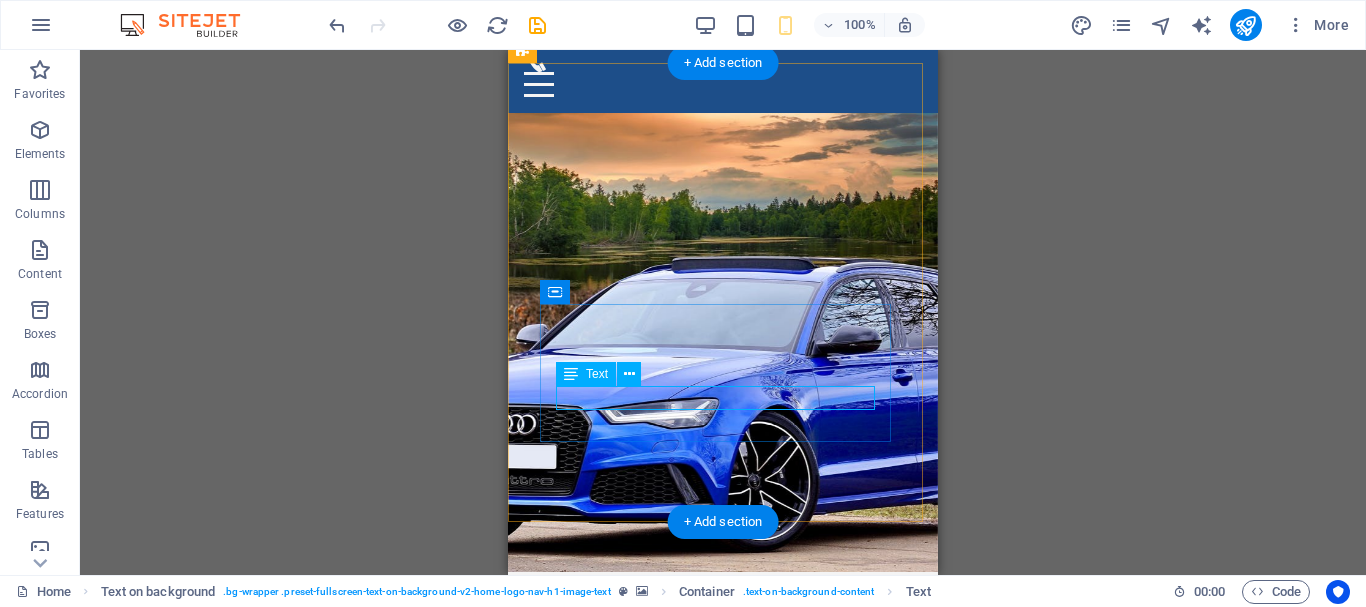 click on "Specialists in Airbag Safety Systems" at bounding box center [723, 891] 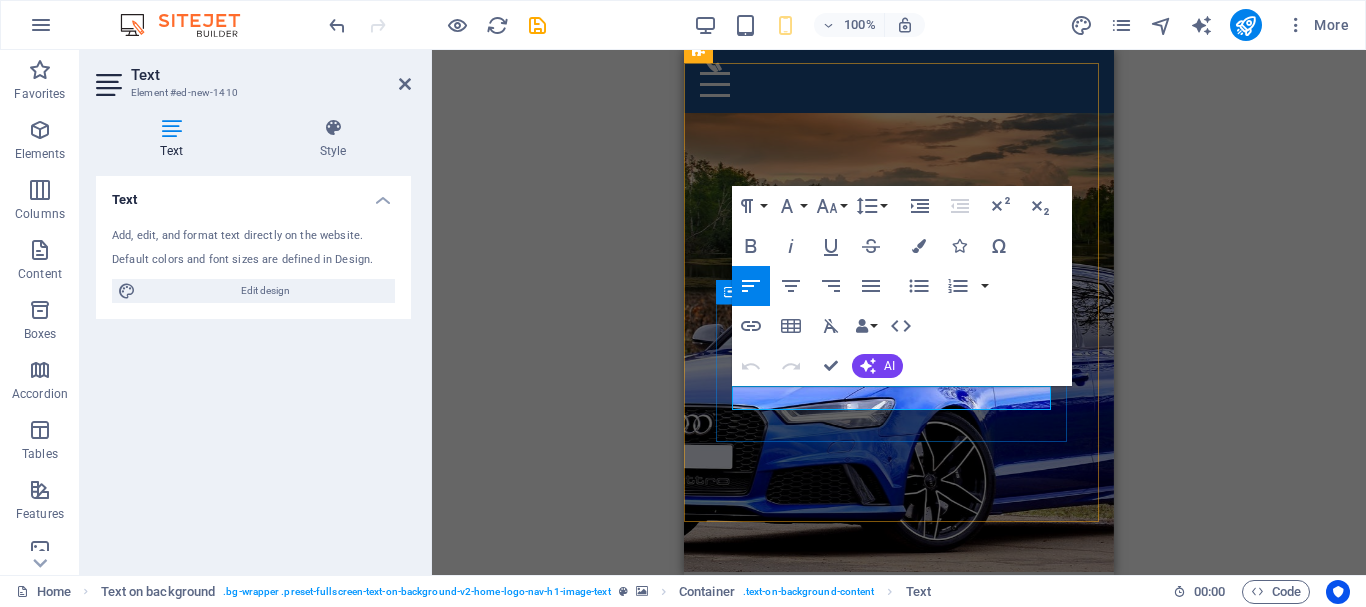 click on "Specialists in Airbag Safety Systems" at bounding box center (899, 891) 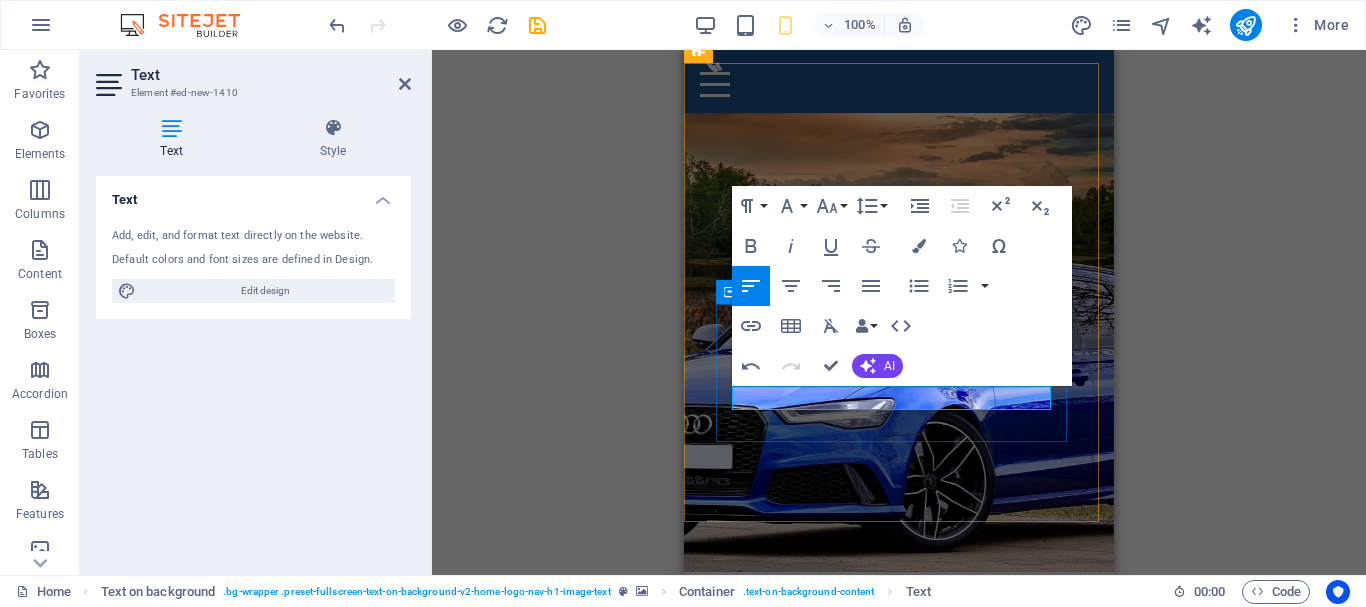 type 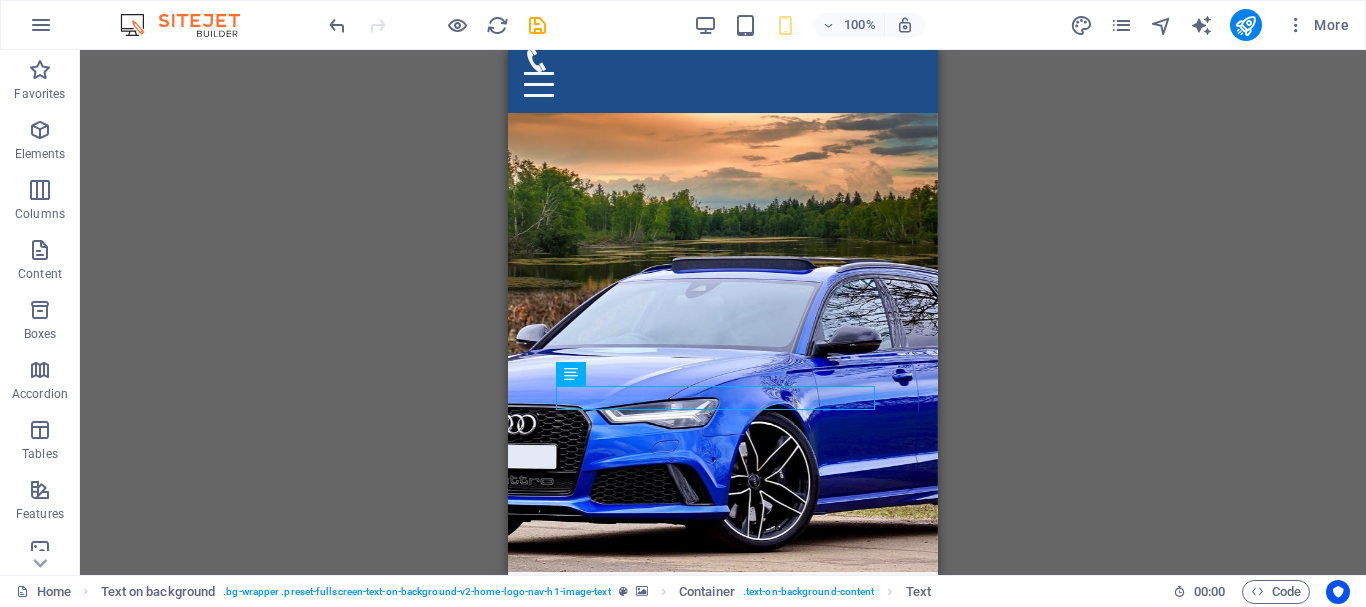 click on "H2   Text on background   Container   Container   Email   Contact Form   Contact Form   Form   Input   Contact Form   Form   Input   Spacer   H2   Container   Container   H3   Footer Saga   Container   Container   H3   Container   Menu Bar   Spacer   Text   Image   Container   H2   Text   Spacer   Container   H2   Spacer   Text   Menu   Preset   Logo   Container   Text   Container   Image   Container   Container   H2   Spacer   Placeholder   Image   Spacer   Text   Container   Spacer   Menu   Container   Spacer   Text   Text   Text   Icon   Icon   Icon   Text   Container   Text" at bounding box center [723, 312] 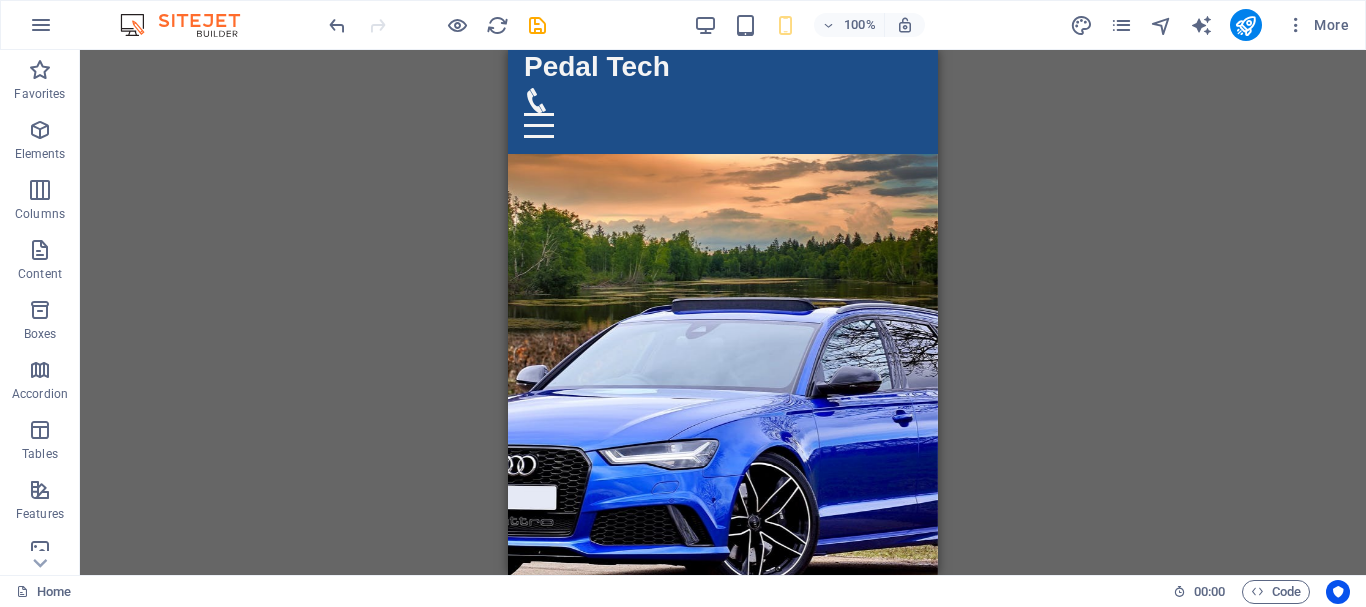 scroll, scrollTop: 0, scrollLeft: 0, axis: both 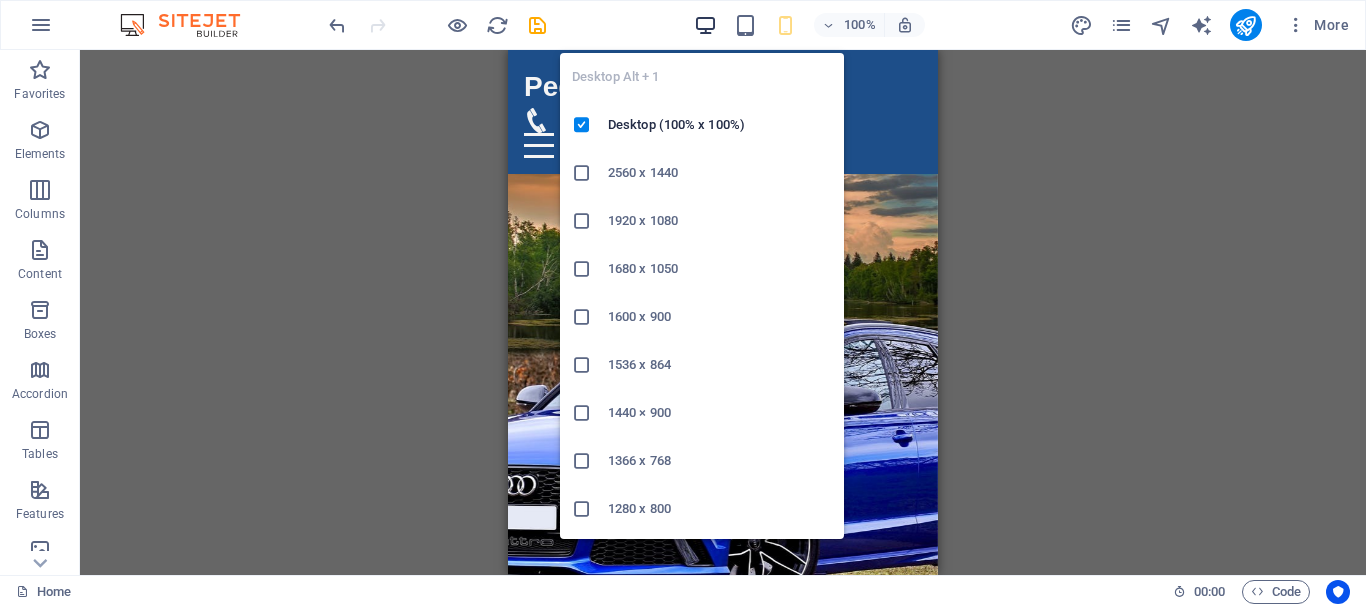 click at bounding box center [705, 25] 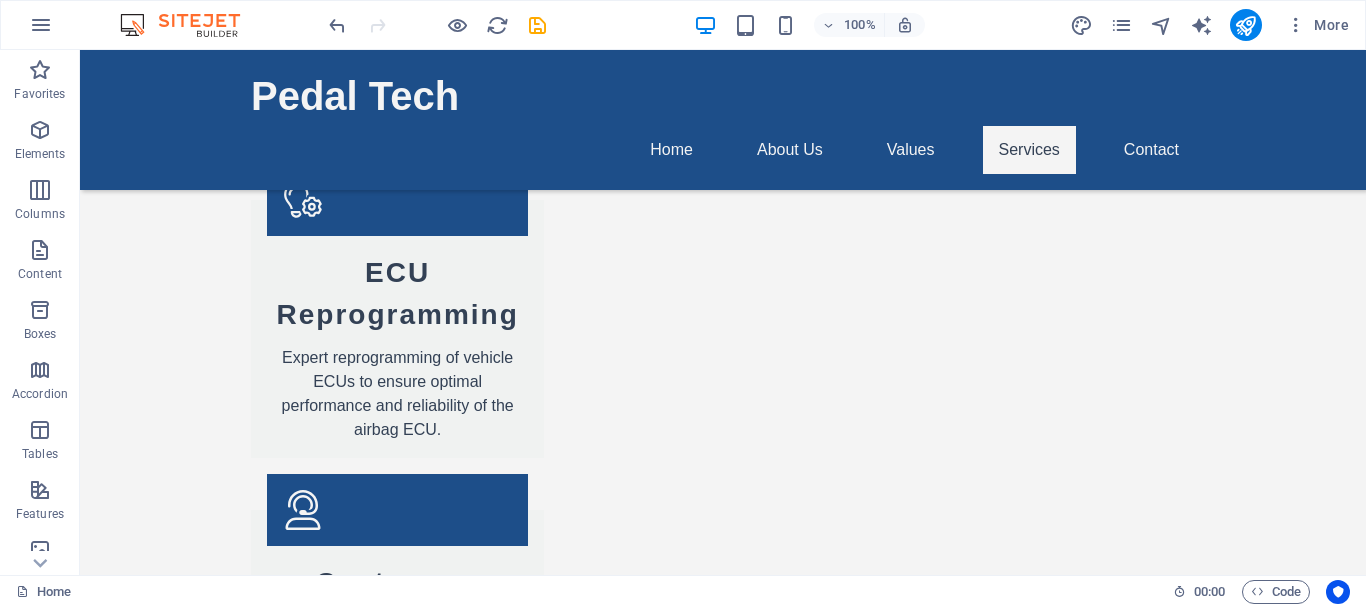 scroll, scrollTop: 2958, scrollLeft: 0, axis: vertical 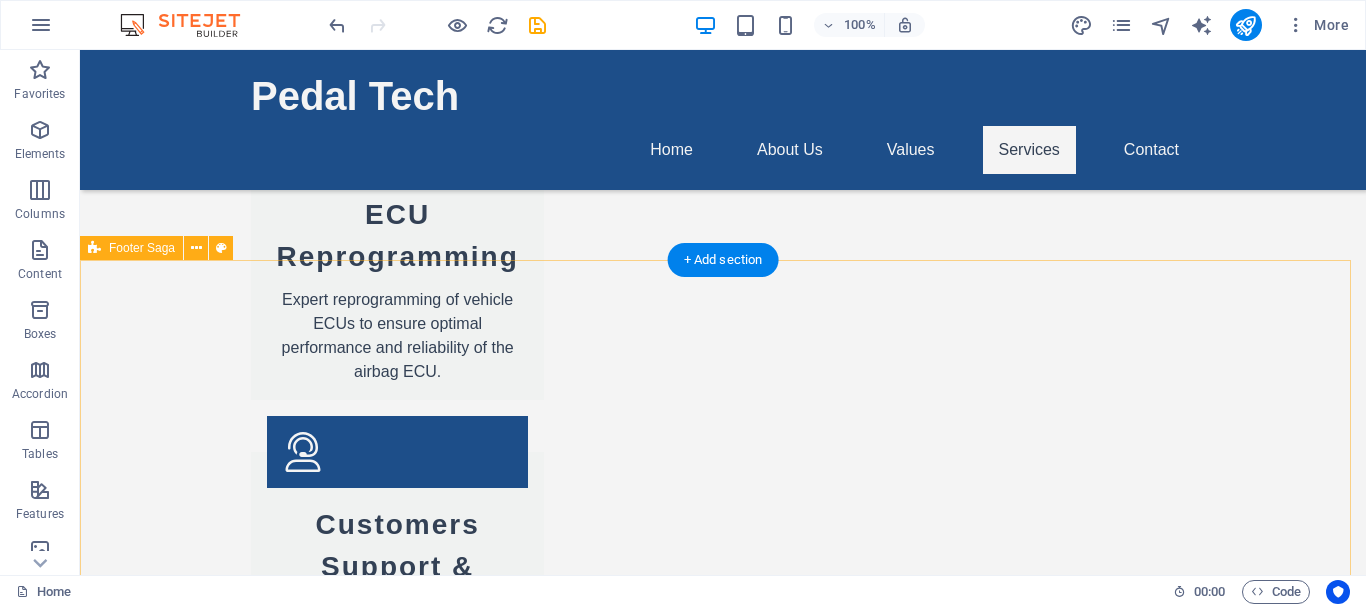 click on "Pedal Tech Pedal Tech is dedicated to providing top-notch automotive solutions, specializing in airbag ECU crash data removal. For inquiries or more information, please reach out anytime. Contact [NUMBER][STREET], [CITY]   Durban Phone:  [PHONE]   Email:  [EMAIL] Navigation Home About Us Values Services Contact Social media Facebook Instagram" at bounding box center (723, 2445) 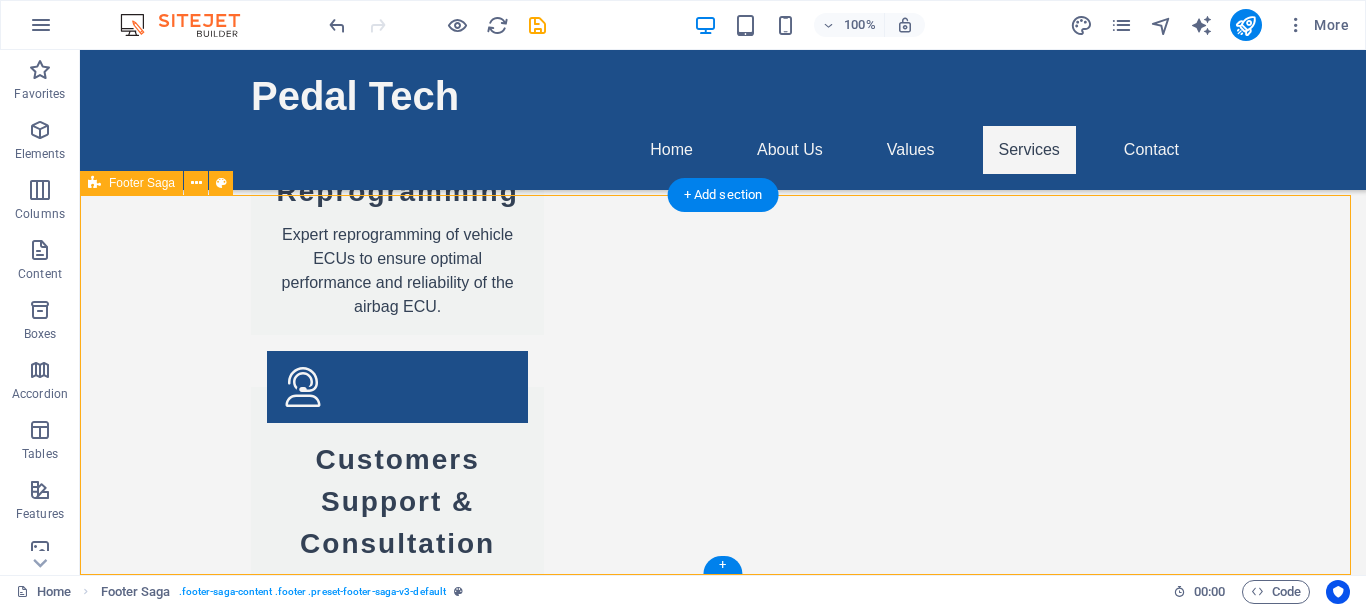drag, startPoint x: 1332, startPoint y: 518, endPoint x: 1332, endPoint y: 539, distance: 21 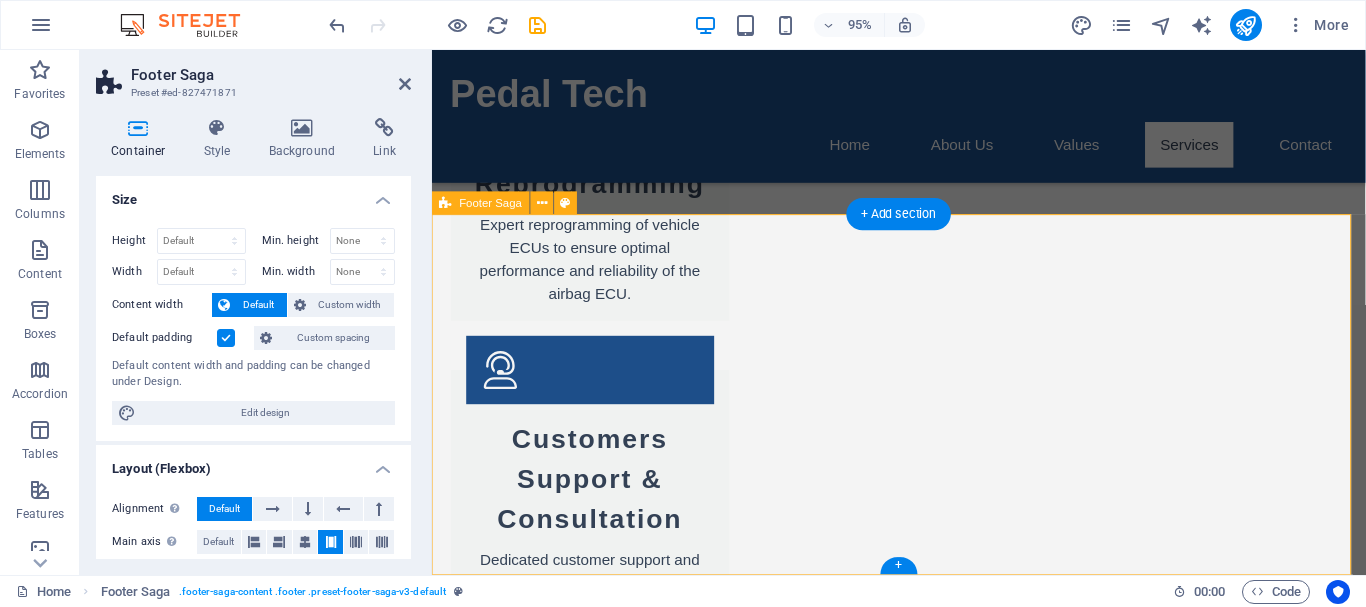 scroll, scrollTop: 2995, scrollLeft: 0, axis: vertical 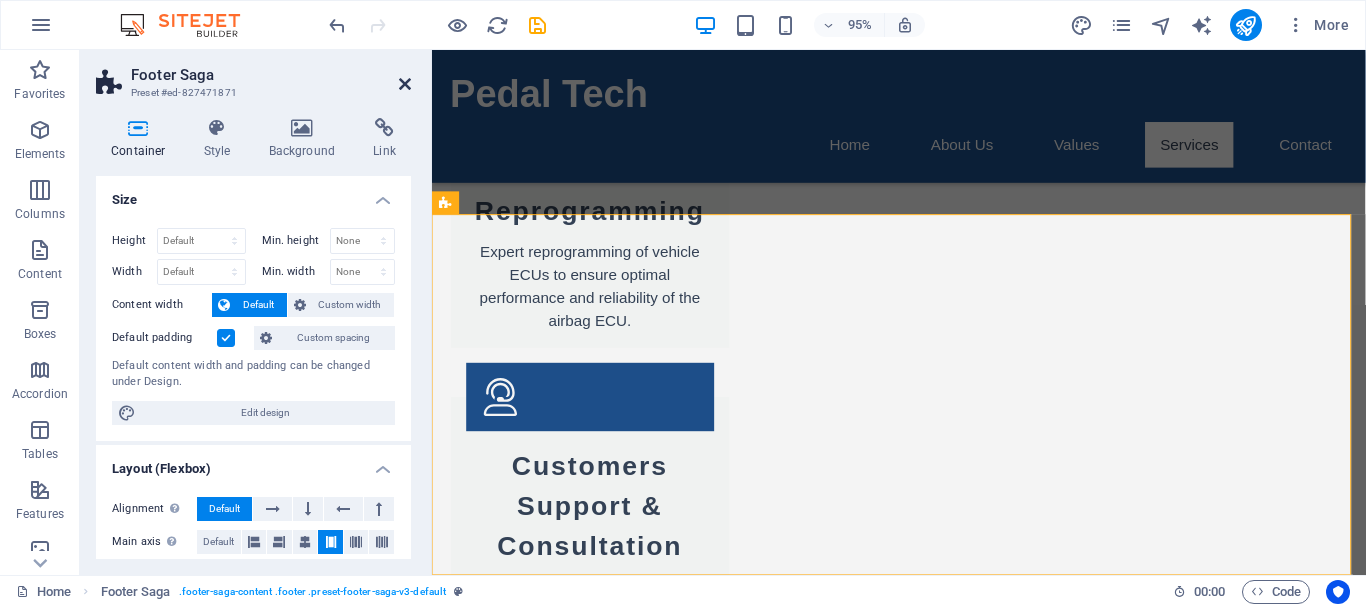 click at bounding box center [405, 84] 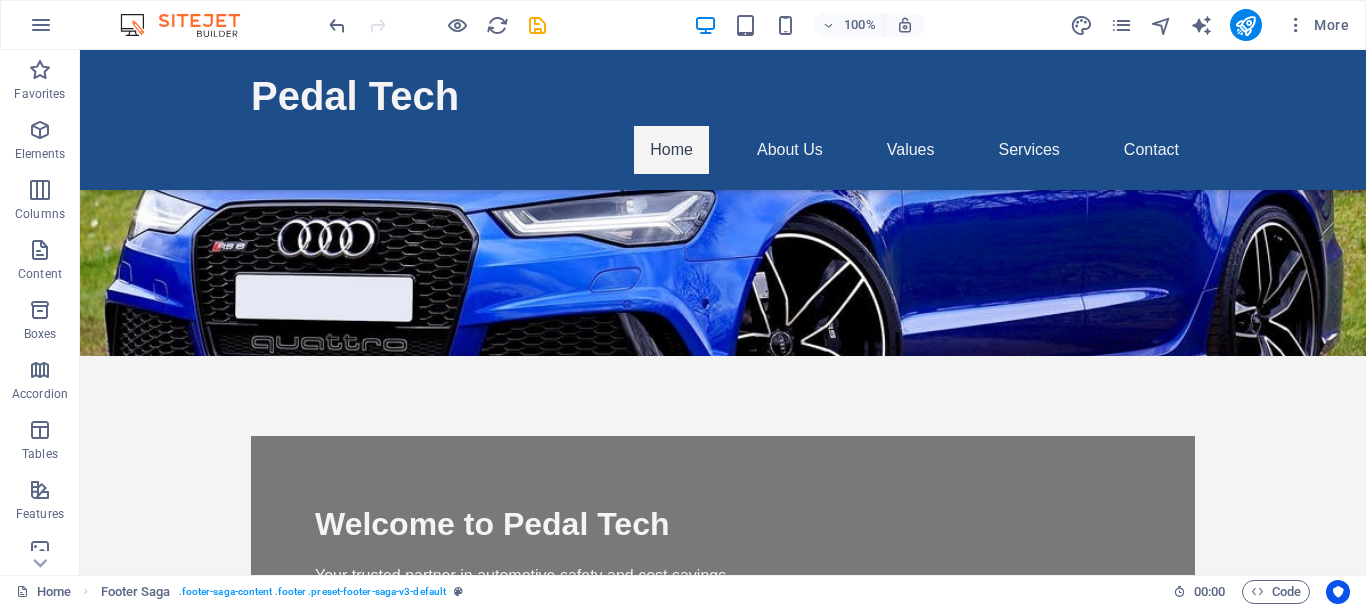scroll, scrollTop: 0, scrollLeft: 0, axis: both 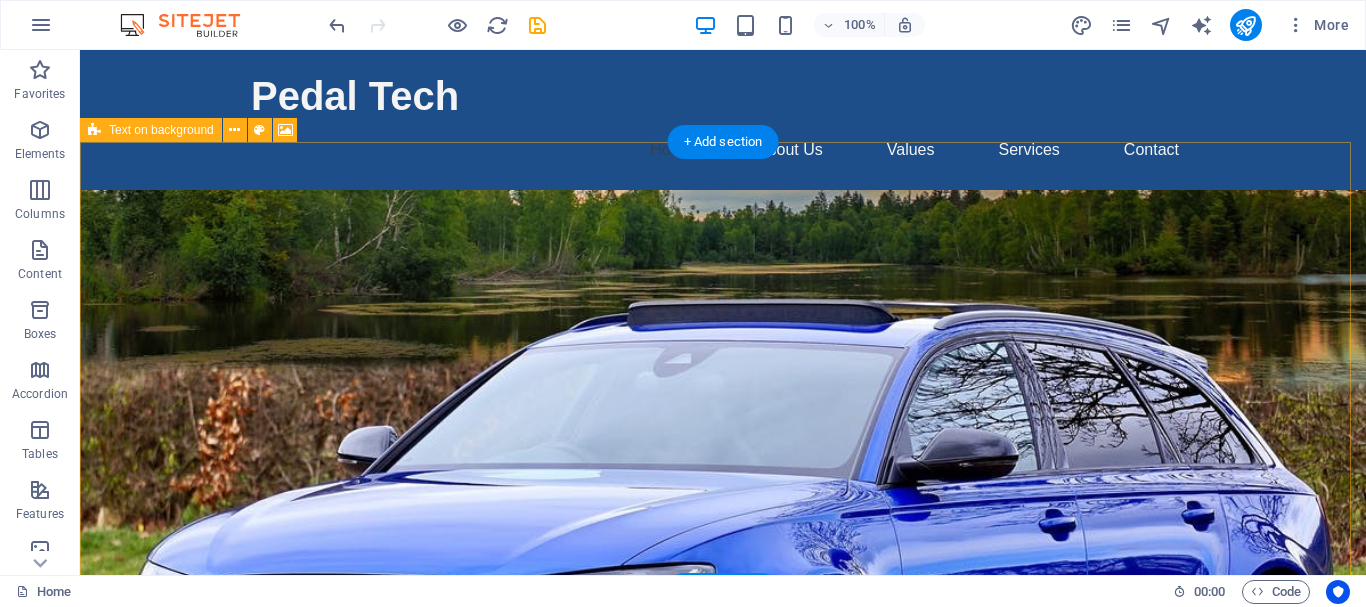 click at bounding box center (723, 460) 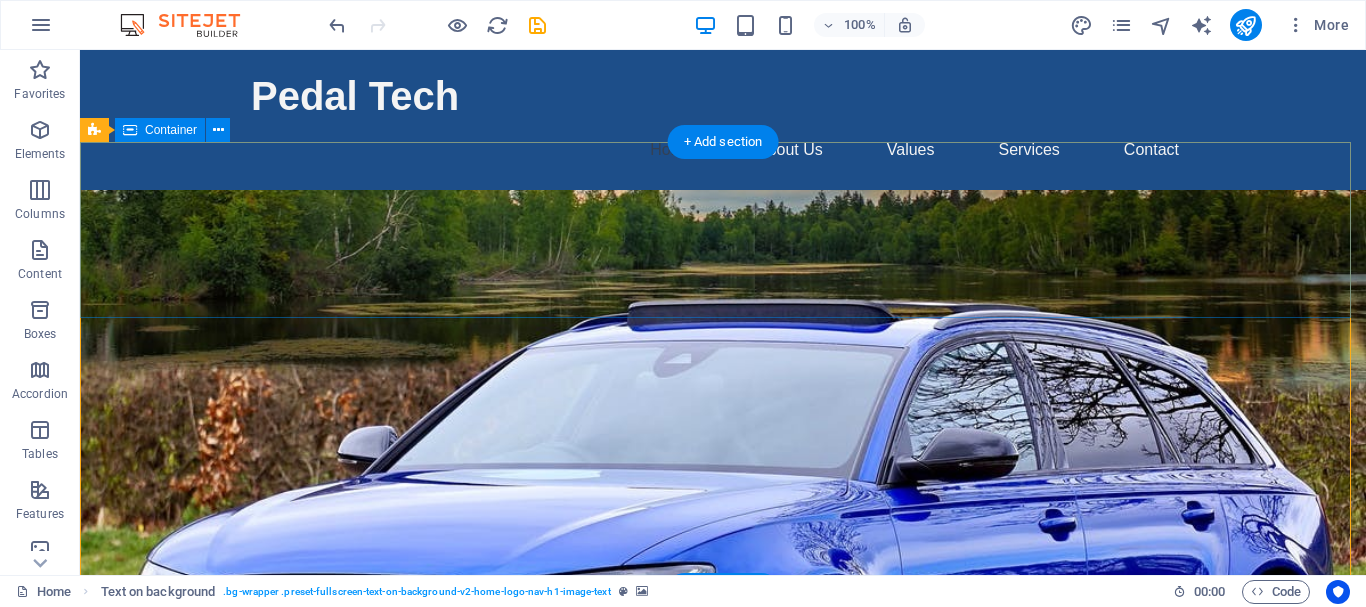 click at bounding box center [723, 278] 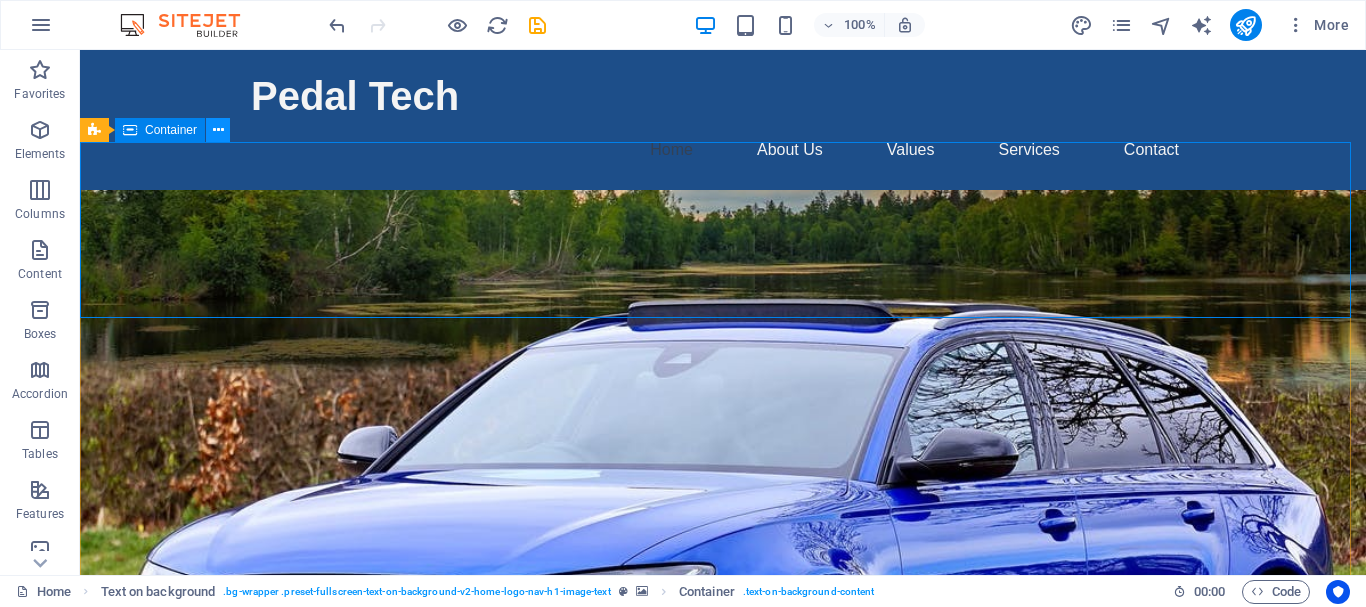 click at bounding box center (218, 130) 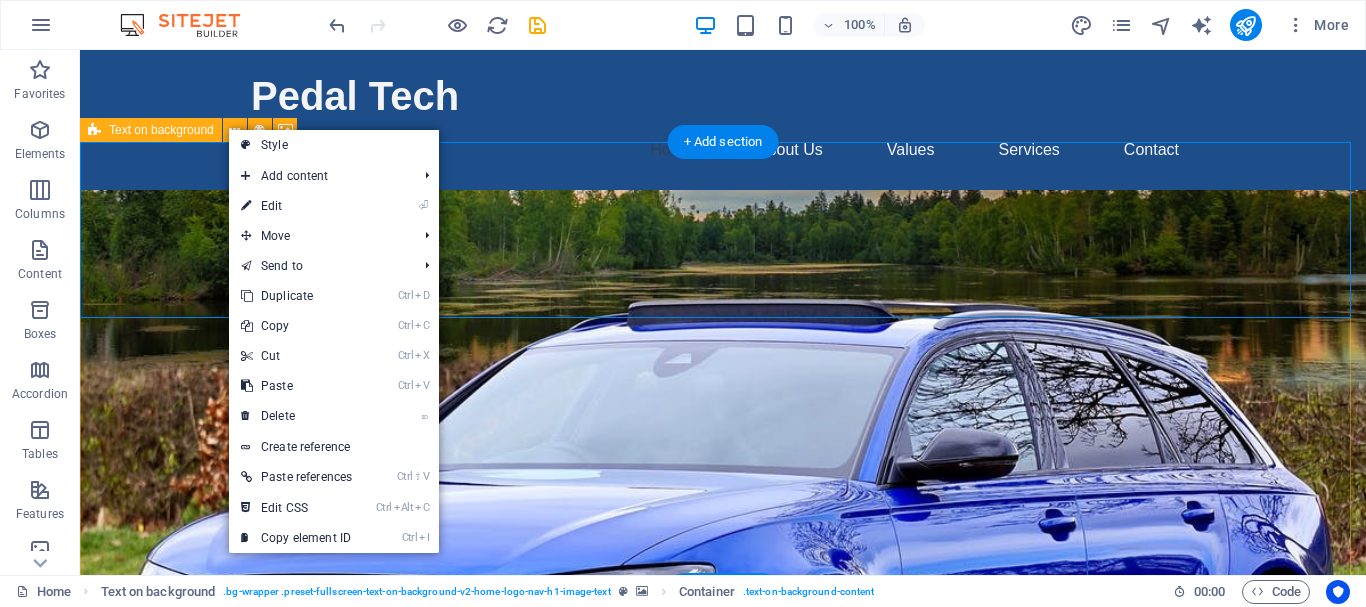 click at bounding box center (723, 460) 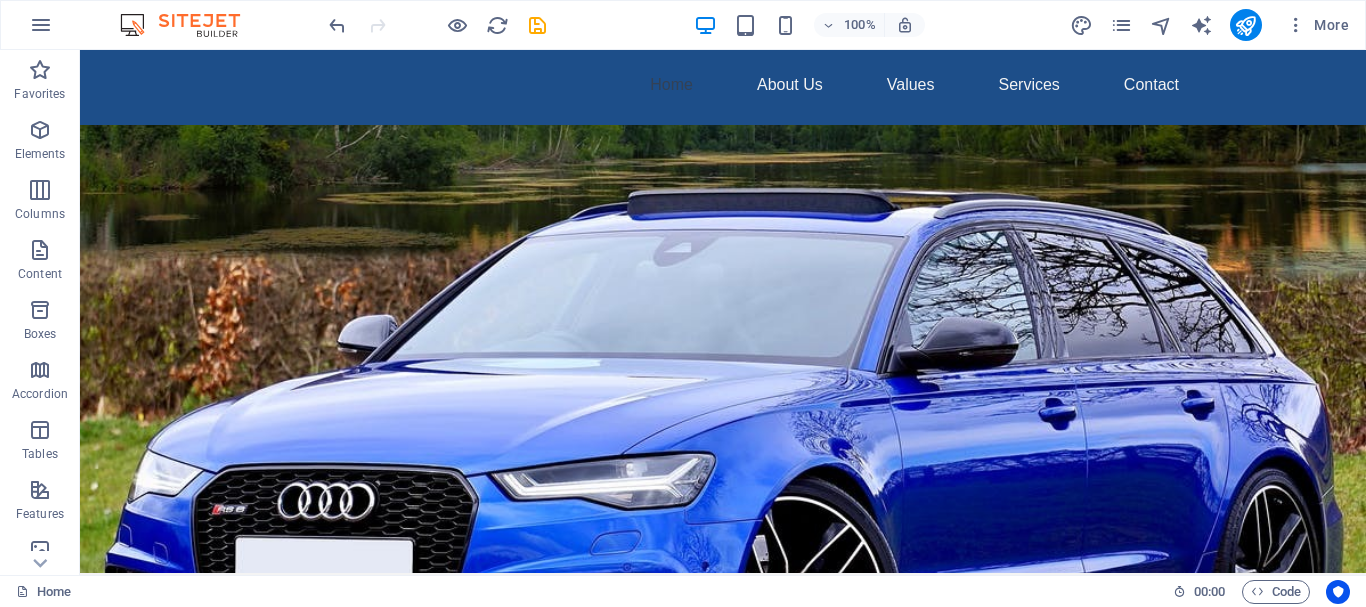 scroll, scrollTop: 36, scrollLeft: 0, axis: vertical 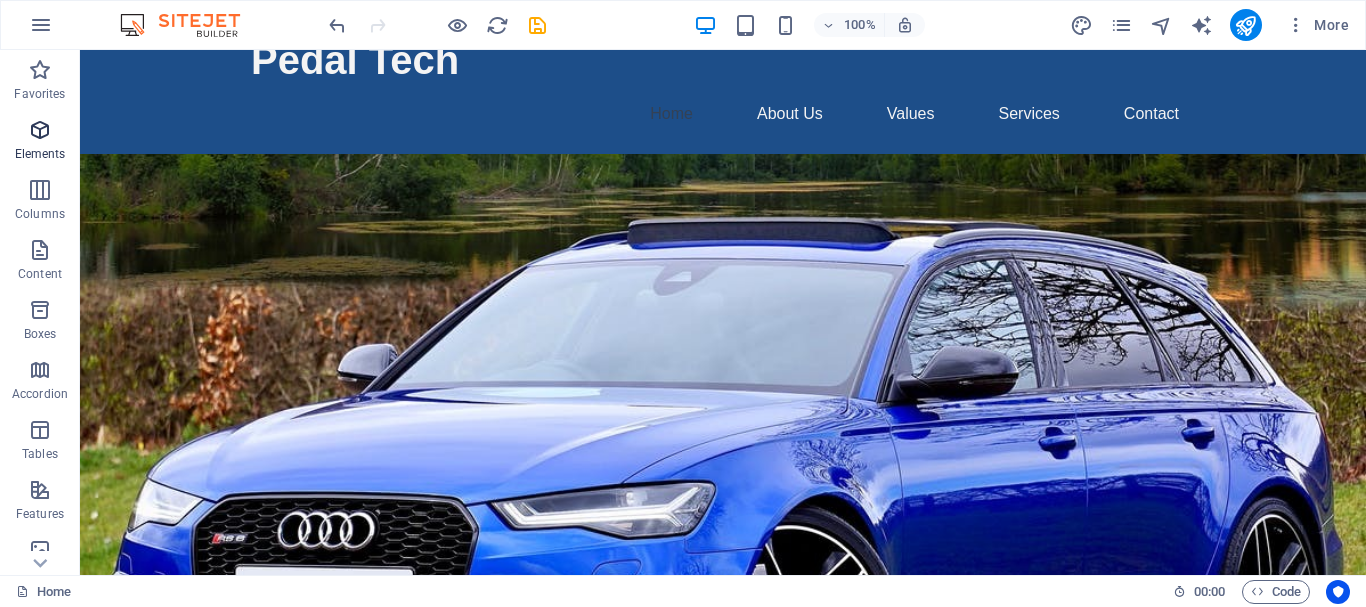 click on "Elements" at bounding box center [40, 154] 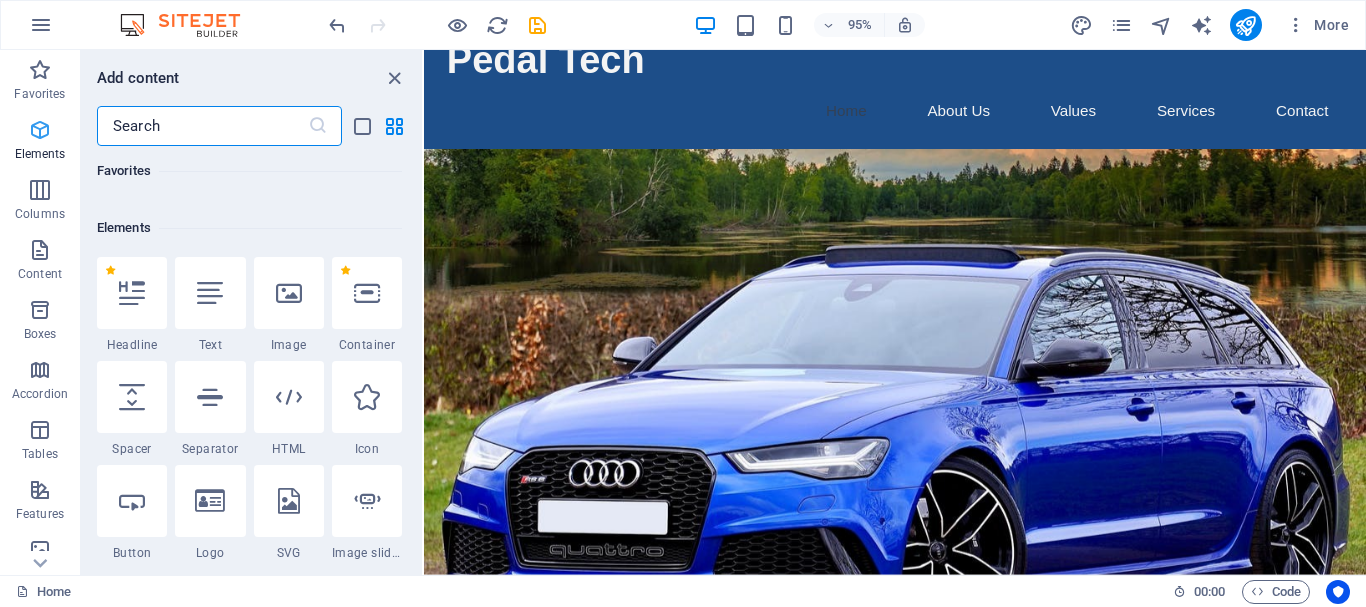 scroll, scrollTop: 213, scrollLeft: 0, axis: vertical 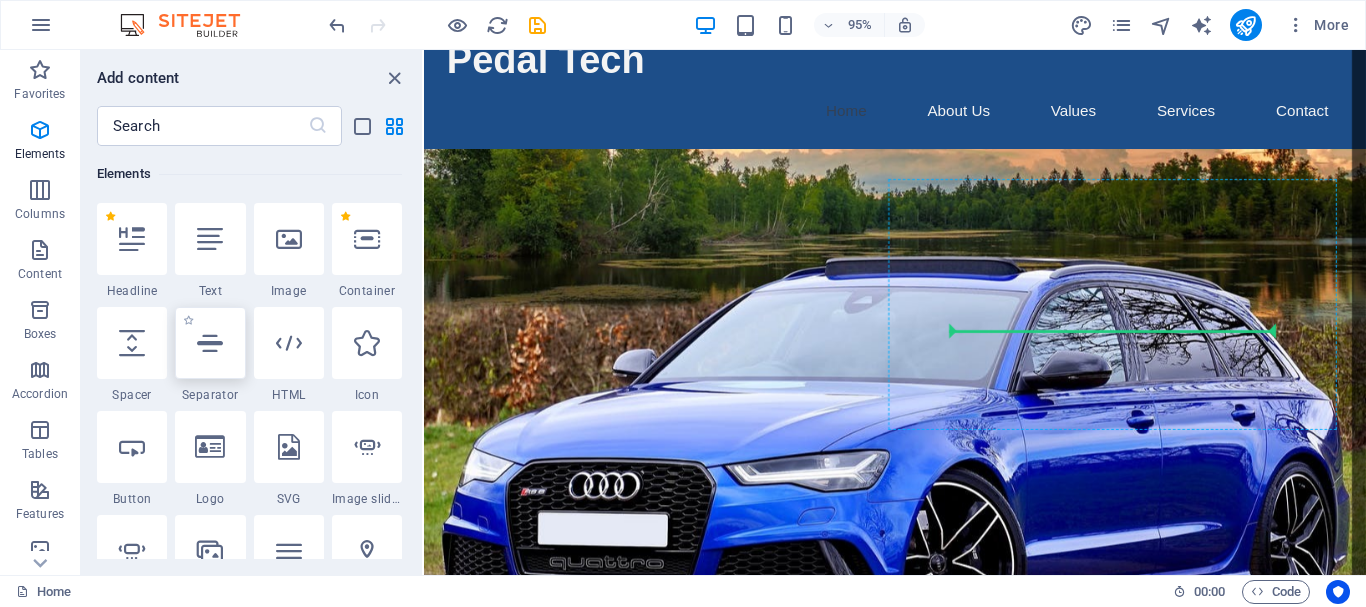 select on "px" 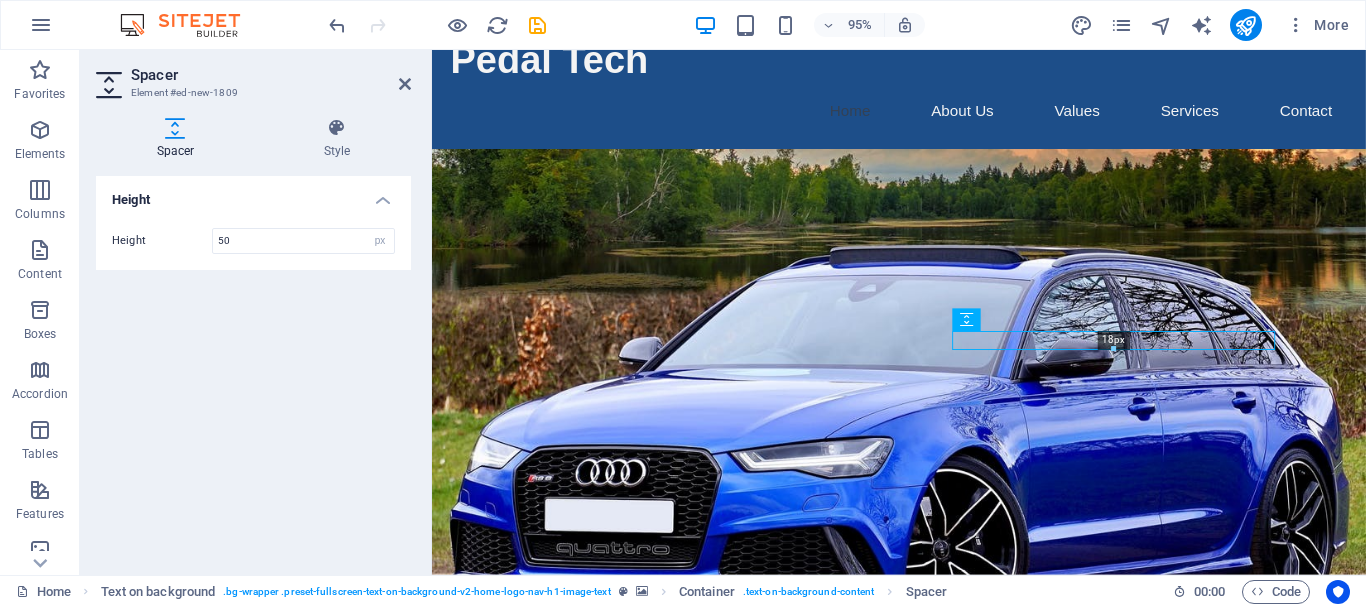 drag, startPoint x: 1112, startPoint y: 380, endPoint x: 717, endPoint y: 308, distance: 401.5084 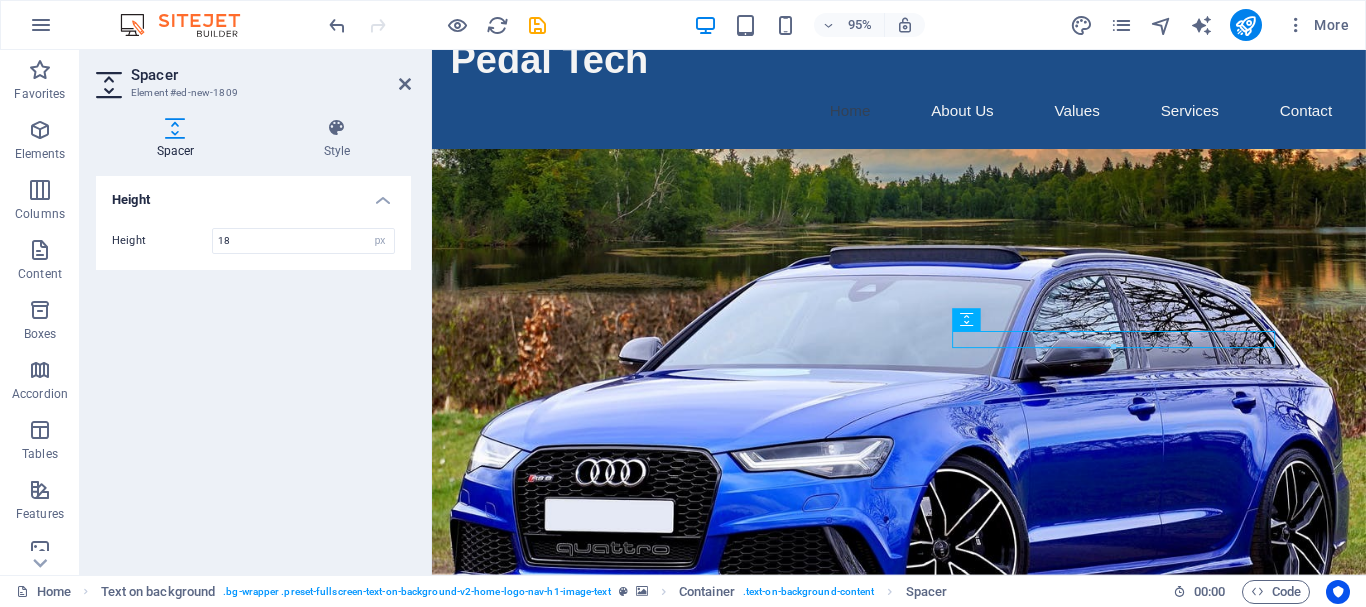 click on "Height Height 18 px rem vh vw" at bounding box center (253, 367) 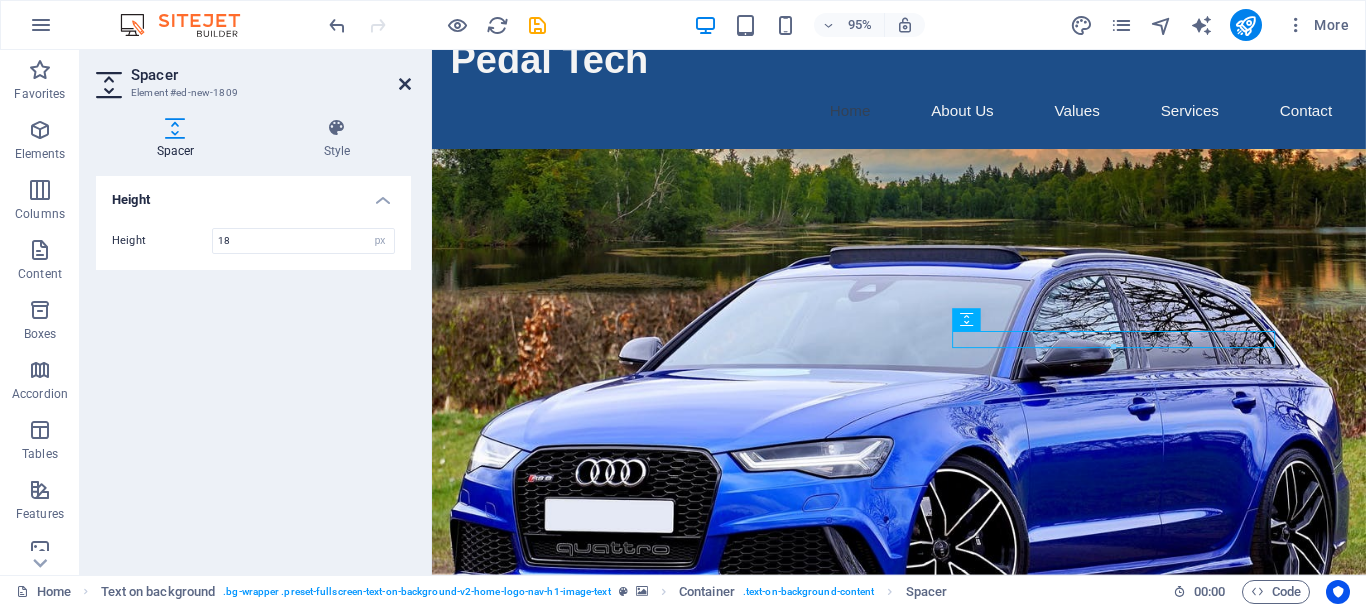 click at bounding box center [405, 84] 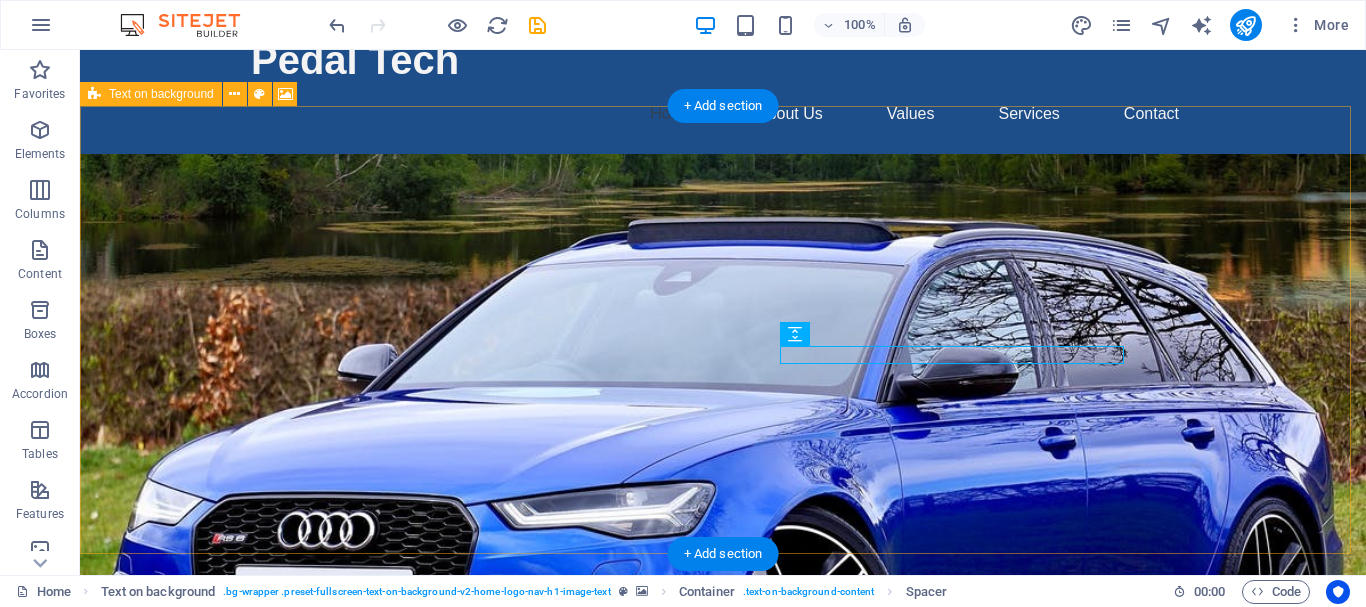 click at bounding box center (723, 378) 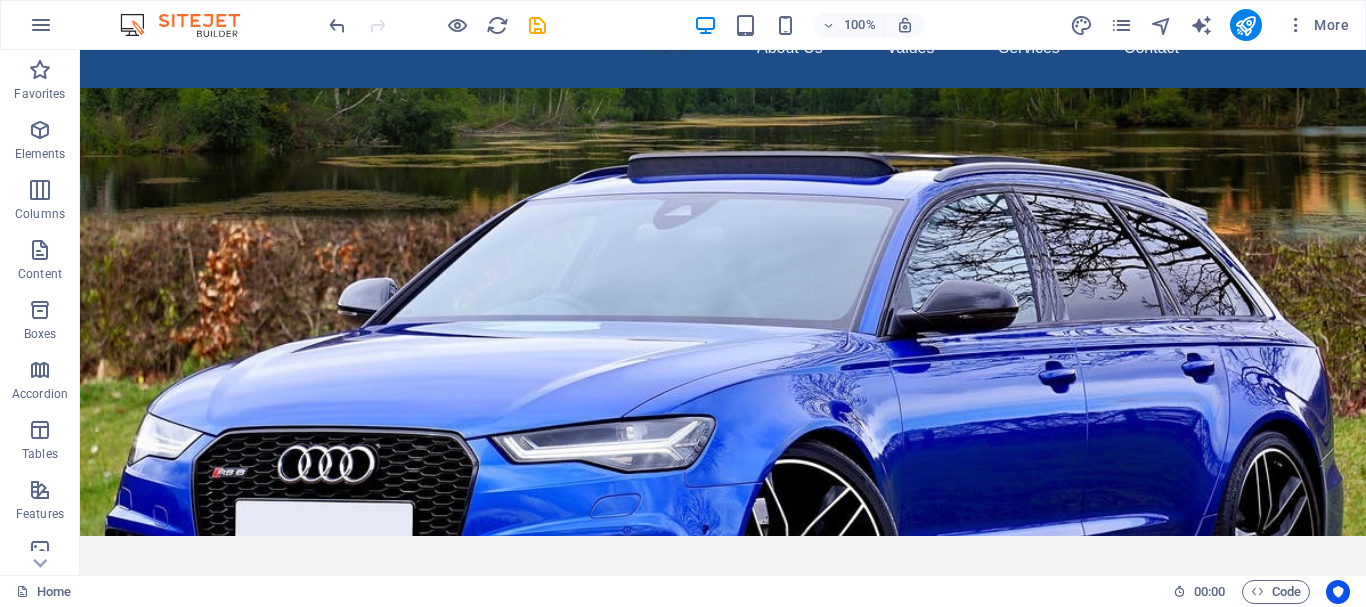 scroll, scrollTop: 0, scrollLeft: 0, axis: both 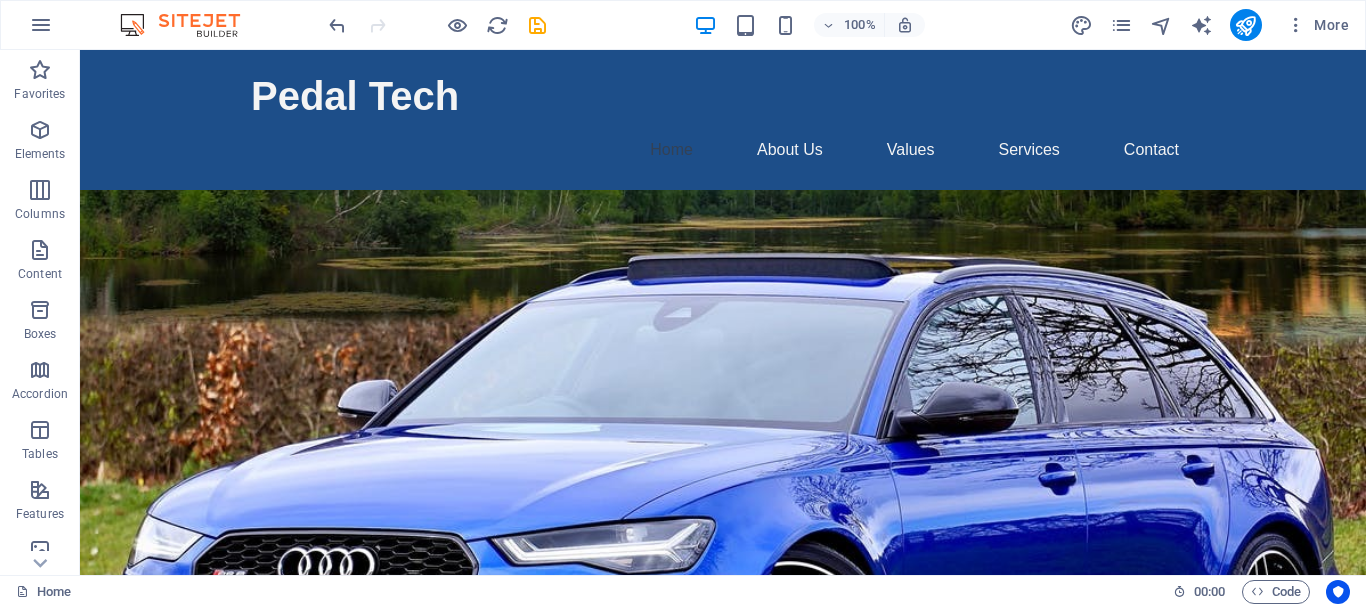 drag, startPoint x: 1365, startPoint y: 113, endPoint x: 1407, endPoint y: 92, distance: 46.957428 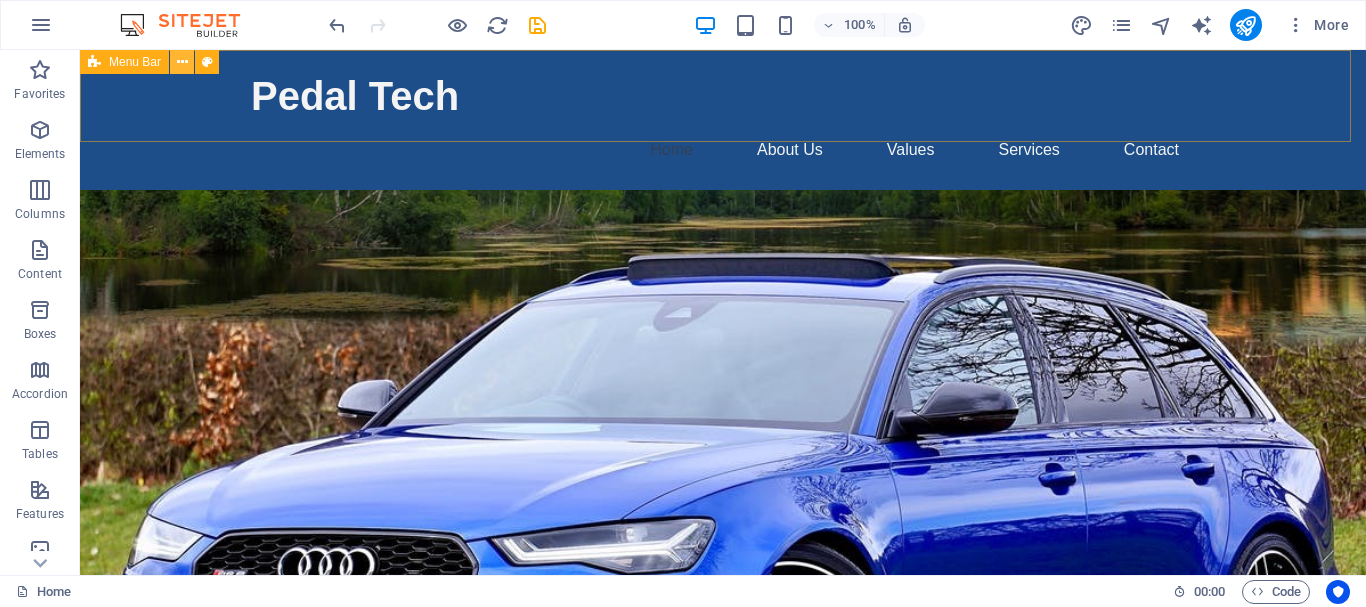 click at bounding box center [182, 62] 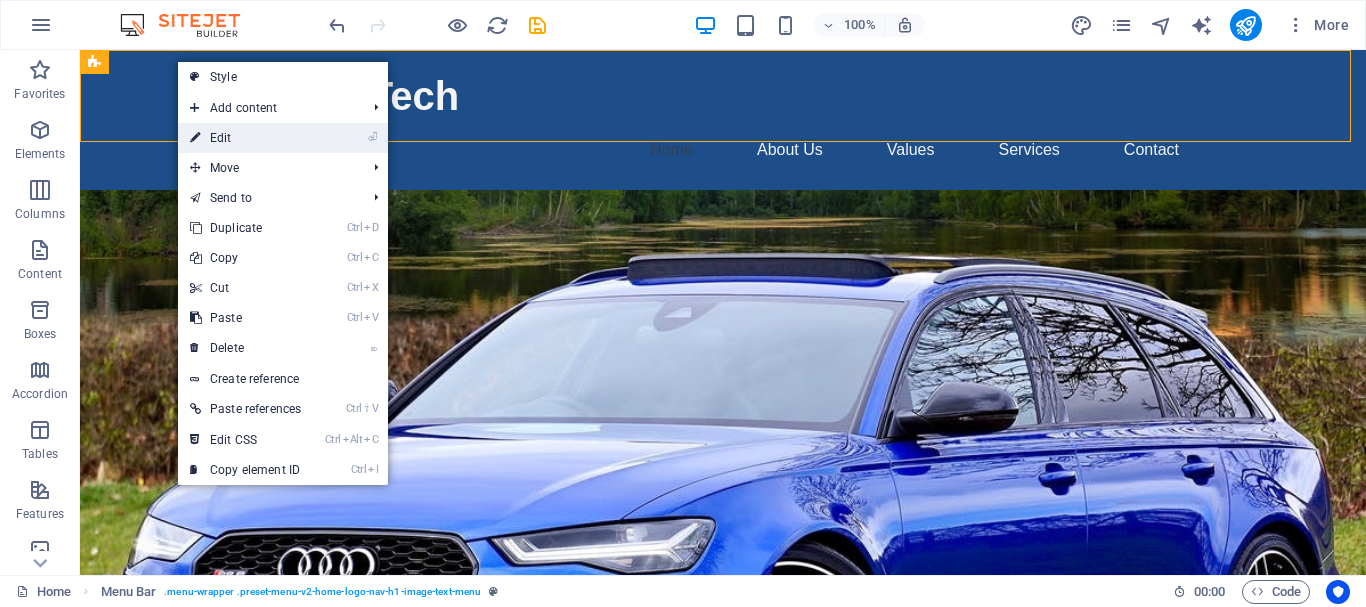 click on "⏎  Edit" at bounding box center [245, 138] 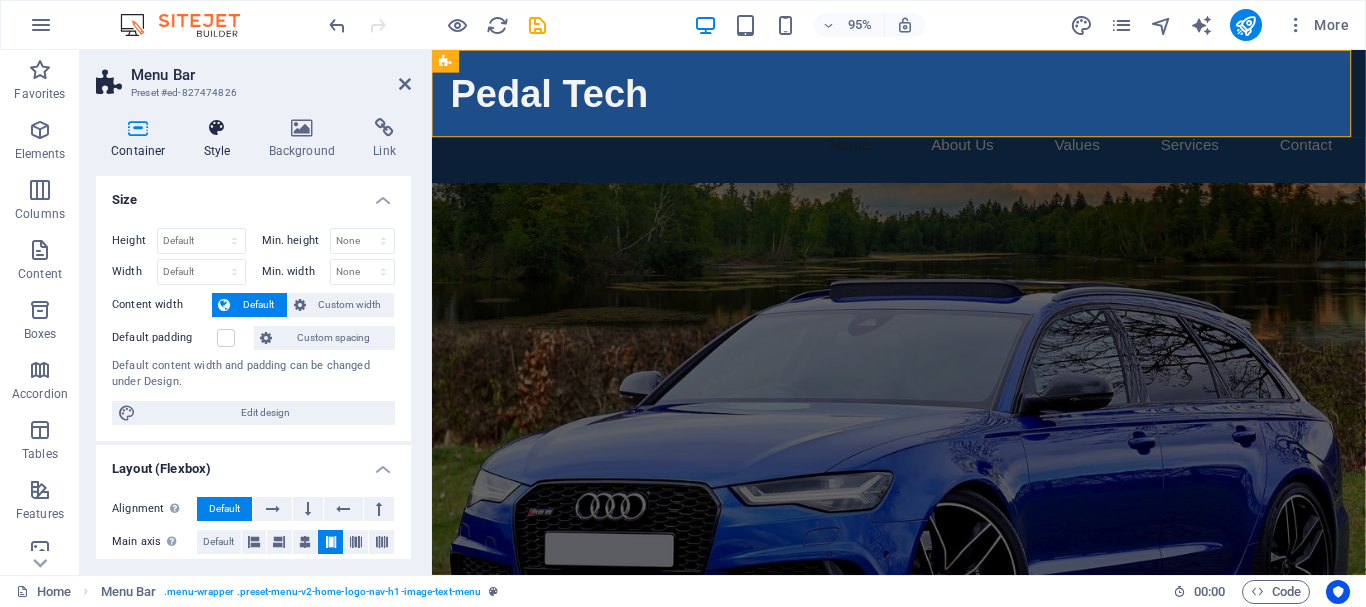 click at bounding box center (217, 128) 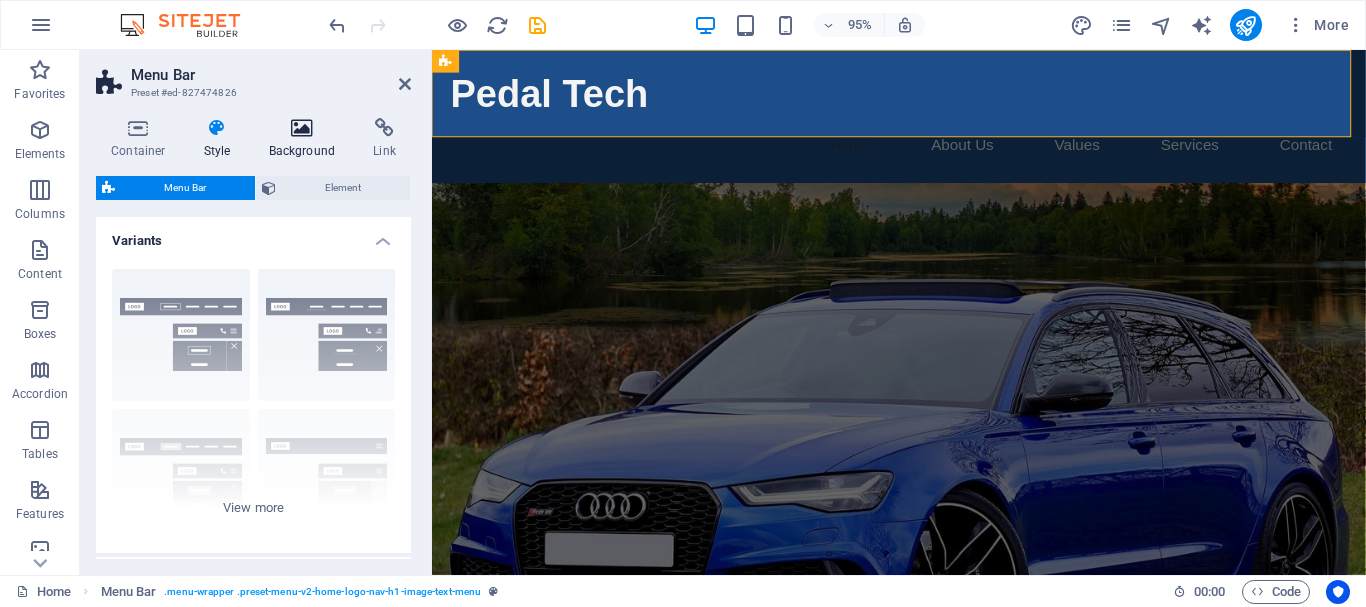 click on "Background" at bounding box center [306, 139] 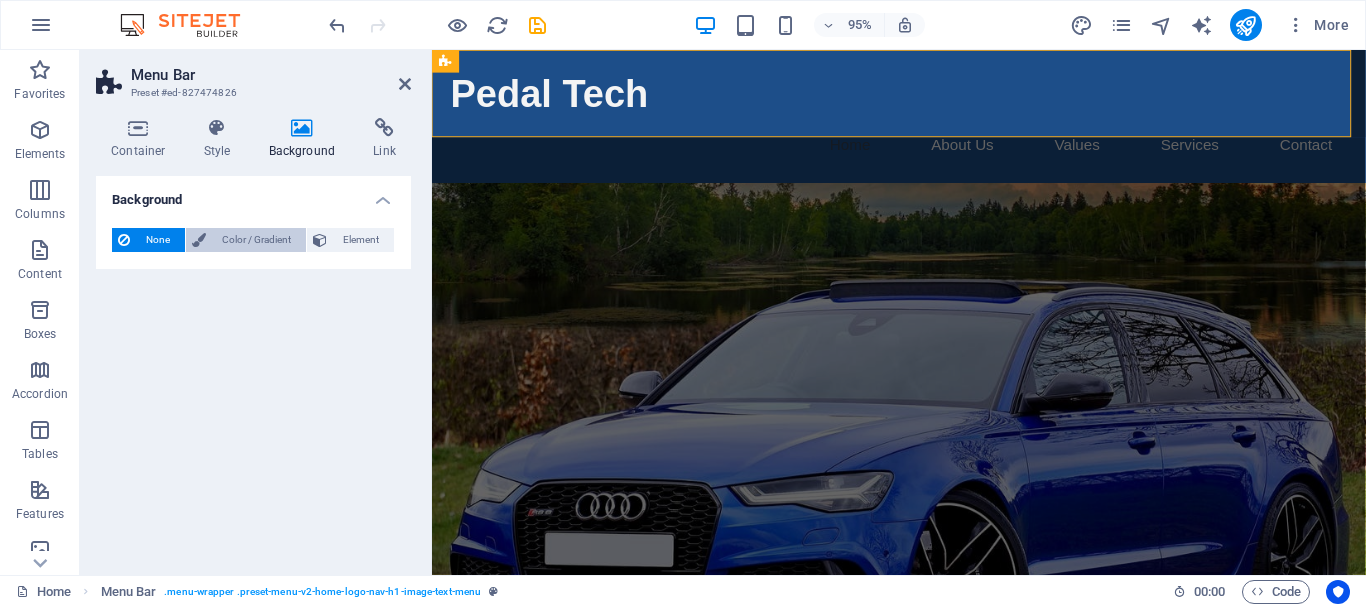 click on "Color / Gradient" at bounding box center [256, 240] 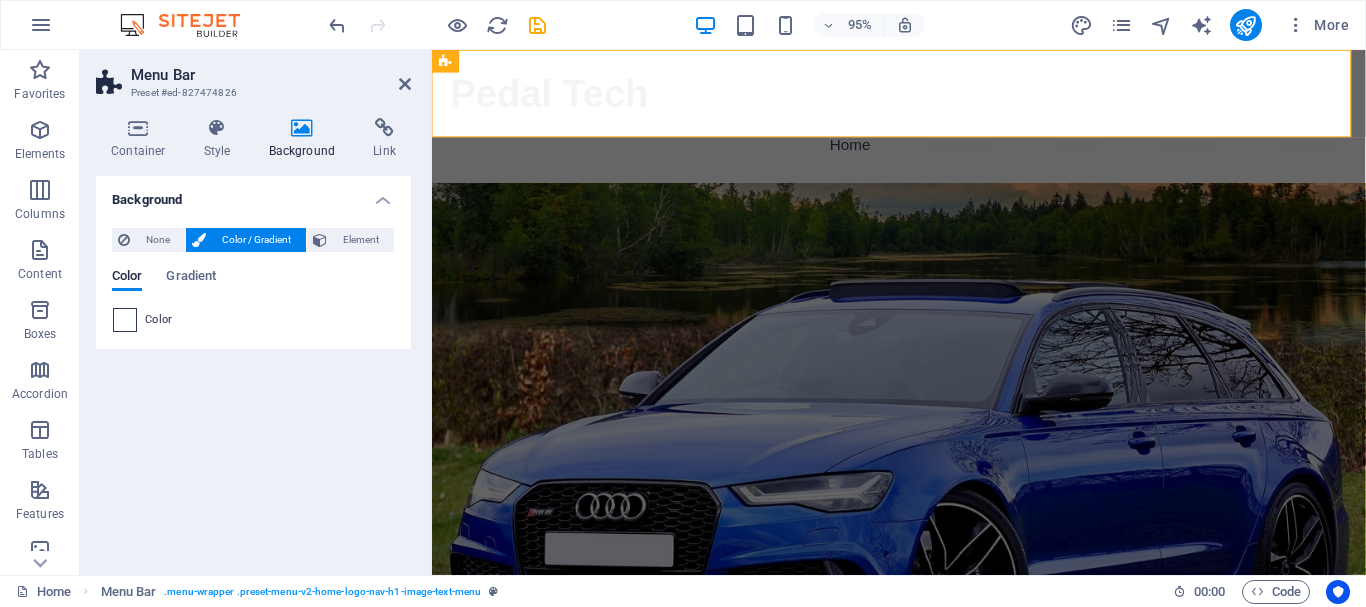 click at bounding box center [125, 320] 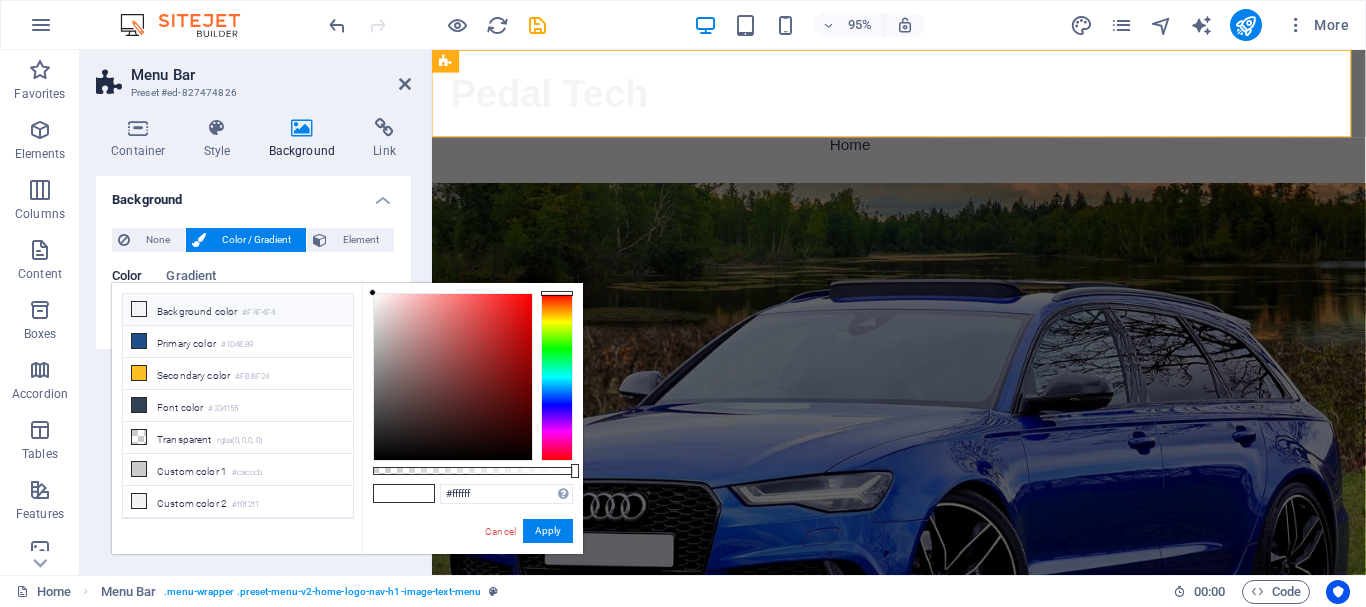 click on "Background color
#F4F4F4" at bounding box center [238, 310] 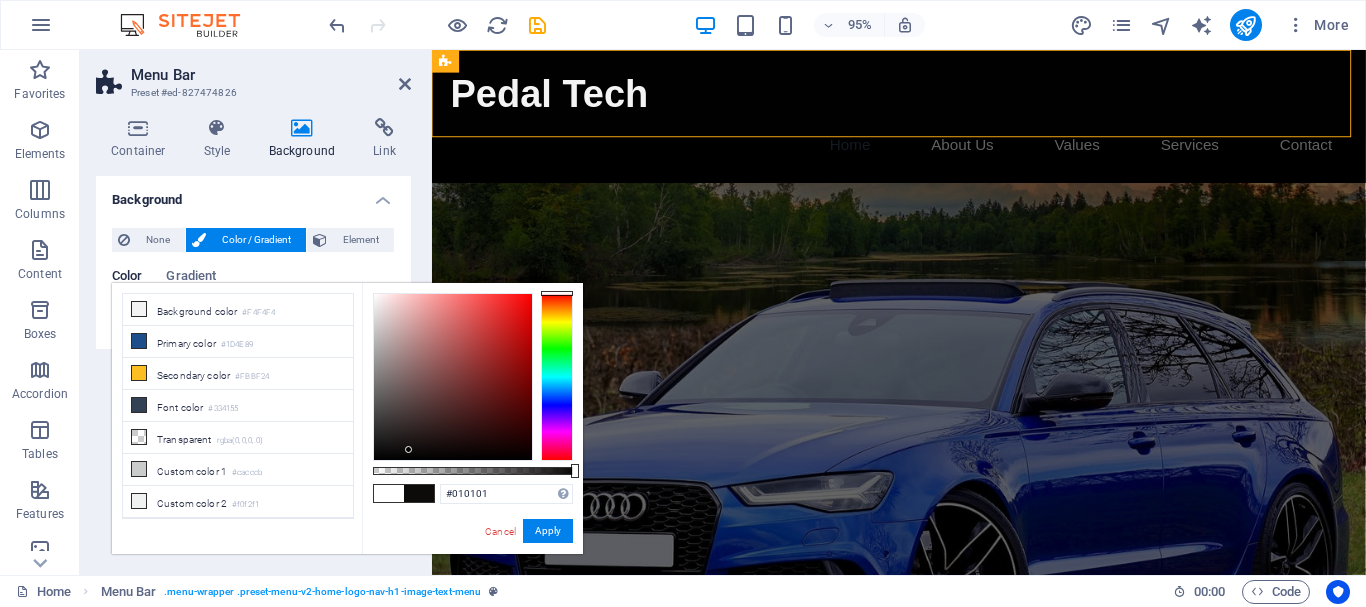 type on "#000000" 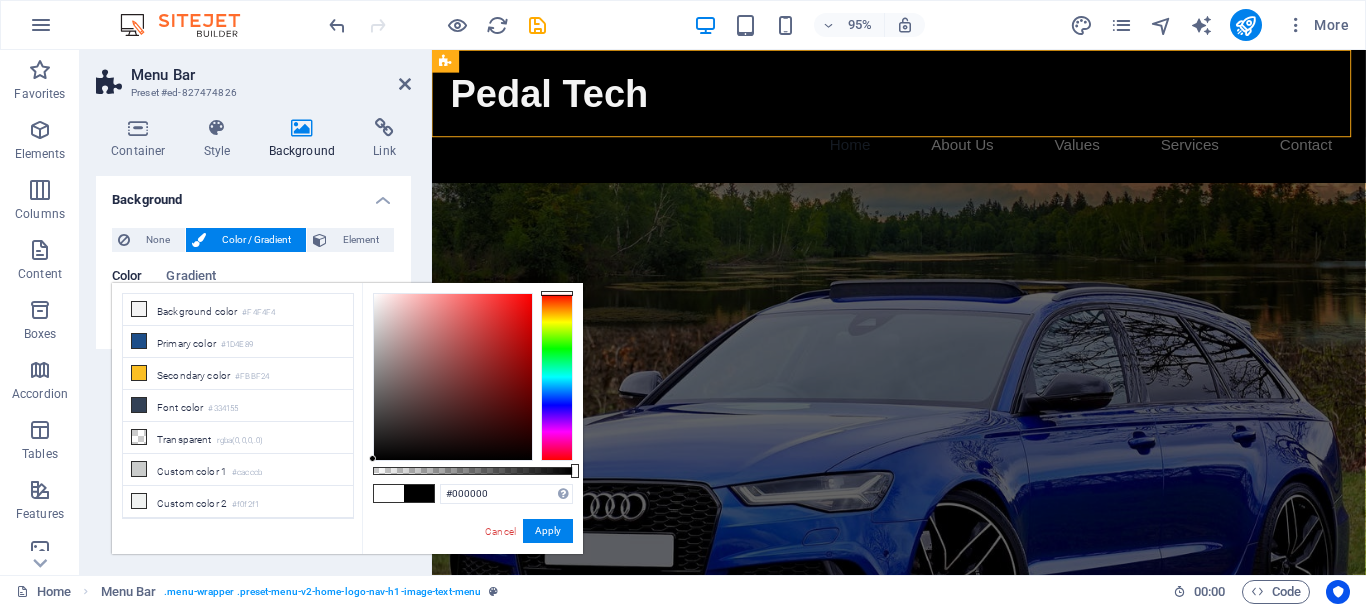drag, startPoint x: 450, startPoint y: 382, endPoint x: 356, endPoint y: 490, distance: 143.1782 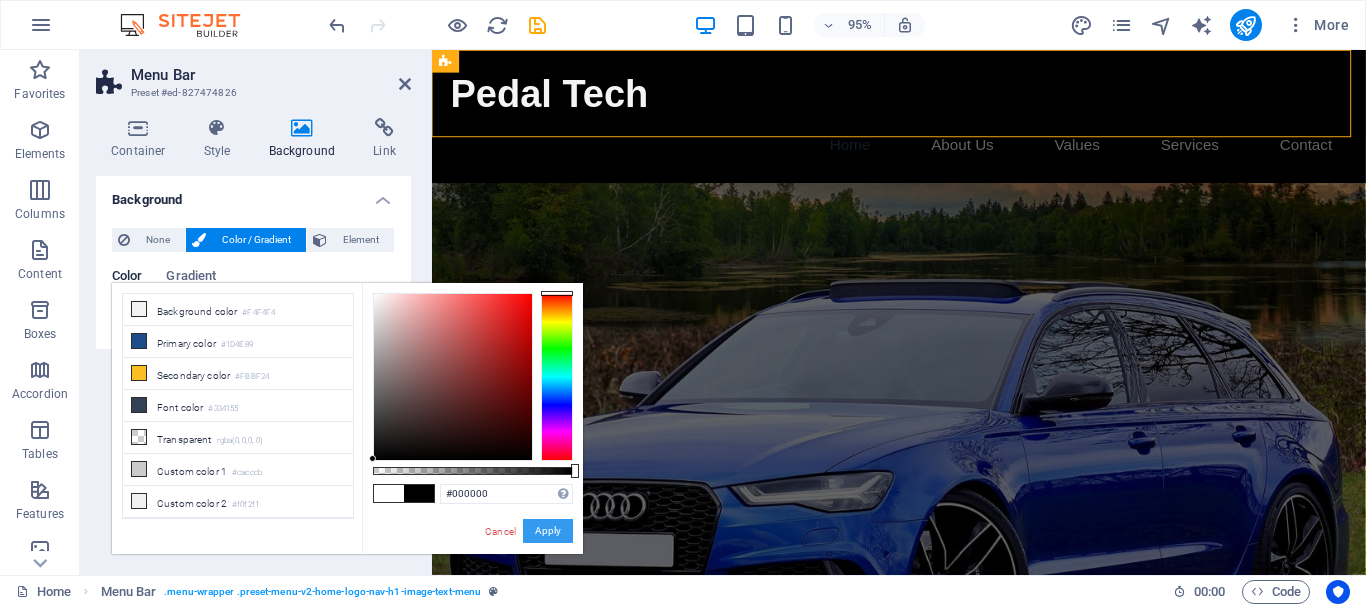 click on "Apply" at bounding box center [548, 531] 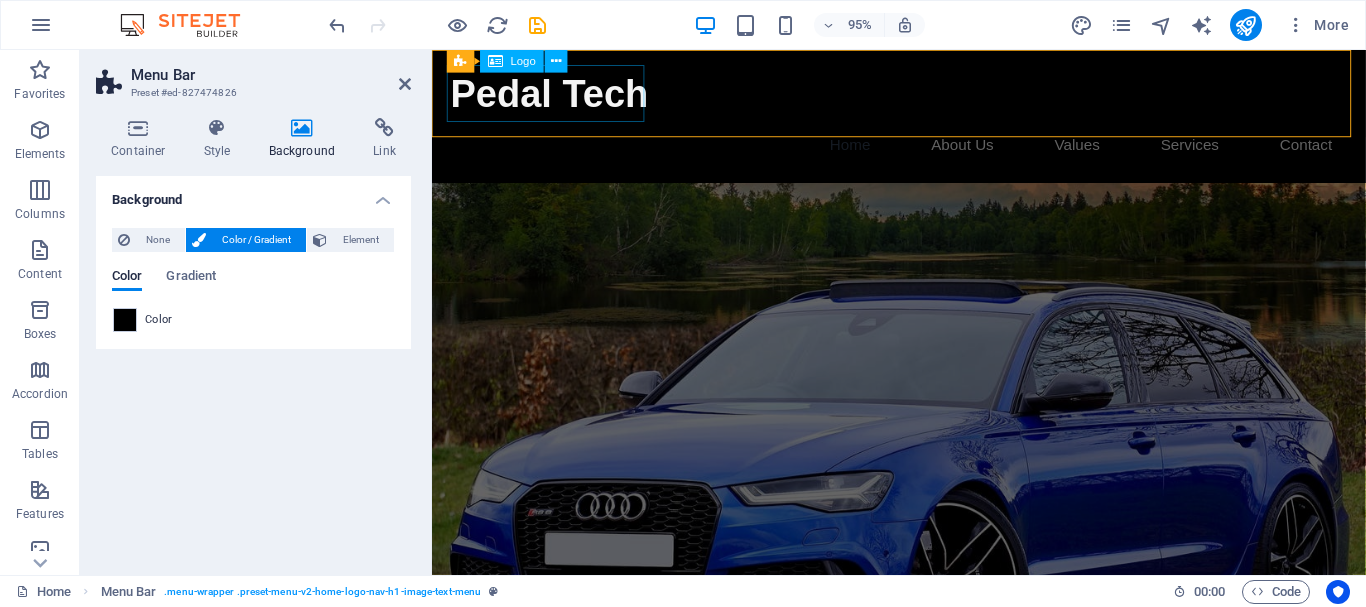 click on "Pedal Tech" at bounding box center [924, 96] 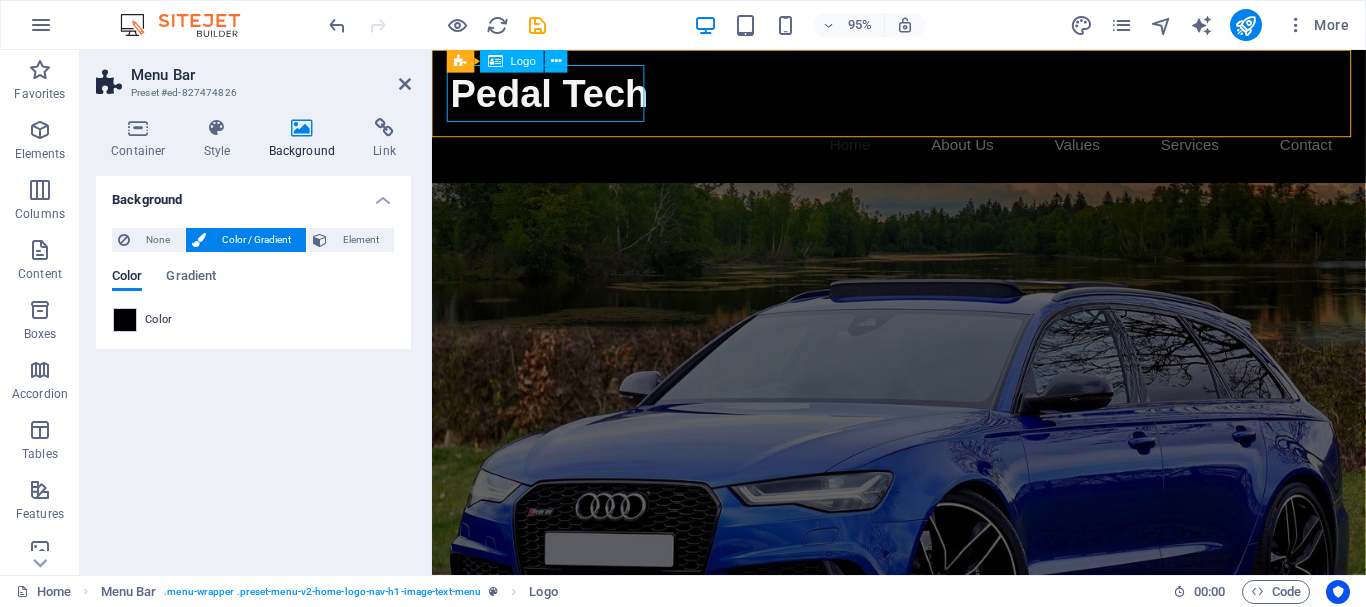click on "Logo" at bounding box center [511, 61] 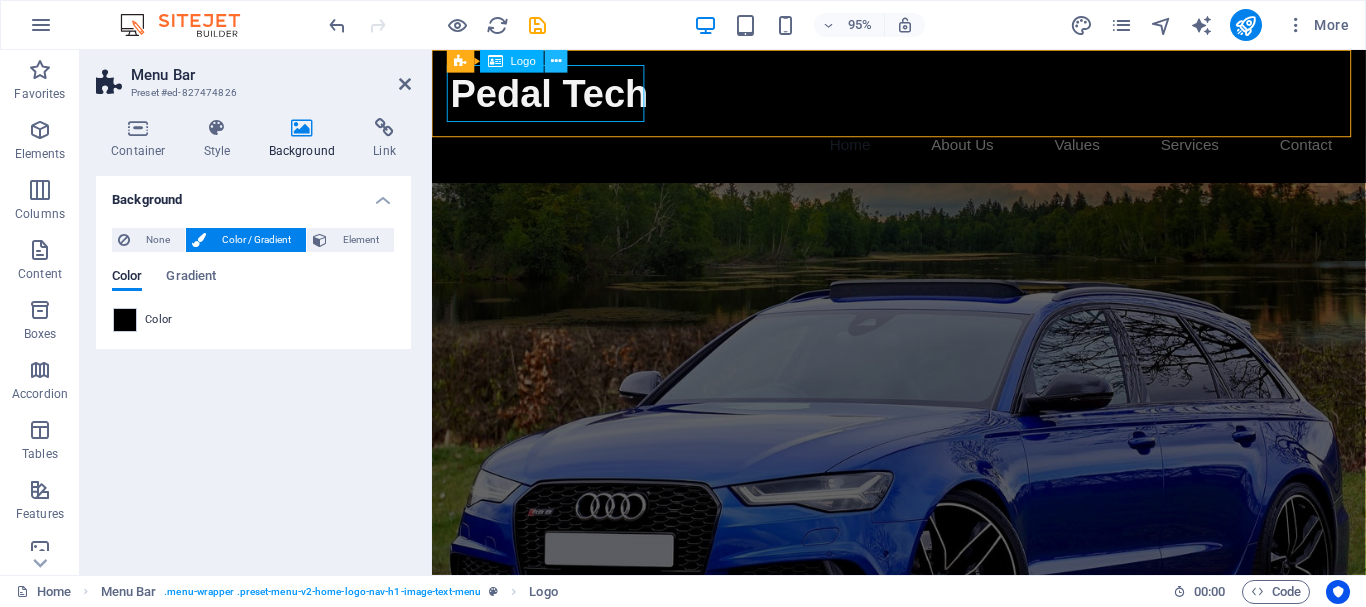 click at bounding box center [556, 61] 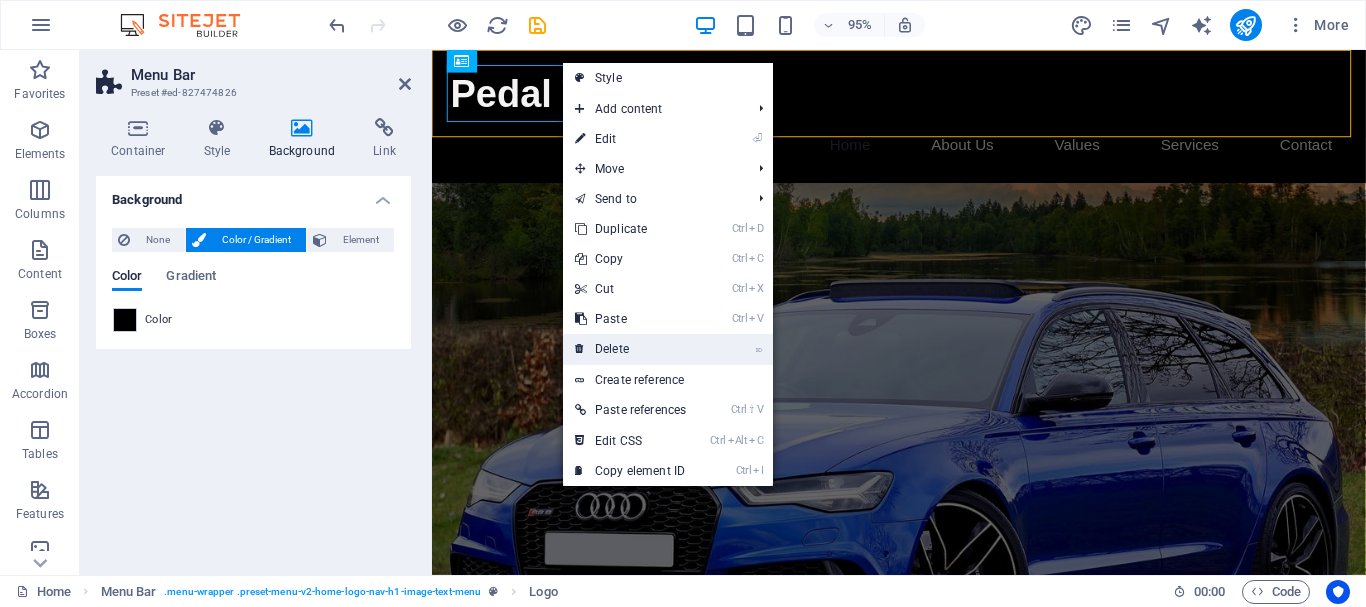 click on "⌦  Delete" at bounding box center (630, 349) 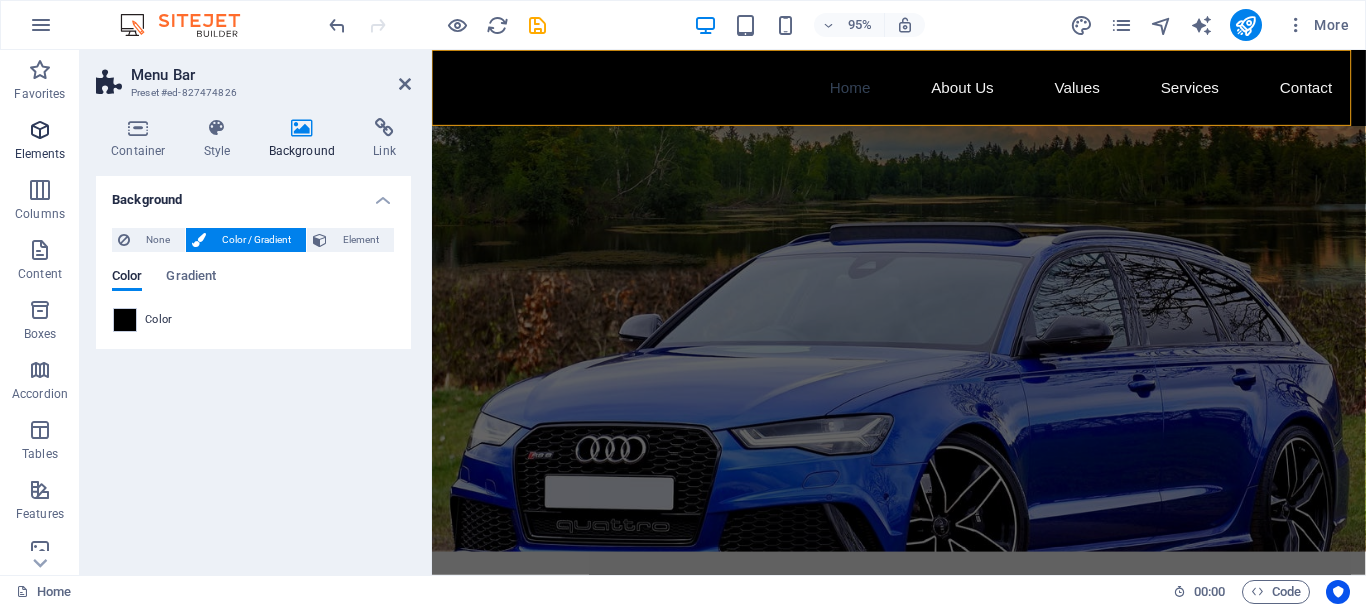 click on "Elements" at bounding box center [40, 154] 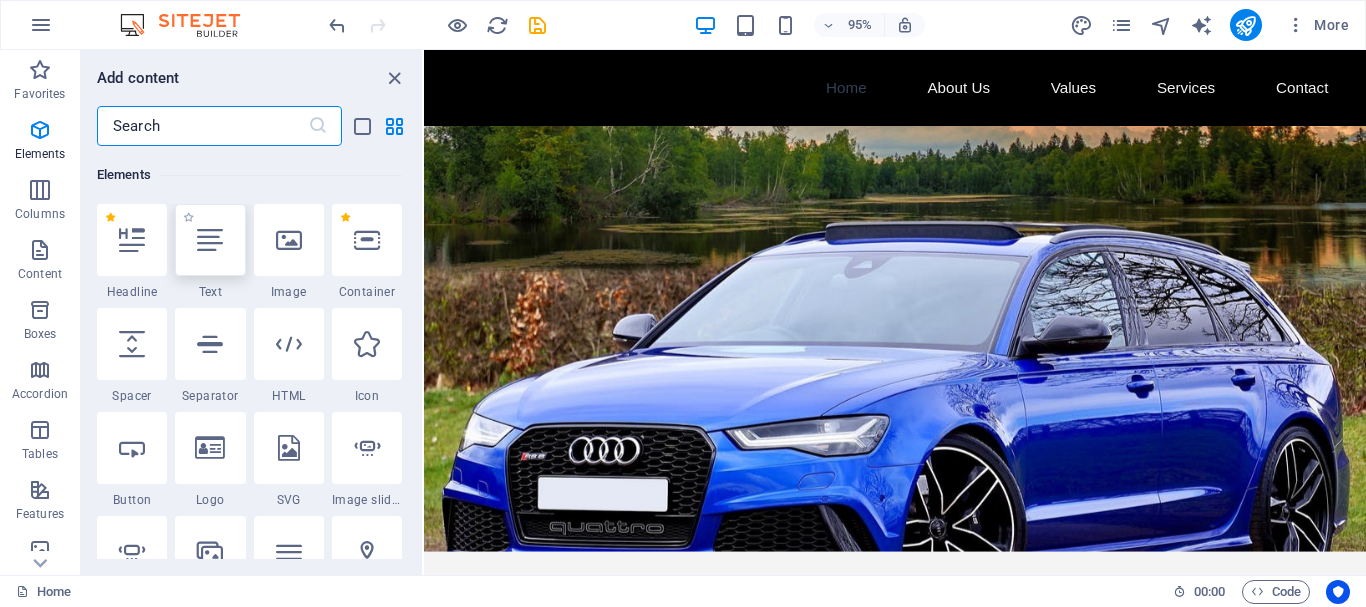 scroll, scrollTop: 213, scrollLeft: 0, axis: vertical 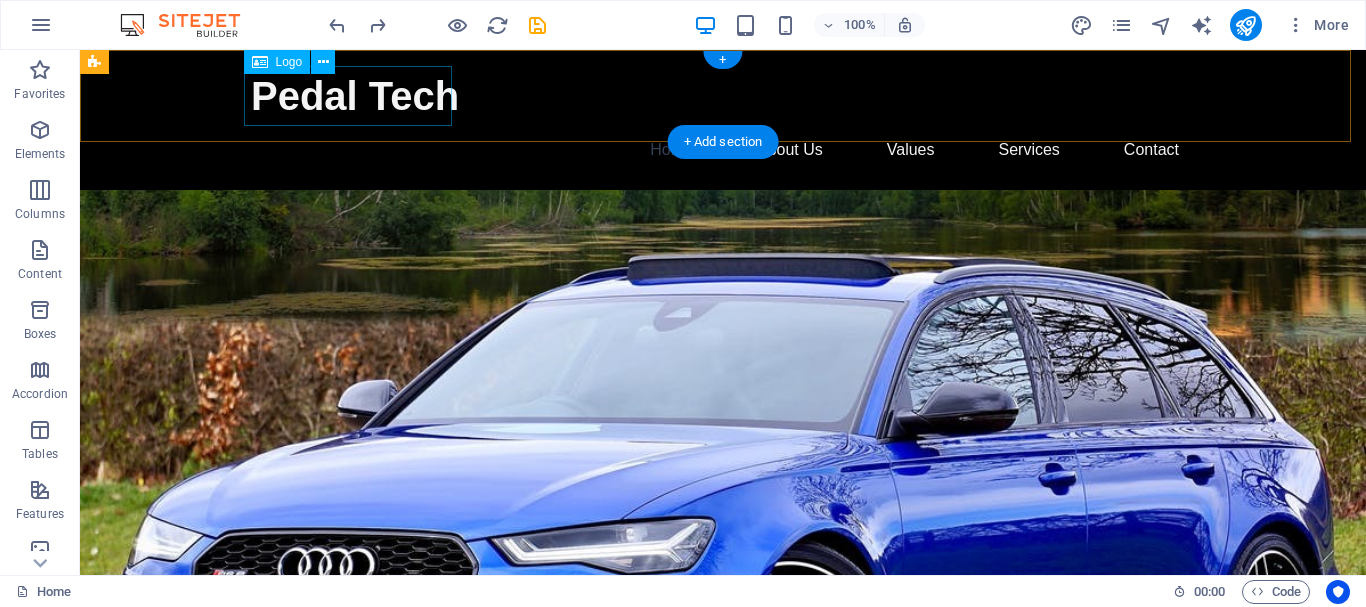 click on "Pedal Tech" at bounding box center [723, 96] 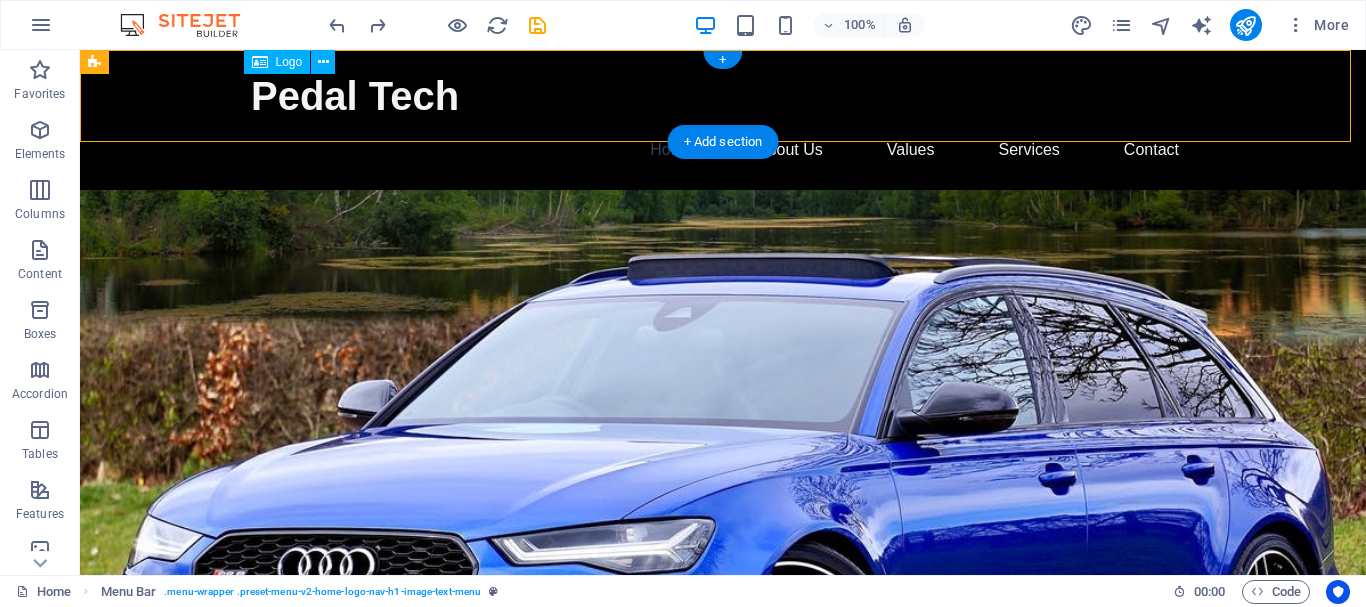 click on "Pedal Tech" at bounding box center (723, 96) 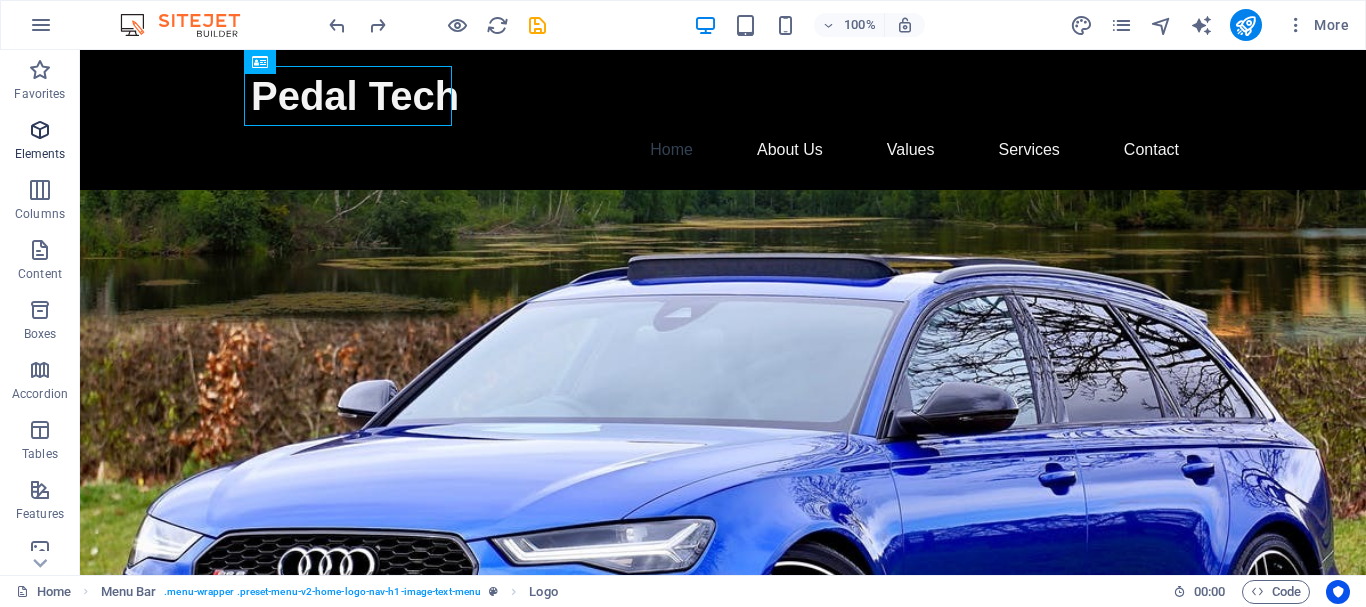 click on "Elements" at bounding box center [40, 154] 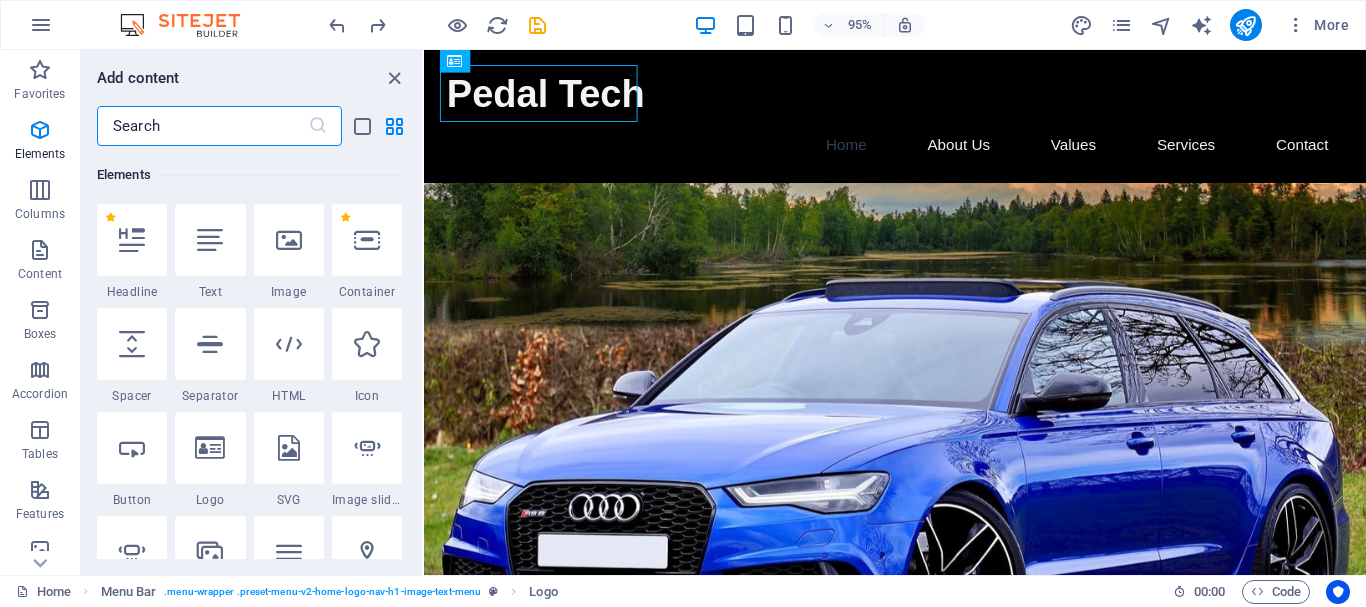 scroll, scrollTop: 213, scrollLeft: 0, axis: vertical 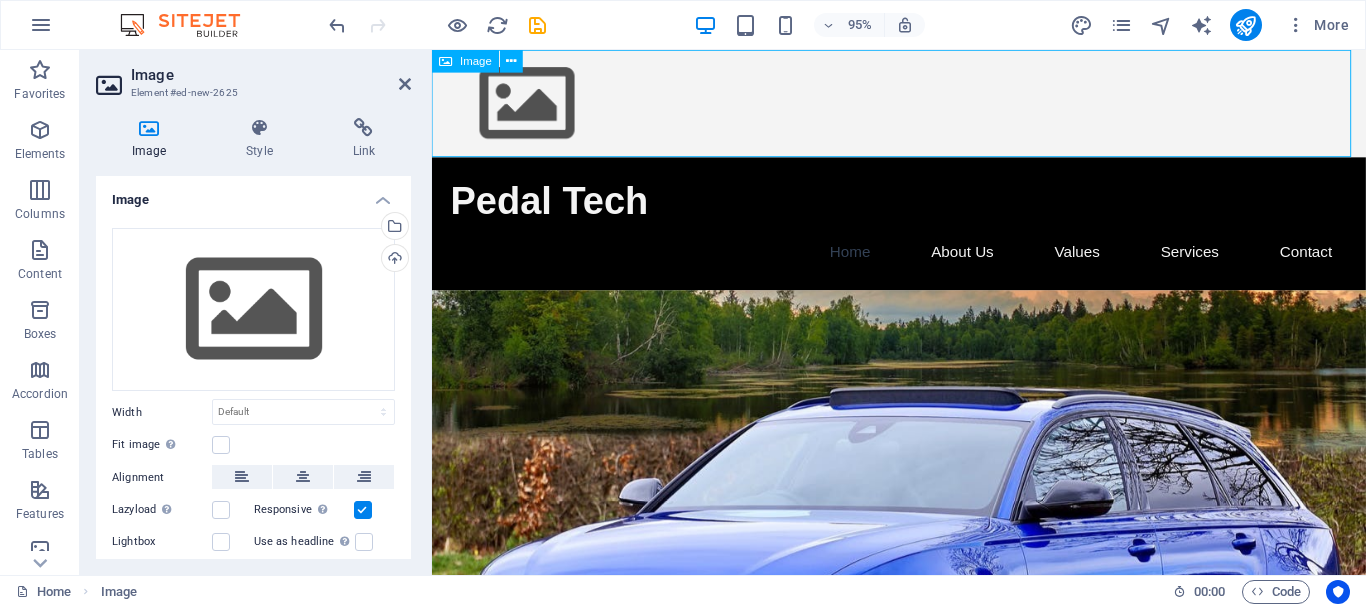 click at bounding box center [923, 106] 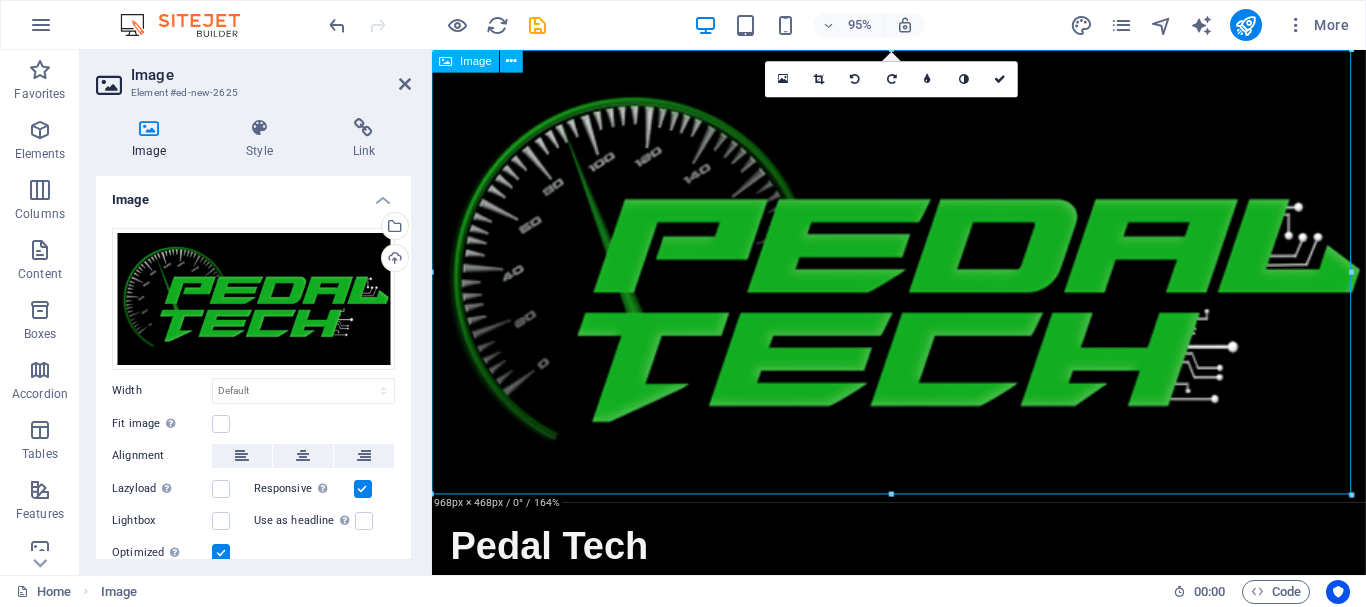 drag, startPoint x: 1783, startPoint y: 541, endPoint x: 726, endPoint y: 208, distance: 1108.2139 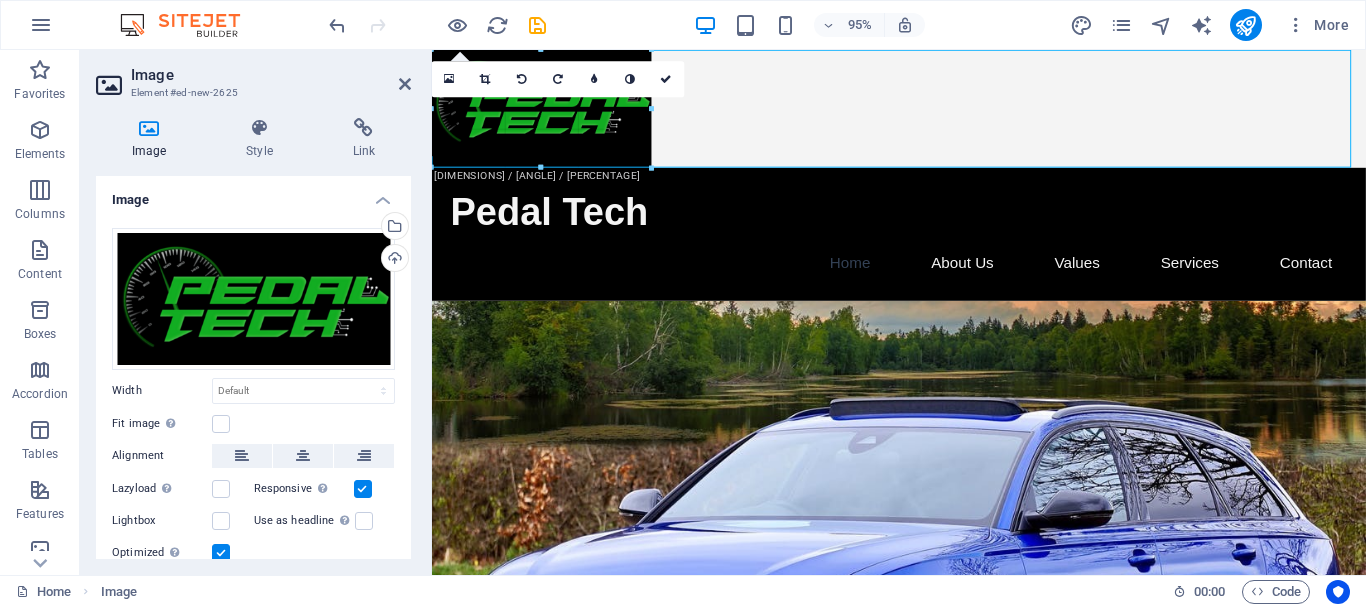 drag, startPoint x: 1321, startPoint y: 522, endPoint x: 268, endPoint y: 102, distance: 1133.6705 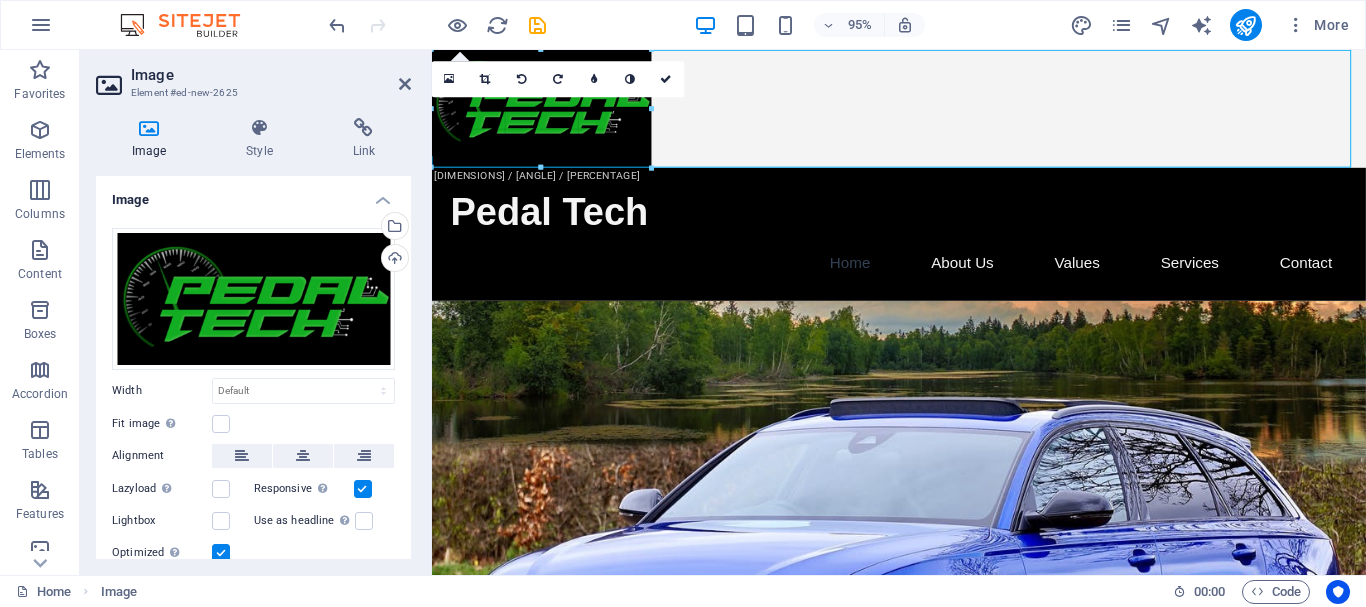 type on "231" 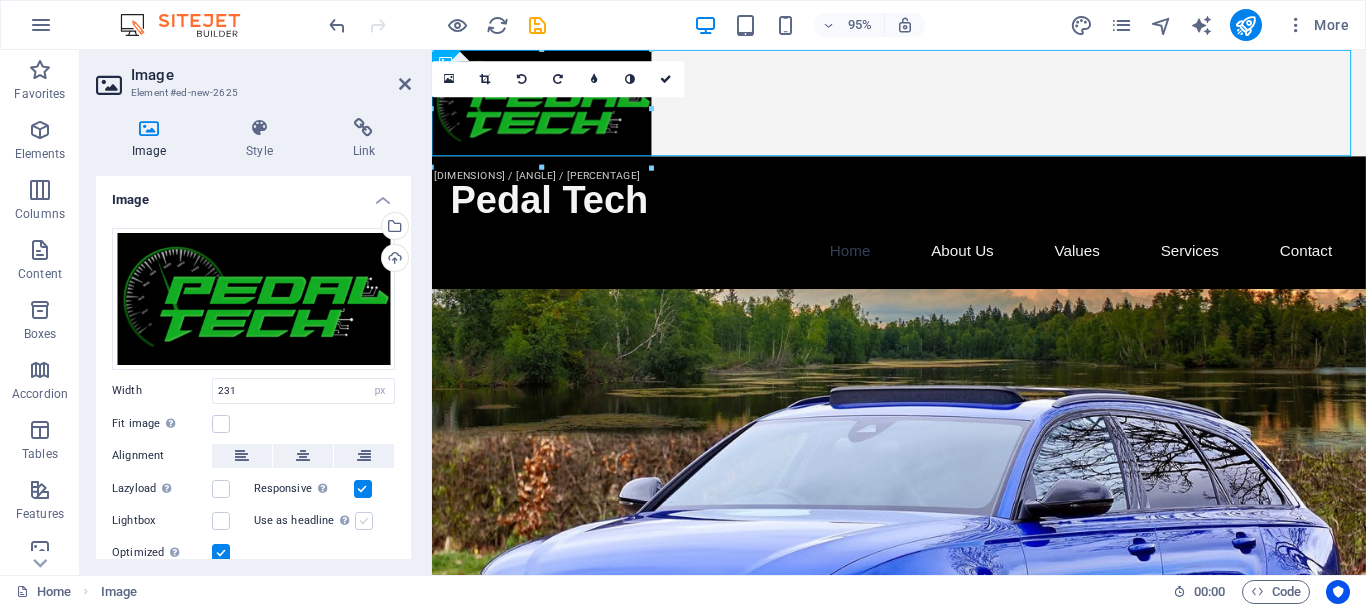 click at bounding box center (364, 521) 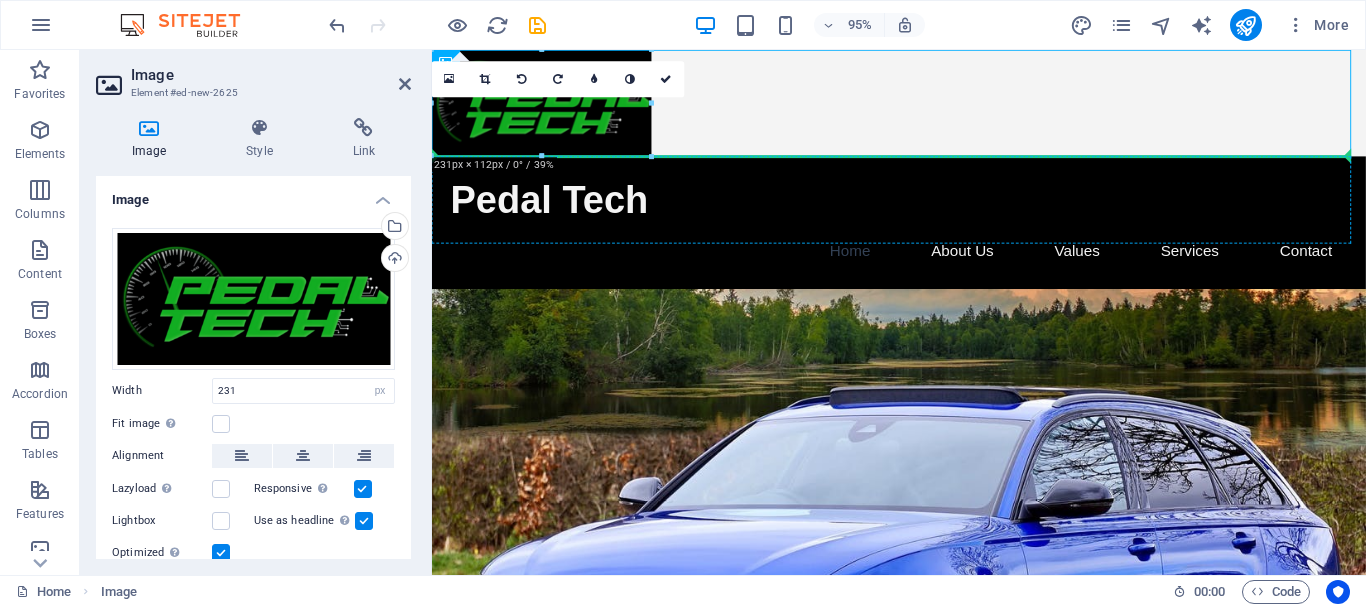 drag, startPoint x: 600, startPoint y: 134, endPoint x: 610, endPoint y: 204, distance: 70.71068 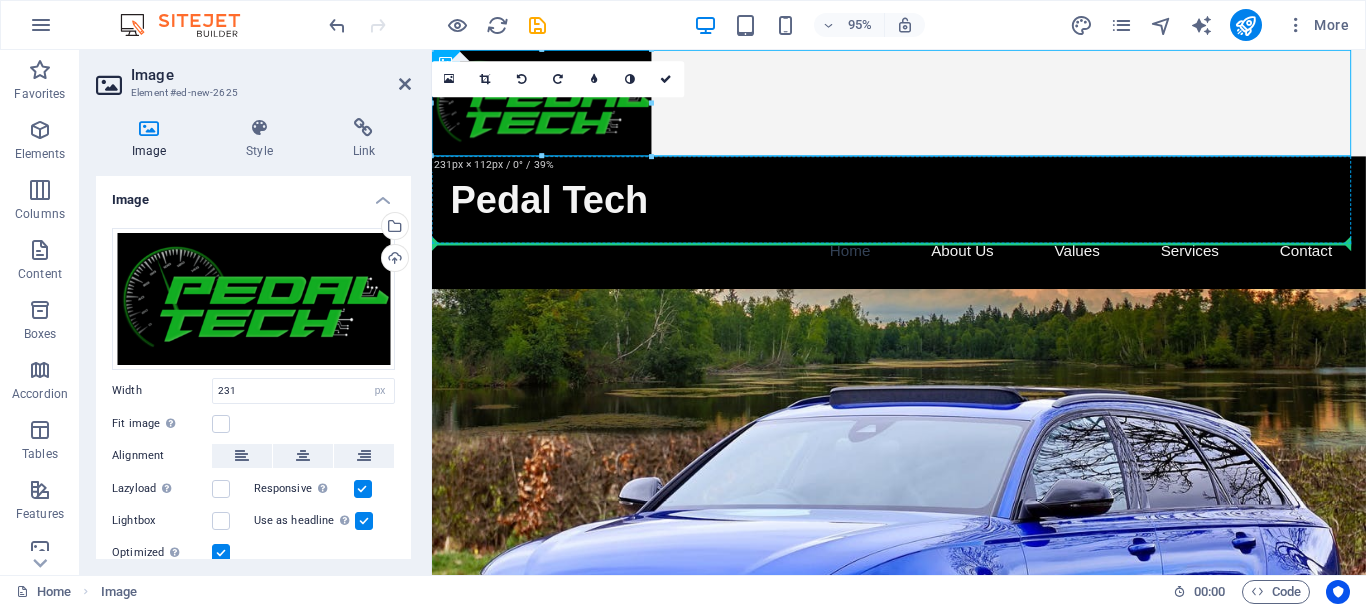 drag, startPoint x: 598, startPoint y: 118, endPoint x: 589, endPoint y: 222, distance: 104.388695 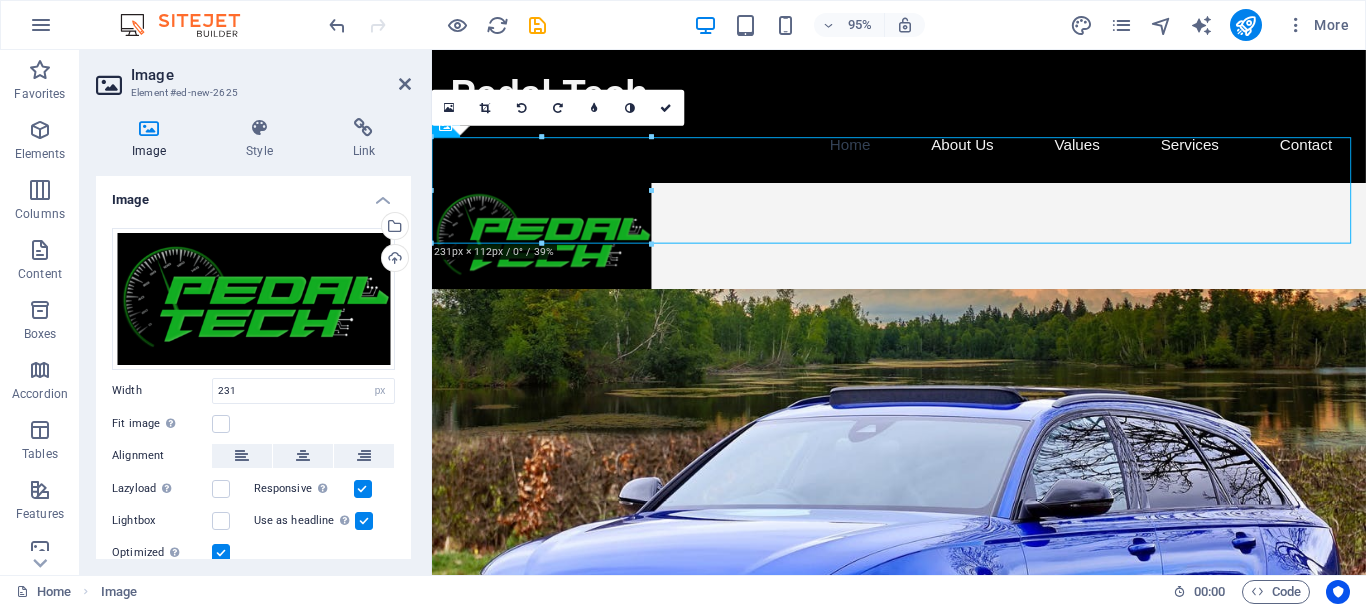 click at bounding box center [364, 521] 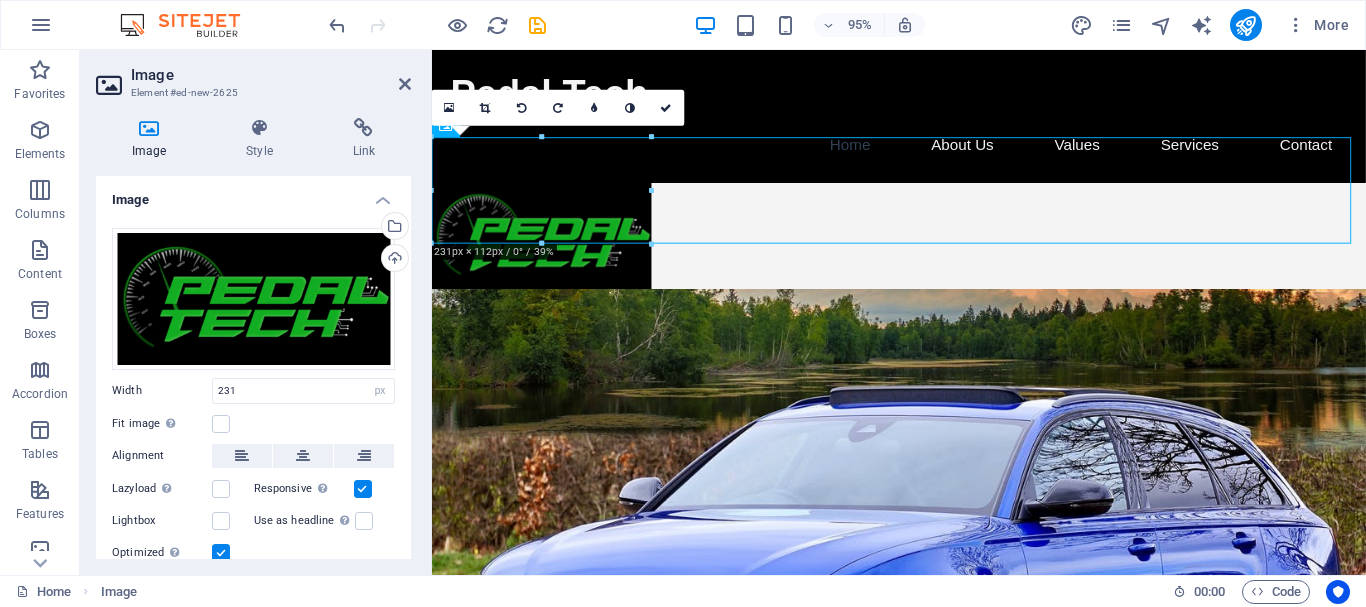 drag, startPoint x: 405, startPoint y: 291, endPoint x: 412, endPoint y: 404, distance: 113.216606 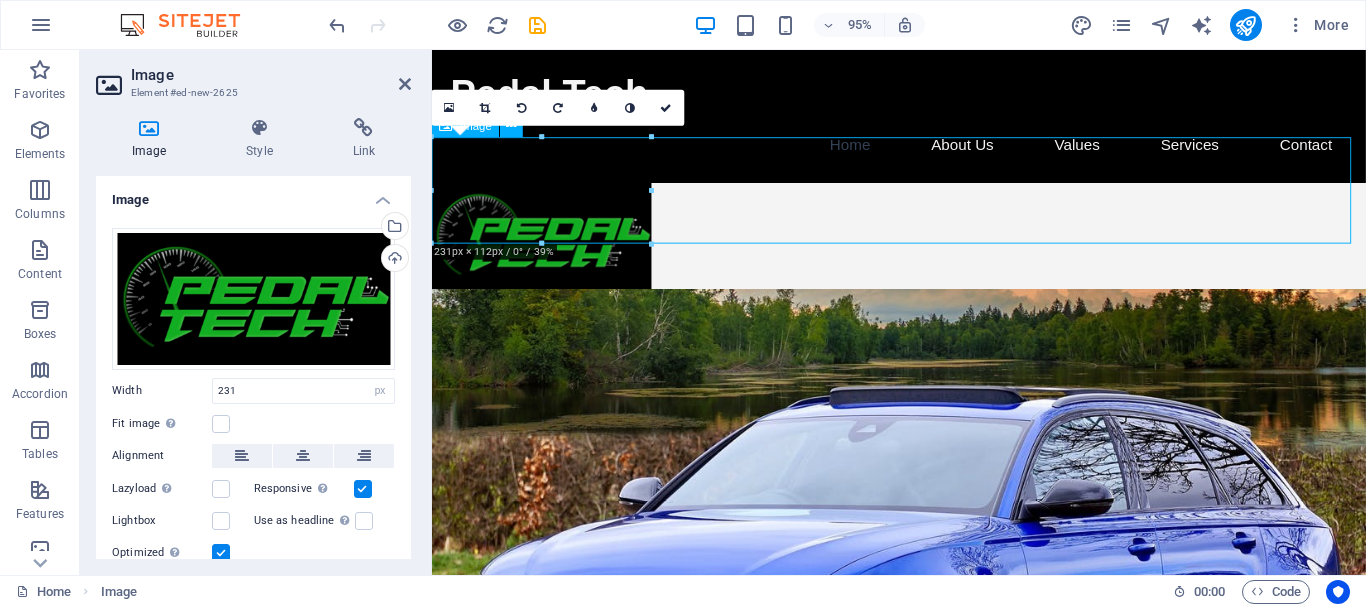 drag, startPoint x: 599, startPoint y: 212, endPoint x: 622, endPoint y: 140, distance: 75.58439 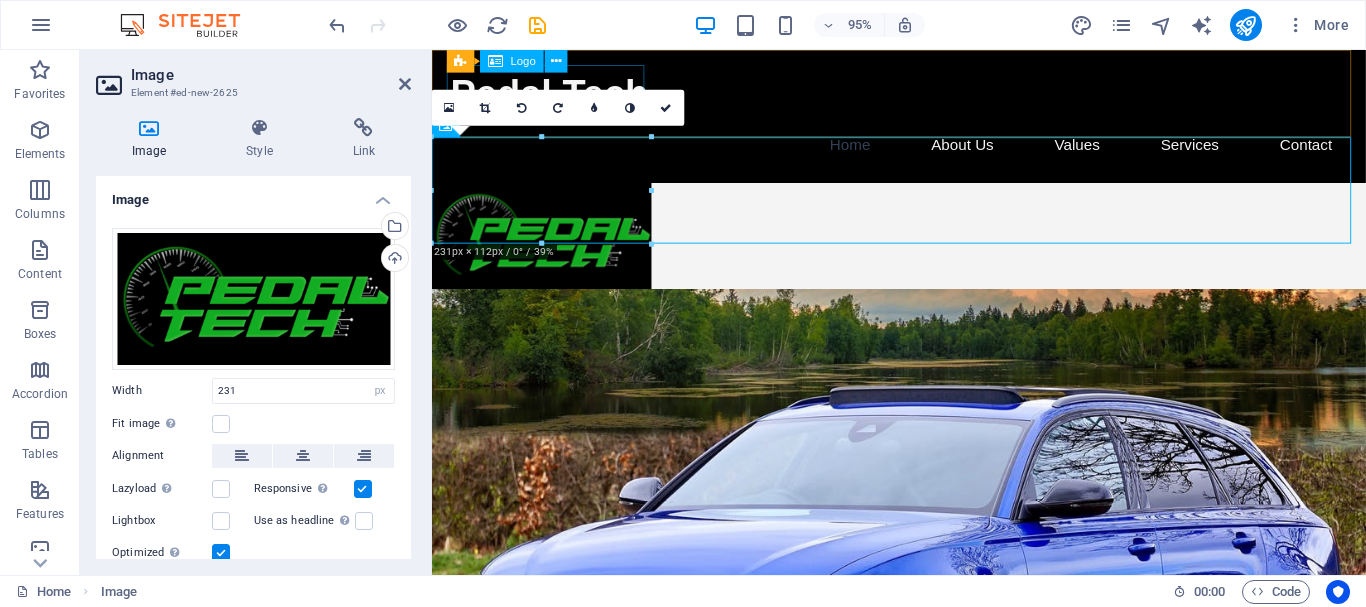 click on "Pedal Tech" at bounding box center (924, 96) 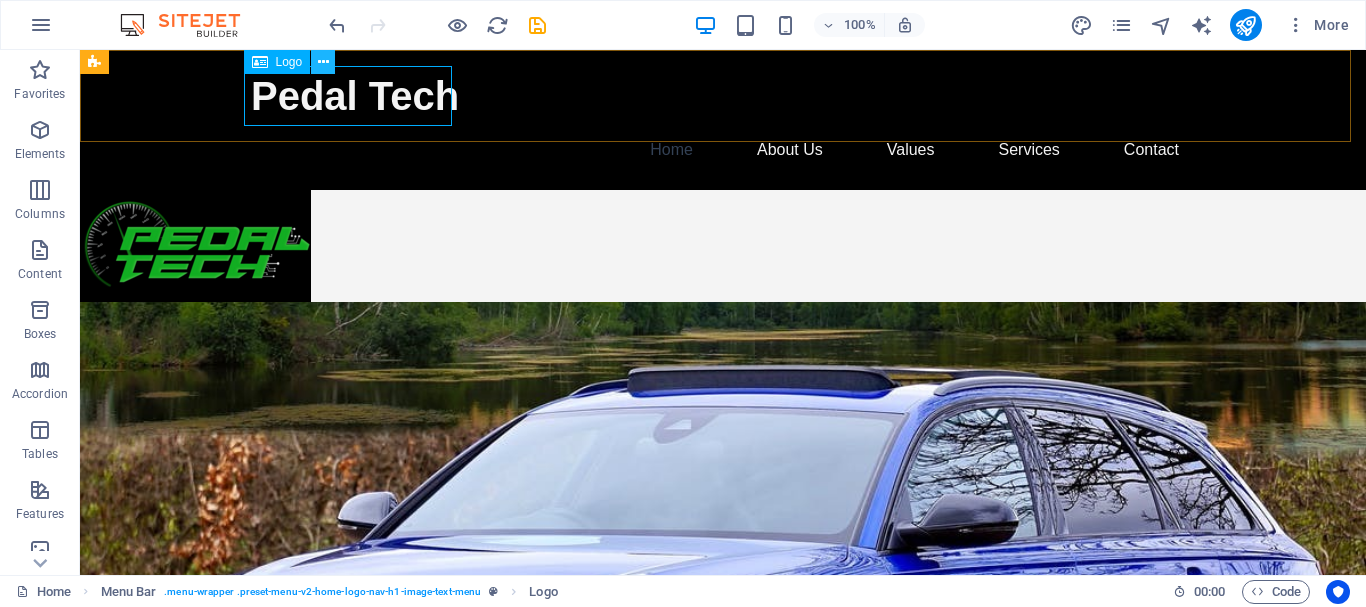 click at bounding box center (323, 62) 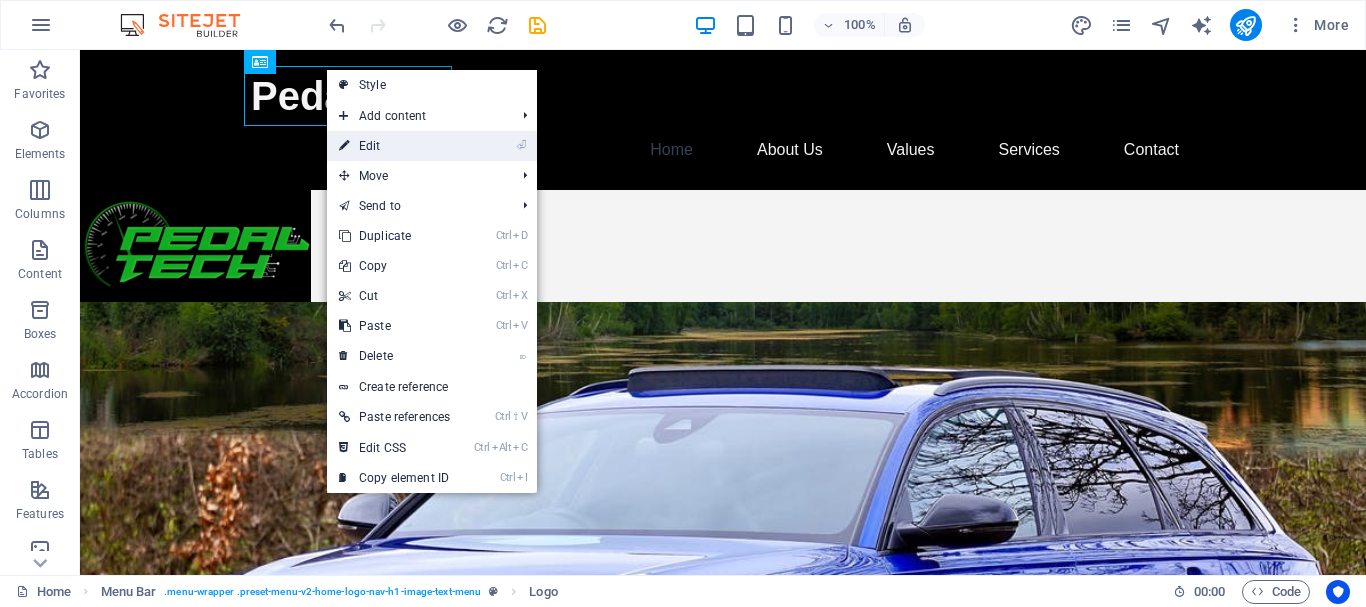 click on "⏎  Edit" at bounding box center [394, 146] 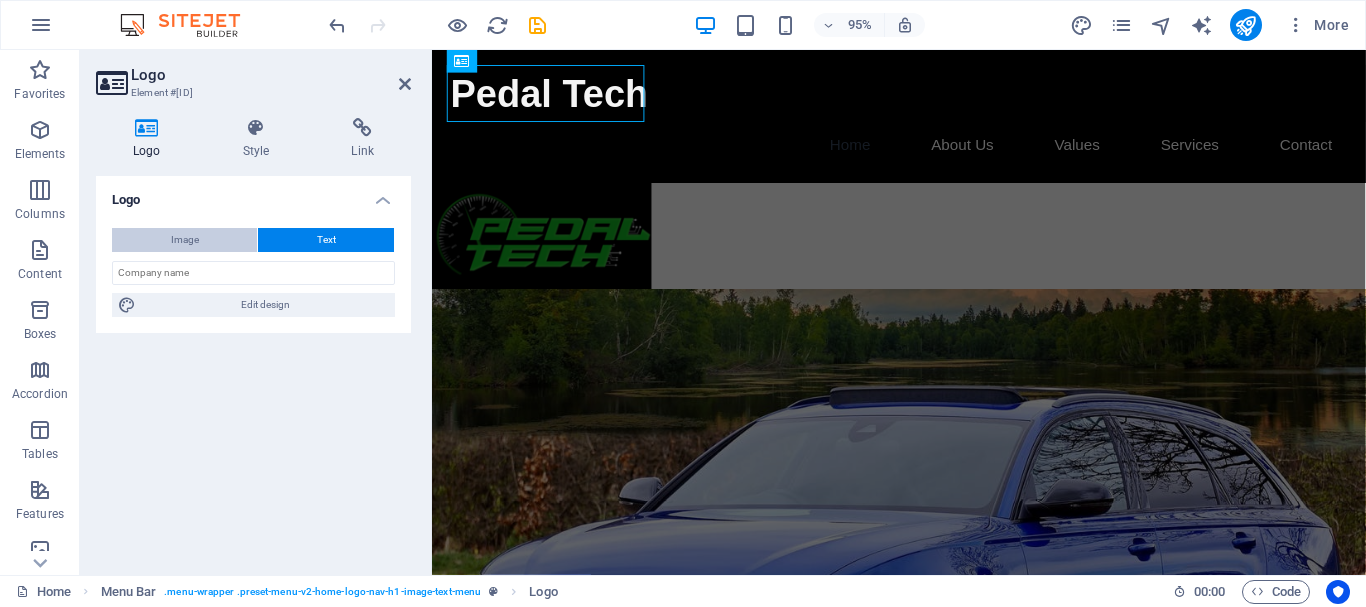 click on "Image" at bounding box center (185, 240) 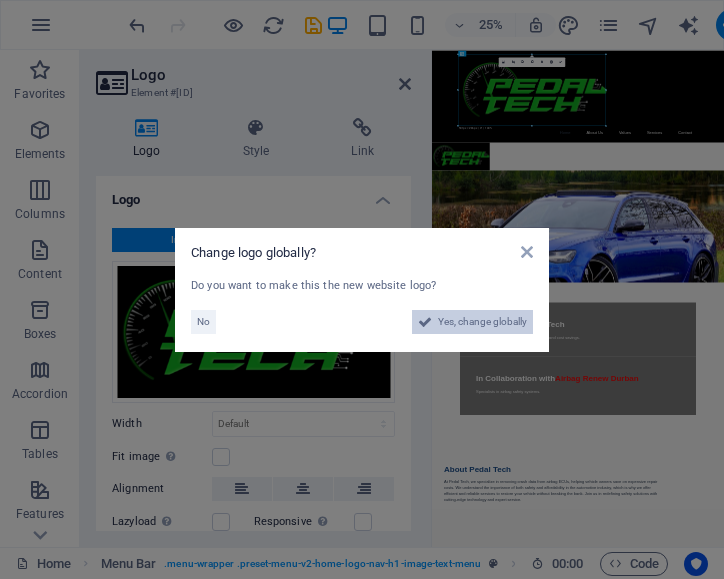 click on "Yes, change globally" at bounding box center [482, 322] 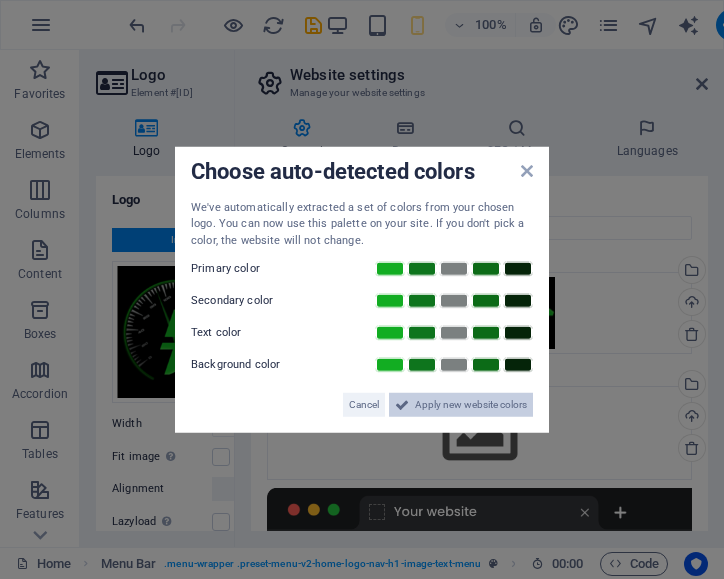 click on "Apply new website colors" at bounding box center (471, 405) 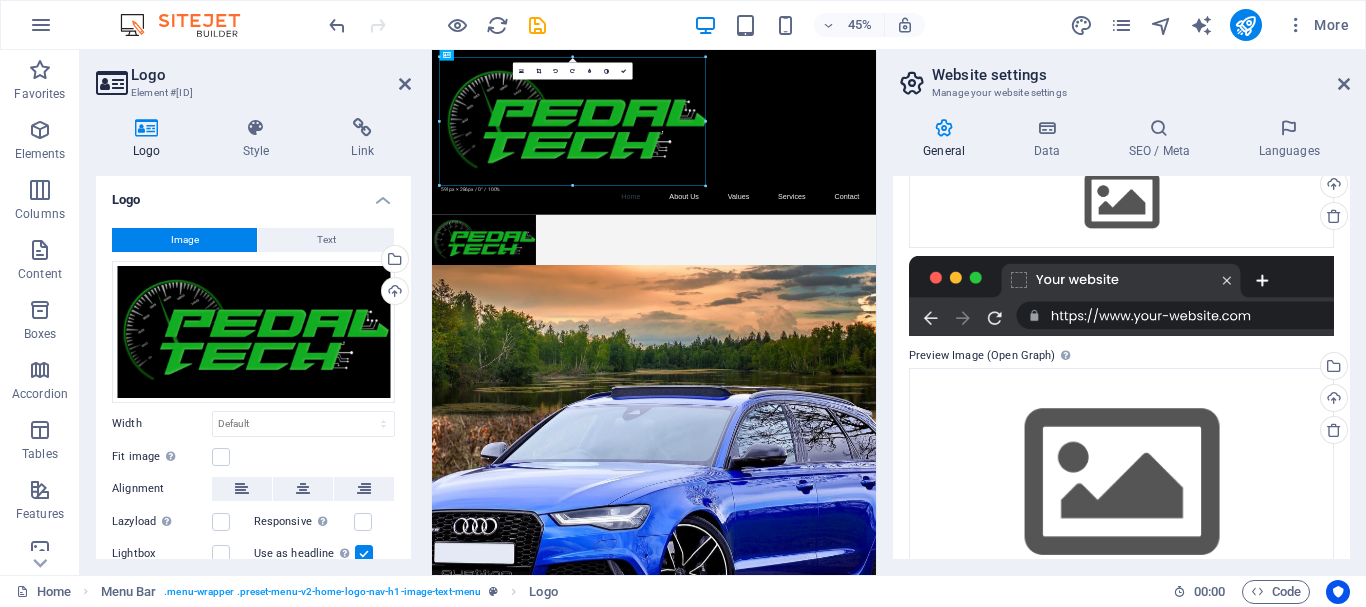 scroll, scrollTop: 287, scrollLeft: 0, axis: vertical 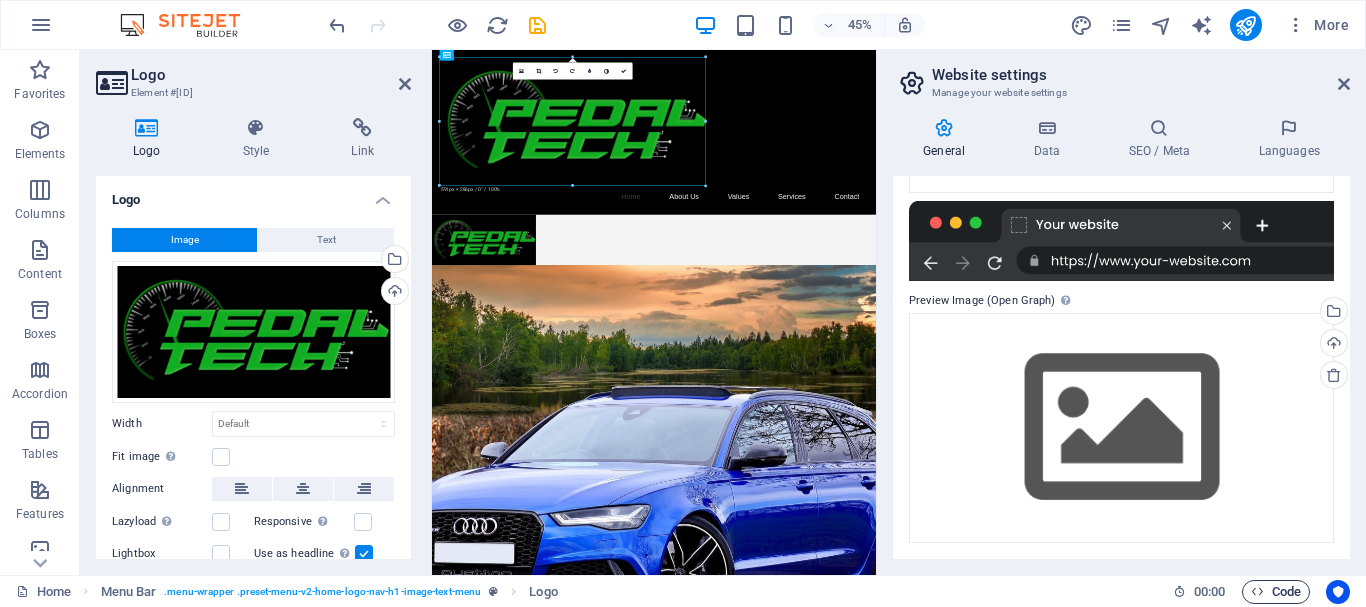 click on "Code" at bounding box center (1276, 592) 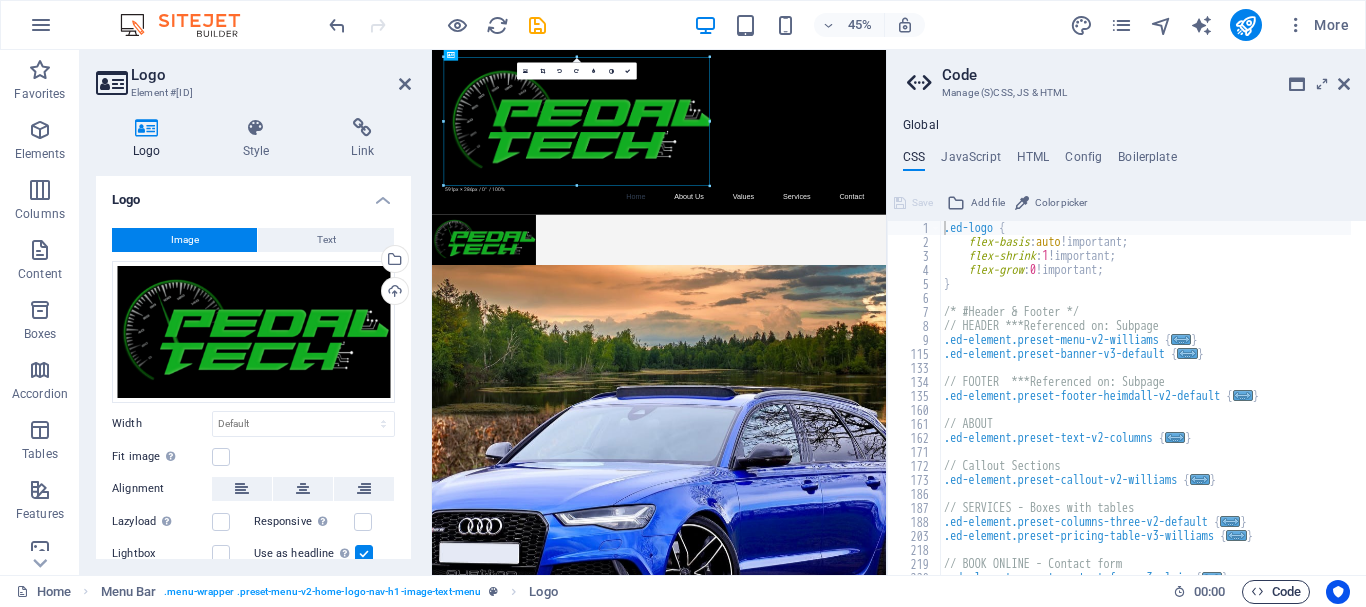 click at bounding box center (1257, 591) 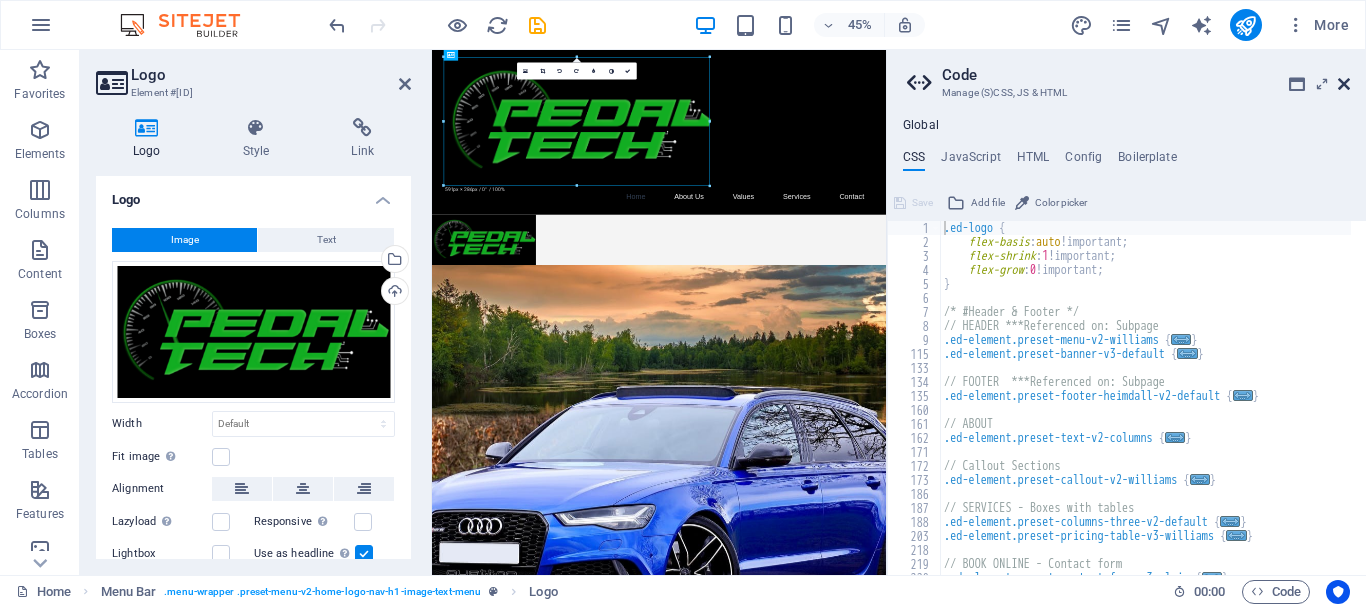 click at bounding box center [1344, 84] 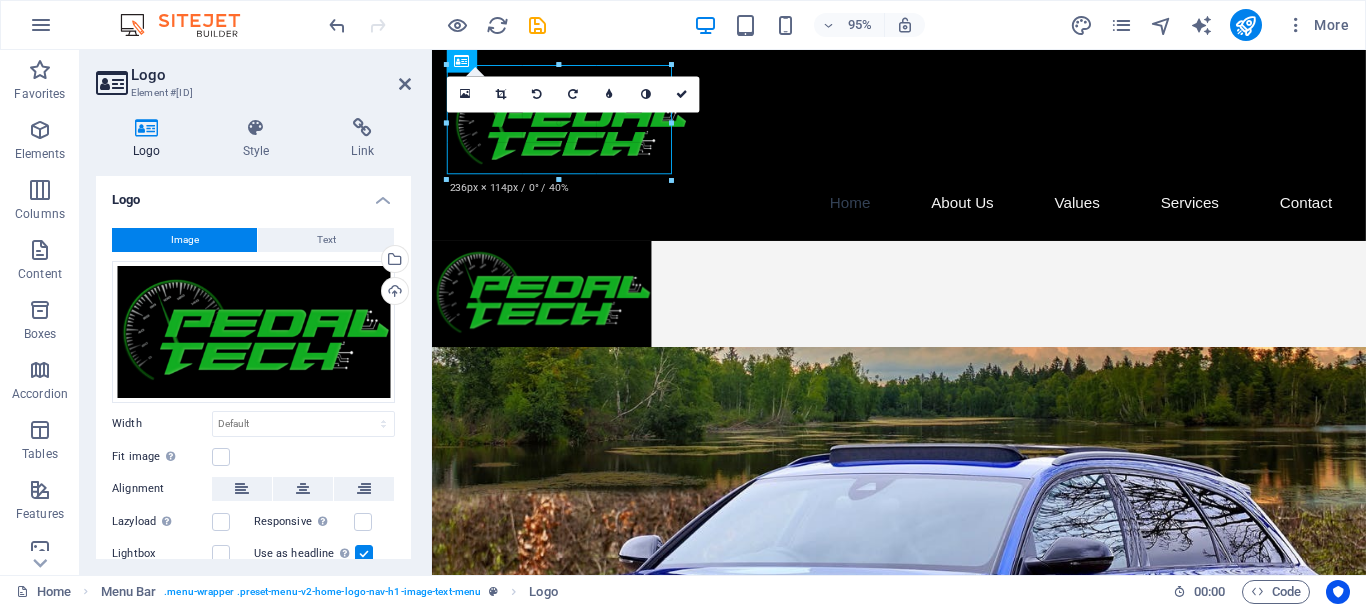 drag, startPoint x: 1009, startPoint y: 340, endPoint x: 238, endPoint y: 108, distance: 805.14905 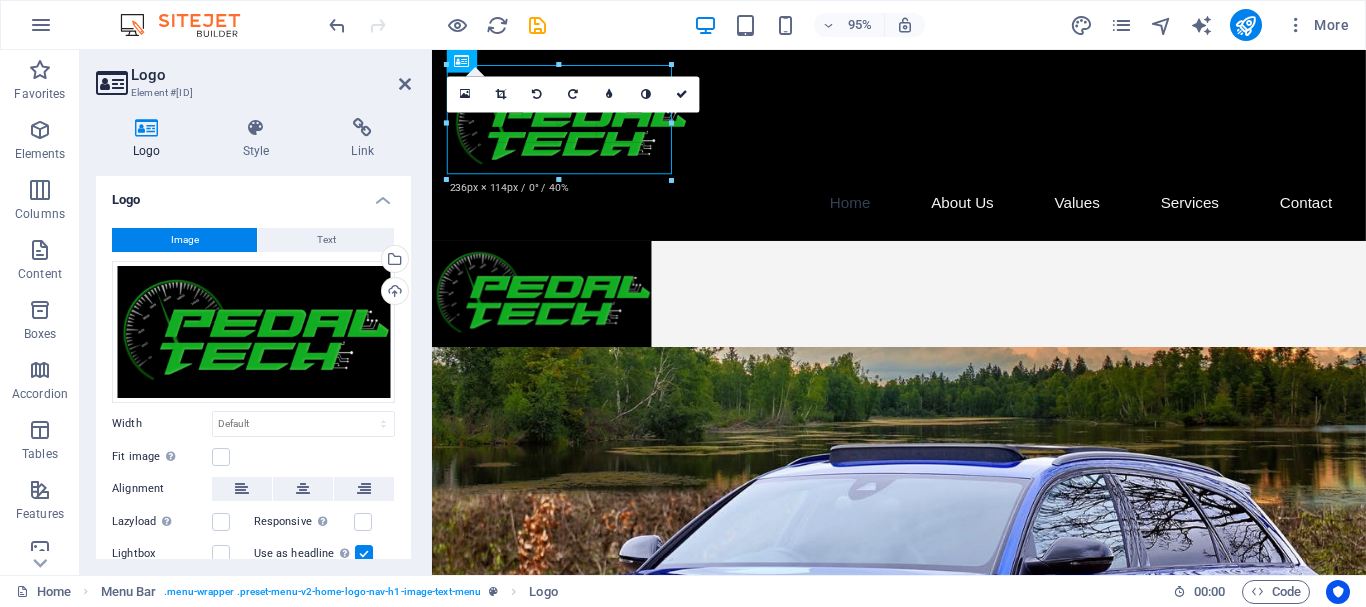 type on "248" 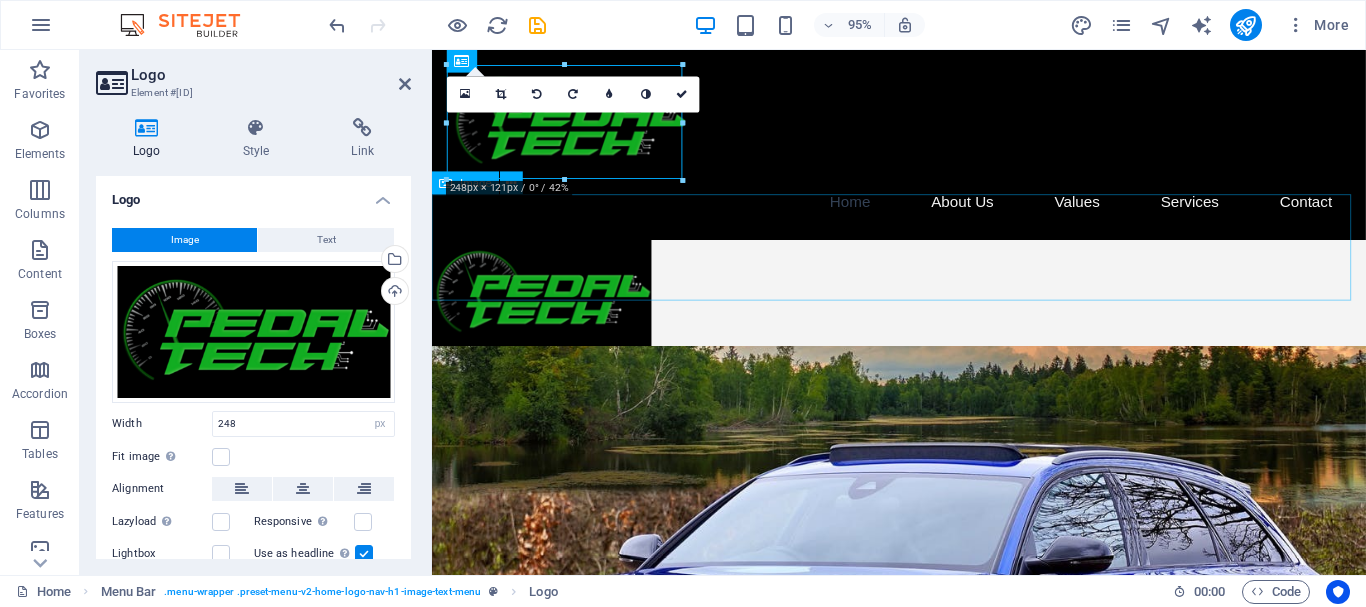 click at bounding box center (923, 306) 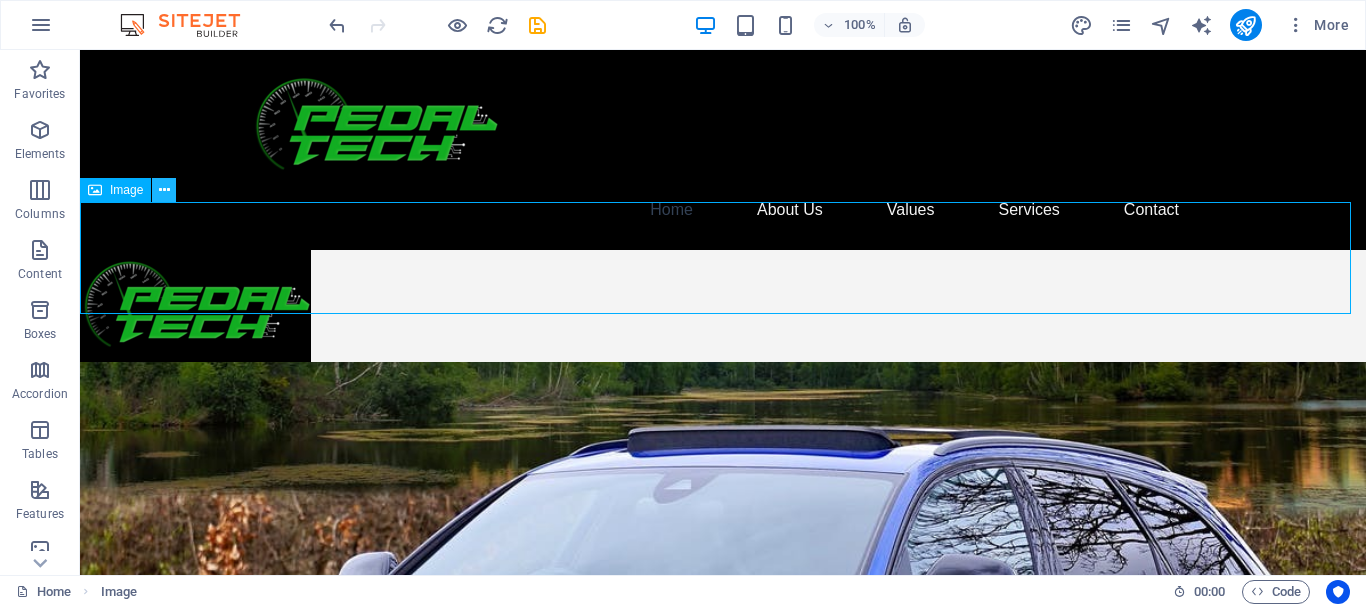 click at bounding box center [164, 190] 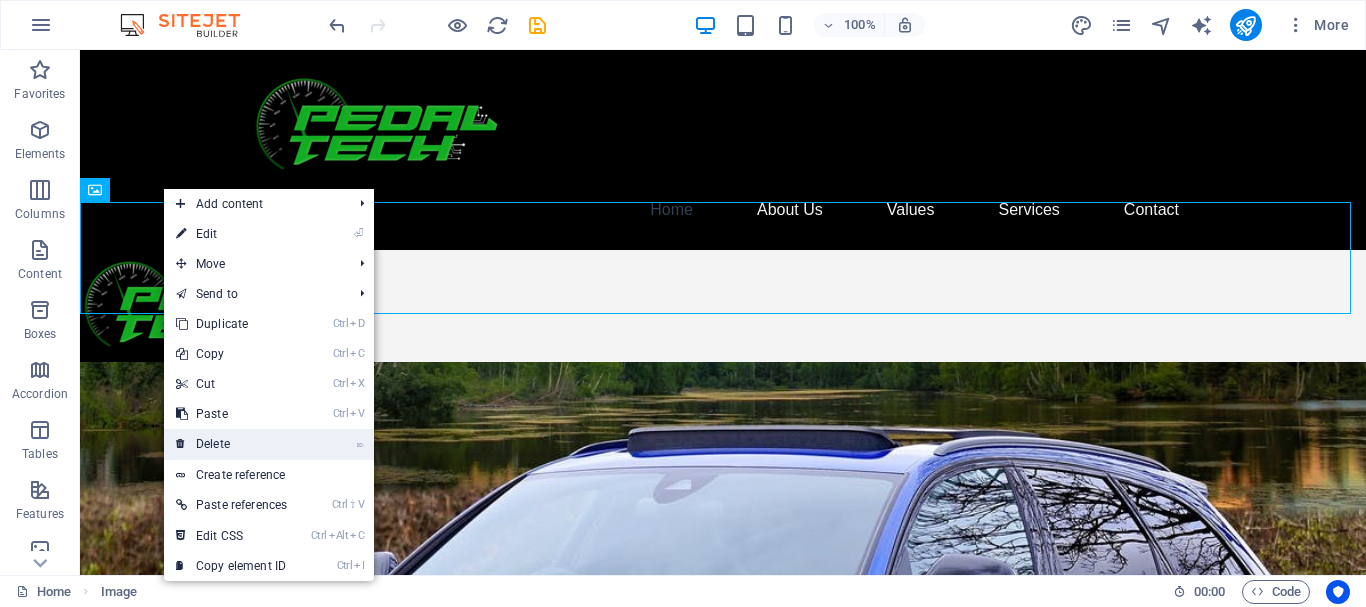click on "⌦  Delete" at bounding box center (231, 444) 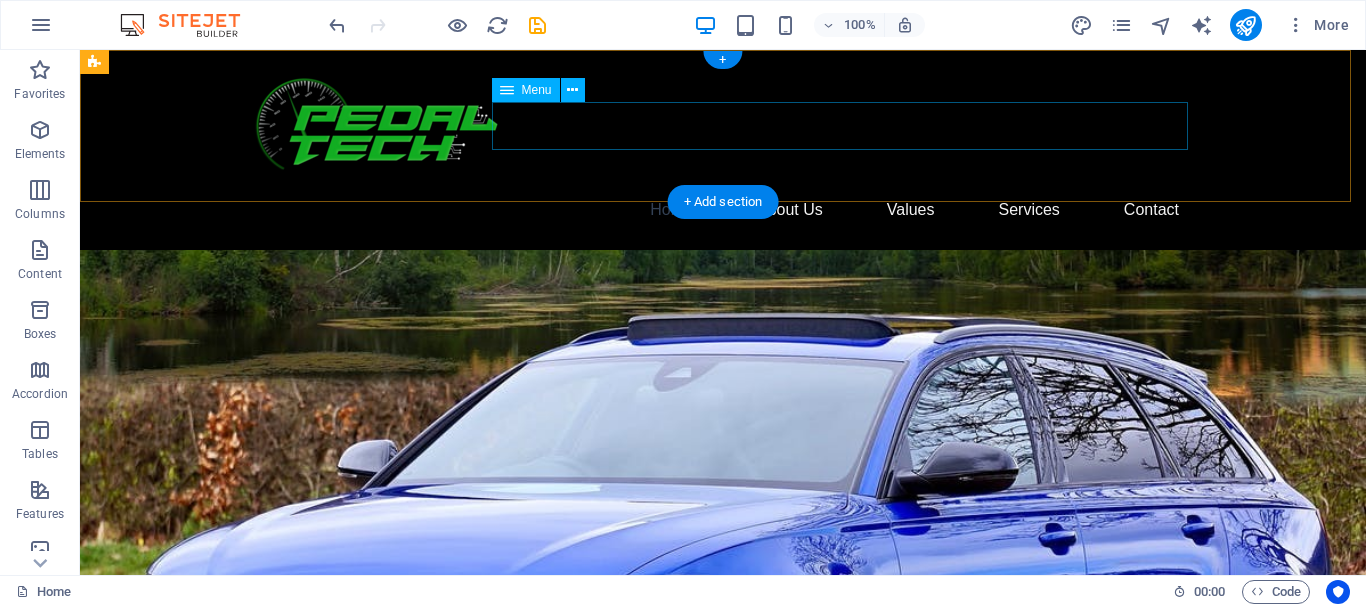 click on "Home About Us Values Services Contact" at bounding box center (723, 210) 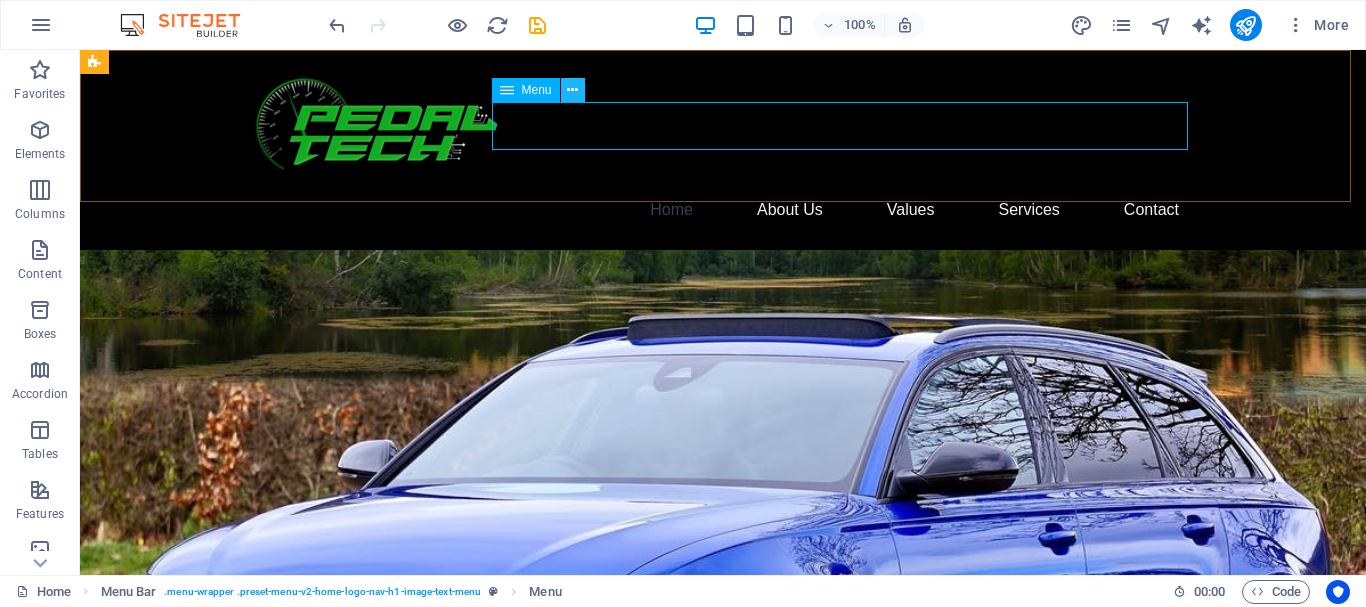 click at bounding box center [573, 90] 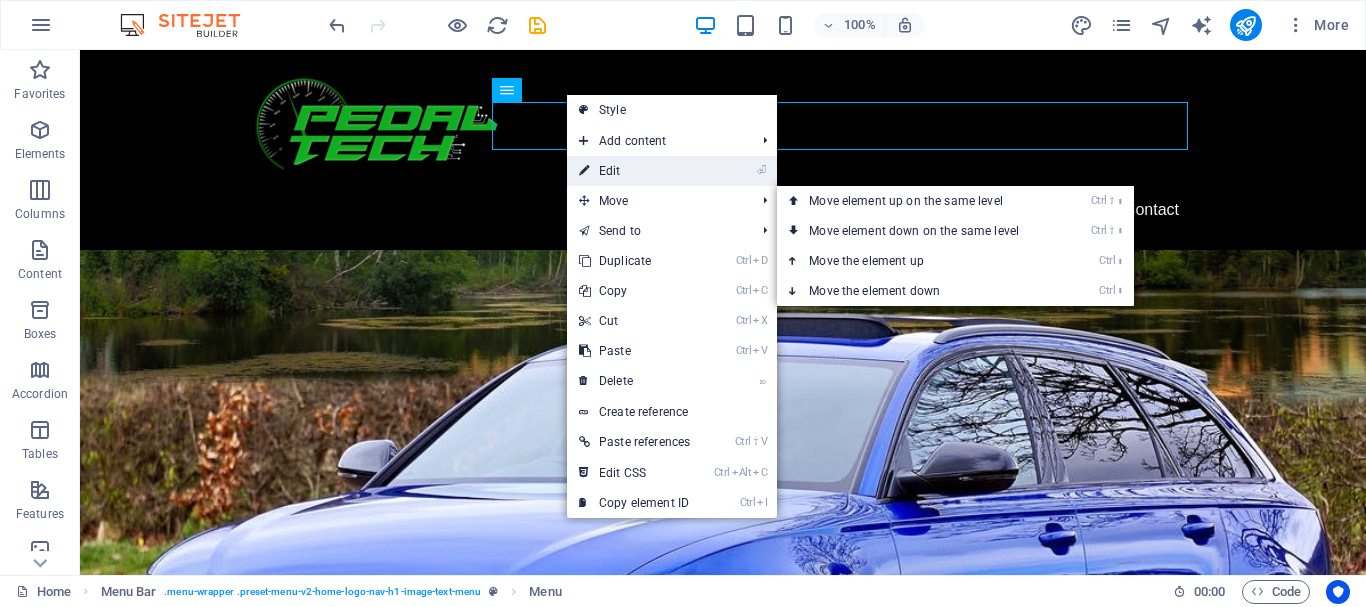 click on "⏎  Edit" at bounding box center [634, 171] 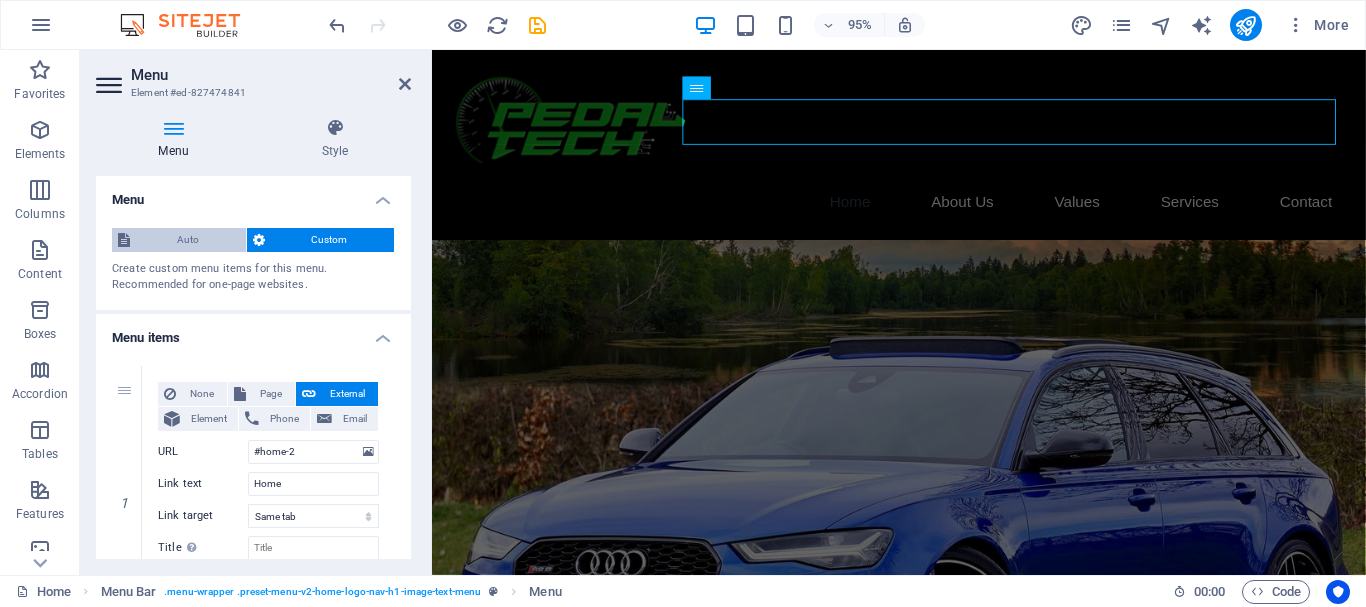 click on "Auto" at bounding box center (188, 240) 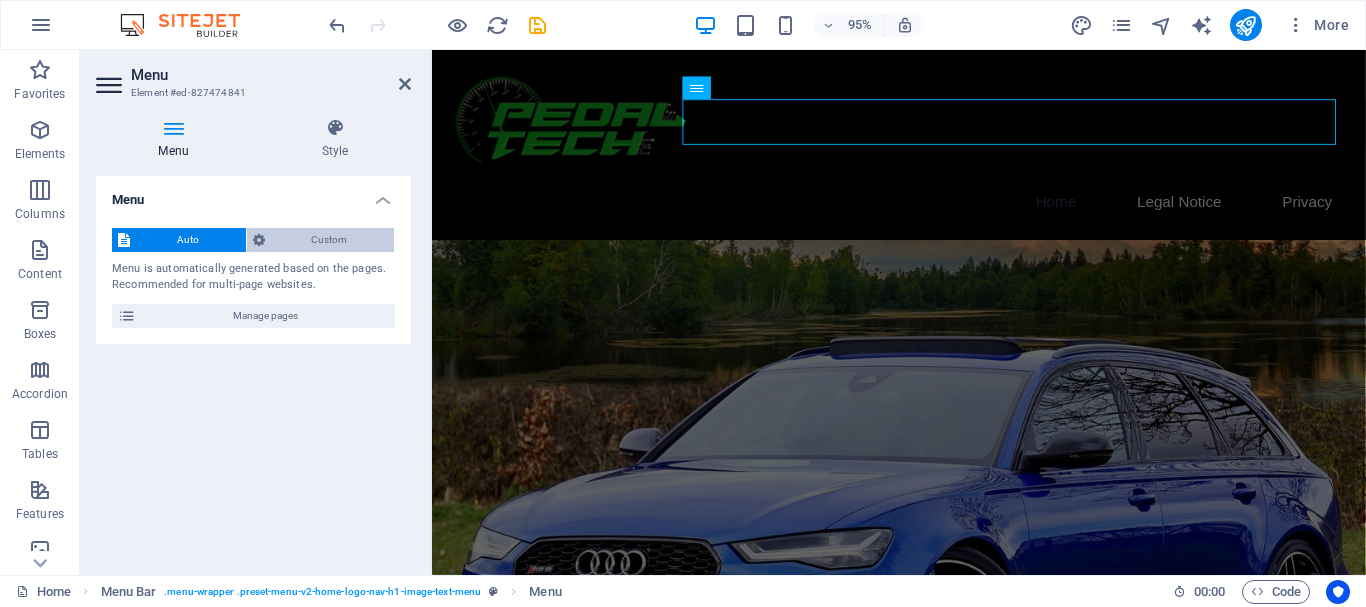 click on "Custom" at bounding box center (330, 240) 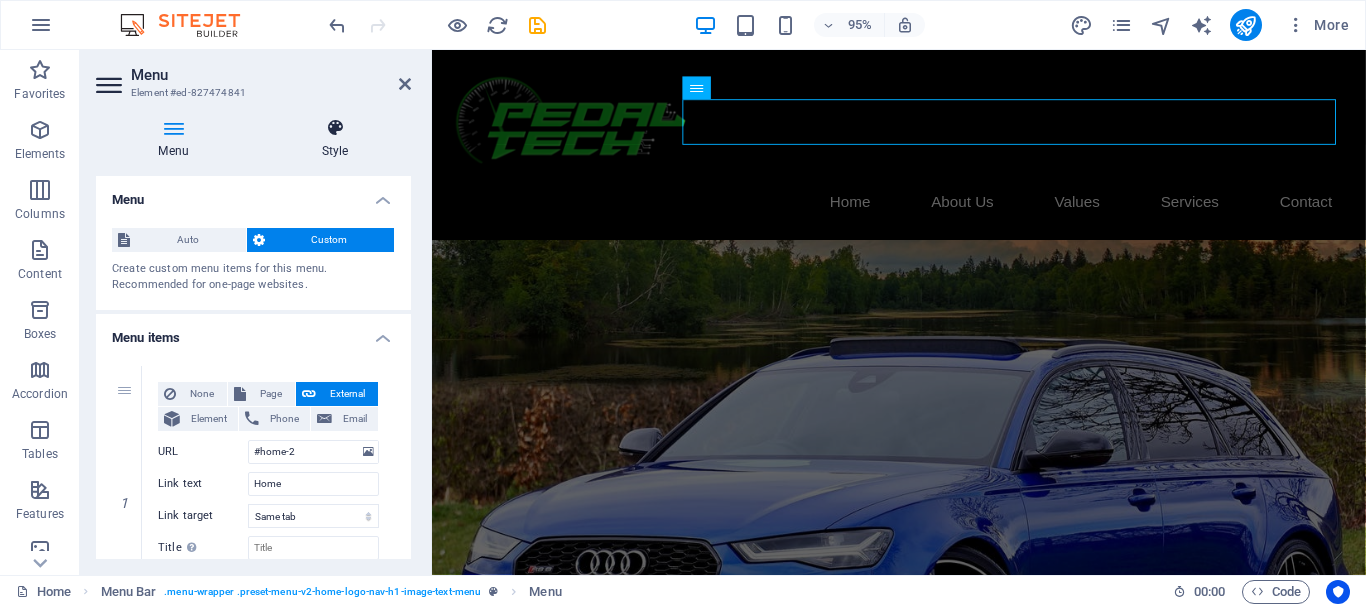 click on "Style" at bounding box center (335, 139) 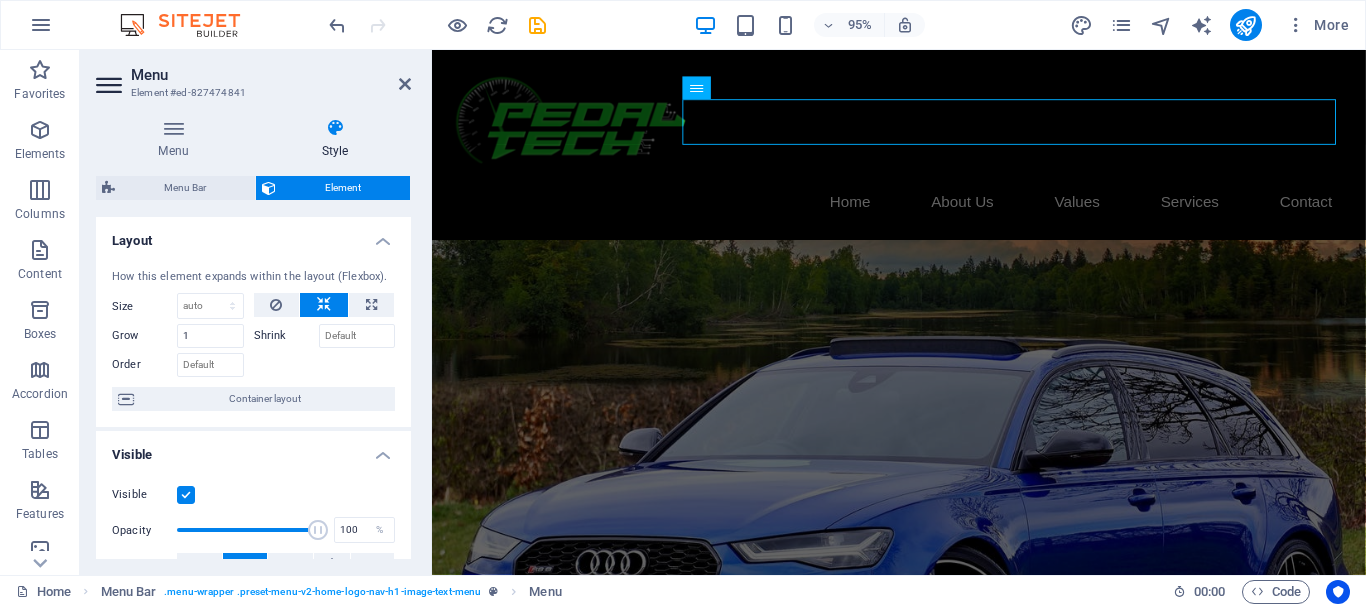 drag, startPoint x: 393, startPoint y: 260, endPoint x: 412, endPoint y: 349, distance: 91.00549 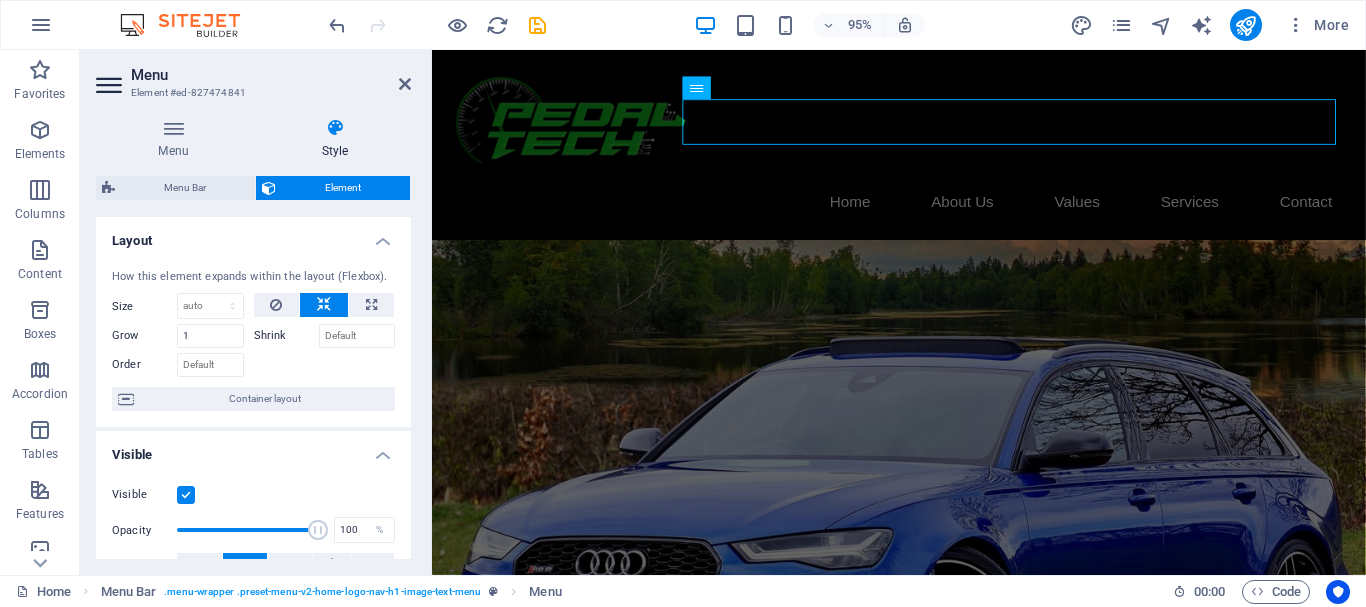click on "Menu Style Menu Auto Custom Create custom menu items for this menu. Recommended for one-page websites. Manage pages Menu items 1 None Page External Element Phone Email Page Home Subpage Legal Notice Privacy Element
URL #home-2 Phone Email Link text Home Link target New tab Same tab Overlay Title Additional link description, should not be the same as the link text. The title is most often shown as a tooltip text when the mouse moves over the element. Leave empty if uncertain. Relationship Sets the  relationship of this link to the link target . For example, the value "nofollow" instructs search engines not to follow the link. Can be left empty. alternate author bookmark external help license next nofollow noreferrer noopener prev search tag Button Design None Default Primary Secondary 2 None Page External Element Phone Email Page Home Subpage Legal Notice Privacy Element
URL #about-1 Phone Email Link text About Us Link target New tab Same tab Overlay Title author" at bounding box center (253, 338) 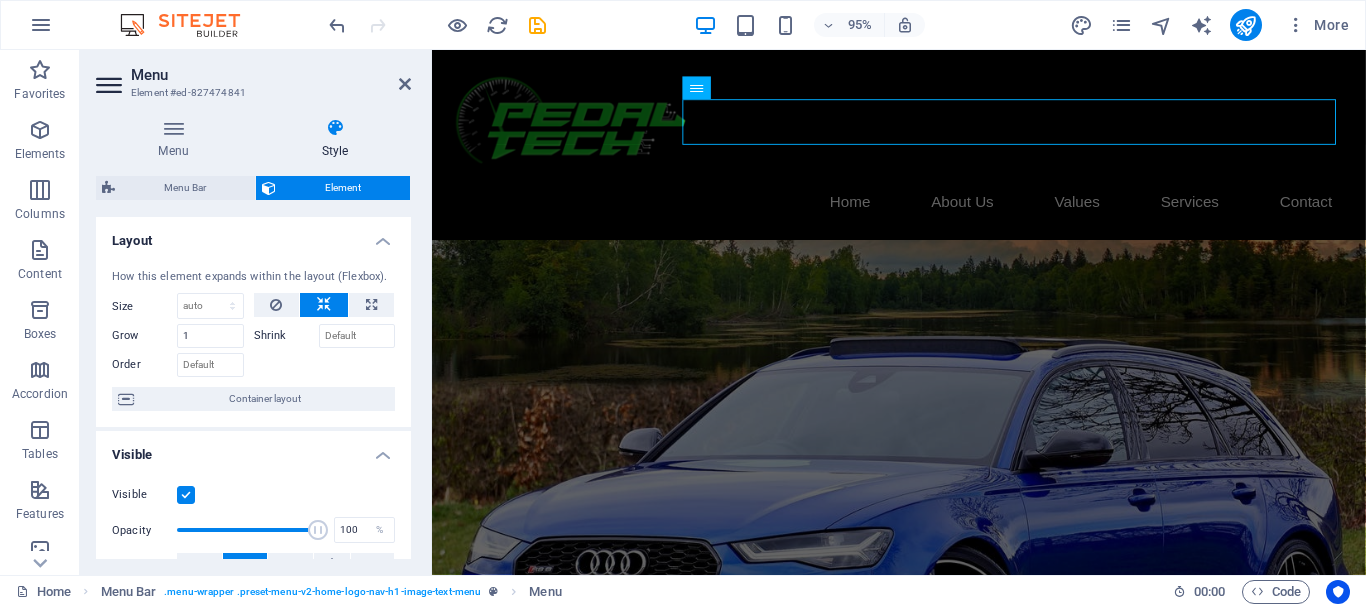 drag, startPoint x: 405, startPoint y: 333, endPoint x: 406, endPoint y: 398, distance: 65.00769 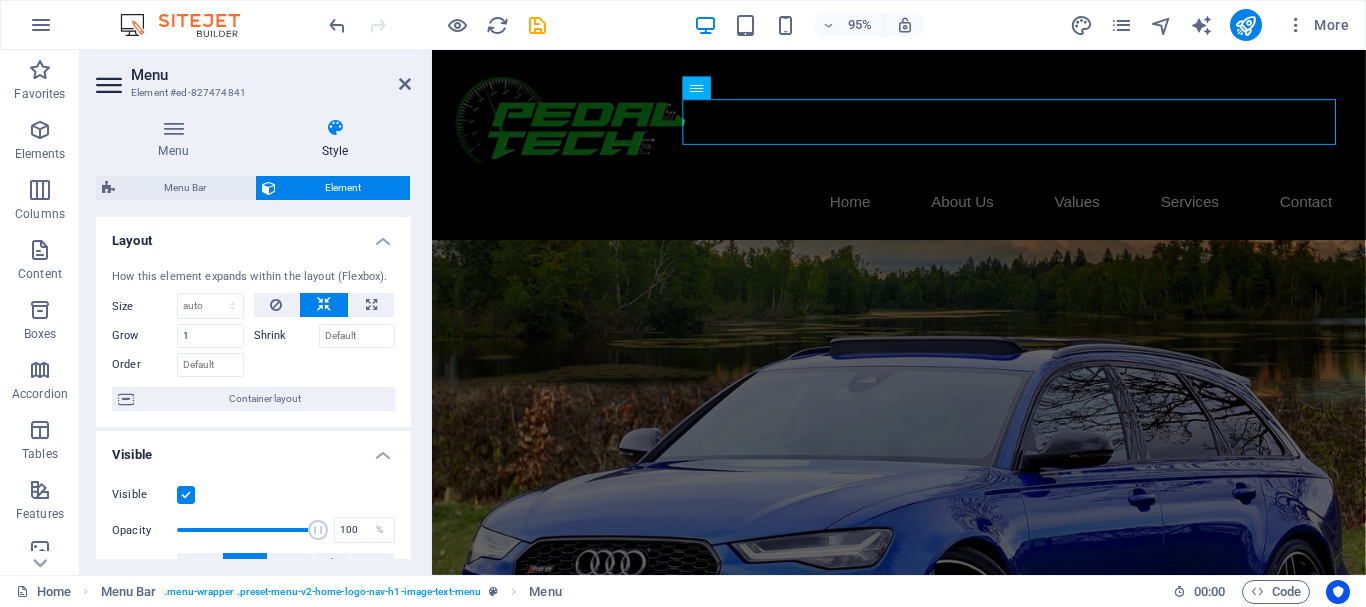 click on "How this element expands within the layout (Flexbox). Size Default auto px % 1/1 1/2 1/3 1/4 1/5 1/6 1/7 1/8 1/9 1/10 Grow 1 Shrink Order Container layout" at bounding box center (253, 340) 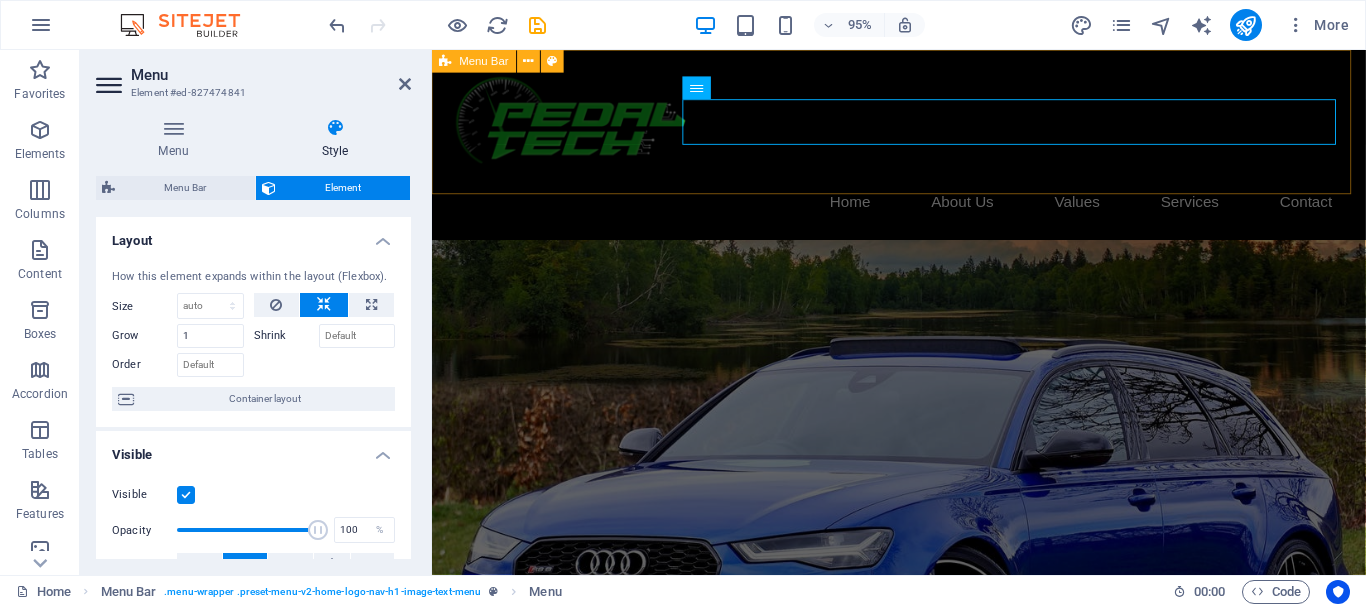 click on "Home About Us Values Services Contact" at bounding box center (923, 150) 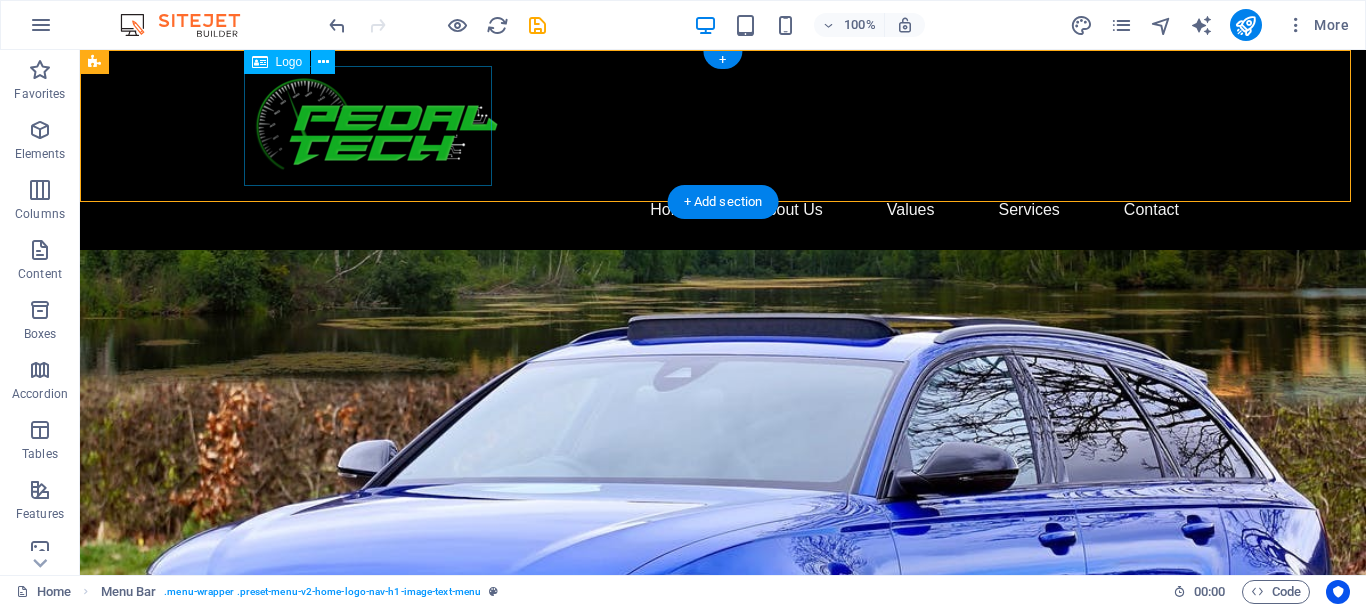 click at bounding box center (723, 126) 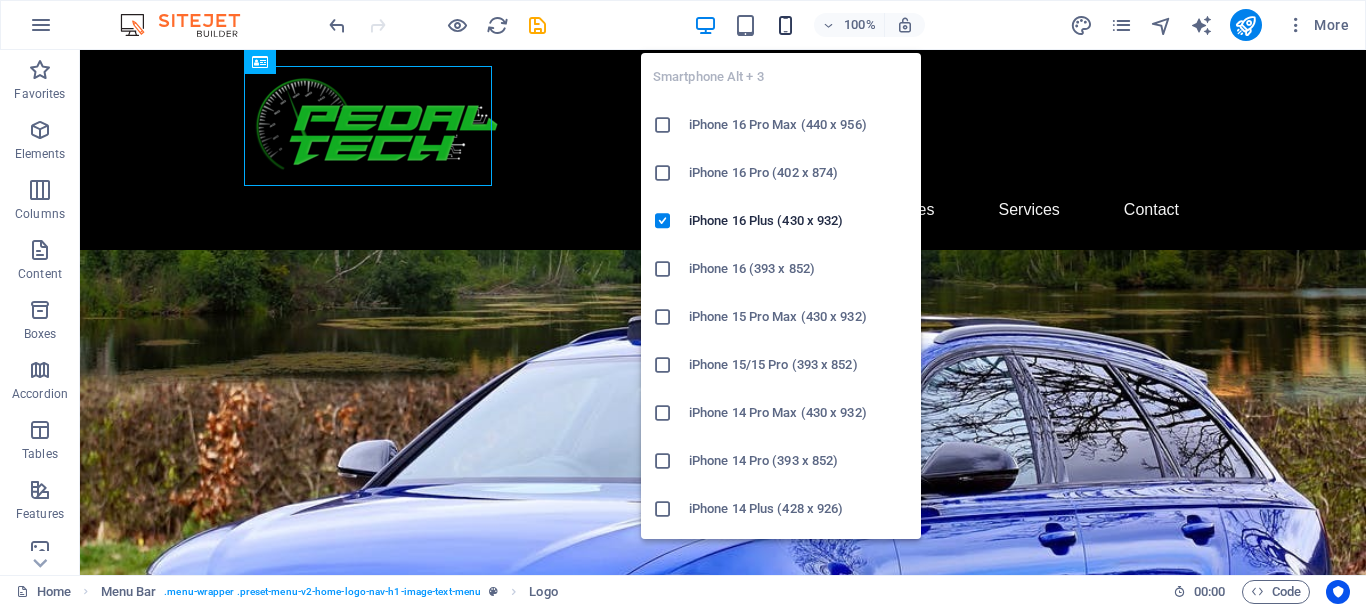 click at bounding box center (785, 25) 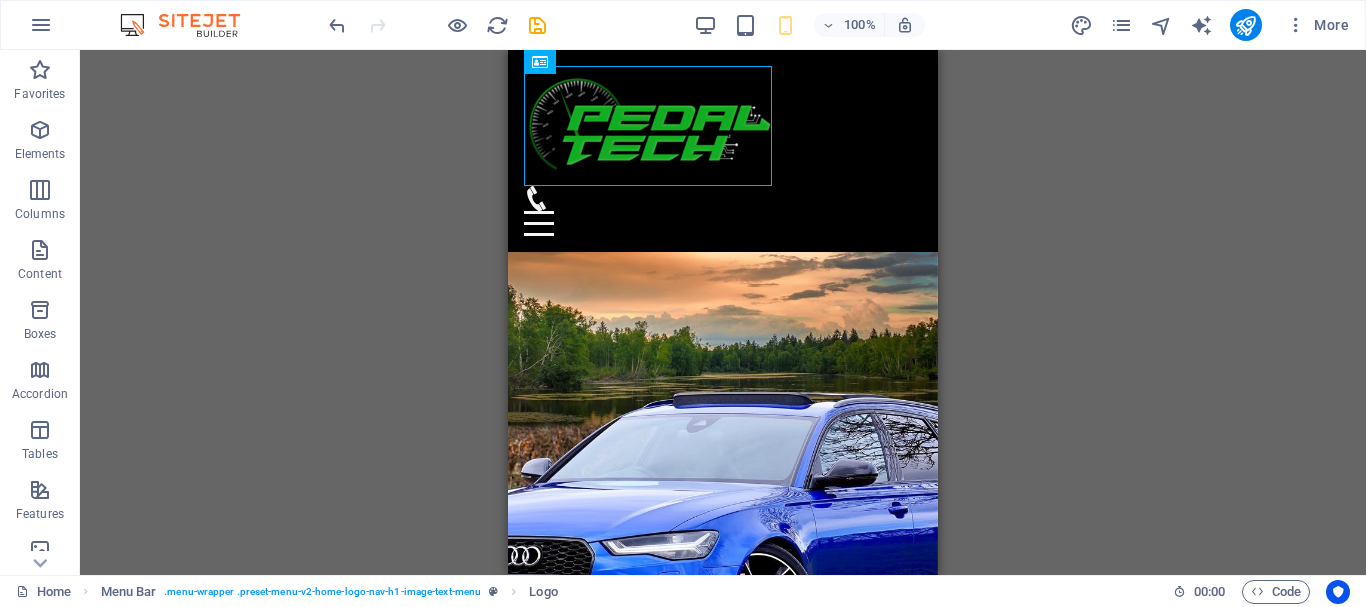 click on "H2   Text on background   Container   Container   Email   Contact Form   Contact Form   Form   Input   Contact Form   Form   Input   Spacer   H2   Container   Container   H3   Footer Saga   Container   Container   H3   Container   Menu Bar   Spacer   Text   Image   Text on background   Container   H2   Text   Spacer   Container   H2   Spacer   Text   Menu   Preset   Menu Bar   Logo   Container   Text   Container   Image   Container   Container   H2   Spacer   Placeholder   Image   Spacer   Text   Container   Spacer   Menu   Container   Spacer   Text   Text   Text   Icon   Icon   Icon   Text   Container   Text   HTML   Icon   Container   Logo   Container   Spacer   Text   Spacer   Image   Image" at bounding box center (723, 312) 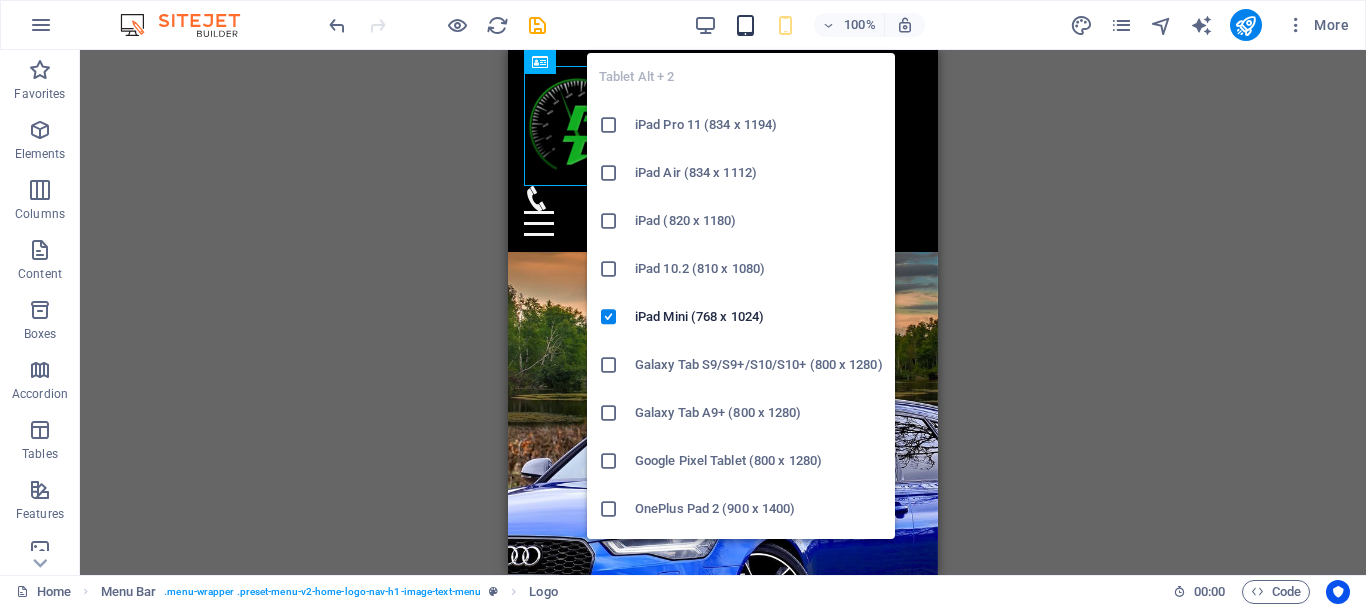 click at bounding box center (745, 25) 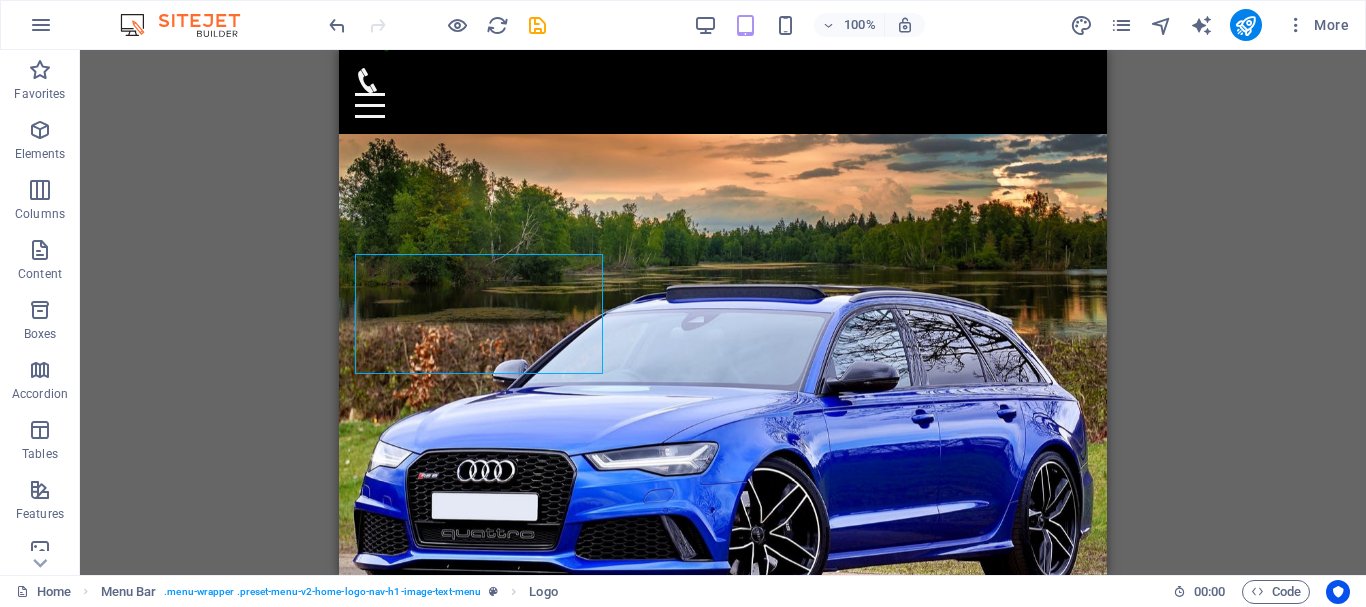 scroll, scrollTop: 110, scrollLeft: 0, axis: vertical 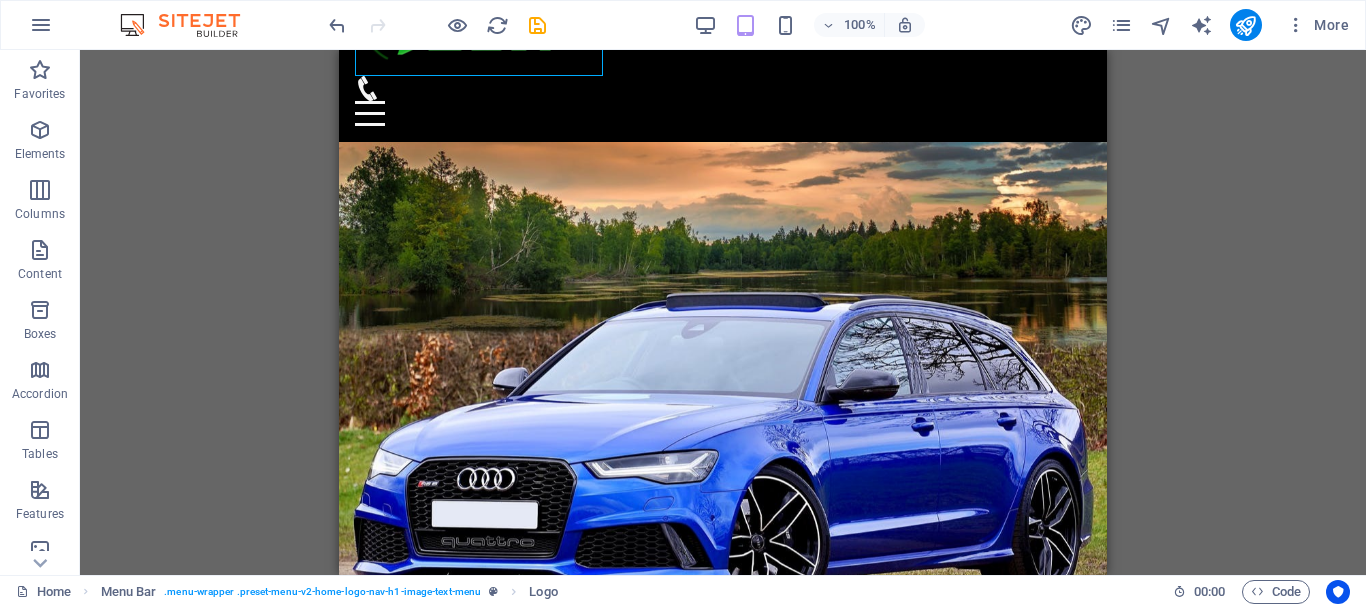 drag, startPoint x: 1447, startPoint y: 182, endPoint x: 1106, endPoint y: 178, distance: 341.02347 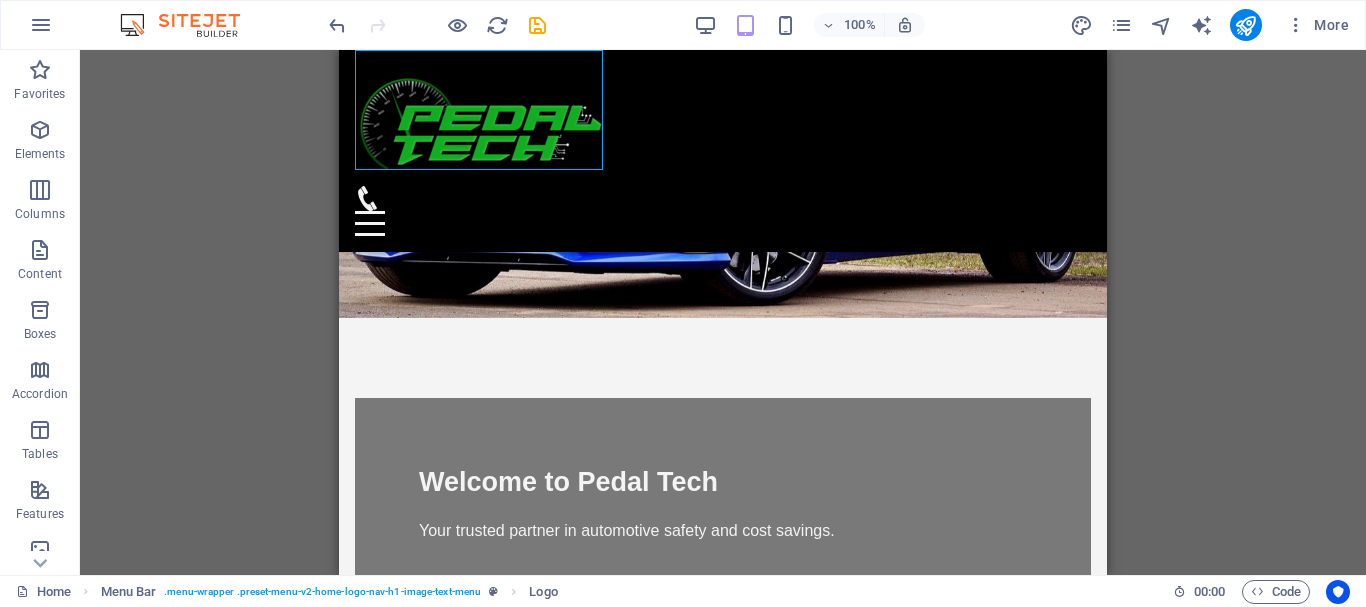 scroll, scrollTop: 0, scrollLeft: 0, axis: both 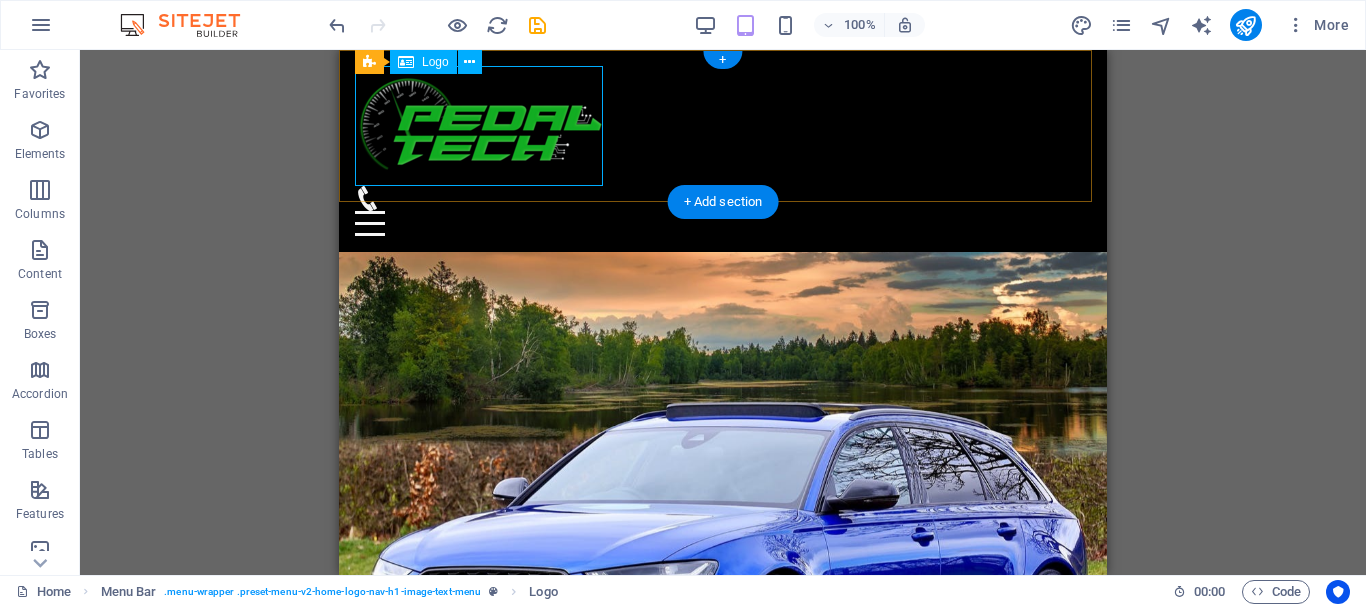click at bounding box center (723, 126) 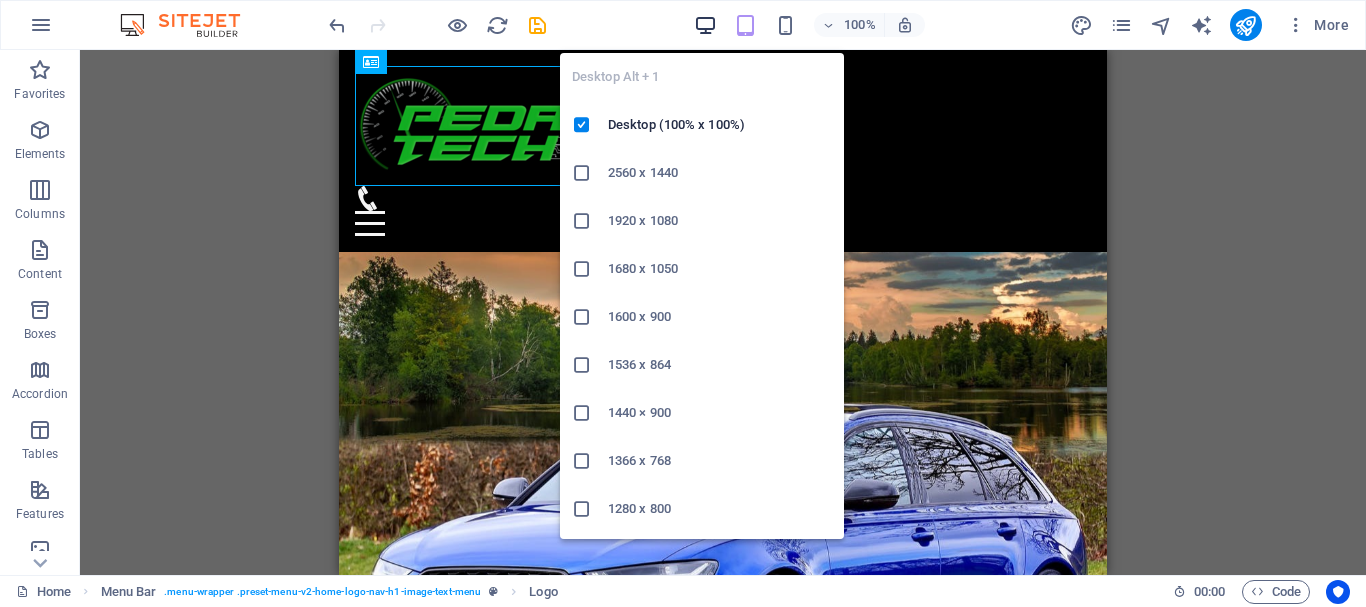 click at bounding box center [705, 25] 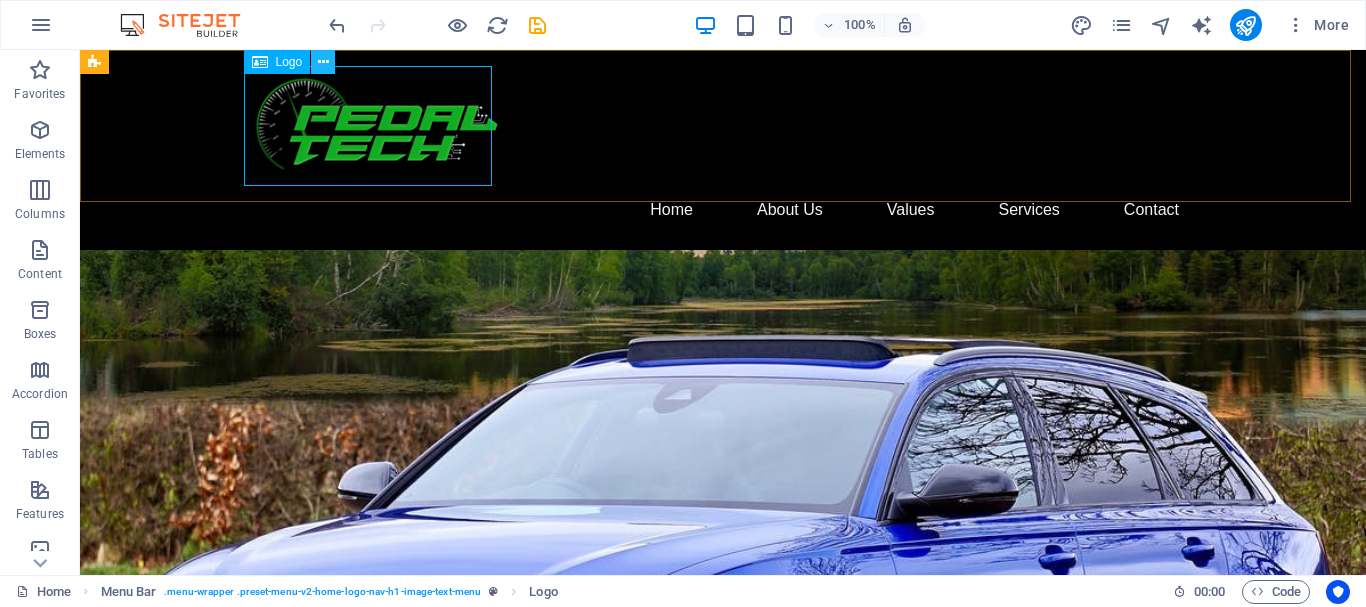 click at bounding box center [323, 62] 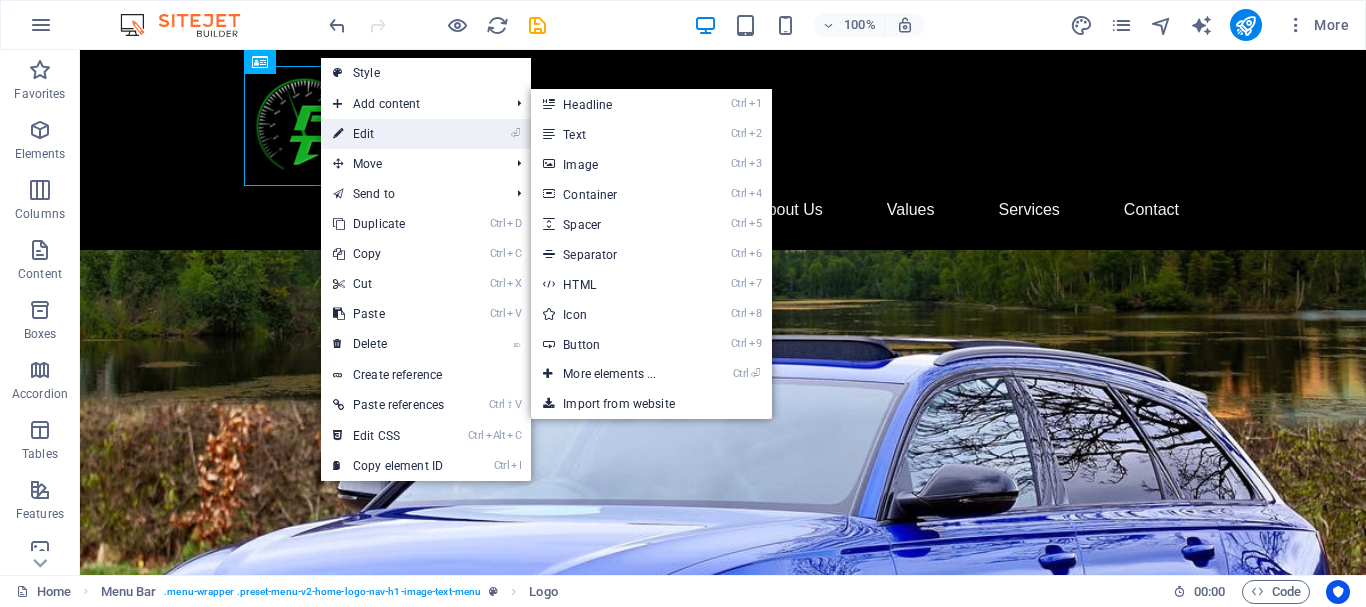 click on "⏎  Edit" at bounding box center [388, 134] 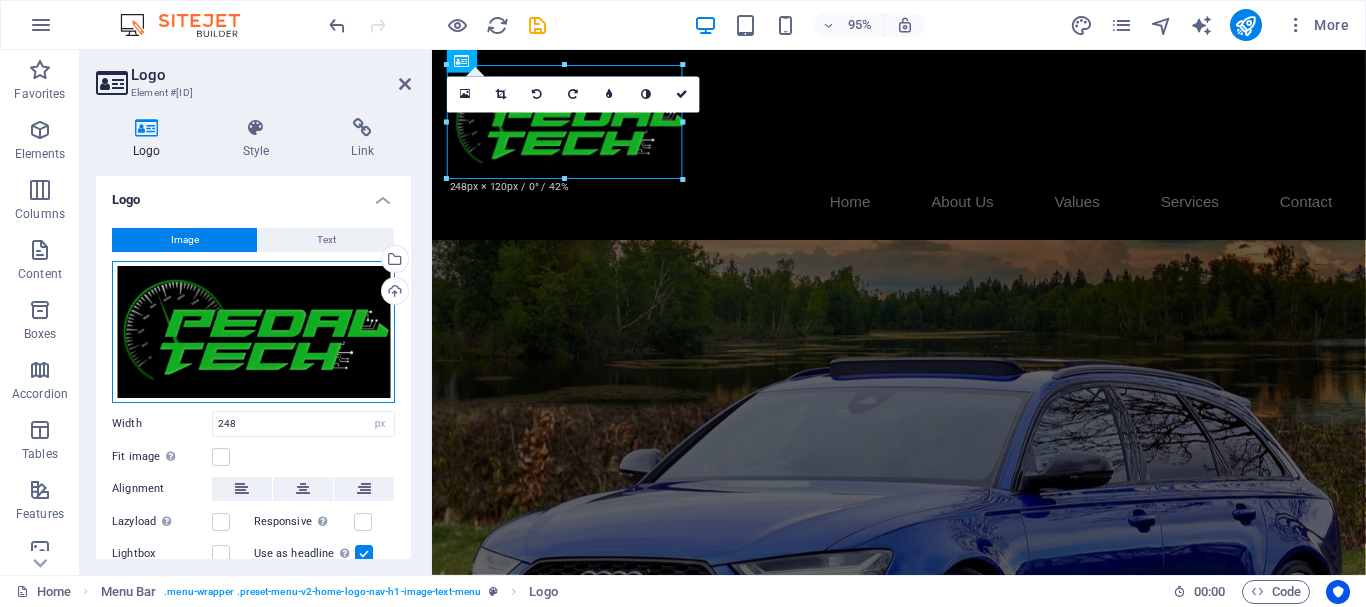 click on "Drag files here, click to choose files or select files from Files or our free stock photos & videos" at bounding box center (253, 332) 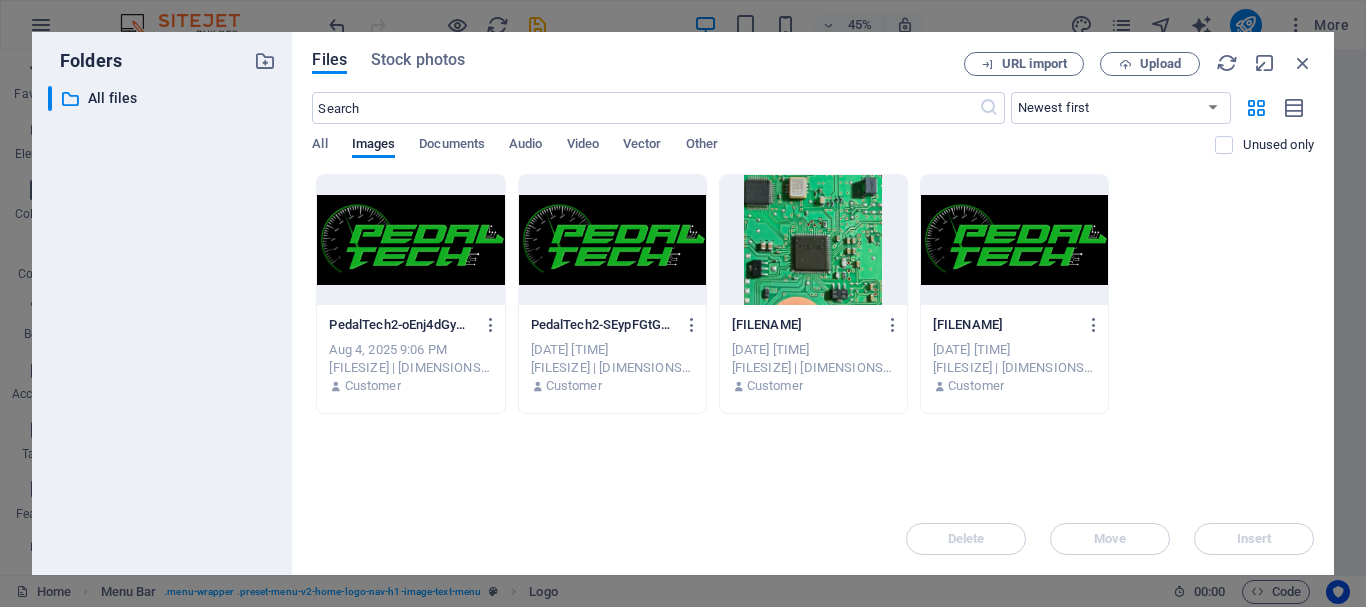 click at bounding box center (1014, 240) 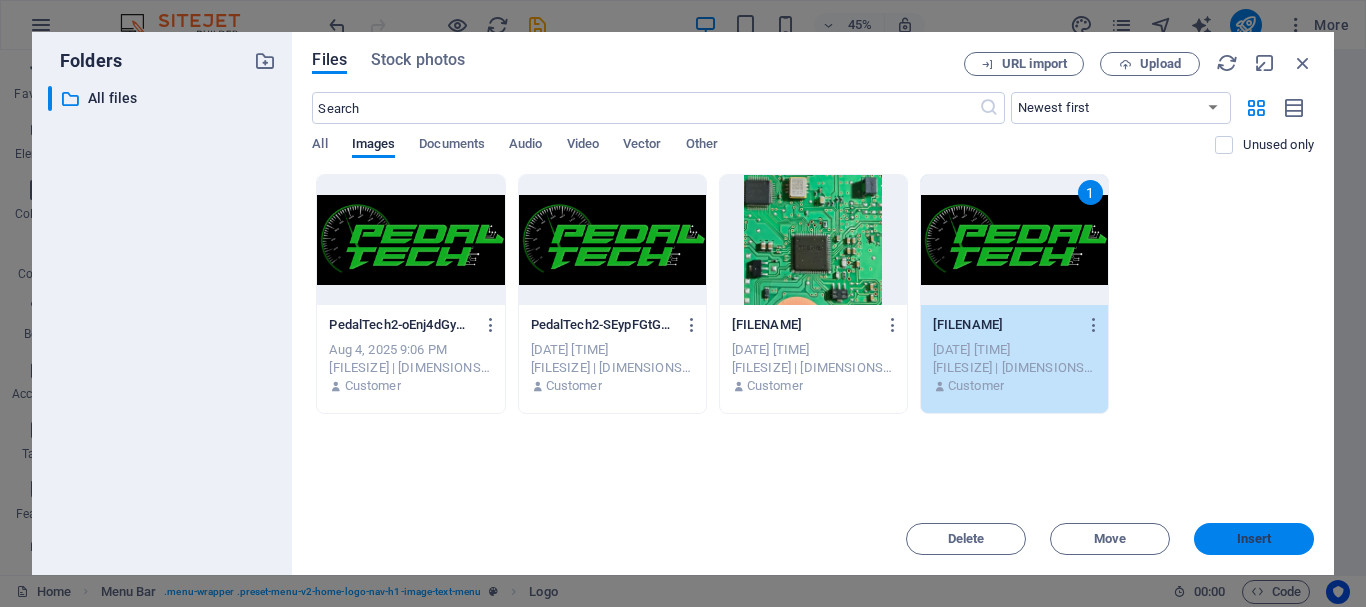 click on "Insert" at bounding box center (1254, 539) 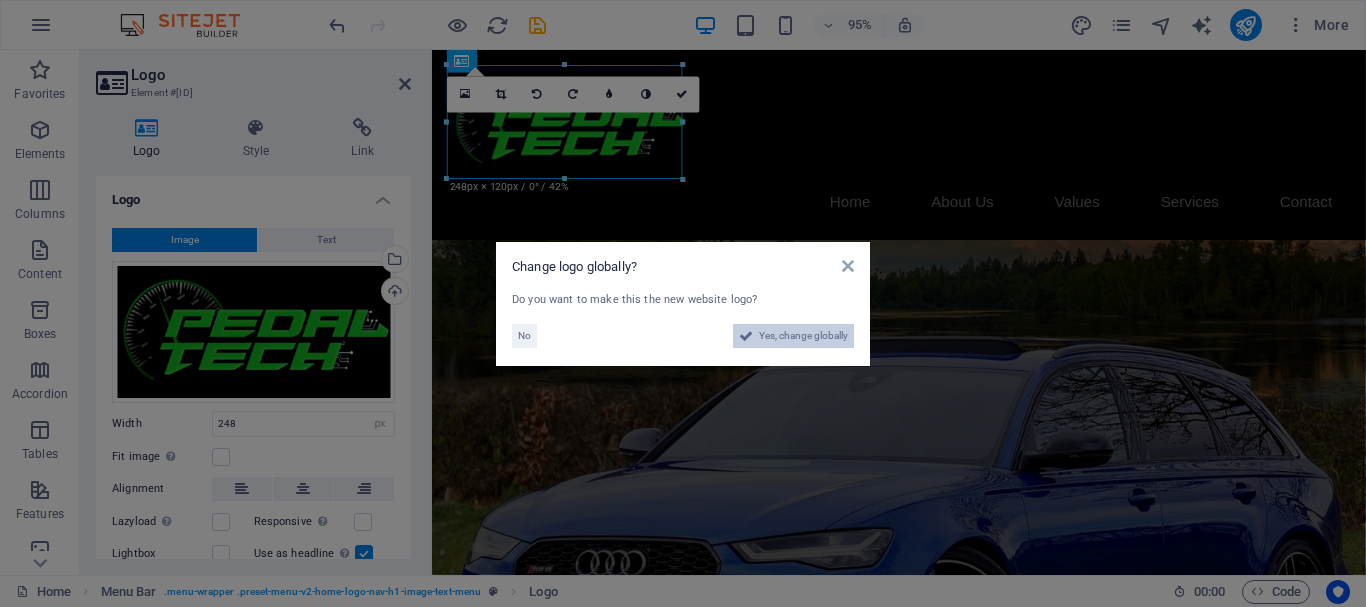 click on "Yes, change globally" at bounding box center [803, 336] 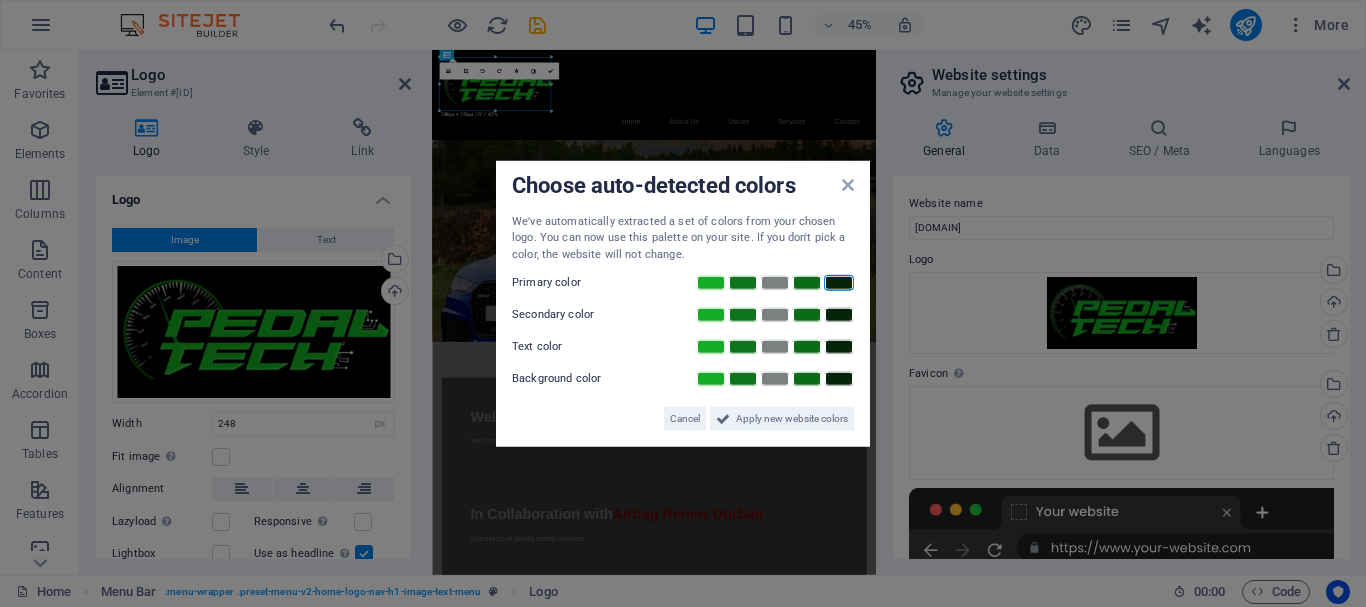 click at bounding box center (839, 283) 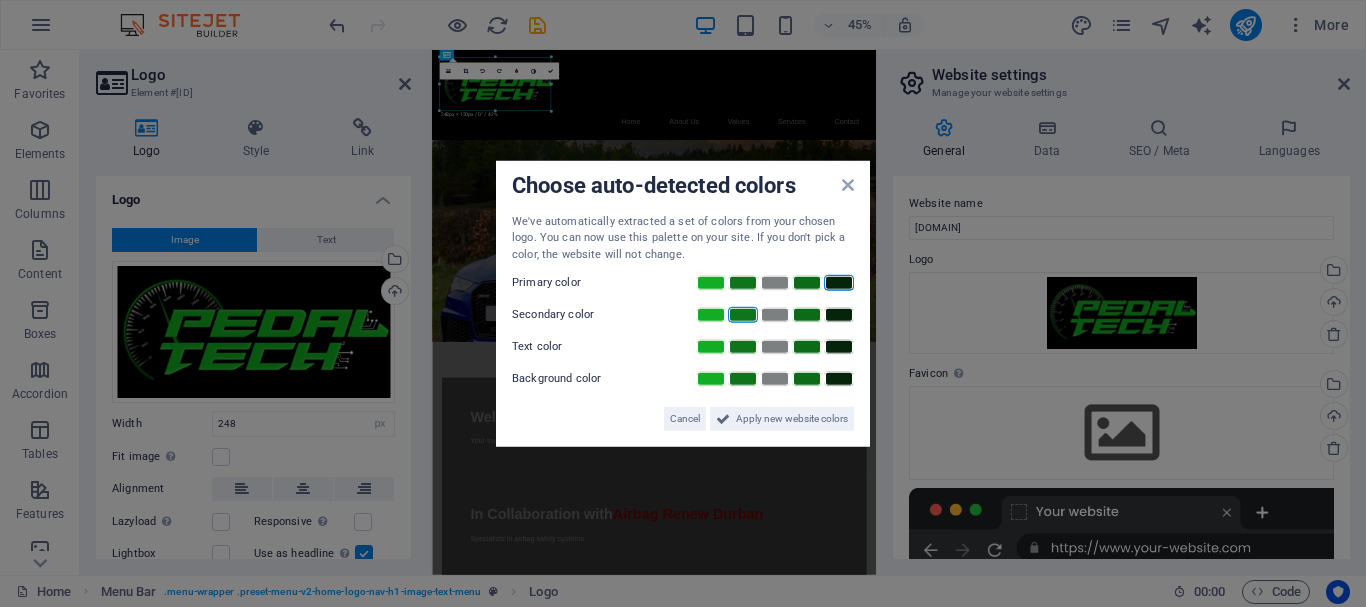click at bounding box center (743, 315) 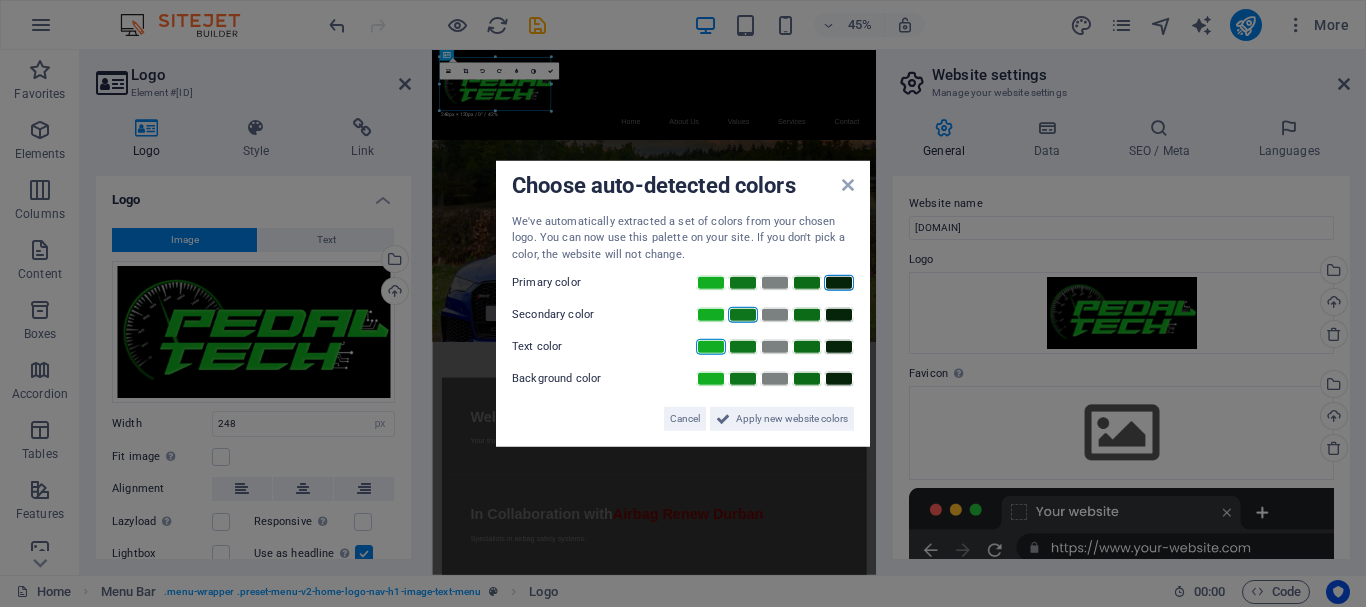 click at bounding box center [711, 347] 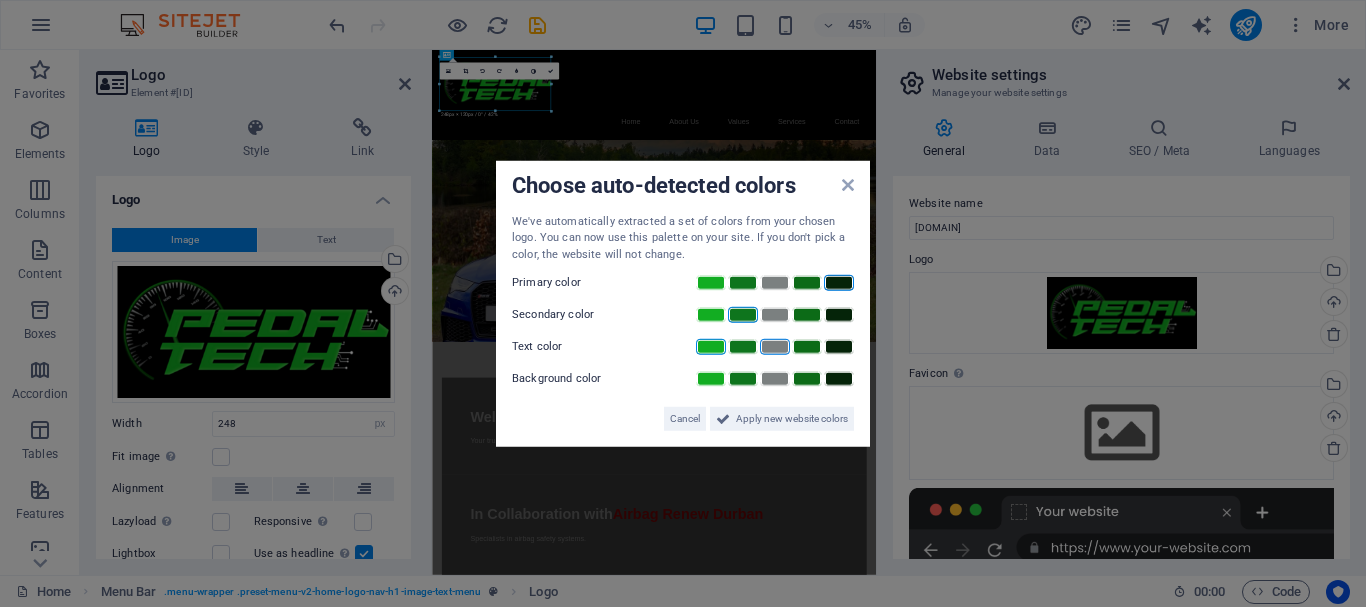 click at bounding box center [775, 347] 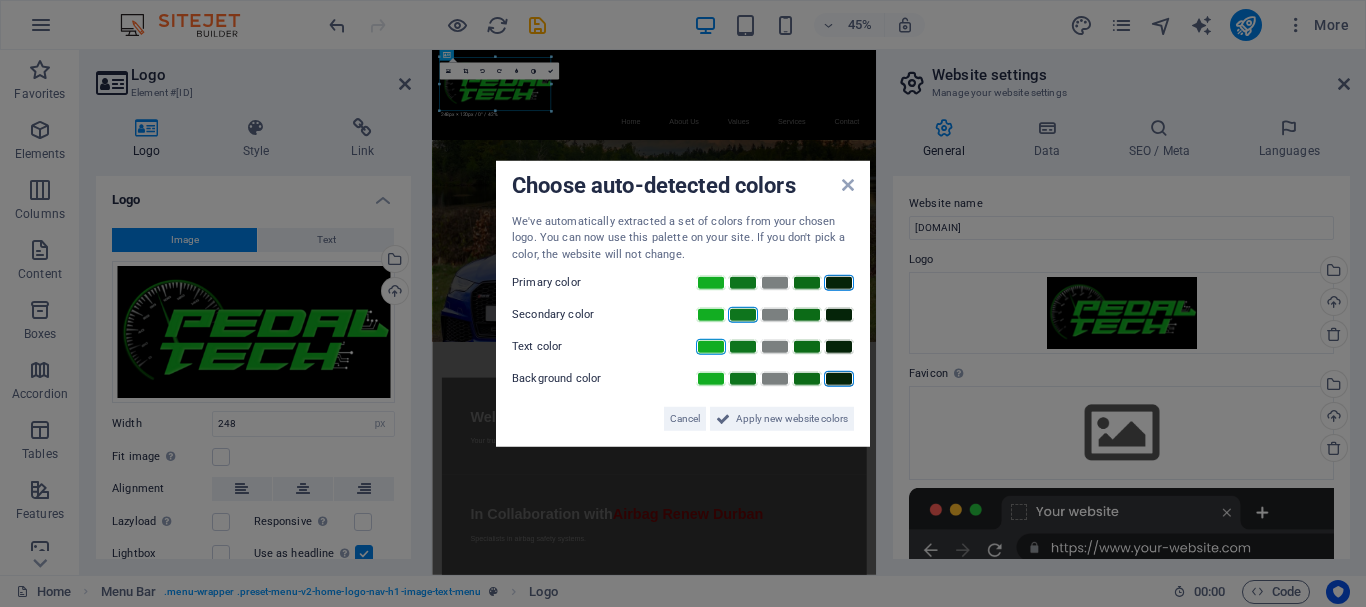 click at bounding box center [839, 379] 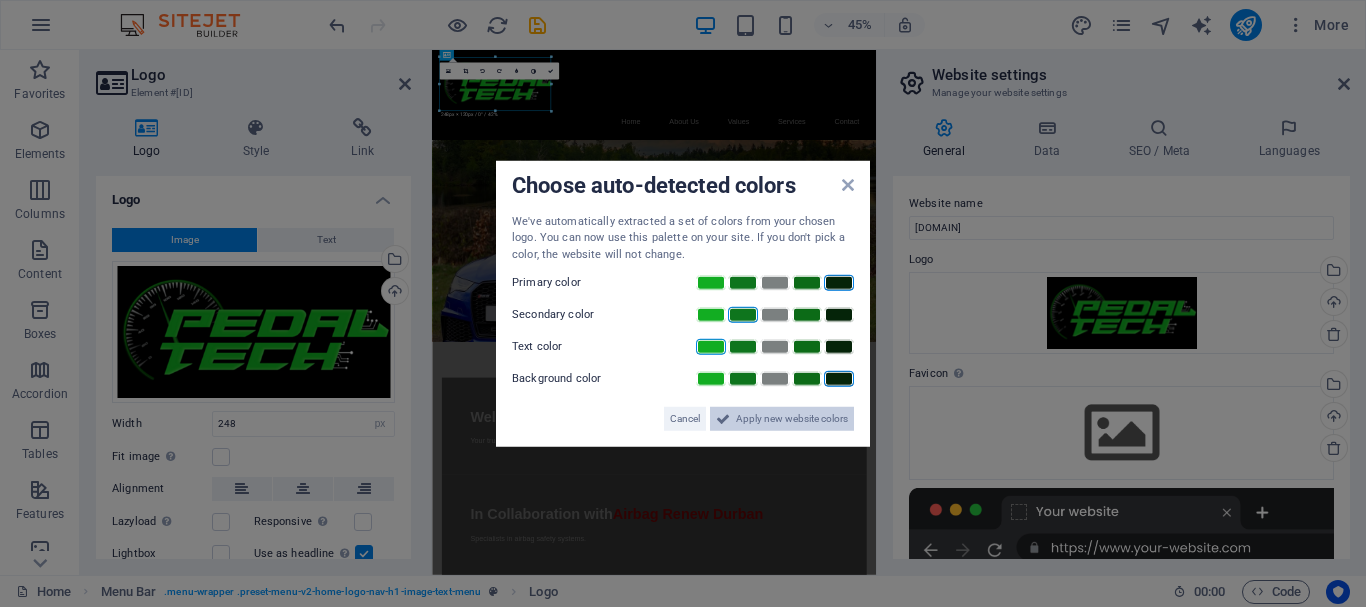 click on "Apply new website colors" at bounding box center (792, 419) 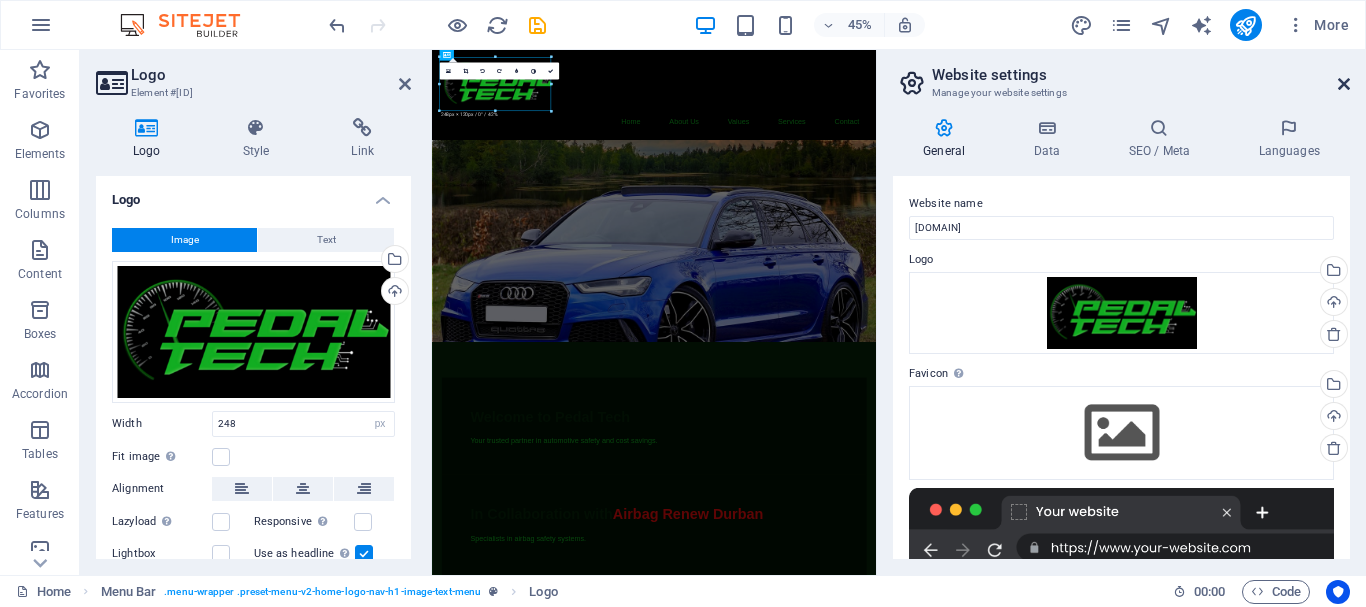 click at bounding box center [1344, 84] 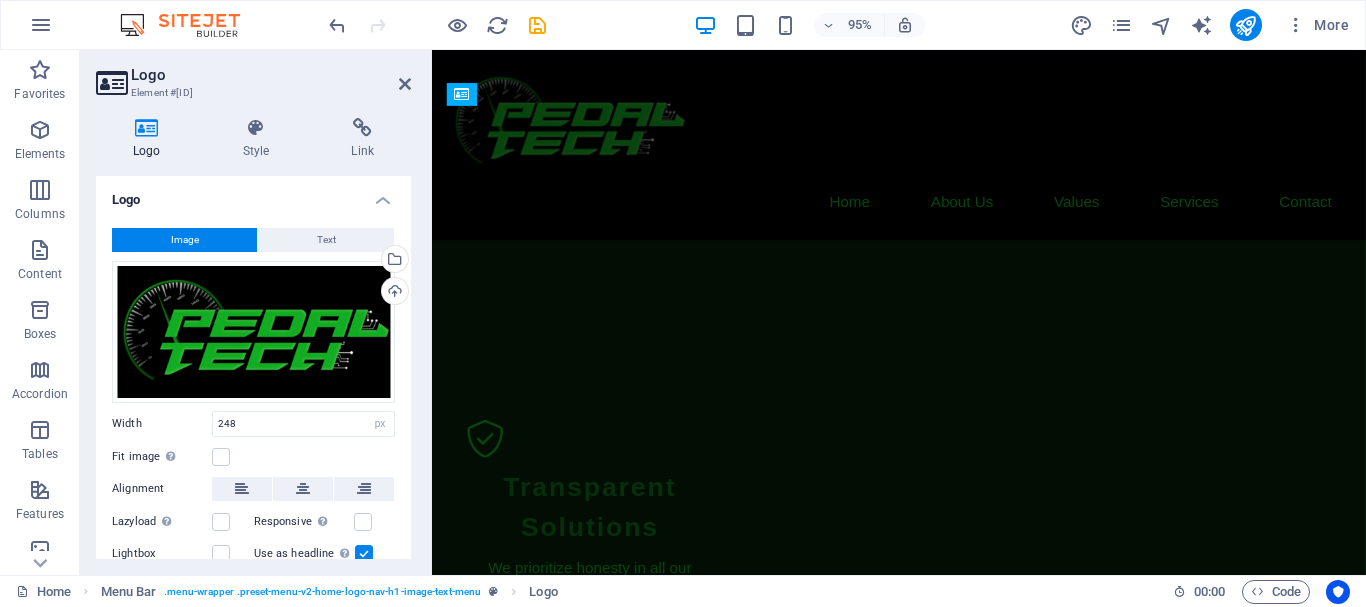 scroll, scrollTop: 0, scrollLeft: 0, axis: both 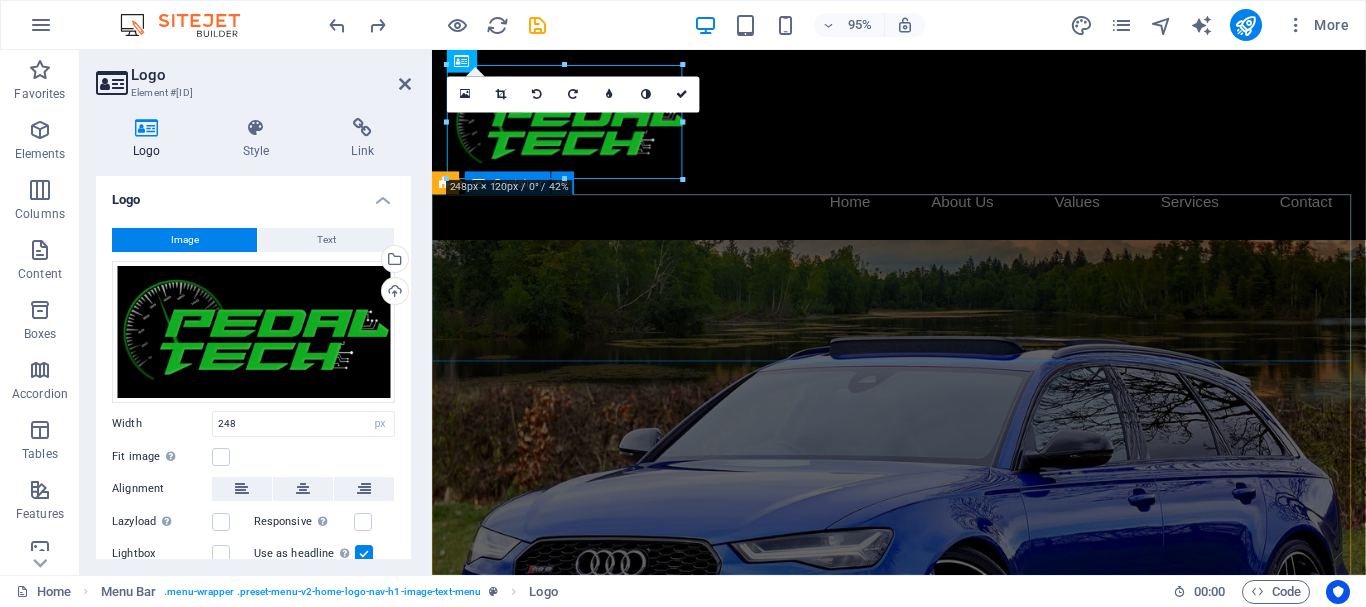 click at bounding box center (923, 338) 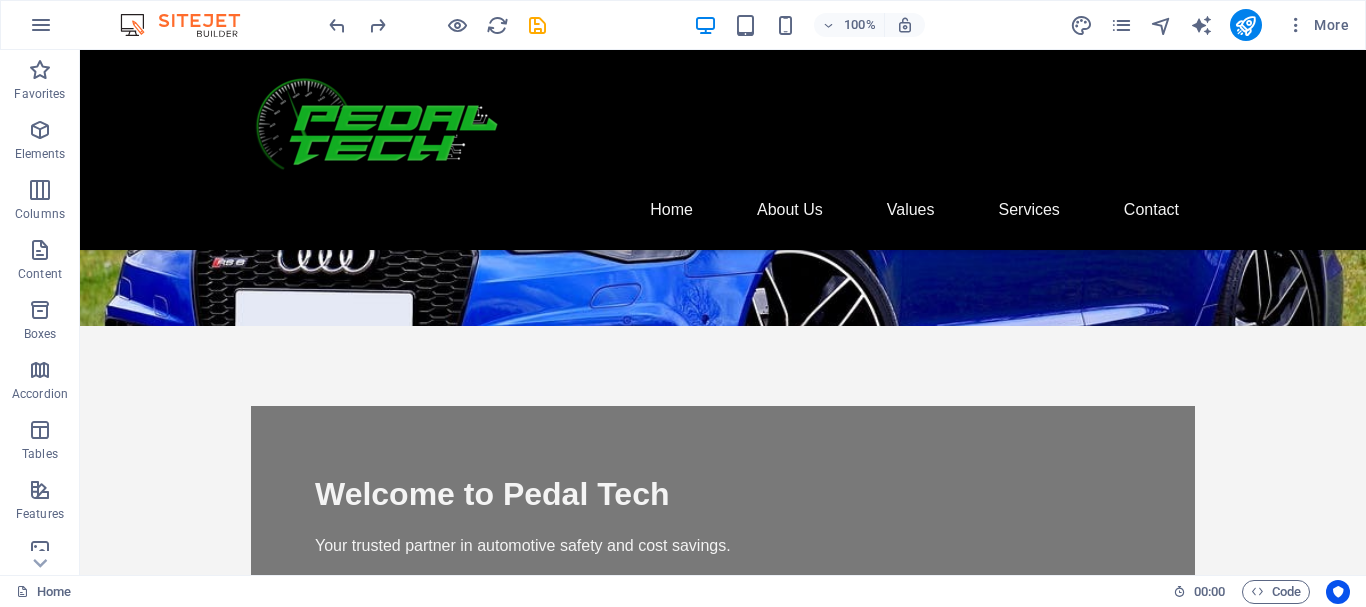 scroll, scrollTop: 0, scrollLeft: 0, axis: both 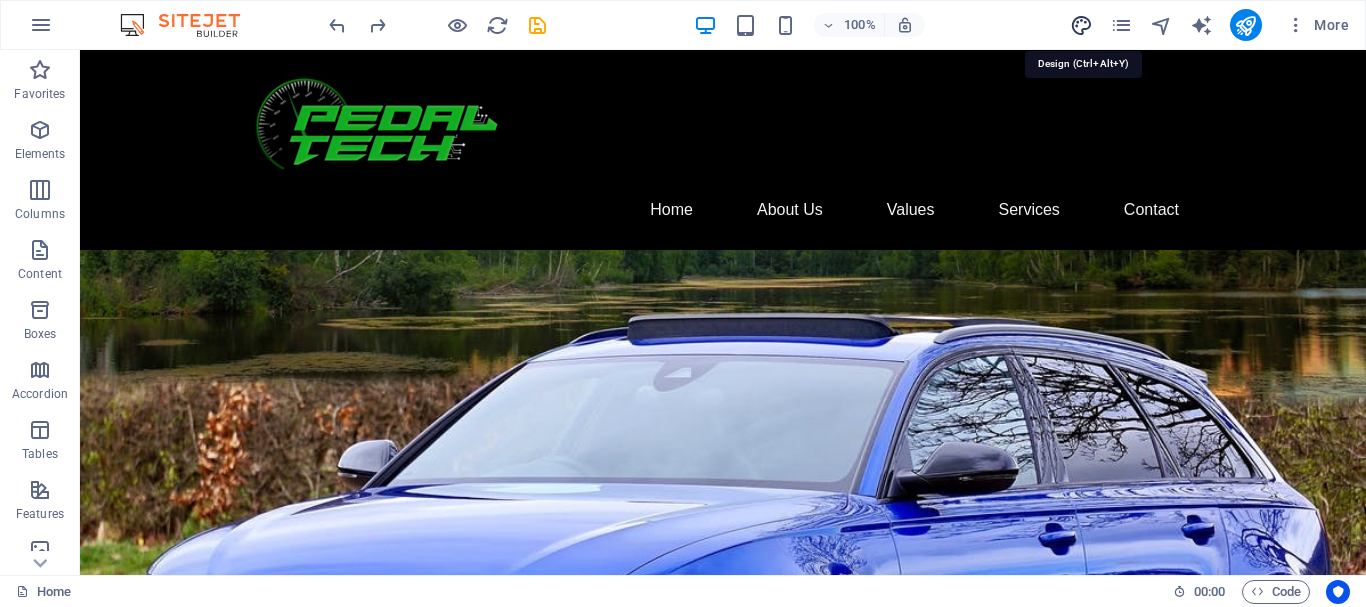 click at bounding box center [1081, 25] 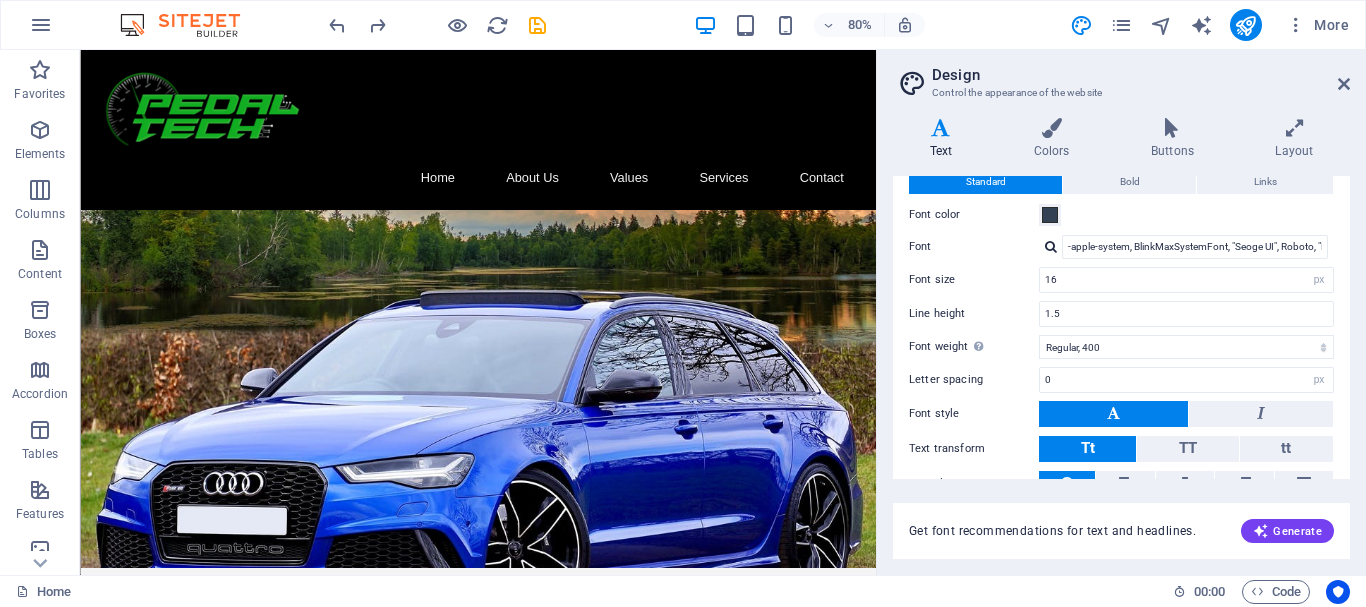 scroll, scrollTop: 0, scrollLeft: 0, axis: both 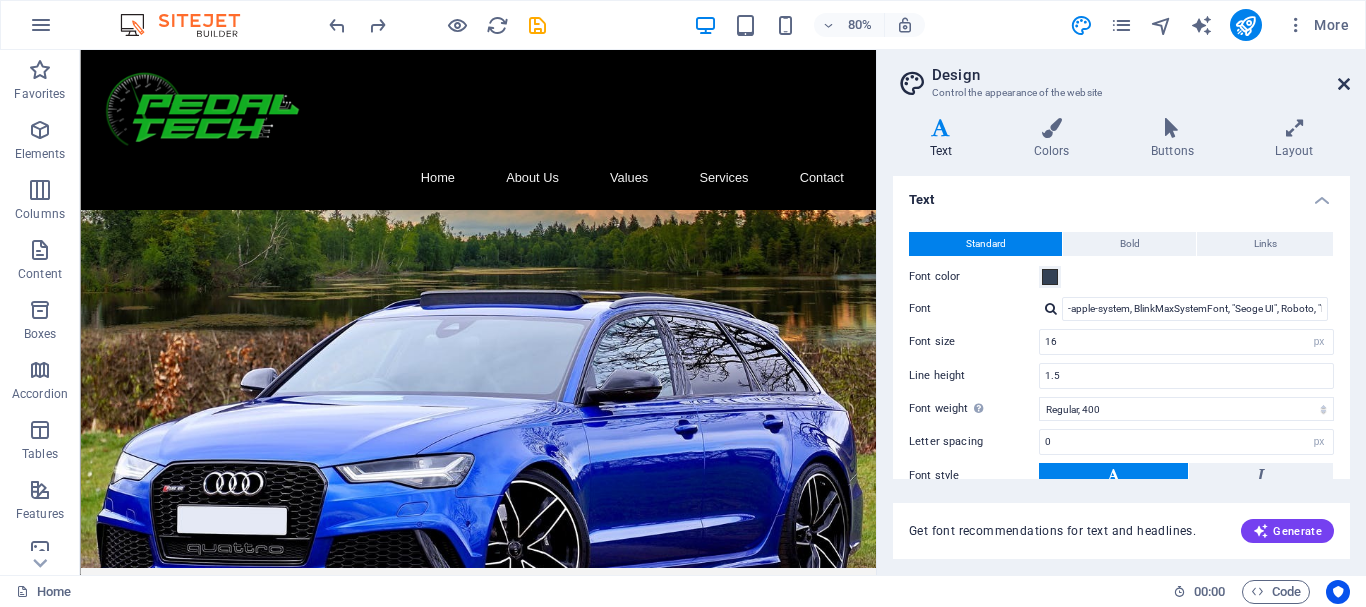 click at bounding box center (1344, 84) 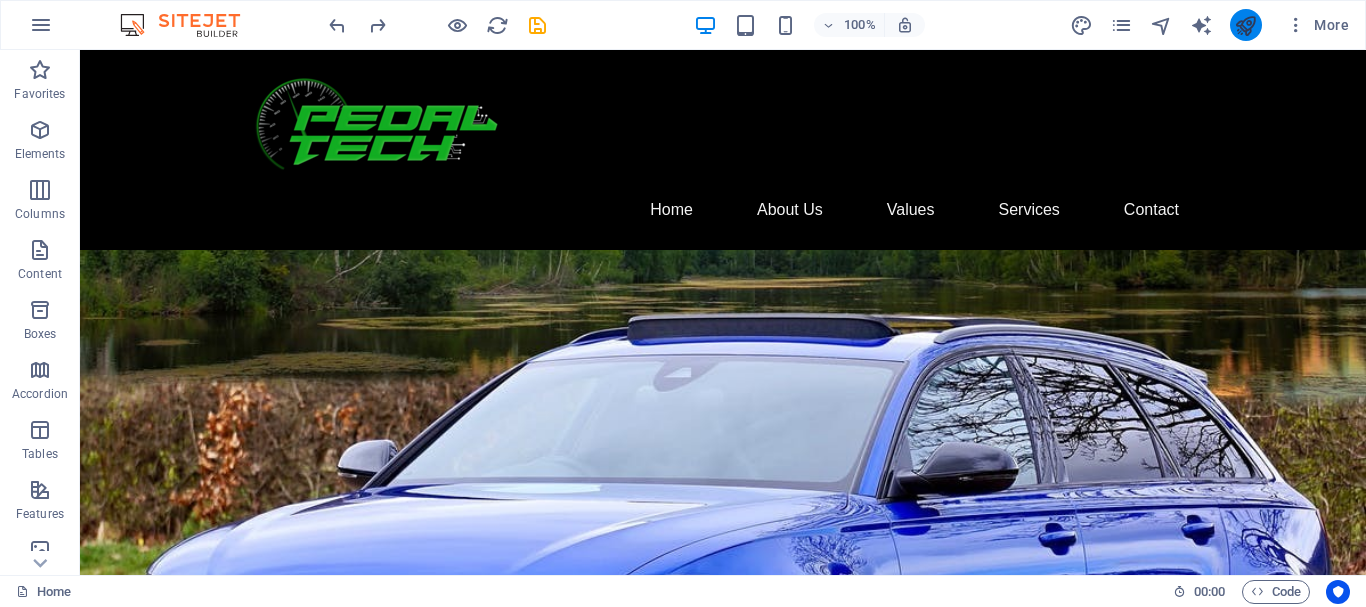 click at bounding box center (1246, 25) 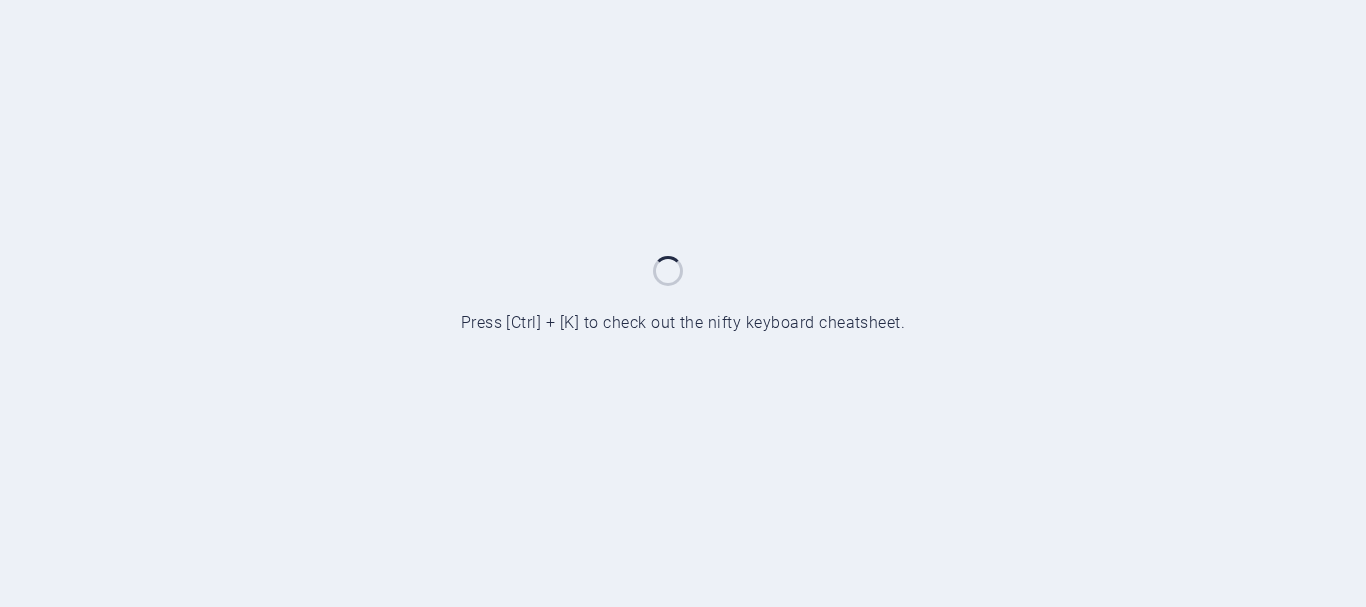 scroll, scrollTop: 0, scrollLeft: 0, axis: both 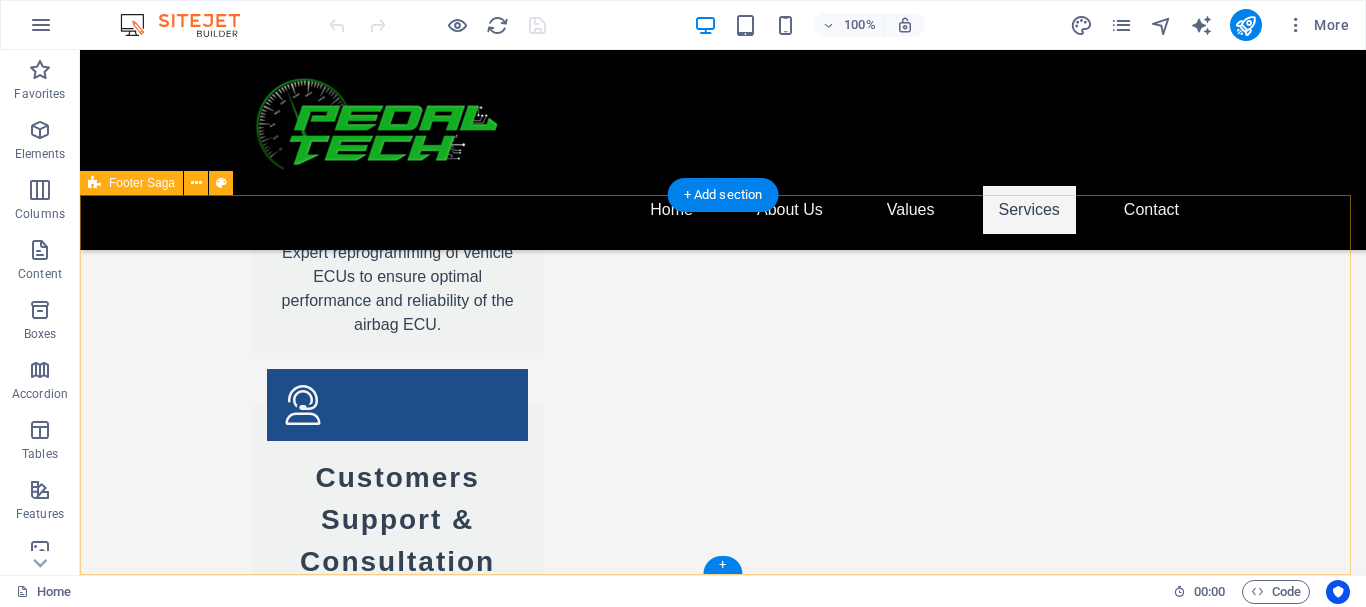 click on "Pedal Tech Pedal Tech is dedicated to providing top-notch automotive solutions, specializing in airbag ECU crash data removal. For inquiries or more information, please reach out anytime. Contact 124B [NUMBER] [STREET], [CITY]   Durban Phone:  [PHONE]   Email:  [EMAIL] Navigation Home About Us Values Services Contact Social media Facebook Instagram" at bounding box center [723, 2386] 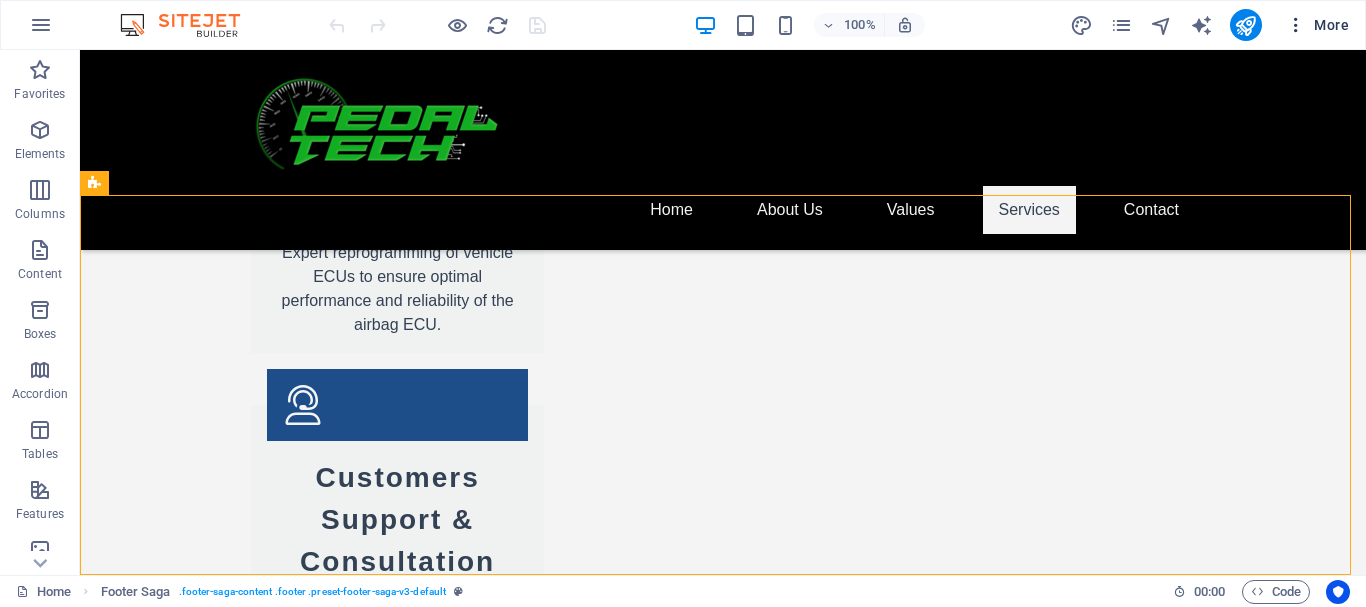 click on "More" at bounding box center [1317, 25] 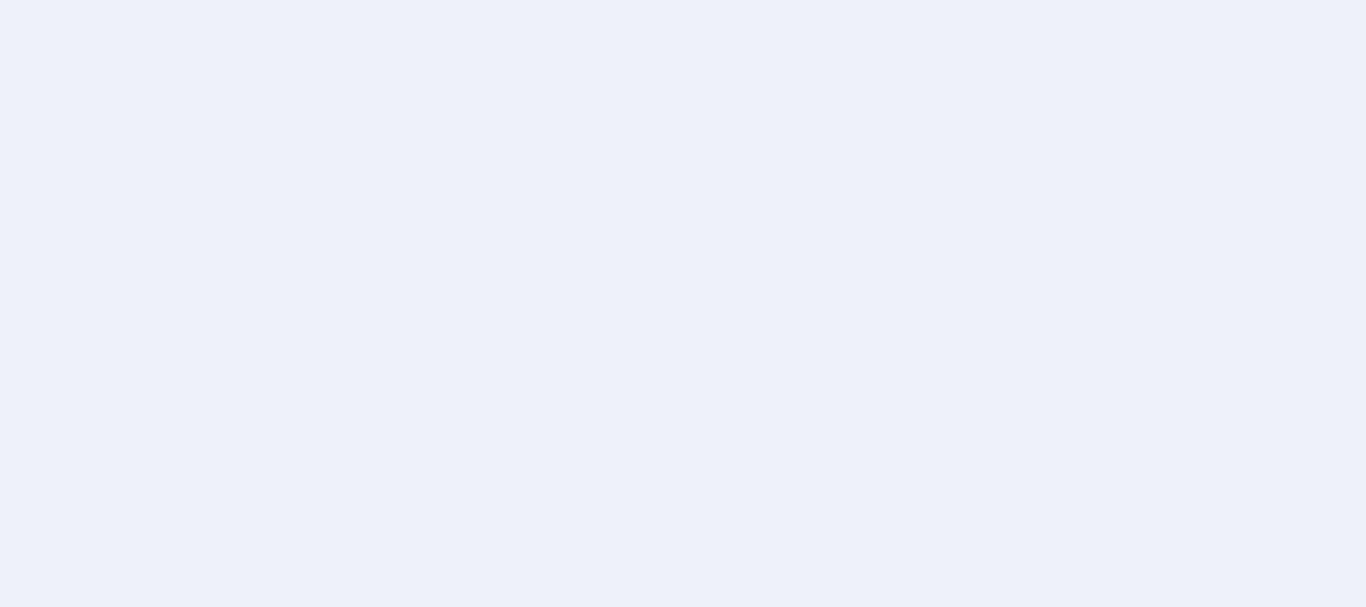 scroll, scrollTop: 0, scrollLeft: 0, axis: both 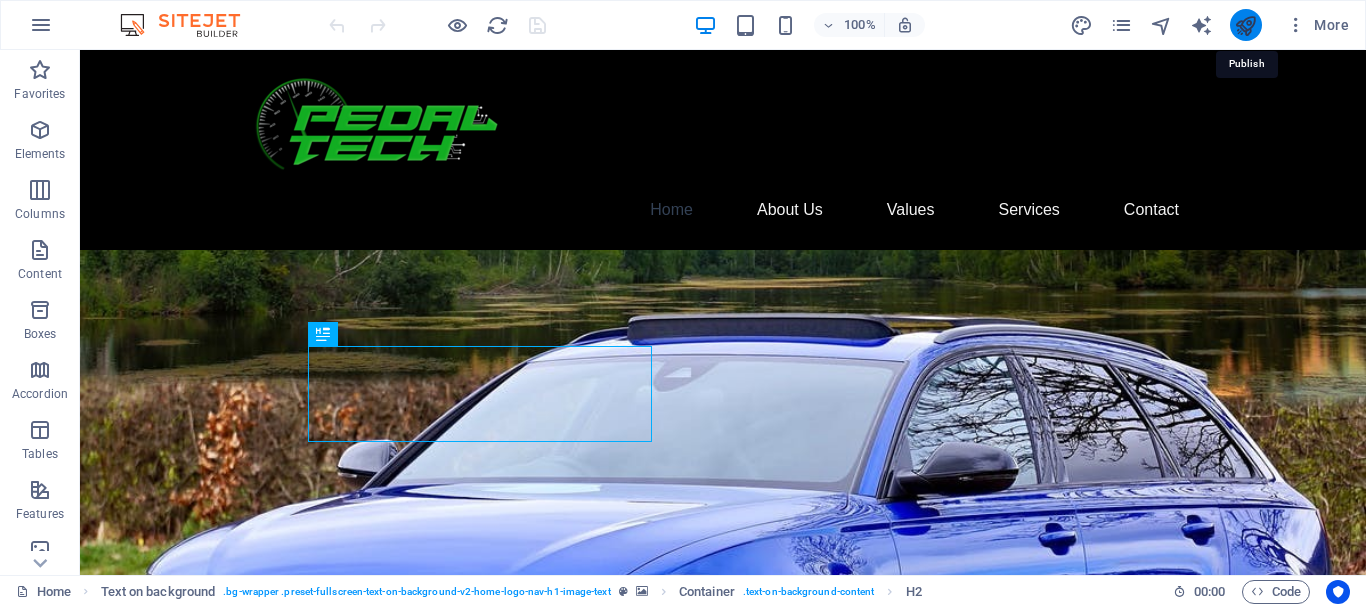 click at bounding box center [1245, 25] 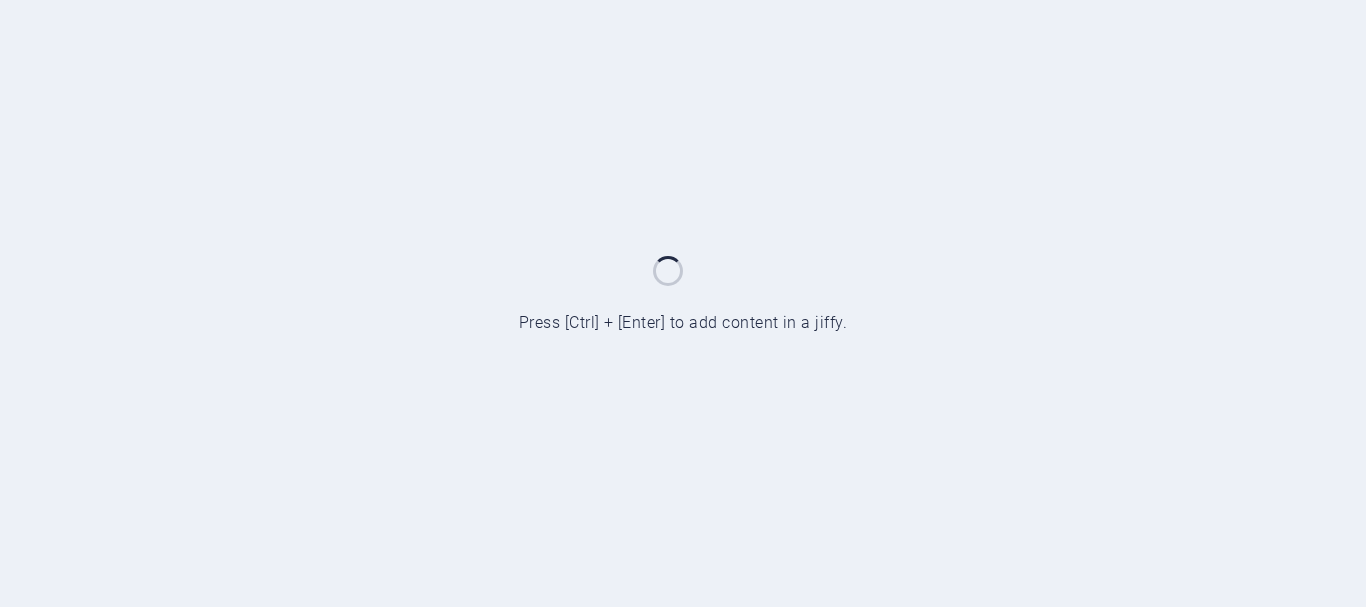 scroll, scrollTop: 0, scrollLeft: 0, axis: both 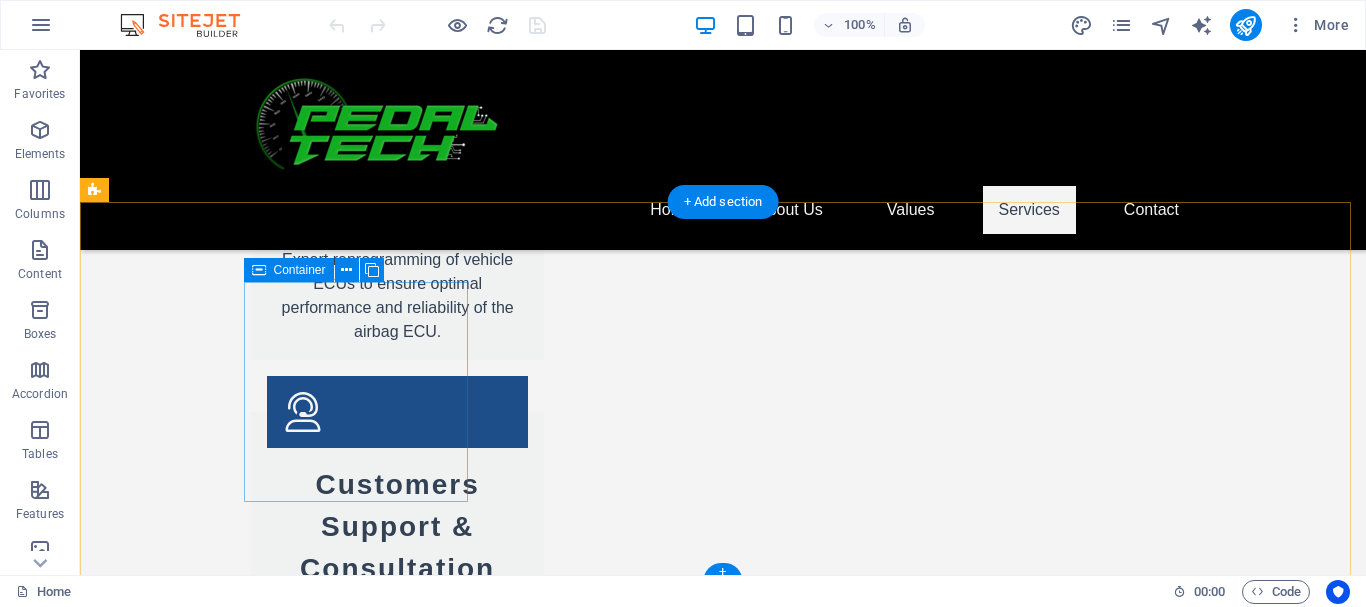 click on "Pedal Tech Pedal Tech is dedicated to providing top-notch automotive solutions, specializing in airbag ECU crash data removal. For inquiries or more information, please reach out anytime." at bounding box center (208, 2126) 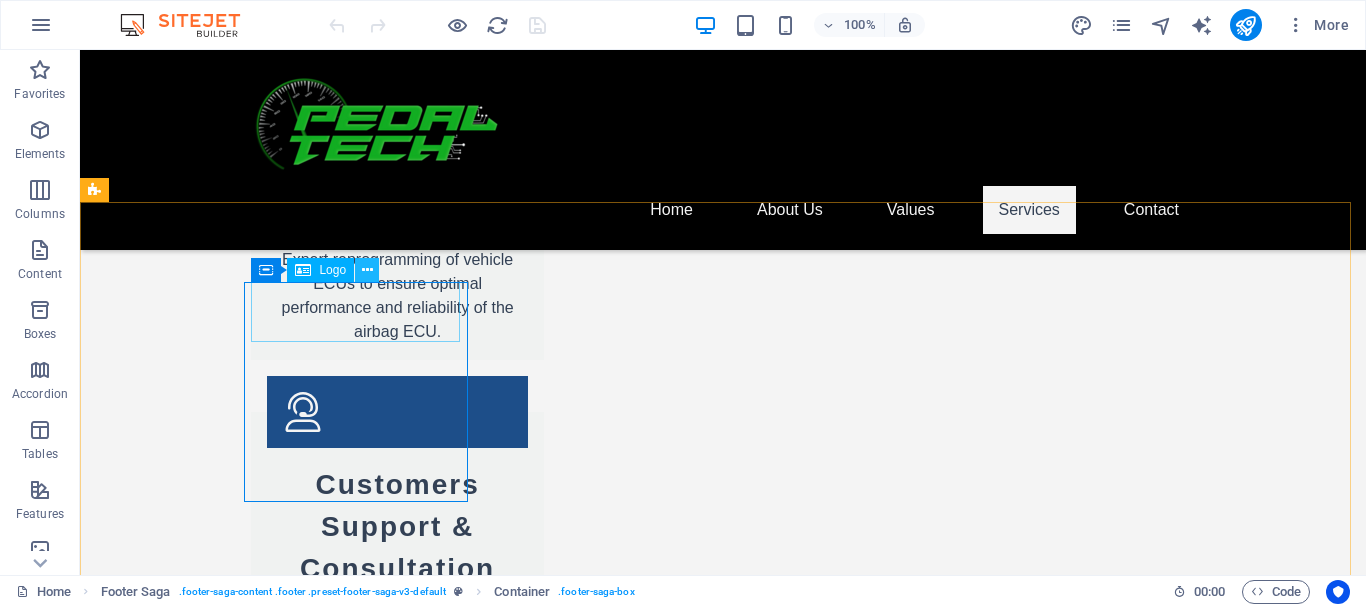 click at bounding box center (367, 270) 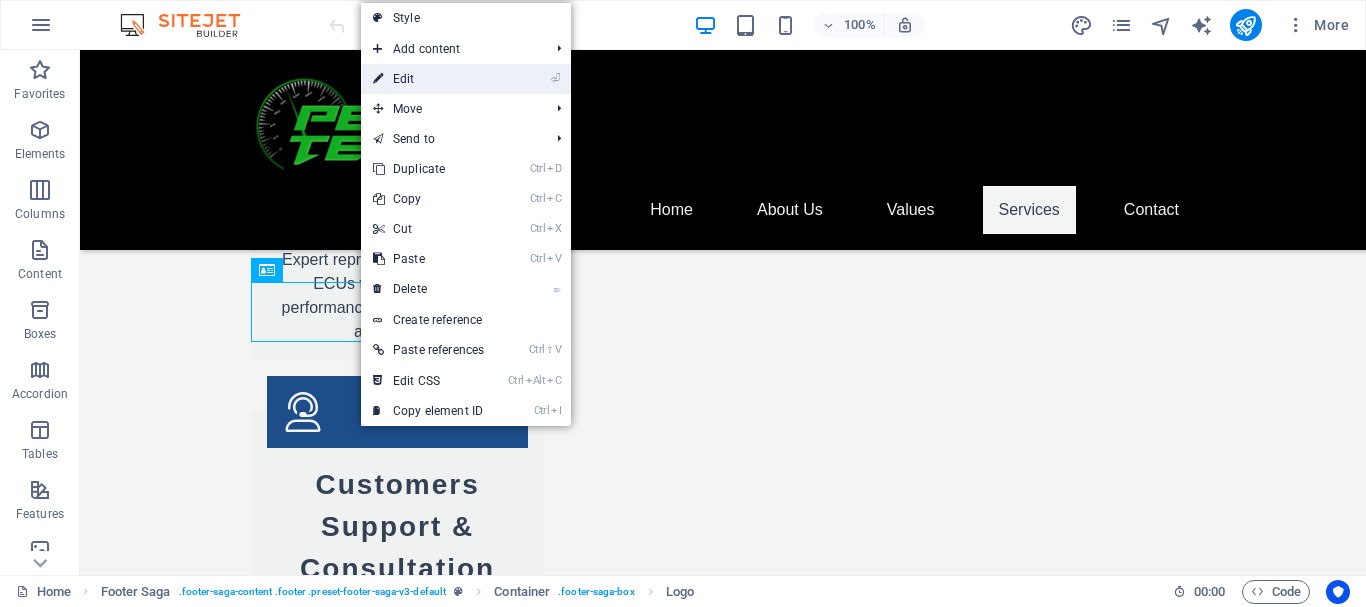 click on "⏎  Edit" at bounding box center [428, 79] 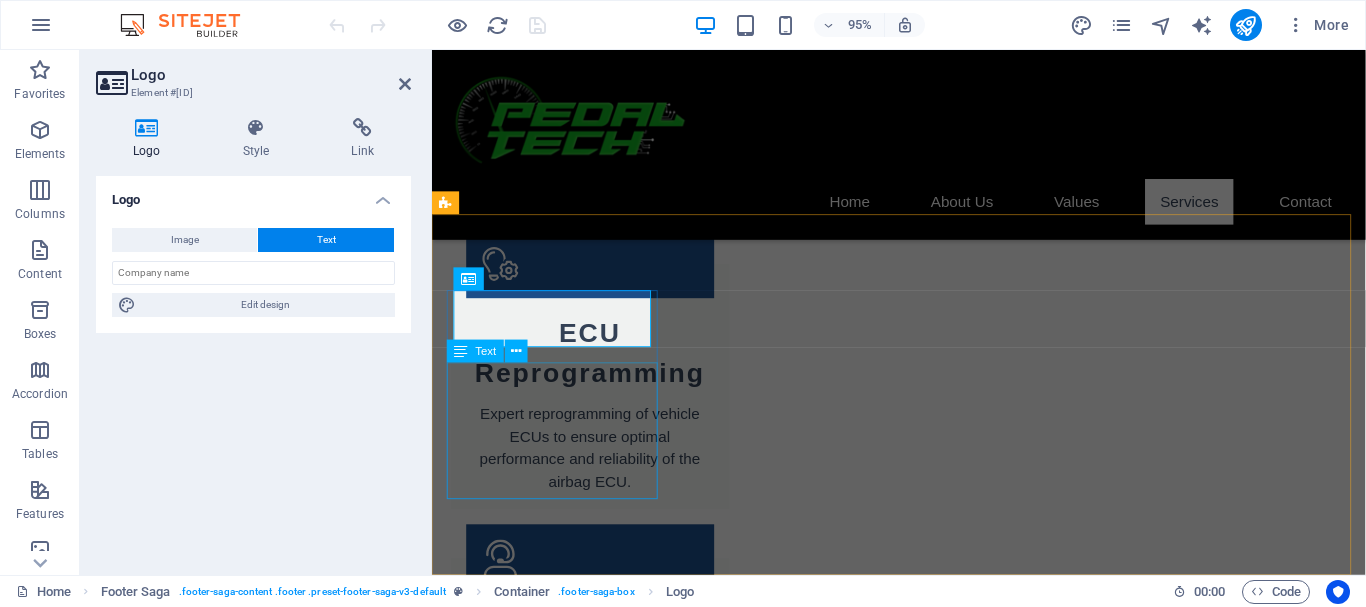 click on "Pedal Tech is dedicated to providing top-notch automotive solutions, specializing in airbag ECU crash data removal. For inquiries or more information, please reach out anytime." at bounding box center [560, 2337] 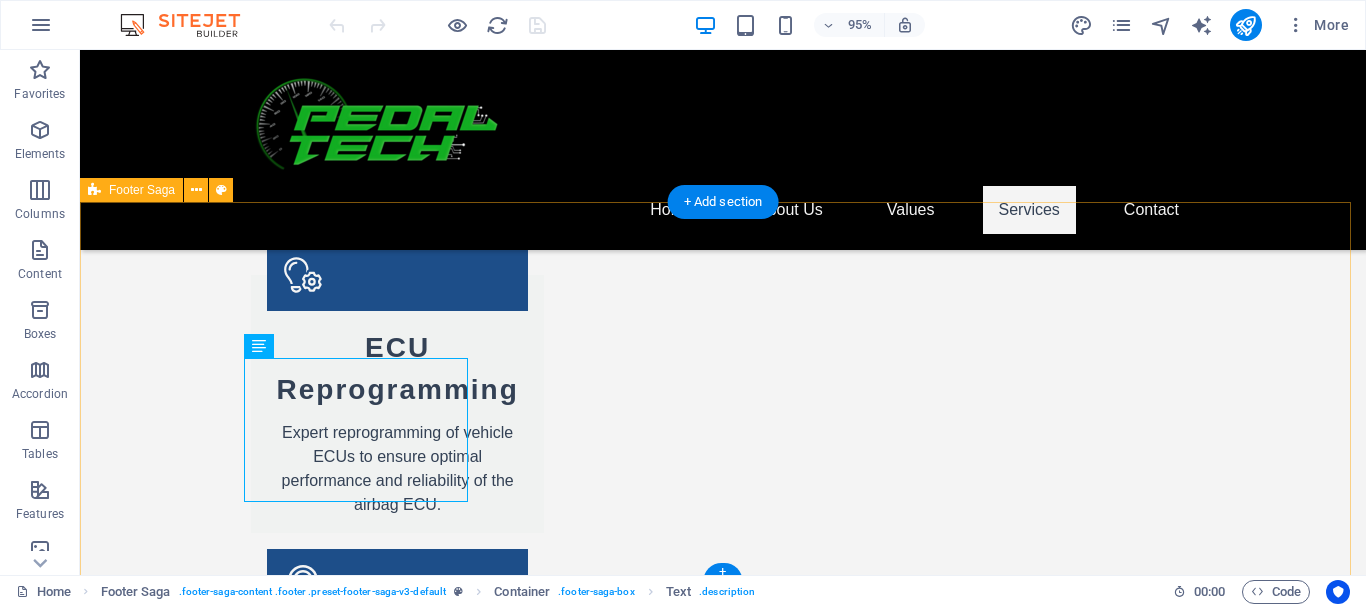 scroll, scrollTop: 3076, scrollLeft: 0, axis: vertical 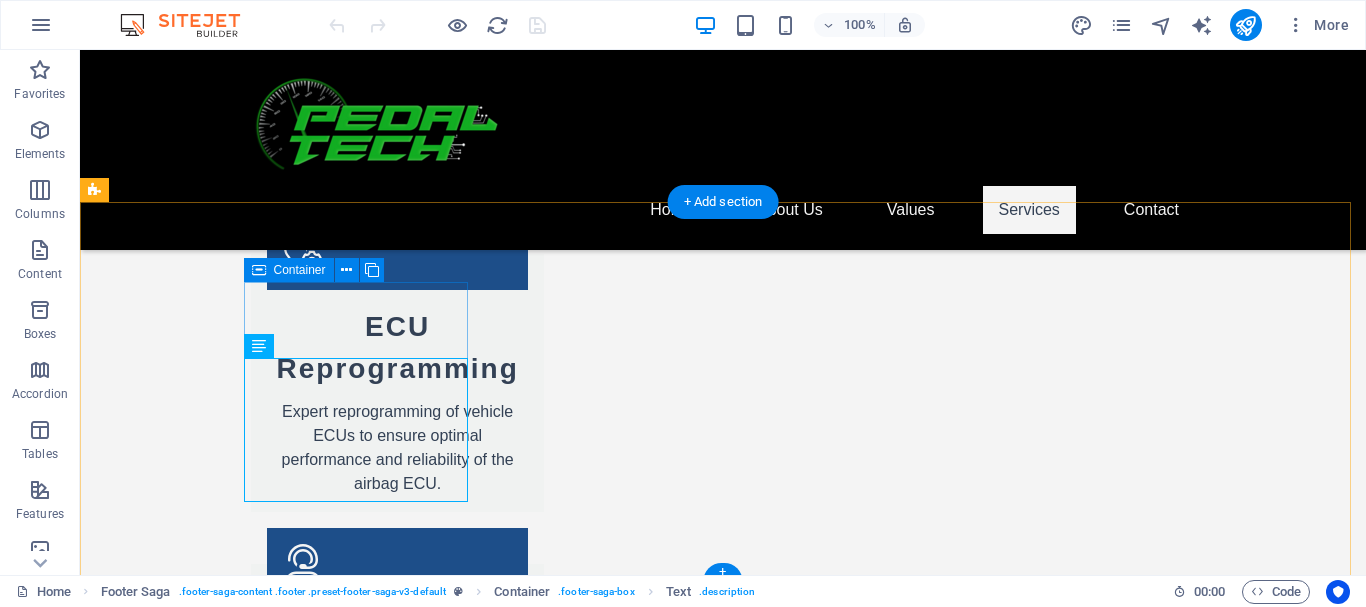 click on "Pedal Tech Pedal Tech is dedicated to providing top-notch automotive solutions, specializing in airbag ECU crash data removal. For inquiries or more information, please reach out anytime." at bounding box center (208, 2278) 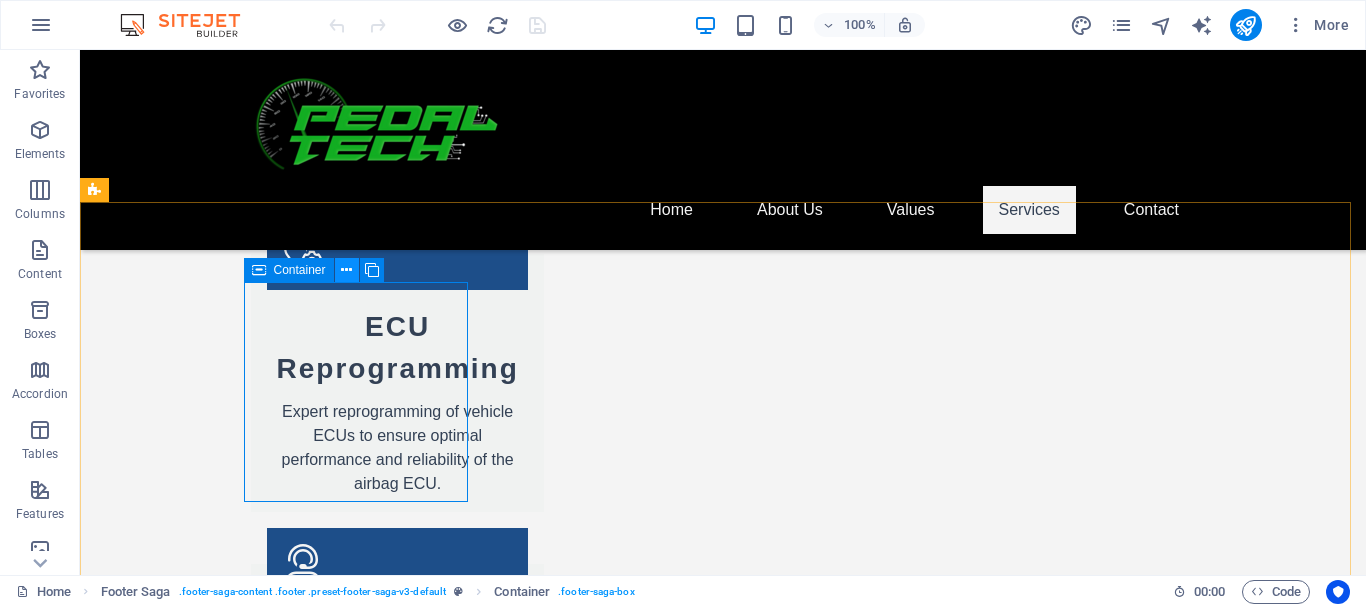 click at bounding box center [346, 270] 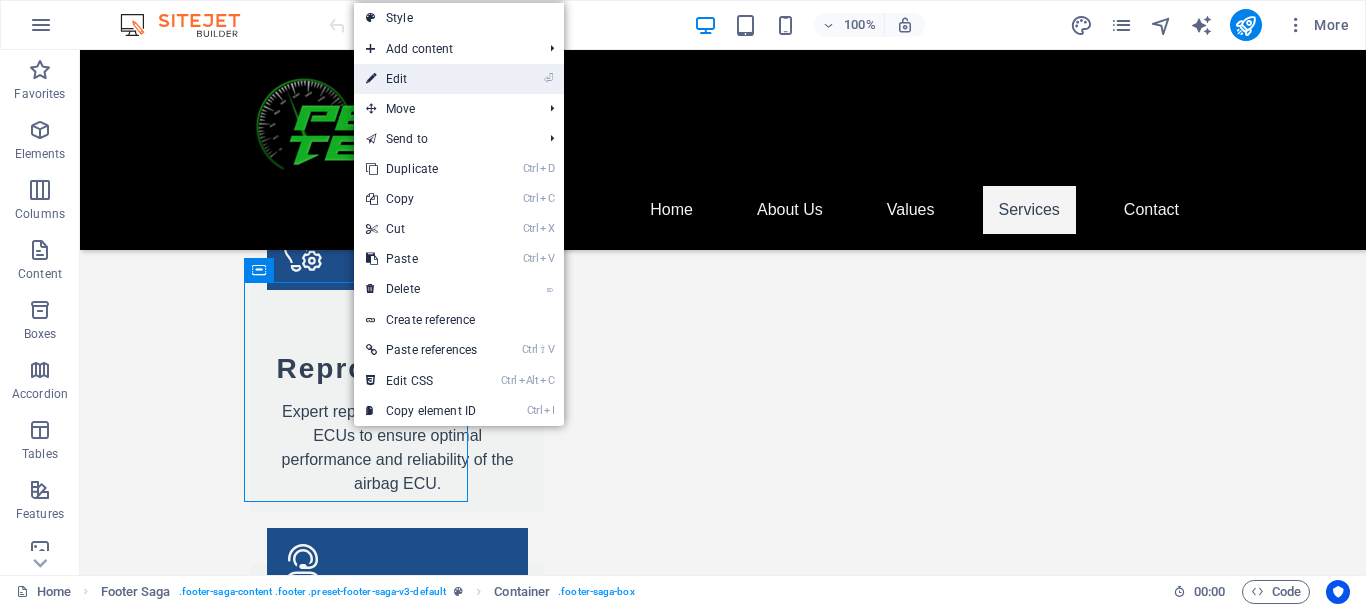 click on "⏎  Edit" at bounding box center [421, 79] 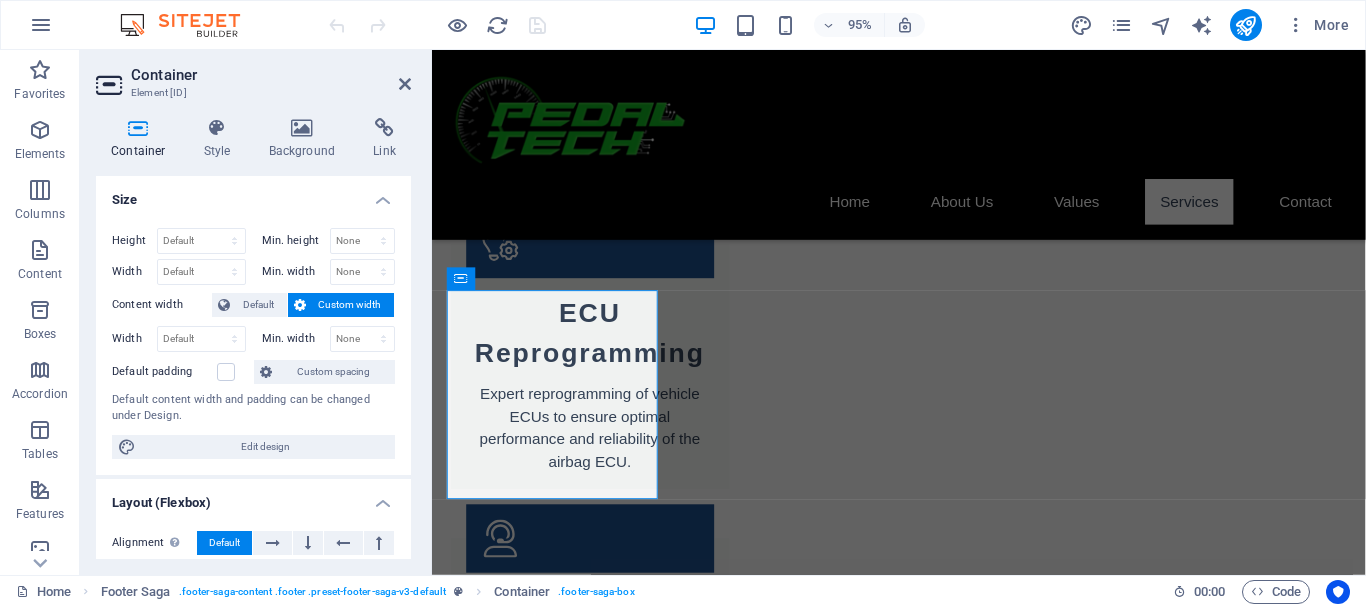 scroll, scrollTop: 3055, scrollLeft: 0, axis: vertical 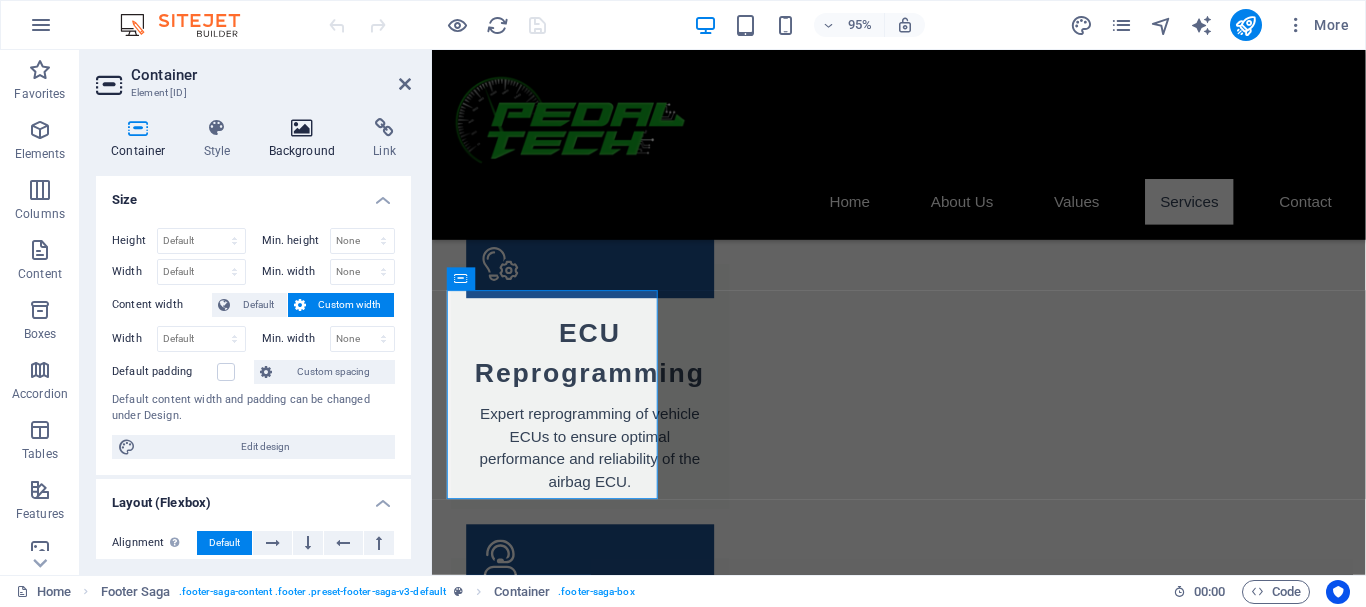 click on "Background" at bounding box center [306, 139] 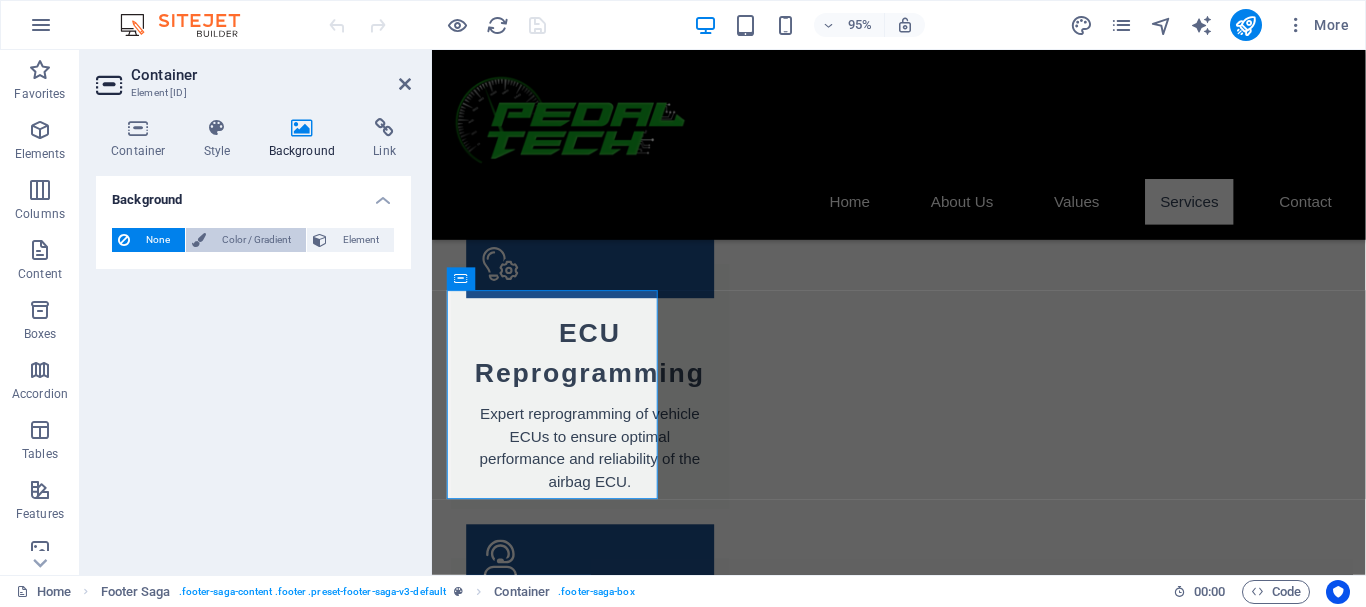click on "Color / Gradient" at bounding box center [256, 240] 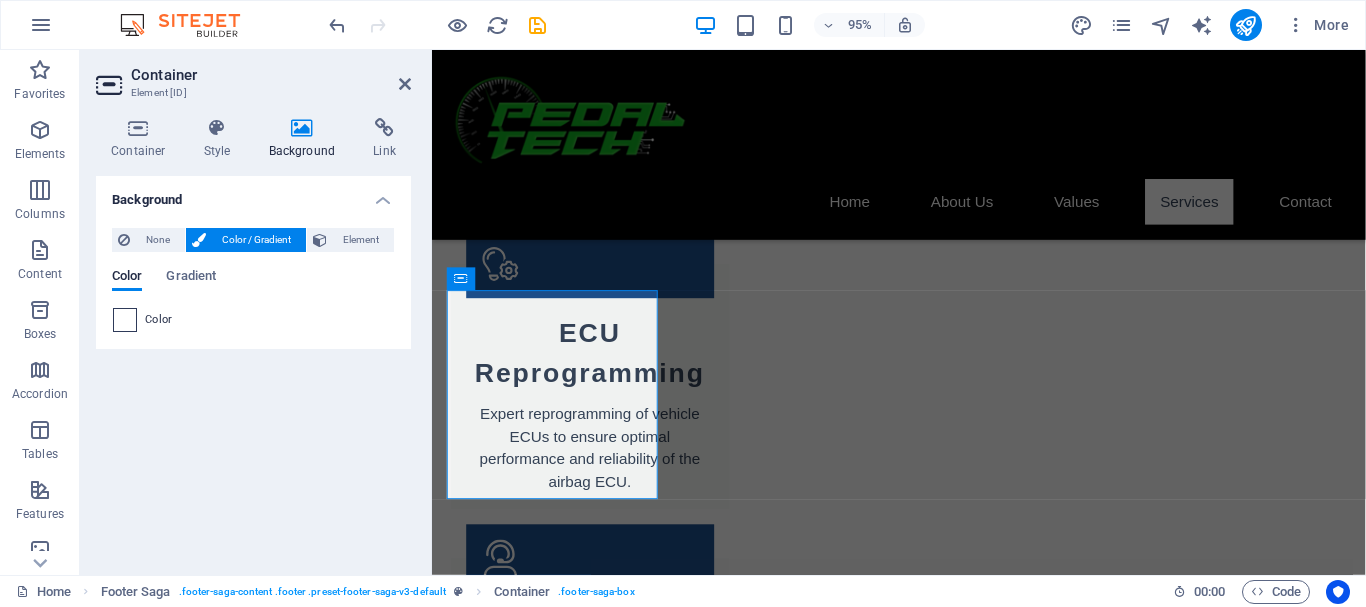 click at bounding box center (125, 320) 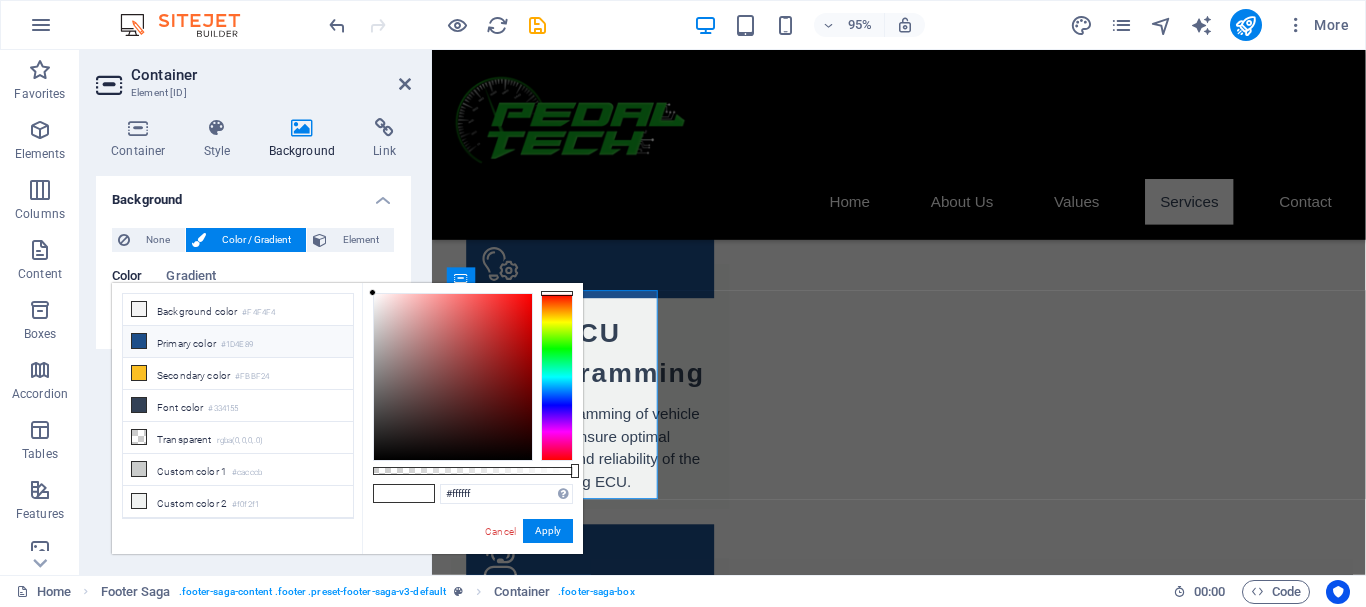 click on "Primary color
[HEX]" at bounding box center [238, 342] 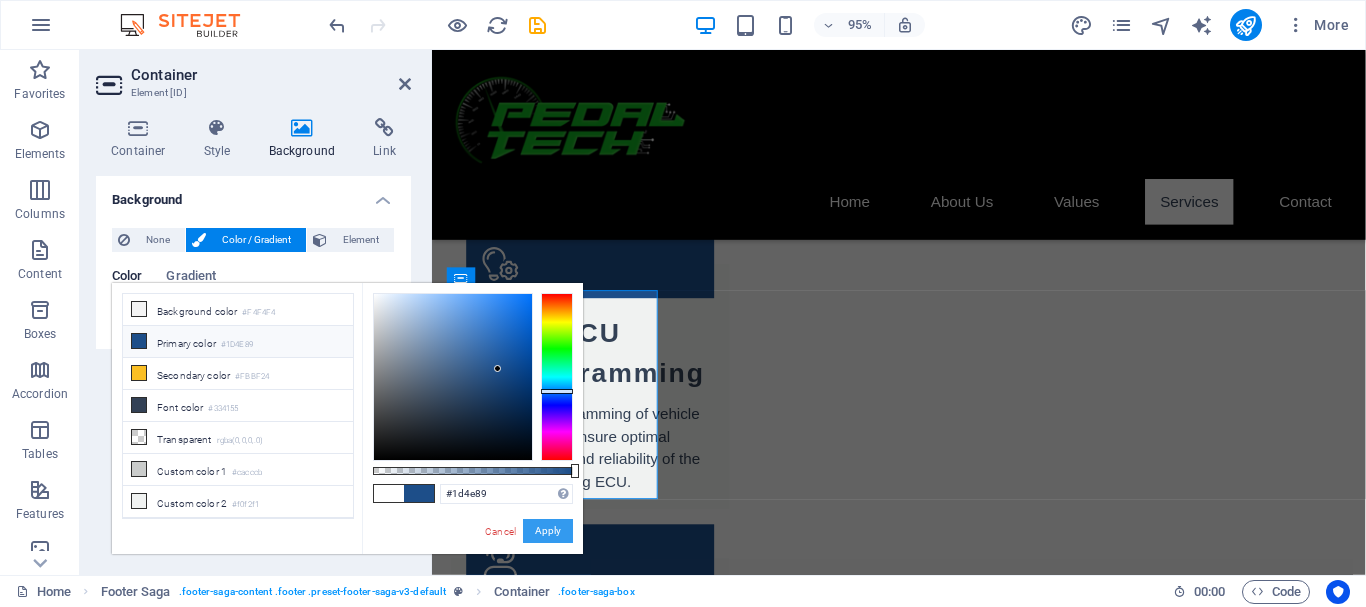 click on "Apply" at bounding box center (548, 531) 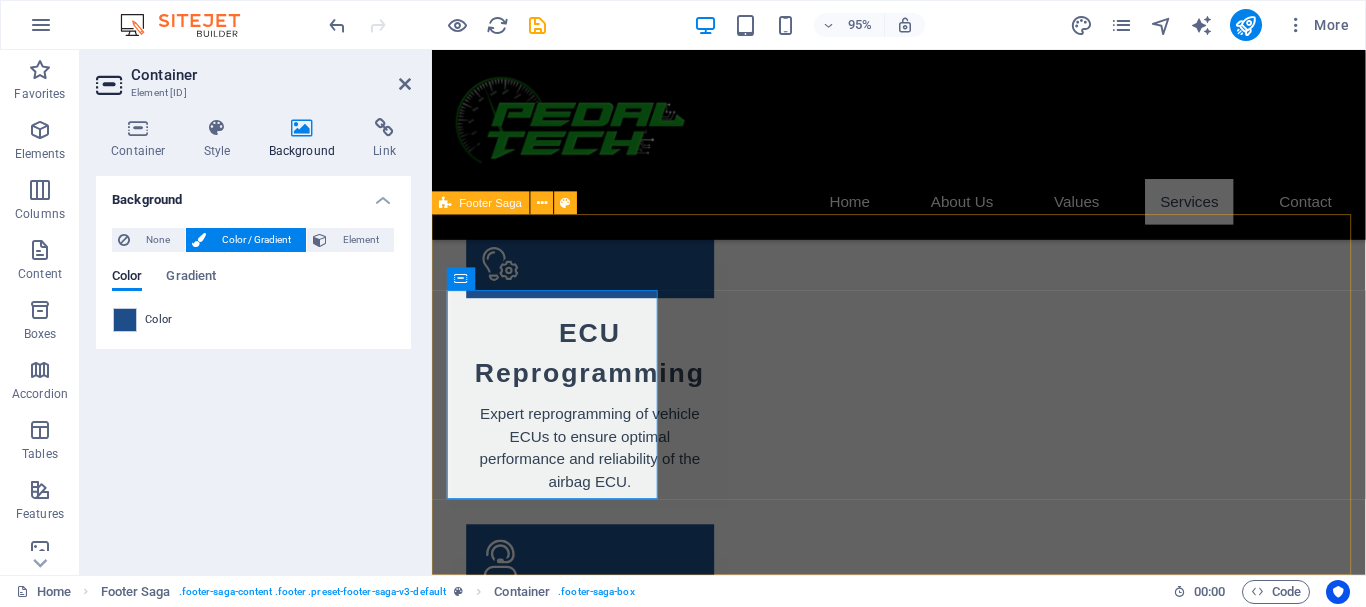 click on "Pedal Tech Pedal Tech is dedicated to providing top-notch automotive solutions, specializing in airbag ECU crash data removal. For inquiries or more information, please reach out anytime. Contact [NUMBER][STREET], [CITY]   Durban Phone:  [PHONE]   Email:  [EMAIL] Navigation Home About Us Values Services Contact Social media Facebook Instagram" at bounding box center [923, 2566] 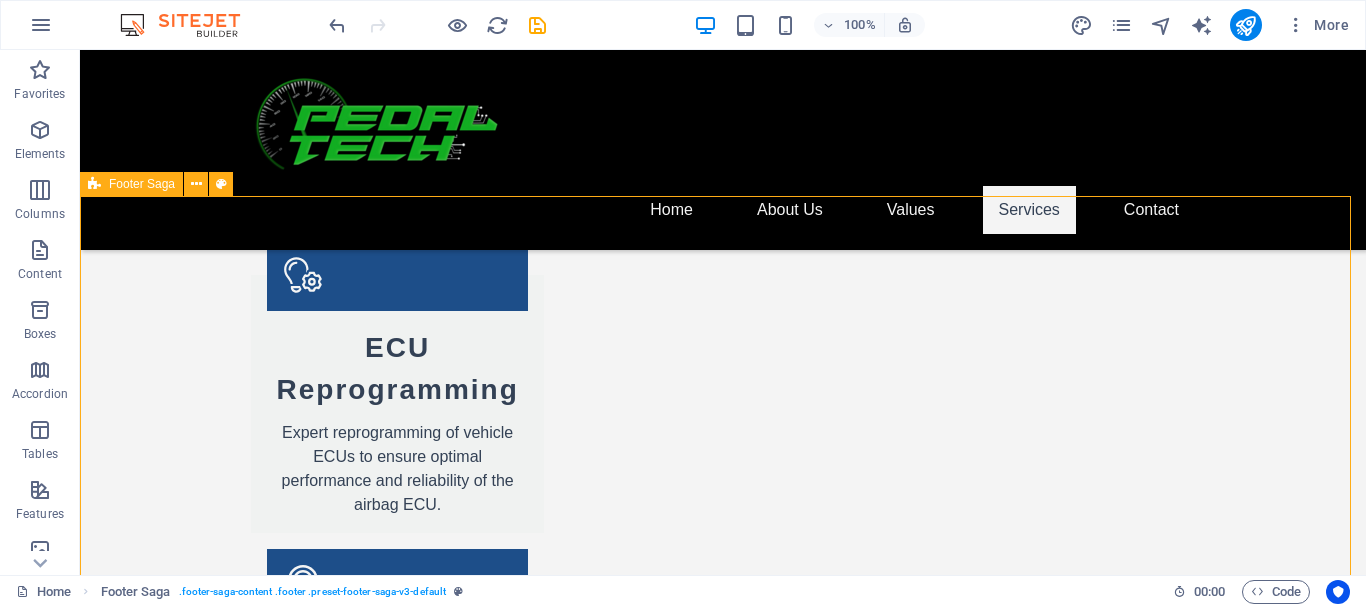 scroll, scrollTop: 3082, scrollLeft: 0, axis: vertical 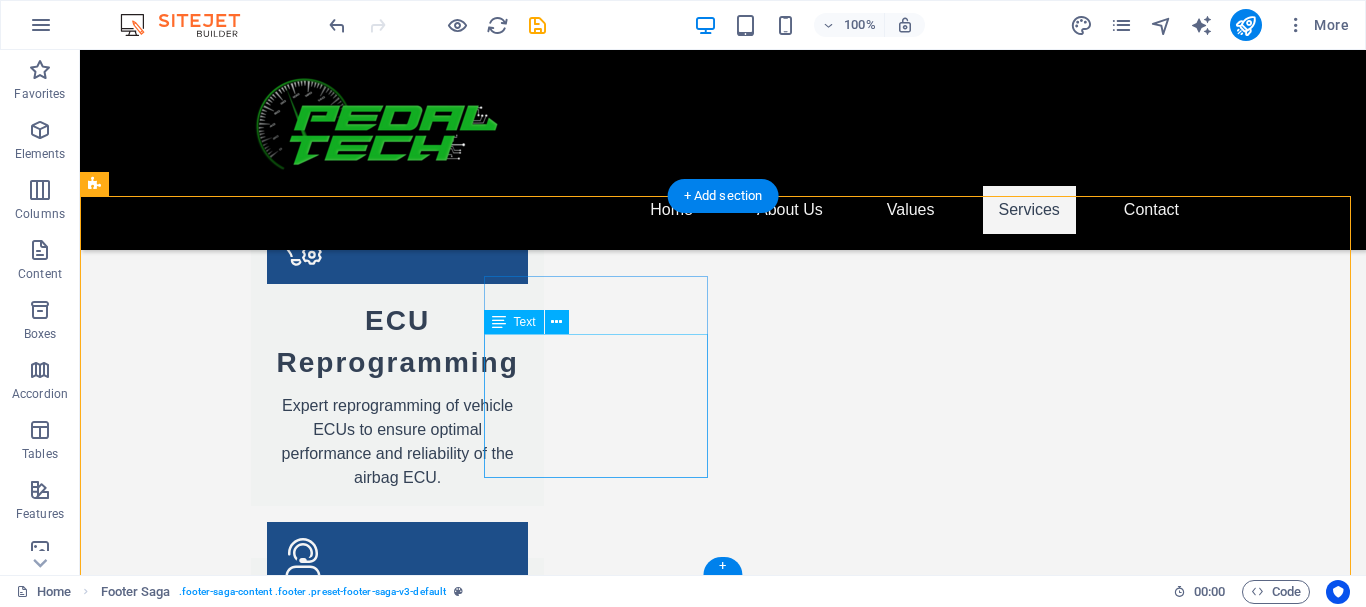 click on "[NUMBER][STREET], [CITY]   Durban Phone:  [PHONE]   Email:  [EMAIL]" at bounding box center [208, 2508] 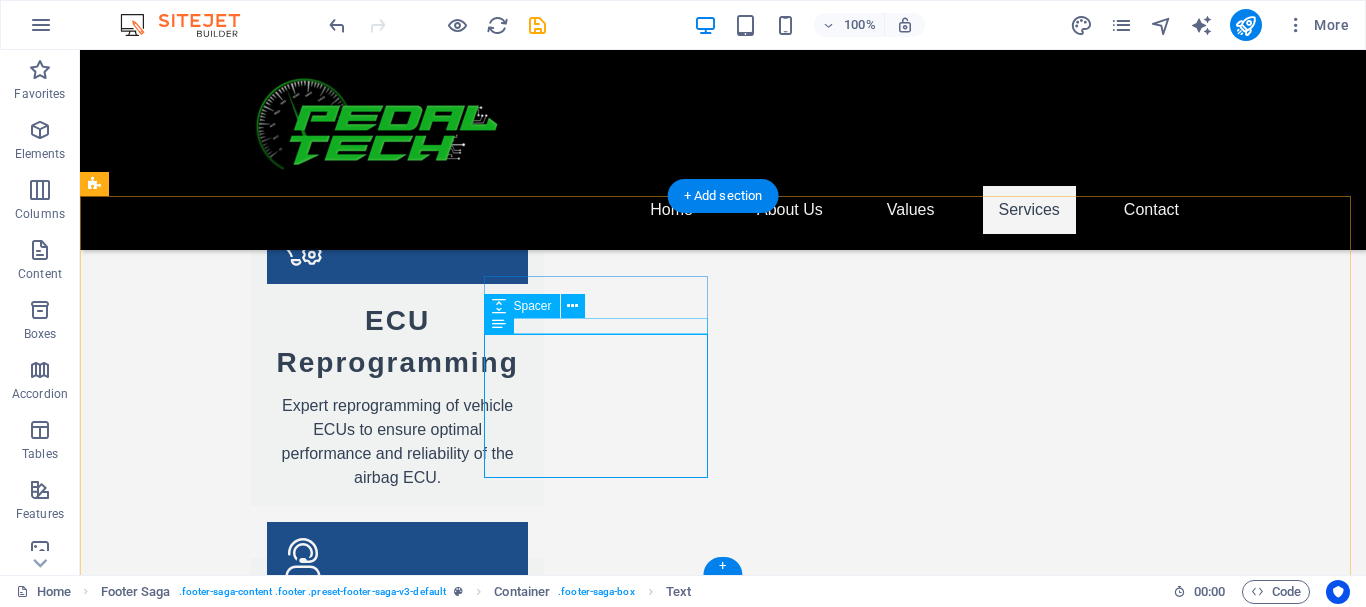 click at bounding box center [208, 2440] 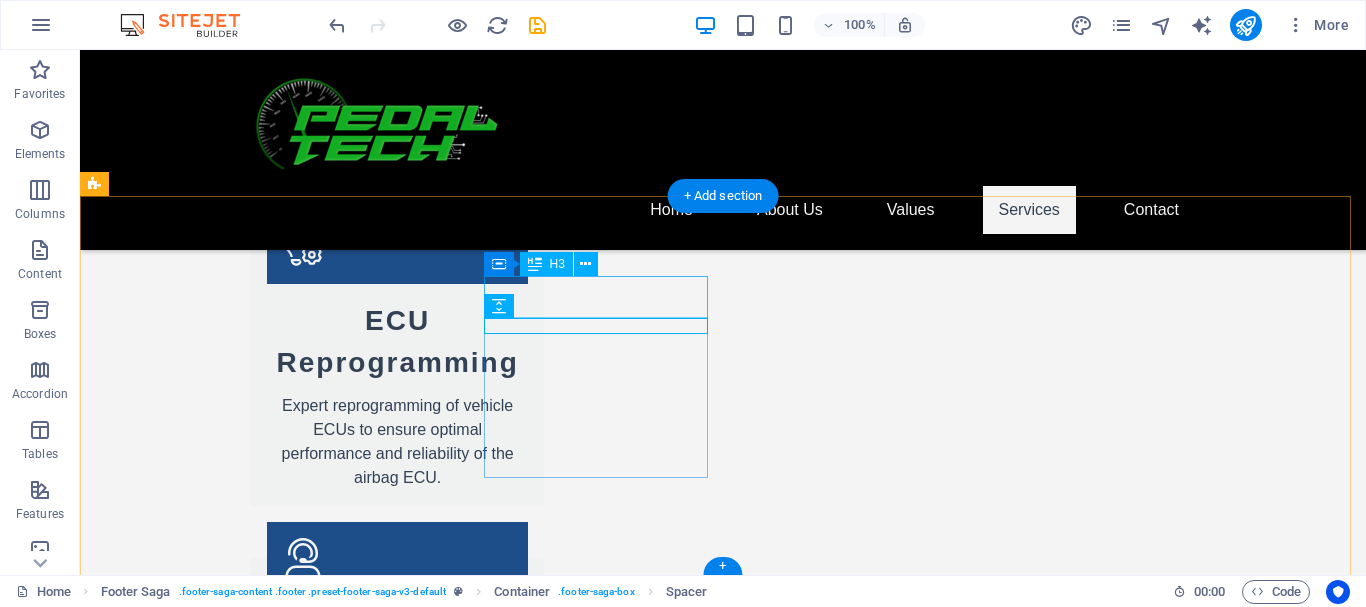 click on "Contact" at bounding box center (208, 2411) 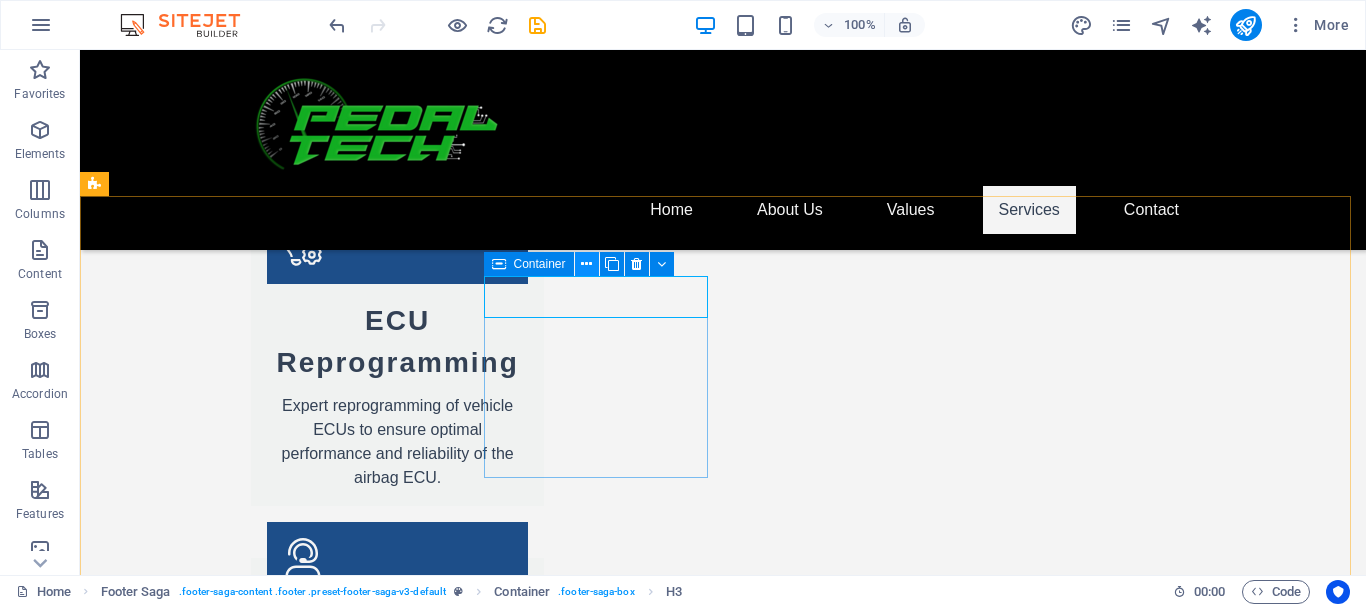 click at bounding box center (587, 264) 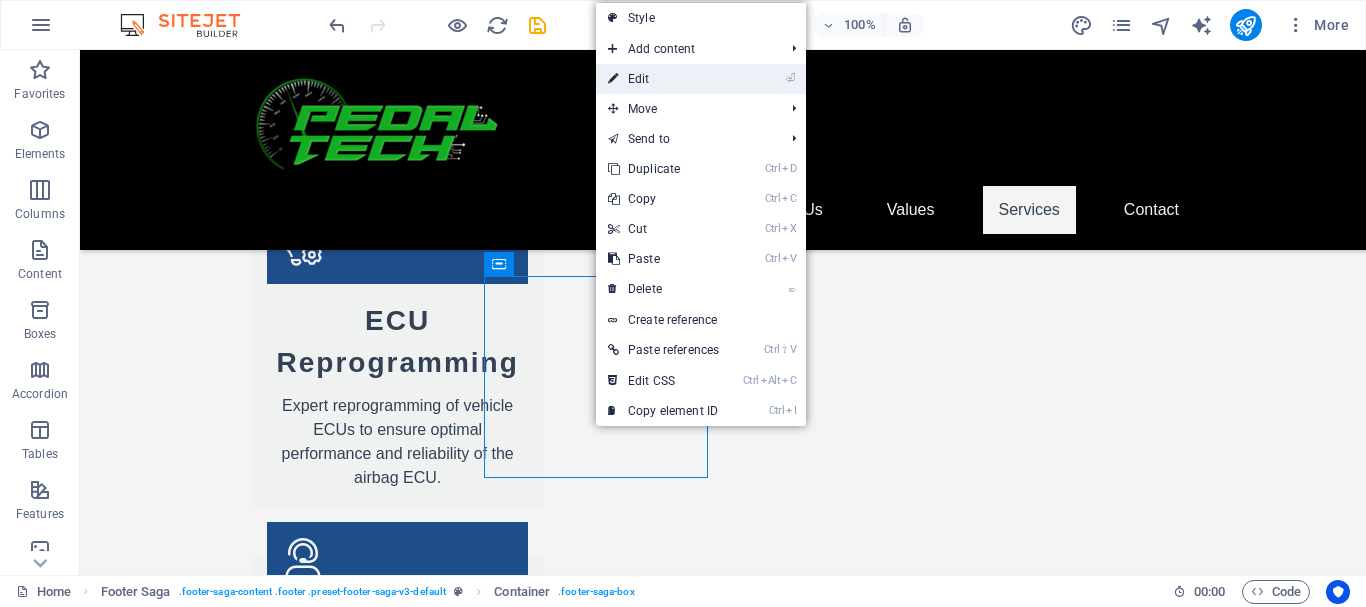 click on "⏎  Edit" at bounding box center [663, 79] 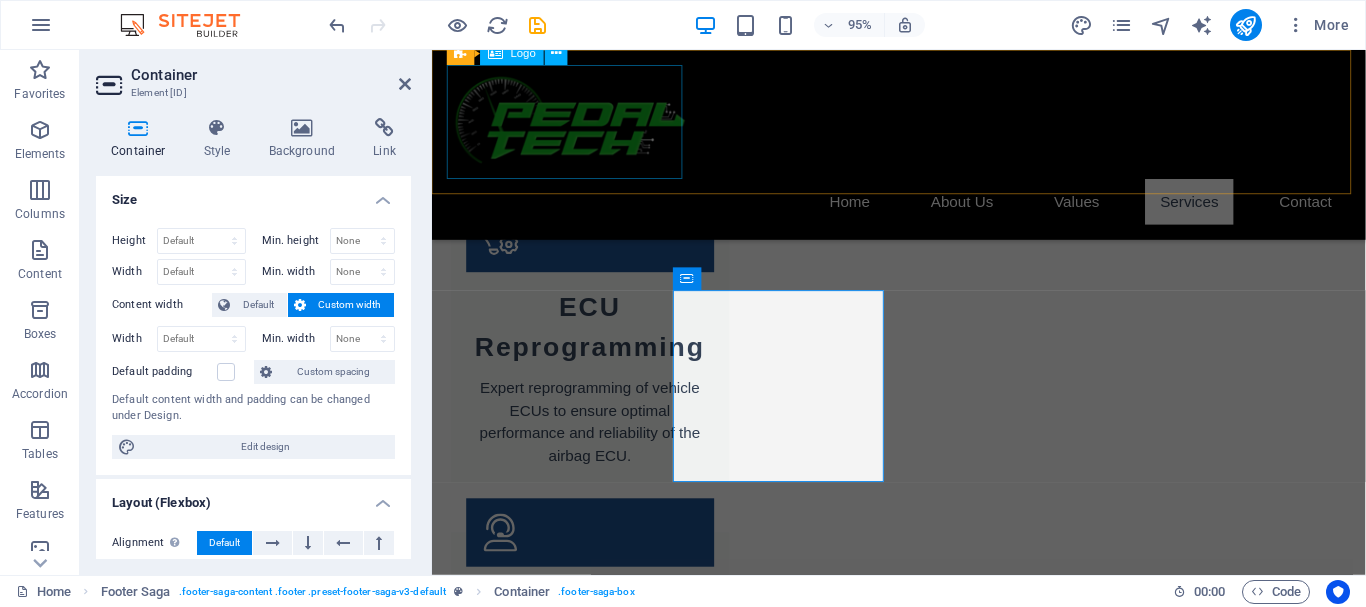 scroll, scrollTop: 3055, scrollLeft: 0, axis: vertical 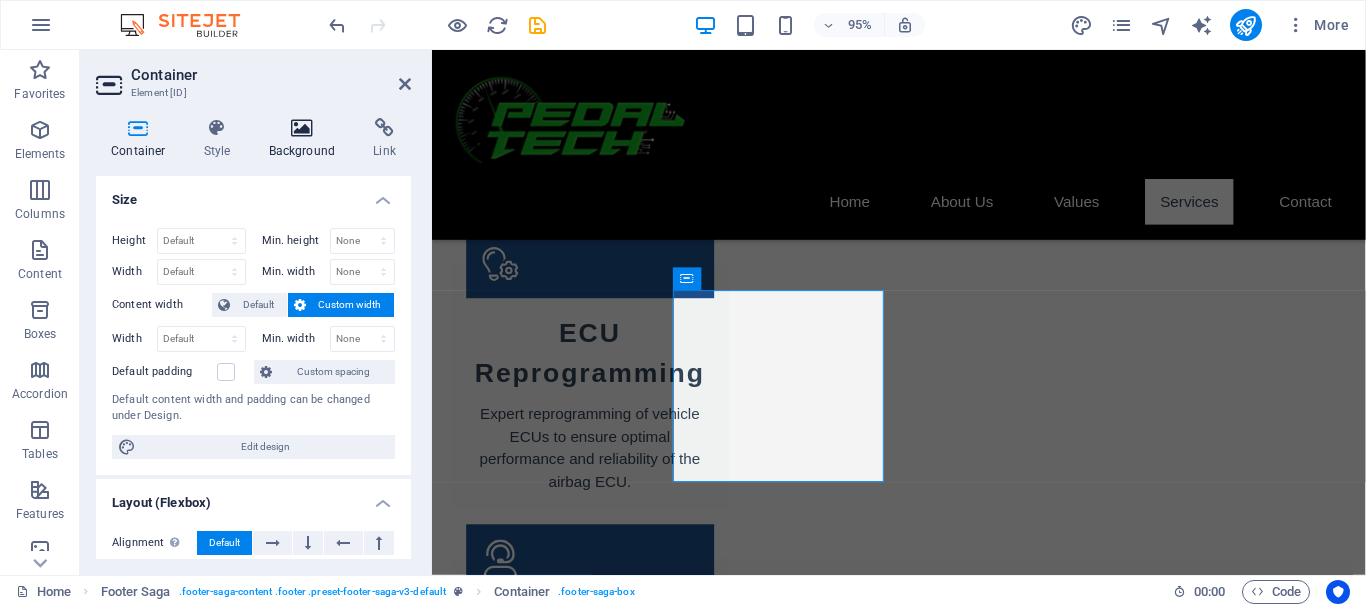 click on "Background" at bounding box center [306, 139] 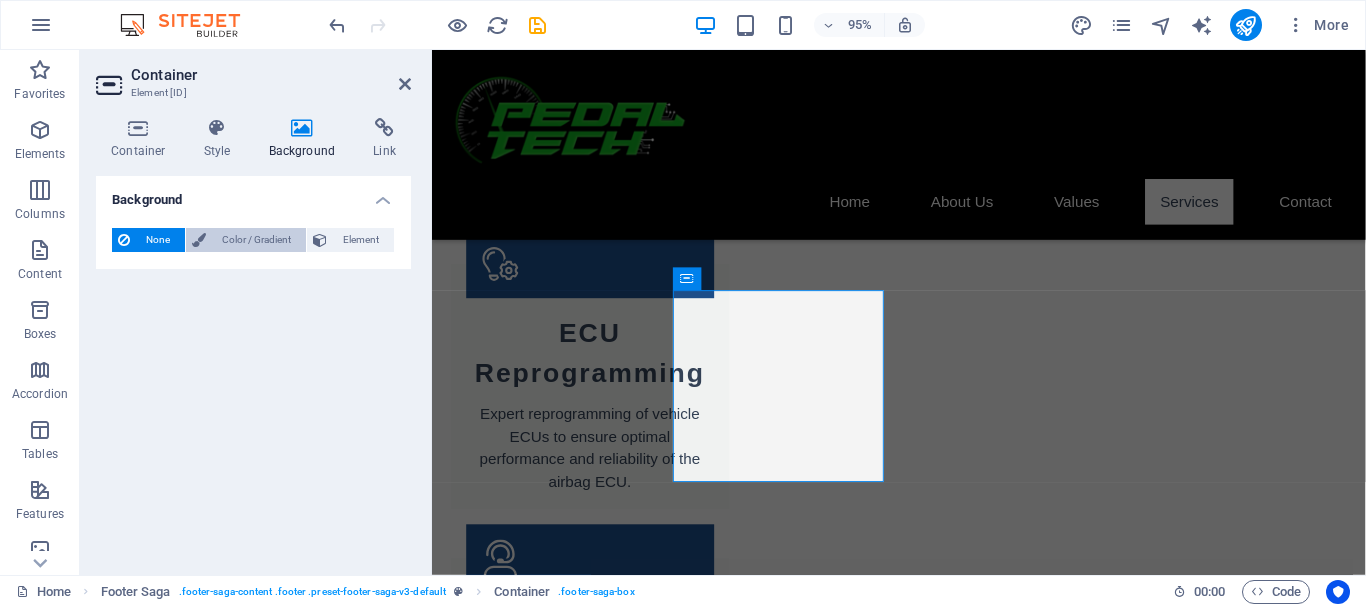 click on "Color / Gradient" at bounding box center (256, 240) 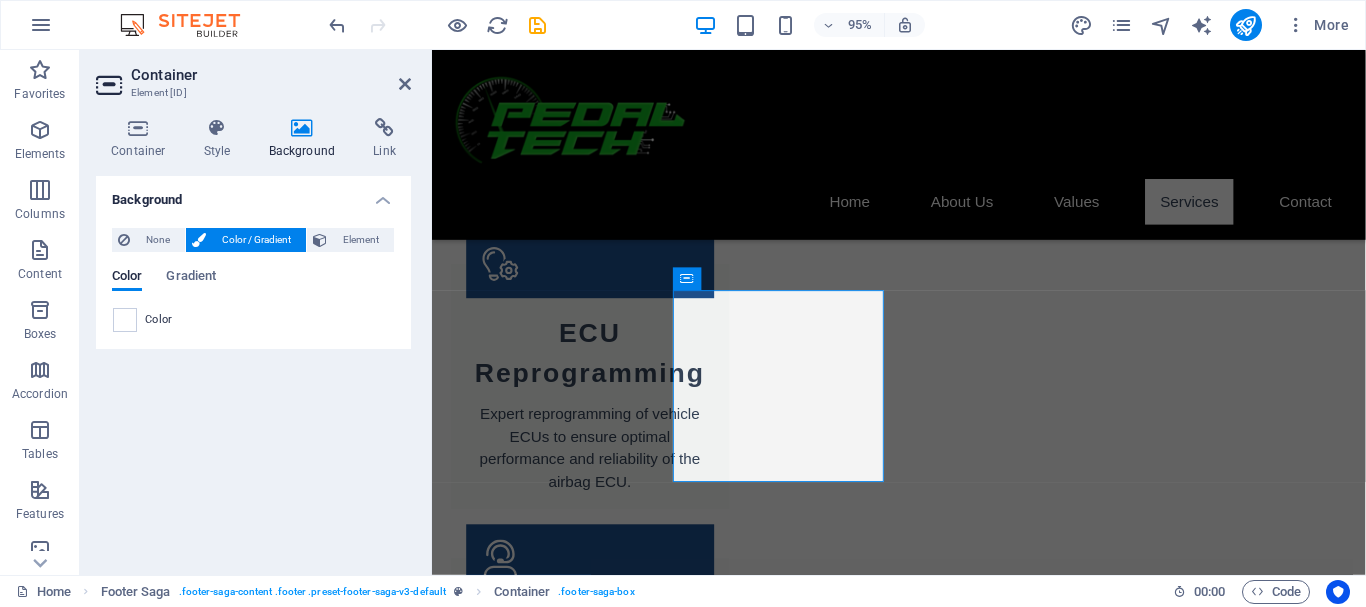 click on "Color" at bounding box center [159, 320] 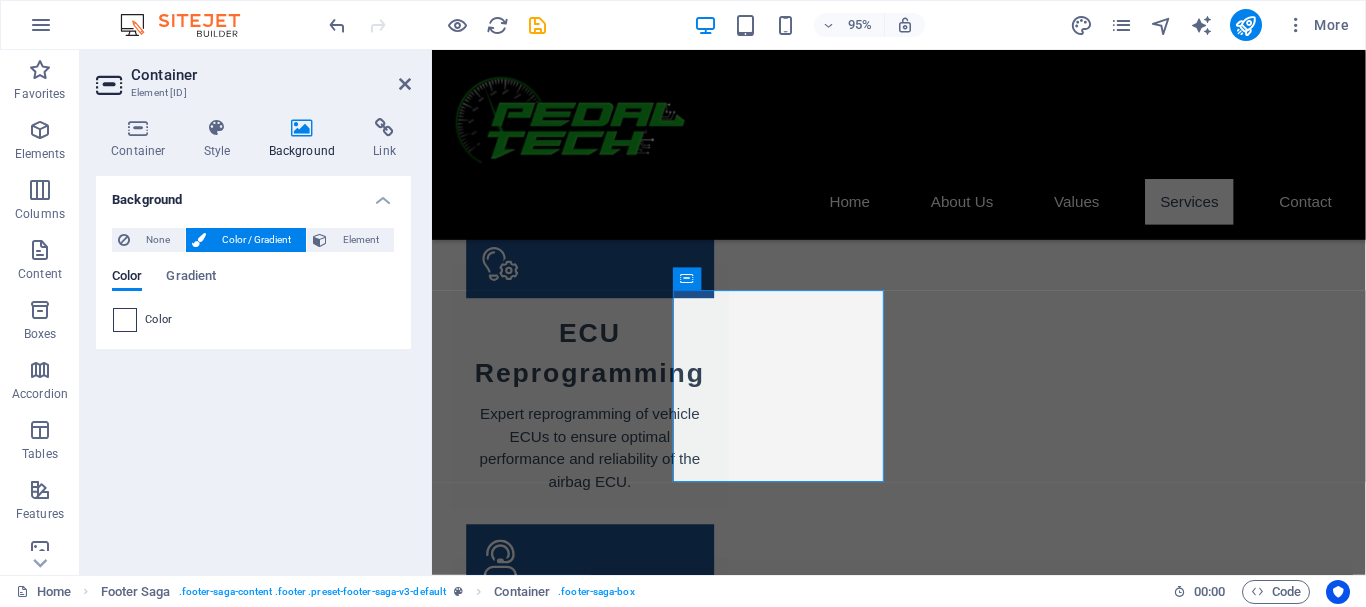 click at bounding box center [125, 320] 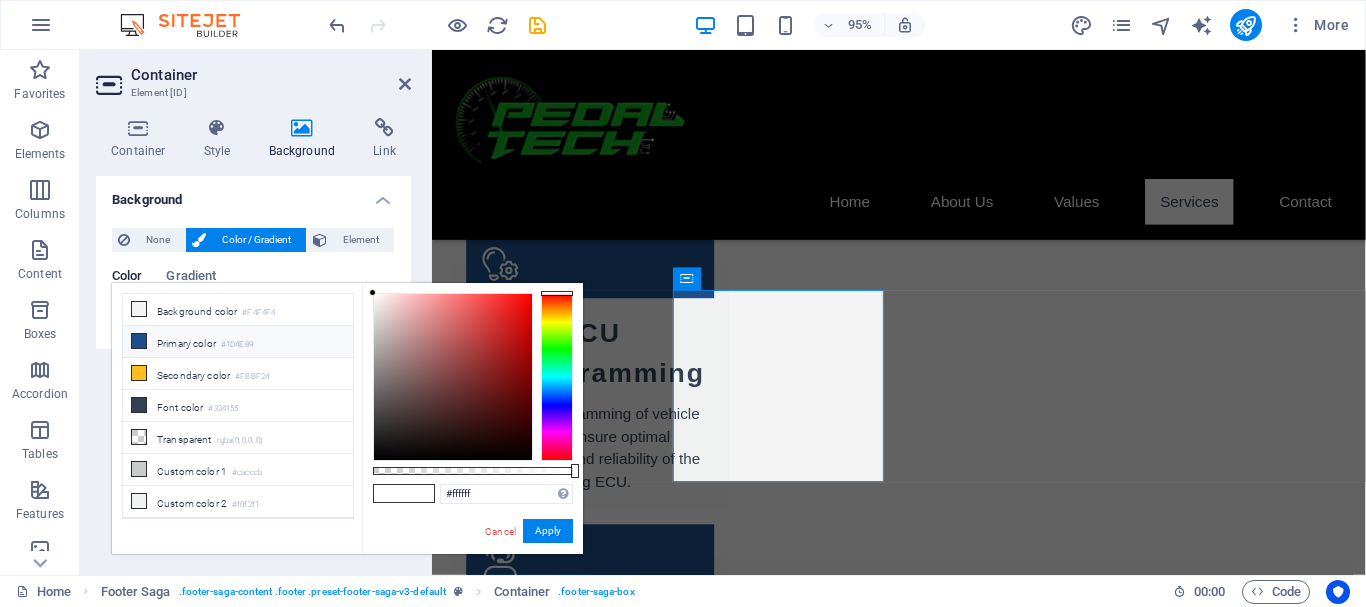 click on "Primary color
[HEX]" at bounding box center [238, 342] 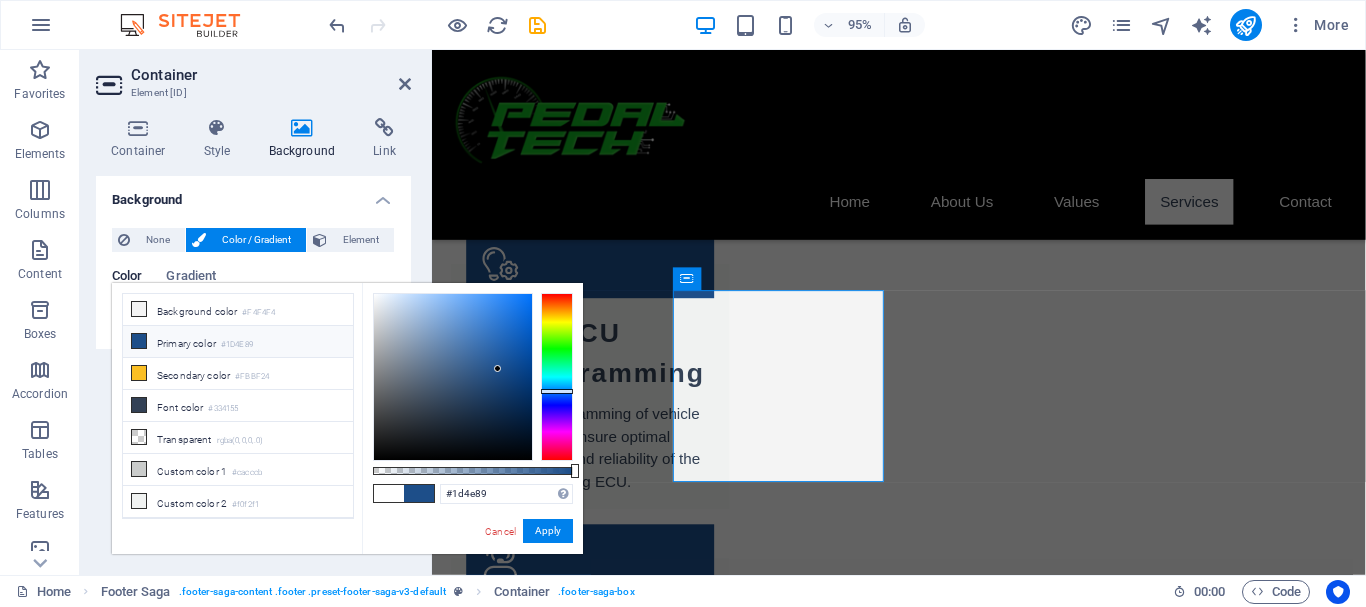 click at bounding box center [139, 341] 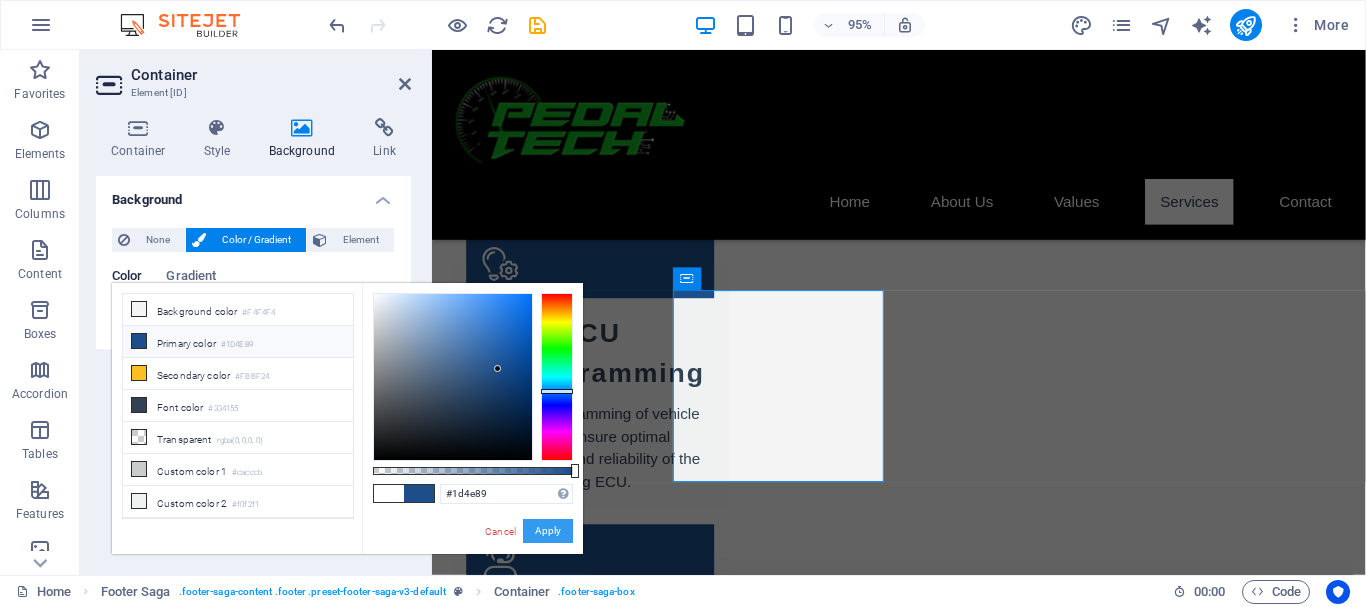 click on "Apply" at bounding box center [548, 531] 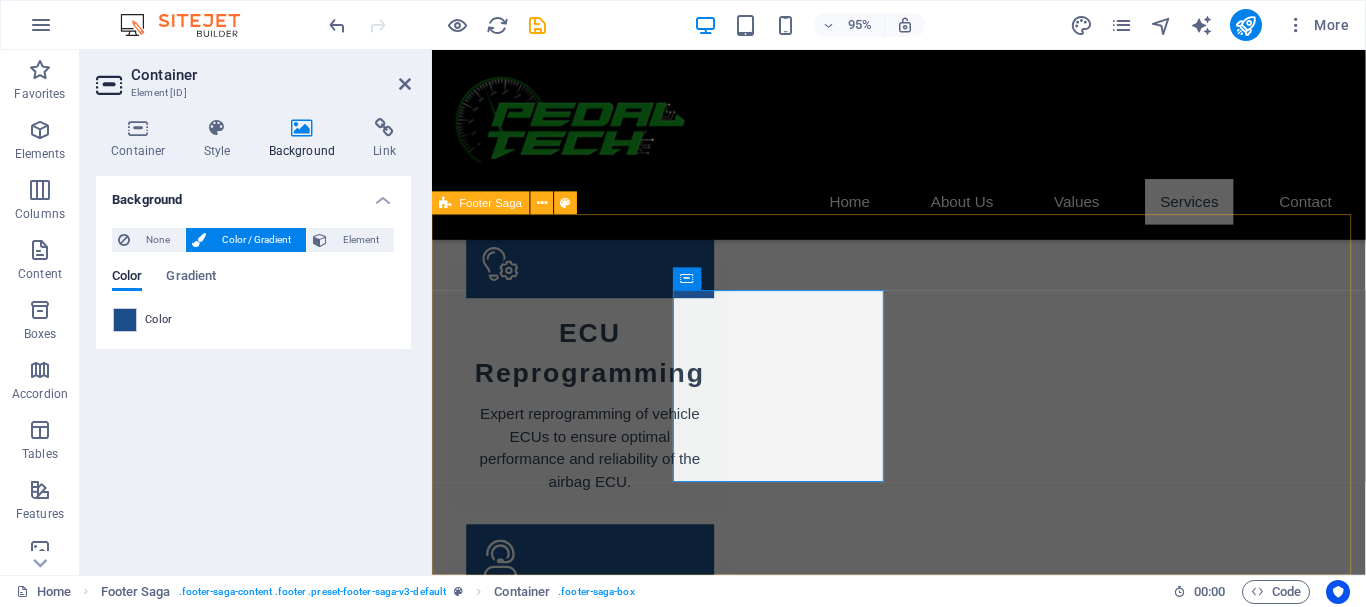 click on "Pedal Tech Pedal Tech is dedicated to providing top-notch automotive solutions, specializing in airbag ECU crash data removal. For inquiries or more information, please reach out anytime. Contact [NUMBER][STREET], [CITY]   Durban Phone:  [PHONE]   Email:  [EMAIL] Navigation Home About Us Values Services Contact Social media Facebook Instagram" at bounding box center (923, 2566) 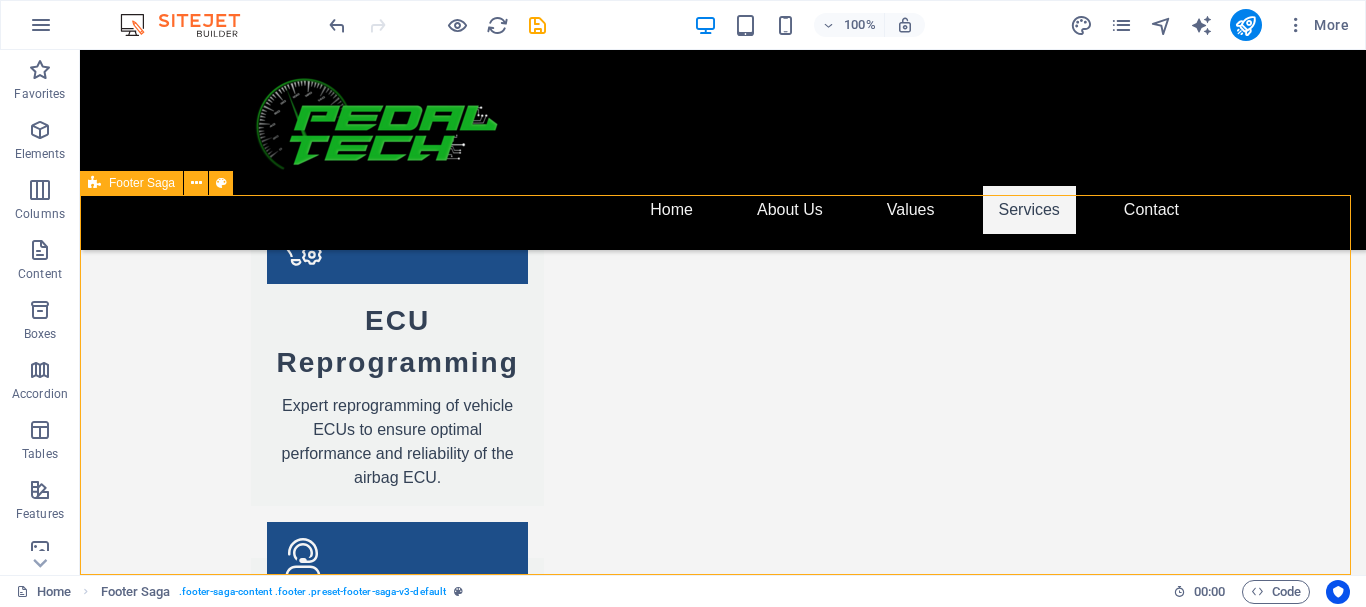 click on "Pedal Tech Pedal Tech is dedicated to providing top-notch automotive solutions, specializing in airbag ECU crash data removal. For inquiries or more information, please reach out anytime. Contact [NUMBER][STREET], [CITY]   Durban Phone:  [PHONE]   Email:  [EMAIL] Navigation Home About Us Values Services Contact Social media Facebook Instagram" at bounding box center [723, 2539] 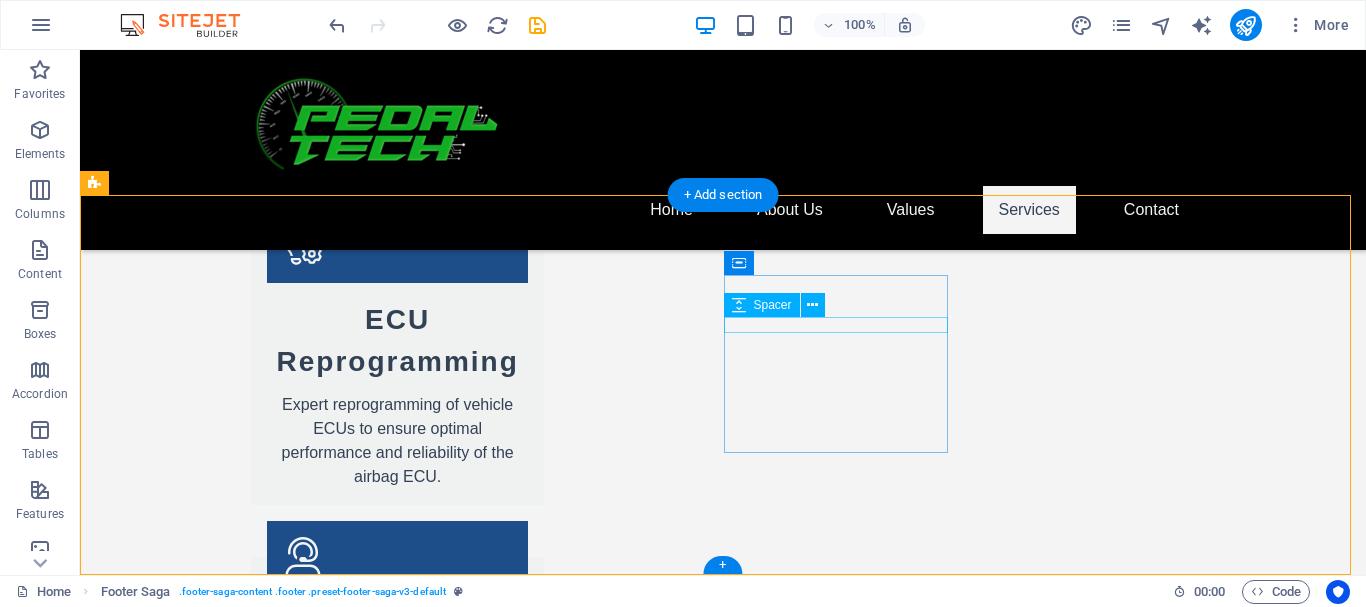 click at bounding box center (208, 2625) 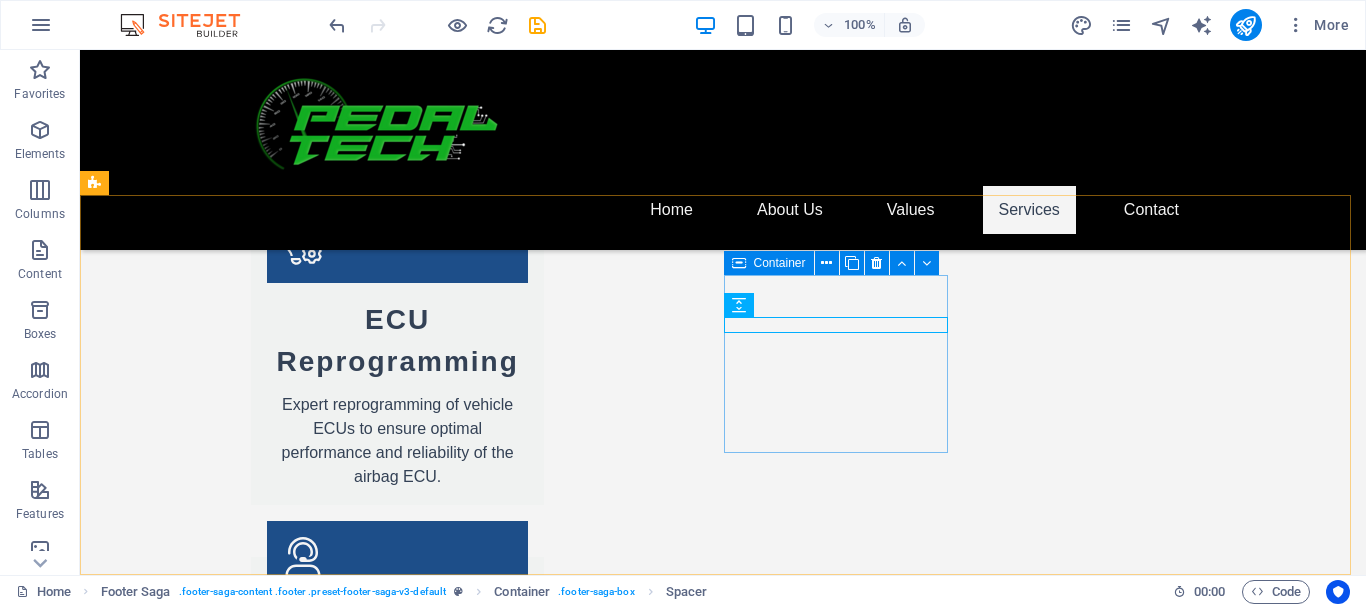 click at bounding box center (739, 263) 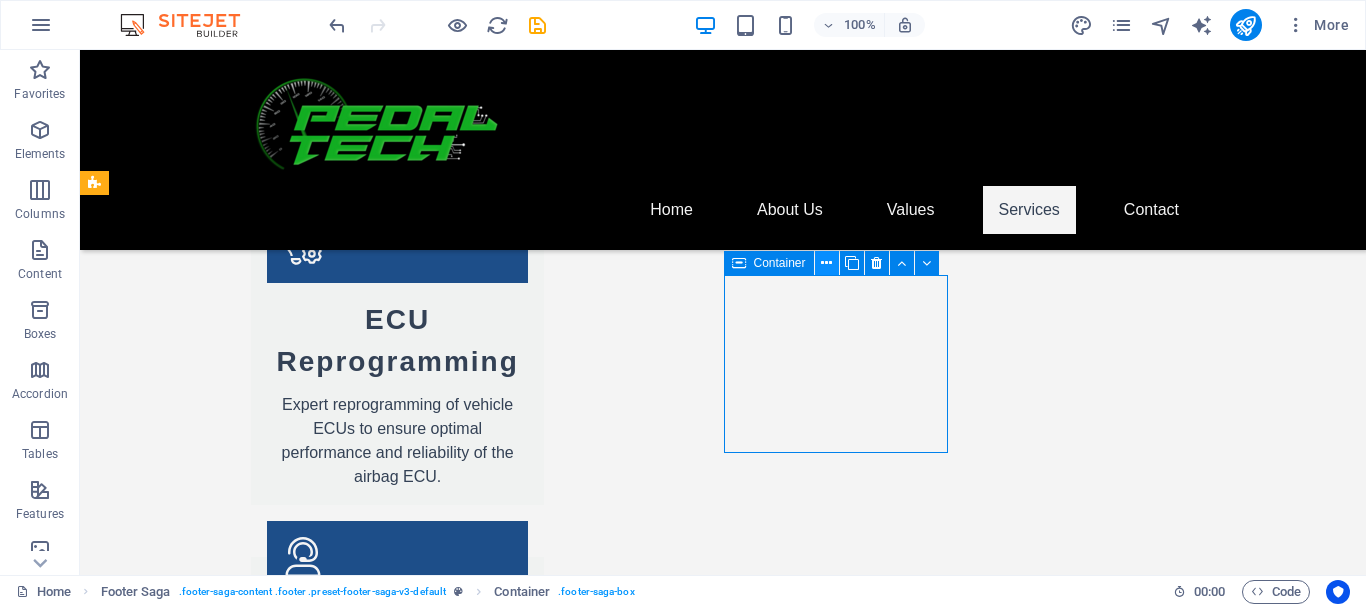 click at bounding box center [827, 263] 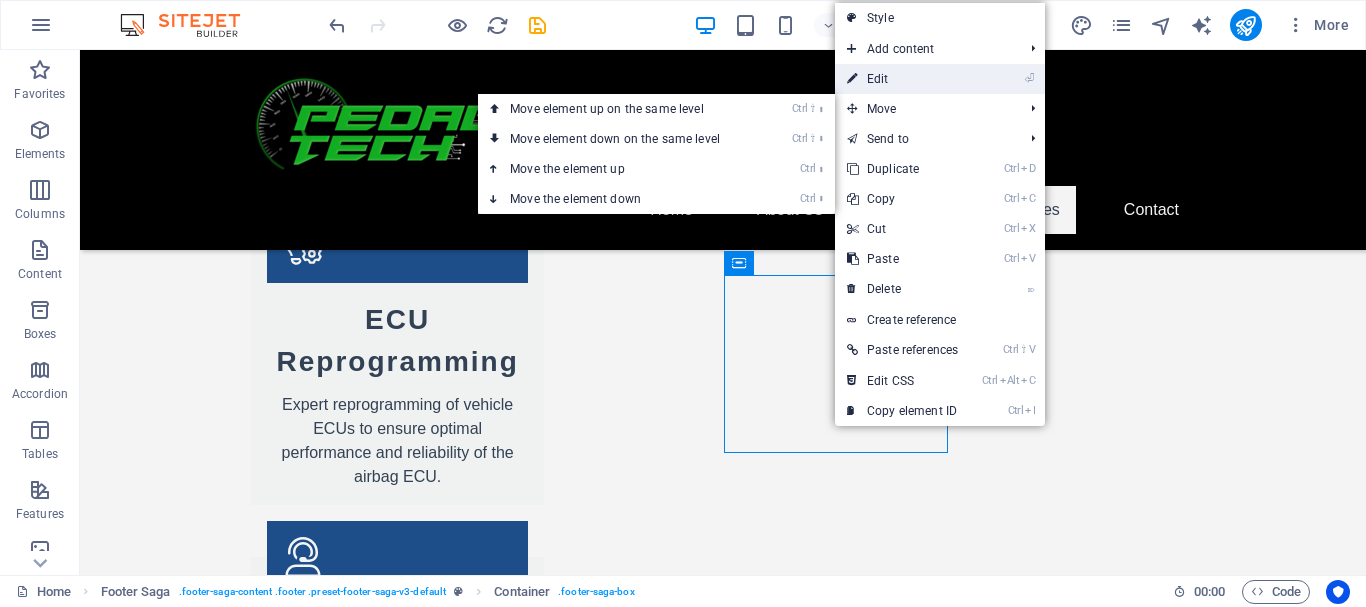 click on "⏎  Edit" at bounding box center (902, 79) 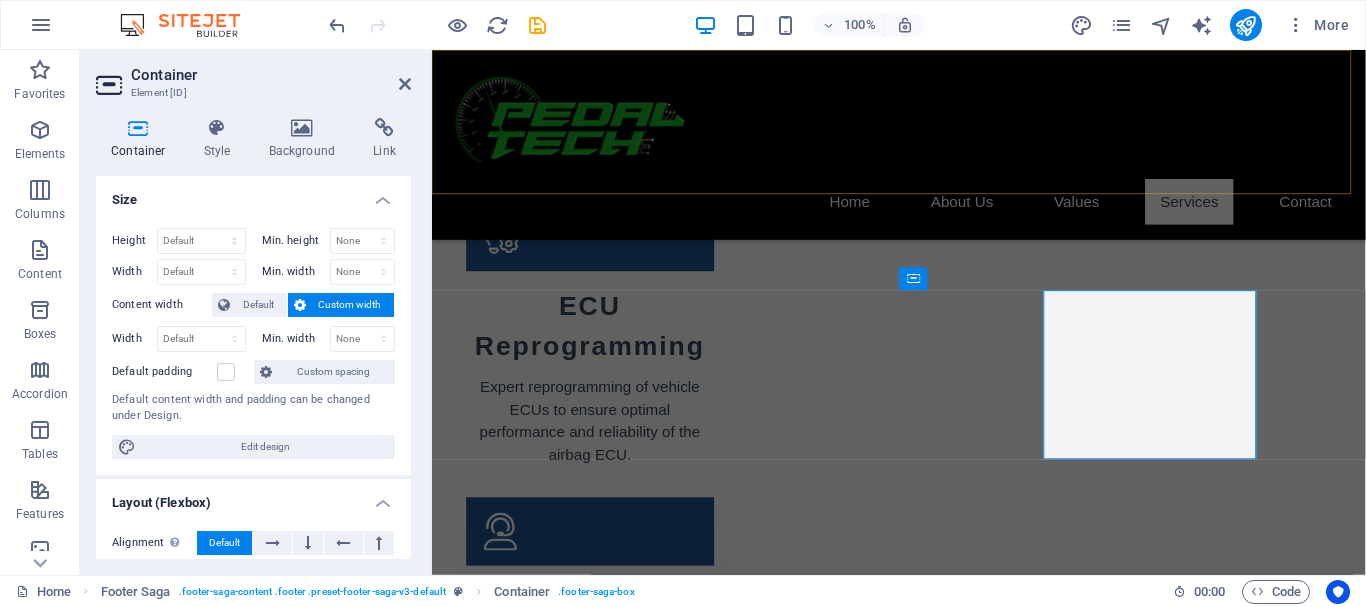 scroll, scrollTop: 3055, scrollLeft: 0, axis: vertical 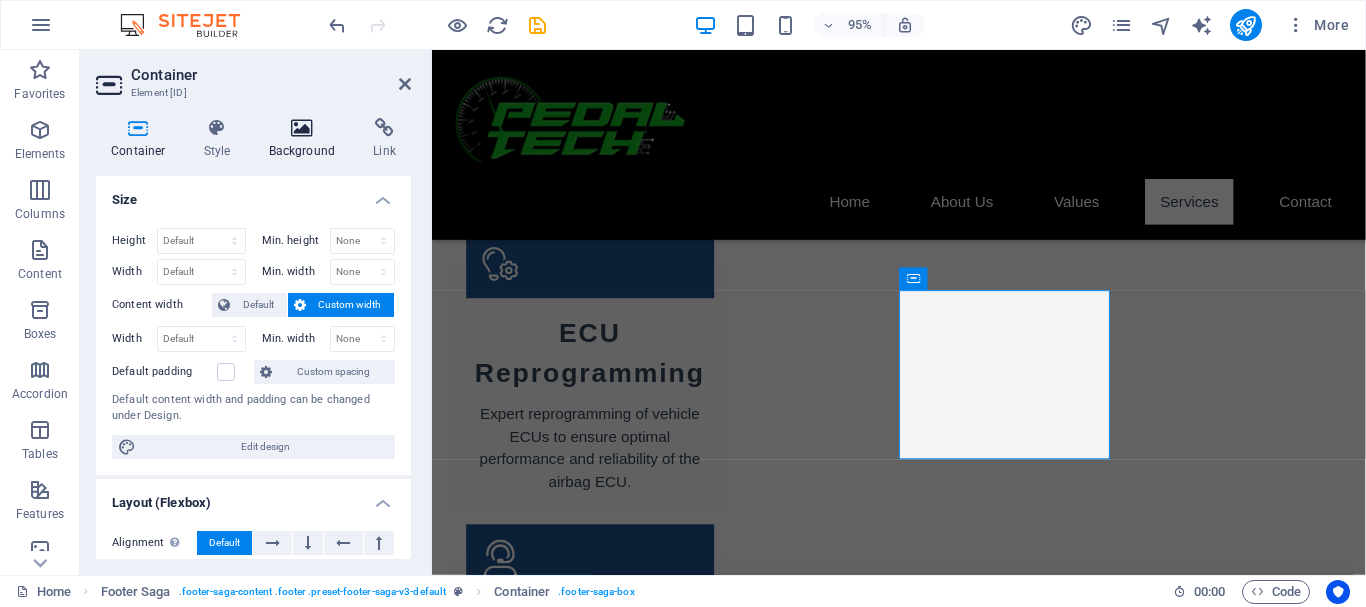 click on "Background" at bounding box center (306, 139) 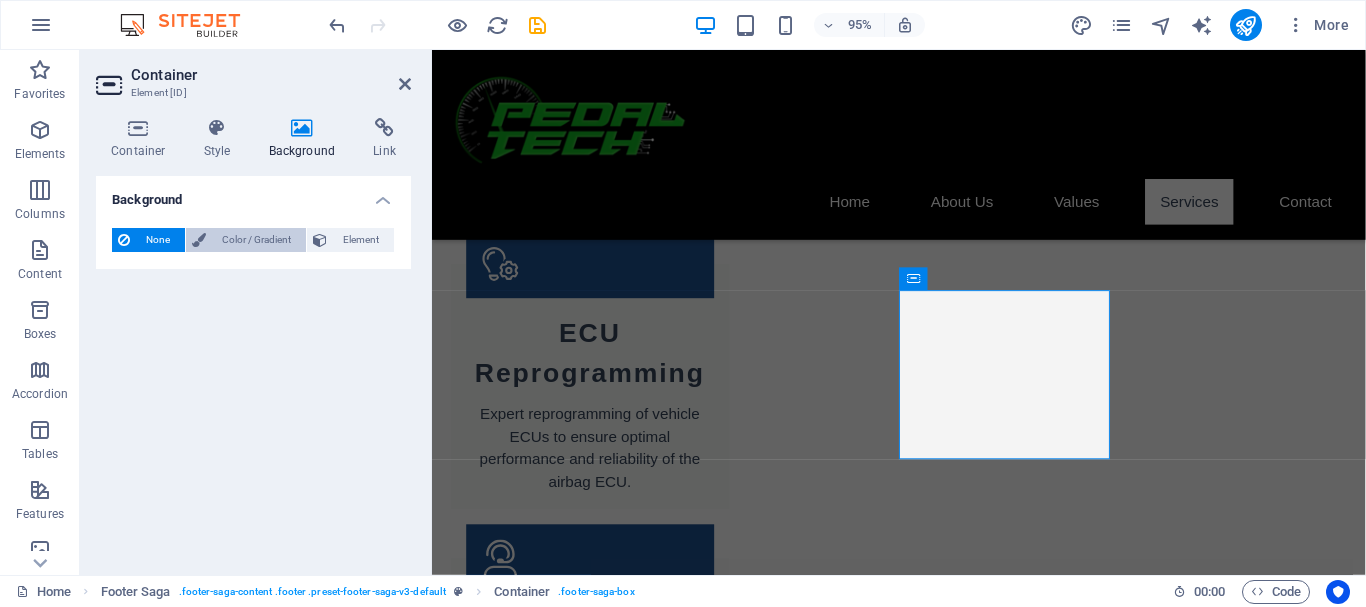 click on "Color / Gradient" at bounding box center (256, 240) 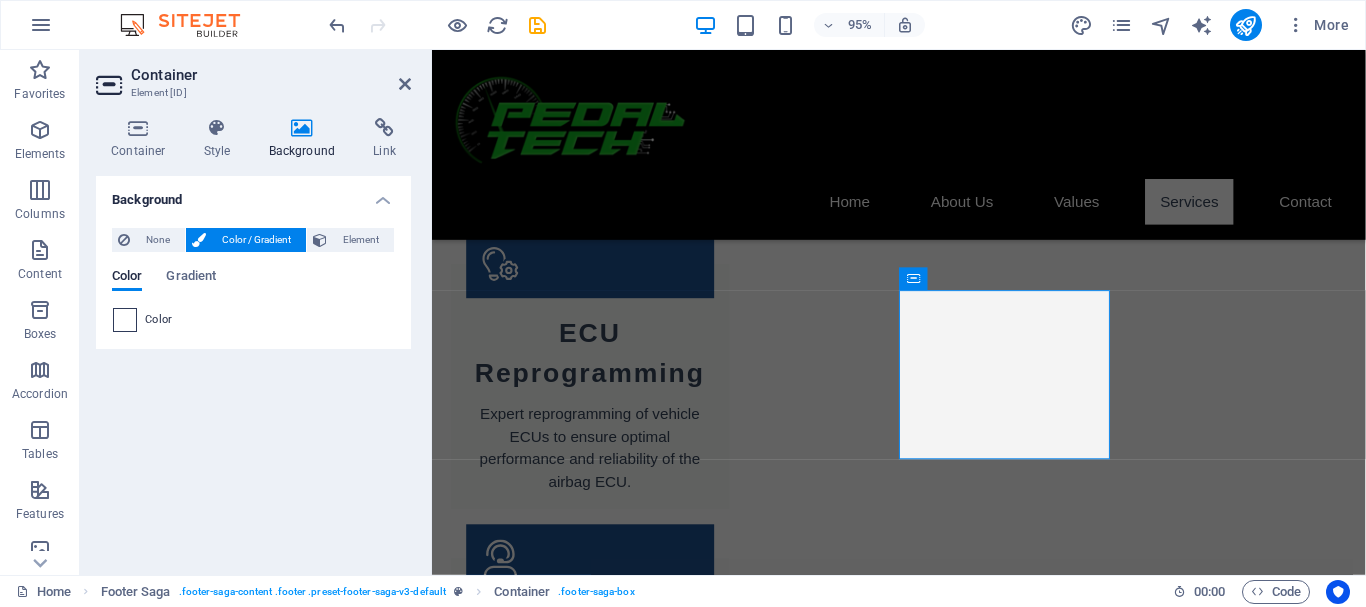 click at bounding box center (125, 320) 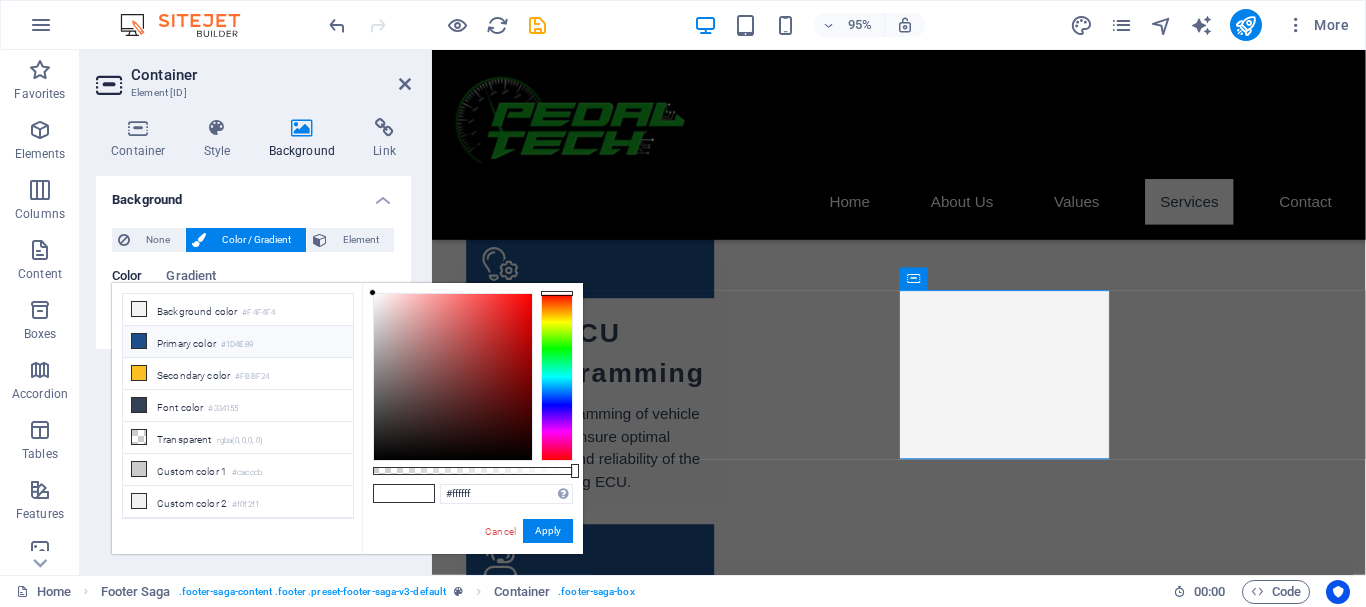click on "Primary color
[HEX]" at bounding box center [238, 342] 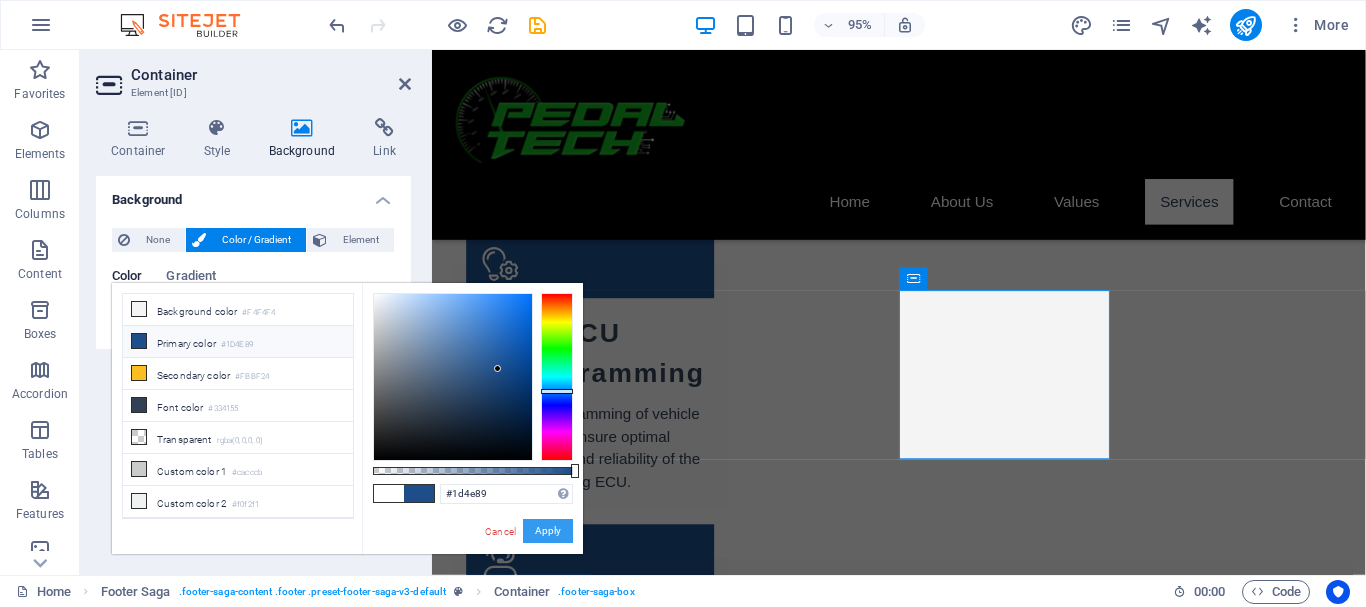 click on "Apply" at bounding box center (548, 531) 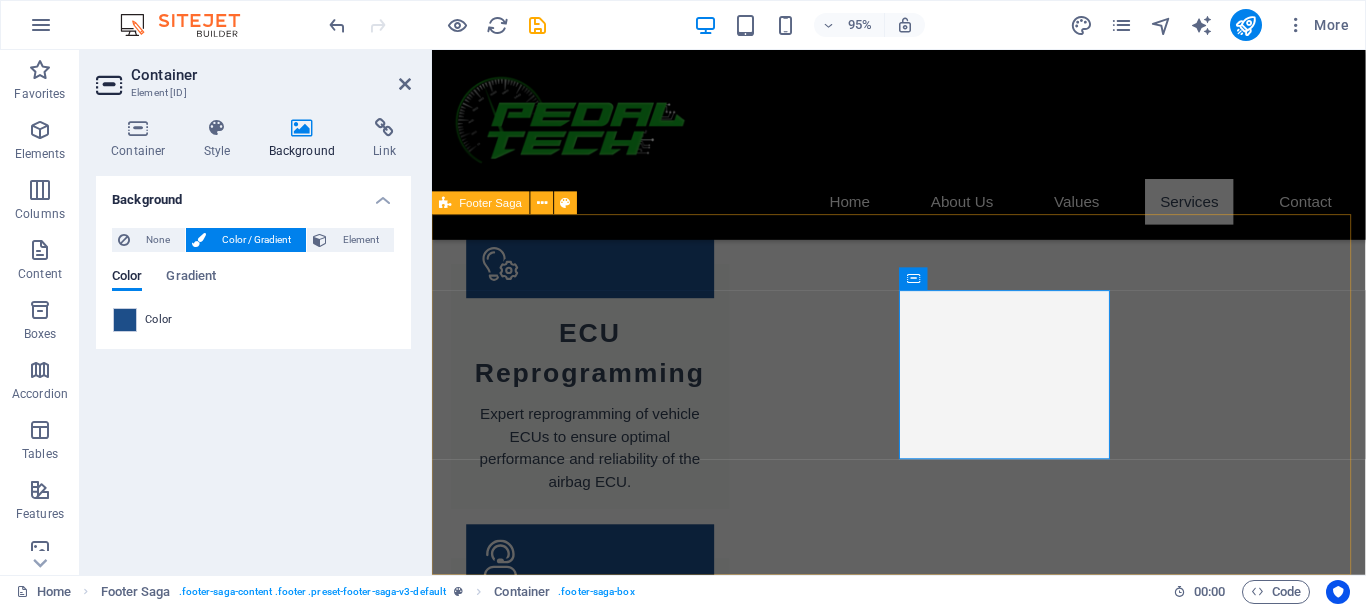click on "Pedal Tech Pedal Tech is dedicated to providing top-notch automotive solutions, specializing in airbag ECU crash data removal. For inquiries or more information, please reach out anytime. Contact [NUMBER][STREET], [CITY]   Durban Phone:  [PHONE]   Email:  [EMAIL] Navigation Home About Us Values Services Contact Social media Facebook Instagram" at bounding box center (923, 2566) 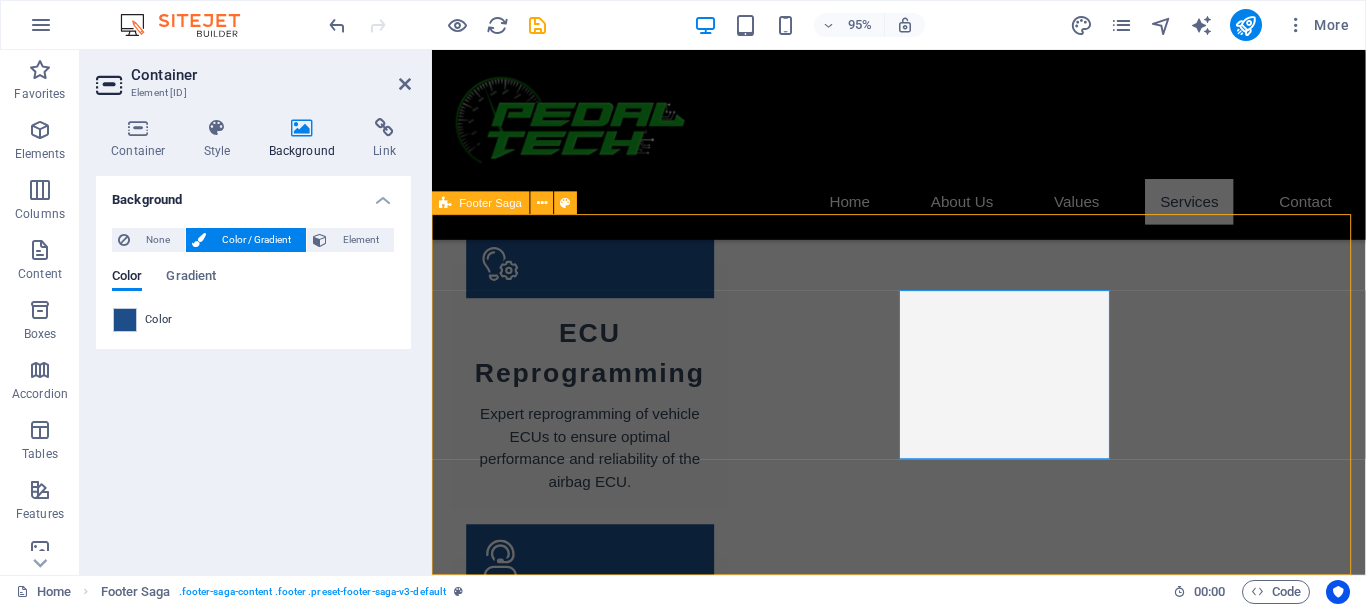scroll, scrollTop: 3083, scrollLeft: 0, axis: vertical 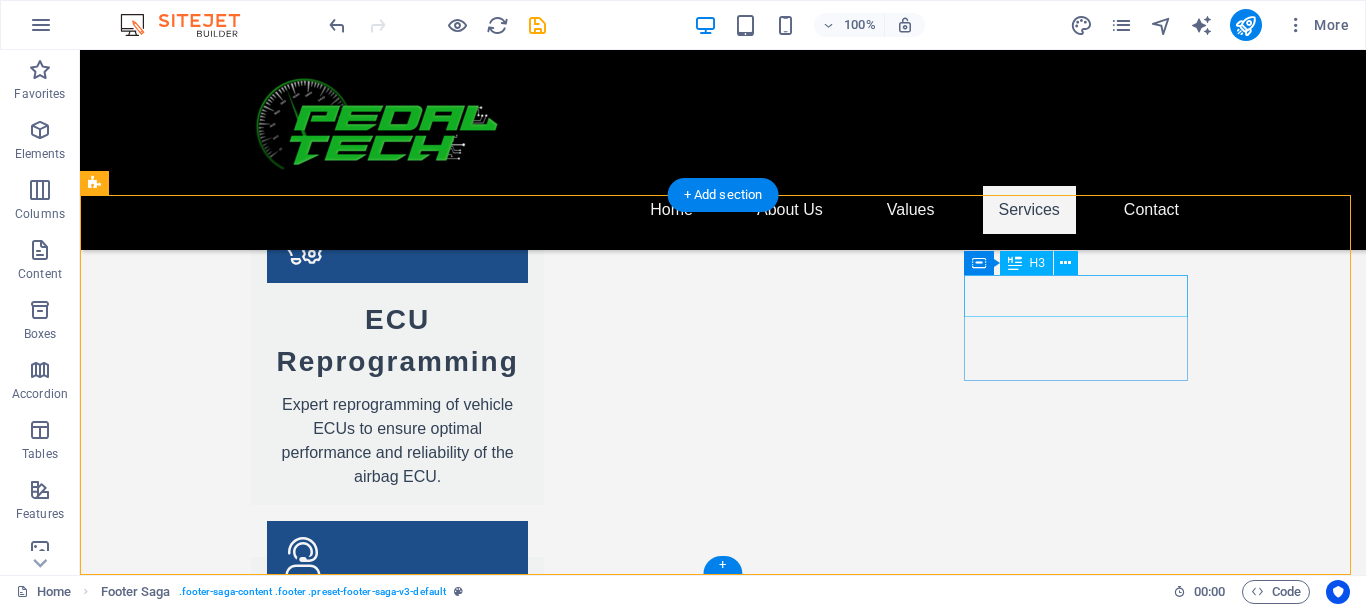 click on "Social media" at bounding box center [208, 2782] 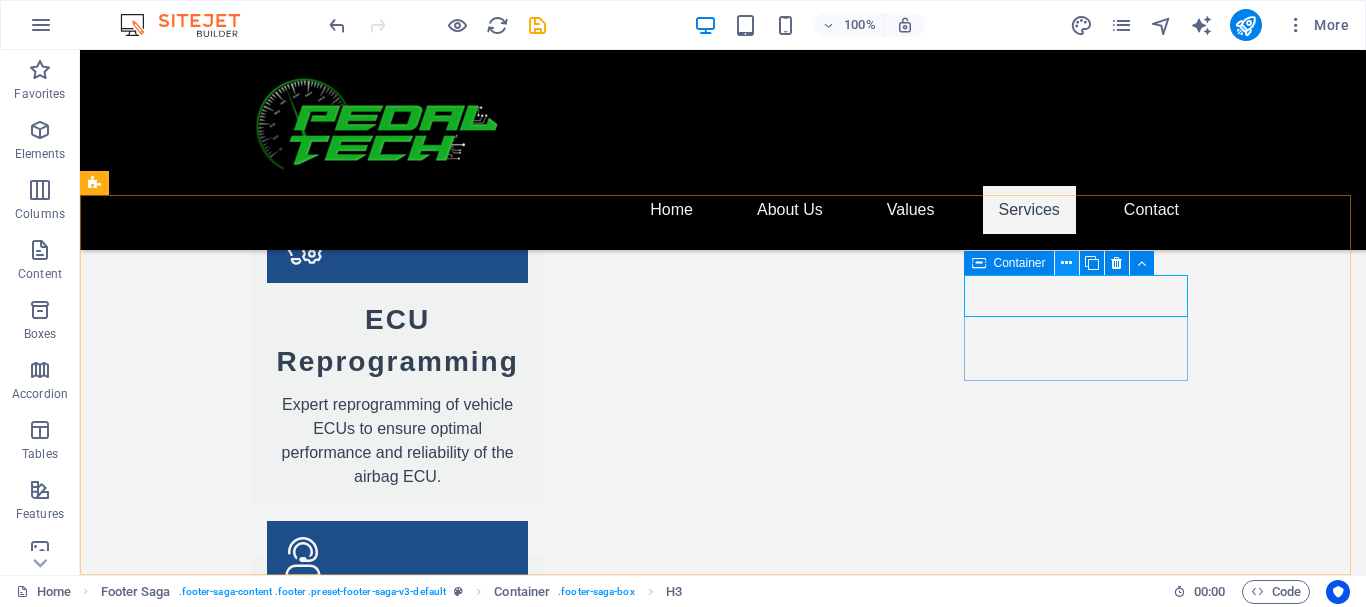 click at bounding box center [1066, 263] 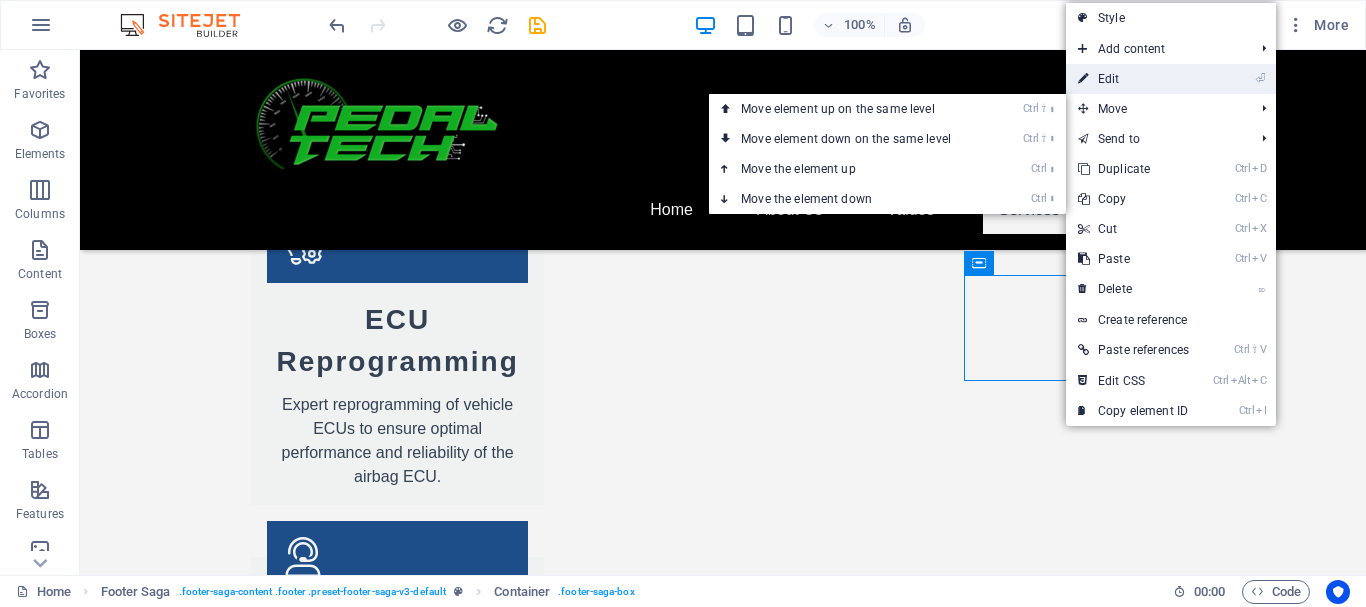 click on "⏎  Edit" at bounding box center (1133, 79) 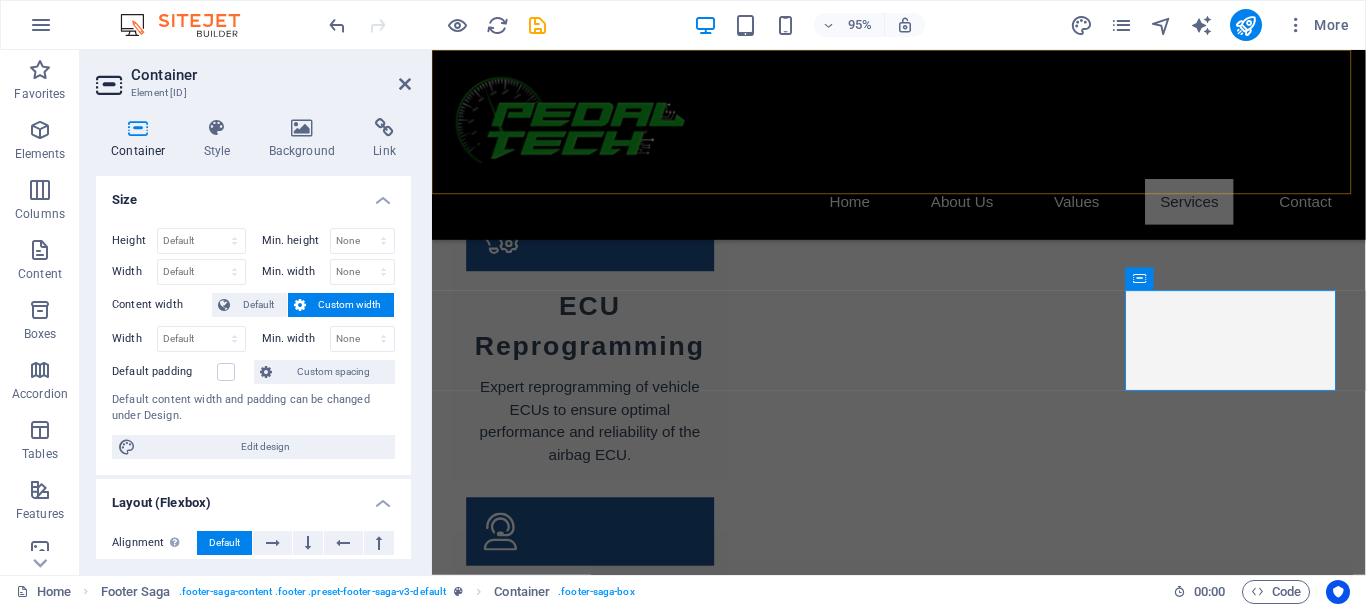 scroll, scrollTop: 3055, scrollLeft: 0, axis: vertical 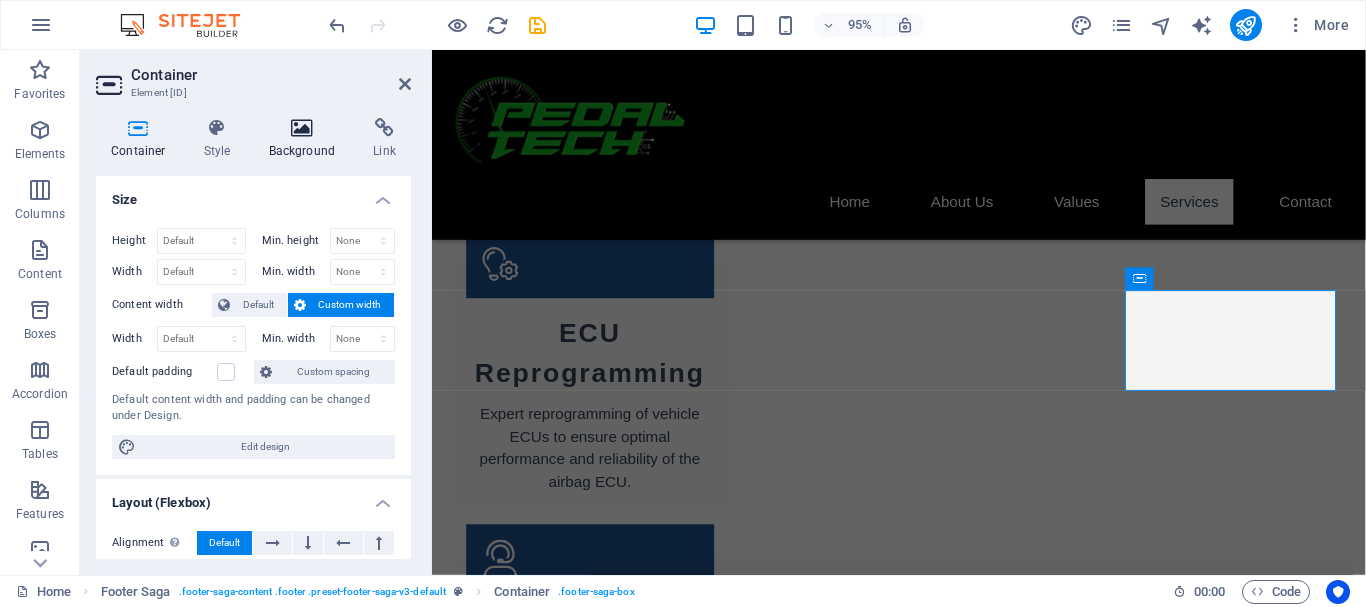 click on "Background" at bounding box center [306, 139] 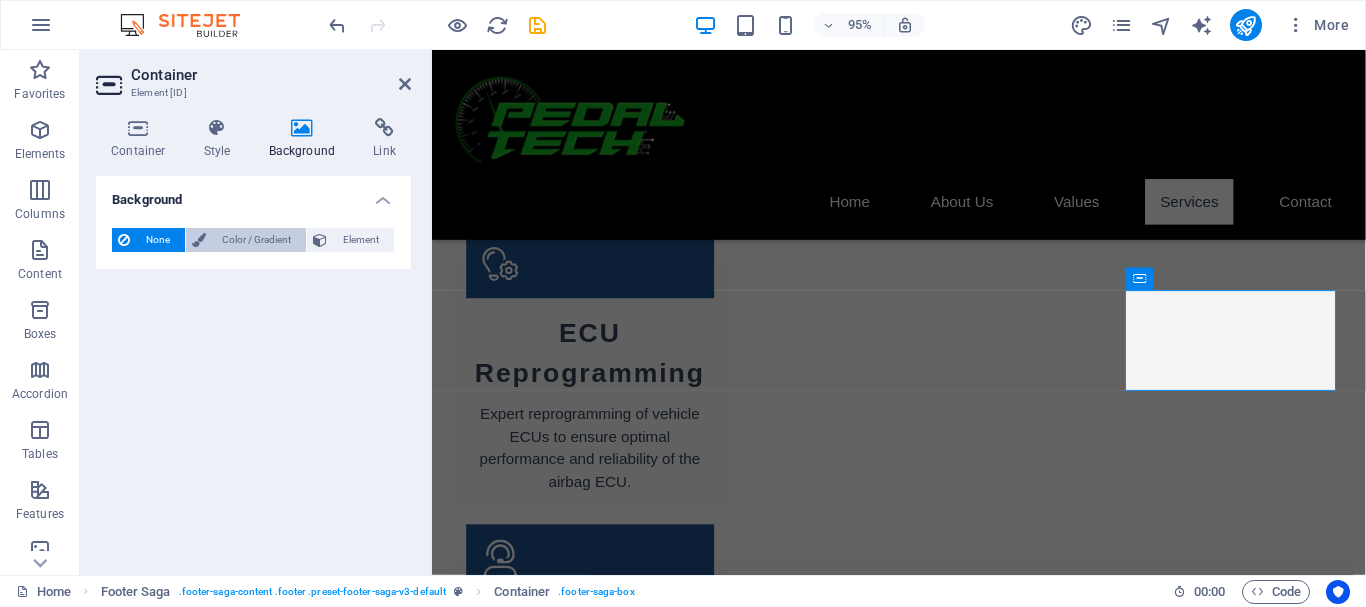 click on "Color / Gradient" at bounding box center [256, 240] 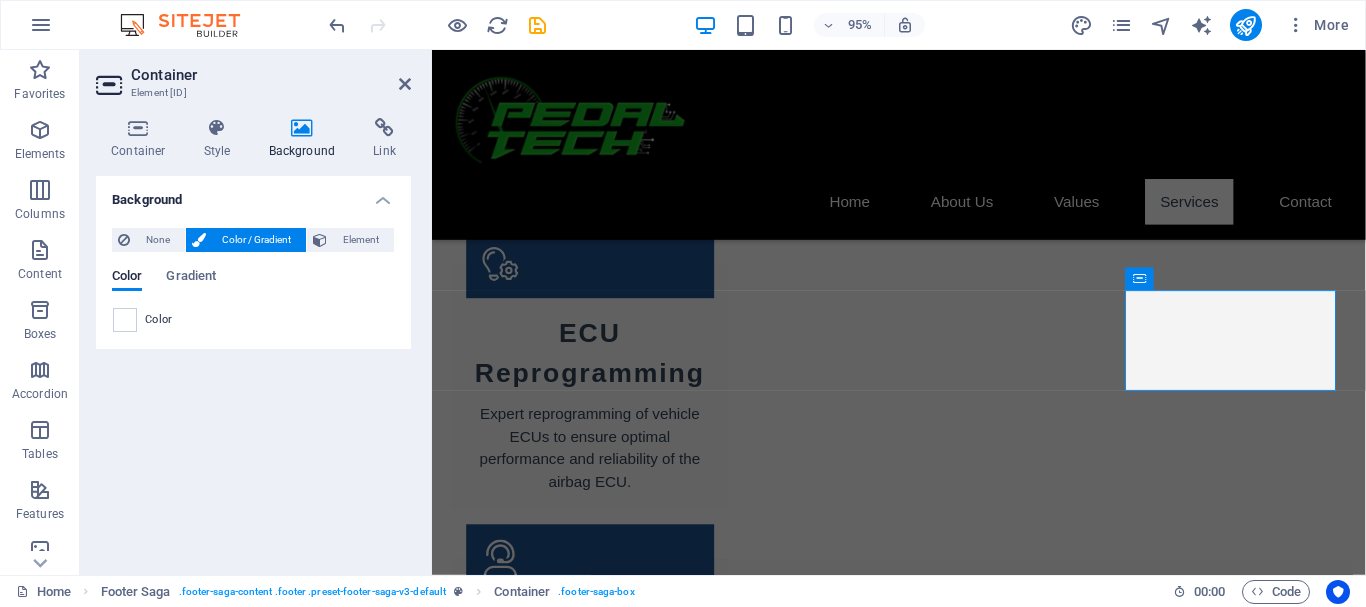 click at bounding box center [125, 320] 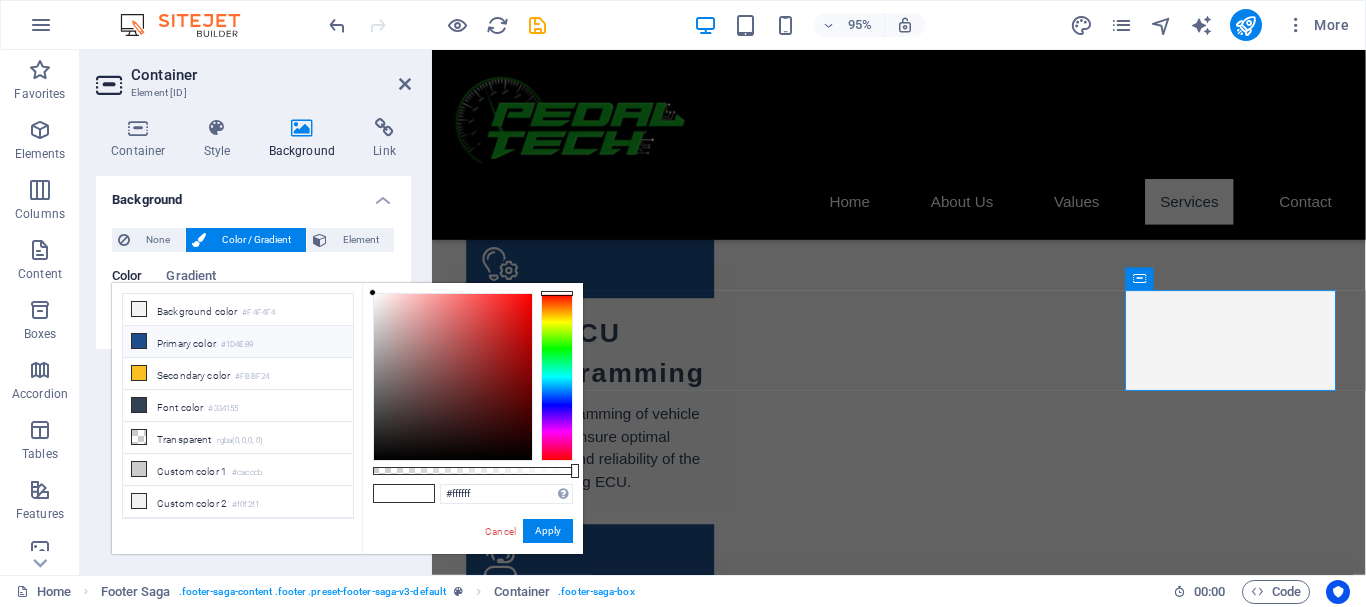 click on "Primary color
[HEX]" at bounding box center (238, 342) 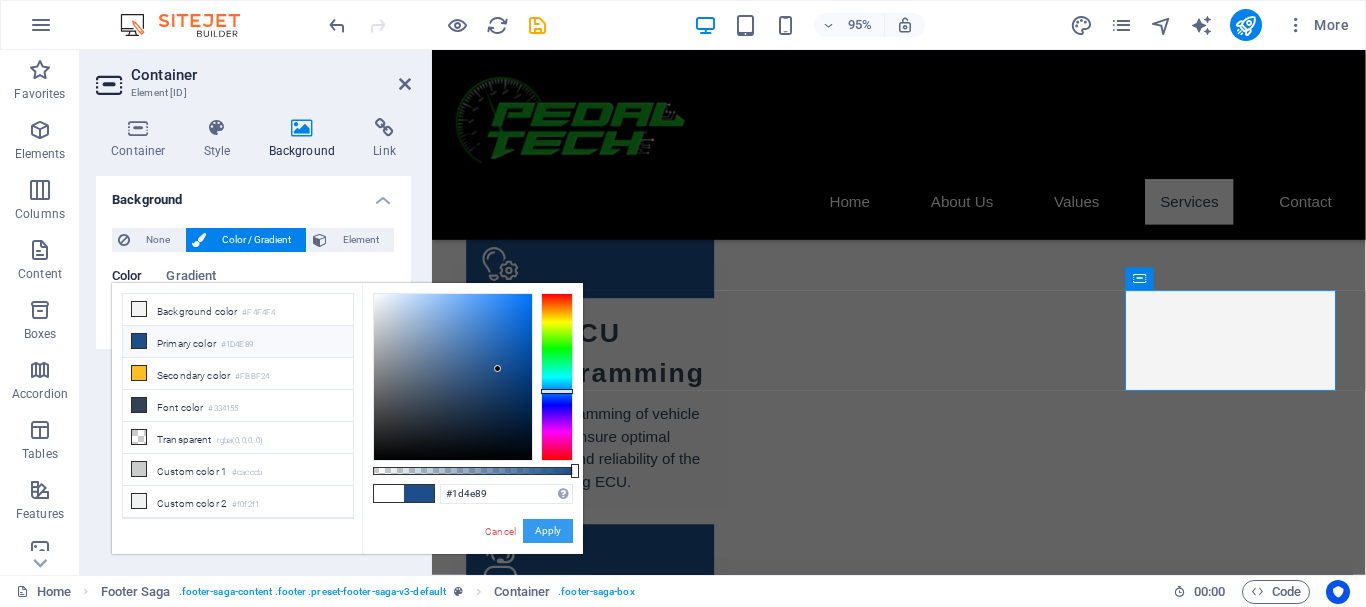 click on "Apply" at bounding box center [548, 531] 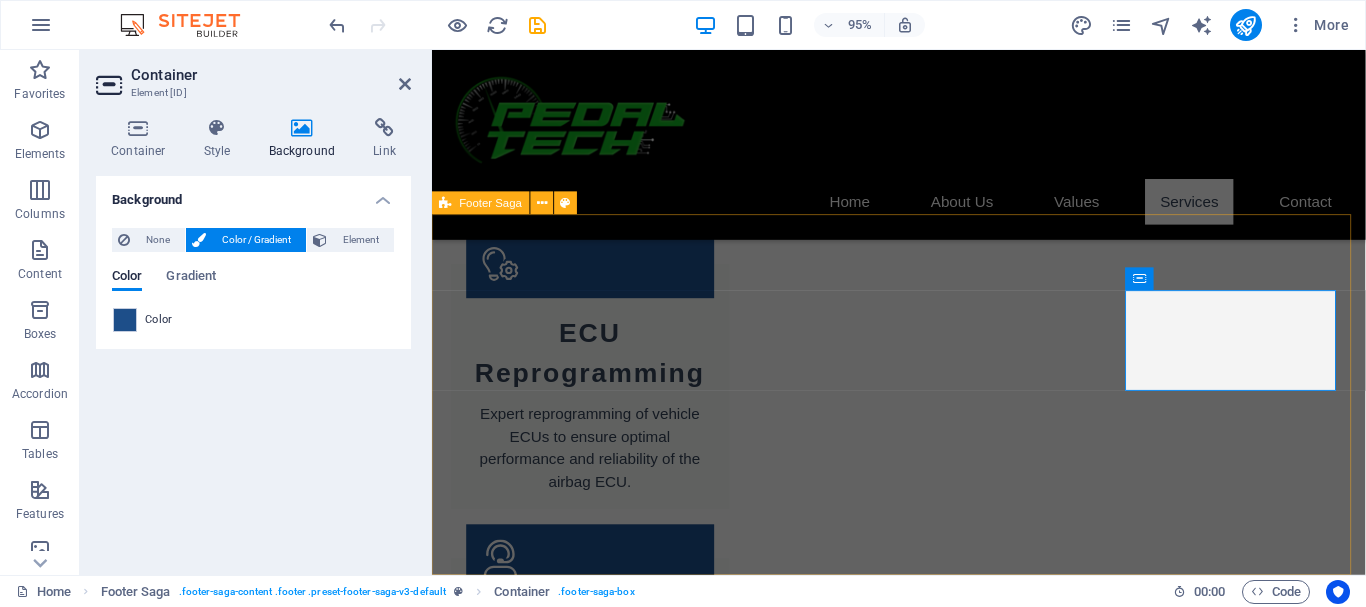 click on "Pedal Tech Pedal Tech is dedicated to providing top-notch automotive solutions, specializing in airbag ECU crash data removal. For inquiries or more information, please reach out anytime. Contact [NUMBER][STREET], [CITY]   Durban Phone:  [PHONE]   Email:  [EMAIL] Navigation Home About Us Values Services Contact Social media Facebook Instagram" at bounding box center (923, 2566) 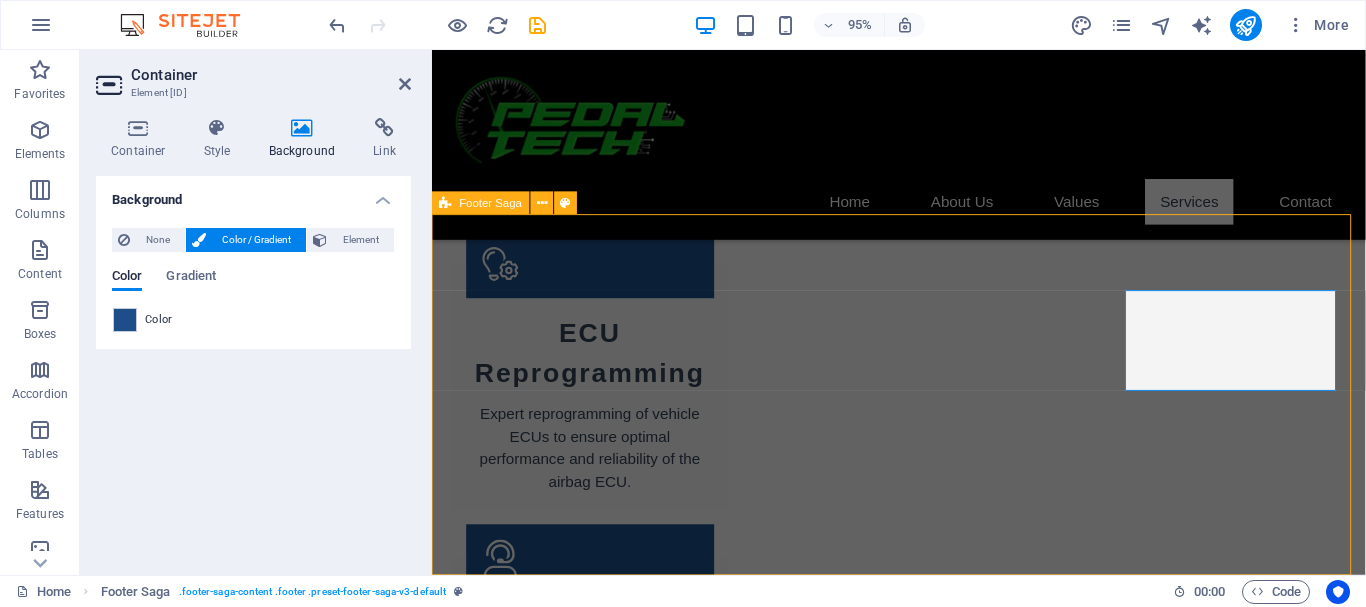 scroll, scrollTop: 3083, scrollLeft: 0, axis: vertical 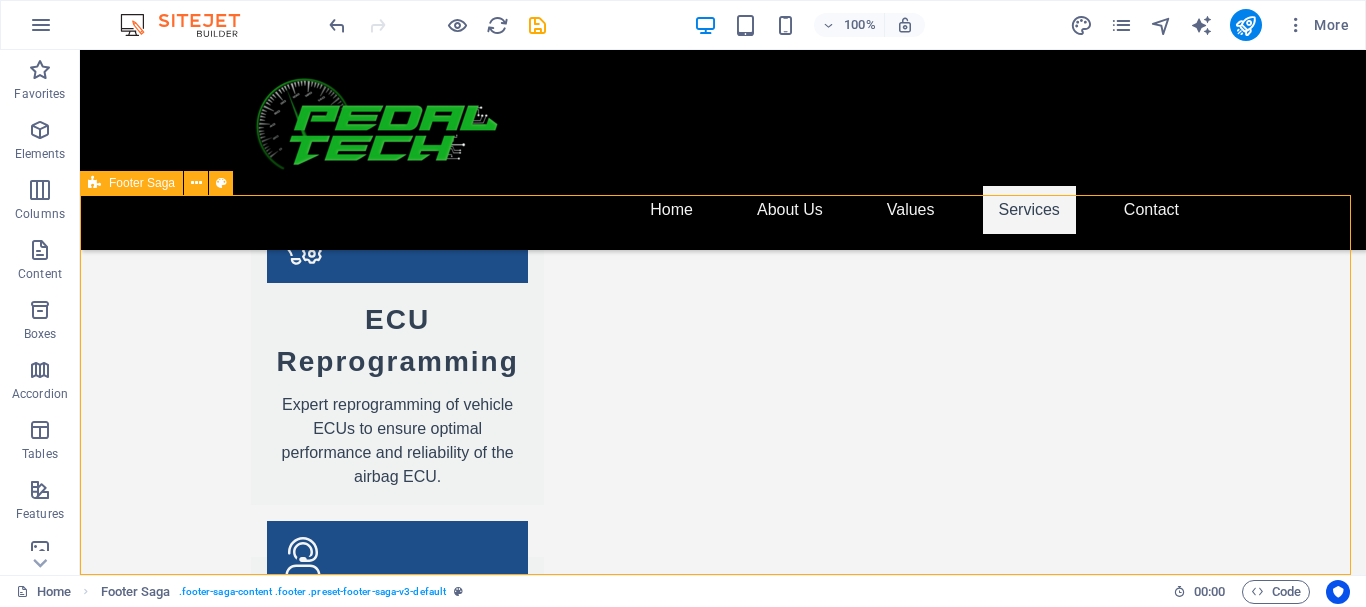 click on "Pedal Tech Pedal Tech is dedicated to providing top-notch automotive solutions, specializing in airbag ECU crash data removal. For inquiries or more information, please reach out anytime. Contact [NUMBER][STREET], [CITY]   Durban Phone:  [PHONE]   Email:  [EMAIL] Navigation Home About Us Values Services Contact Social media Facebook Instagram" at bounding box center (723, 2538) 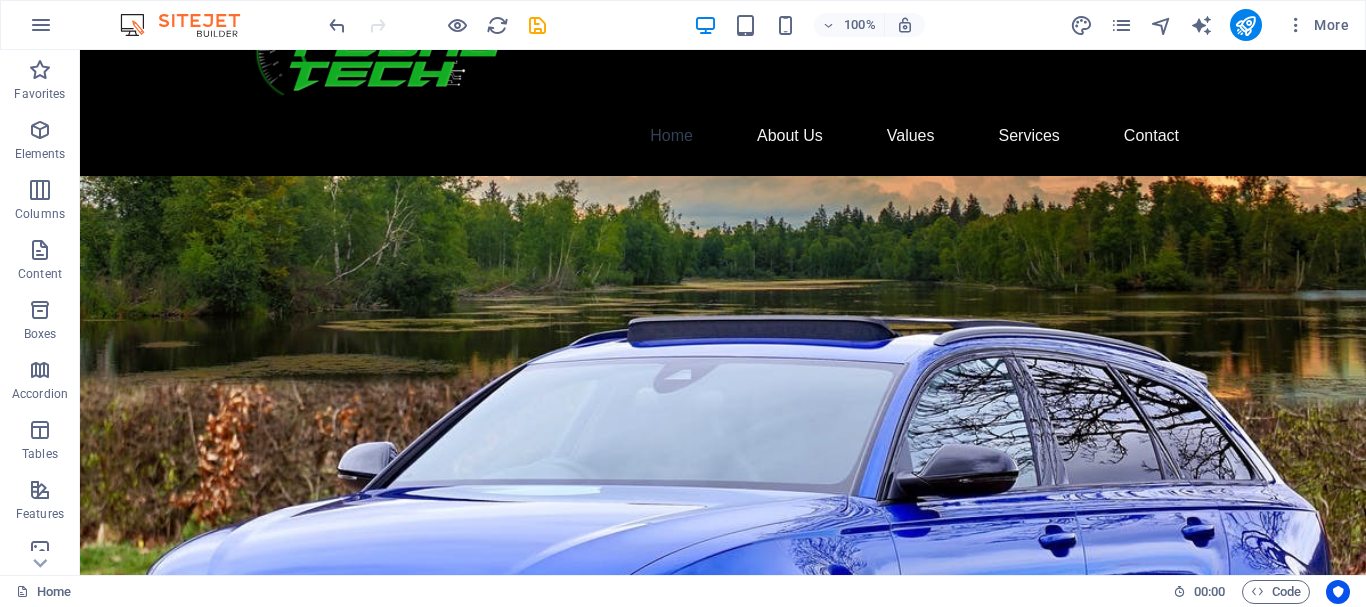 scroll, scrollTop: 0, scrollLeft: 0, axis: both 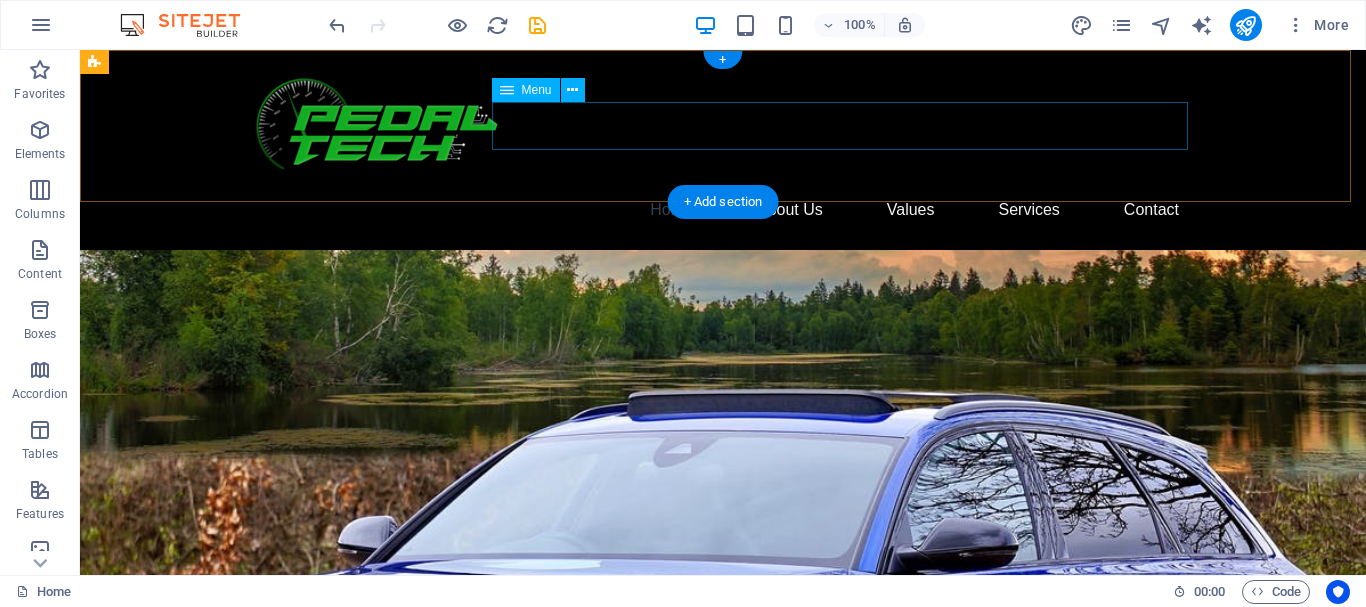click on "Home About Us Values Services Contact" at bounding box center [723, 210] 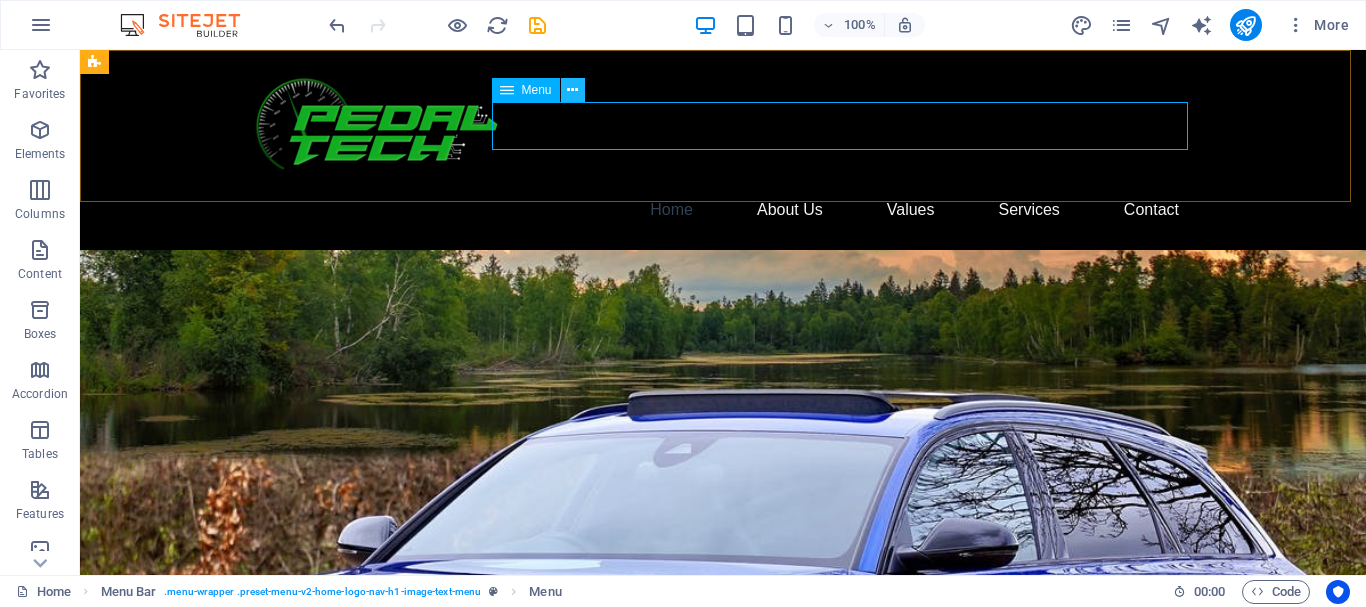click at bounding box center (573, 90) 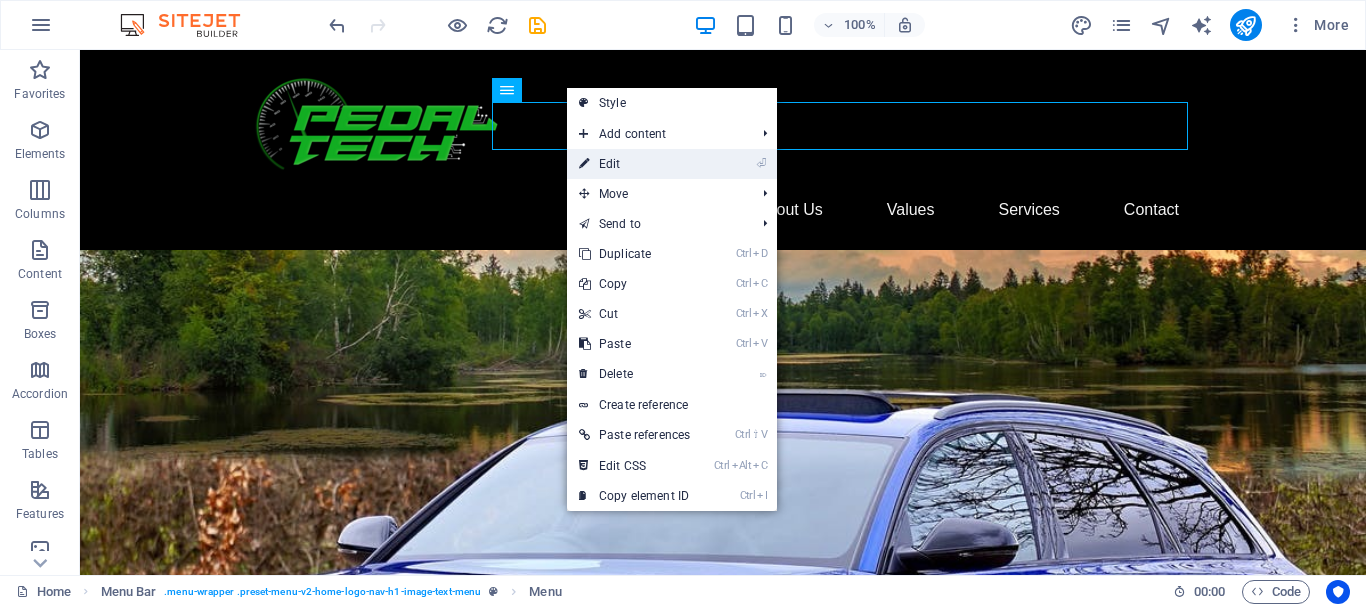 click on "⏎  Edit" at bounding box center (634, 164) 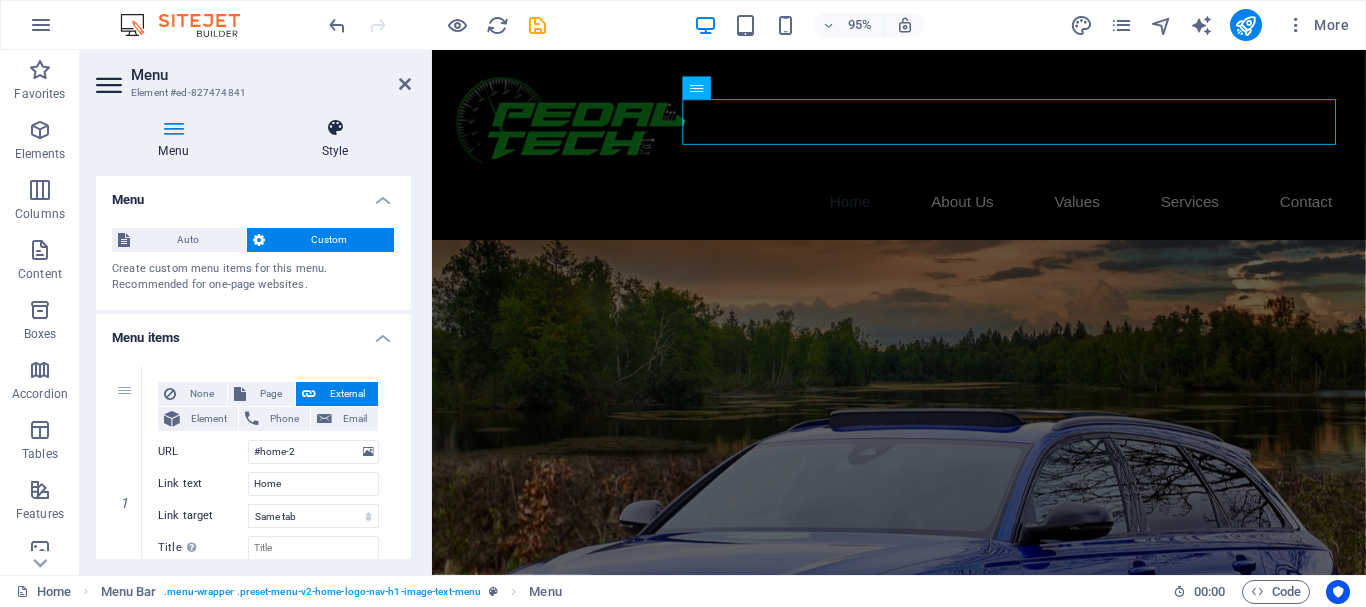 click on "Style" at bounding box center [335, 139] 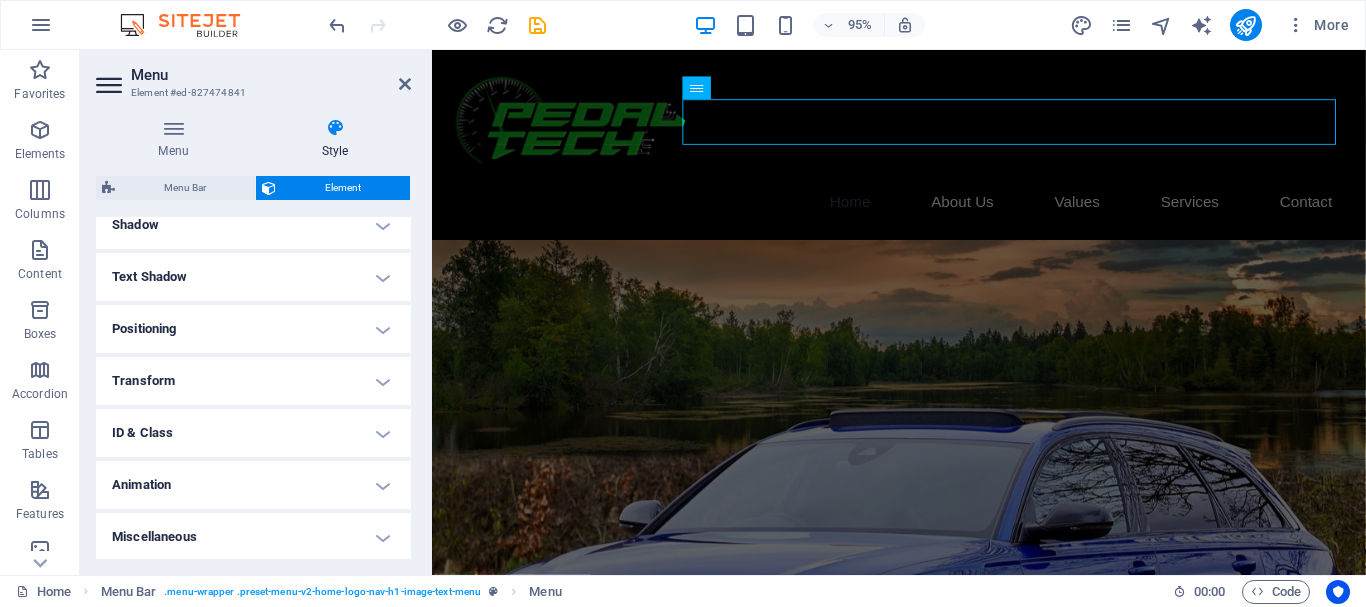 scroll, scrollTop: 503, scrollLeft: 0, axis: vertical 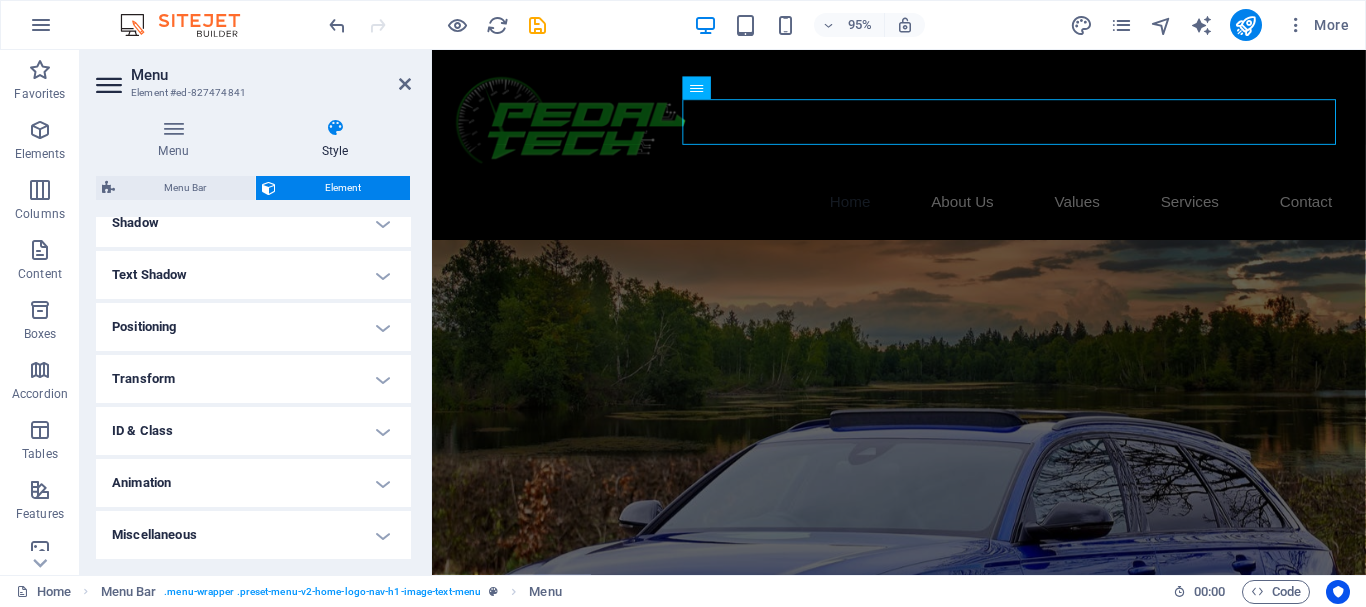 click on "Animation" at bounding box center (253, 483) 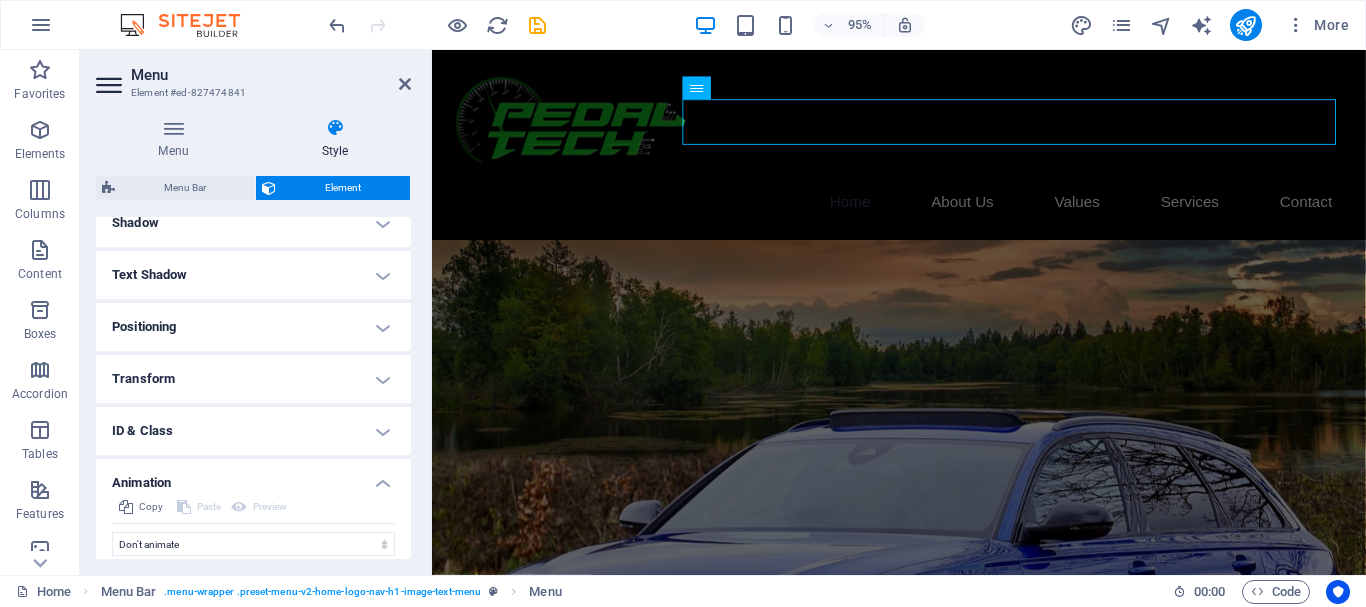 drag, startPoint x: 406, startPoint y: 487, endPoint x: 407, endPoint y: 544, distance: 57.00877 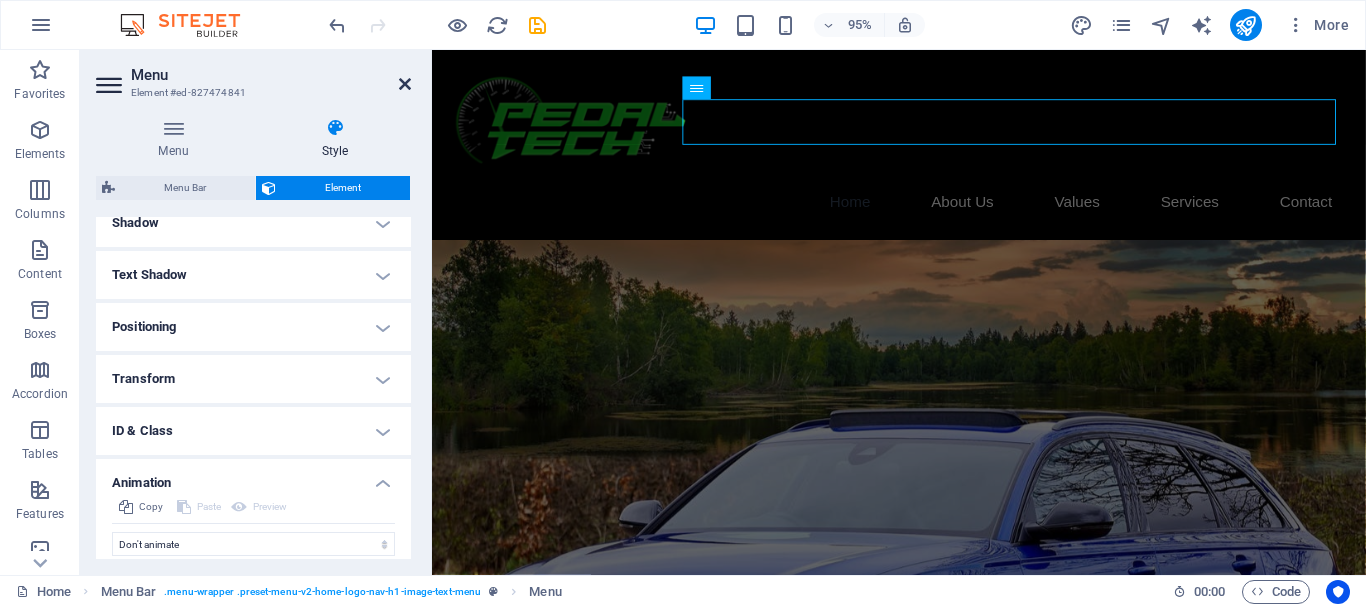 click at bounding box center (405, 84) 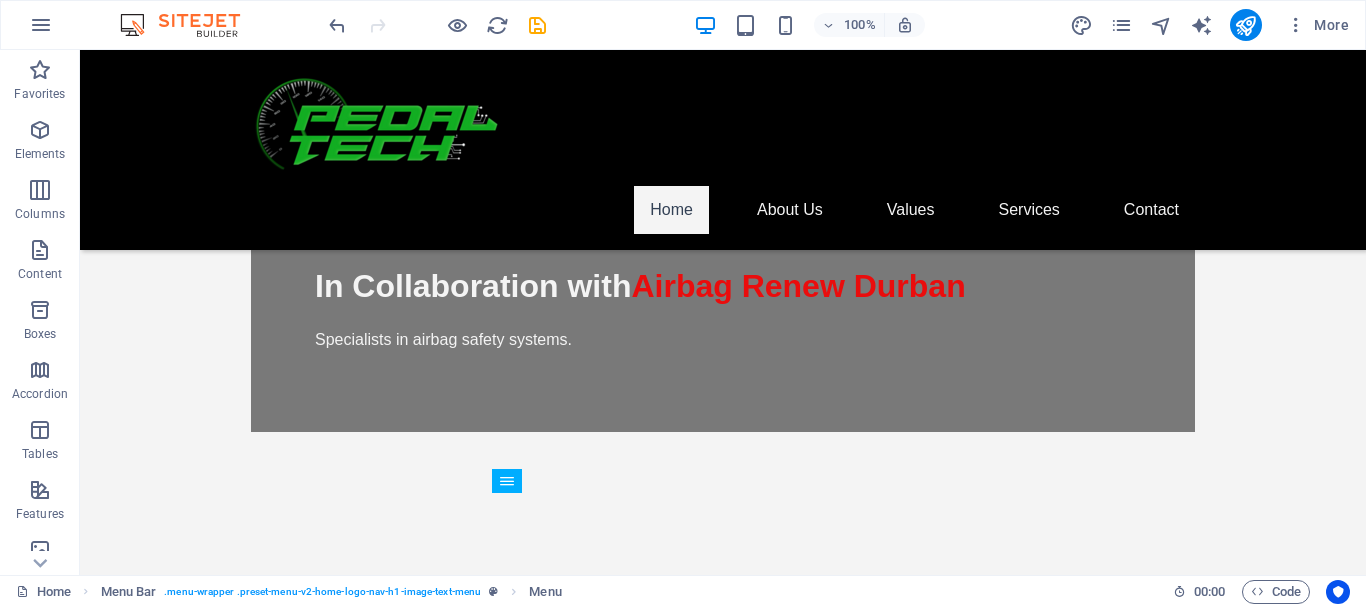 scroll, scrollTop: 0, scrollLeft: 0, axis: both 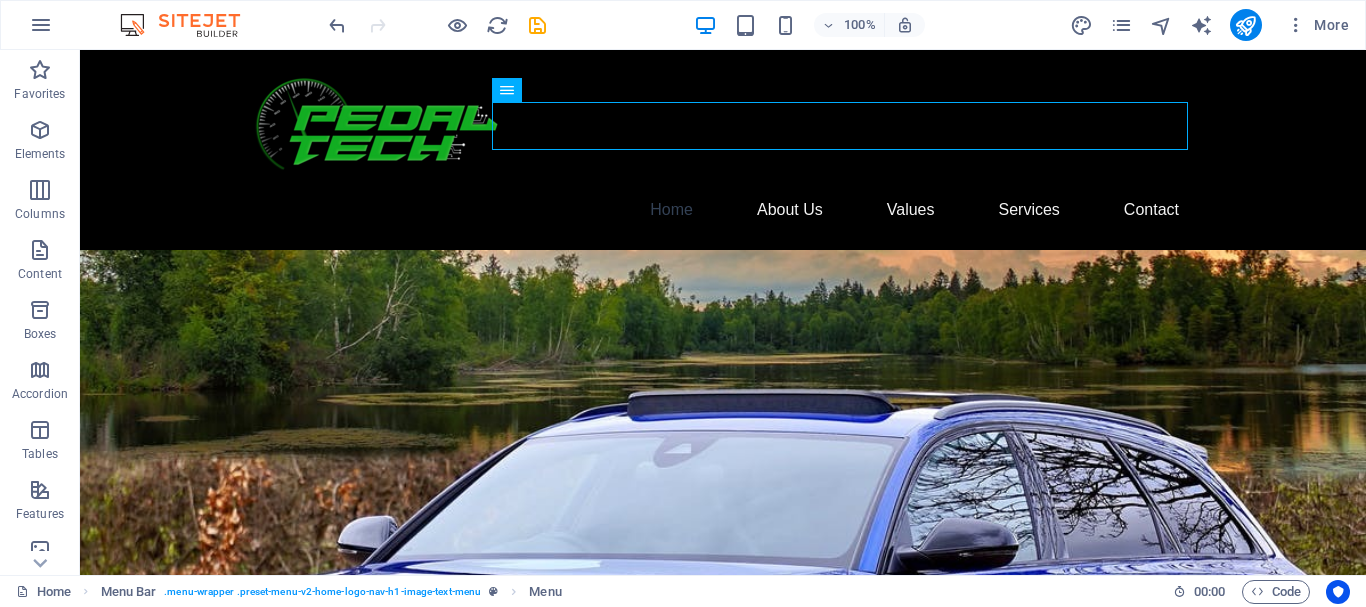 drag, startPoint x: 1359, startPoint y: 116, endPoint x: 1431, endPoint y: 68, distance: 86.53323 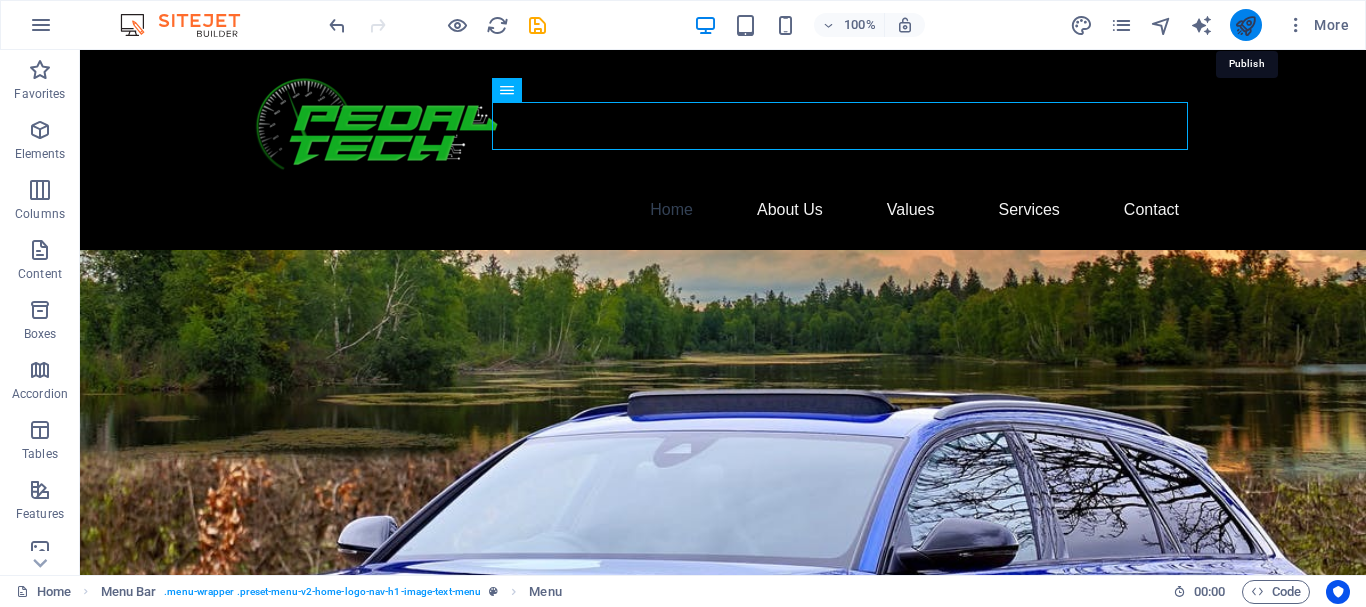 click at bounding box center (1245, 25) 